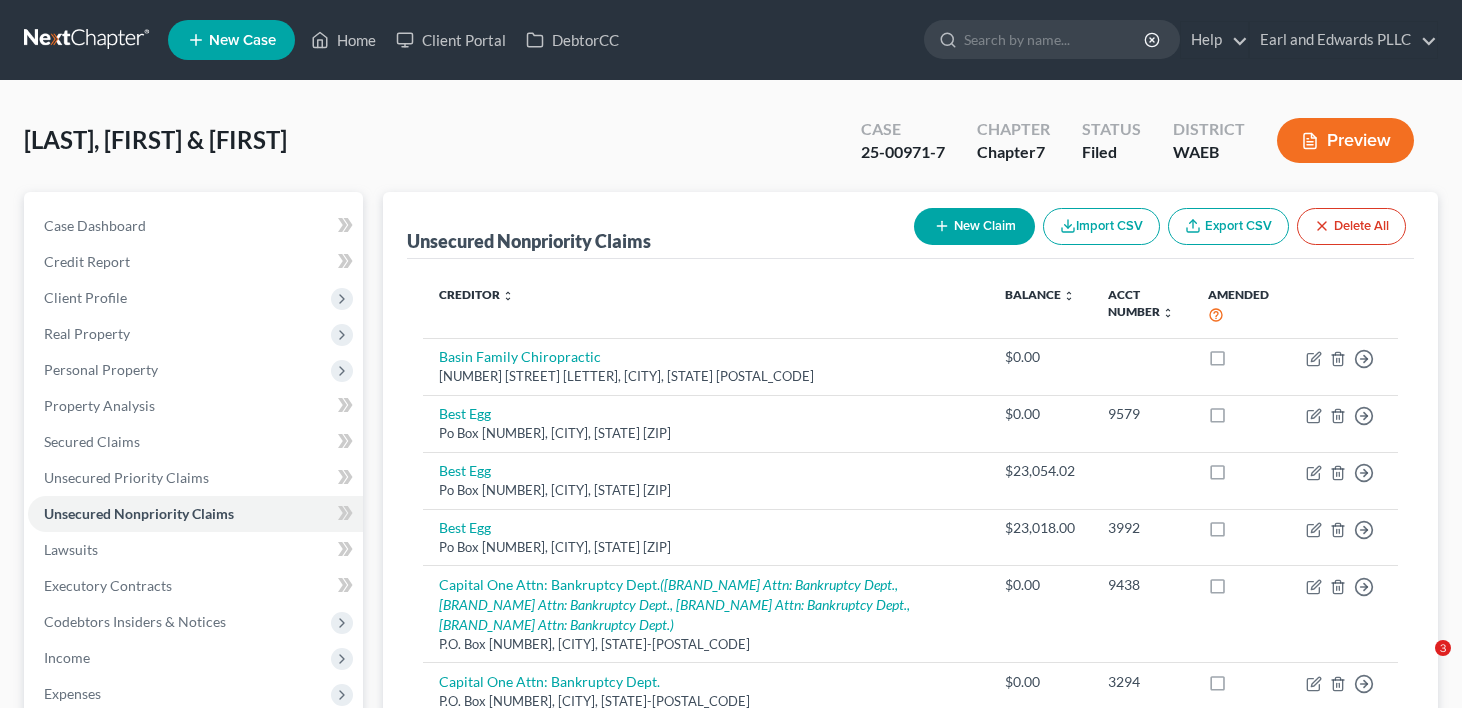 scroll, scrollTop: 500, scrollLeft: 0, axis: vertical 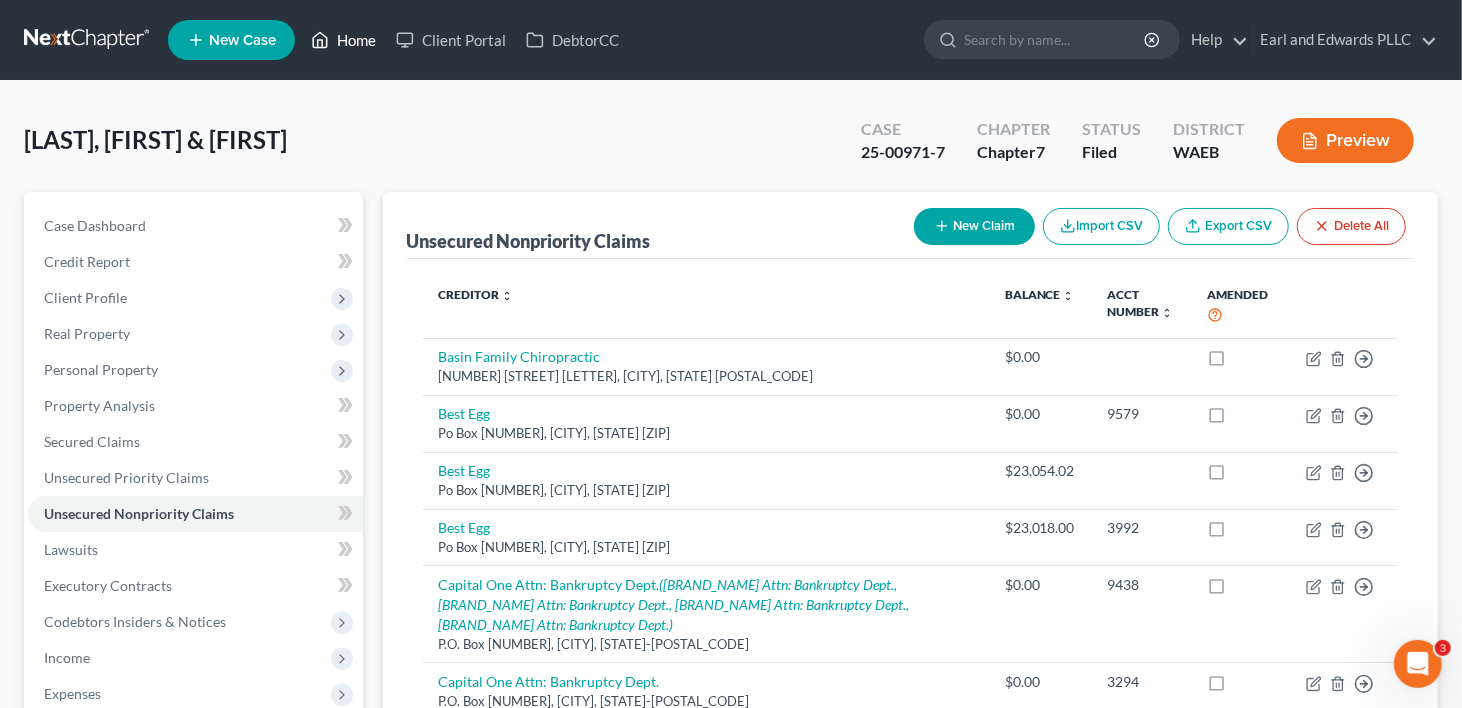 click on "Home" at bounding box center [343, 40] 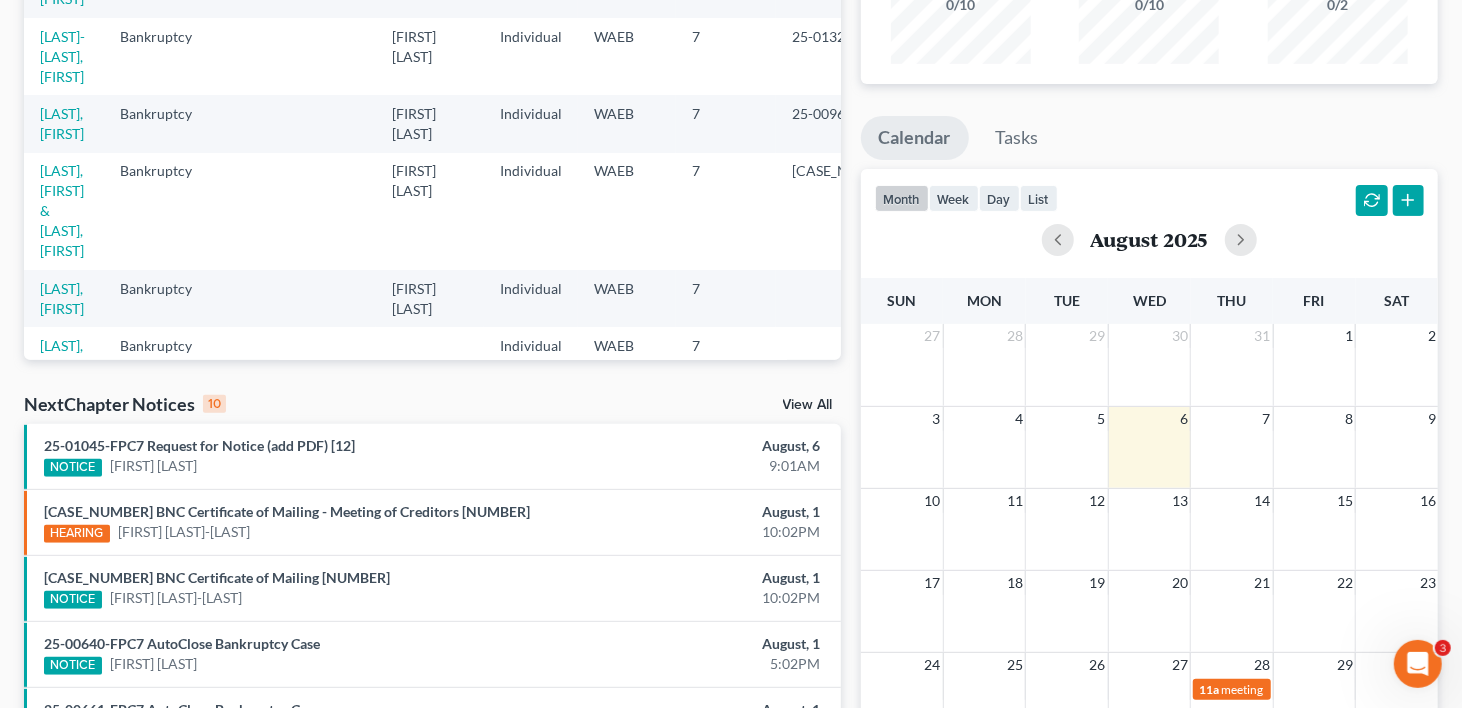scroll, scrollTop: 0, scrollLeft: 0, axis: both 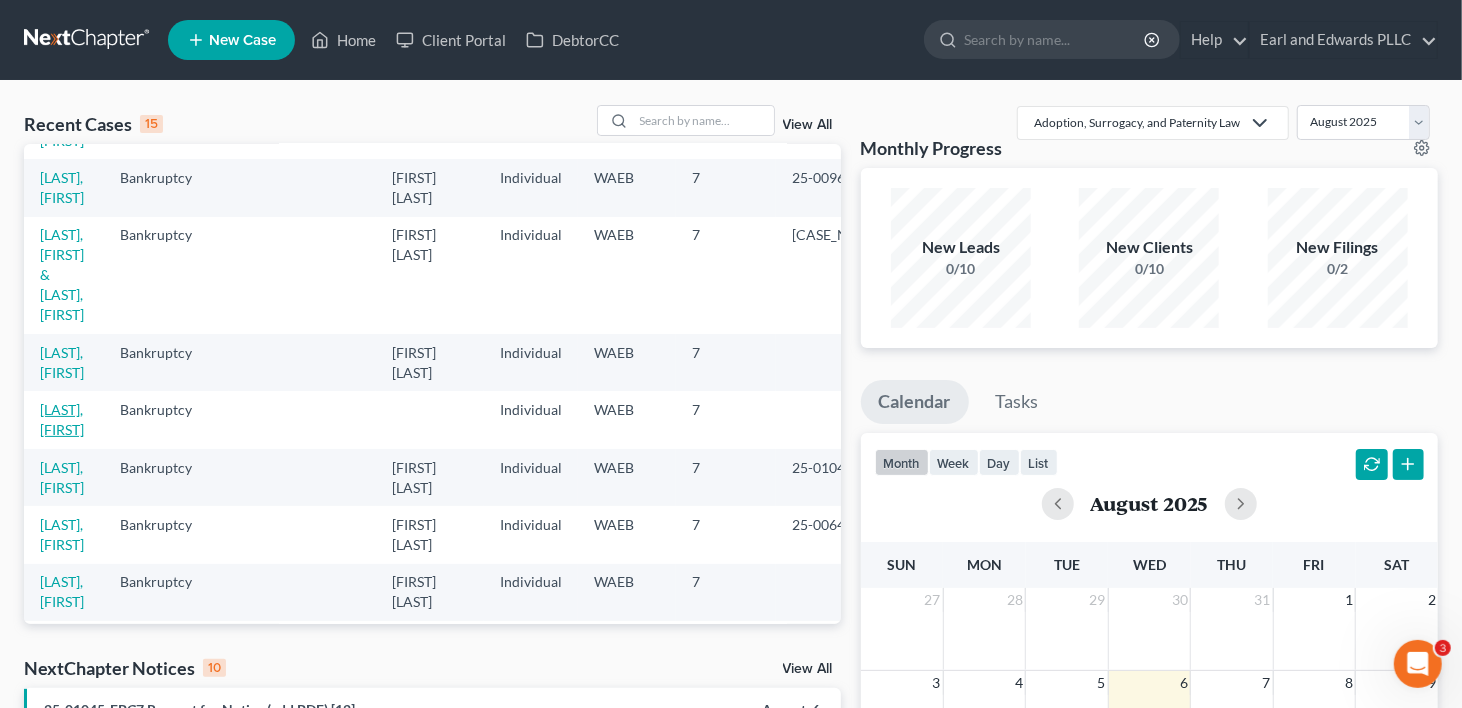 click on "[LAST], [FIRST]" at bounding box center [62, 419] 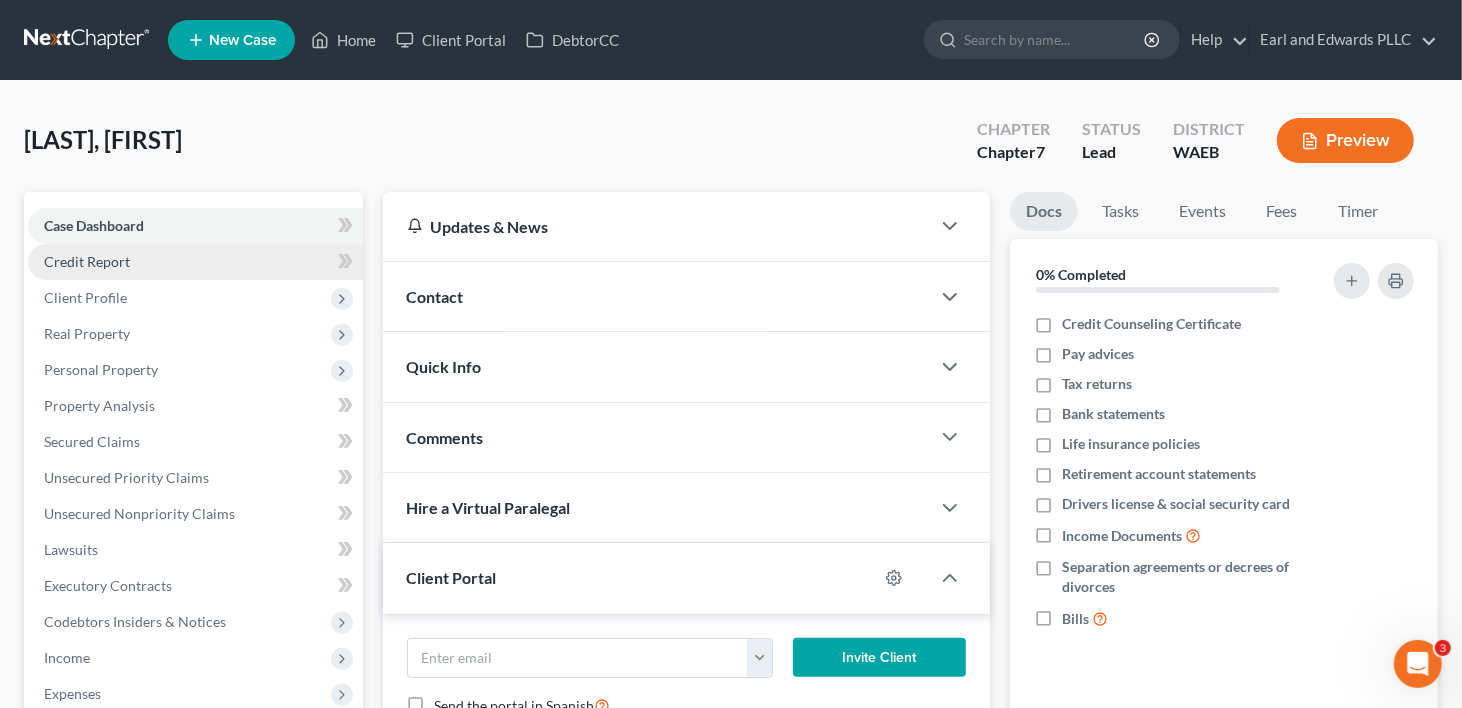 click on "Credit Report" at bounding box center [87, 261] 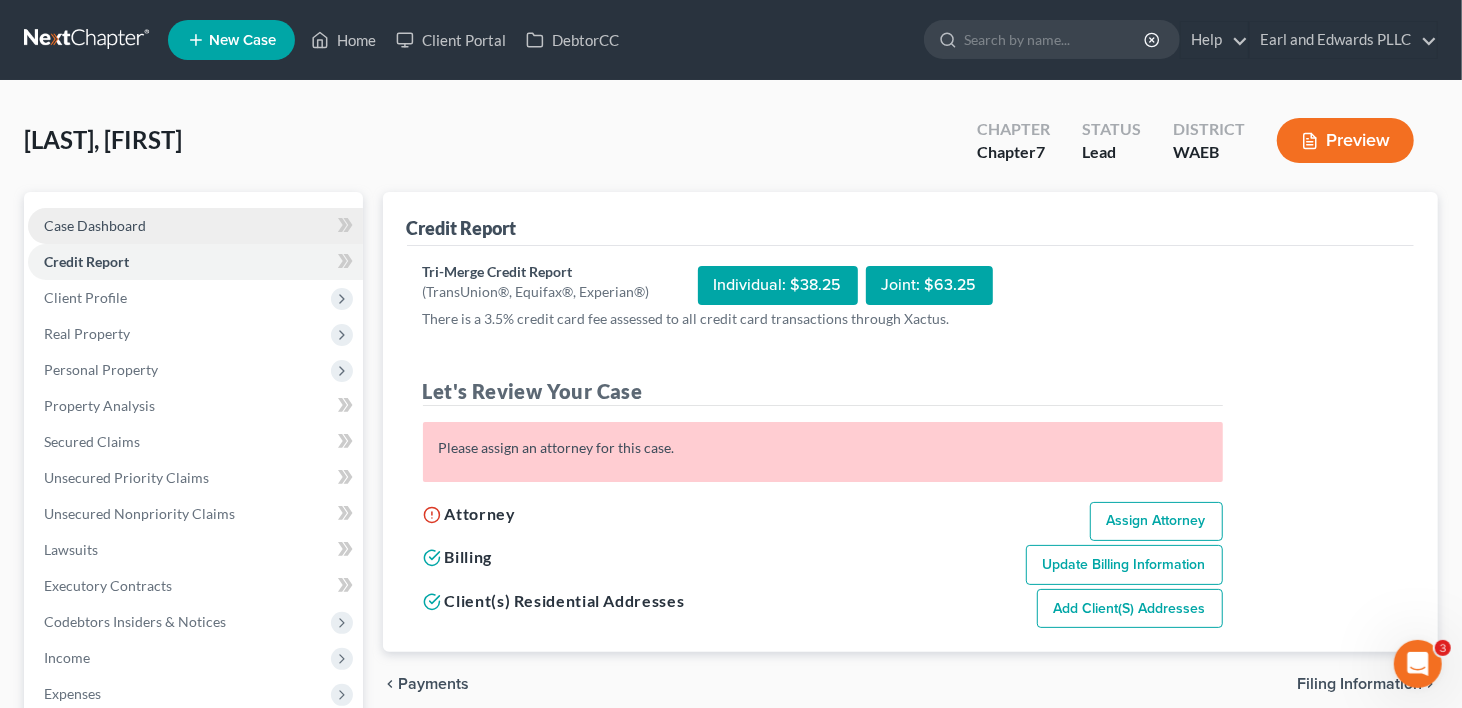 click on "Case Dashboard" at bounding box center [95, 225] 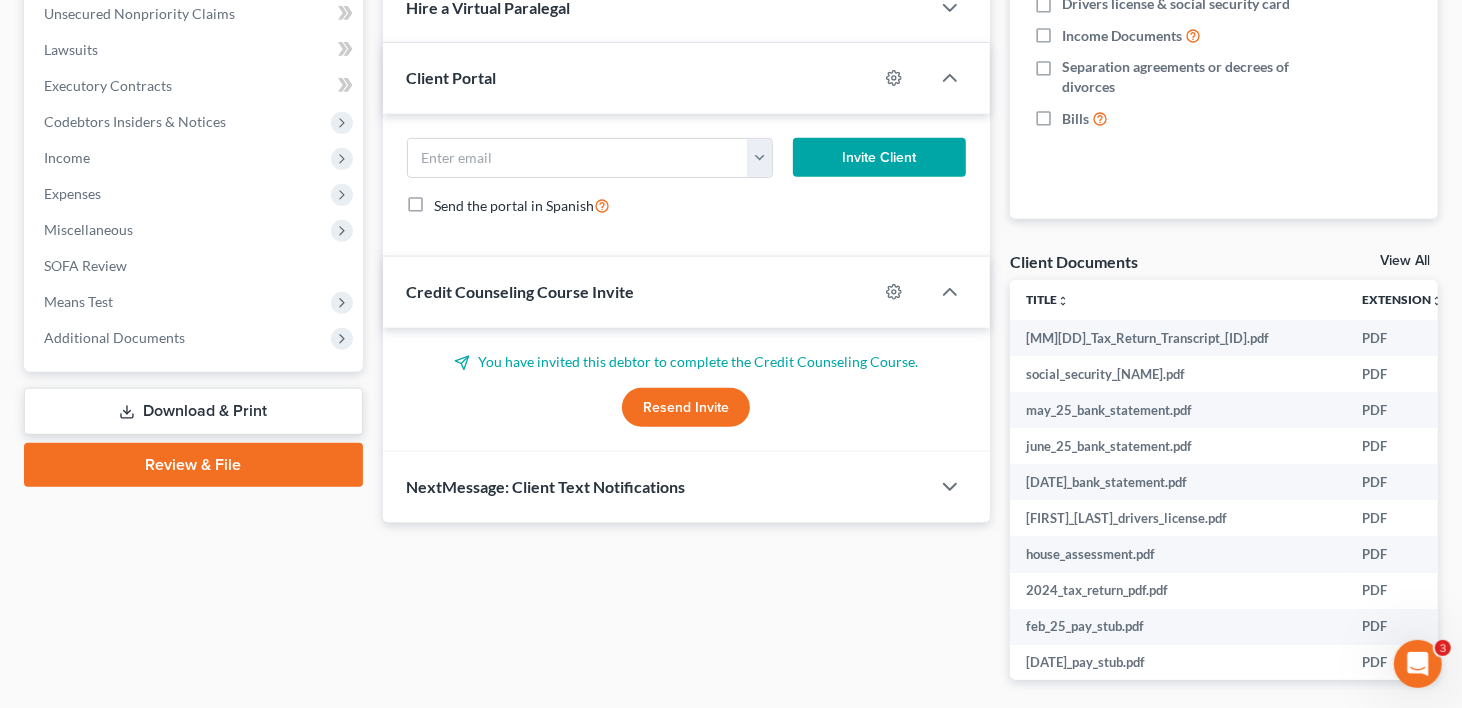 scroll, scrollTop: 100, scrollLeft: 0, axis: vertical 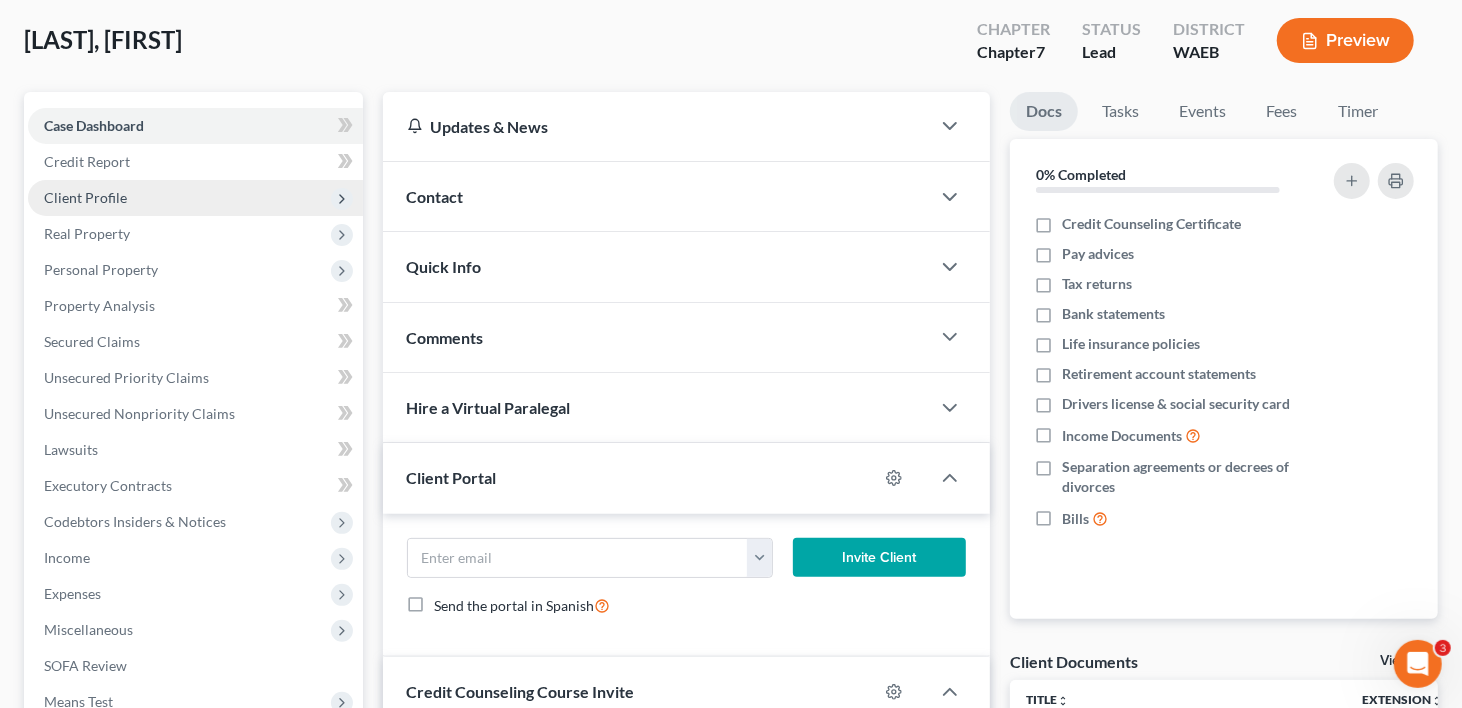 click on "Client Profile" at bounding box center (85, 197) 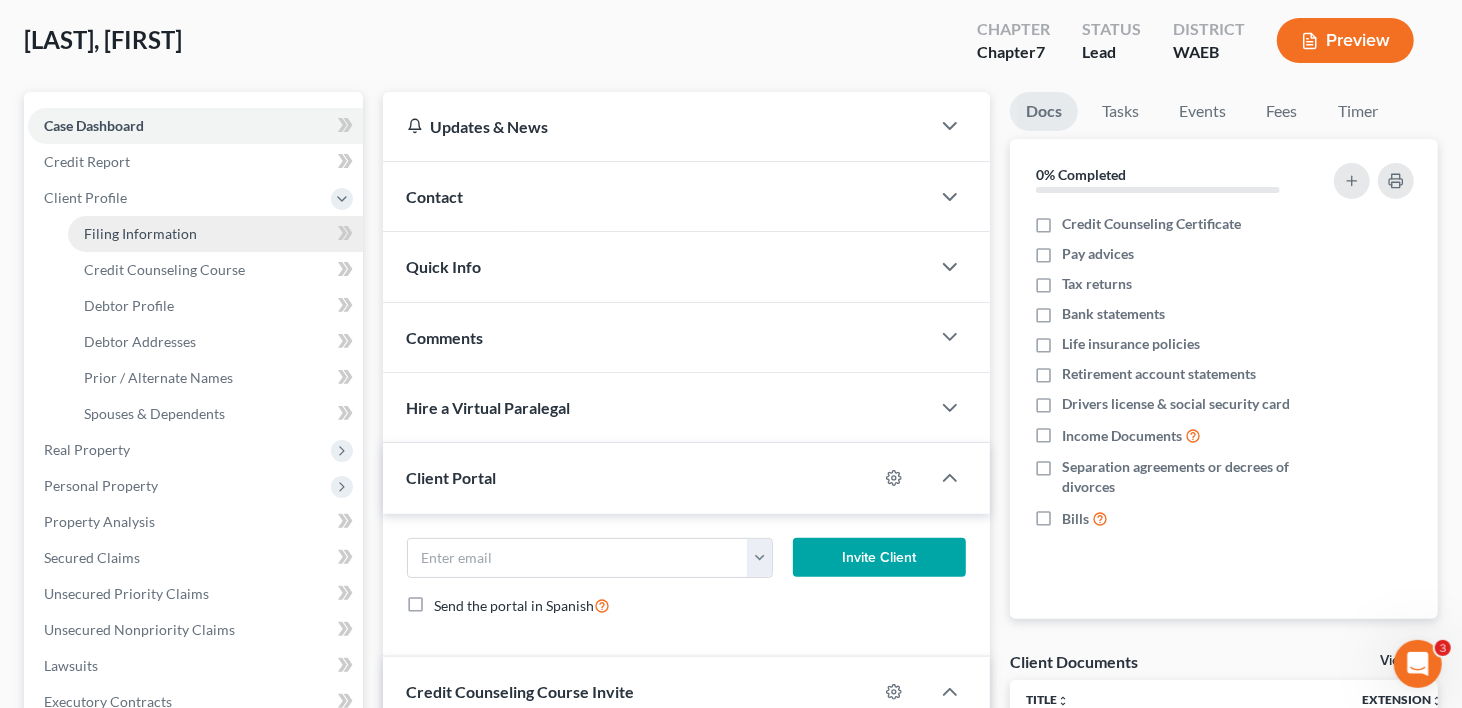 click on "Filing Information" at bounding box center [140, 233] 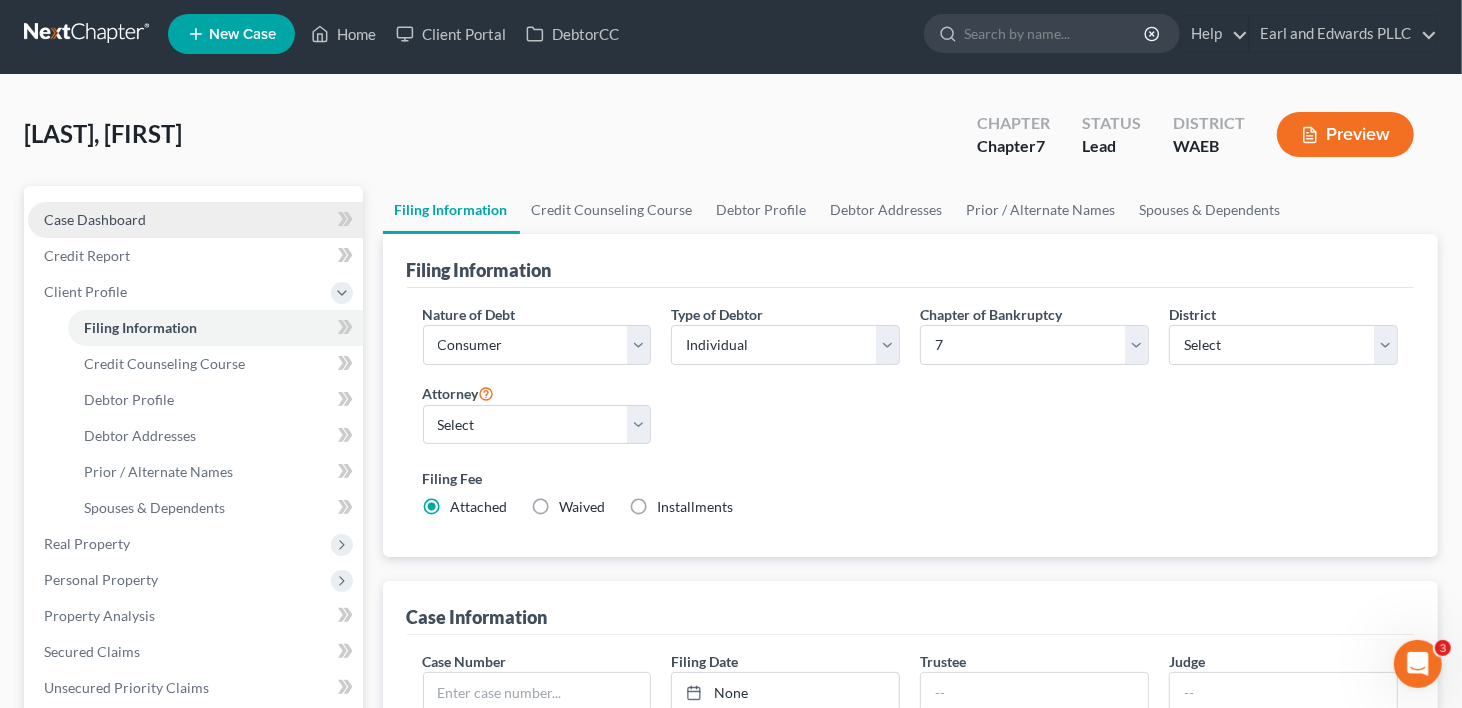 scroll, scrollTop: 0, scrollLeft: 0, axis: both 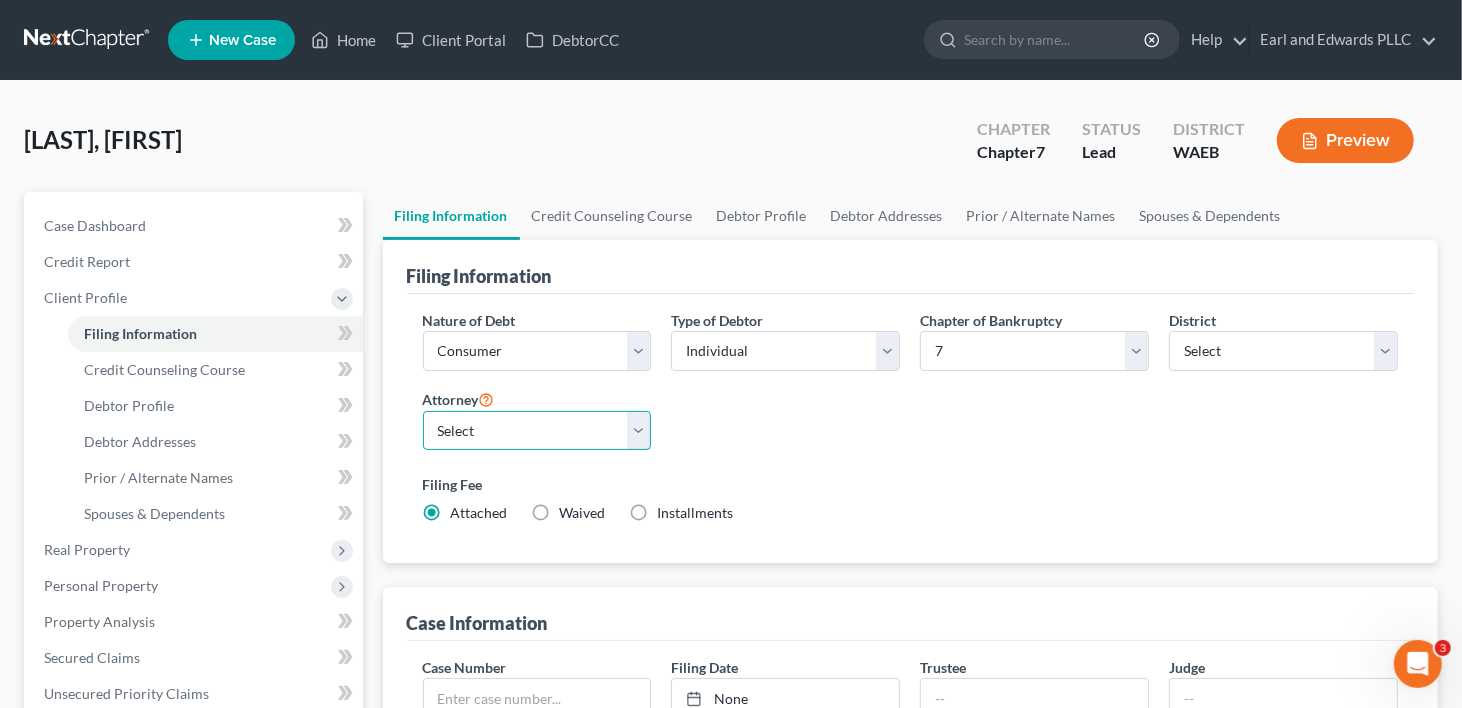 drag, startPoint x: 633, startPoint y: 430, endPoint x: 622, endPoint y: 432, distance: 11.18034 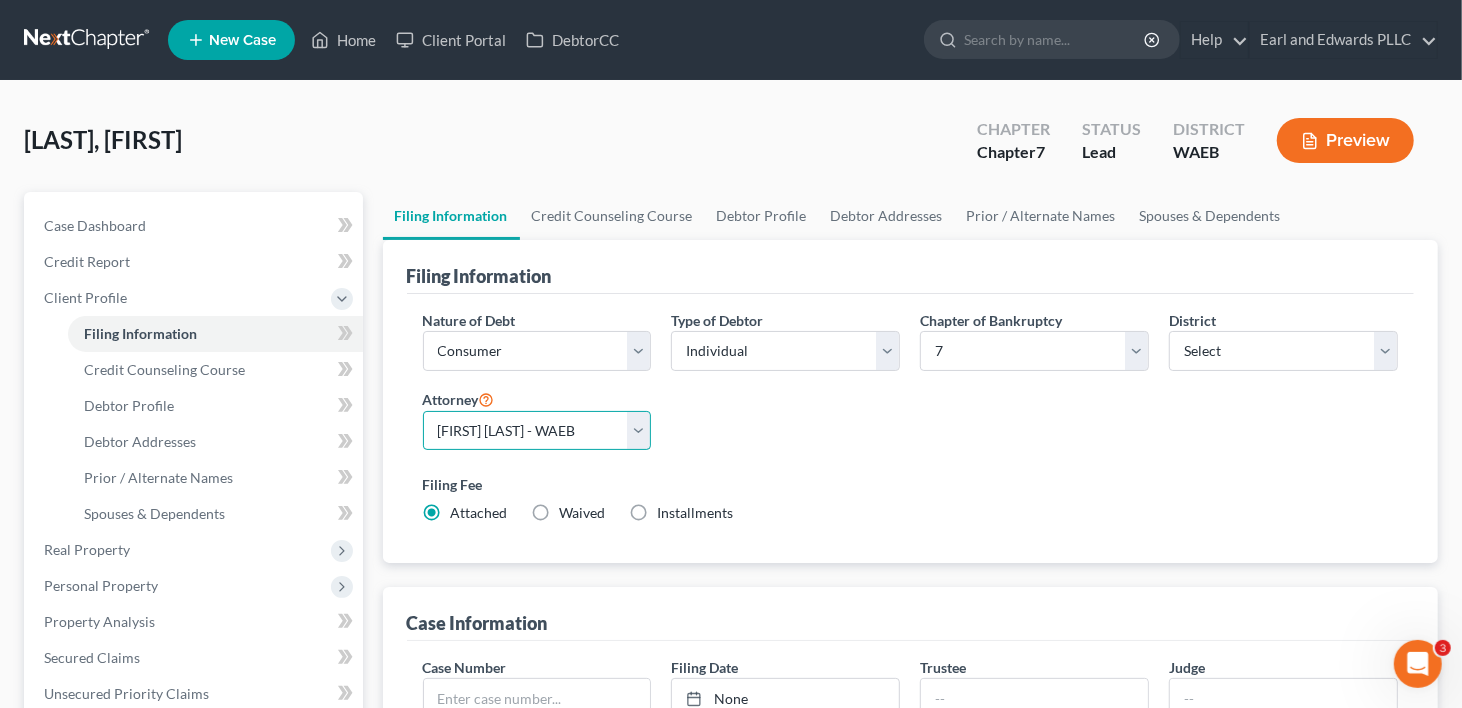 click on "Select [FIRST] [LAST] - WAEB" at bounding box center [537, 431] 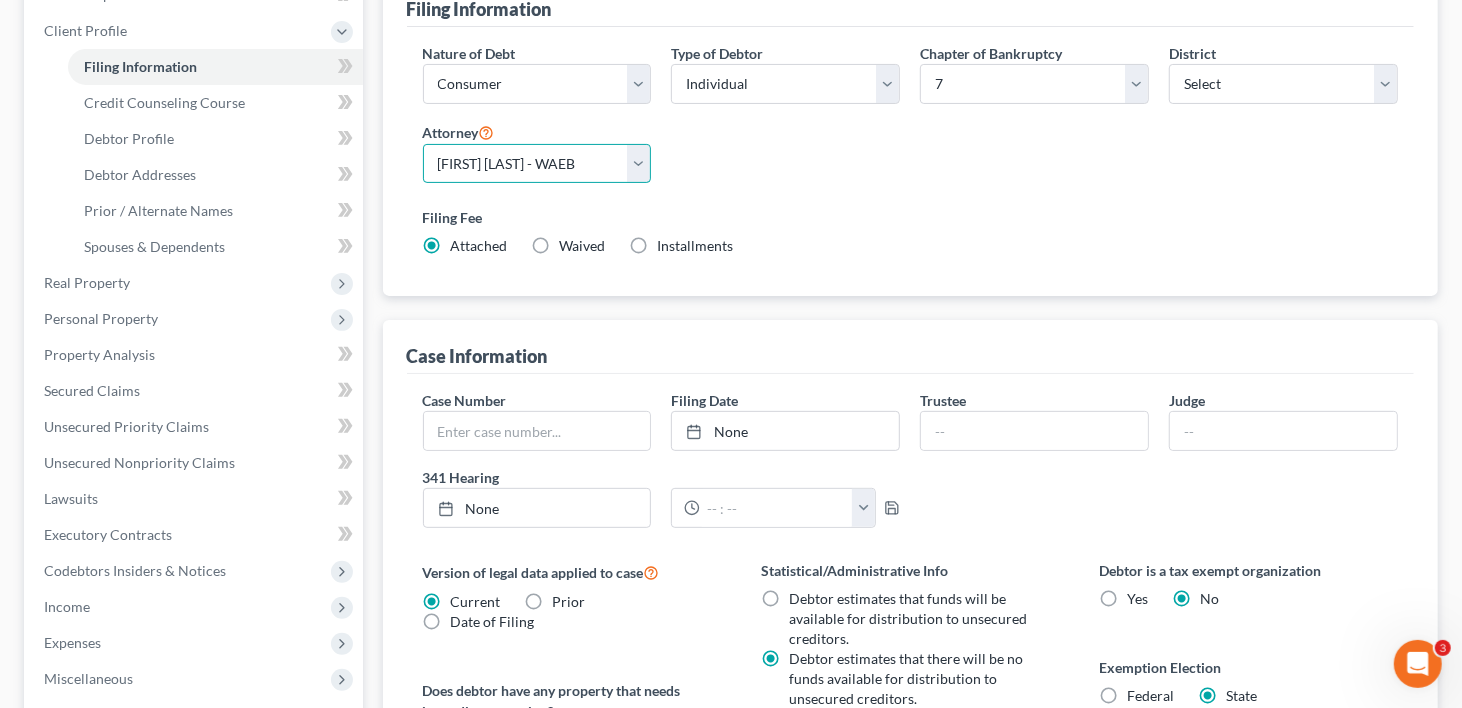 scroll, scrollTop: 400, scrollLeft: 0, axis: vertical 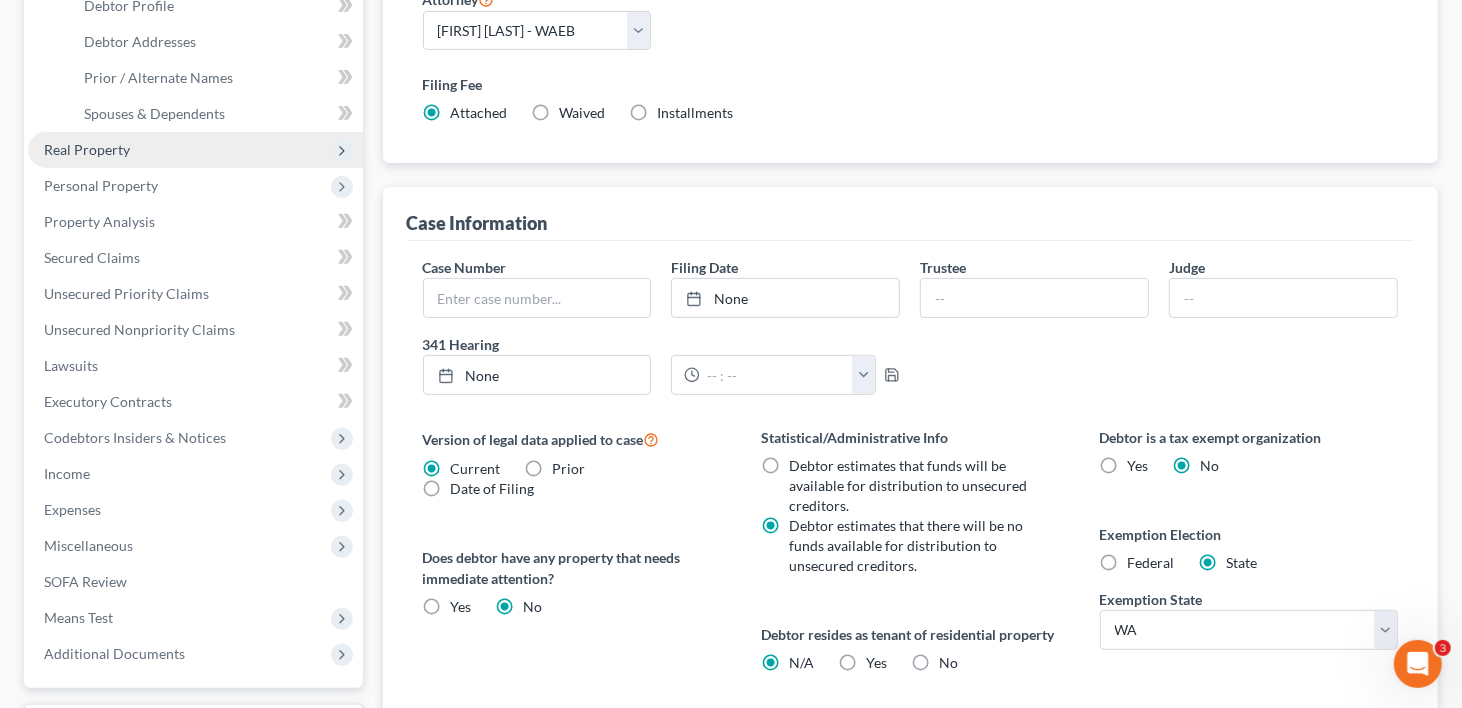 click on "Real Property" at bounding box center (87, 149) 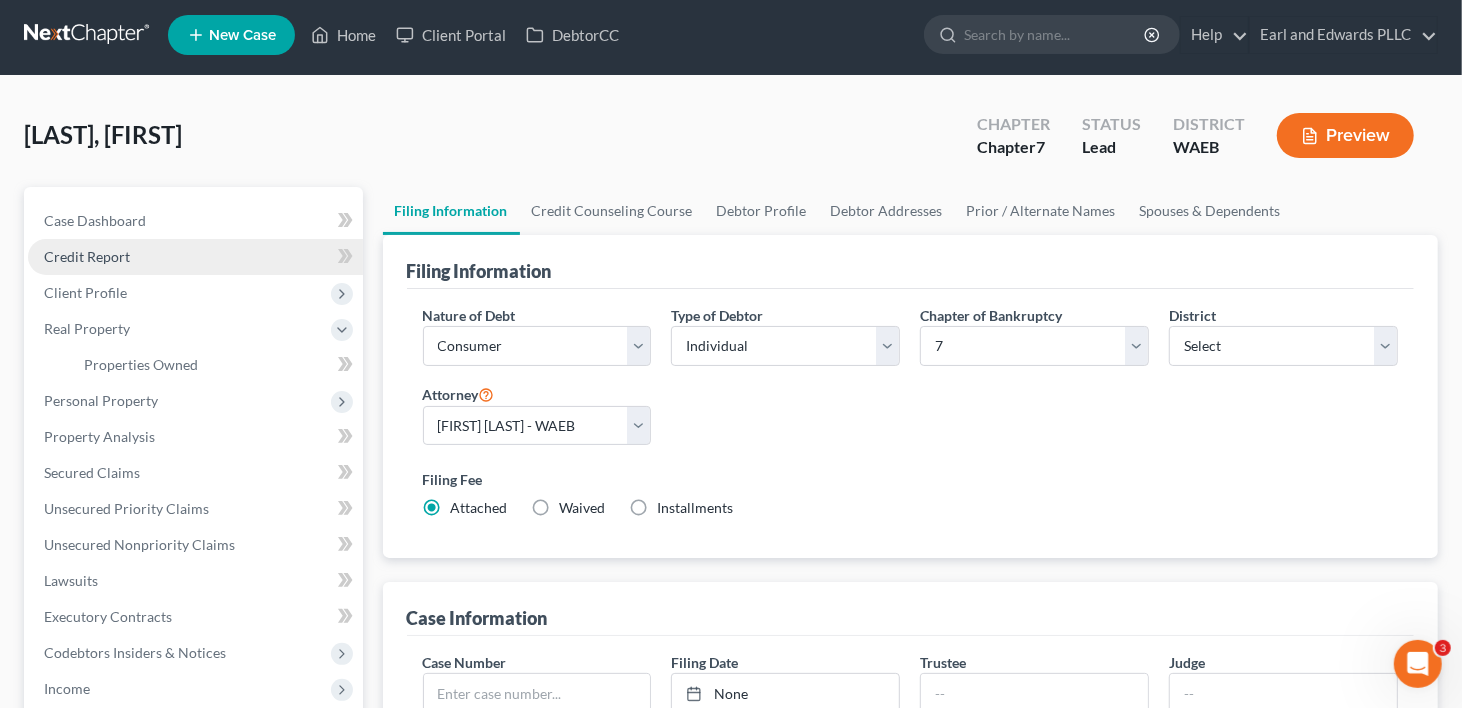 scroll, scrollTop: 0, scrollLeft: 0, axis: both 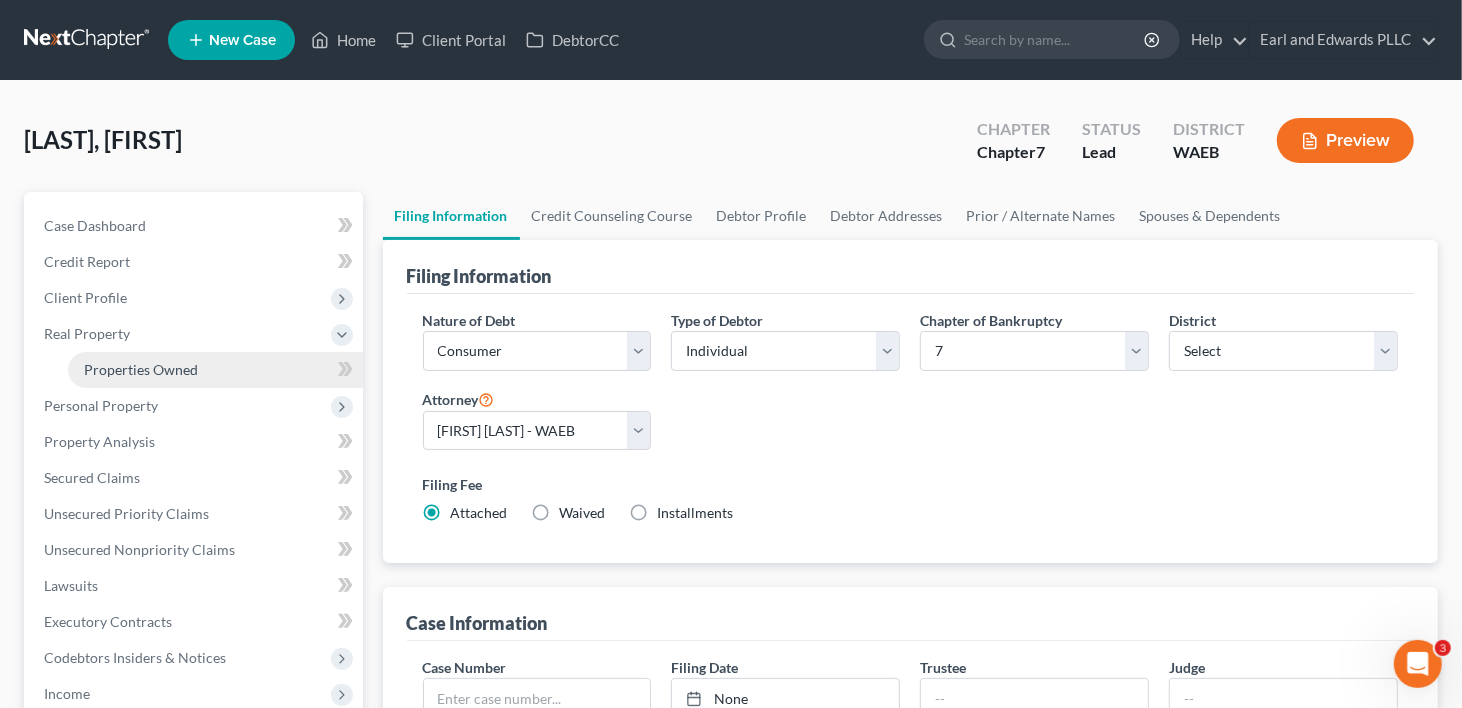 click on "Properties Owned" at bounding box center (141, 369) 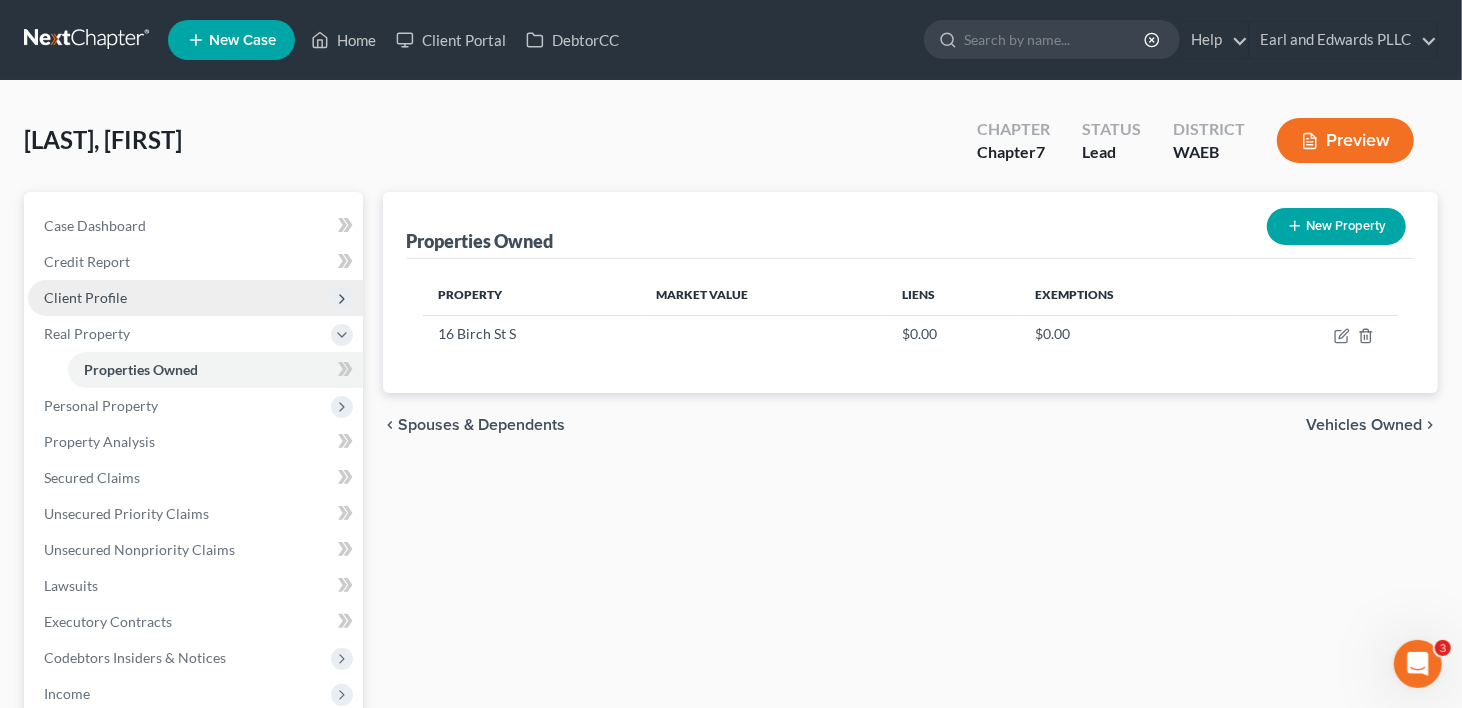 click on "Client Profile" at bounding box center [85, 297] 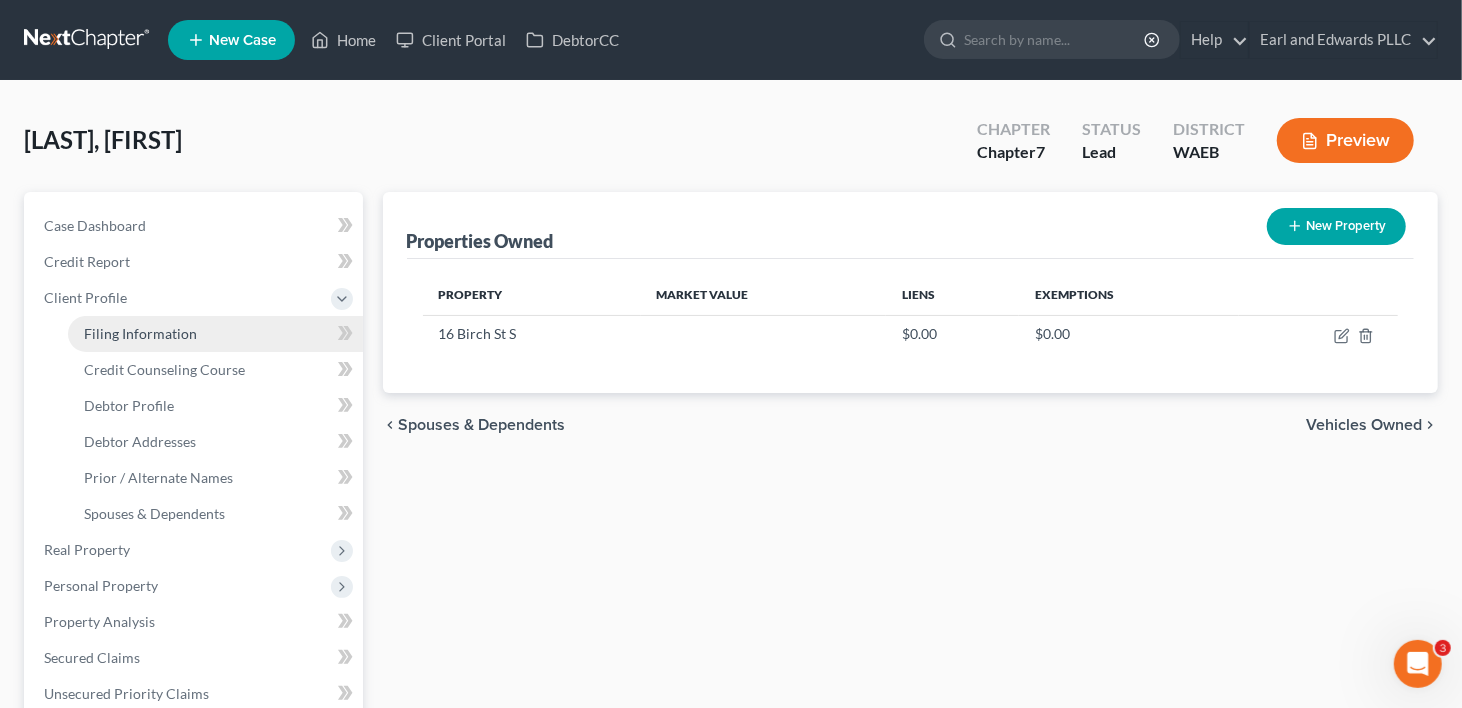click on "Filing Information" at bounding box center [215, 334] 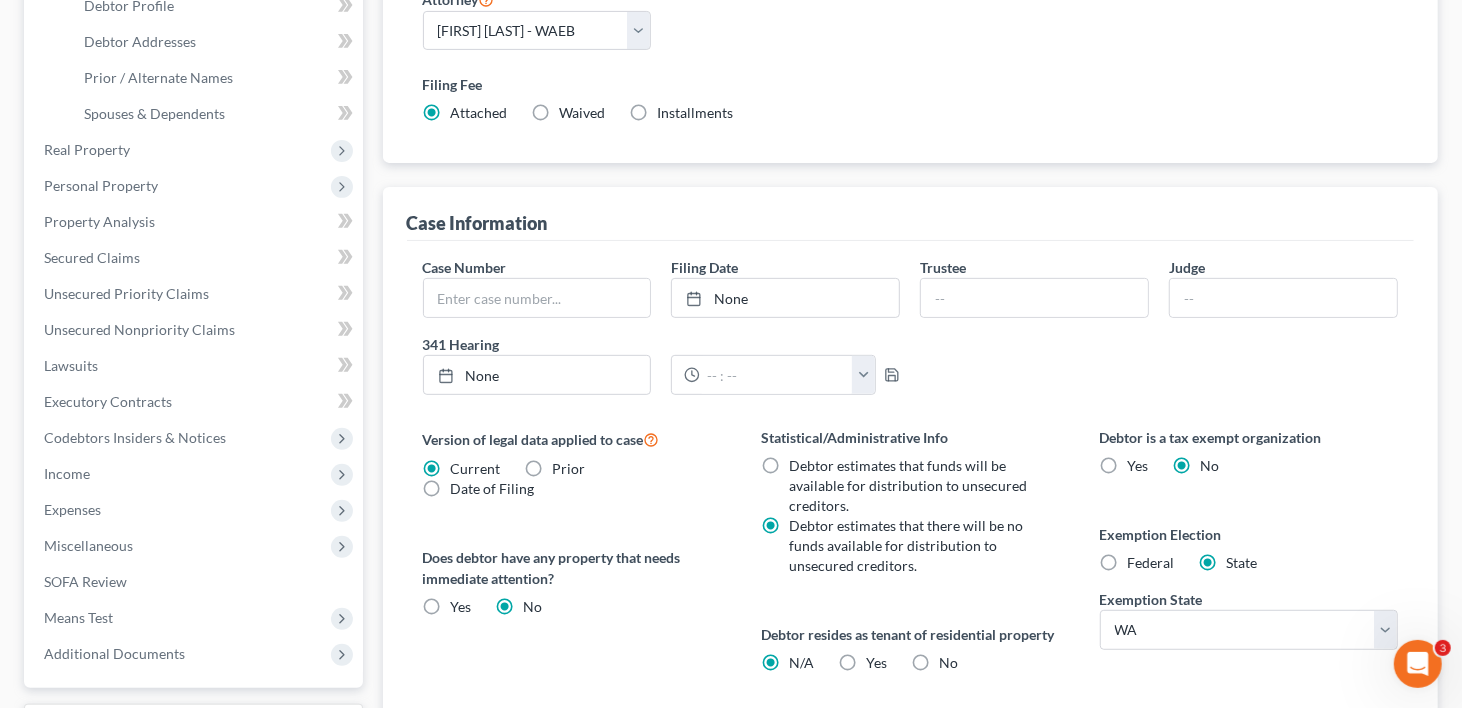 scroll, scrollTop: 666, scrollLeft: 0, axis: vertical 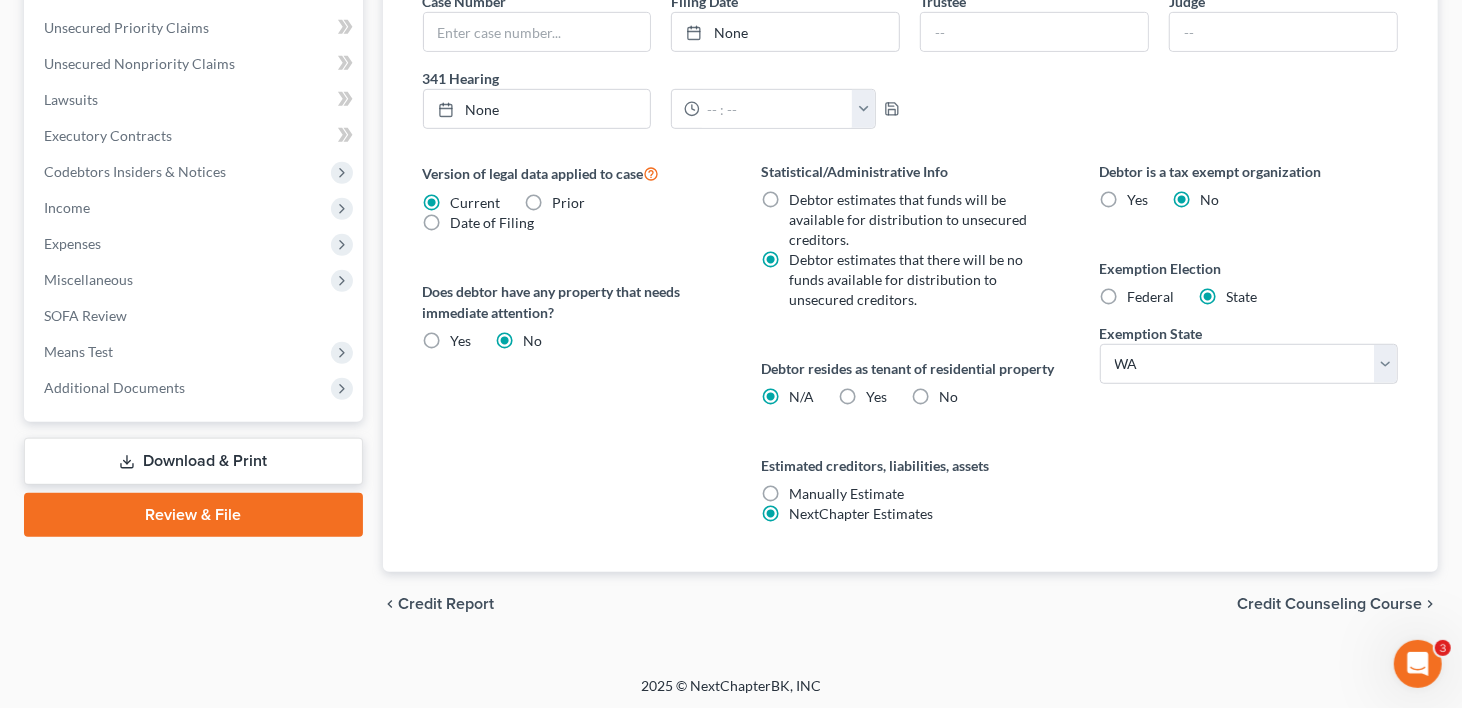 click on "No" at bounding box center (948, 397) 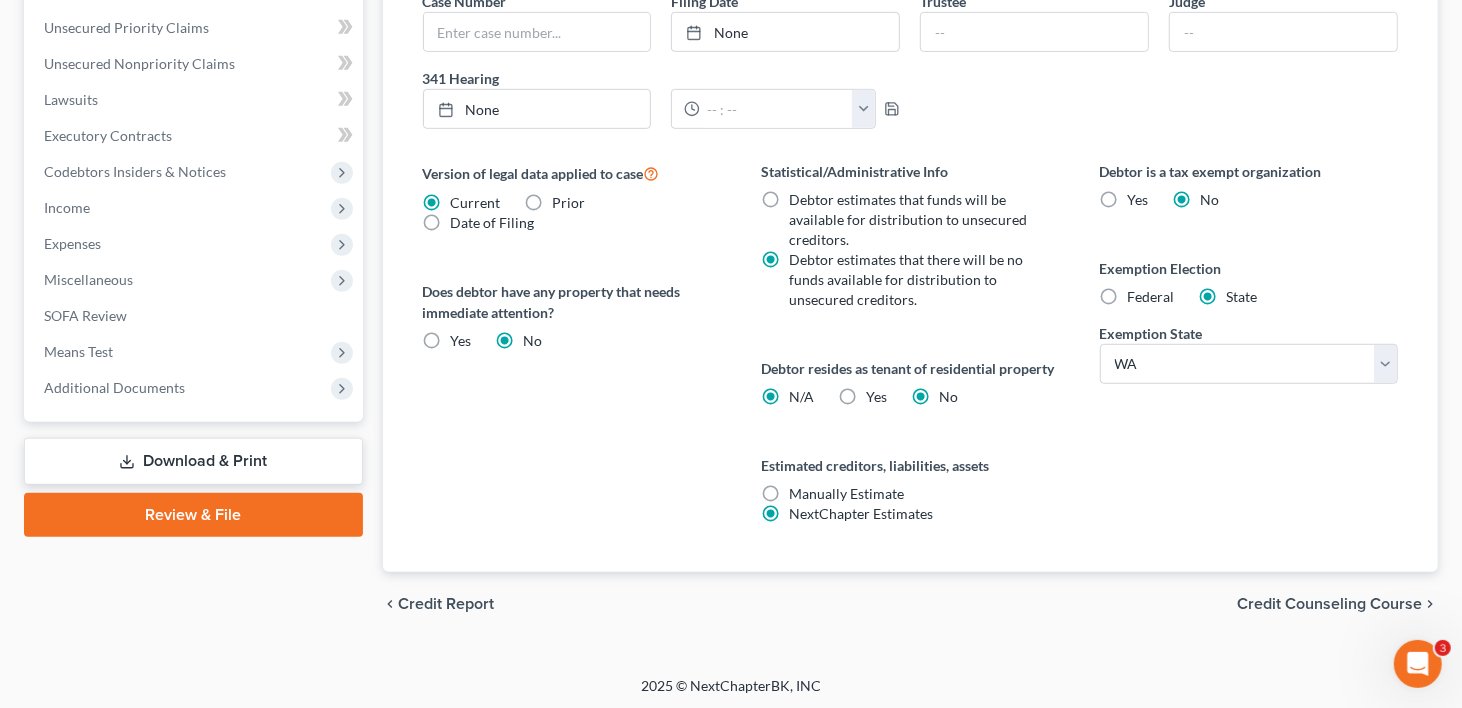 radio on "false" 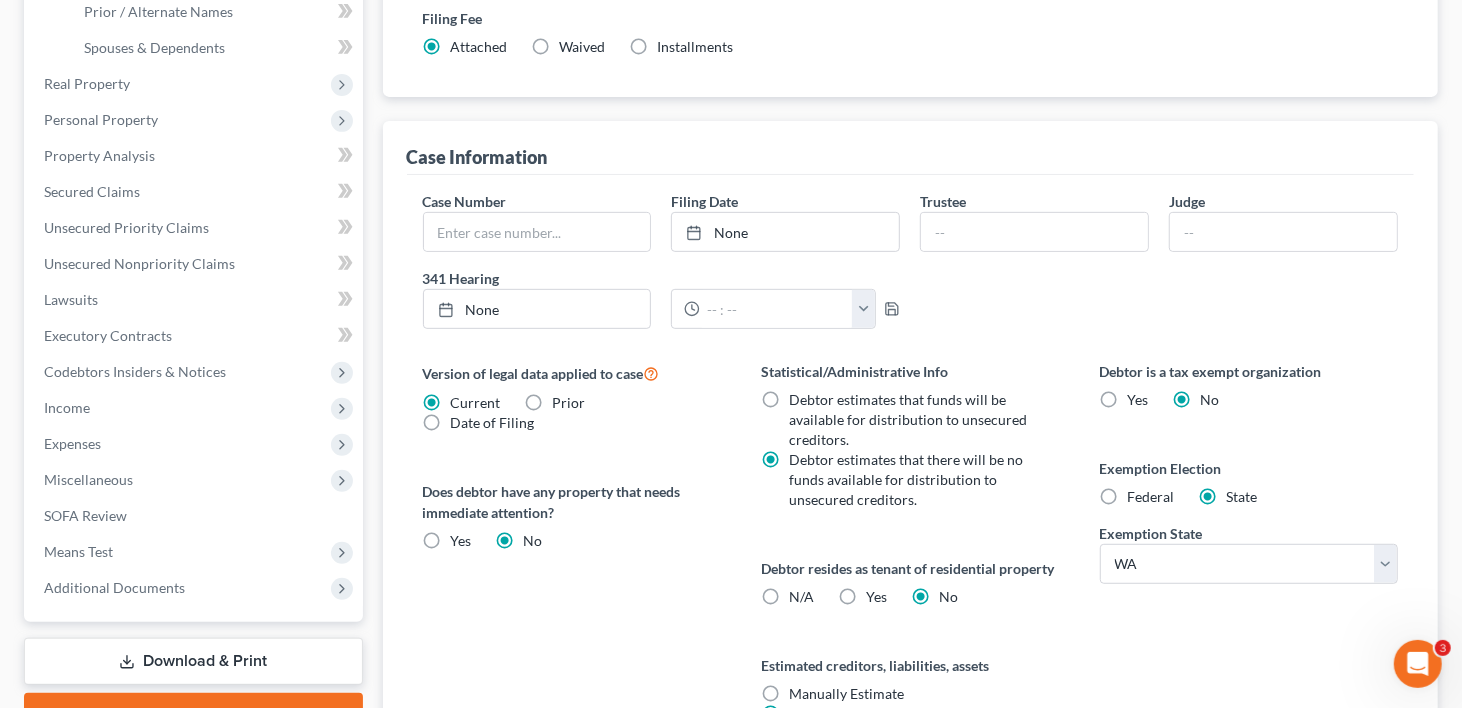 scroll, scrollTop: 166, scrollLeft: 0, axis: vertical 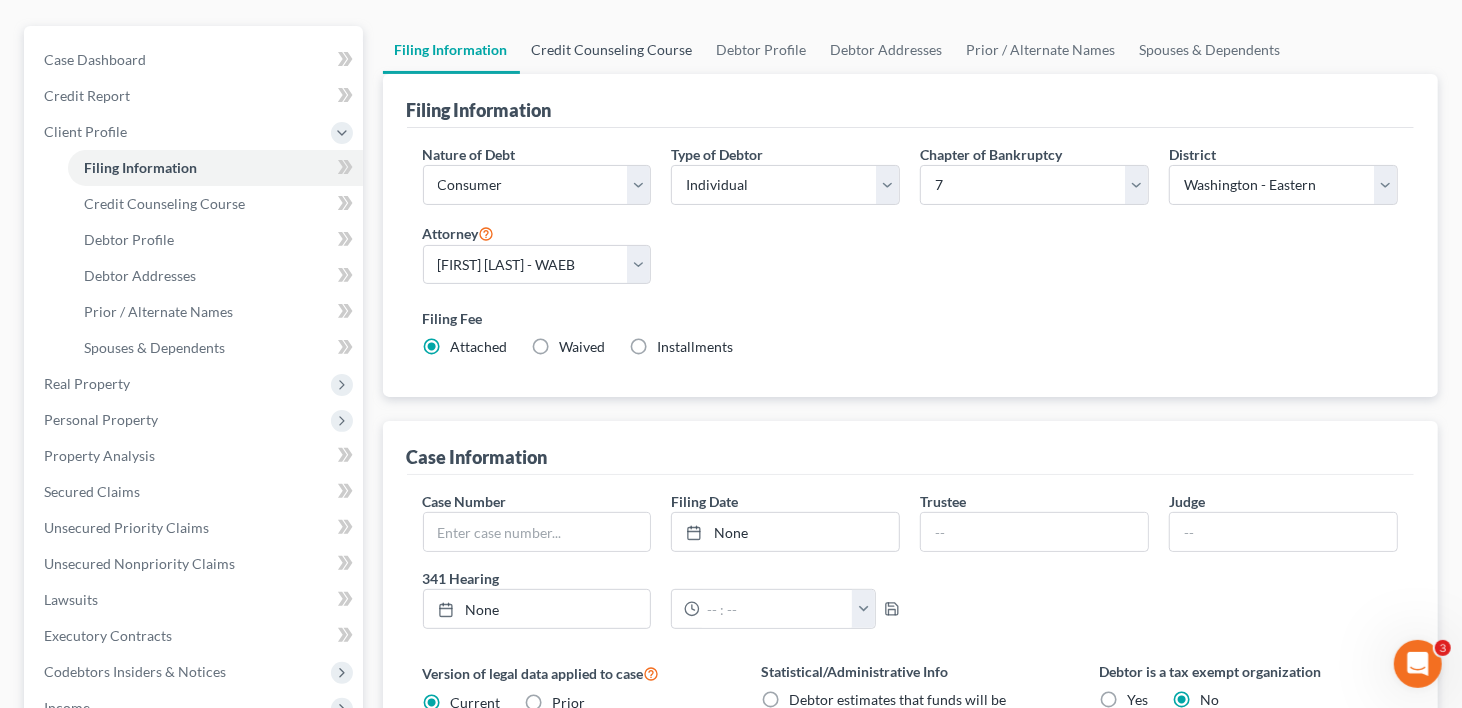 click on "Credit Counseling Course" at bounding box center (612, 50) 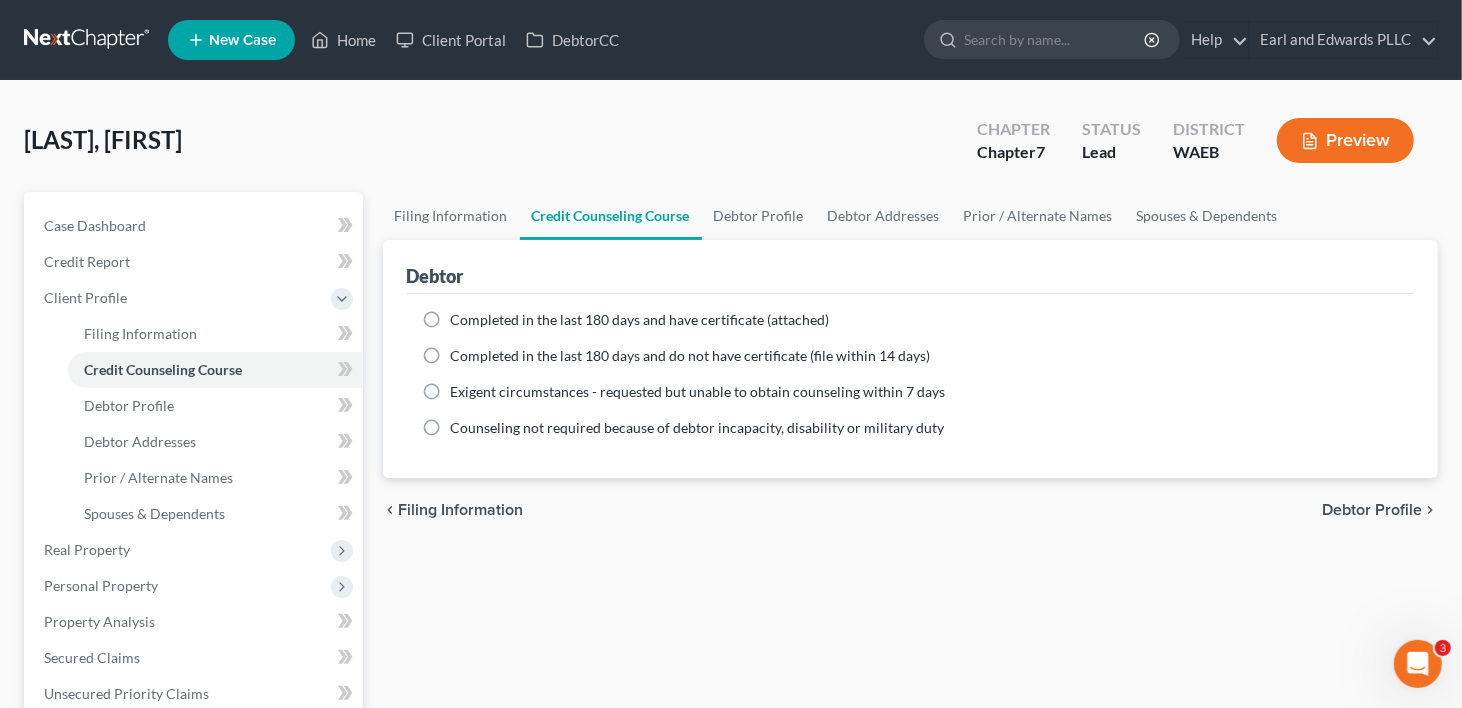 scroll, scrollTop: 0, scrollLeft: 0, axis: both 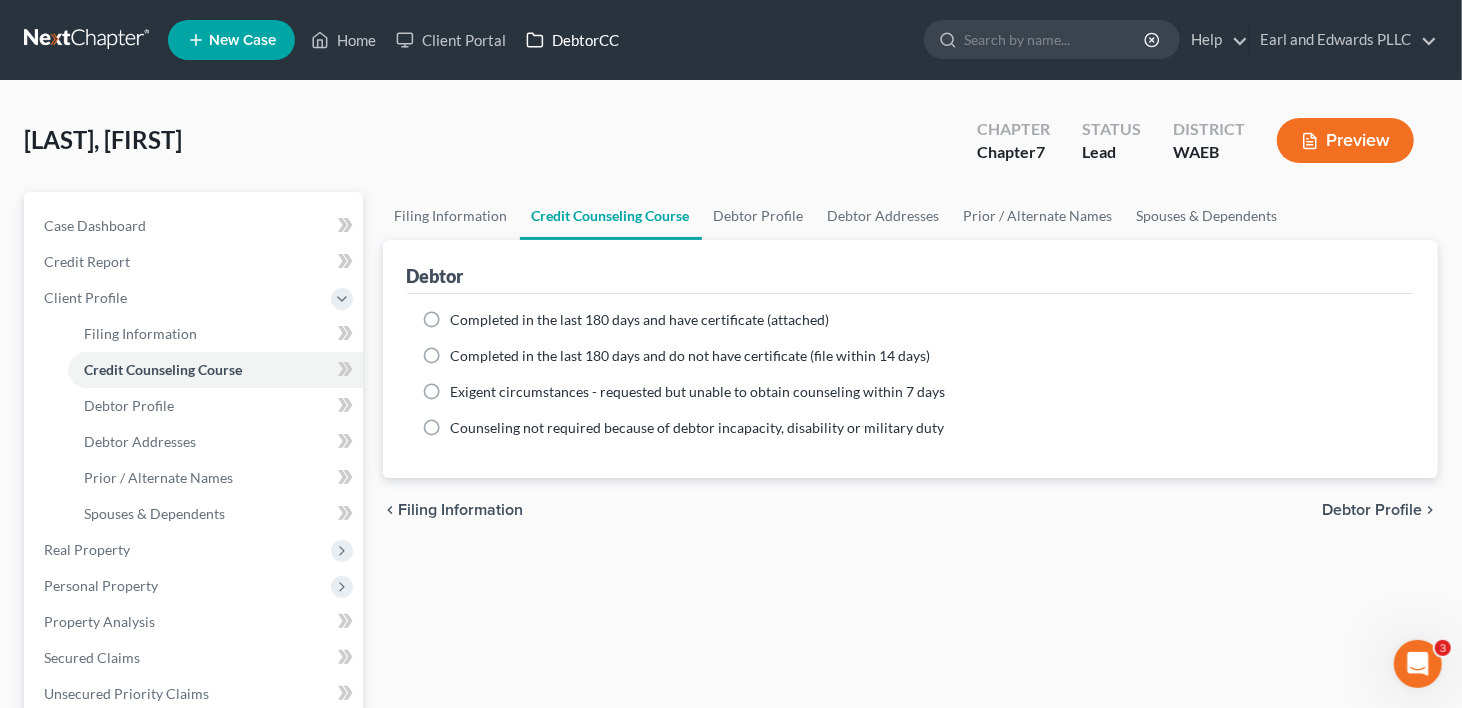 click on "DebtorCC" at bounding box center [572, 40] 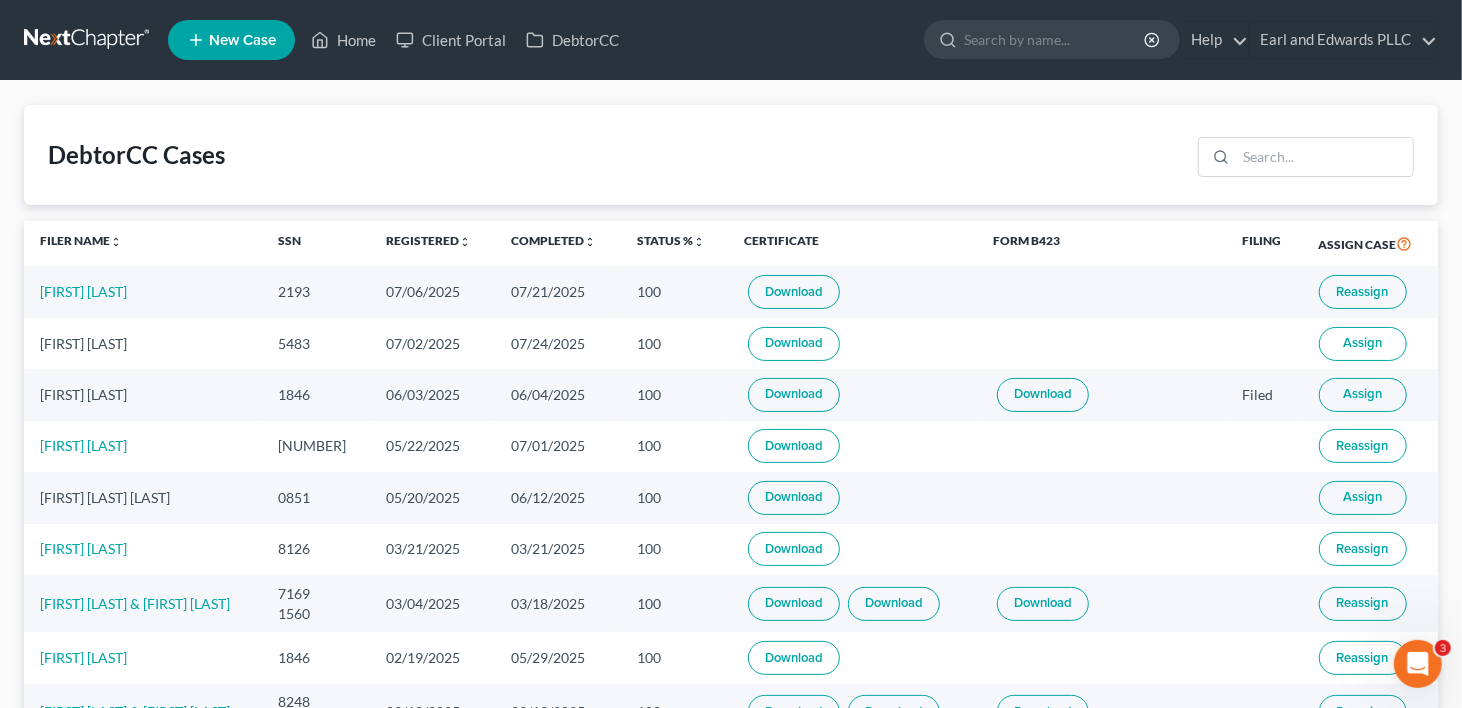 click on "Assign" at bounding box center [1362, 343] 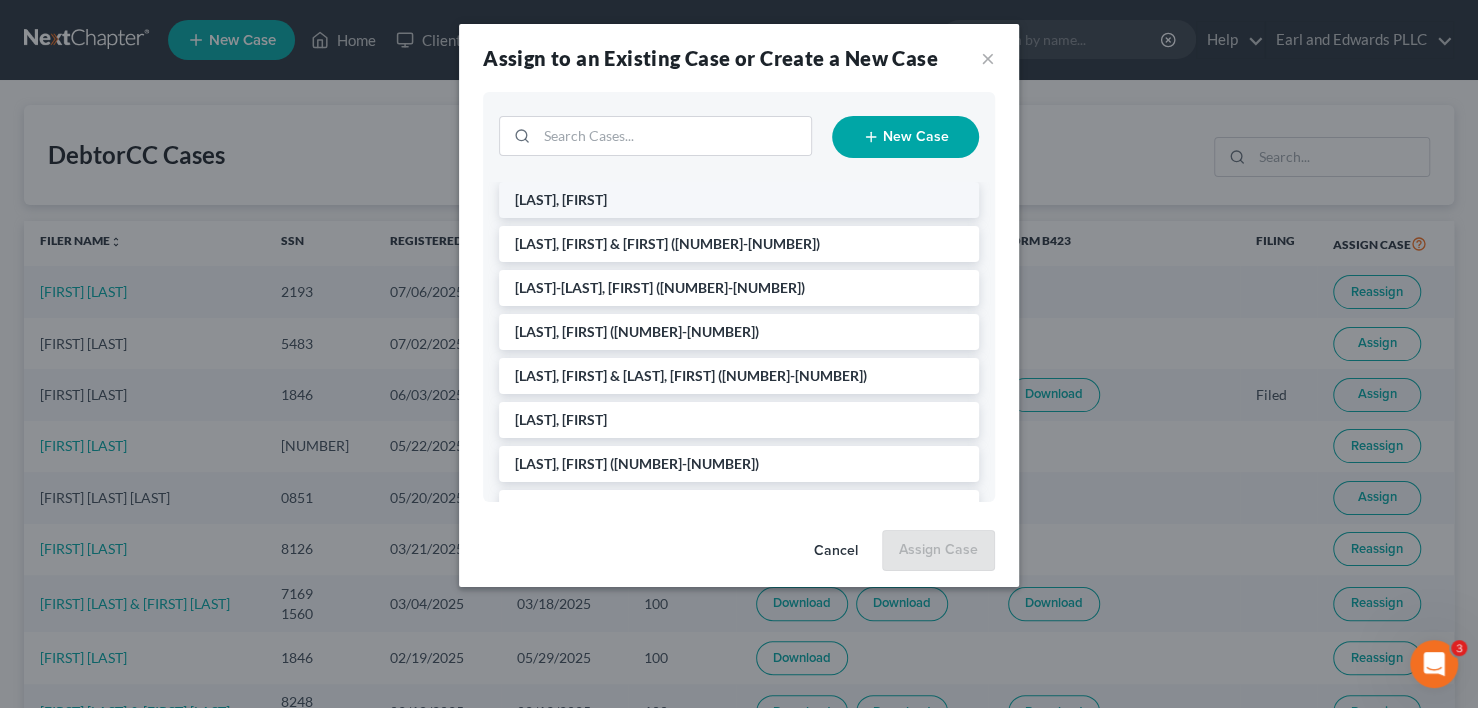 click on "[LAST], [FIRST]" at bounding box center [739, 200] 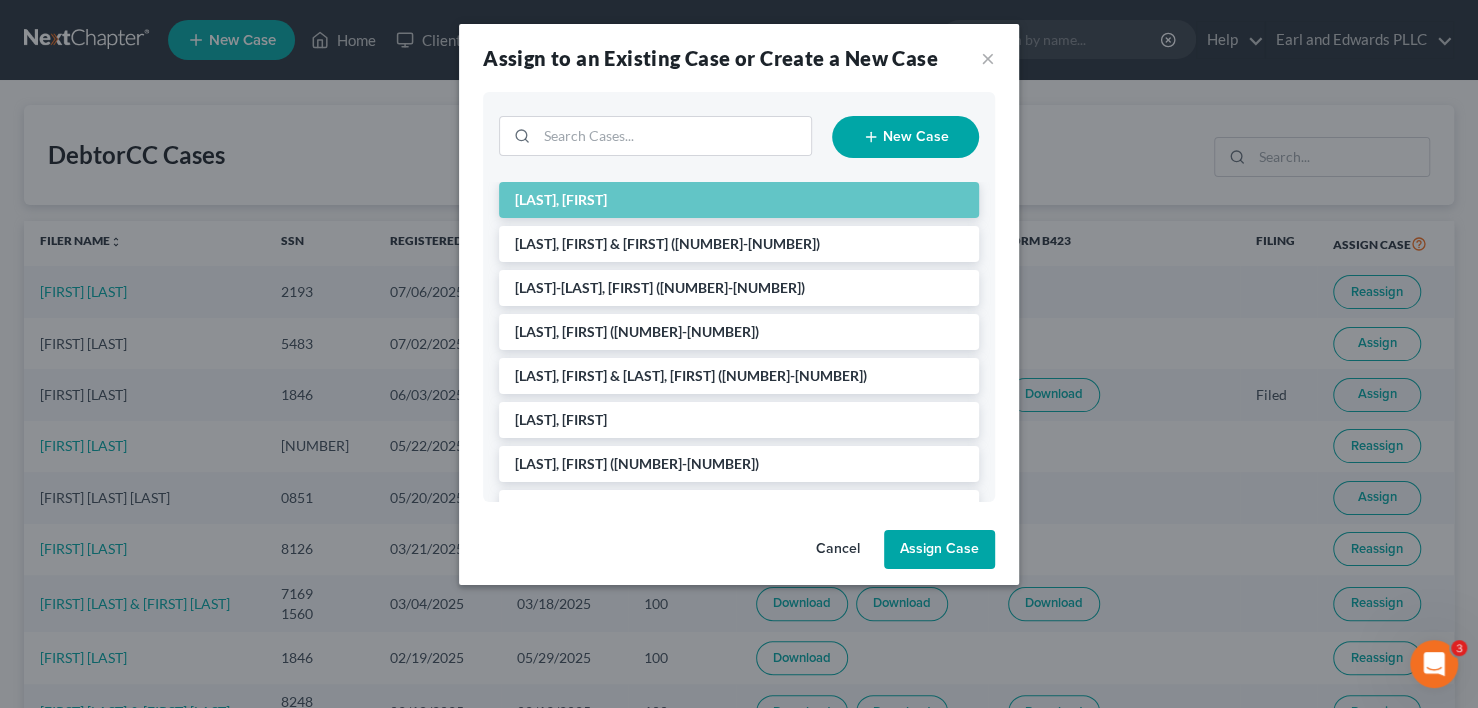 click on "Assign Case" at bounding box center (939, 550) 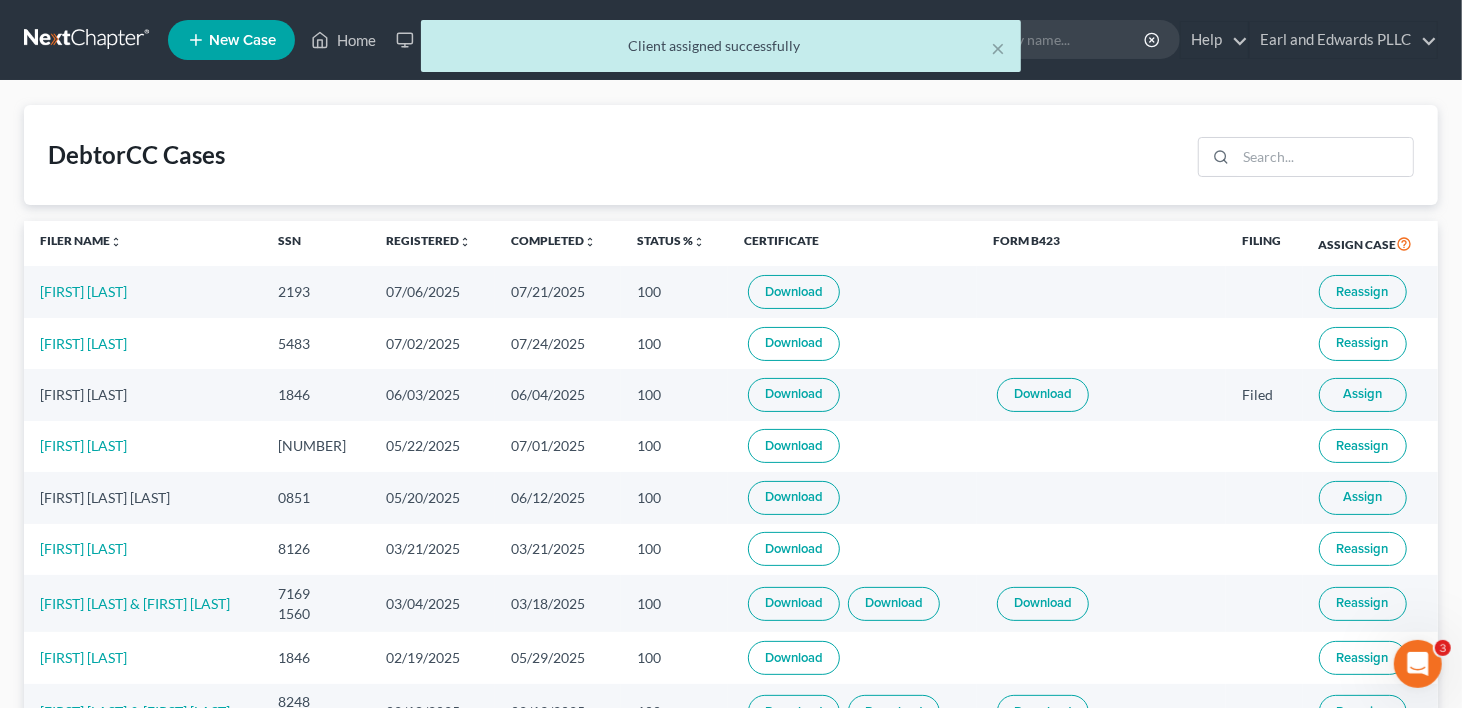 click on "×                     Client assigned successfully" at bounding box center [721, 51] 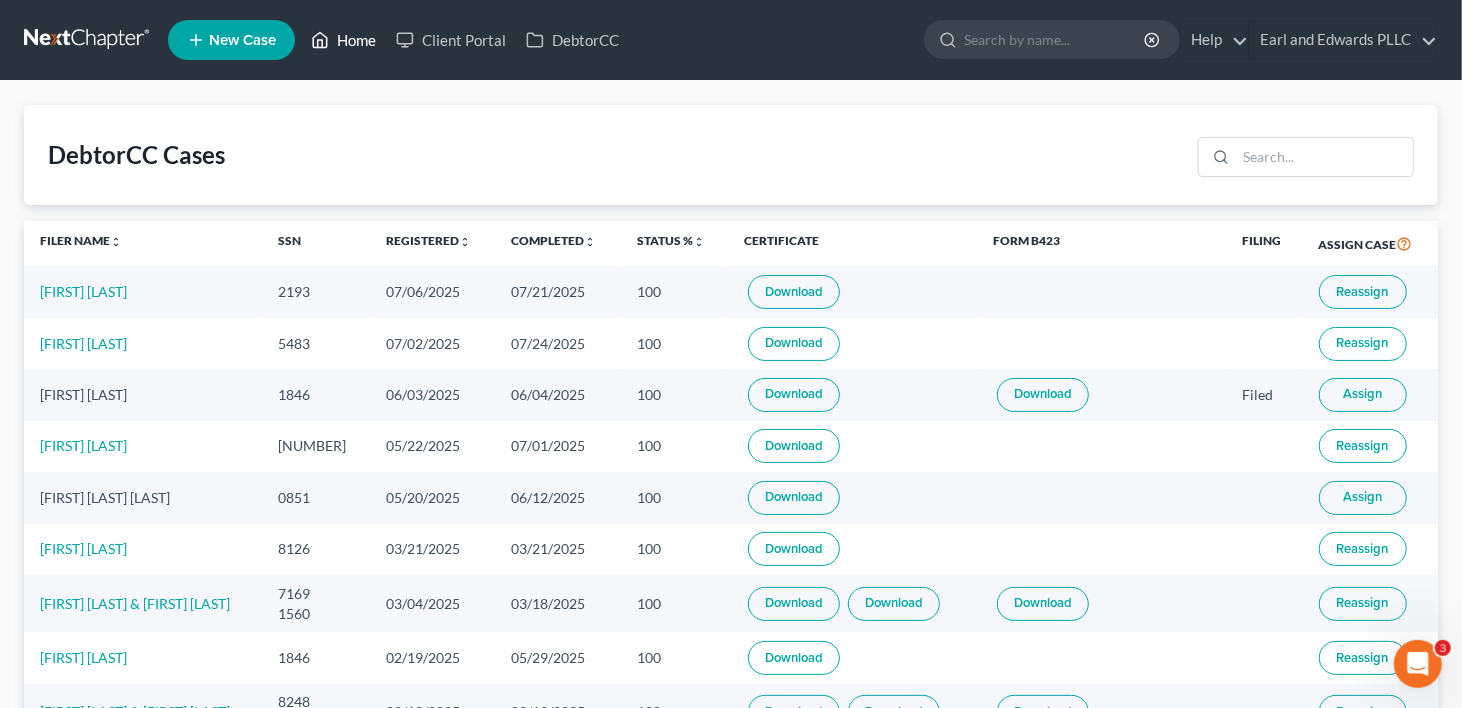 click on "Home" at bounding box center (343, 40) 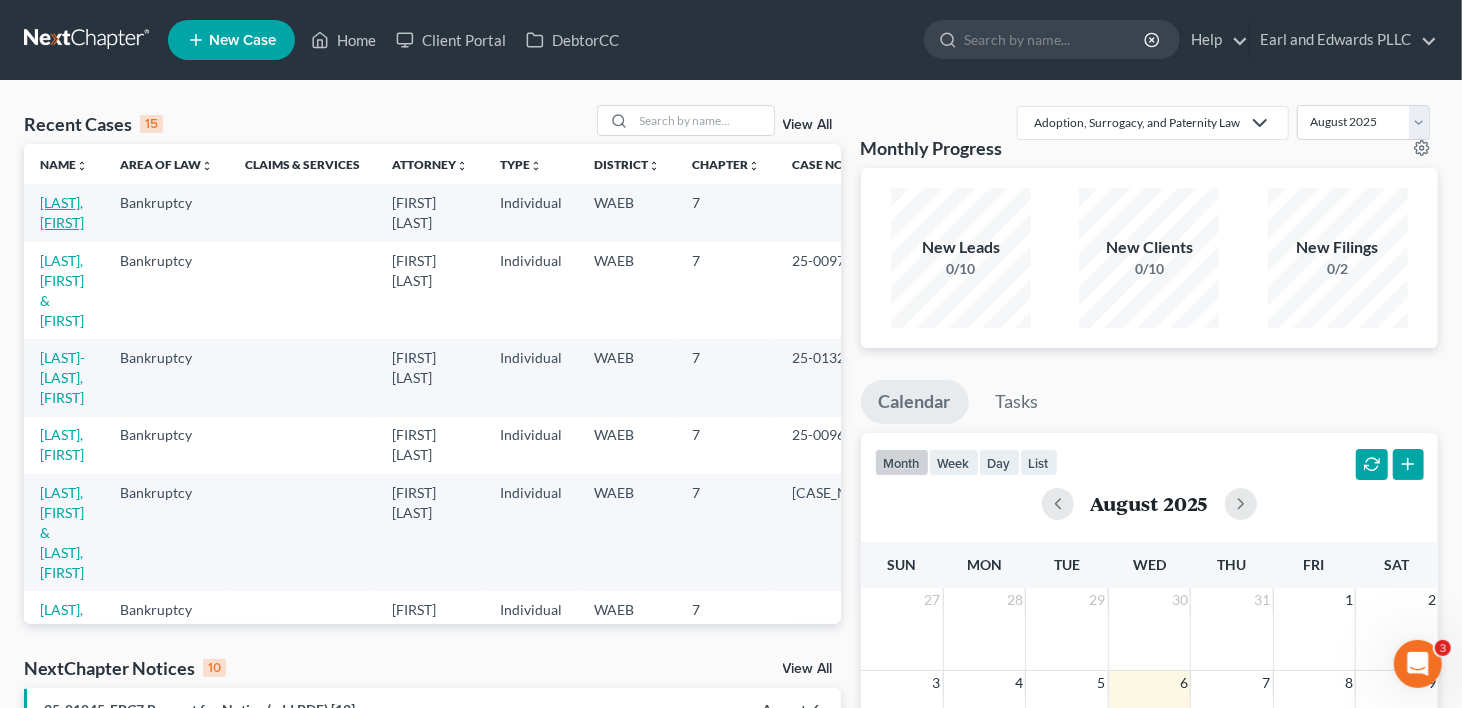 click on "[LAST], [FIRST]" at bounding box center [62, 212] 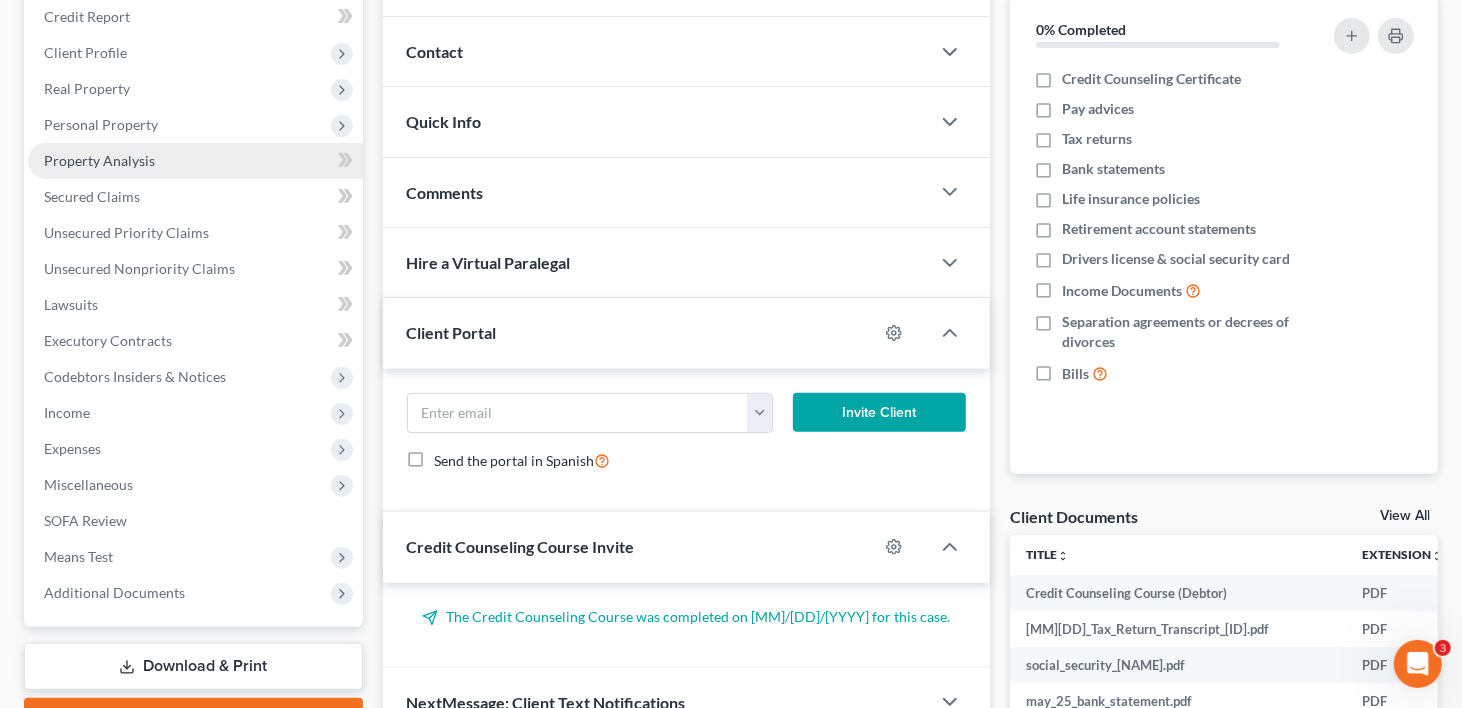 scroll, scrollTop: 200, scrollLeft: 0, axis: vertical 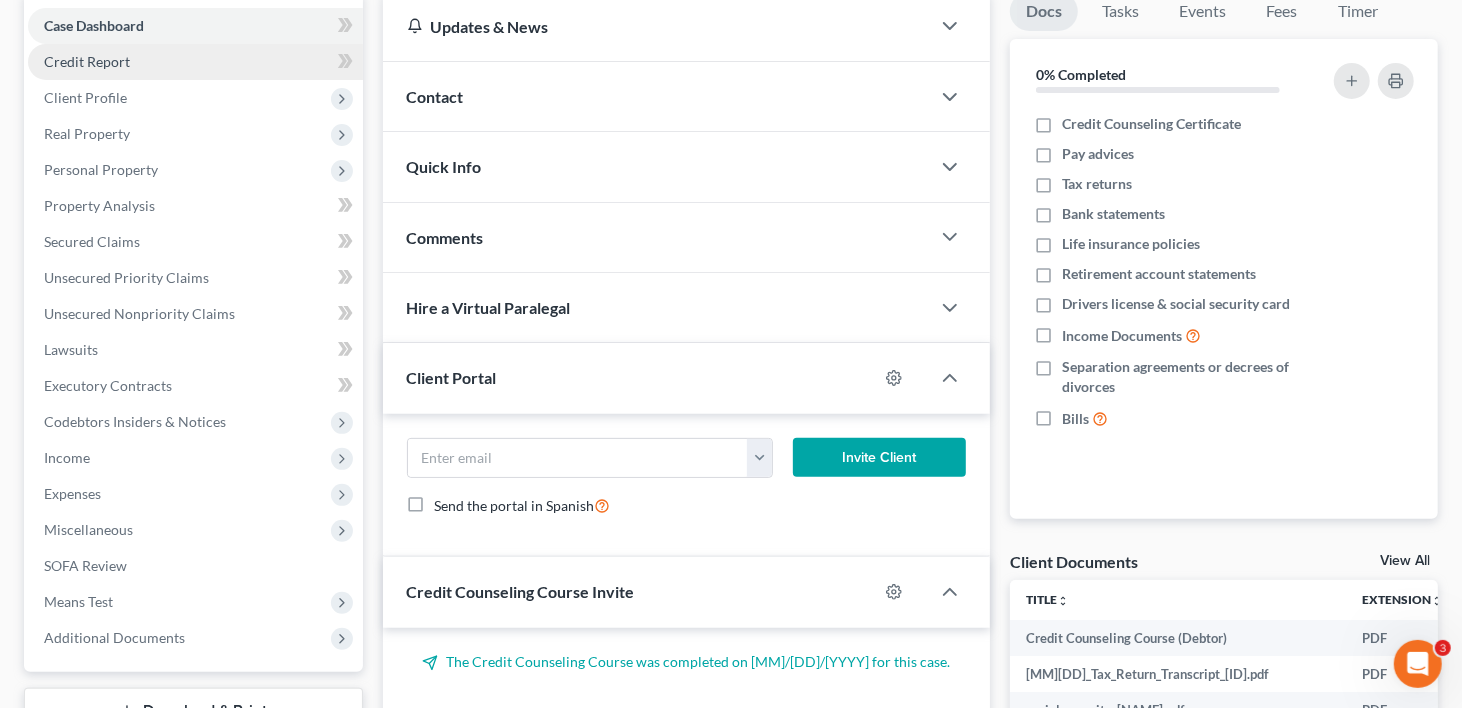 click on "Credit Report" at bounding box center [87, 61] 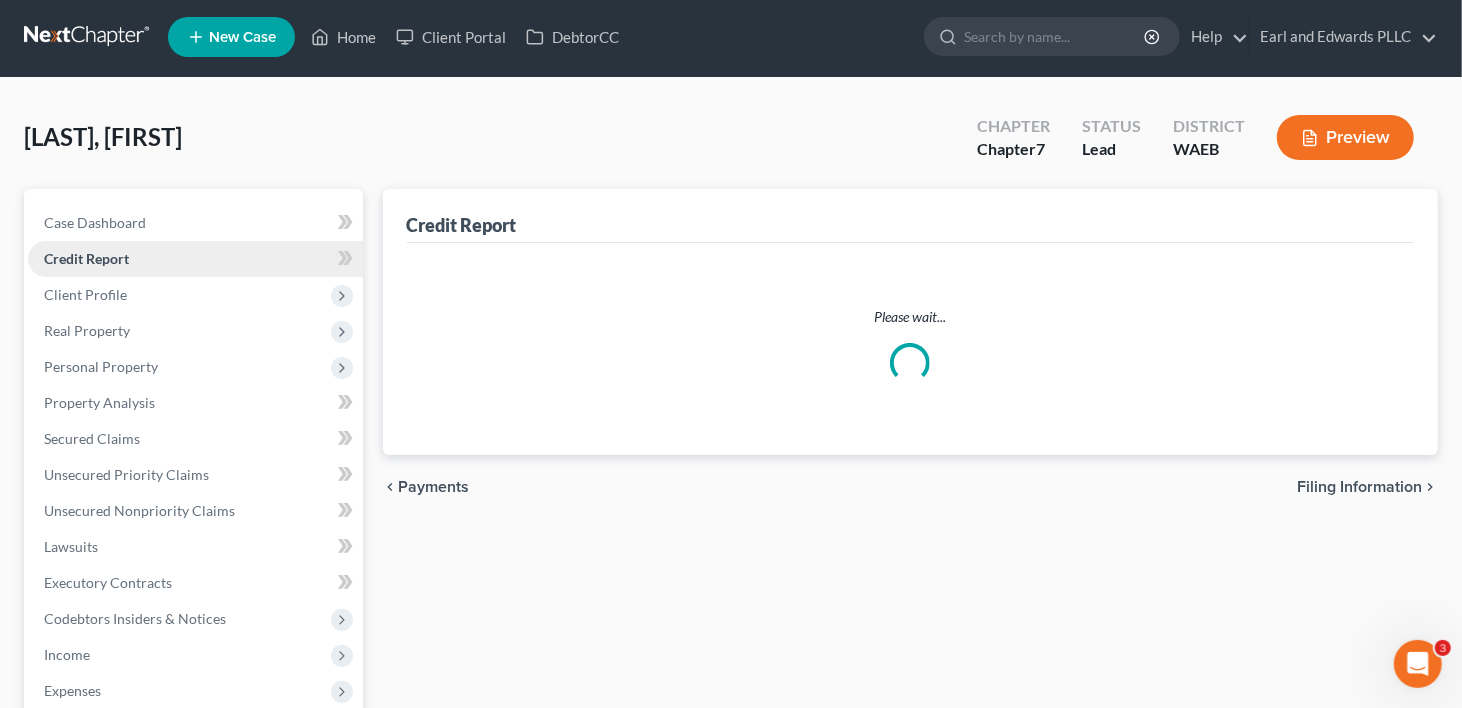 scroll, scrollTop: 0, scrollLeft: 0, axis: both 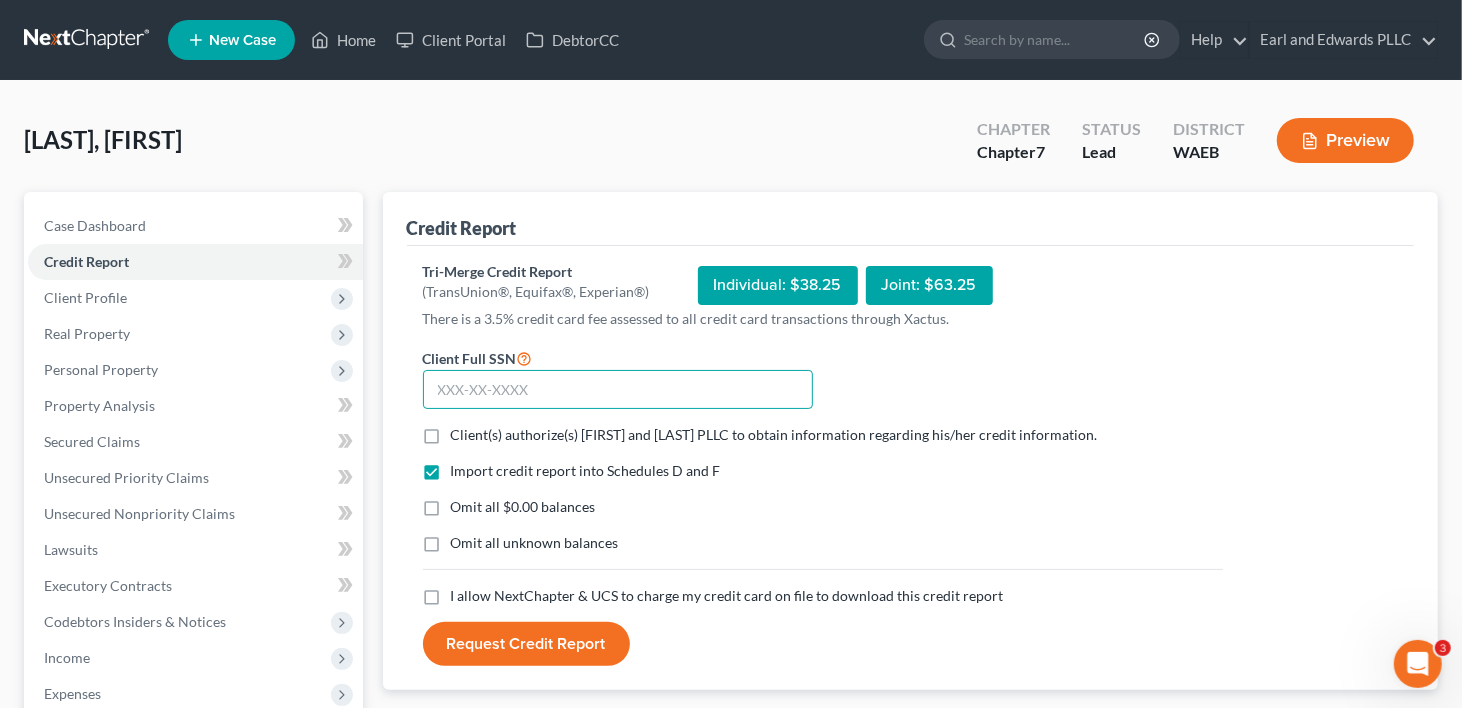 click at bounding box center (618, 390) 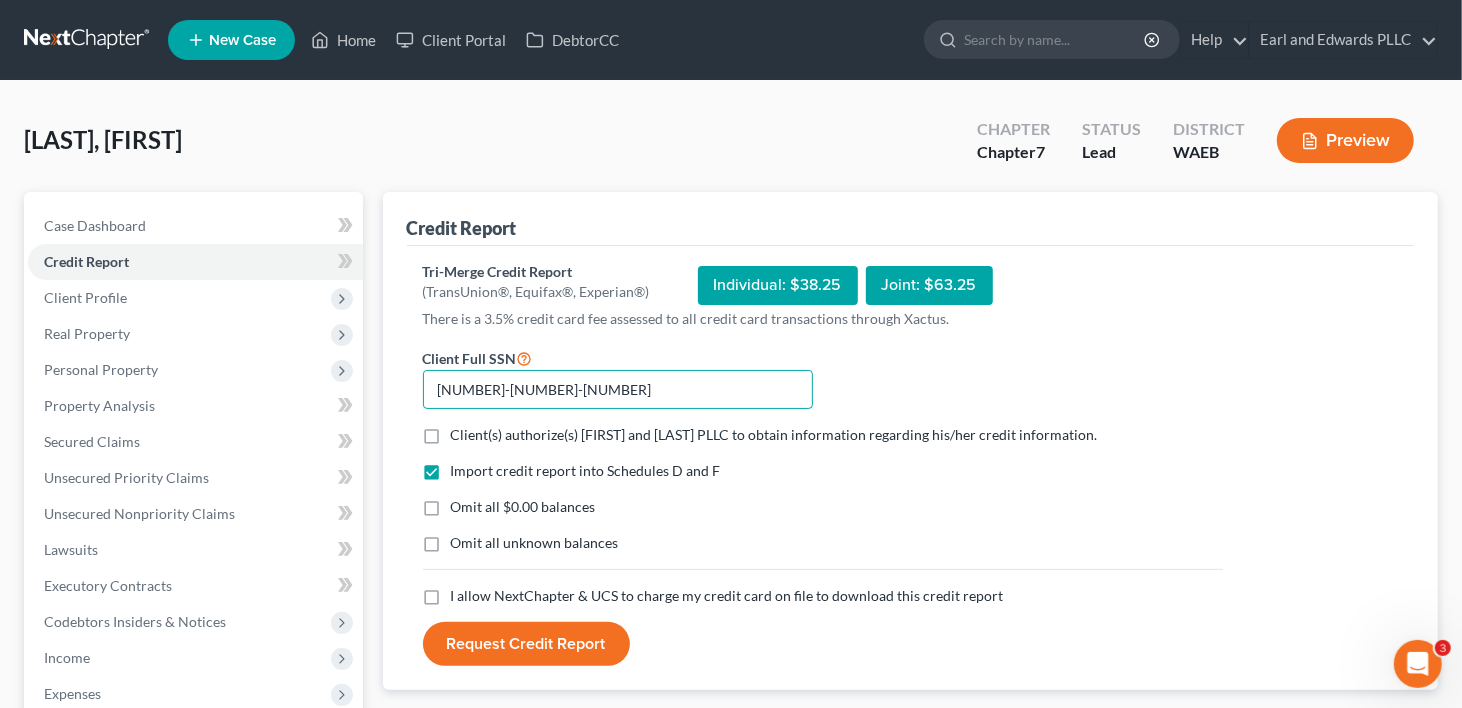 type on "[NUMBER]-[NUMBER]-[NUMBER]" 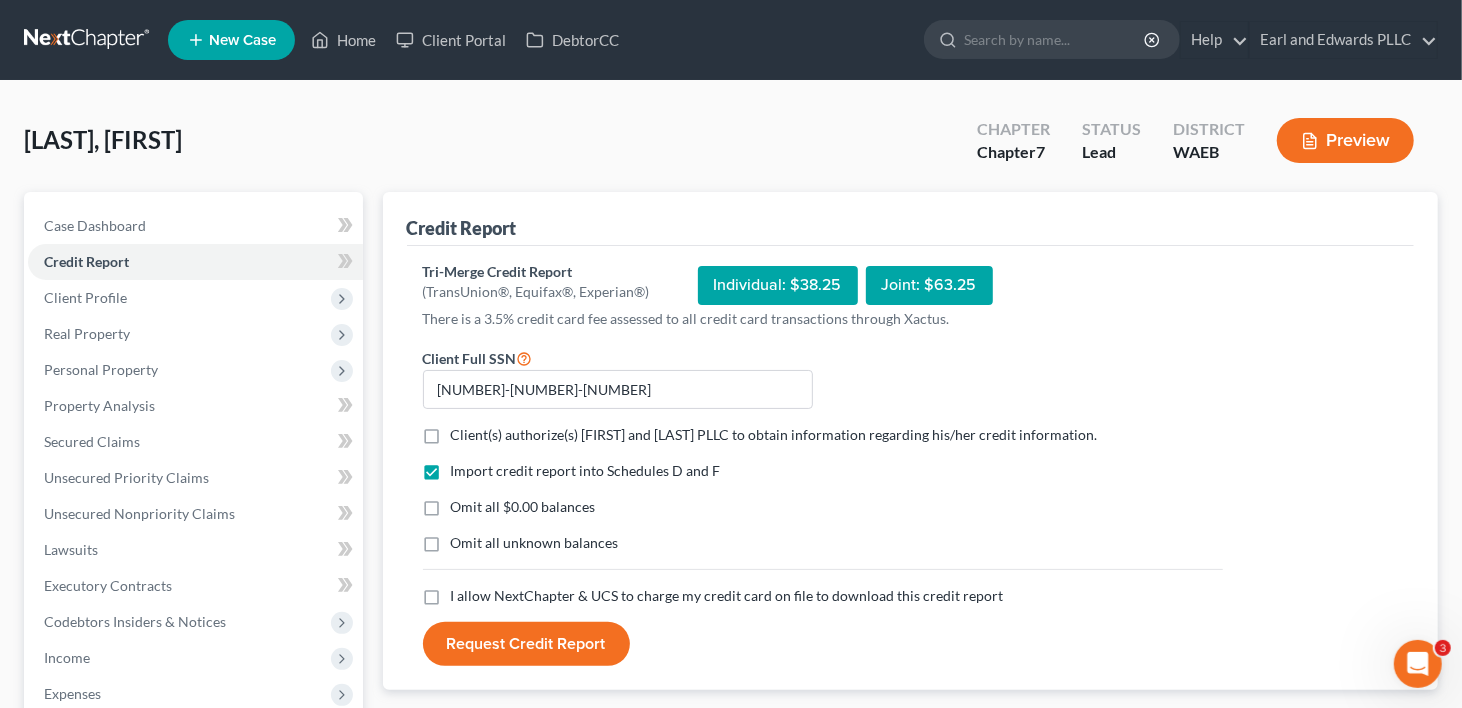 click on "Client(s) authorize(s) [FIRST] and [LAST] PLLC to obtain information regarding his/her credit information.
*" at bounding box center (774, 435) 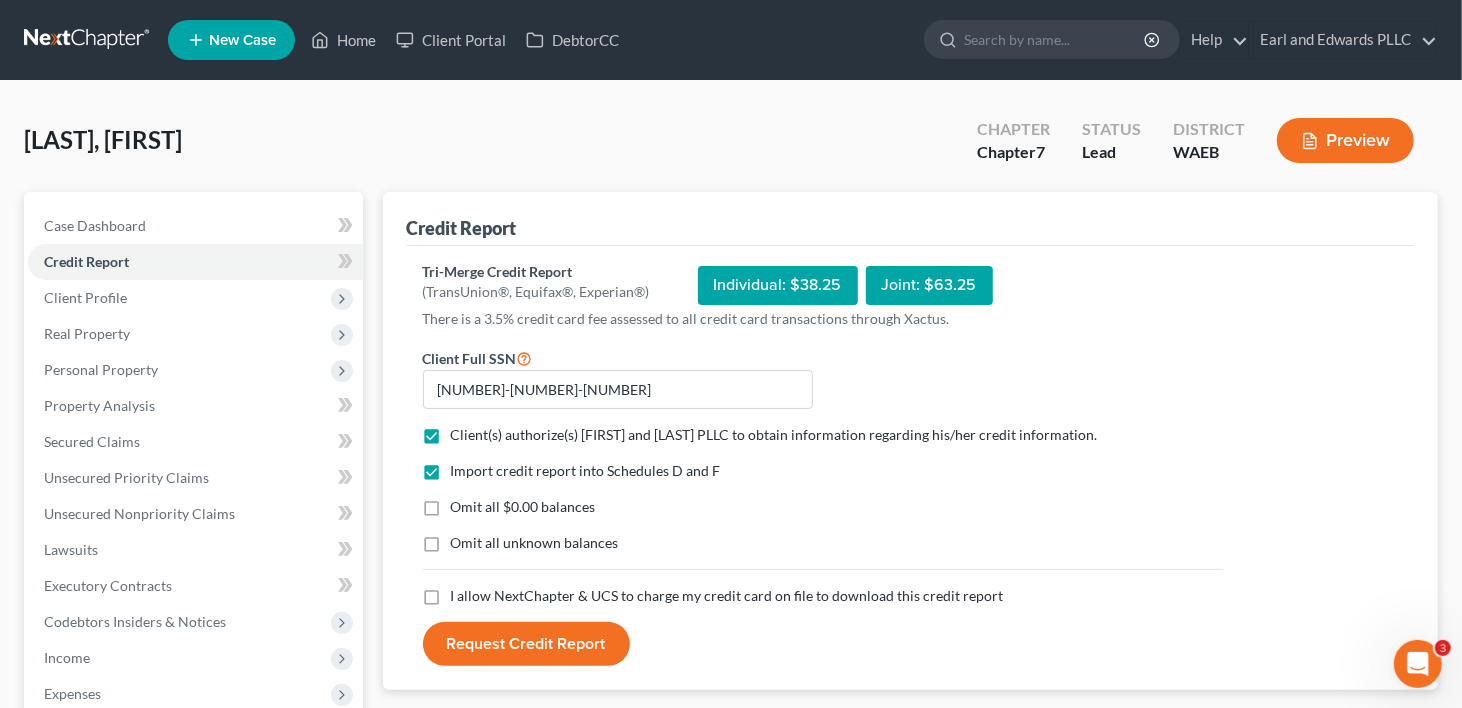 click on "I allow NextChapter & UCS to charge my credit card on file to download this credit report
*" at bounding box center (727, 596) 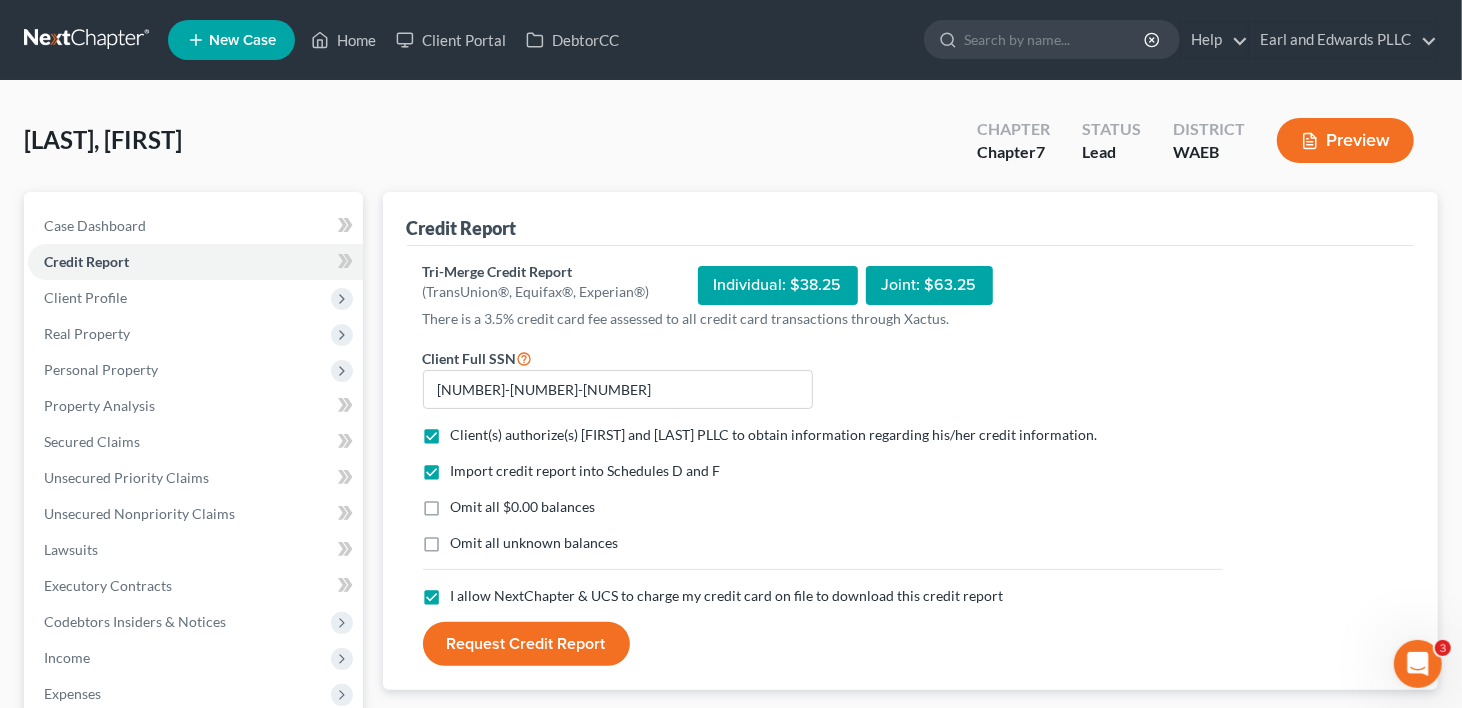 click on "Request Credit Report" at bounding box center (526, 644) 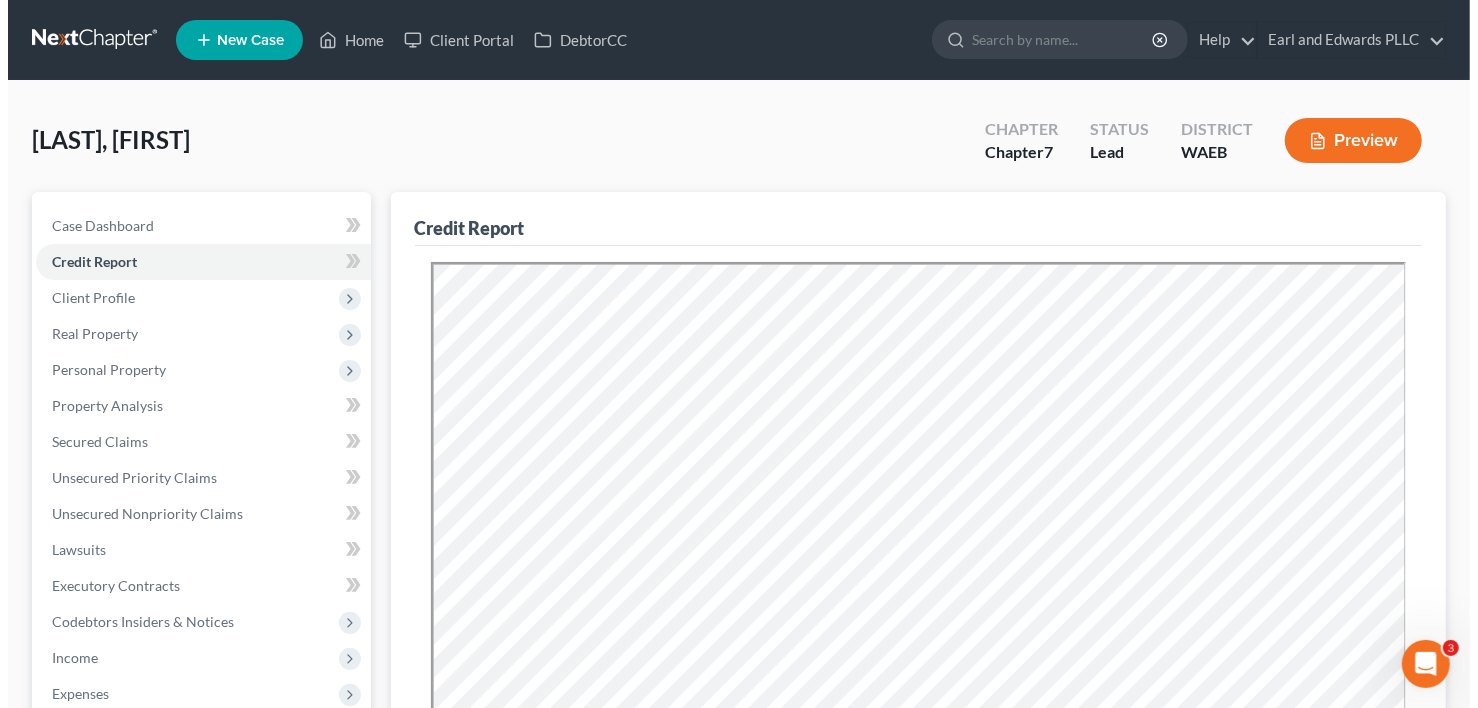scroll, scrollTop: 0, scrollLeft: 0, axis: both 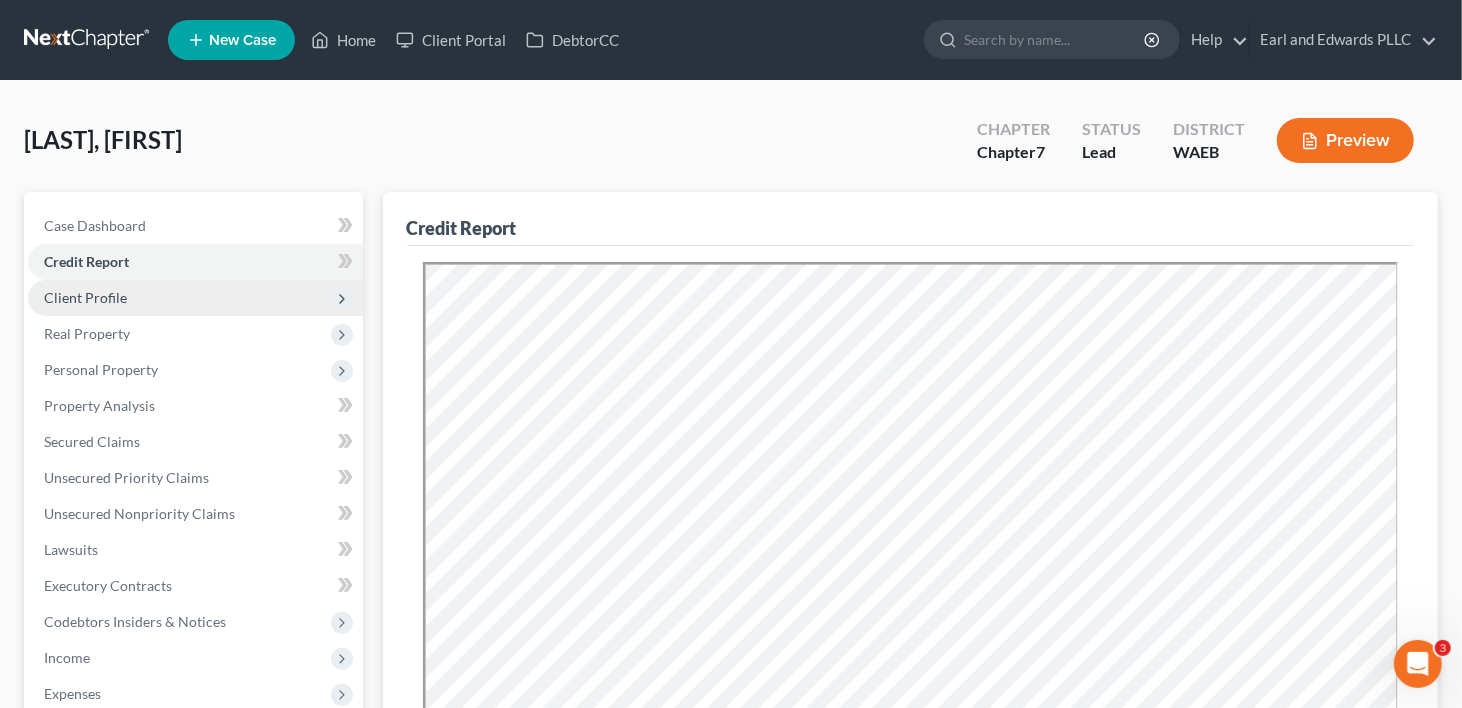 click on "Client Profile" at bounding box center [85, 297] 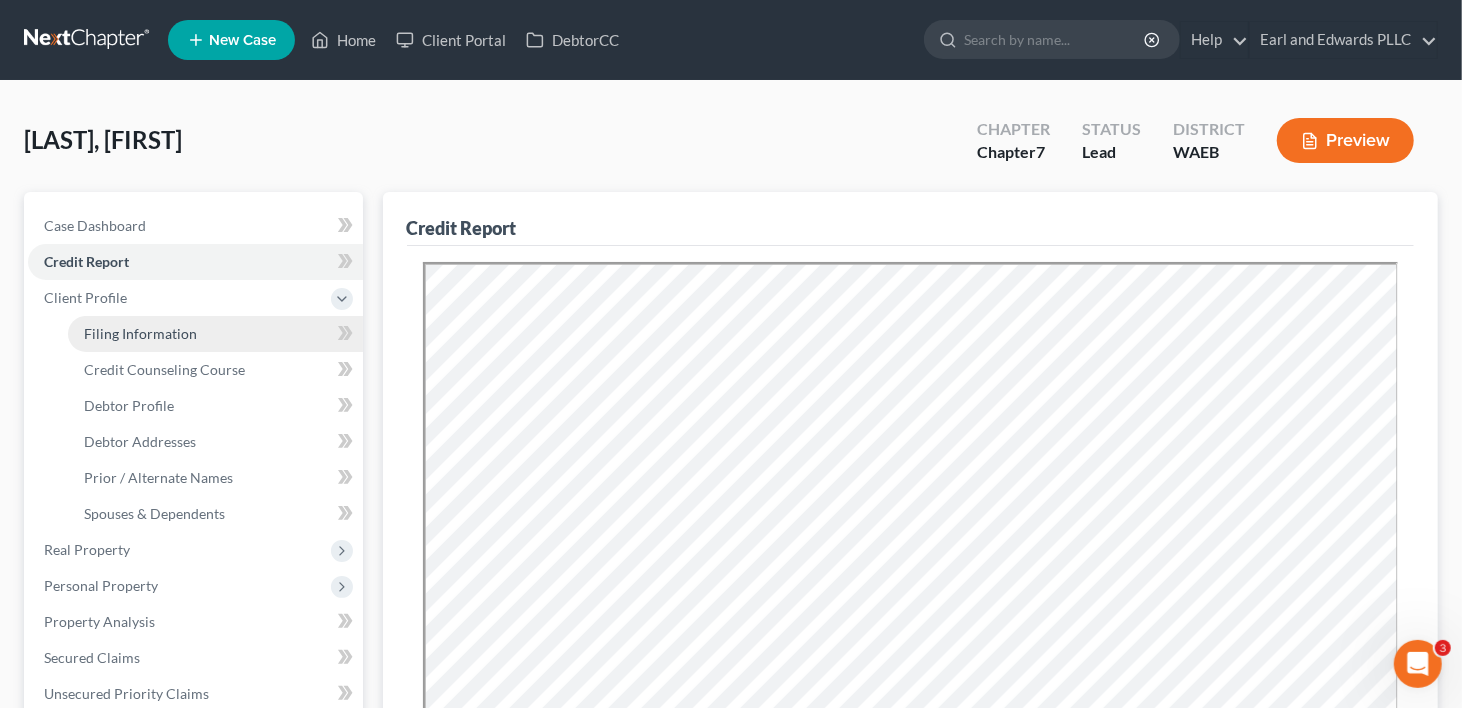 click on "Filing Information" at bounding box center [140, 333] 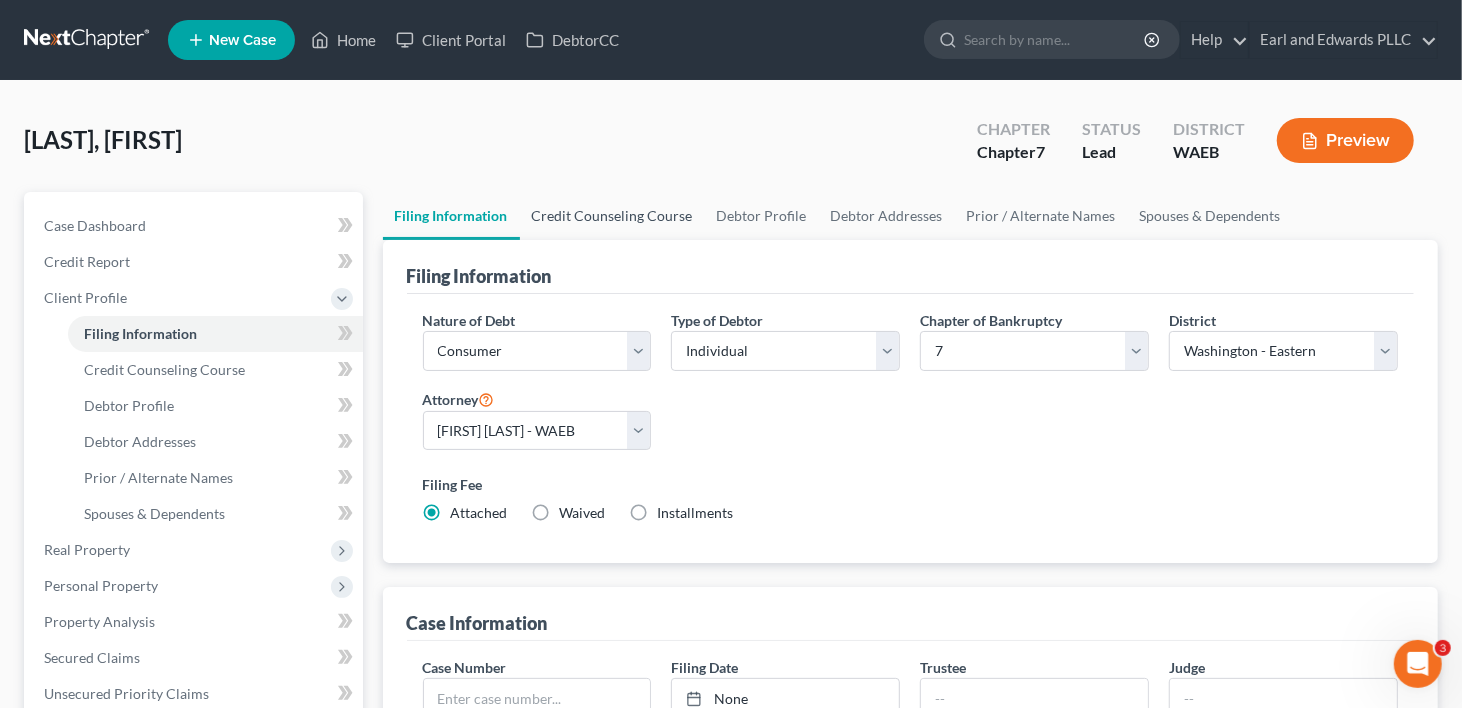 click on "Credit Counseling Course" at bounding box center (612, 216) 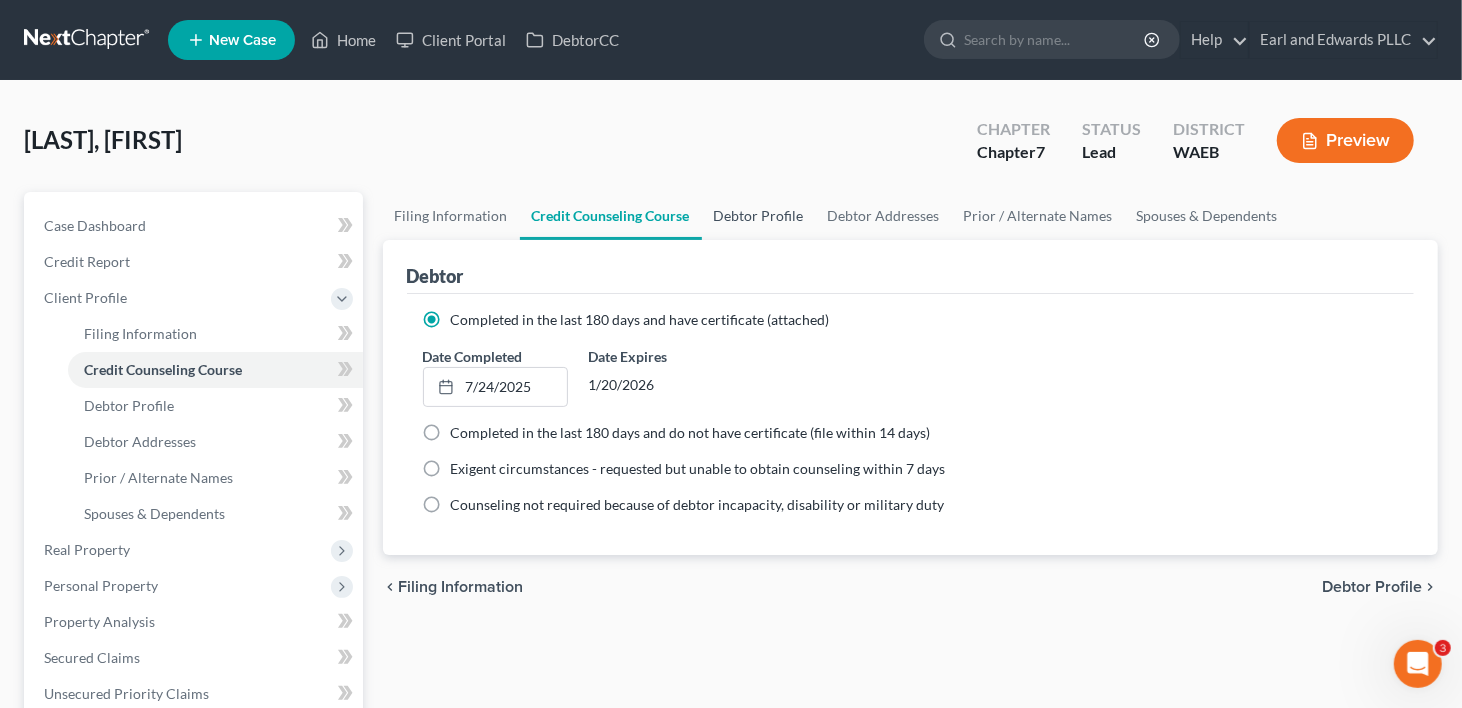 click on "Debtor Profile" at bounding box center (759, 216) 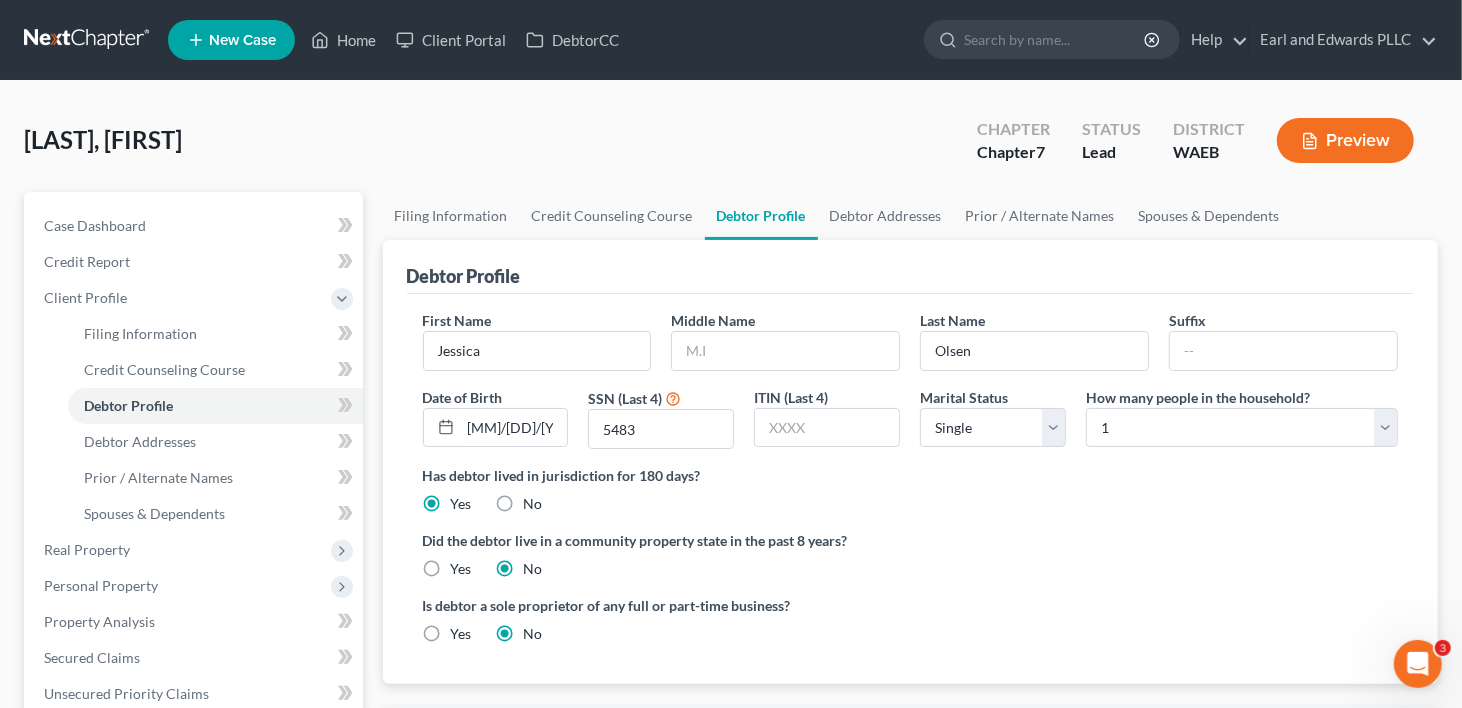 click on "Yes" at bounding box center (461, 569) 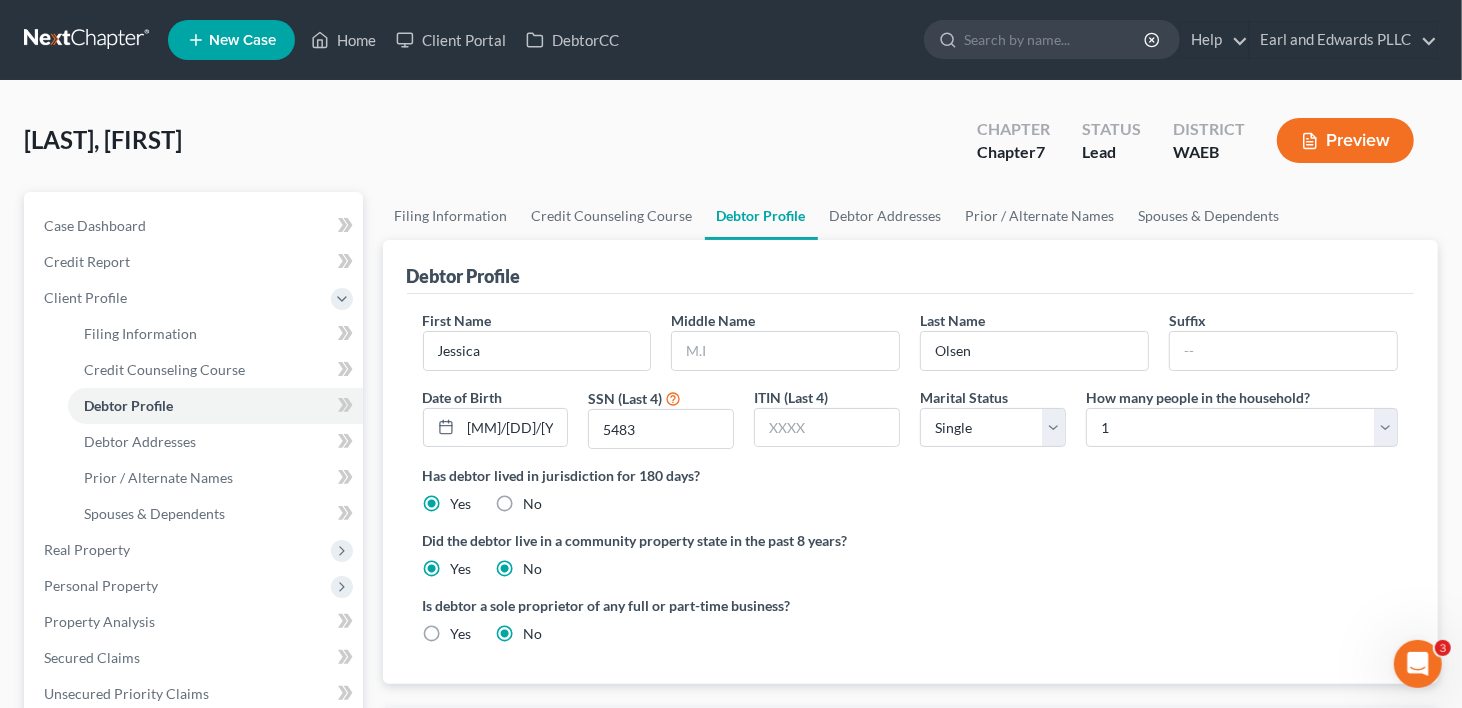 radio on "false" 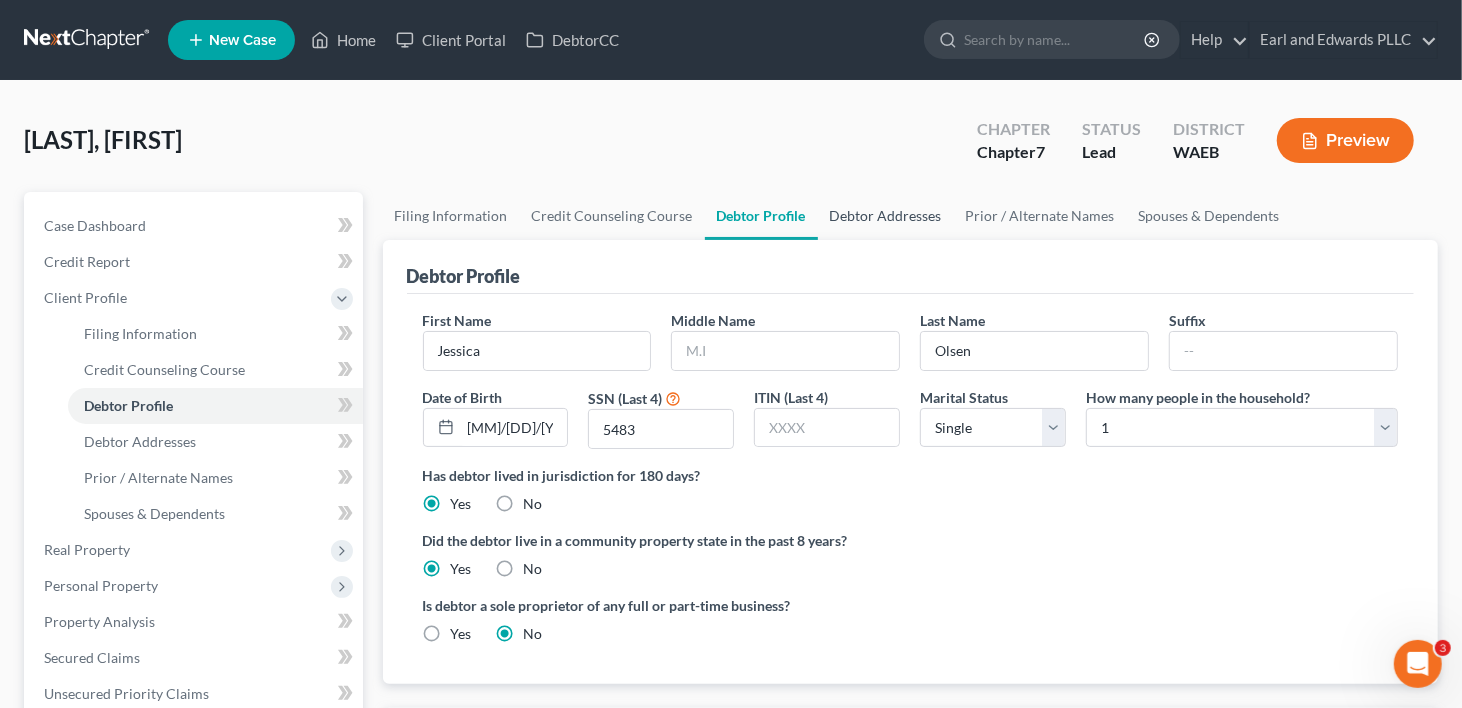 click on "Debtor Addresses" at bounding box center [886, 216] 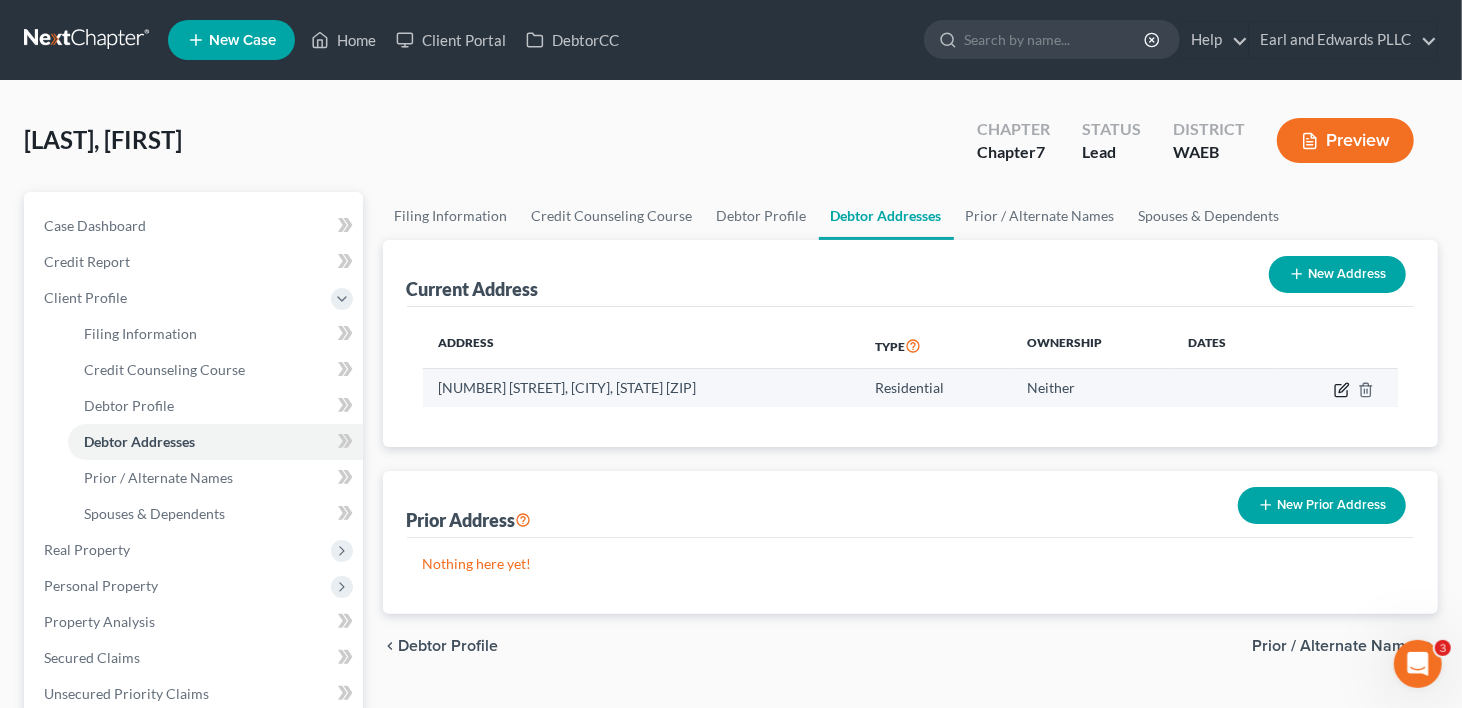 click 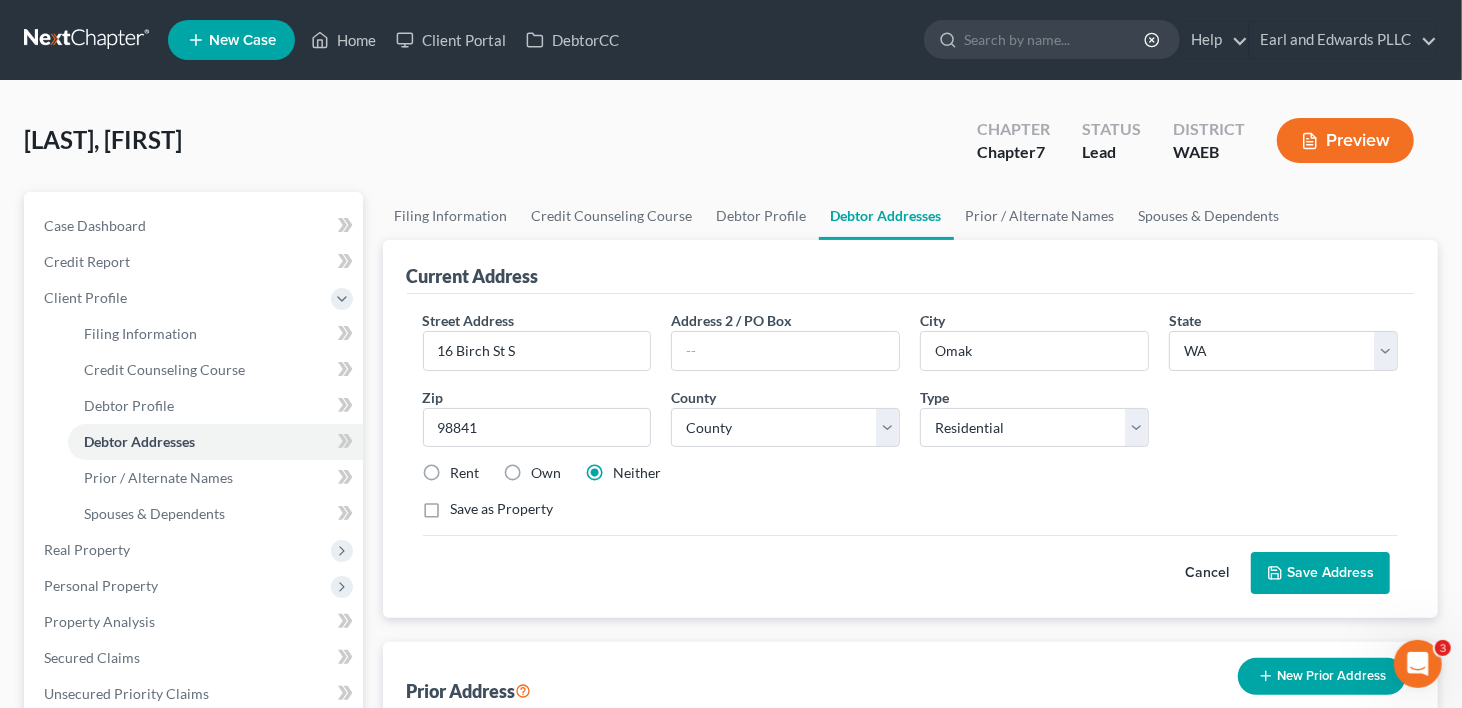 click on "Own" at bounding box center [547, 473] 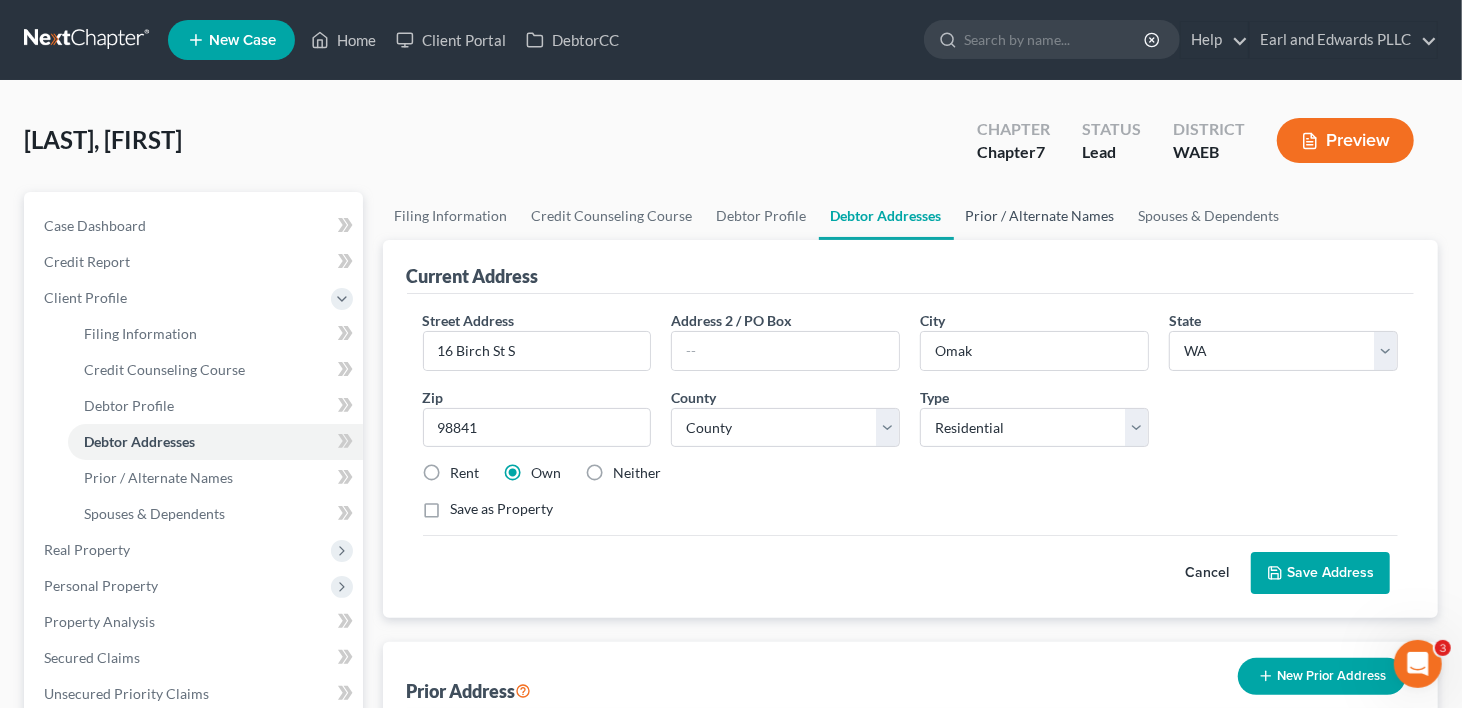 click on "Prior / Alternate Names" at bounding box center [1040, 216] 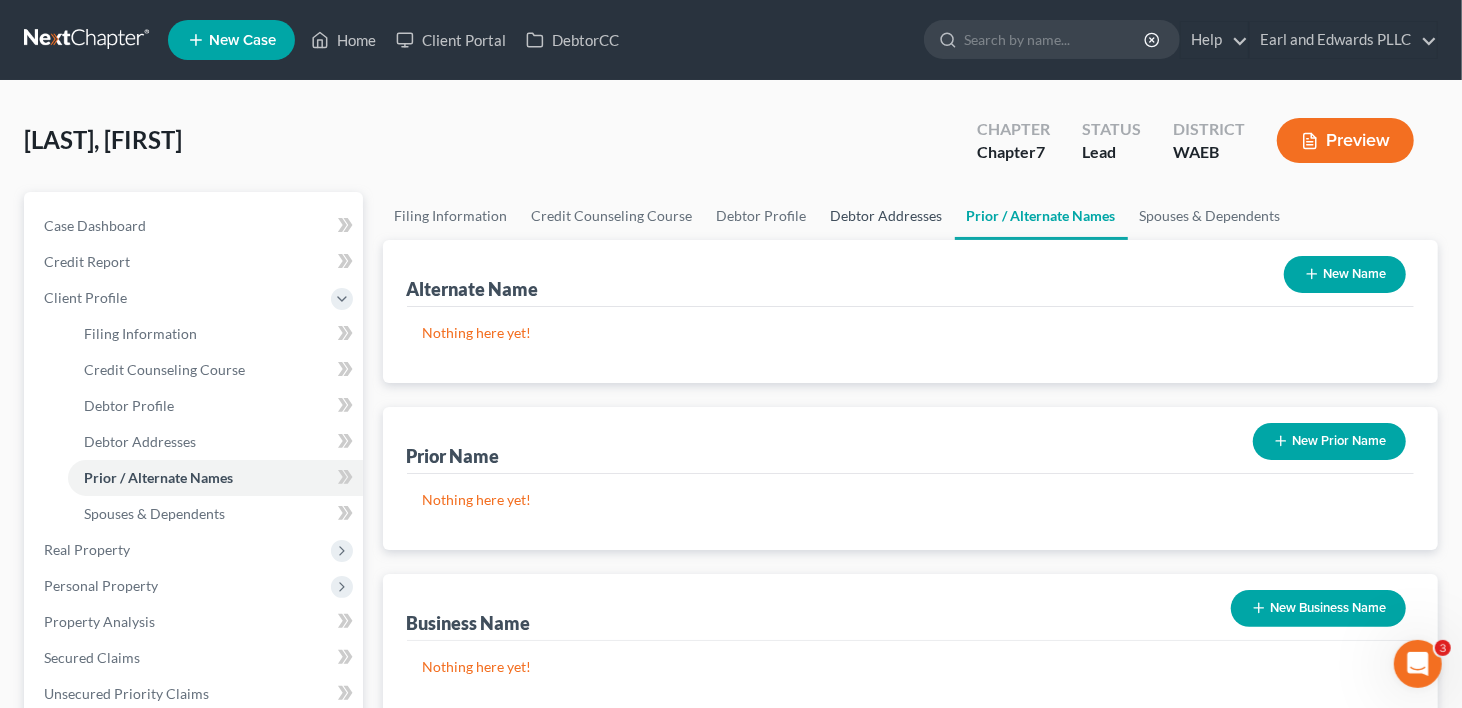 click on "Debtor Addresses" at bounding box center [887, 216] 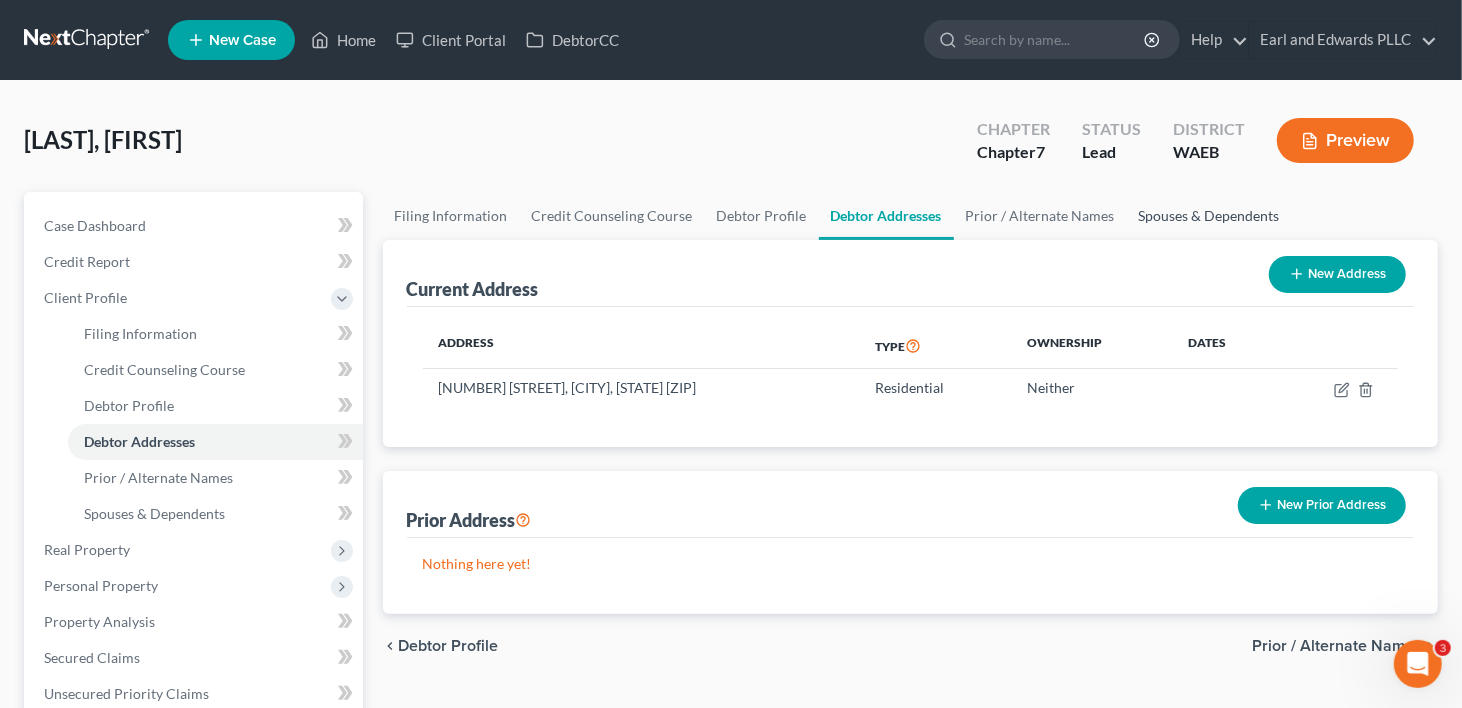 click on "Spouses & Dependents" at bounding box center [1209, 216] 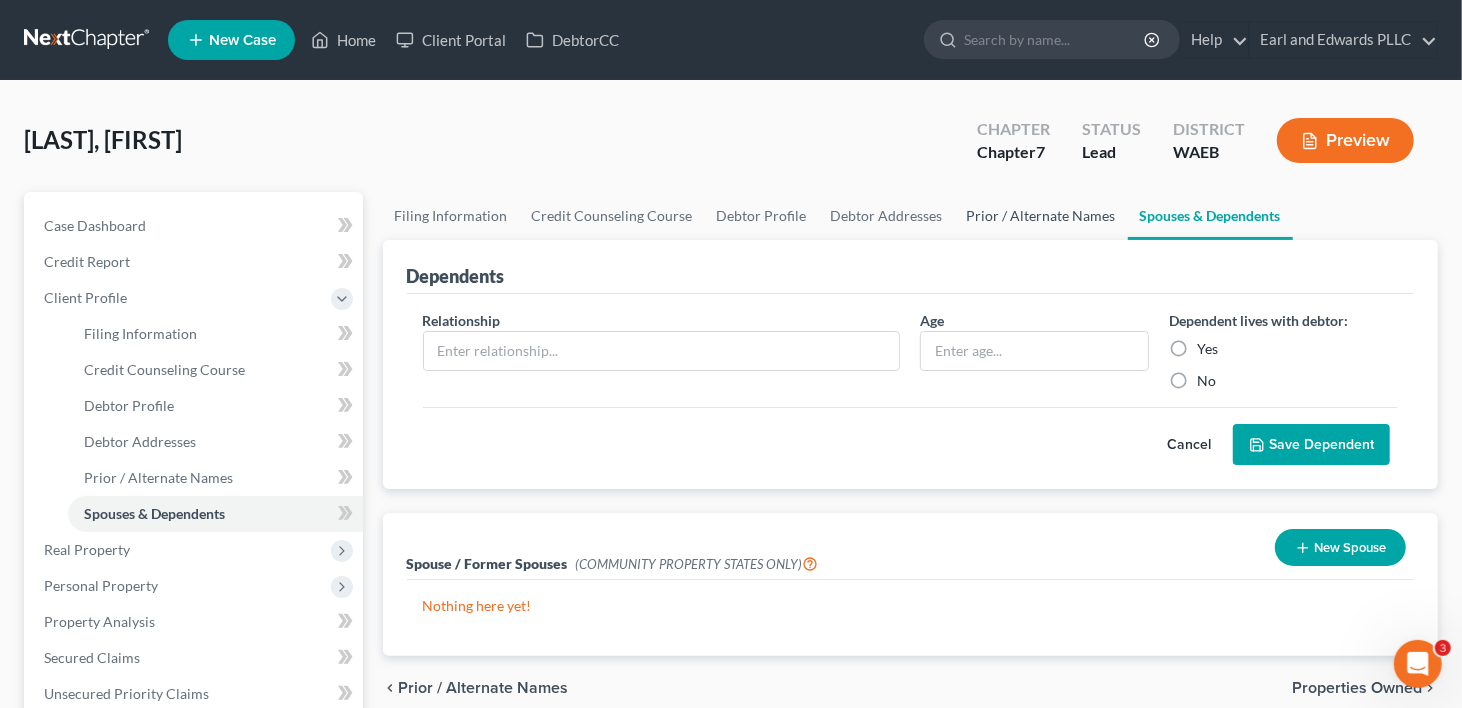 click on "Prior / Alternate Names" at bounding box center (1041, 216) 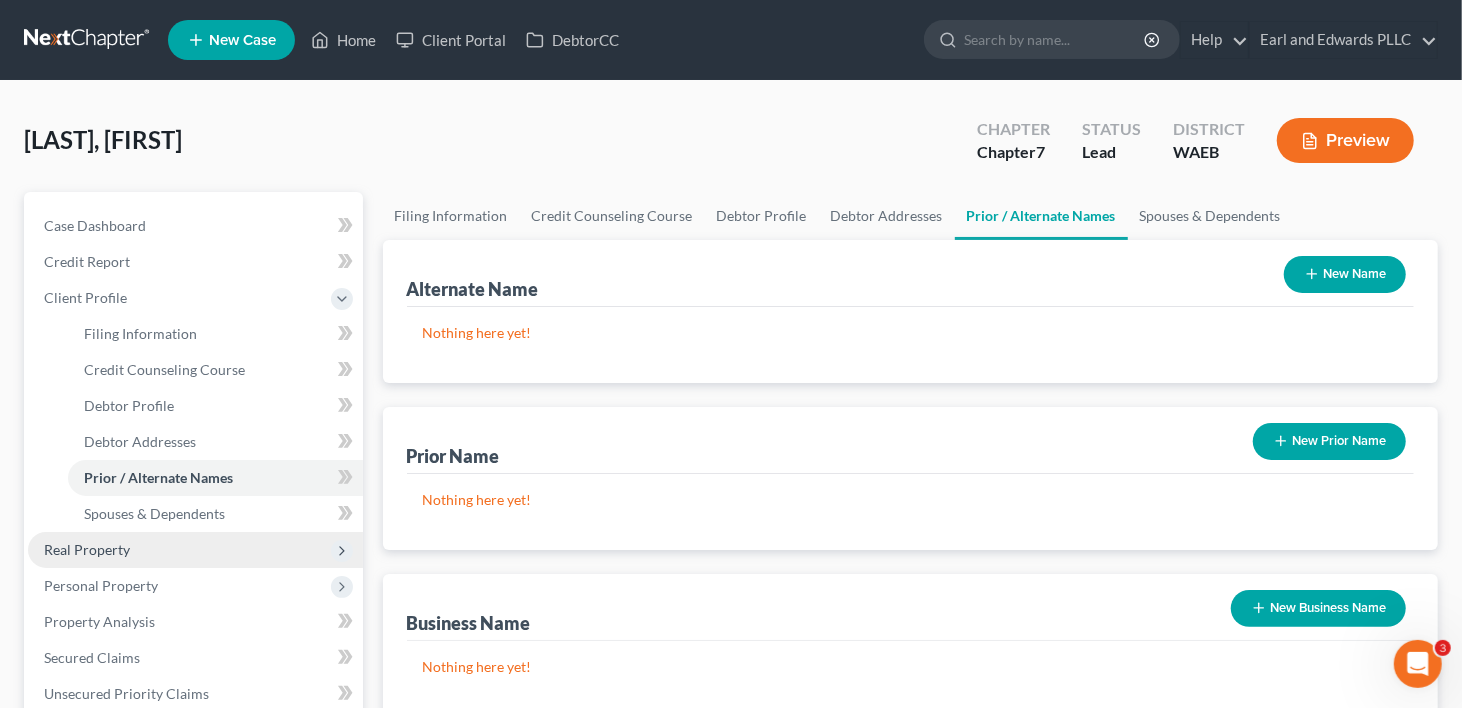 click on "Real Property" at bounding box center [87, 549] 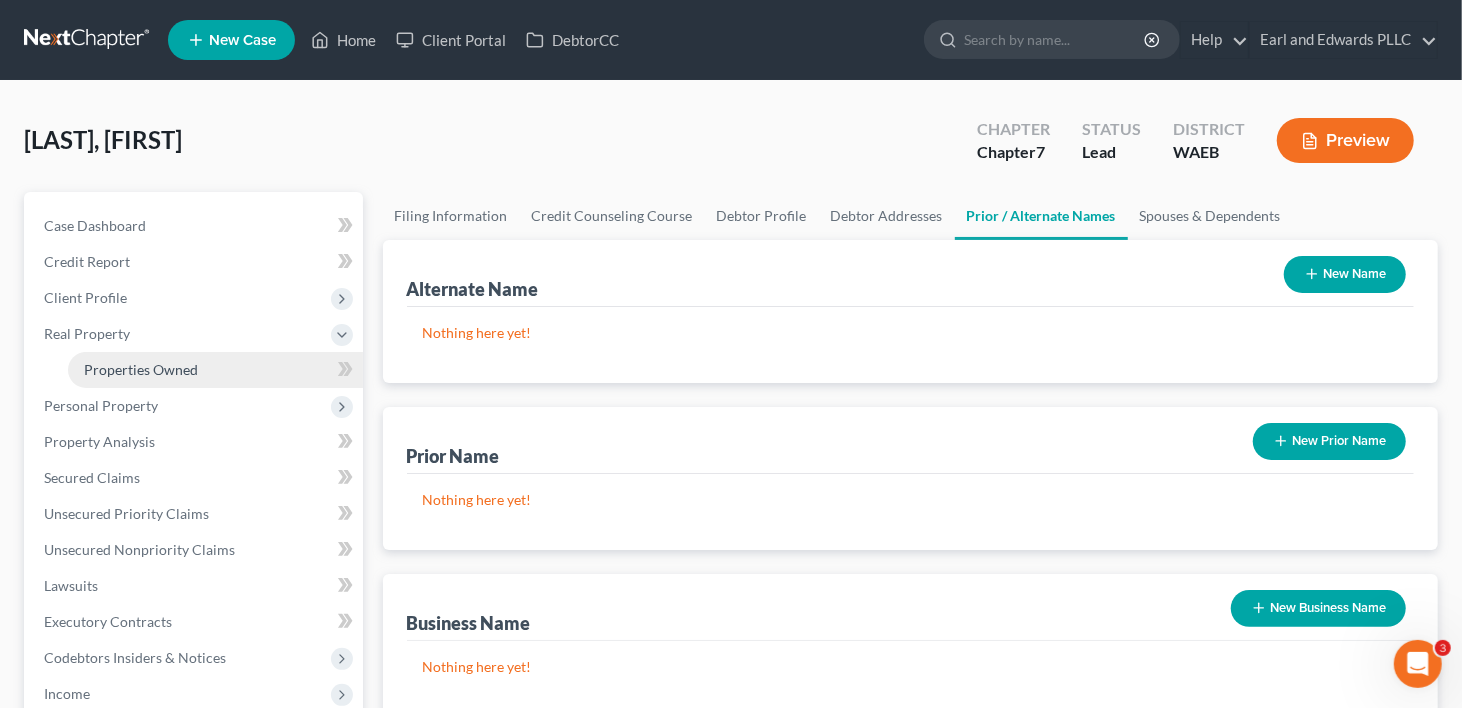 click on "Properties Owned" at bounding box center [141, 369] 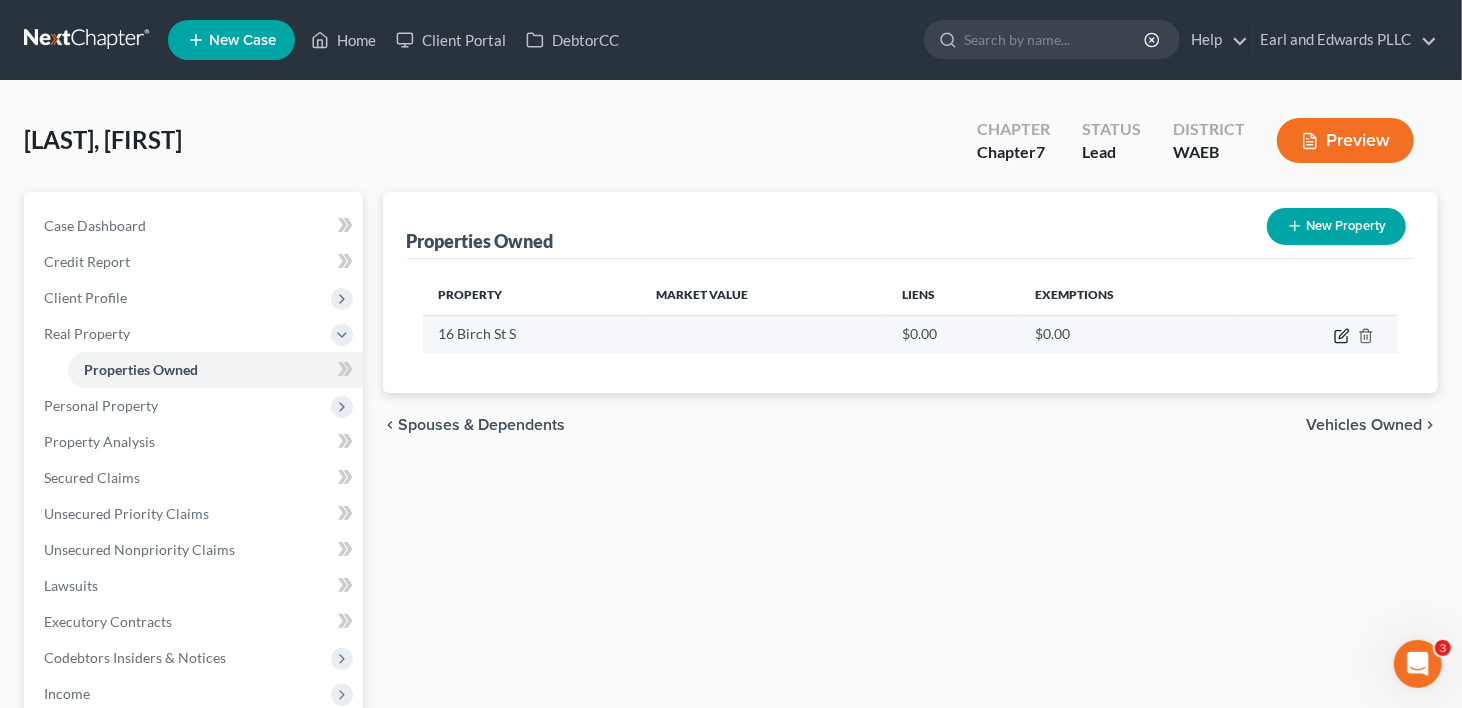 click 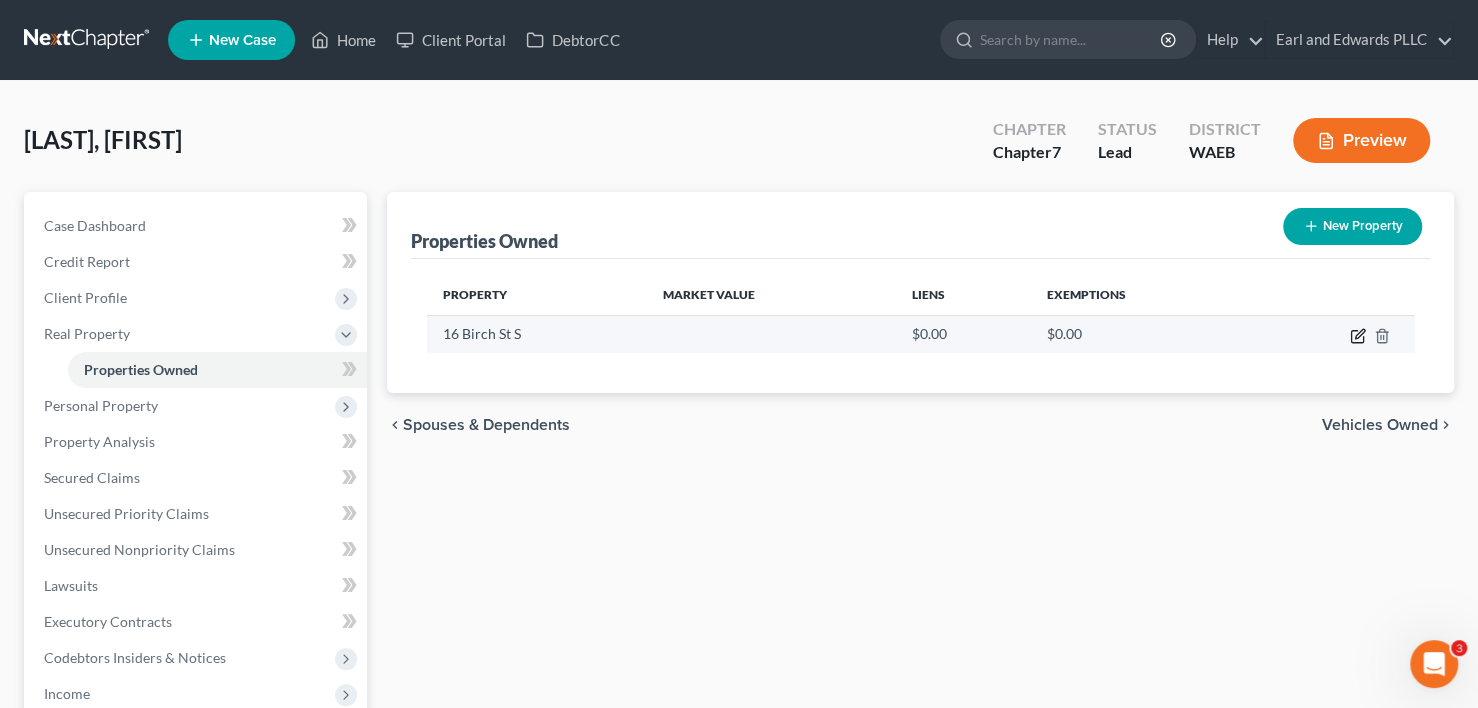 select on "50" 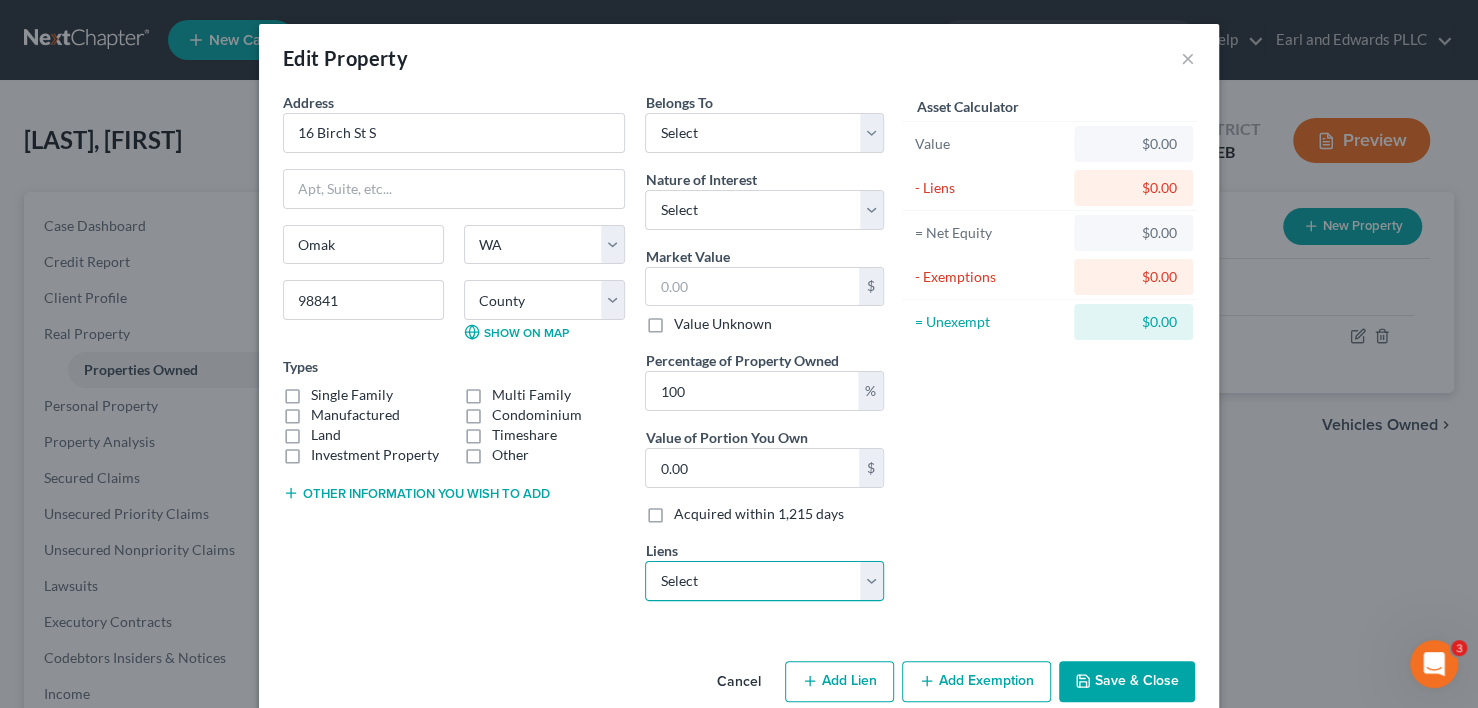 click on "Select Loancare - [AMOUNT] Gmac Mortgage - [AMOUNT] Numerica Credit Unio - [AMOUNT]" at bounding box center [764, 581] 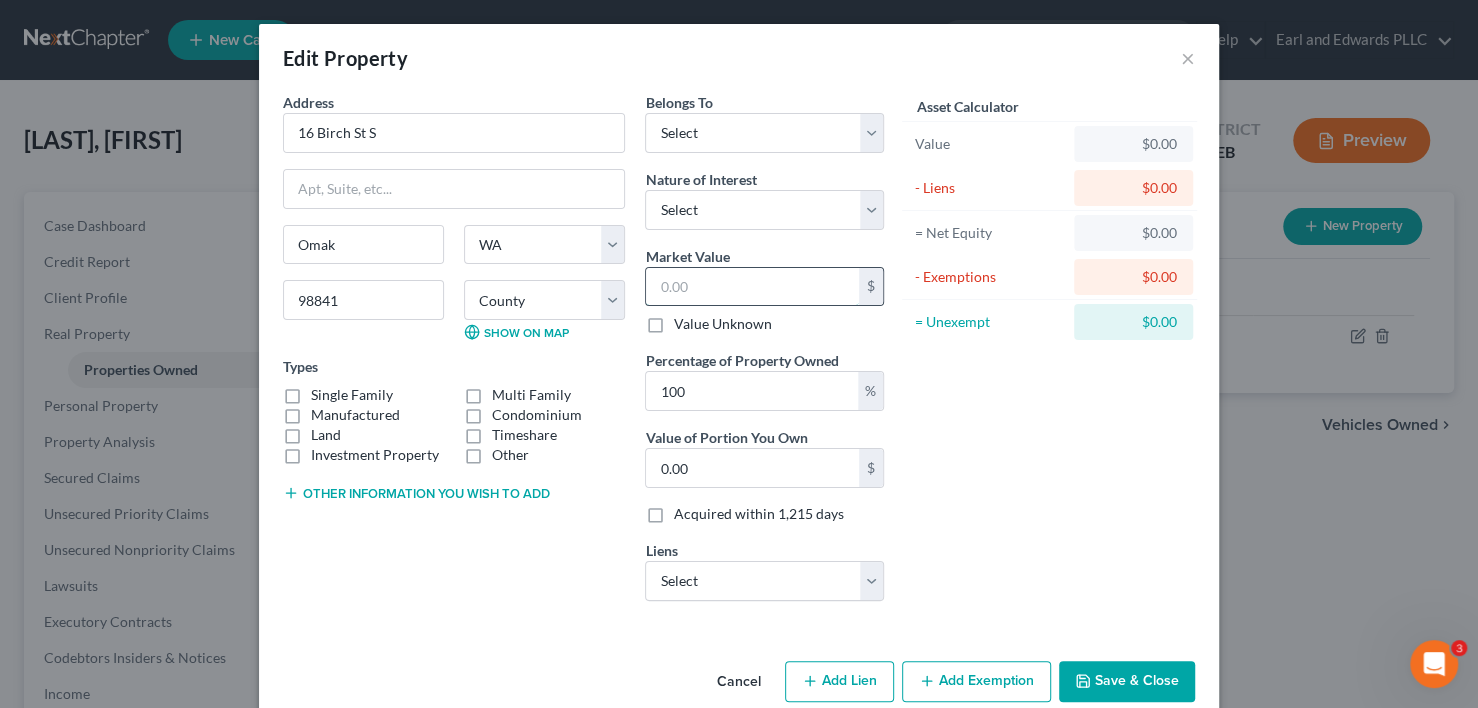 click at bounding box center [752, 287] 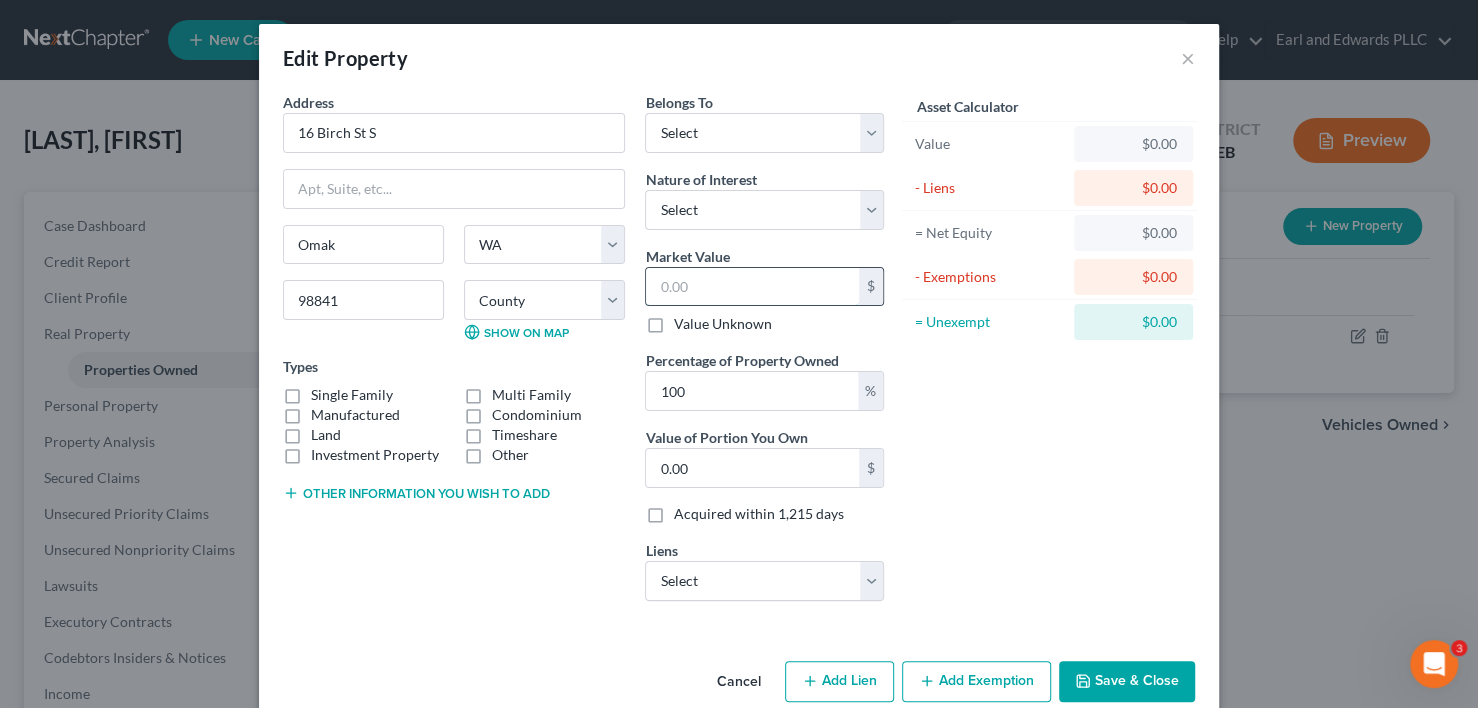 type on "1" 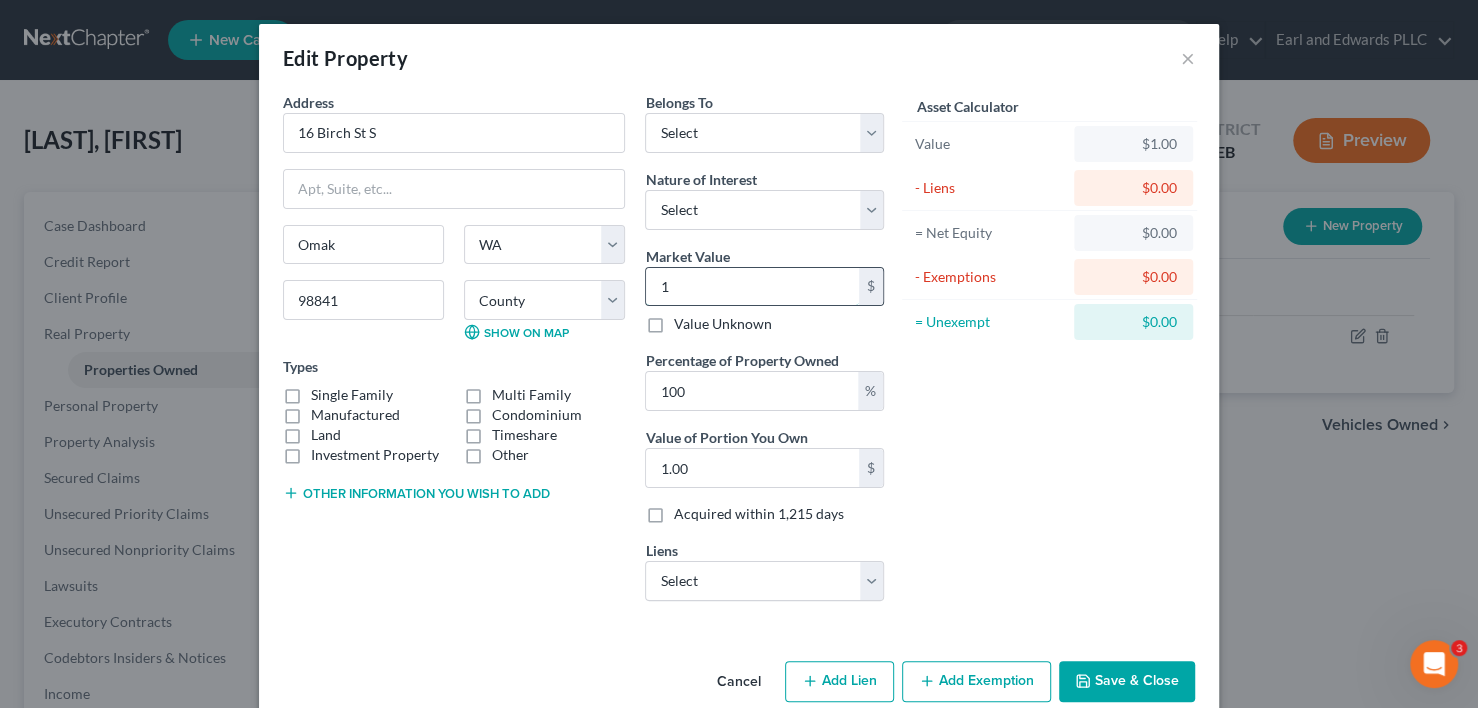 type on "18" 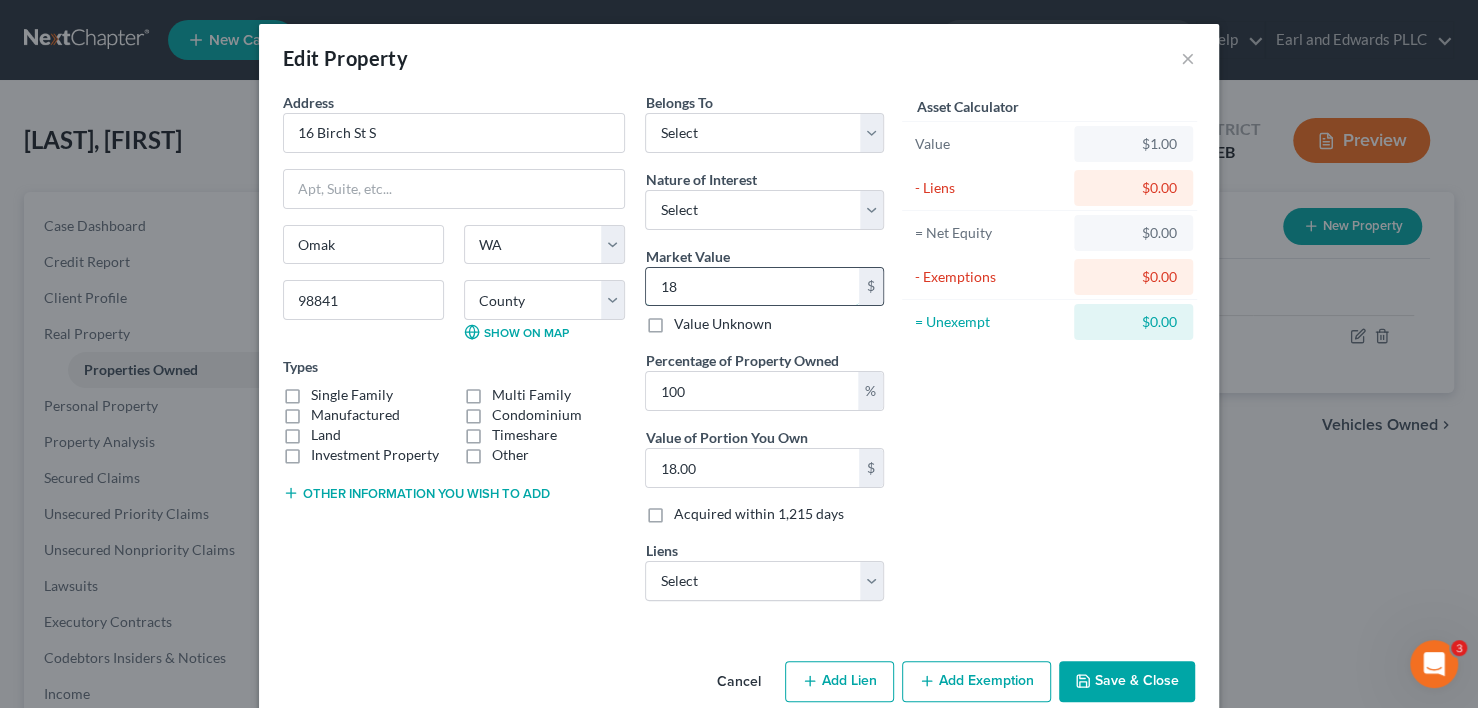 type on "184" 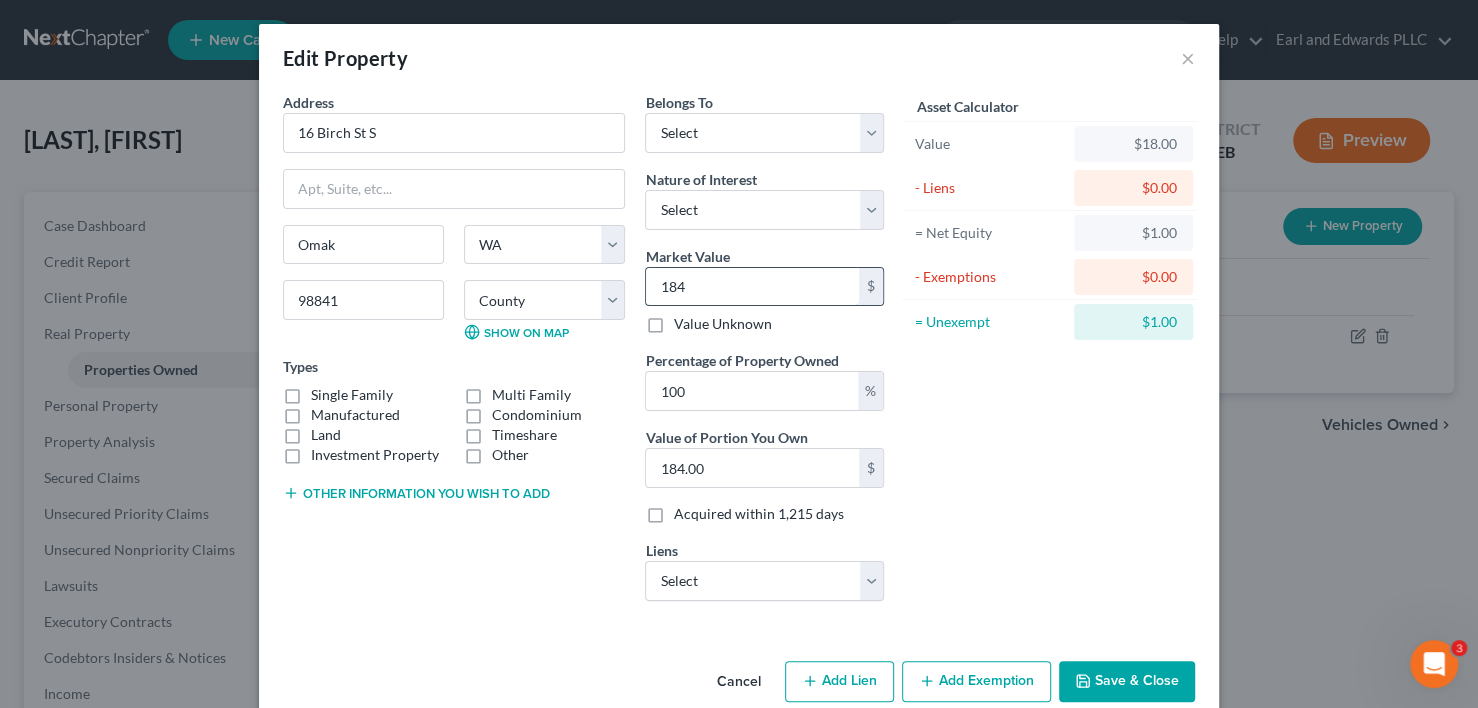 type on "1842" 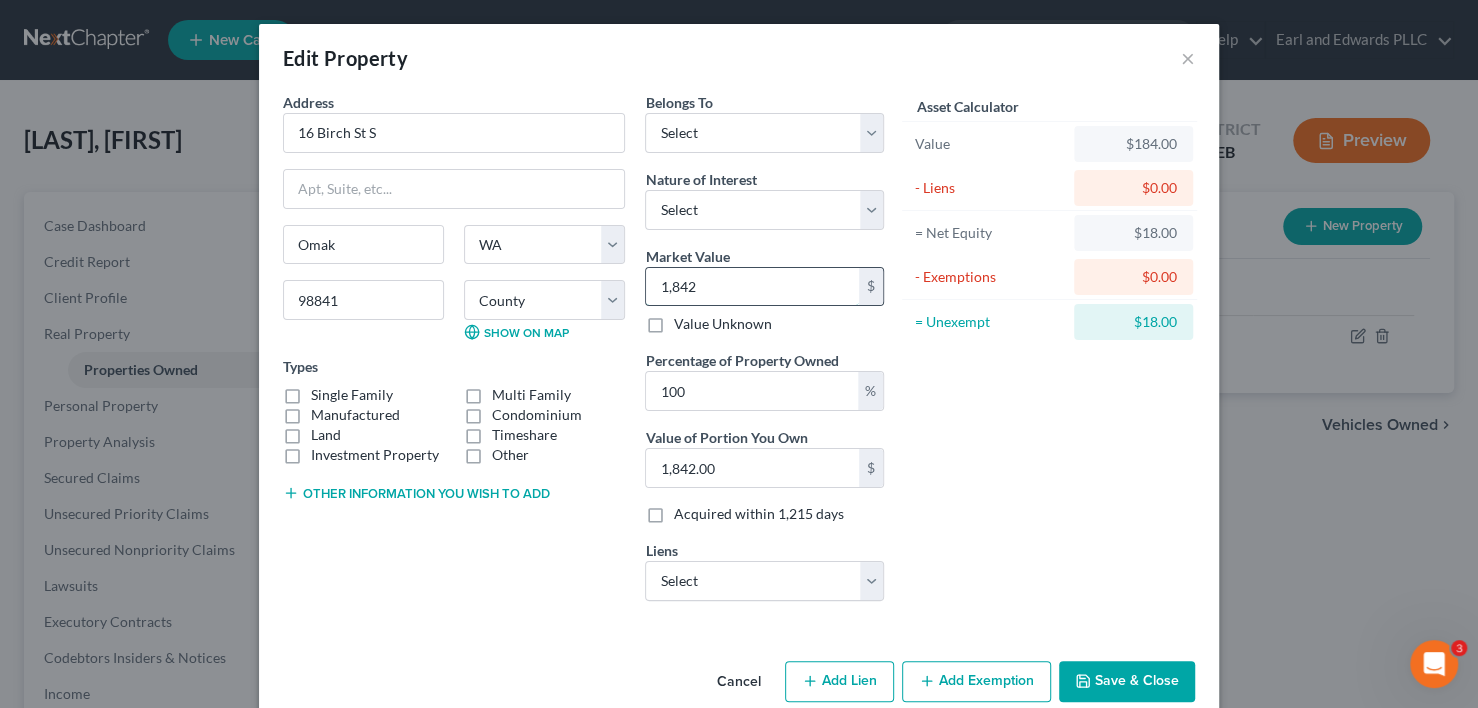 type on "1,8420" 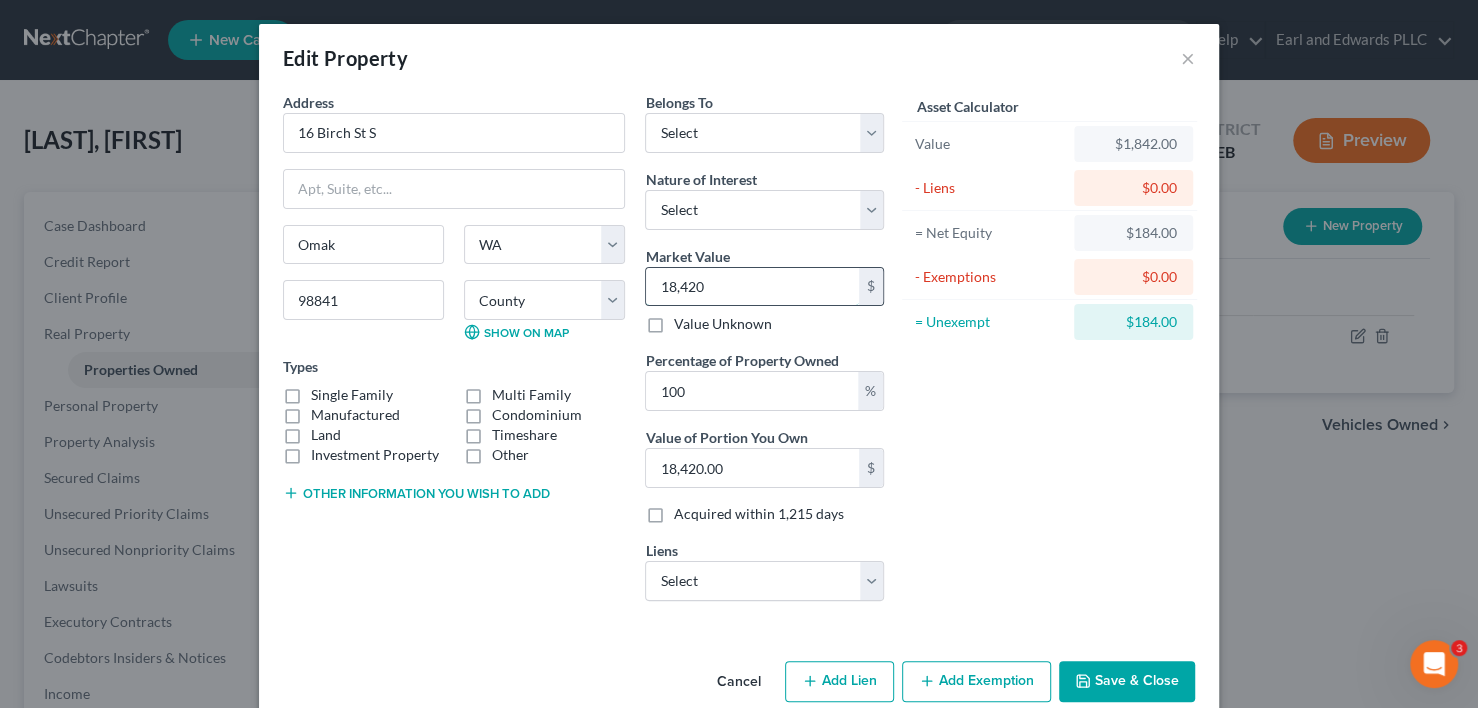 type on "18,4200" 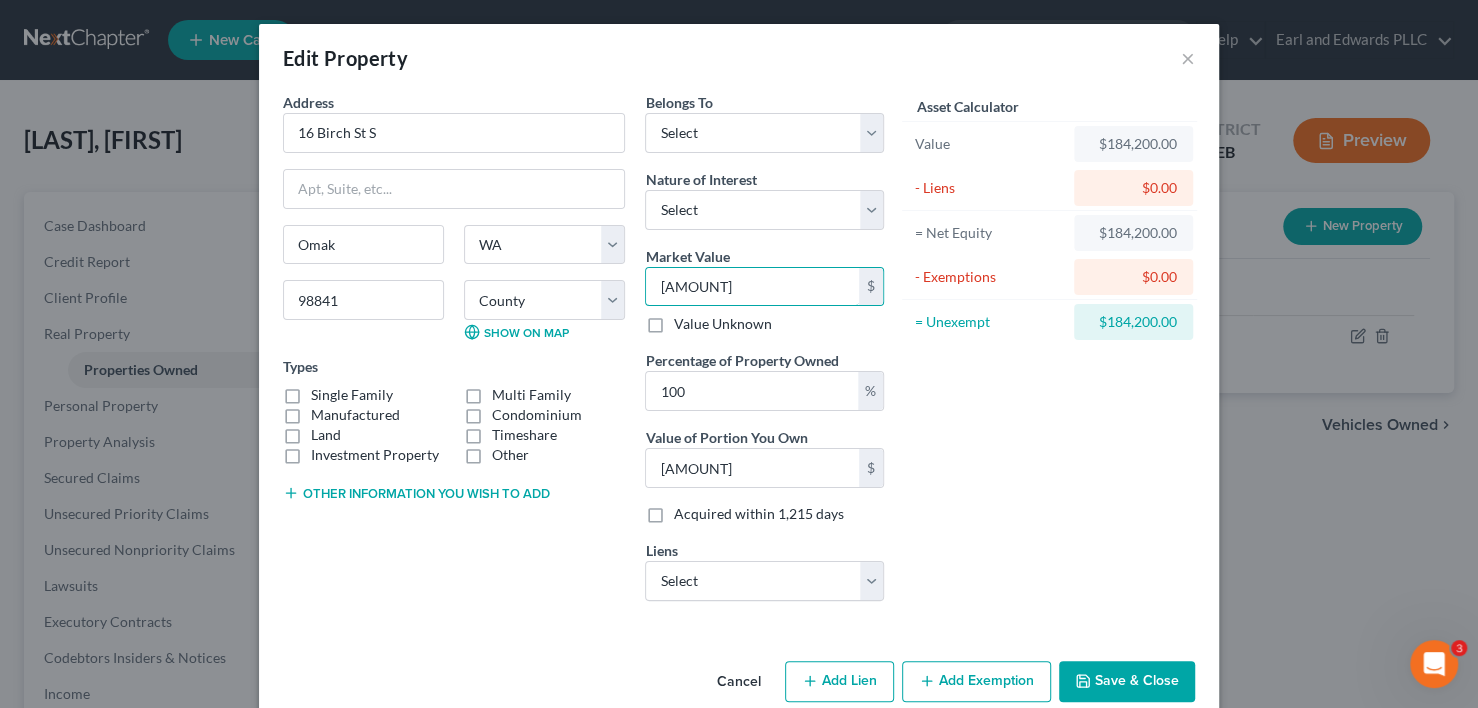 type on "[AMOUNT]" 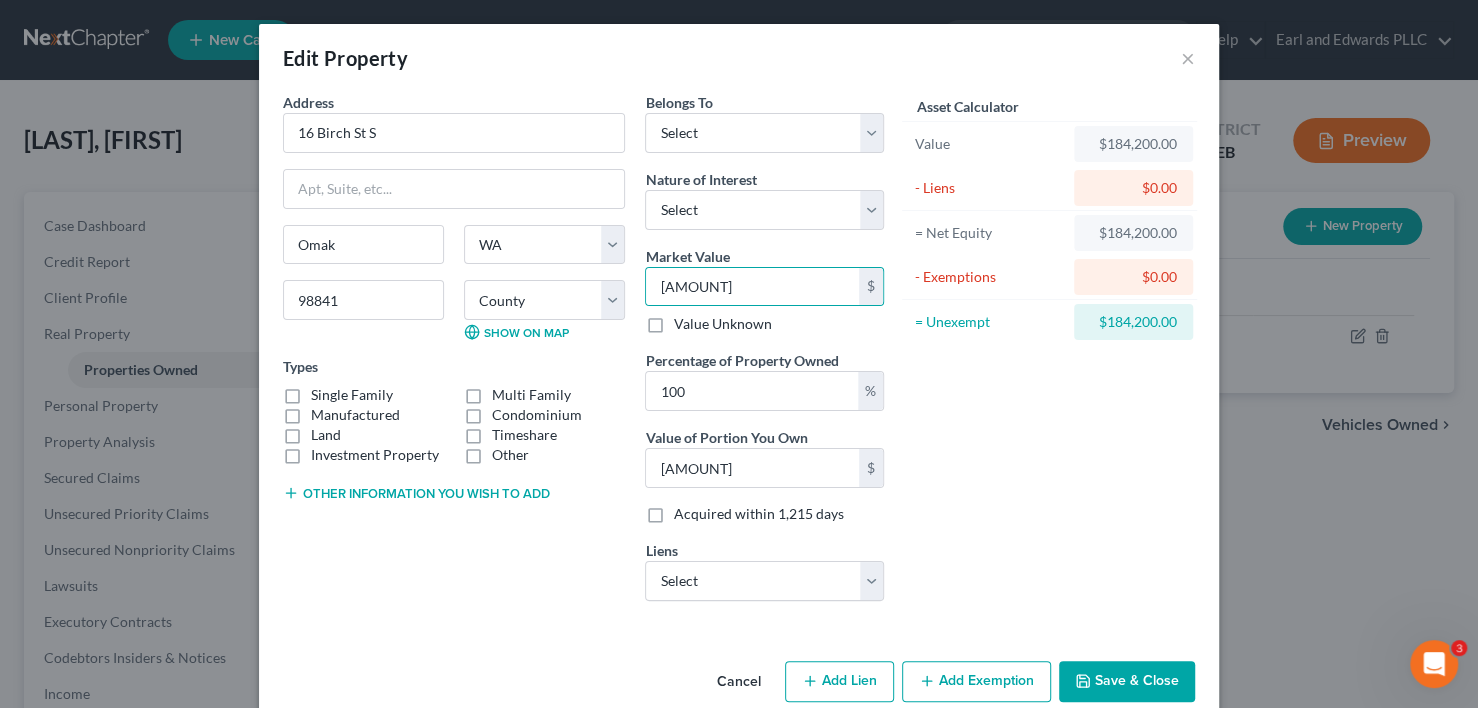 click on "Asset Calculator Value $184,200.00 - Liens $0.00 = Net Equity $184,200.00 - Exemptions $0.00 = Unexempt $184,200.00" at bounding box center (1049, 354) 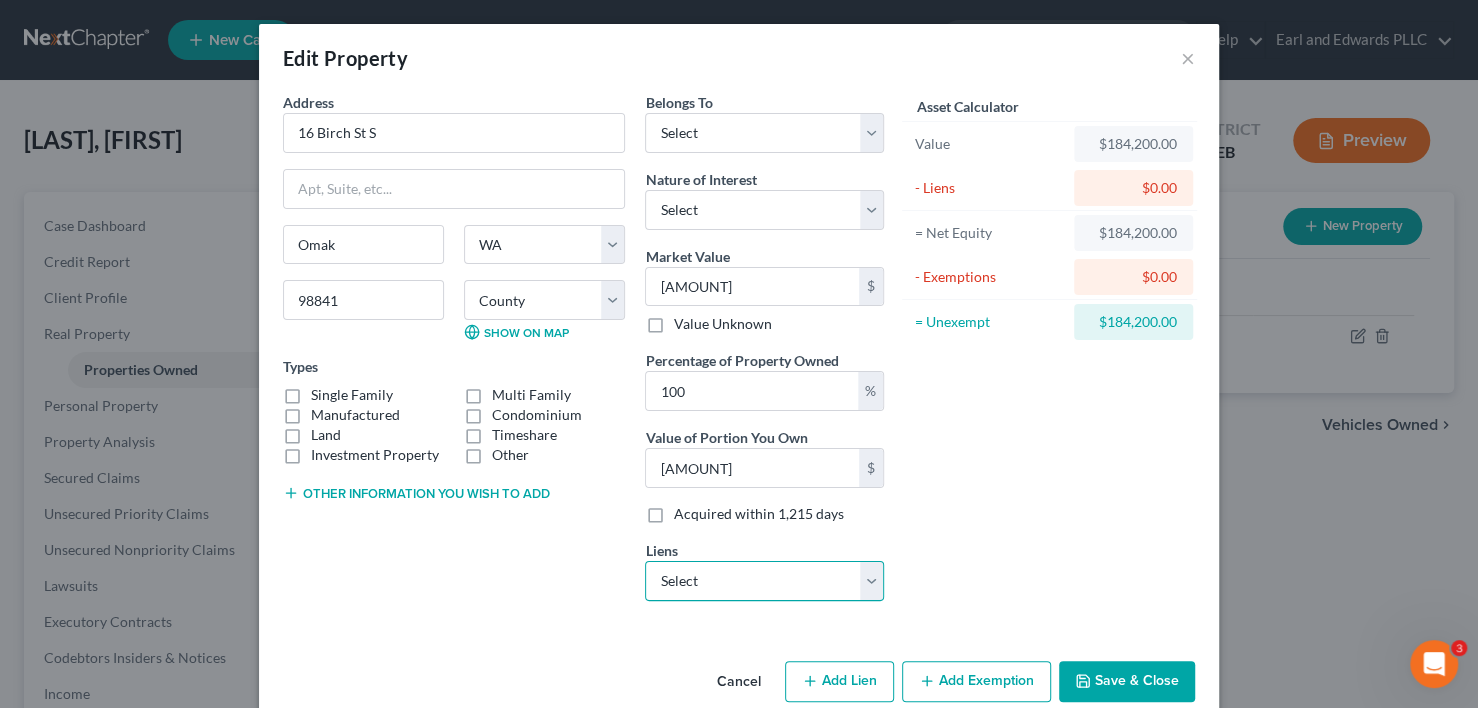 click on "Select Loancare - [AMOUNT] Gmac Mortgage - [AMOUNT] Numerica Credit Unio - [AMOUNT]" at bounding box center [764, 581] 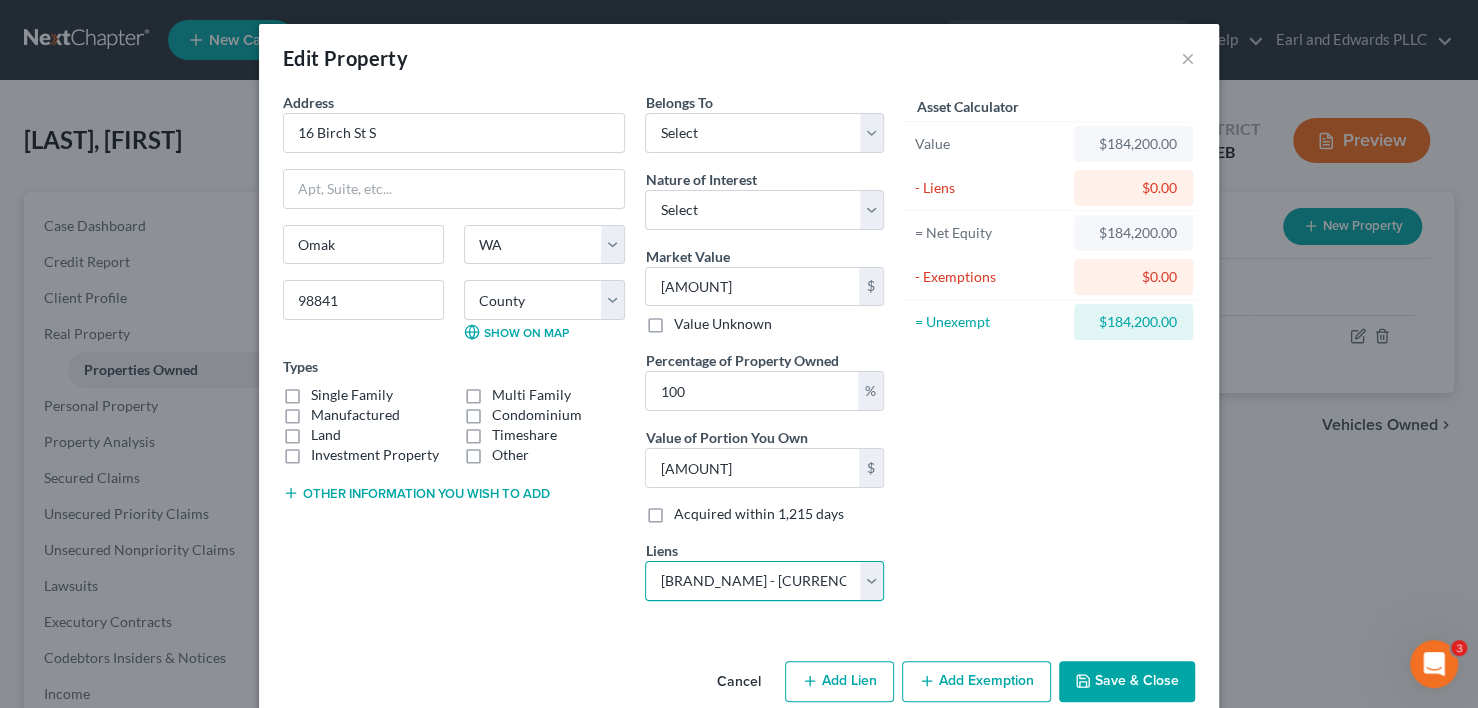 click on "Select Loancare - [AMOUNT] Gmac Mortgage - [AMOUNT] Numerica Credit Unio - [AMOUNT]" at bounding box center [764, 581] 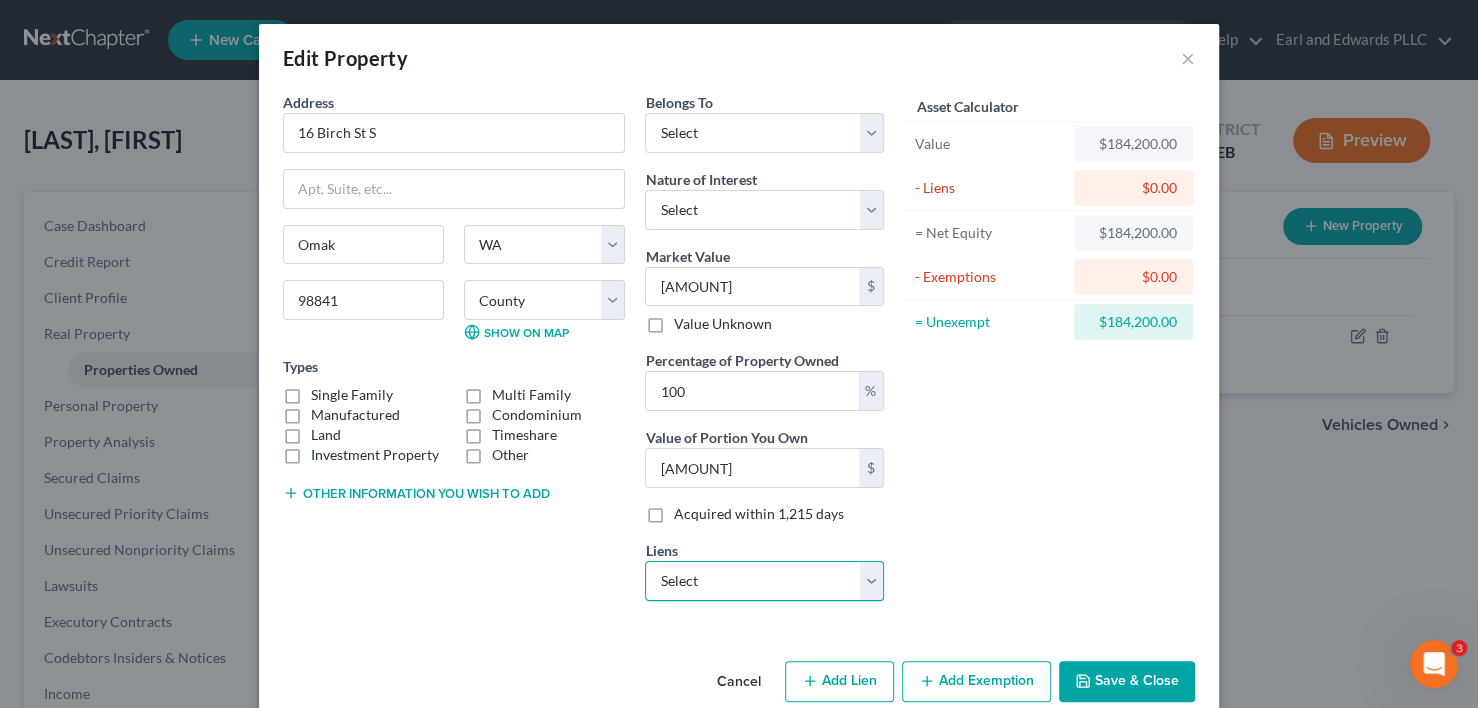 select on "48" 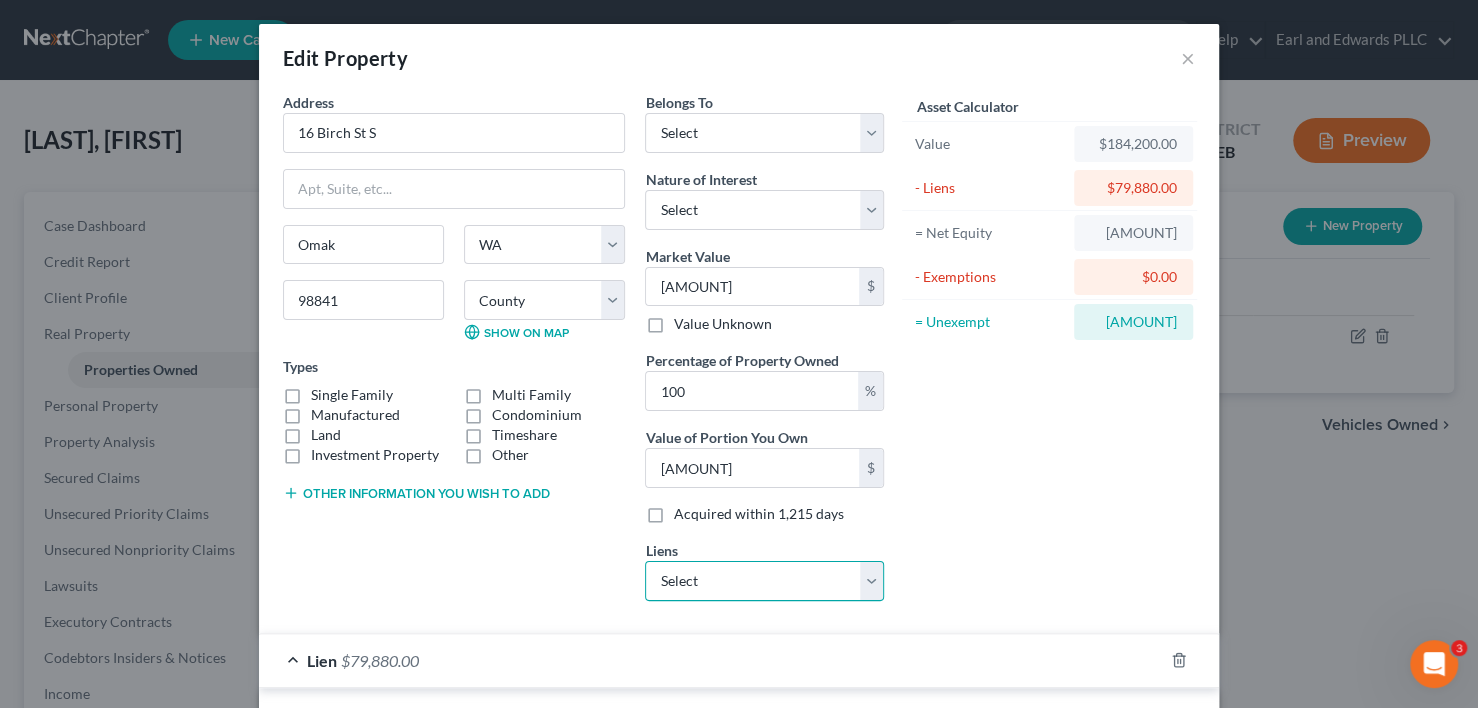 scroll, scrollTop: 400, scrollLeft: 0, axis: vertical 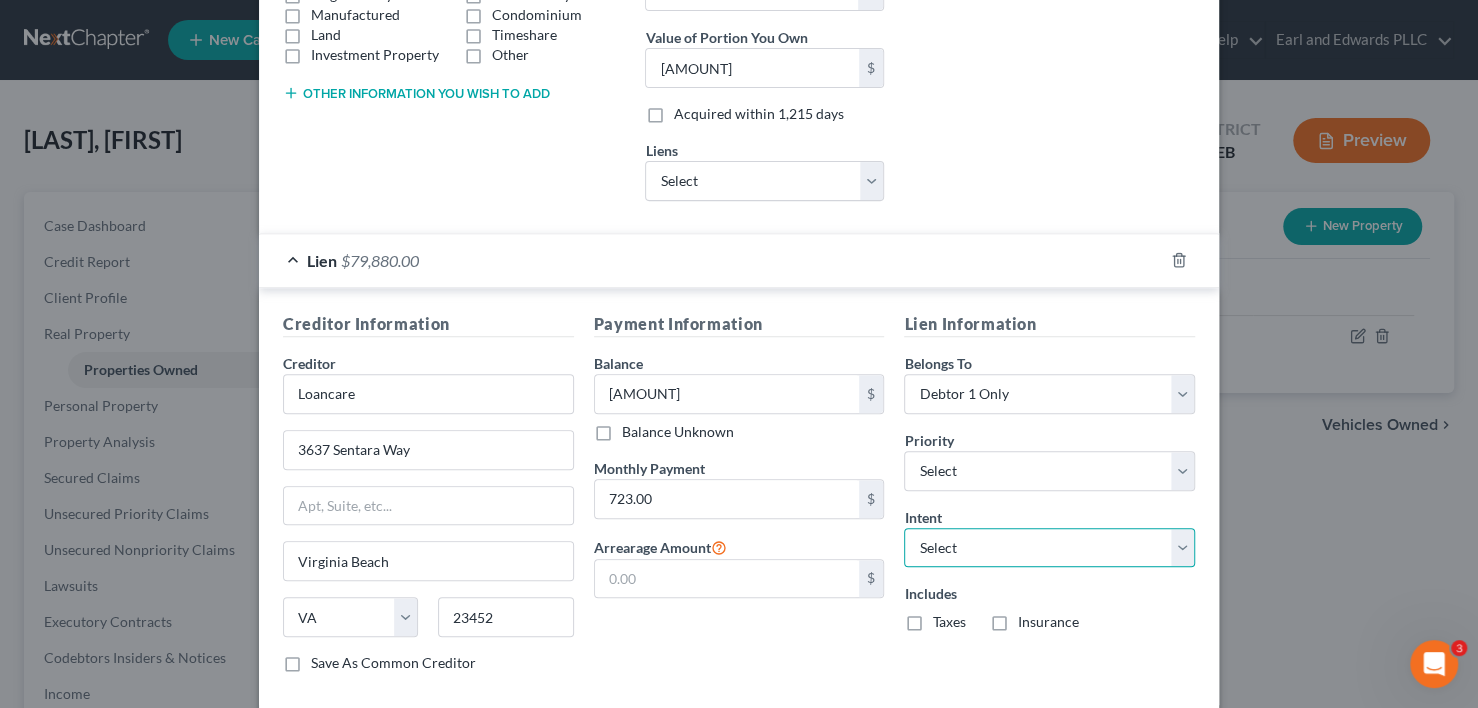 click on "Select Surrender Redeem Reaffirm Avoid Other" at bounding box center [1049, 548] 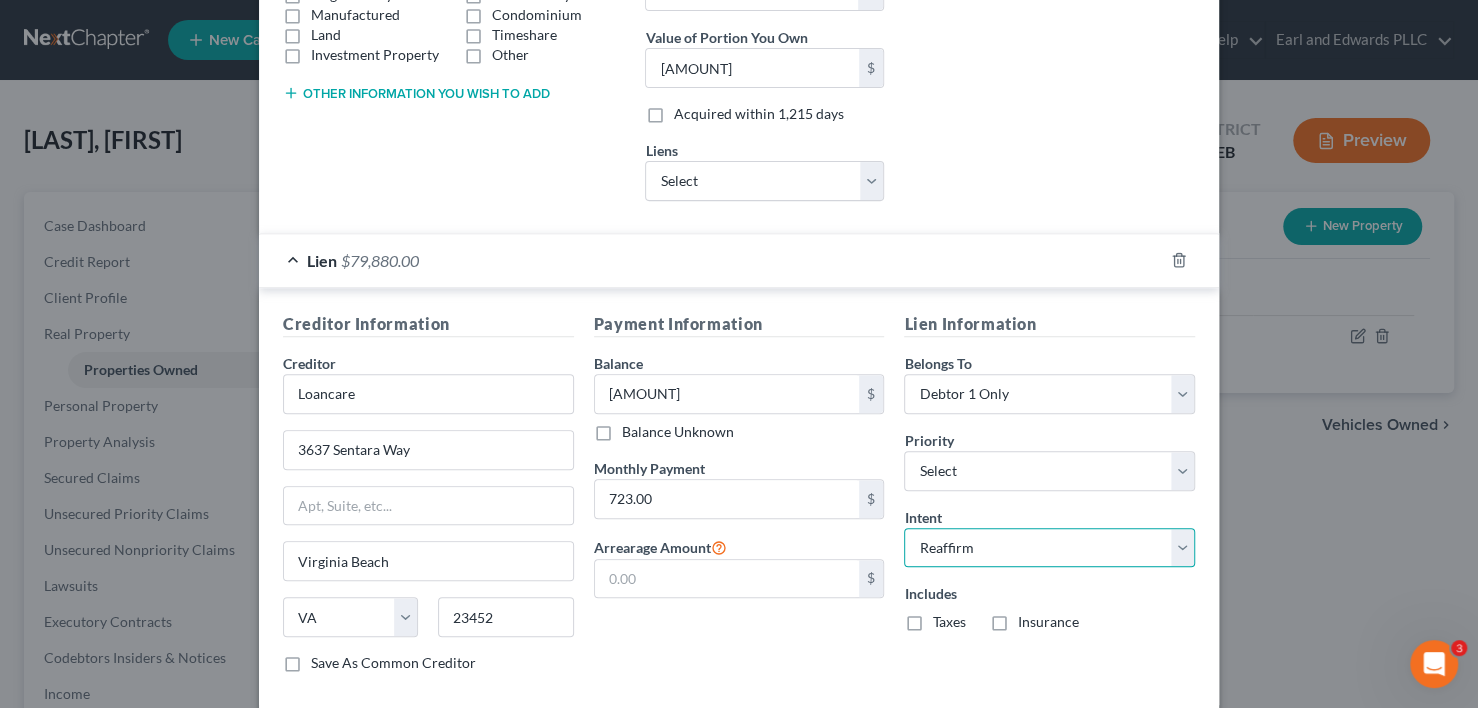 click on "Select Surrender Redeem Reaffirm Avoid Other" at bounding box center [1049, 548] 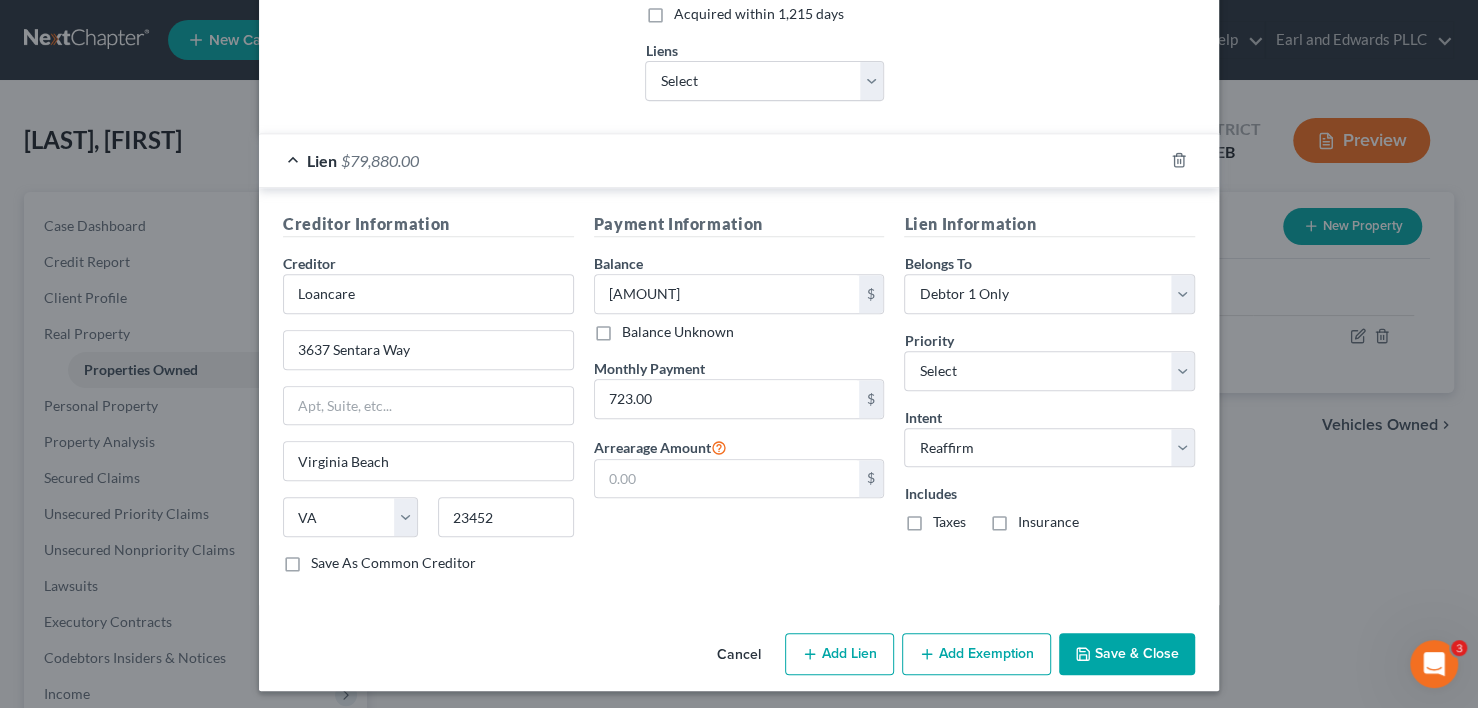 scroll, scrollTop: 200, scrollLeft: 0, axis: vertical 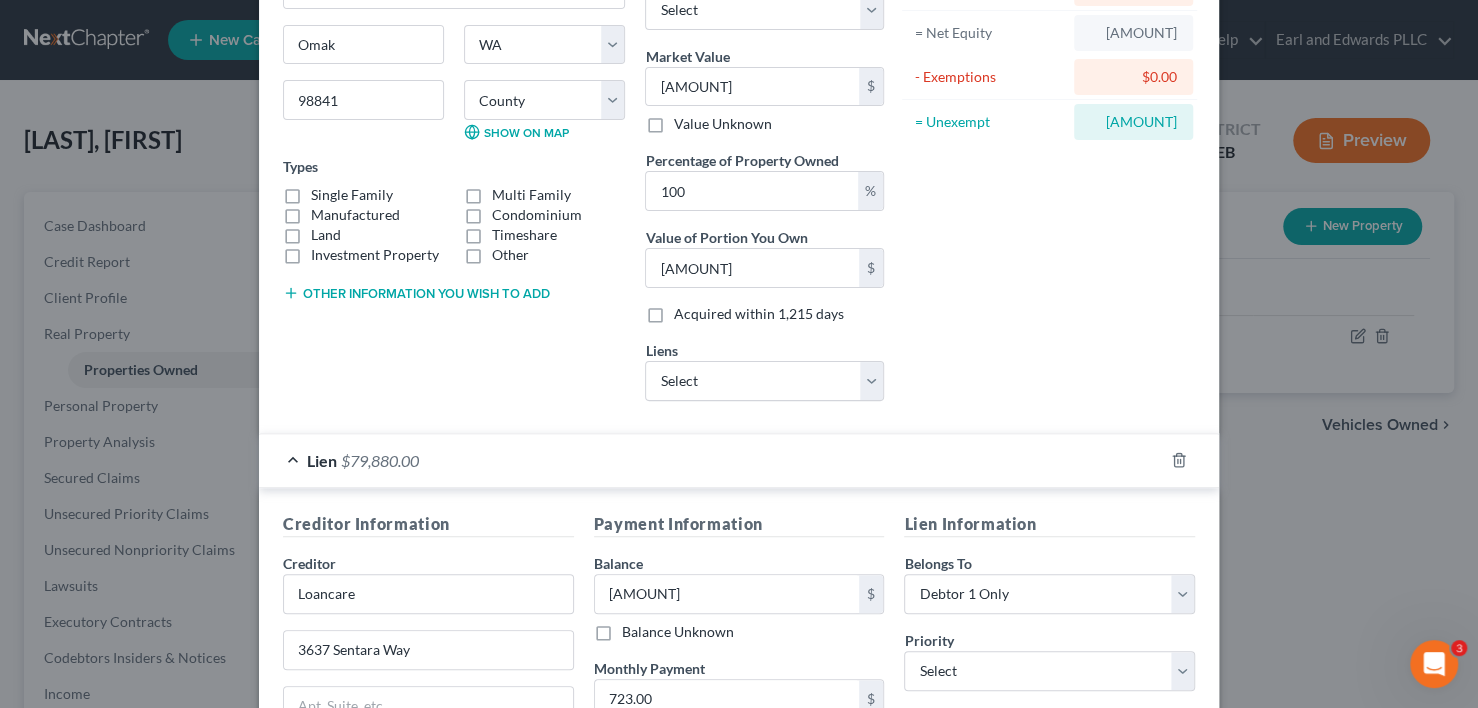 drag, startPoint x: 283, startPoint y: 192, endPoint x: 635, endPoint y: 265, distance: 359.48993 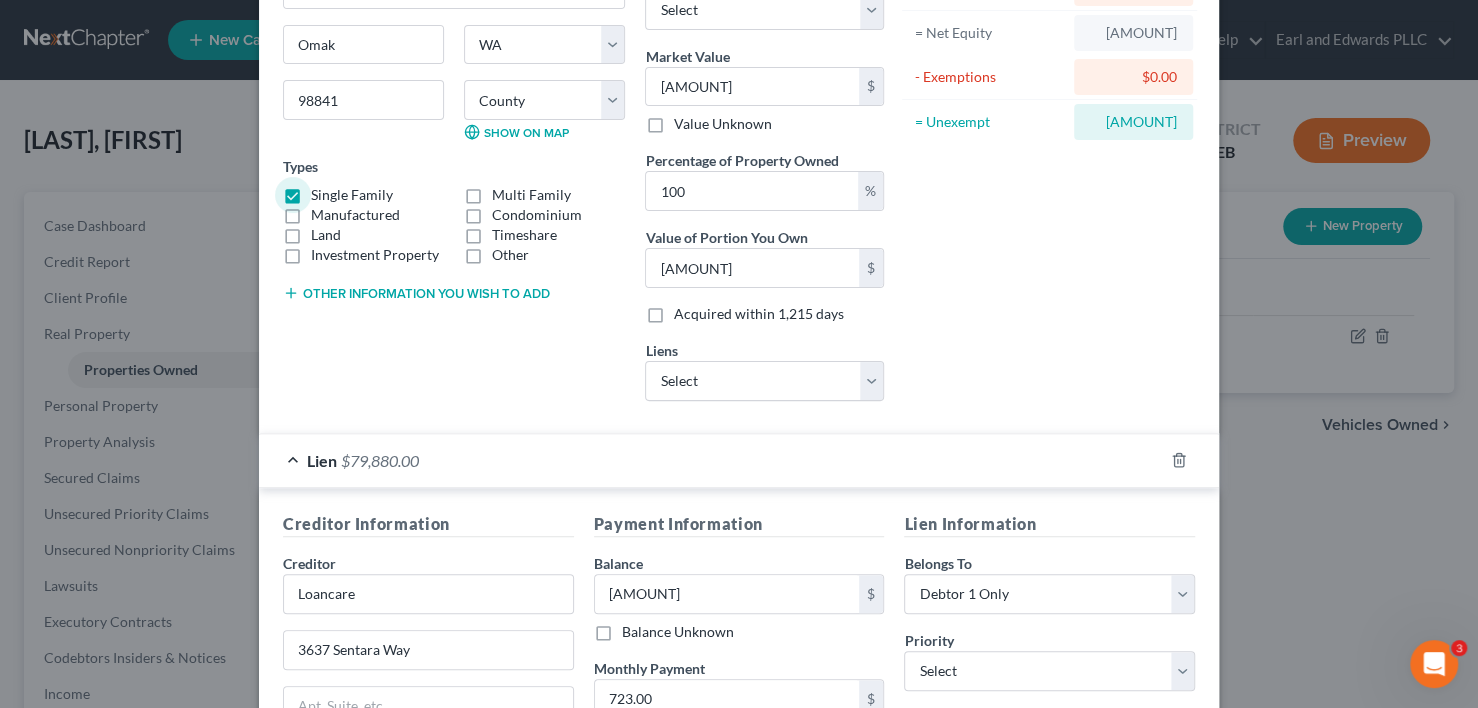 click on "Lien [AMOUNT]" at bounding box center (711, 460) 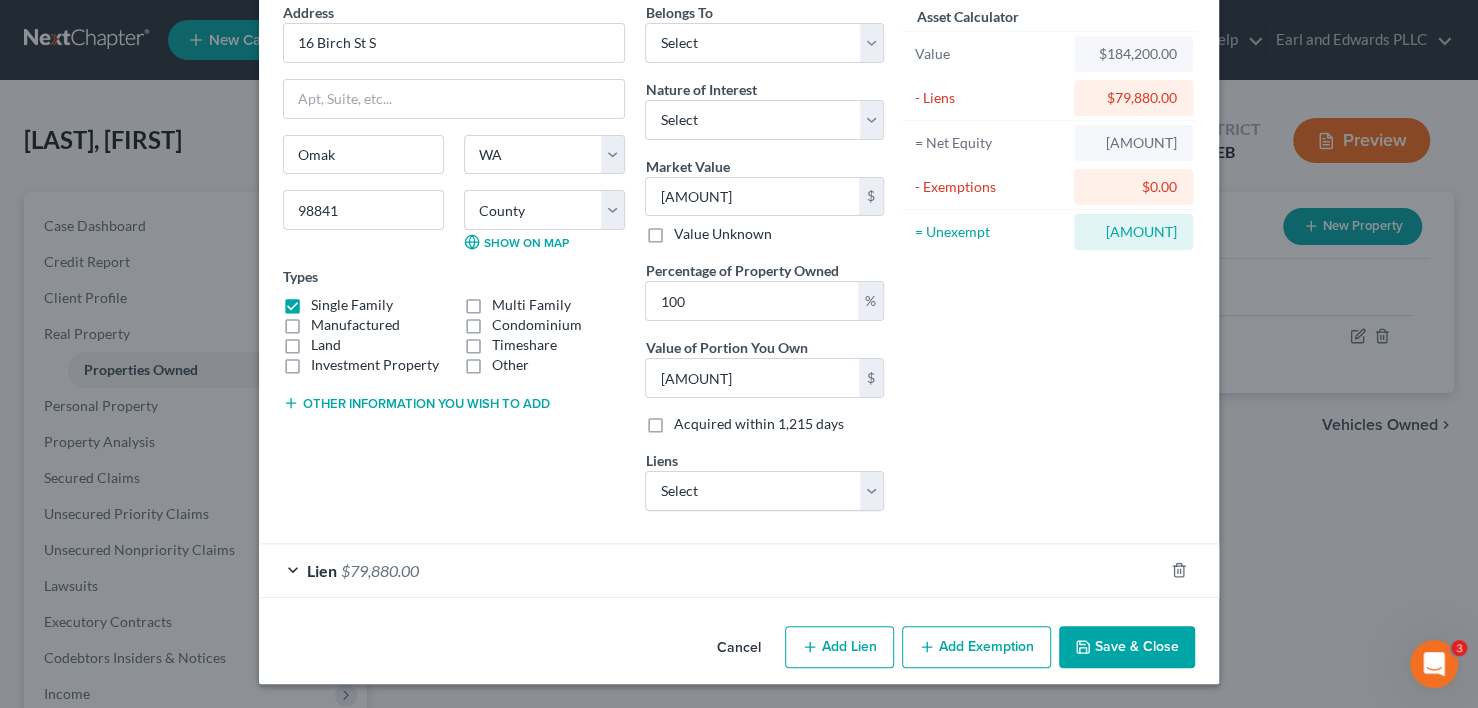 scroll, scrollTop: 86, scrollLeft: 0, axis: vertical 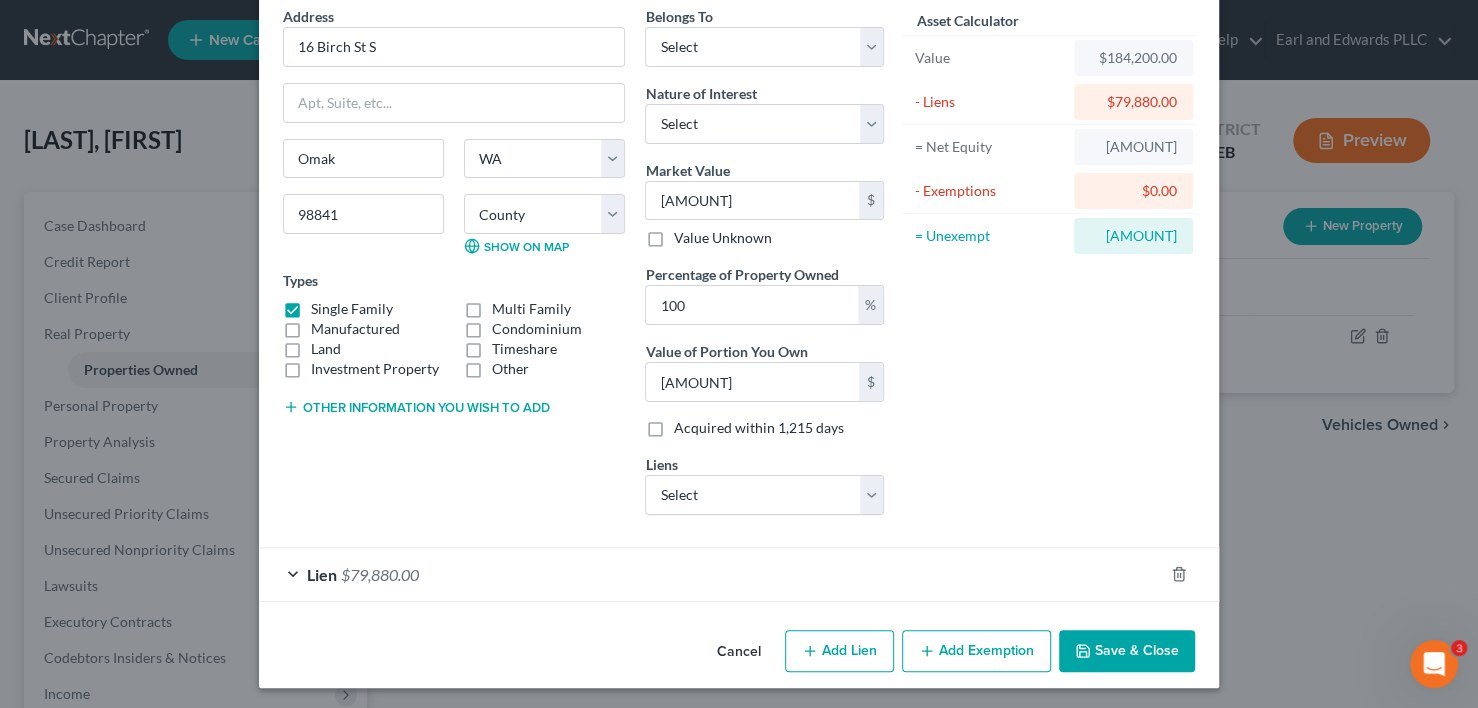 click on "Add Exemption" at bounding box center [976, 651] 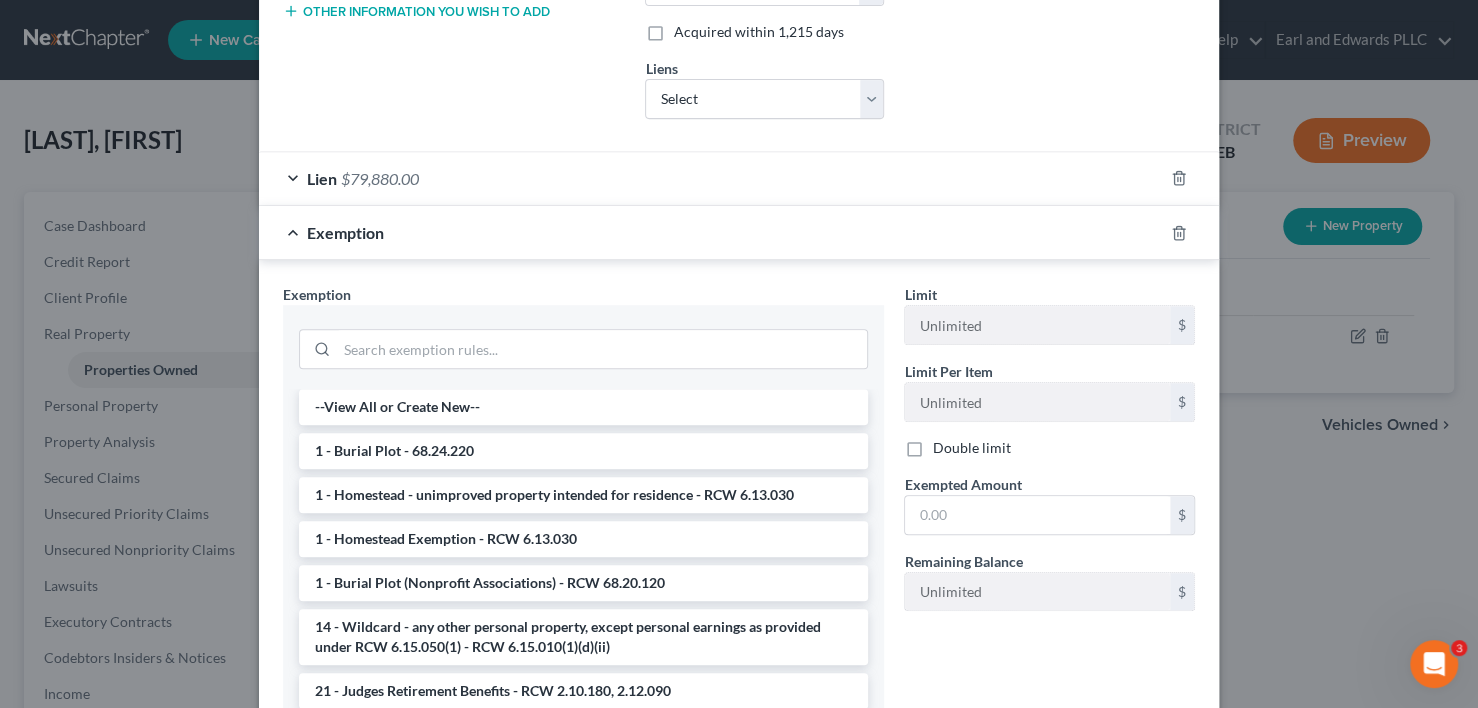 scroll, scrollTop: 486, scrollLeft: 0, axis: vertical 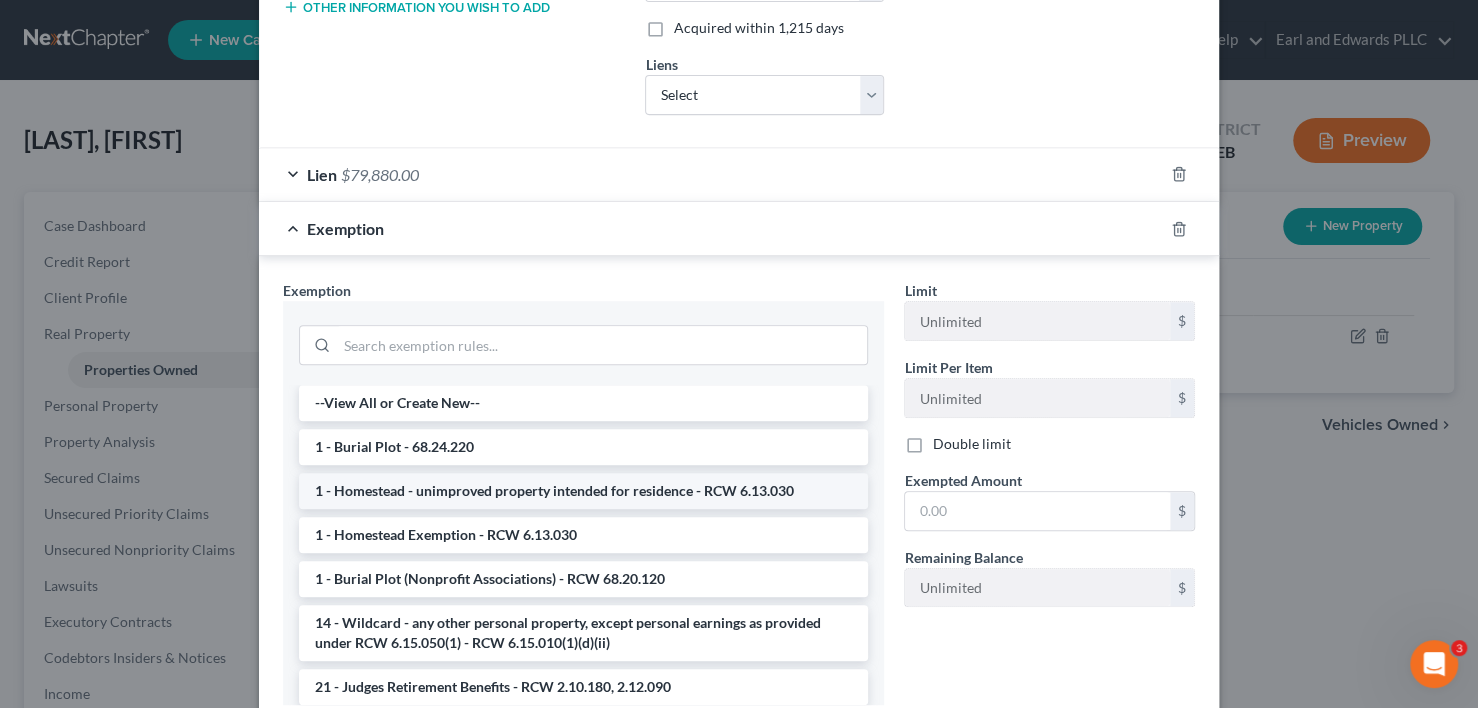 click on "1 - Homestead - unimproved property intended for residence - RCW 6.13.030" at bounding box center (583, 491) 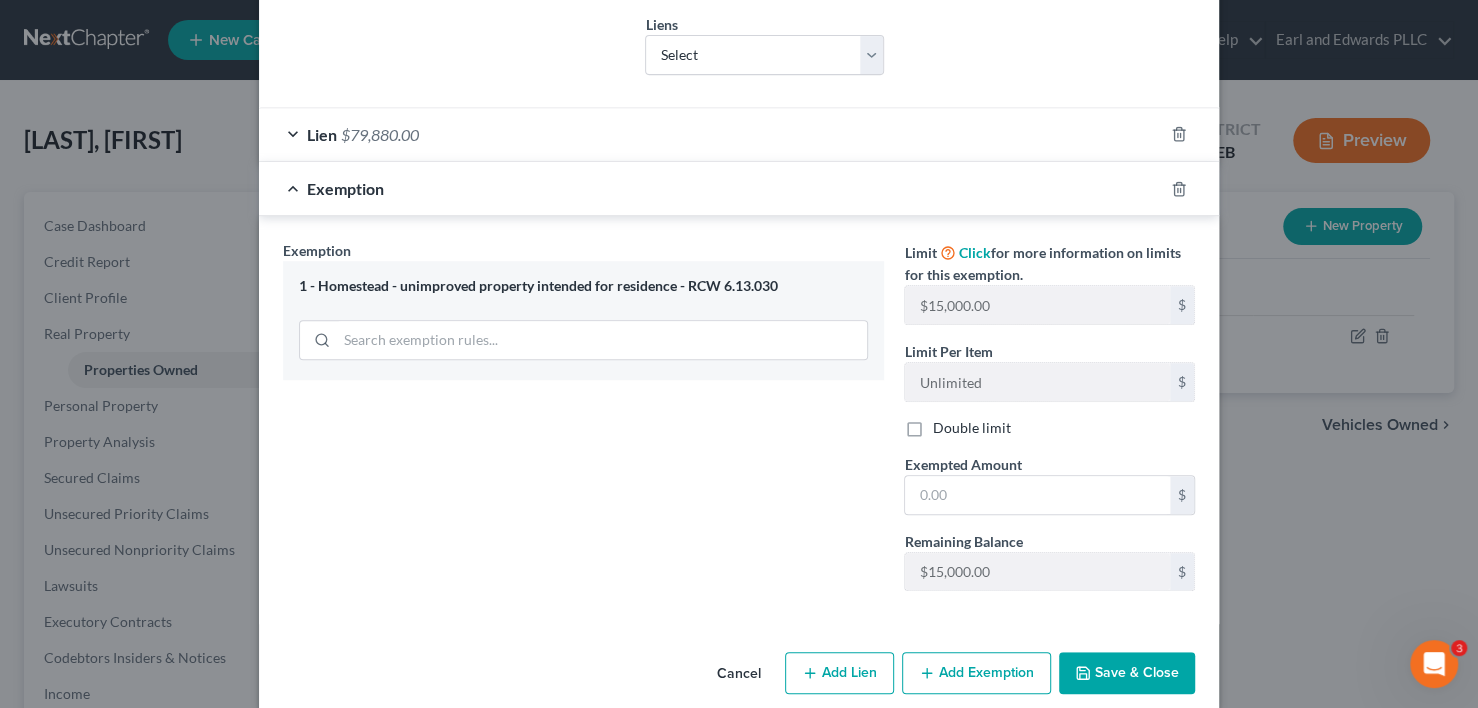 scroll, scrollTop: 546, scrollLeft: 0, axis: vertical 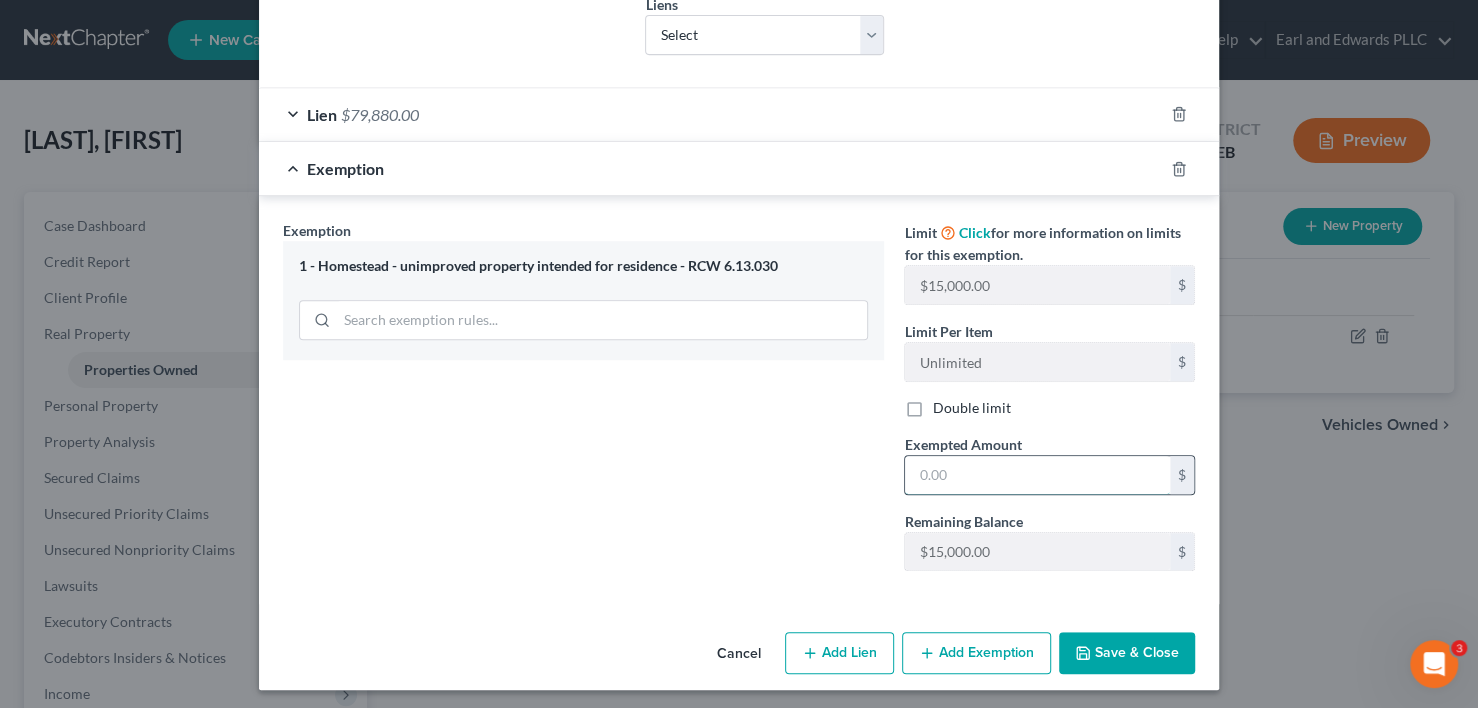 click at bounding box center (1037, 475) 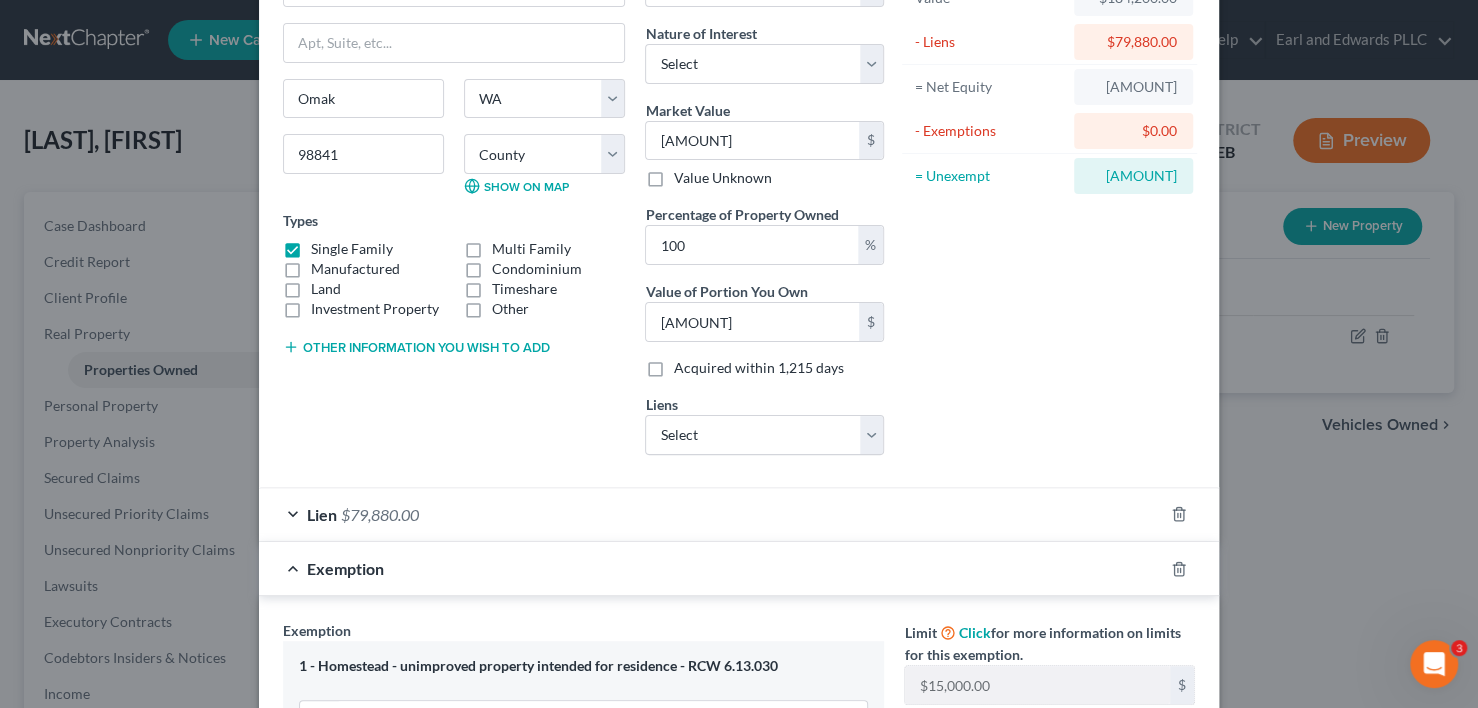 scroll, scrollTop: 546, scrollLeft: 0, axis: vertical 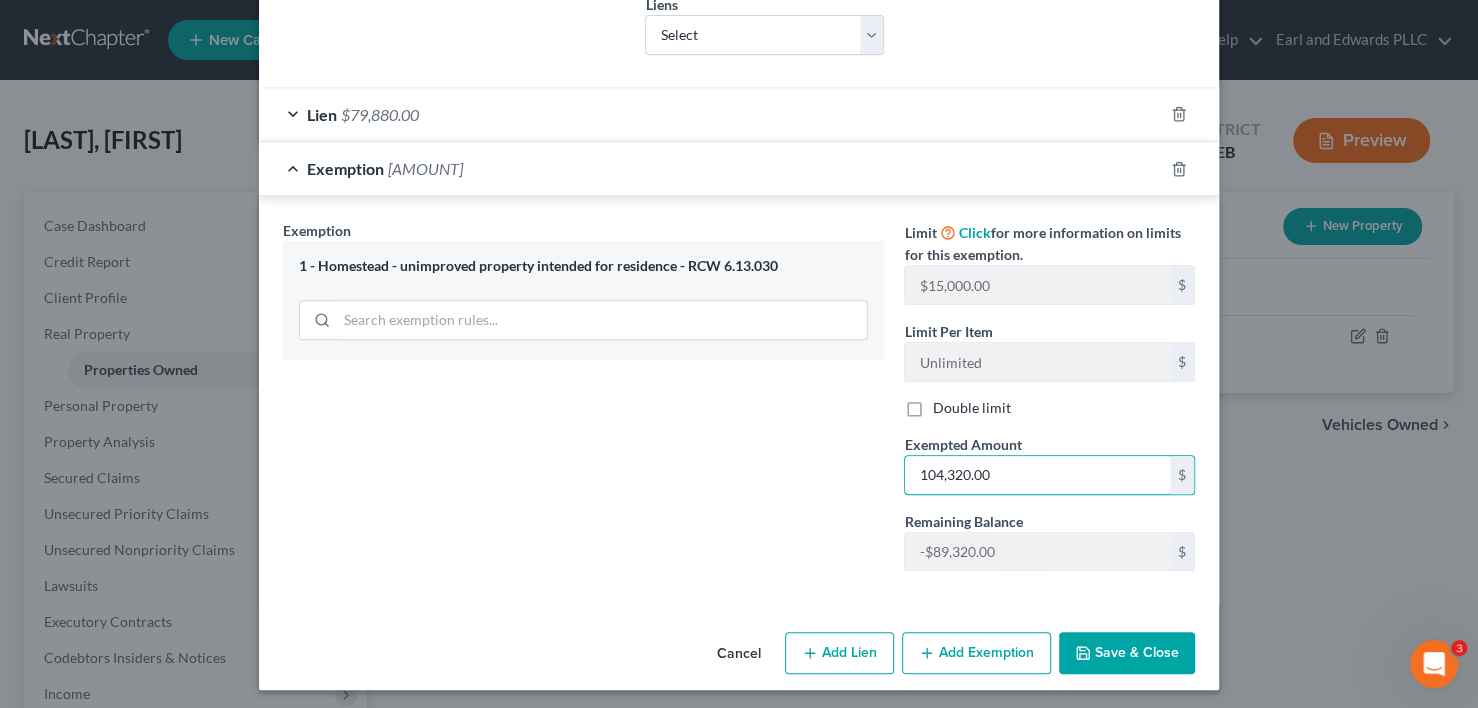 type on "104,320.00" 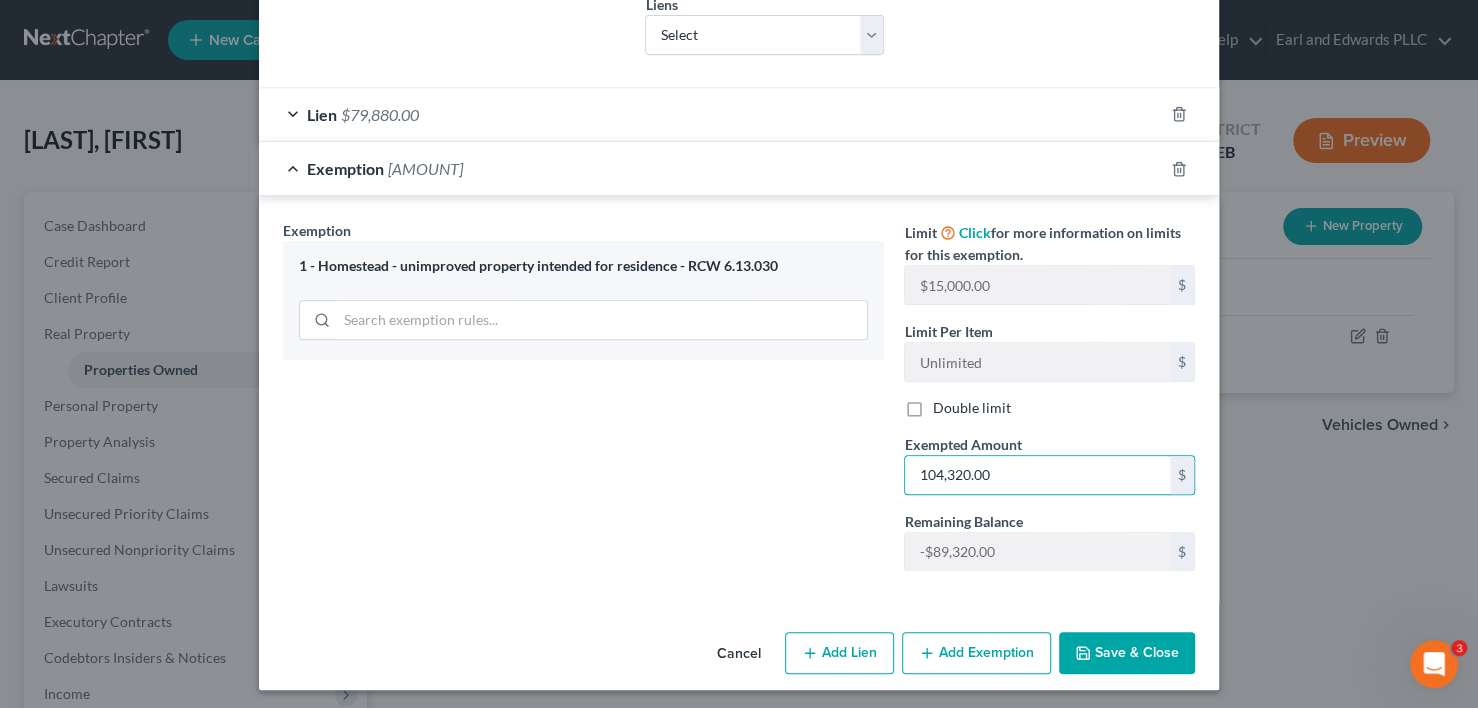click on "Save & Close" at bounding box center (1127, 653) 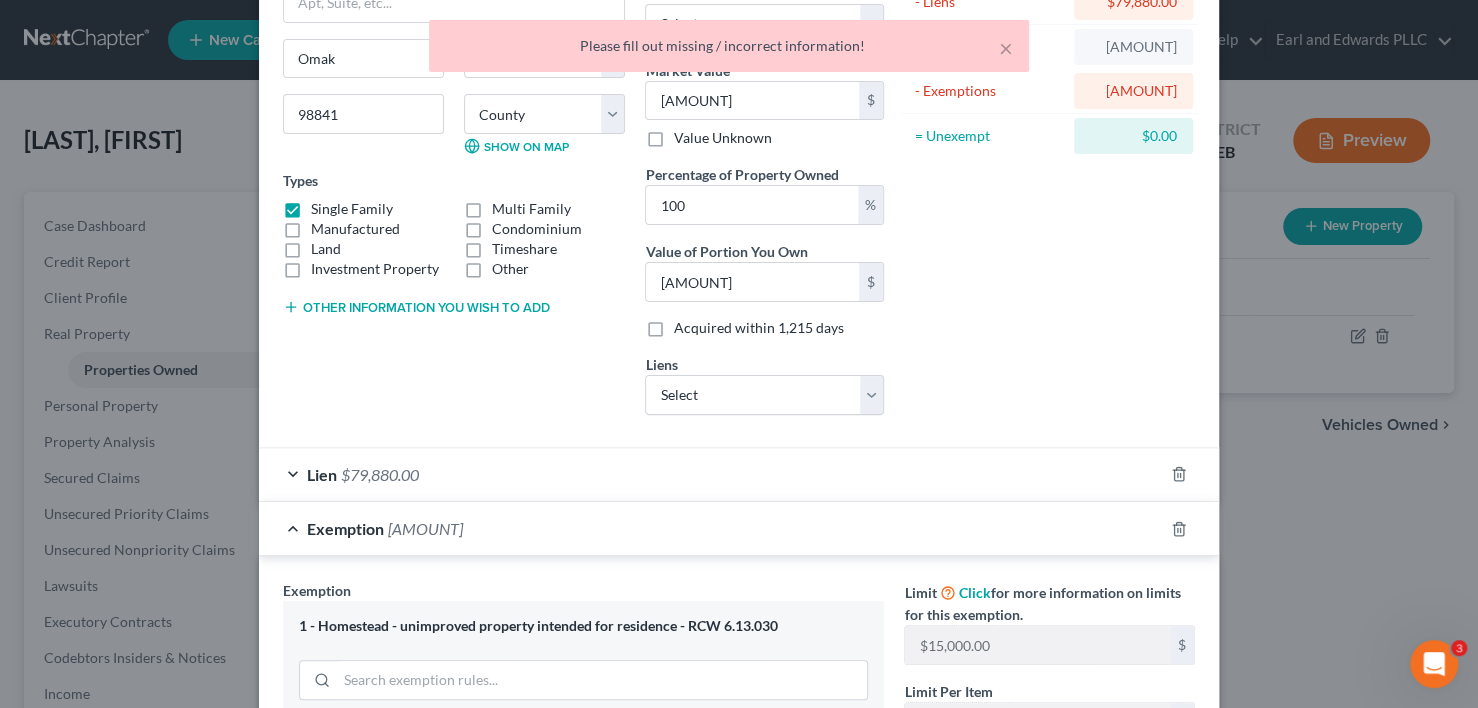 scroll, scrollTop: 0, scrollLeft: 0, axis: both 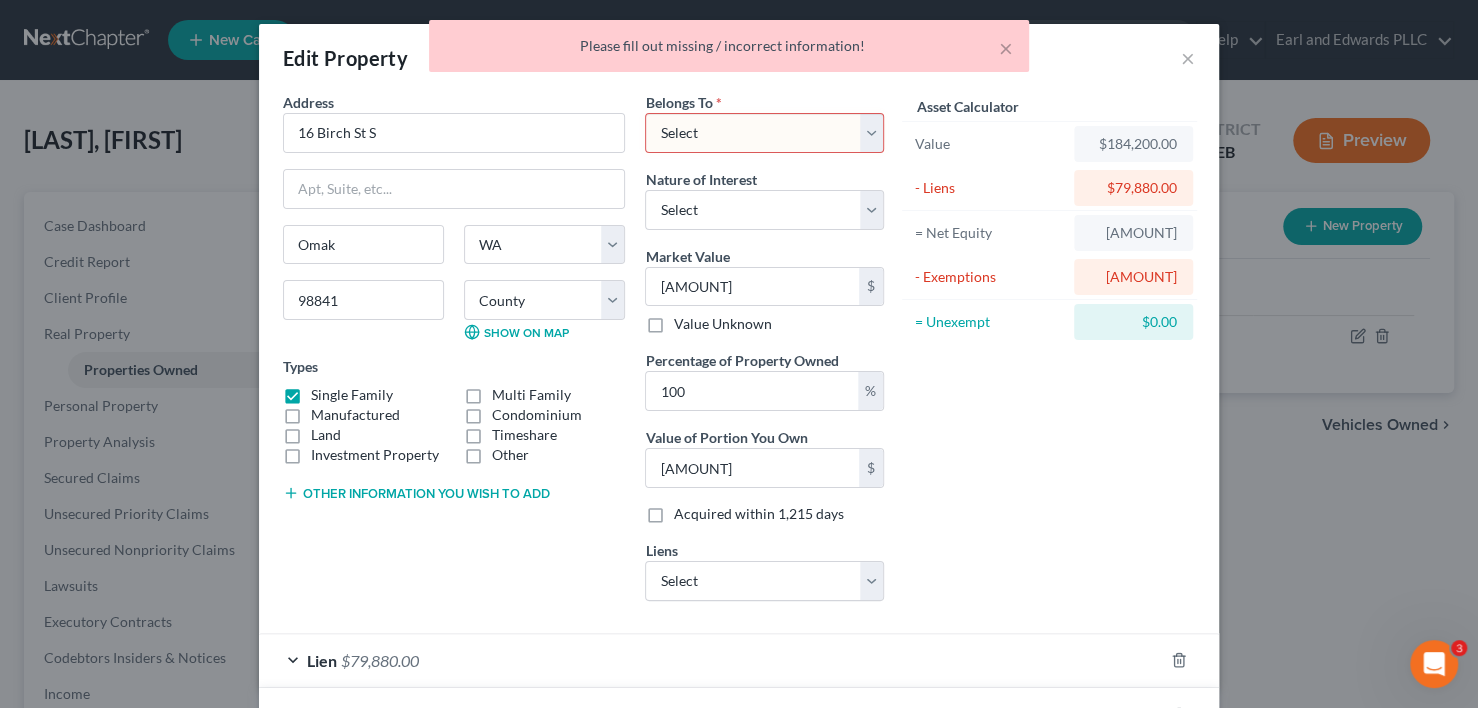 click on "Select Debtor 1 Only Debtor 2 Only Debtor 1 And Debtor 2 Only At Least One Of The Debtors And Another Community Property" at bounding box center (764, 133) 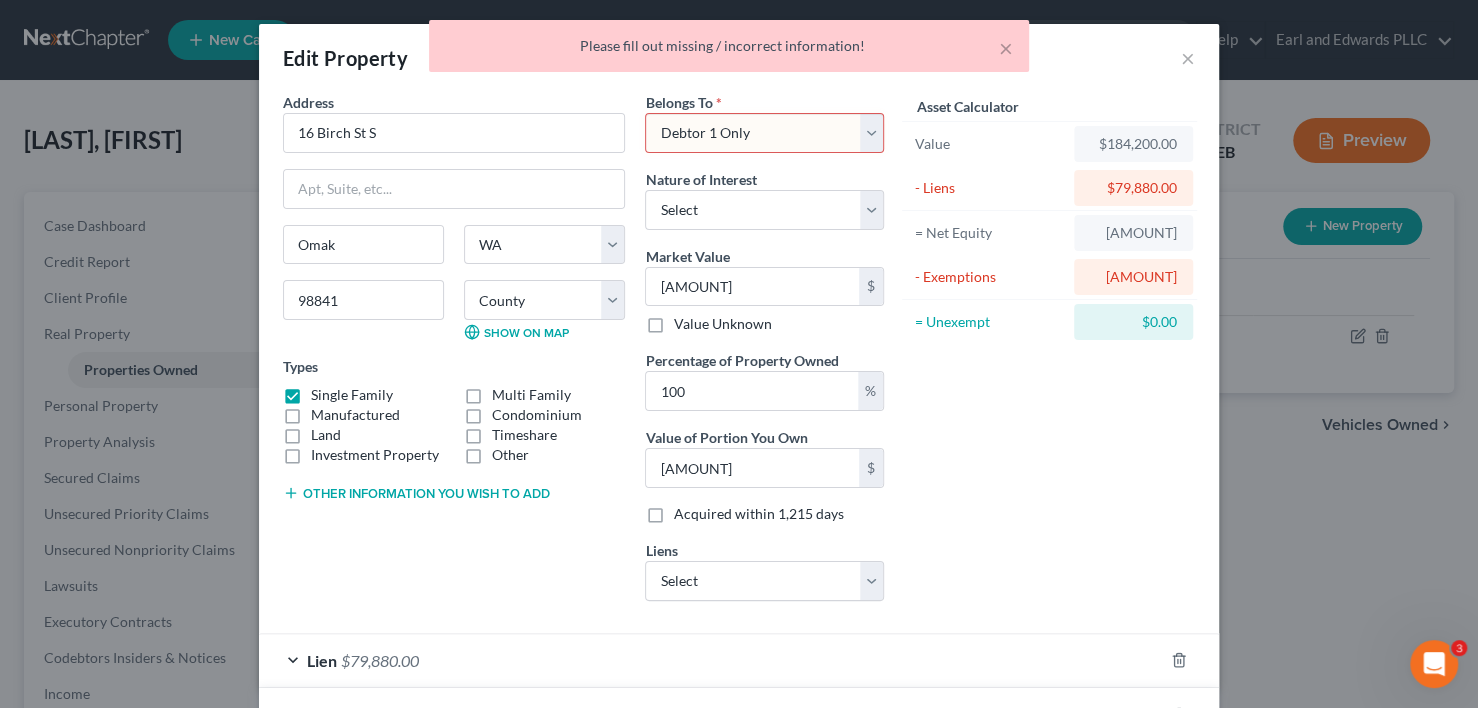 click on "Select Debtor 1 Only Debtor 2 Only Debtor 1 And Debtor 2 Only At Least One Of The Debtors And Another Community Property" at bounding box center (764, 133) 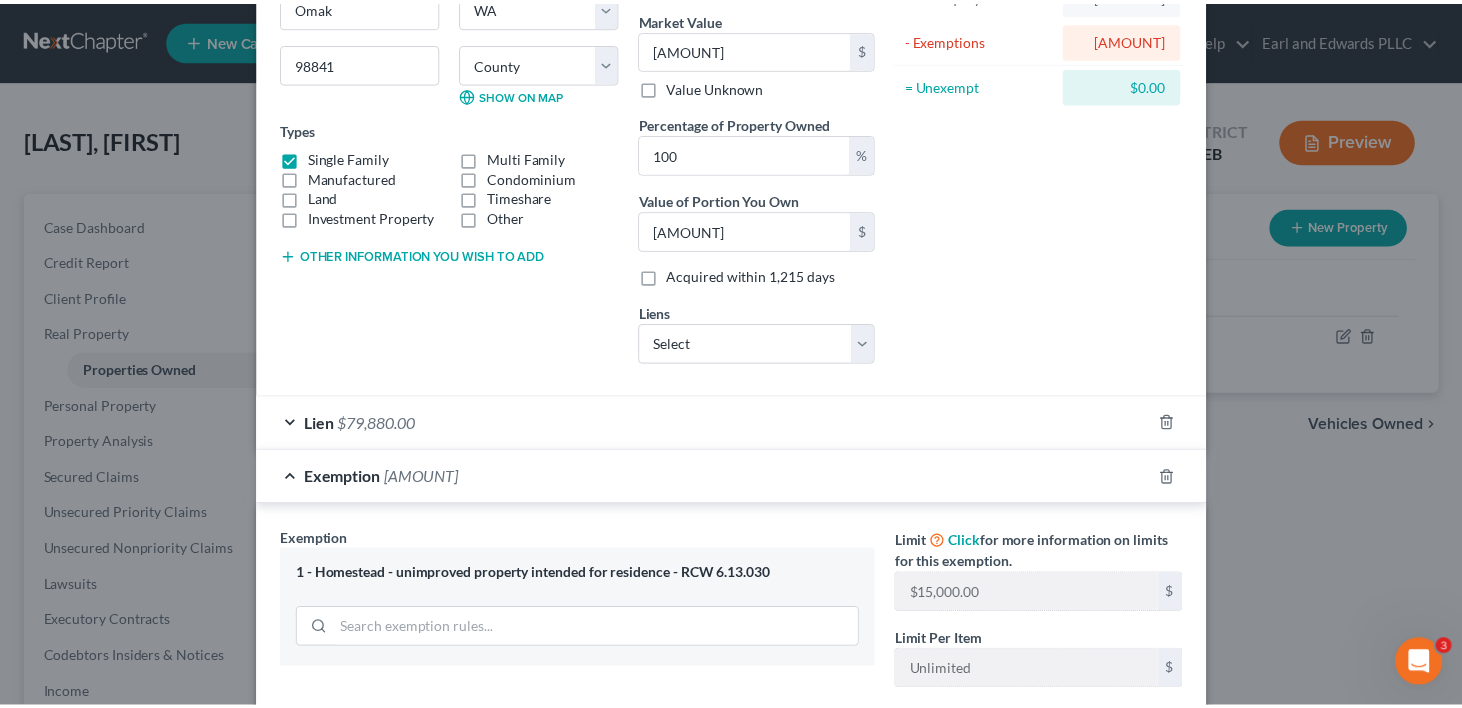 scroll, scrollTop: 500, scrollLeft: 0, axis: vertical 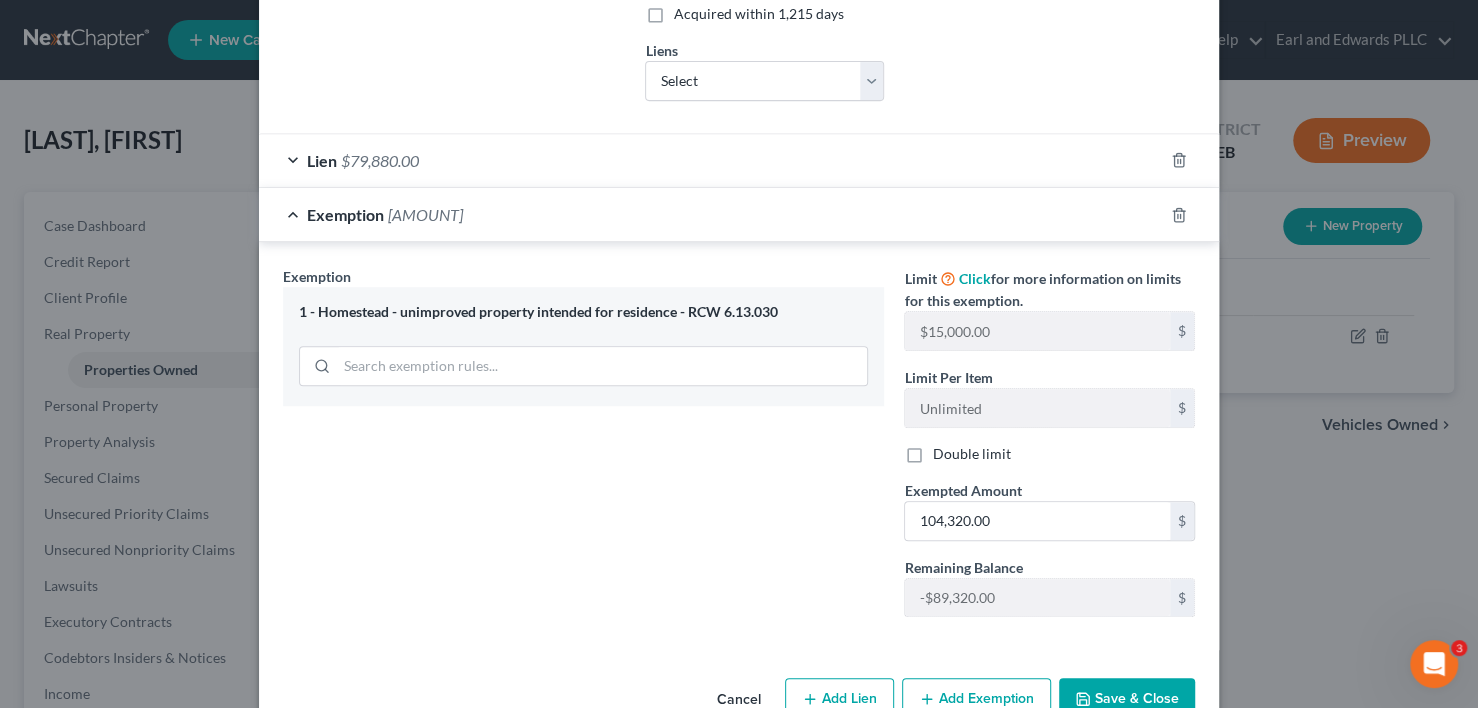 click on "Save & Close" at bounding box center (1127, 699) 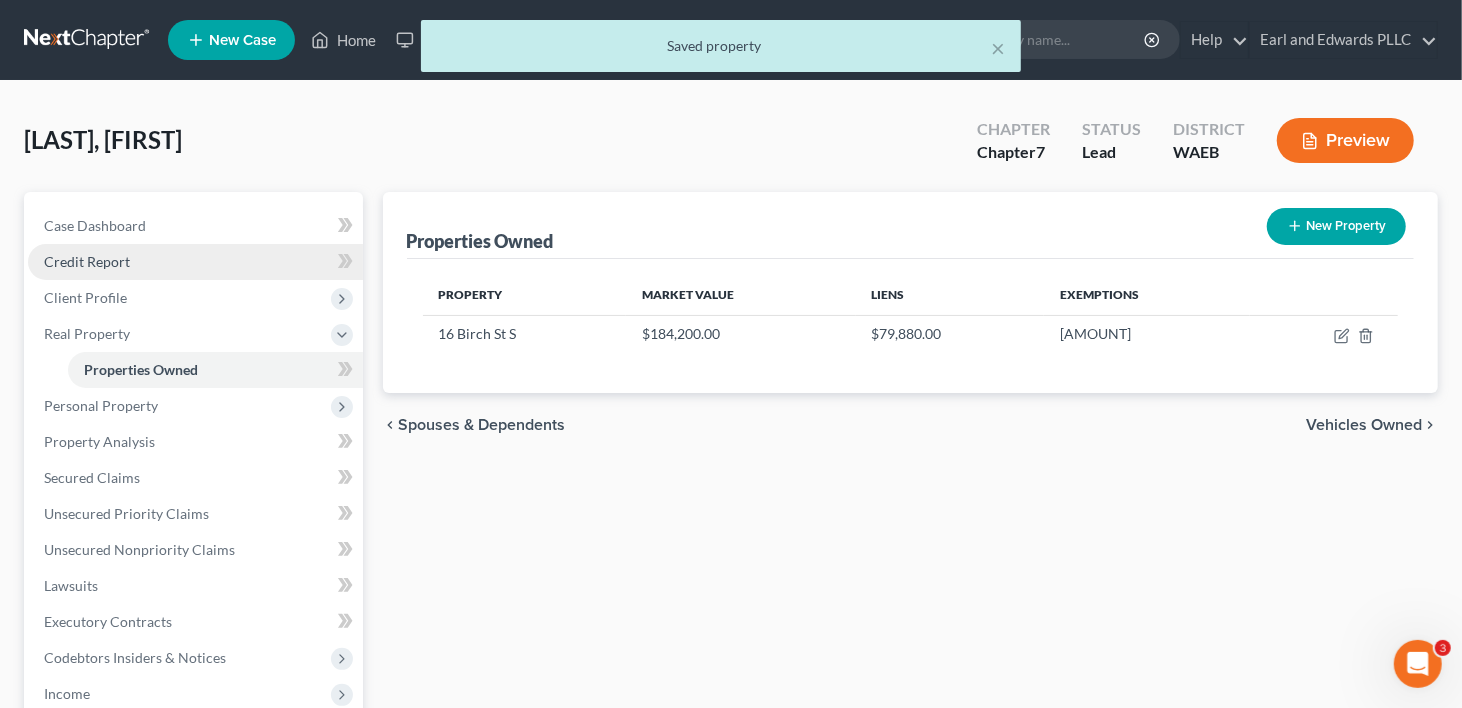 click on "Credit Report" at bounding box center (195, 262) 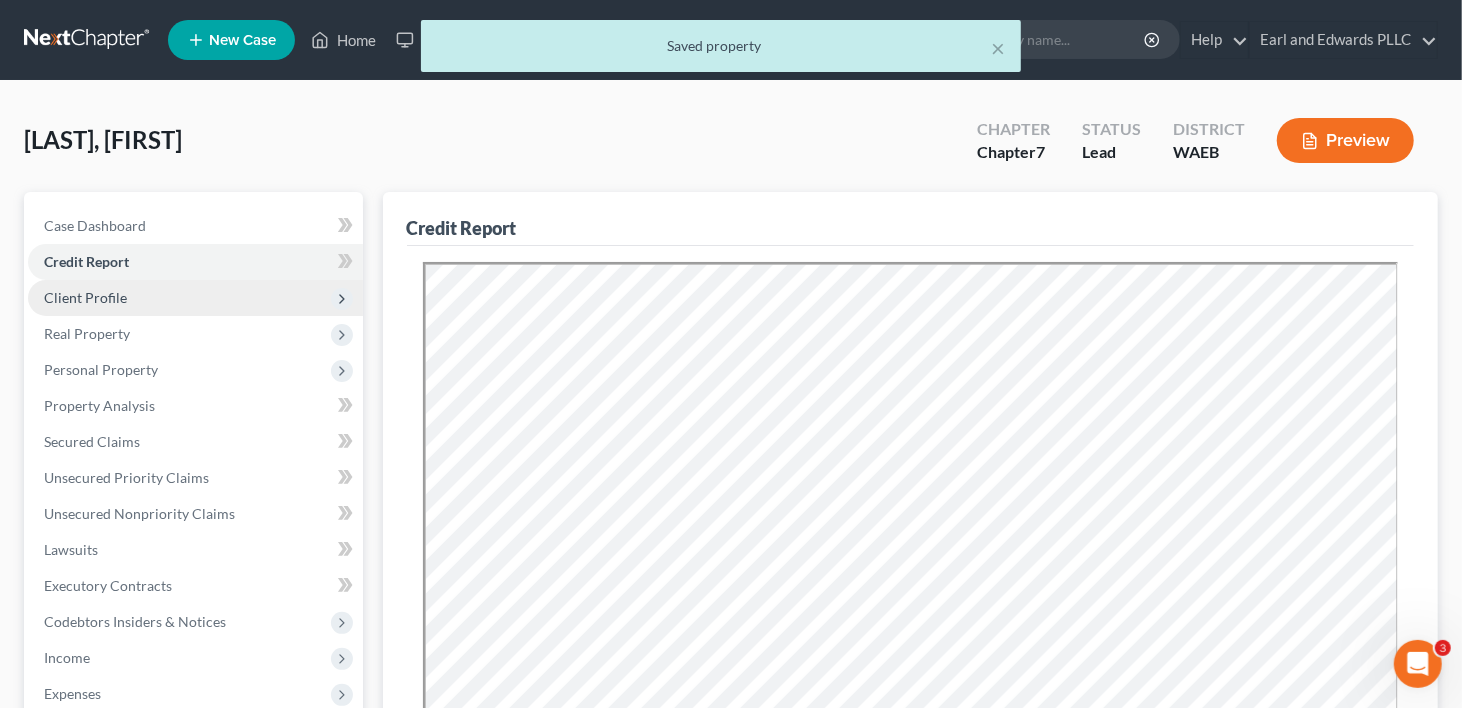 scroll, scrollTop: 0, scrollLeft: 0, axis: both 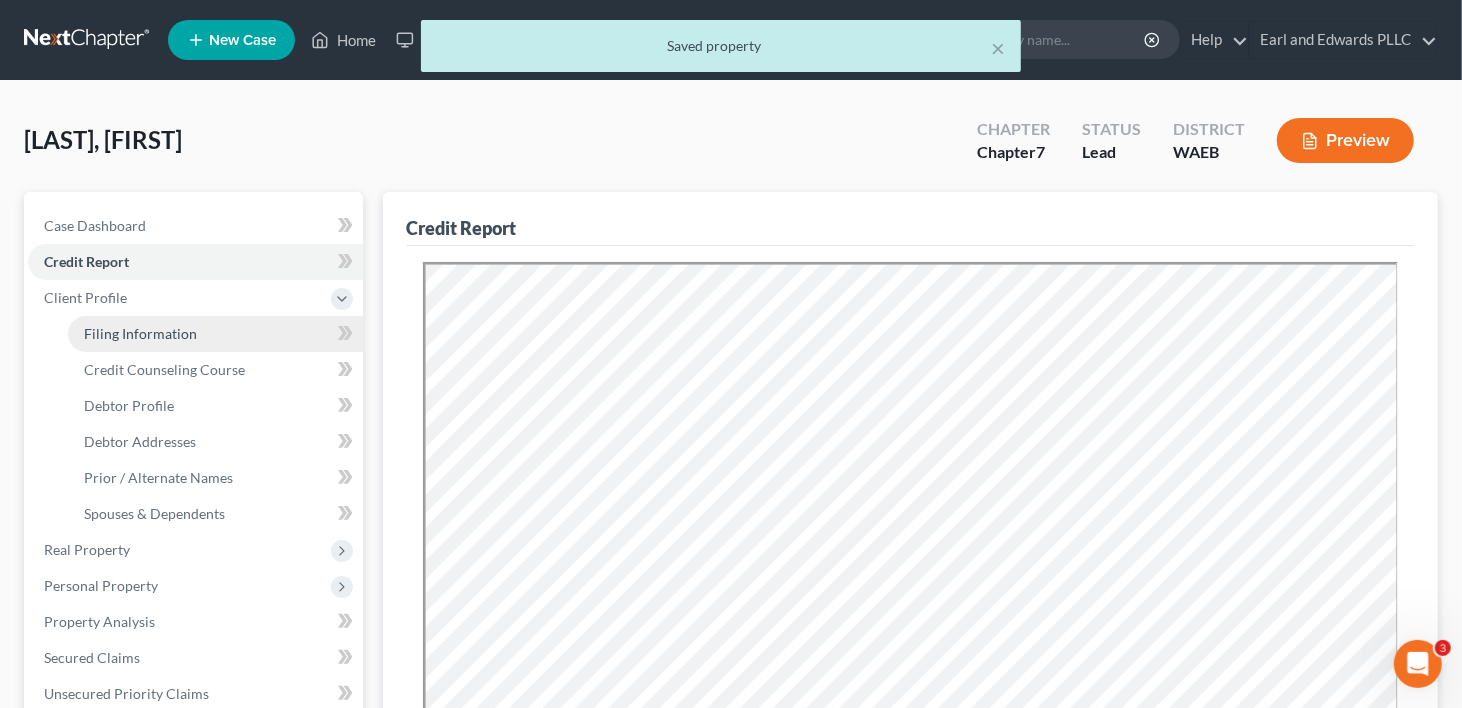 click on "Filing Information" at bounding box center [140, 333] 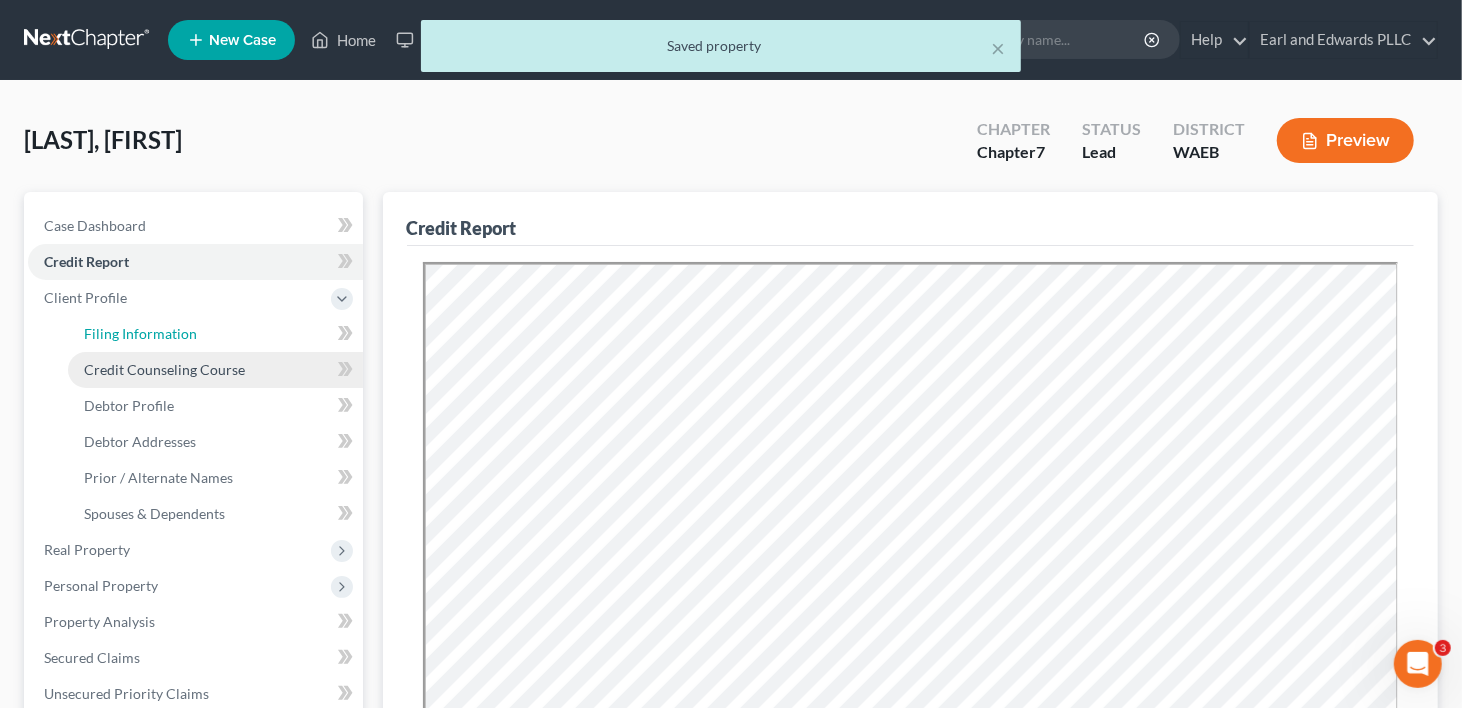 select on "1" 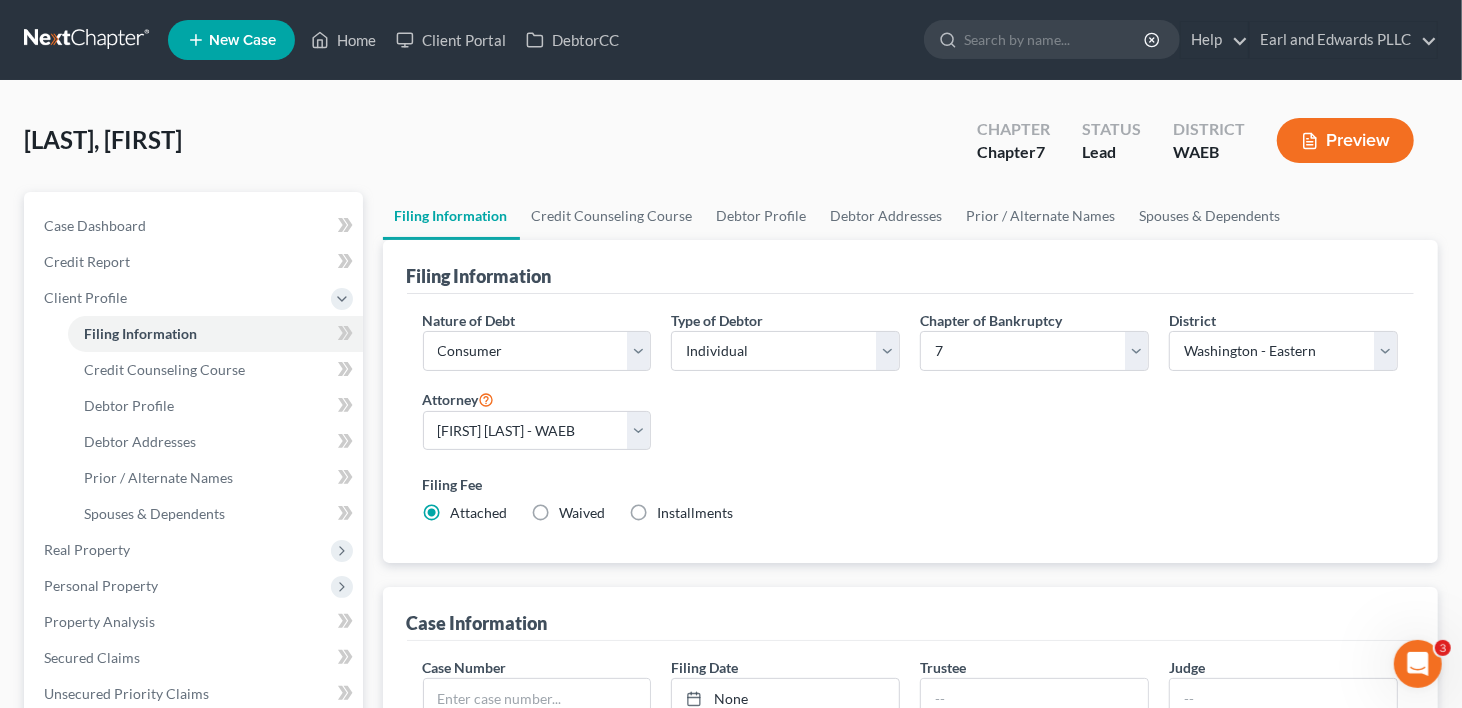 scroll, scrollTop: 600, scrollLeft: 0, axis: vertical 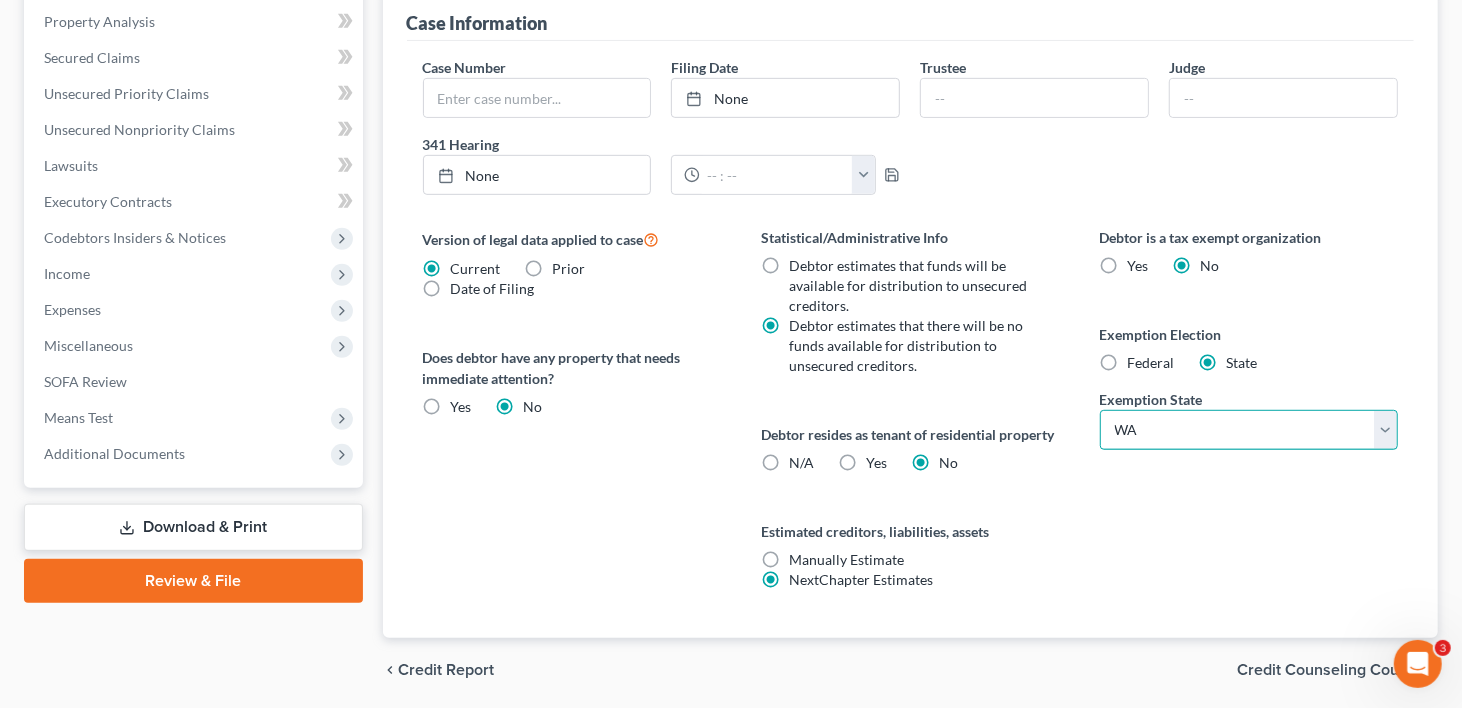 click on "State AL AK AR AZ CA CO CT DE DC FL GA GU HI ID IL IN IA KS KY LA ME MD MA MI MN MS MO MT NC ND NE NV NH NJ NM NY OH OK OR PA PR RI SC SD TN TX UT VI VA VT WA WV WI WY" at bounding box center (1249, 430) 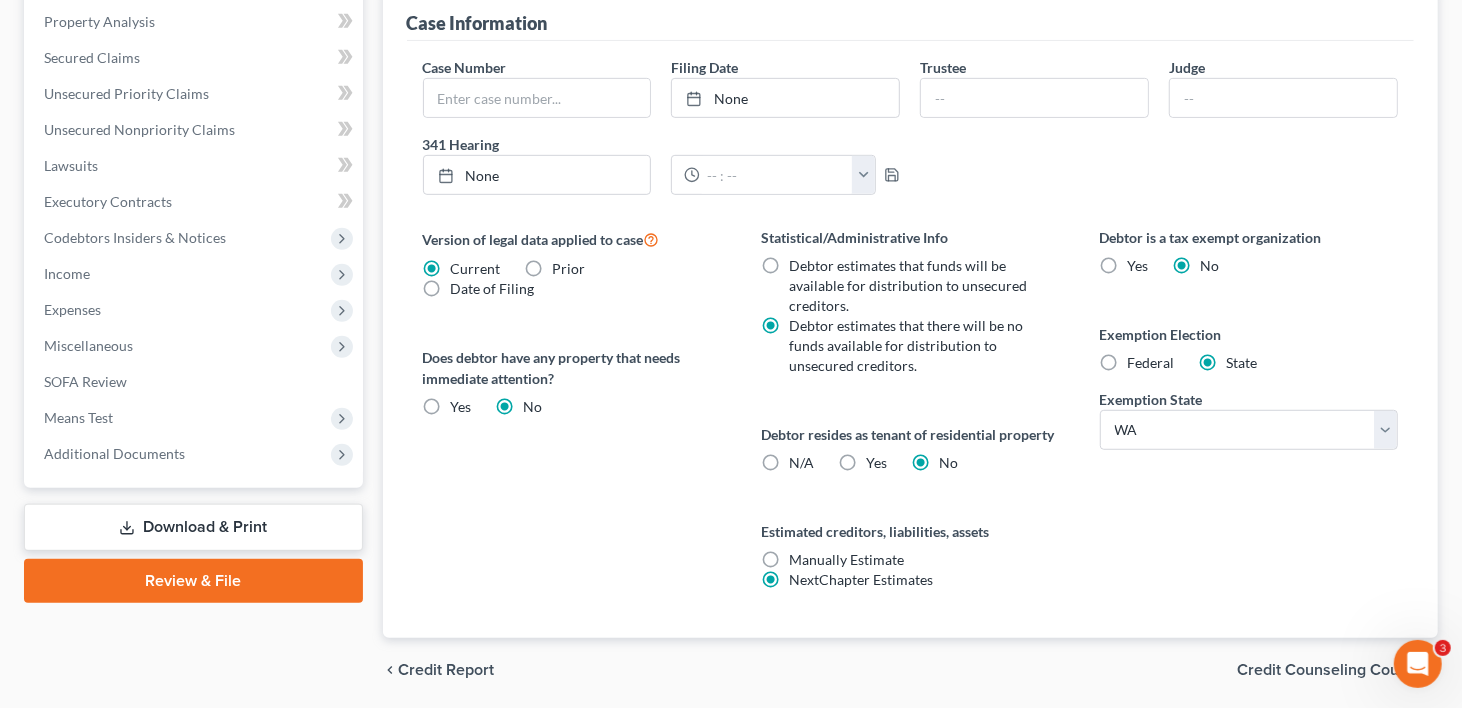 click on "Federal" at bounding box center [1151, 363] 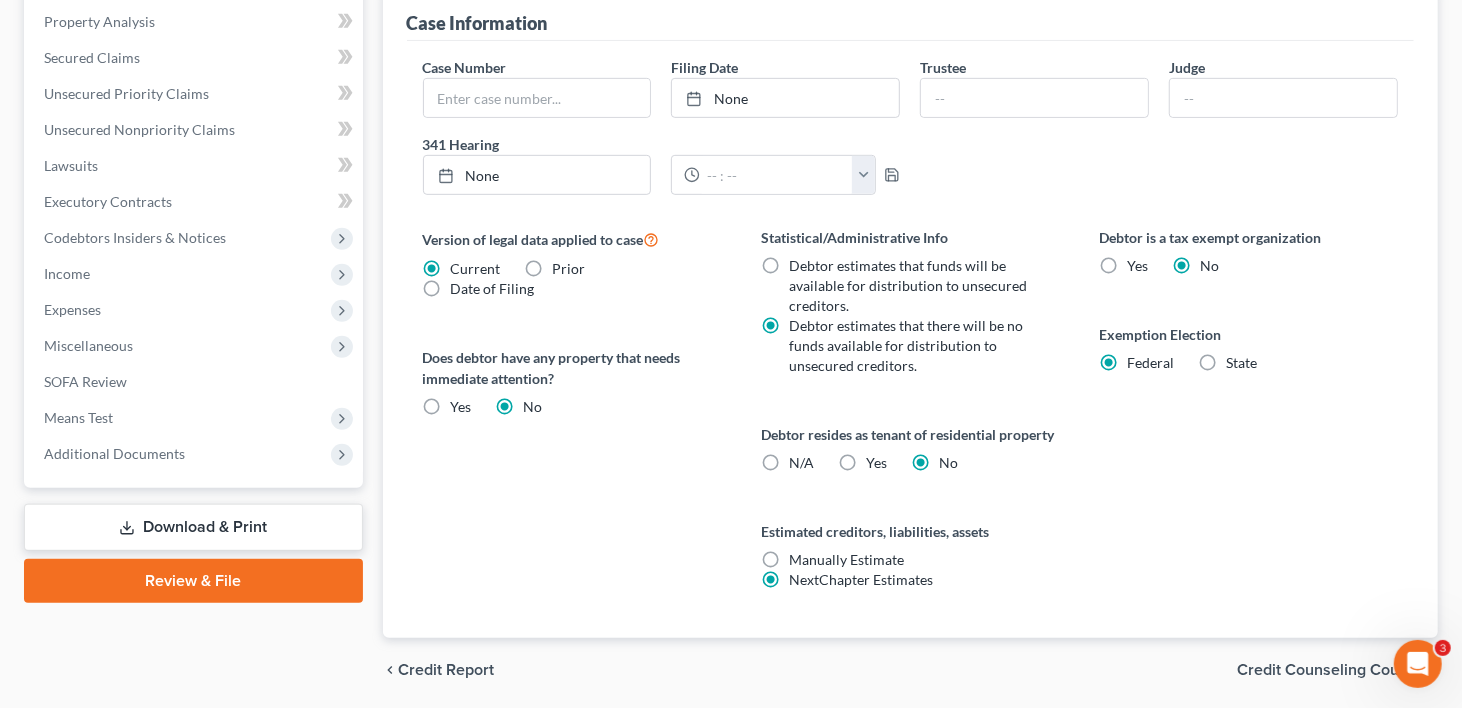 click on "State" at bounding box center [1242, 363] 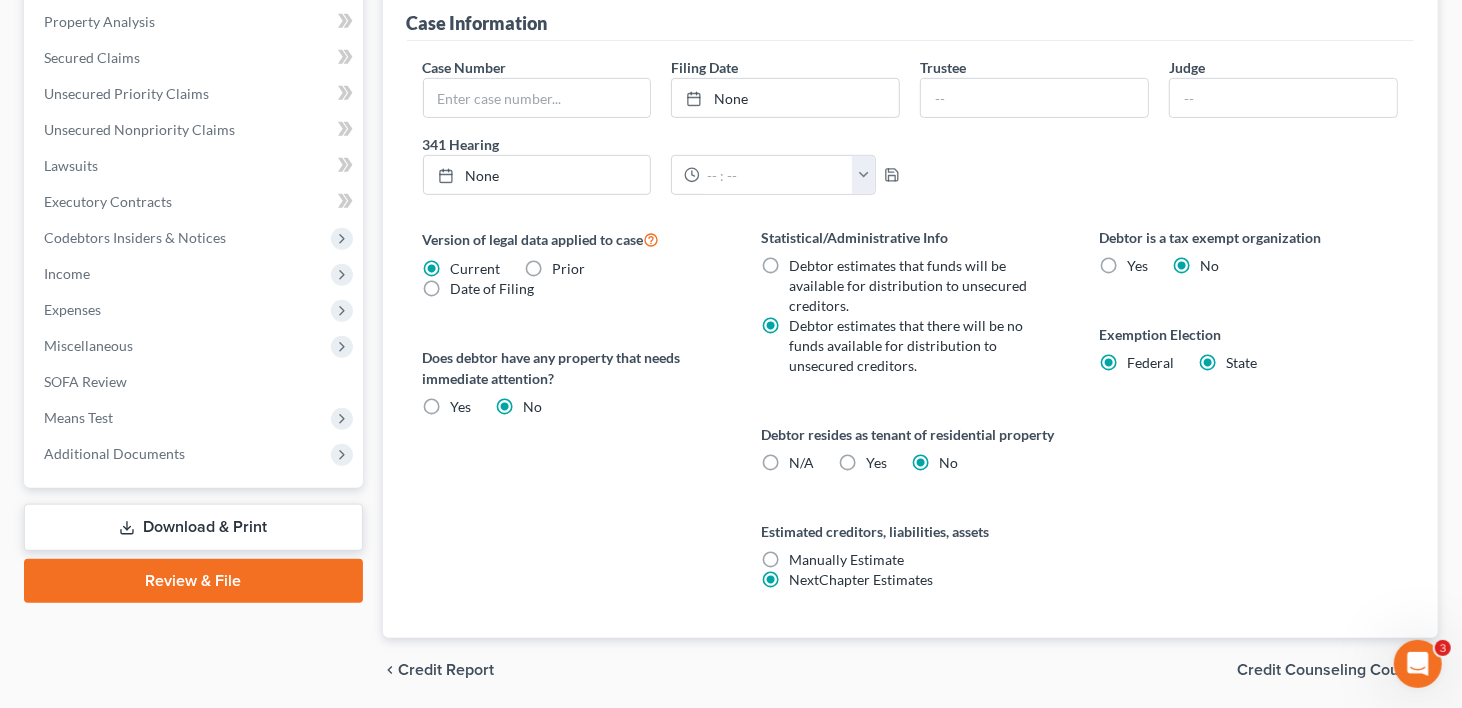 radio on "false" 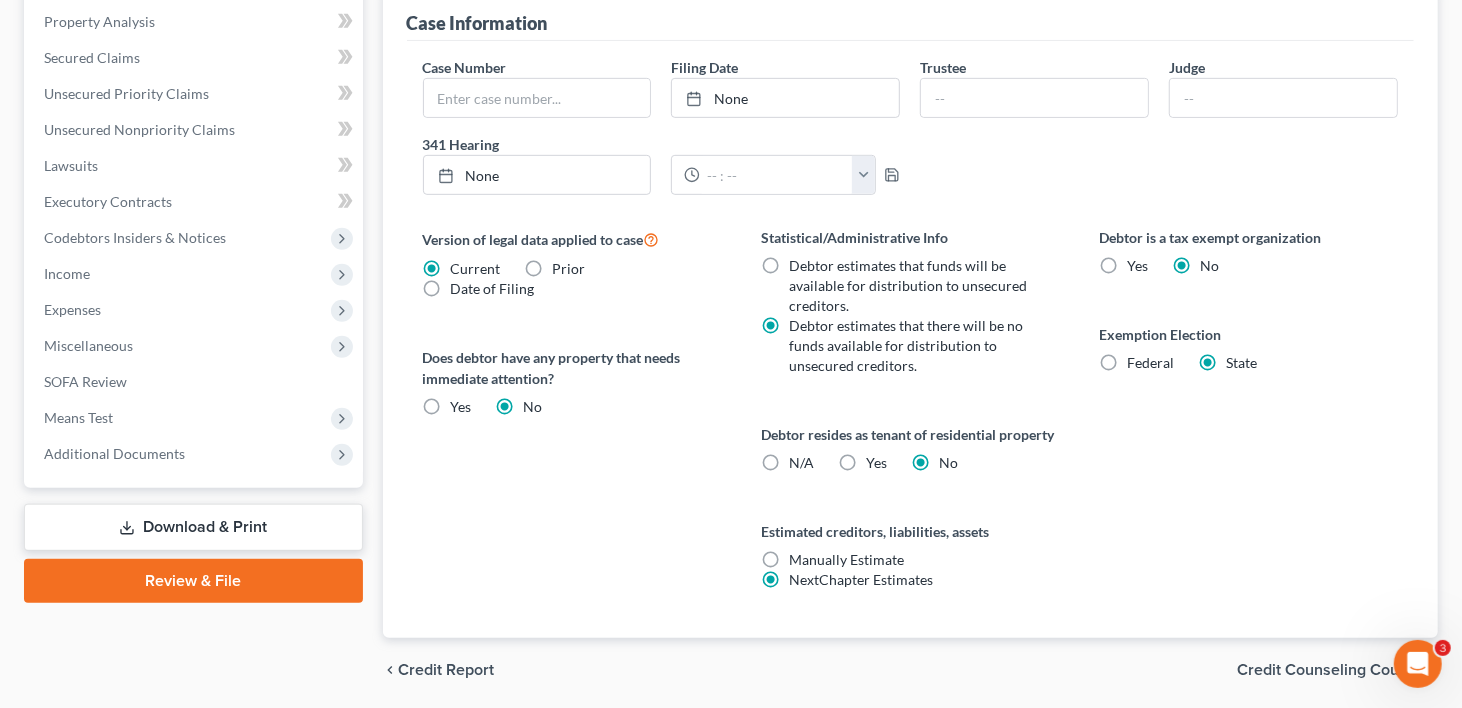 select on "50" 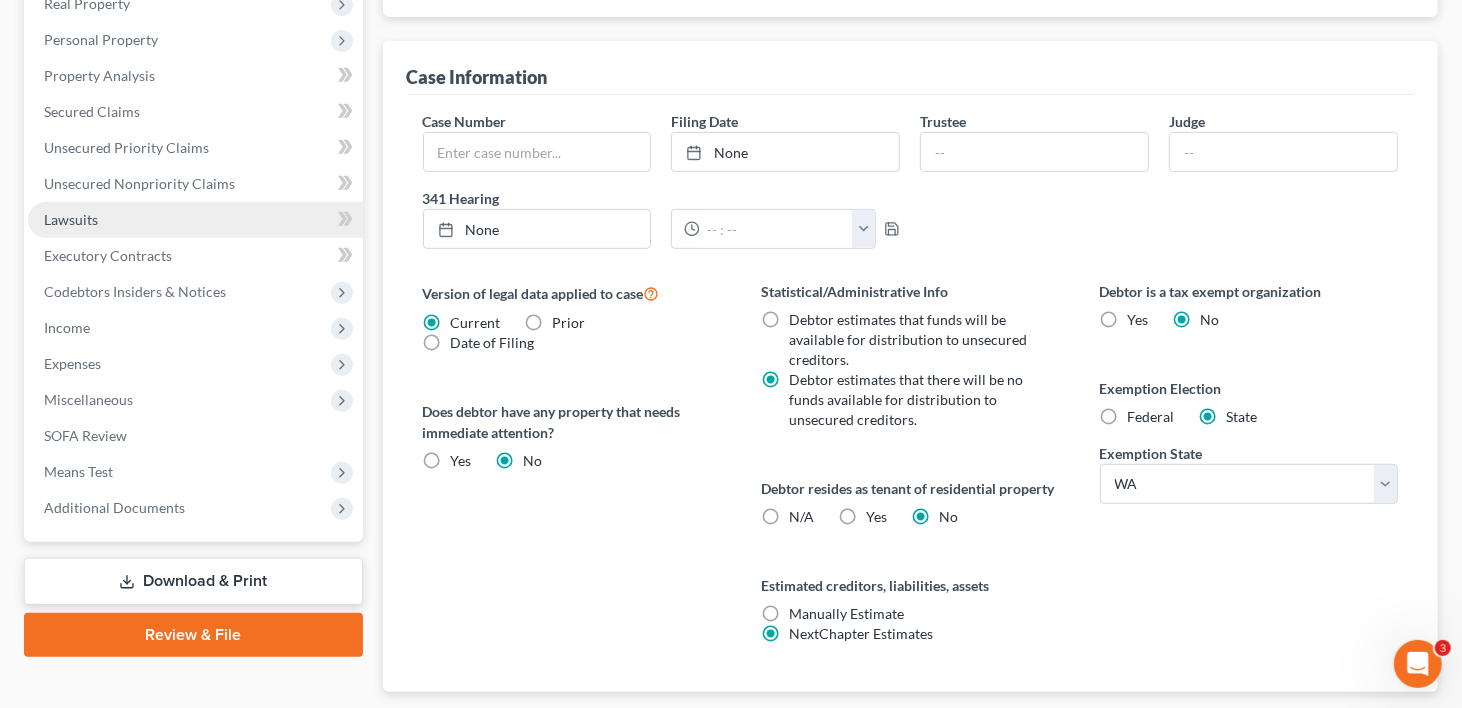 scroll, scrollTop: 500, scrollLeft: 0, axis: vertical 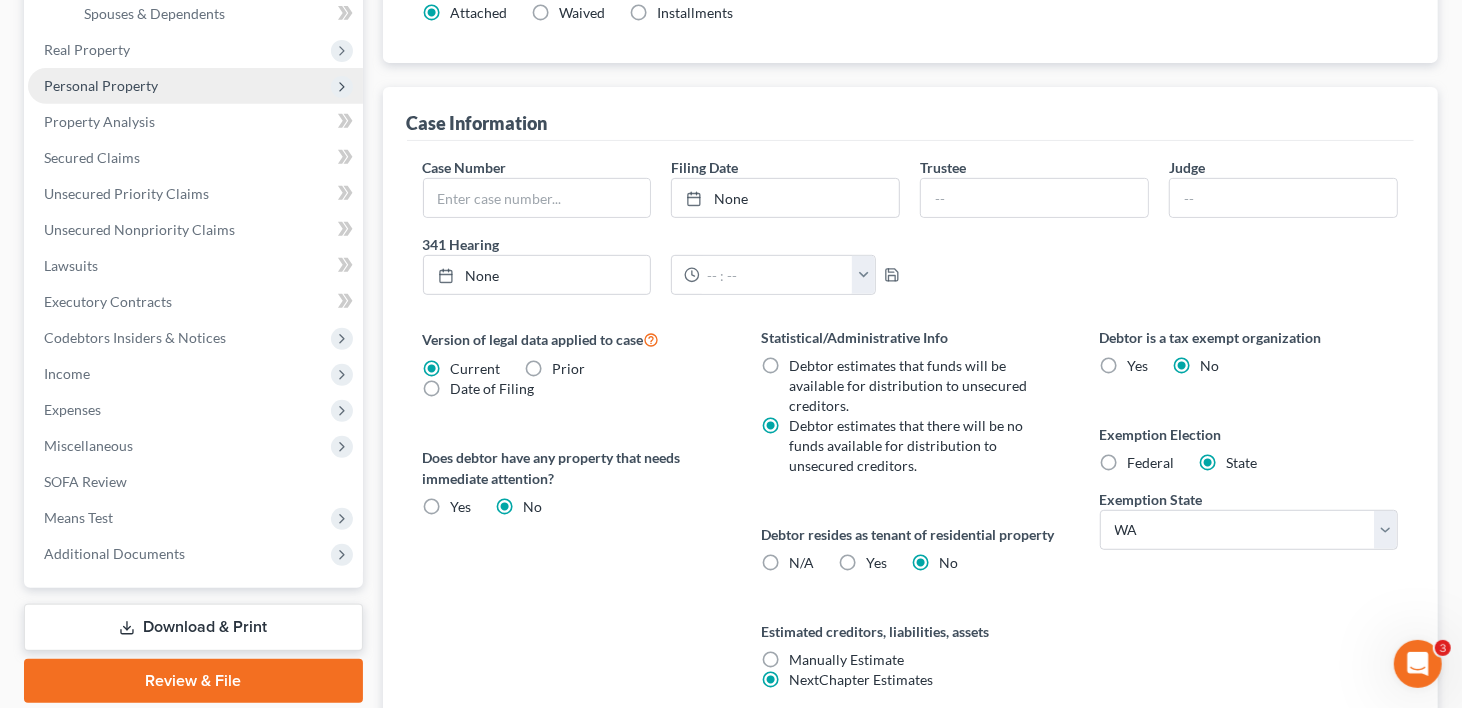 click on "Personal Property" at bounding box center (101, 85) 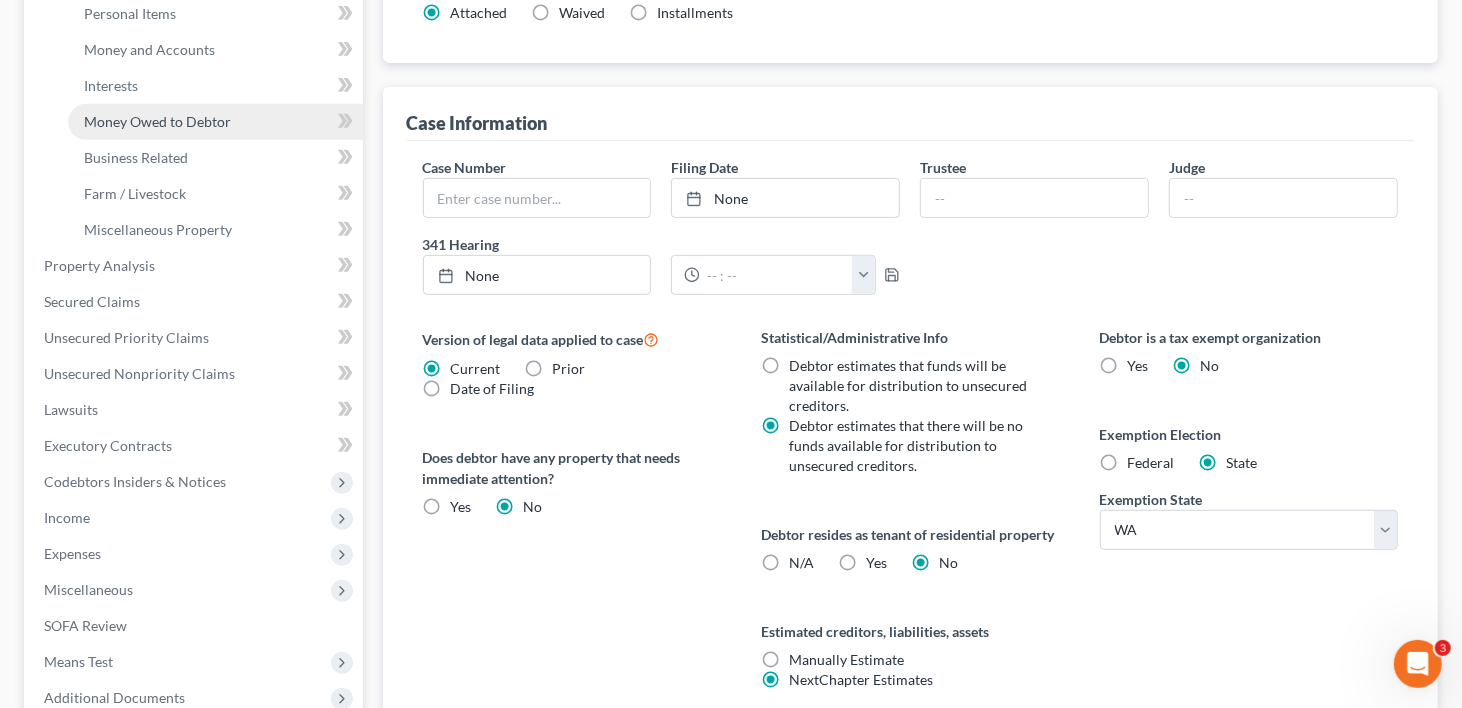 scroll, scrollTop: 300, scrollLeft: 0, axis: vertical 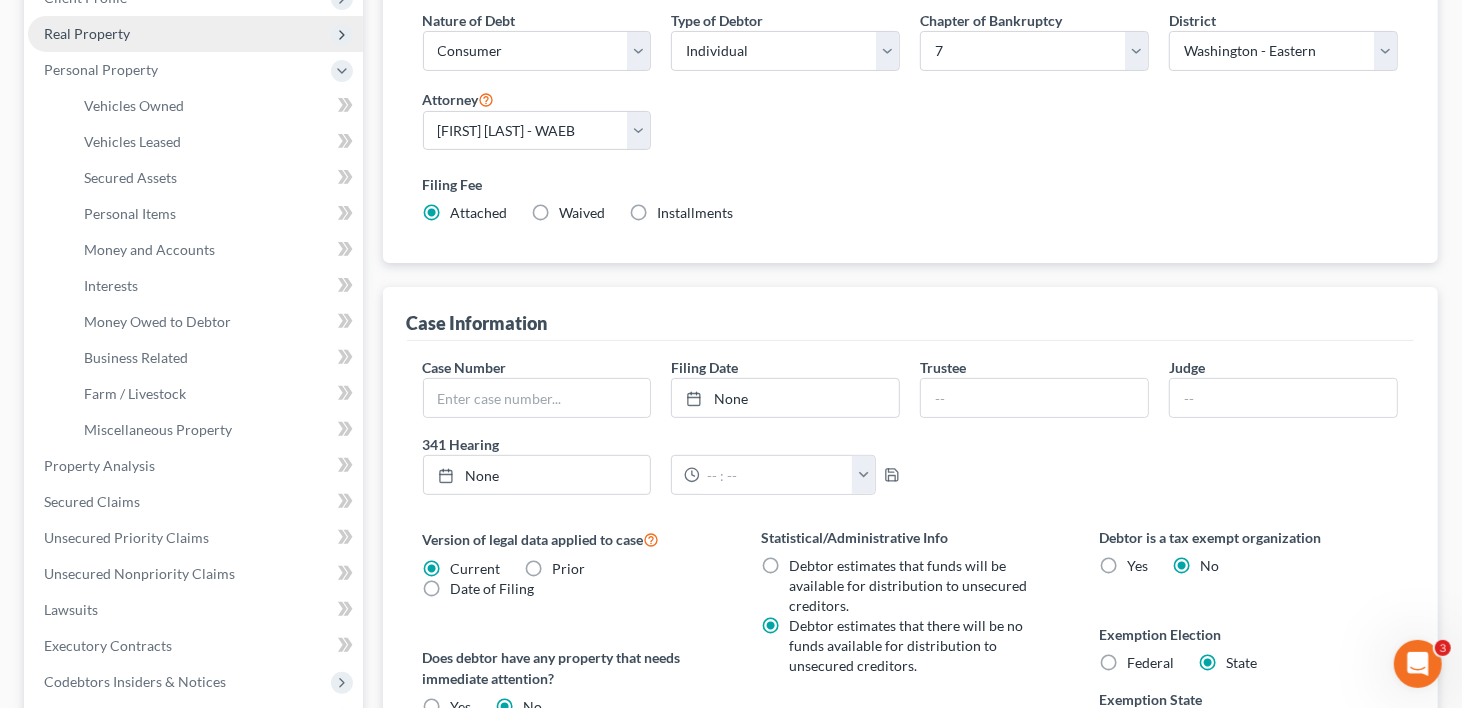 click on "Real Property" at bounding box center [87, 33] 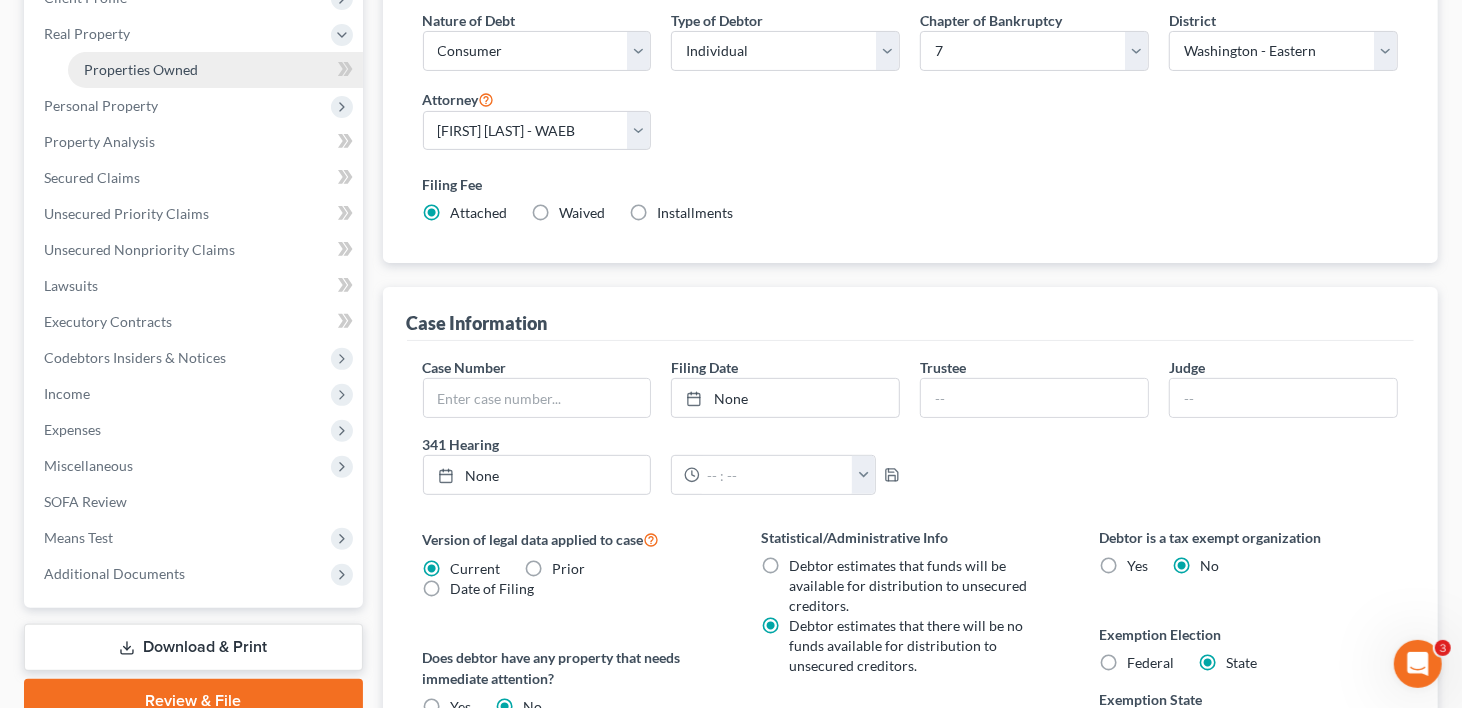 click on "Properties Owned" at bounding box center (141, 69) 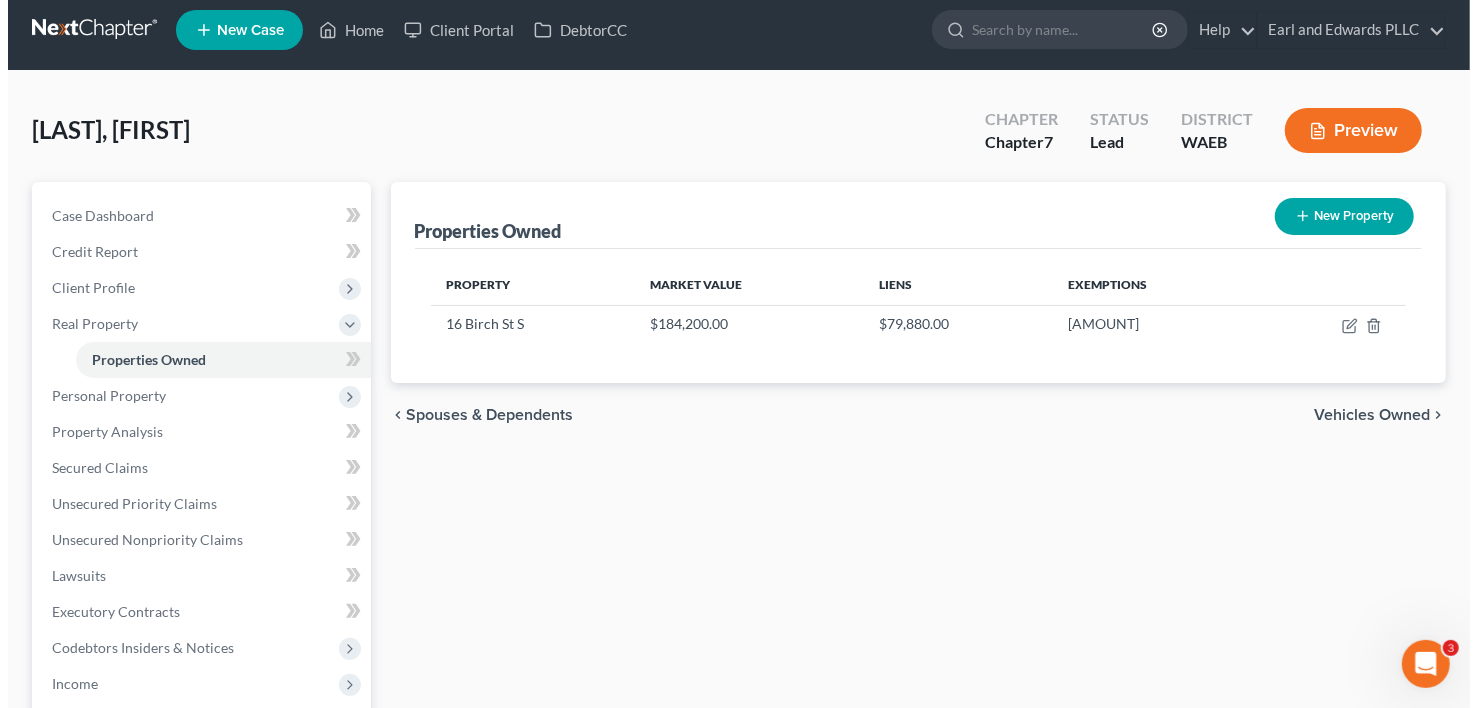 scroll, scrollTop: 0, scrollLeft: 0, axis: both 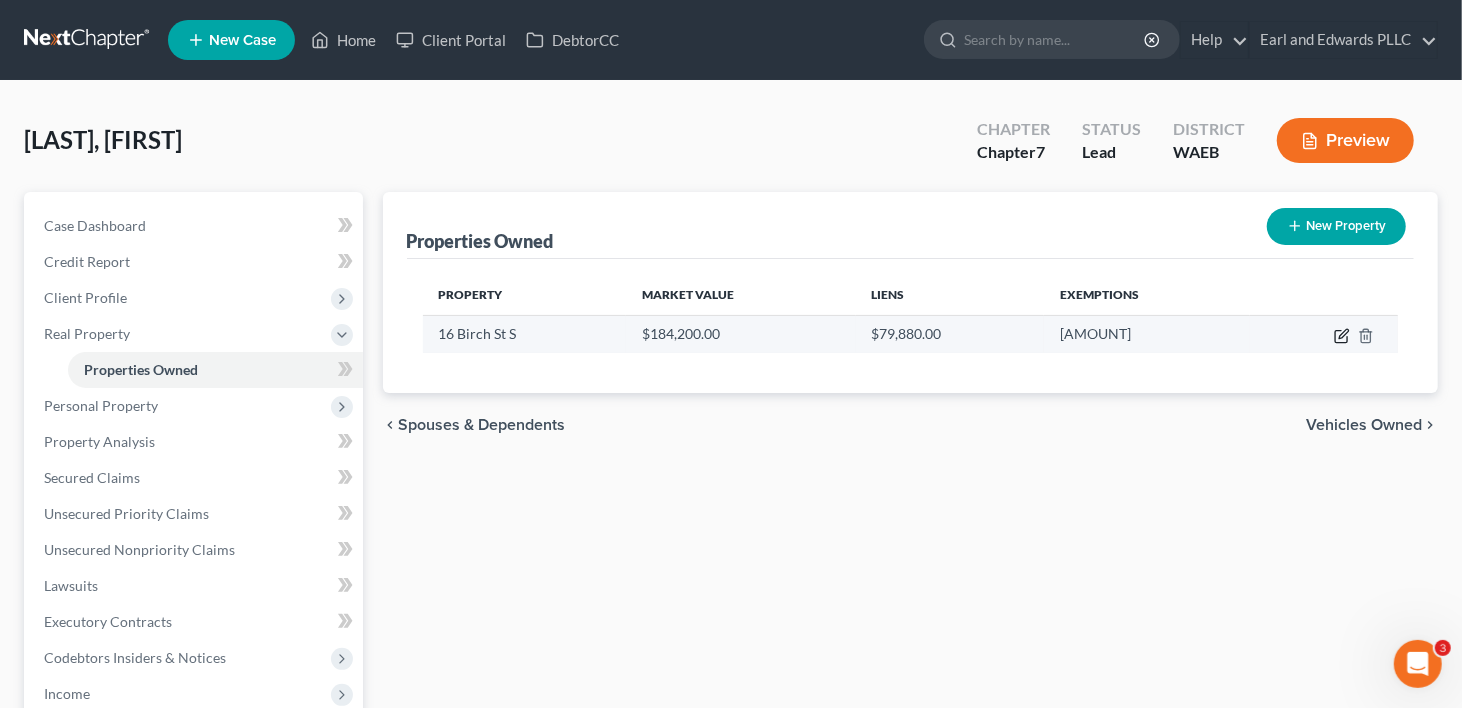 click 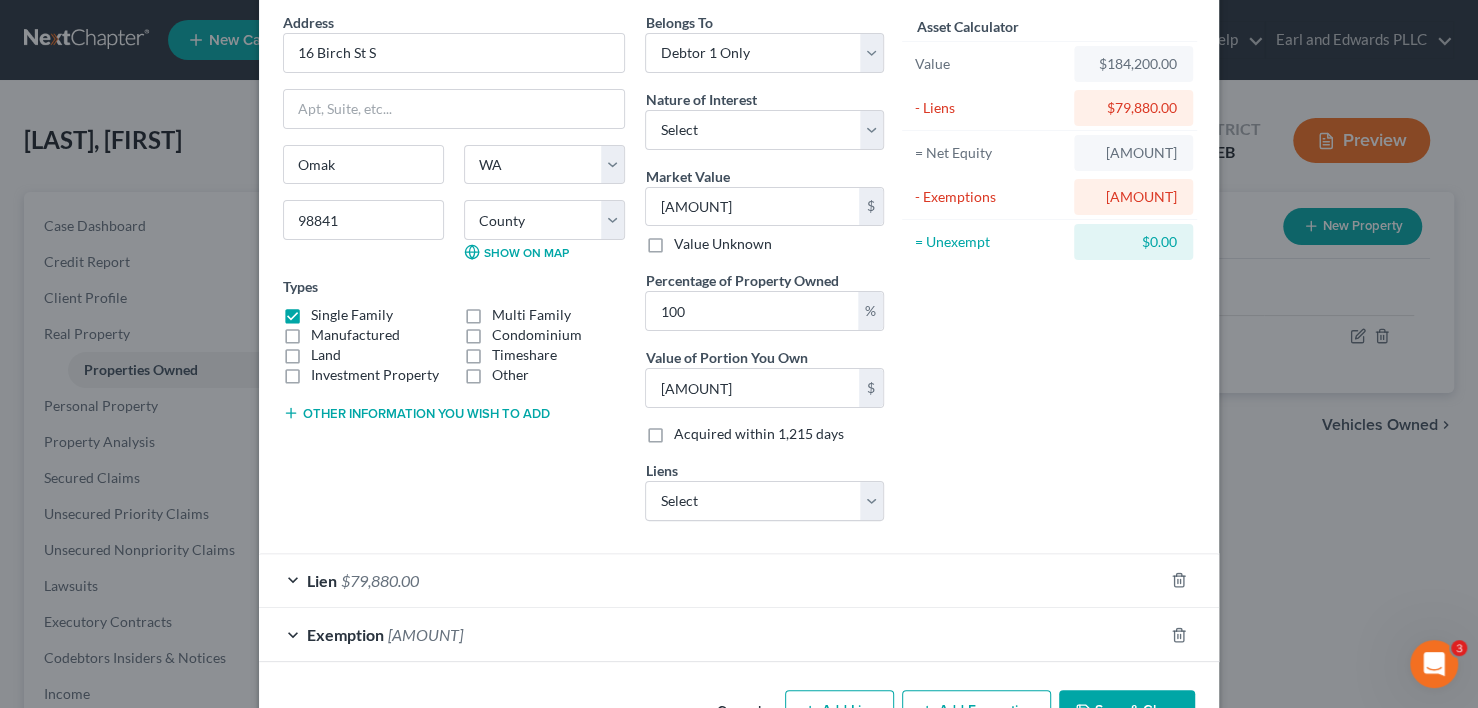 scroll, scrollTop: 140, scrollLeft: 0, axis: vertical 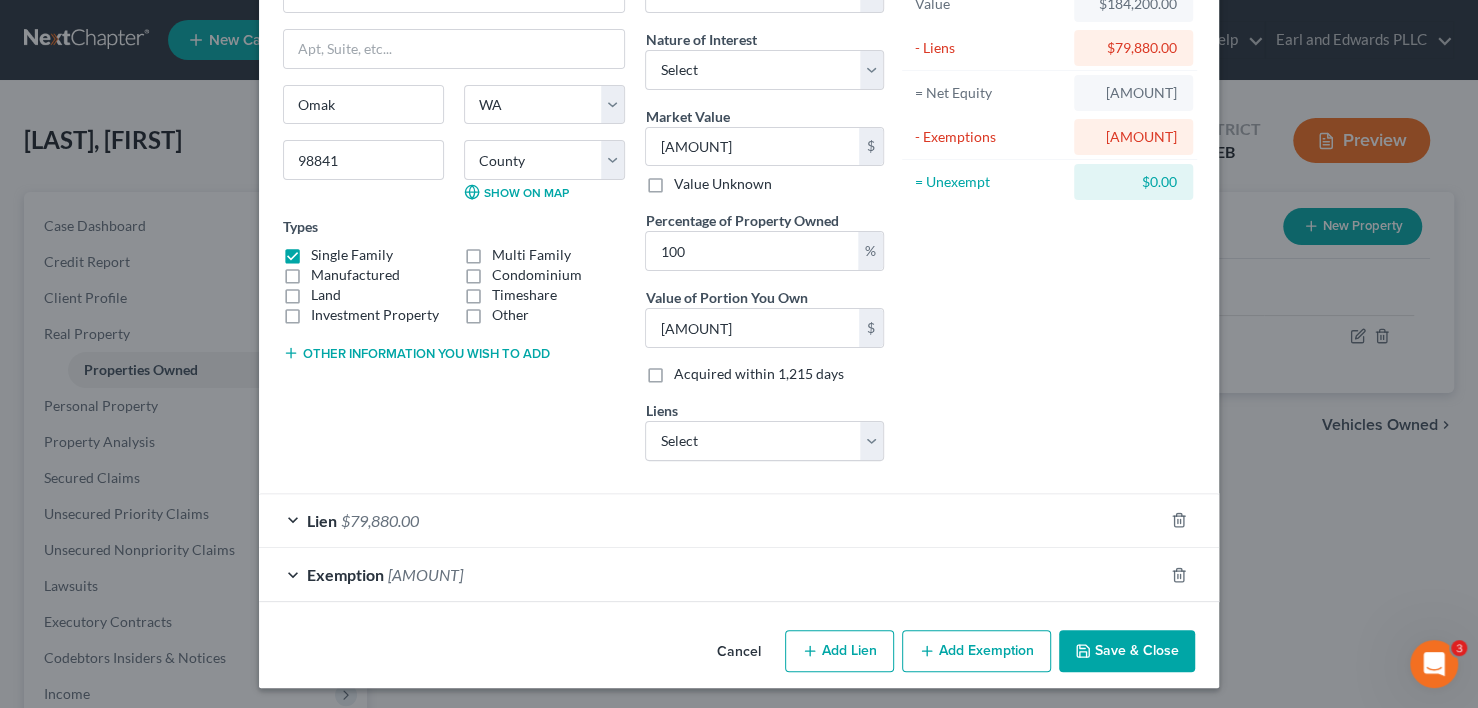 click on "Exemption" at bounding box center [345, 574] 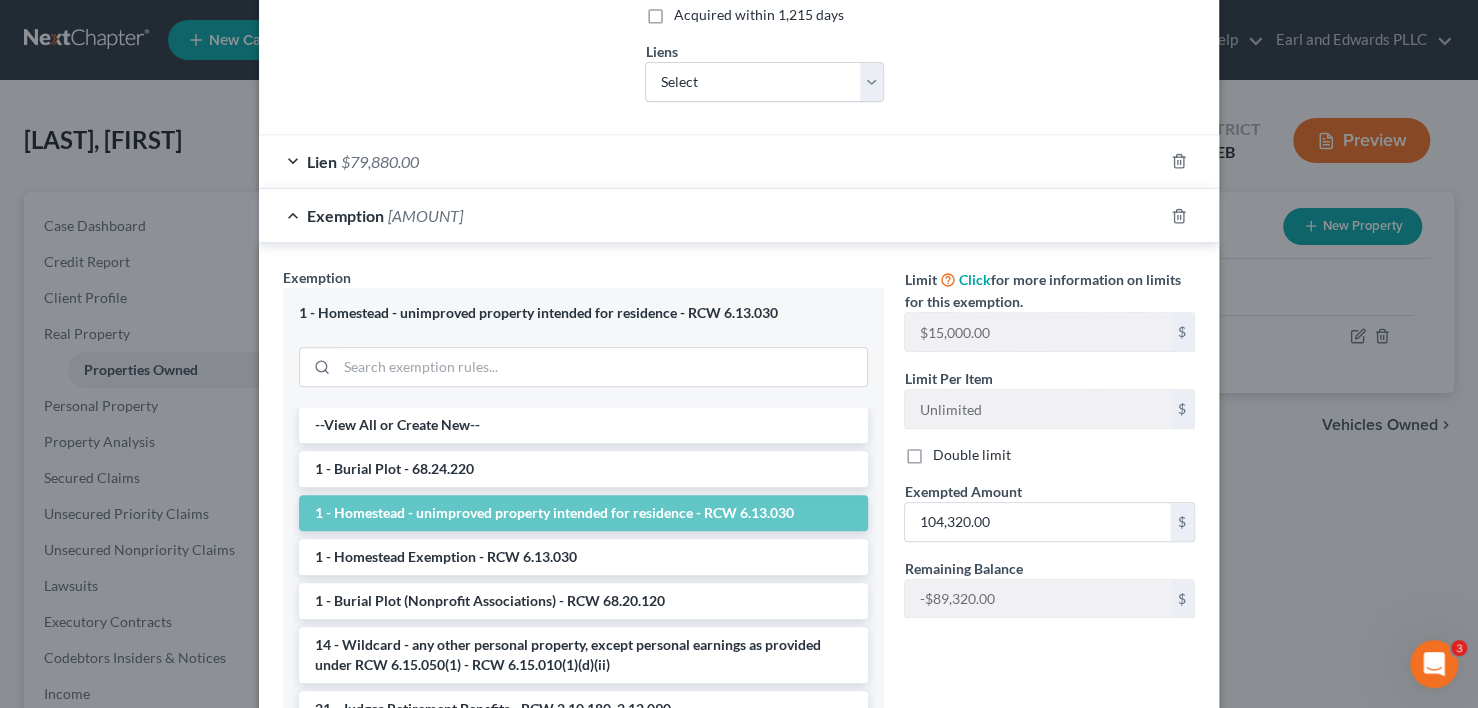 scroll, scrollTop: 540, scrollLeft: 0, axis: vertical 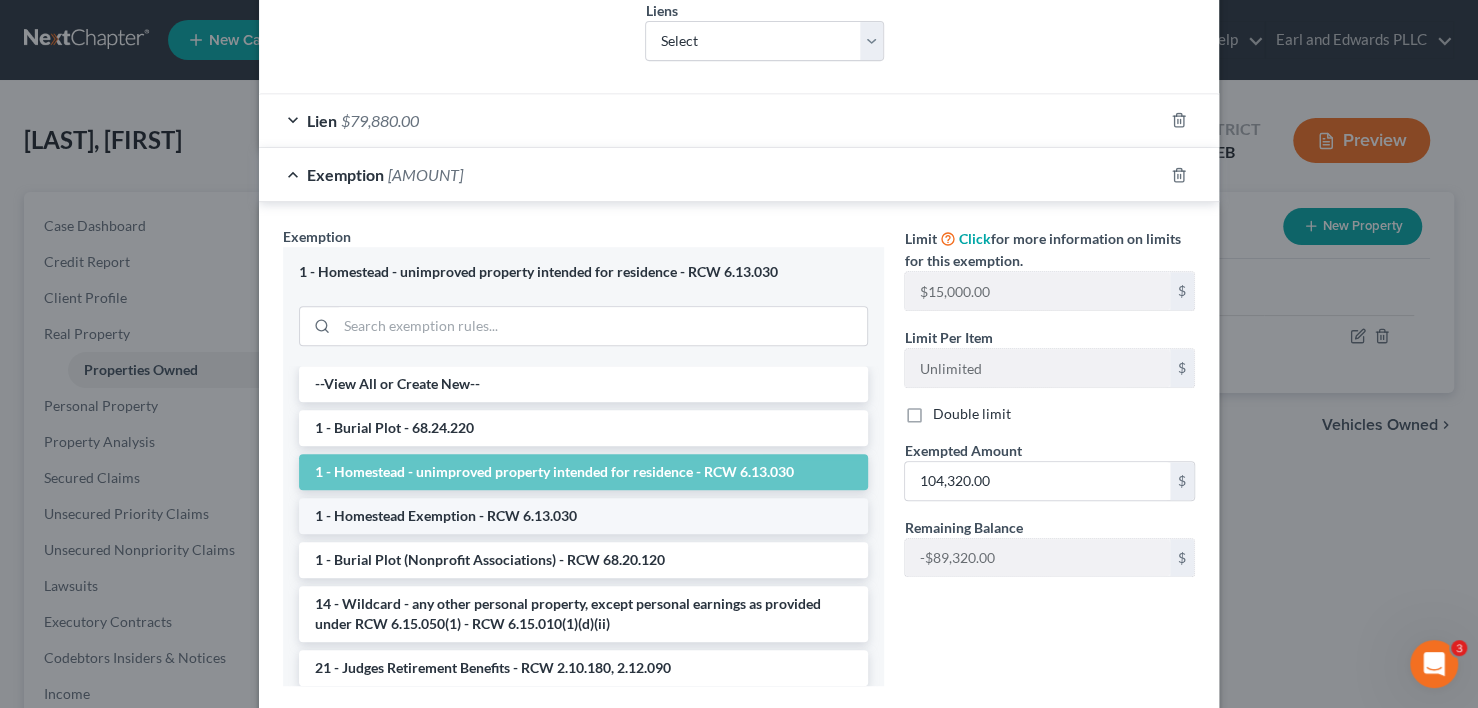click on "1 - Homestead Exemption - RCW 6.13.030" at bounding box center (583, 516) 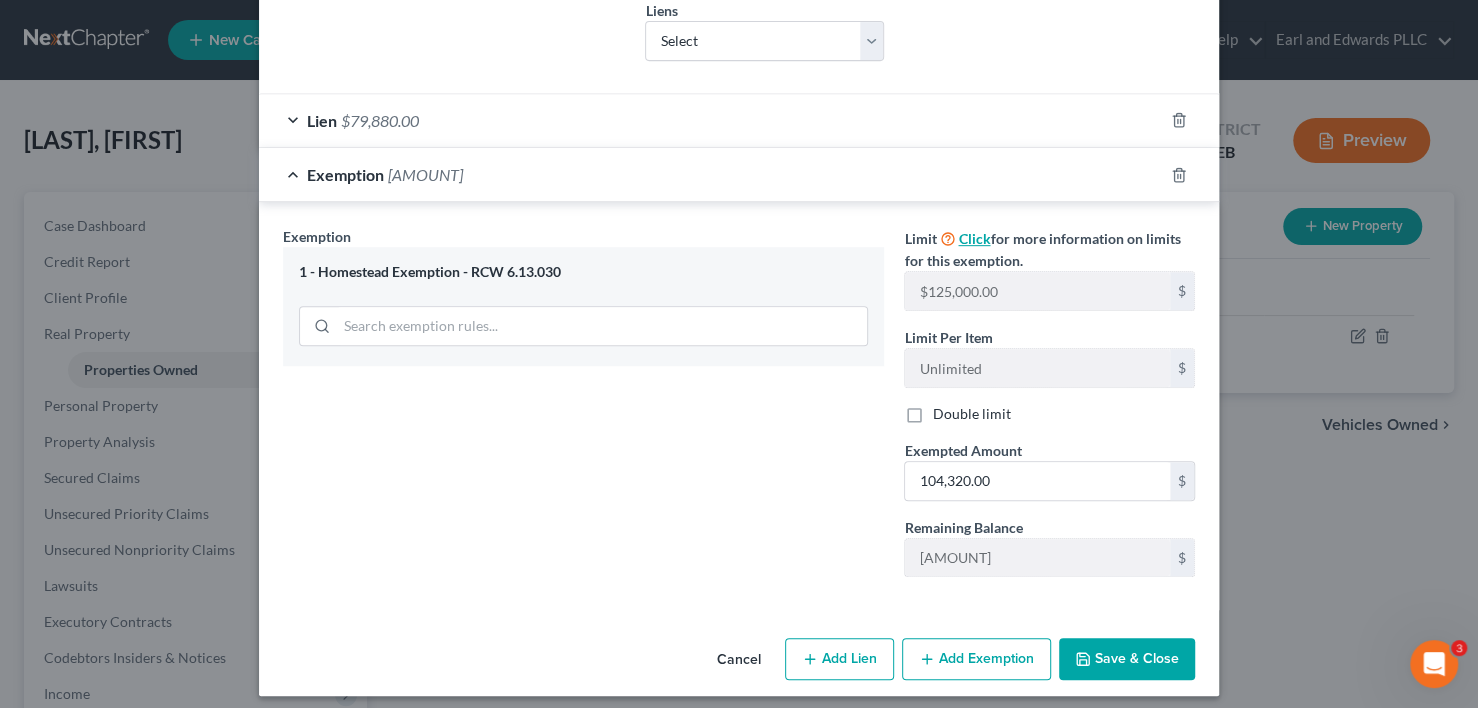 click on "Click" at bounding box center (974, 238) 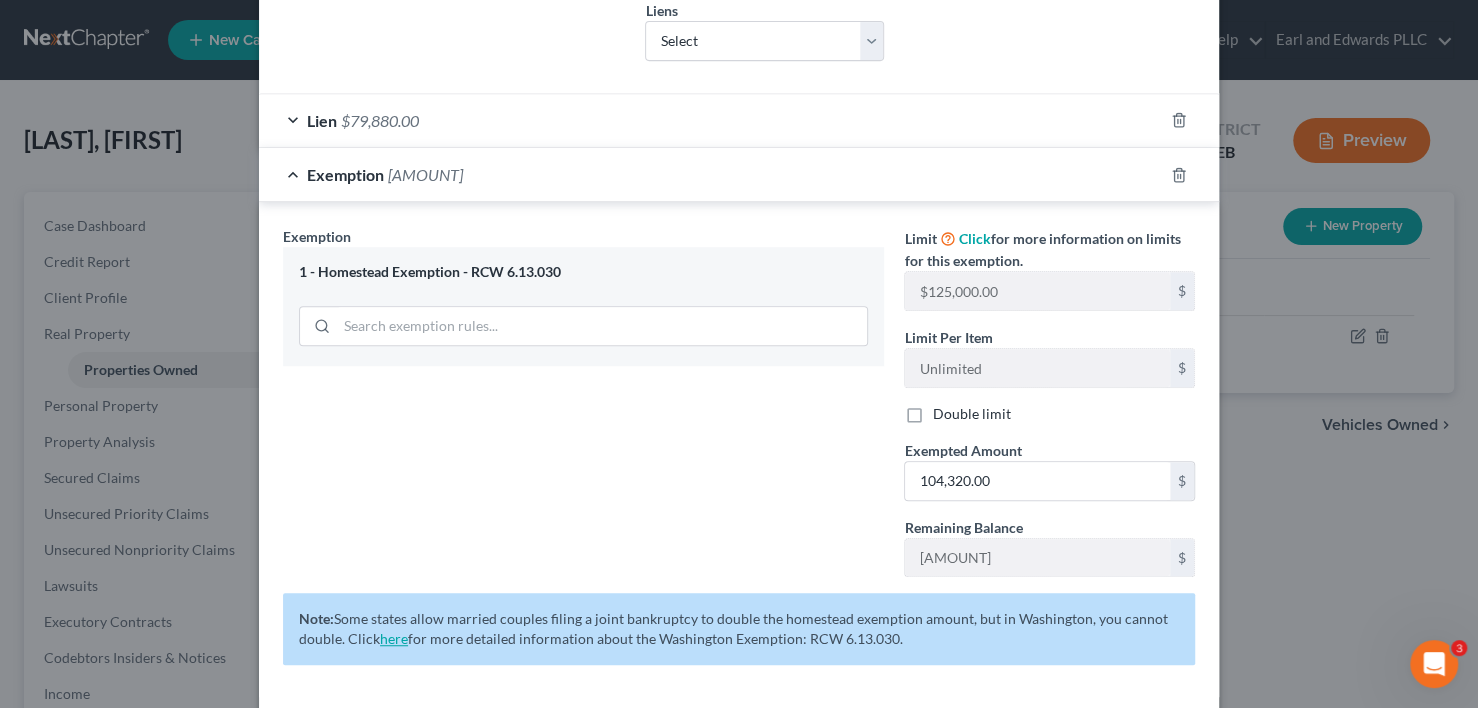 click on "here" at bounding box center (394, 638) 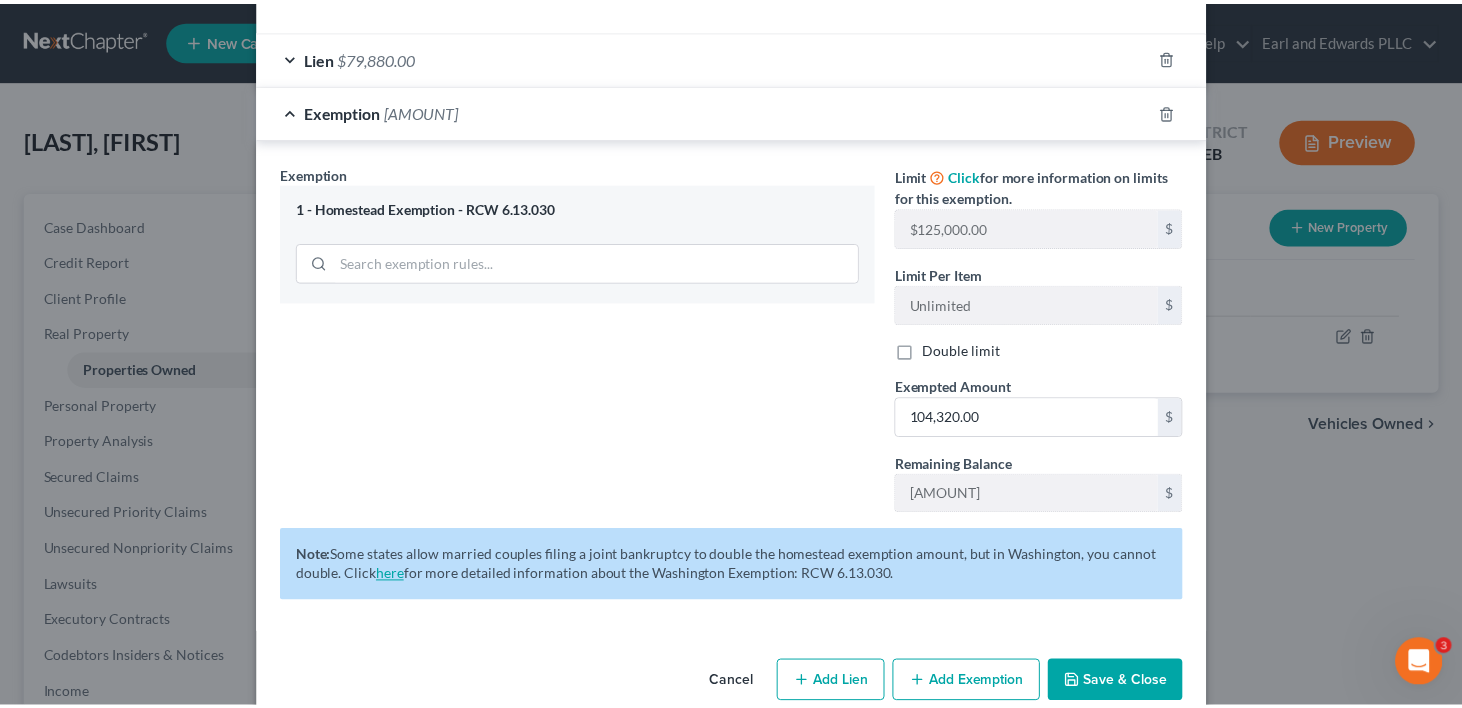 scroll, scrollTop: 633, scrollLeft: 0, axis: vertical 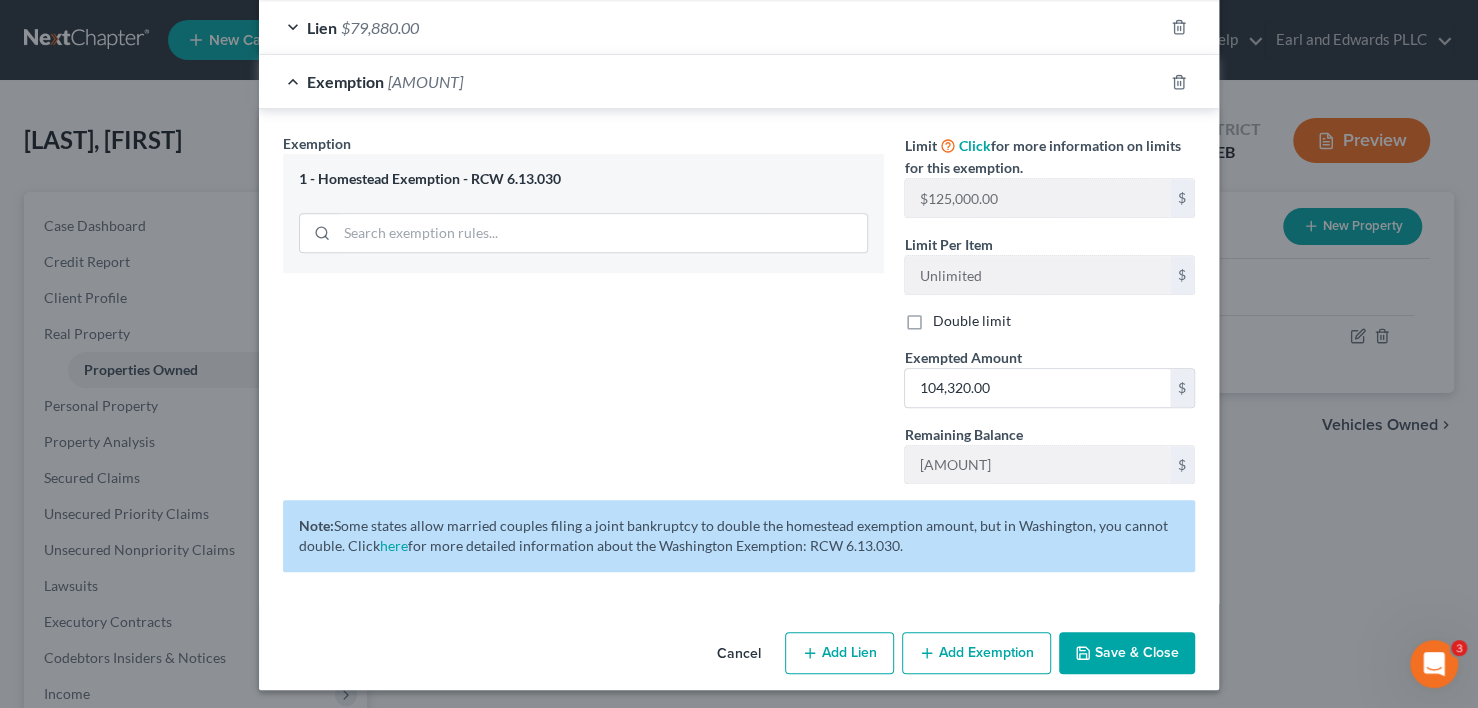 click on "Save & Close" at bounding box center [1127, 653] 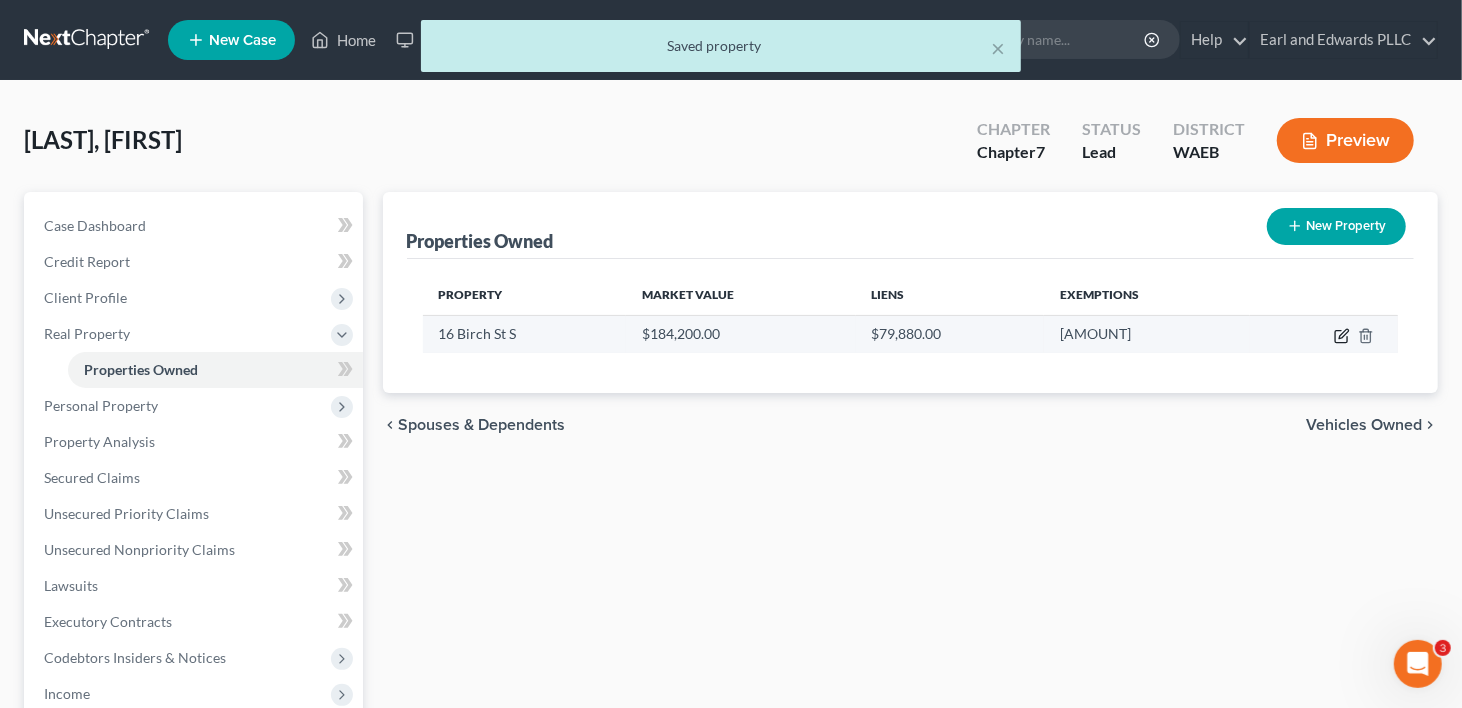 click 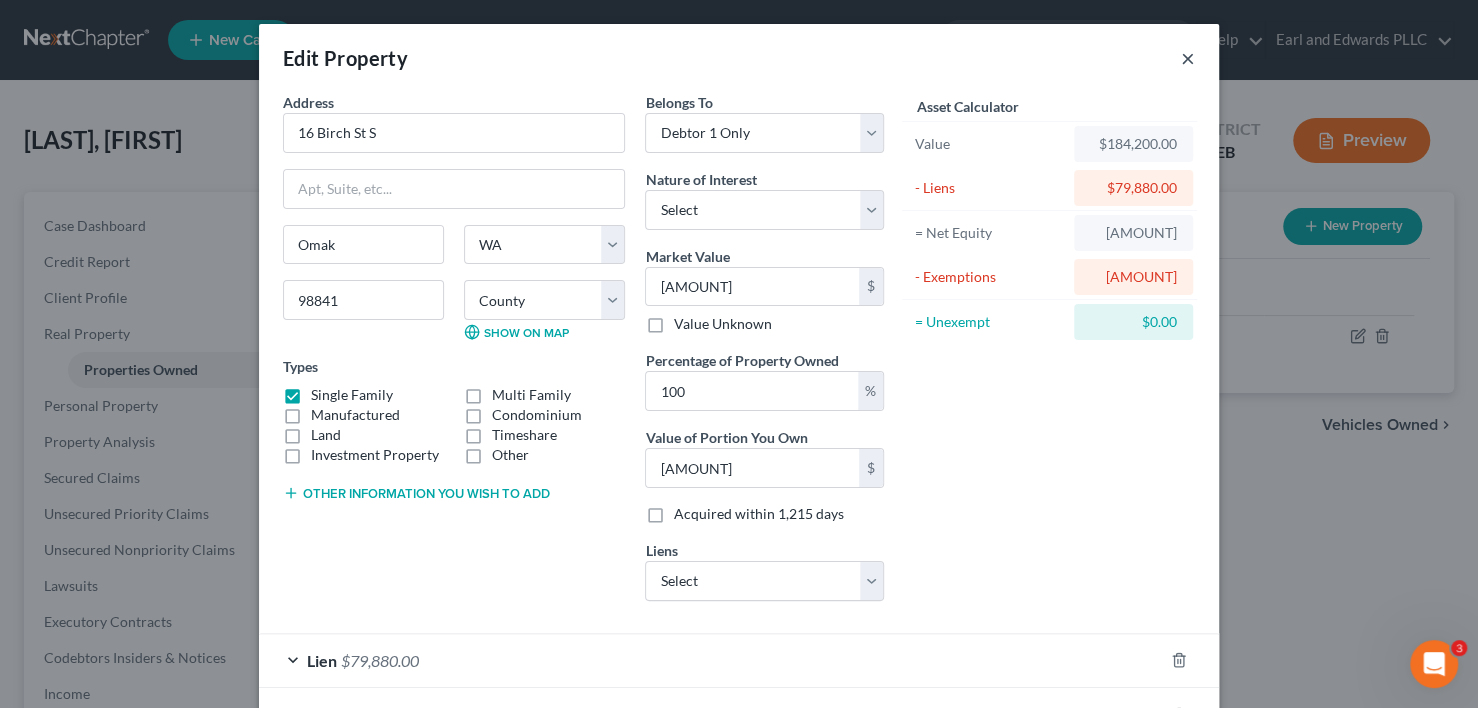 click on "×" at bounding box center [1188, 58] 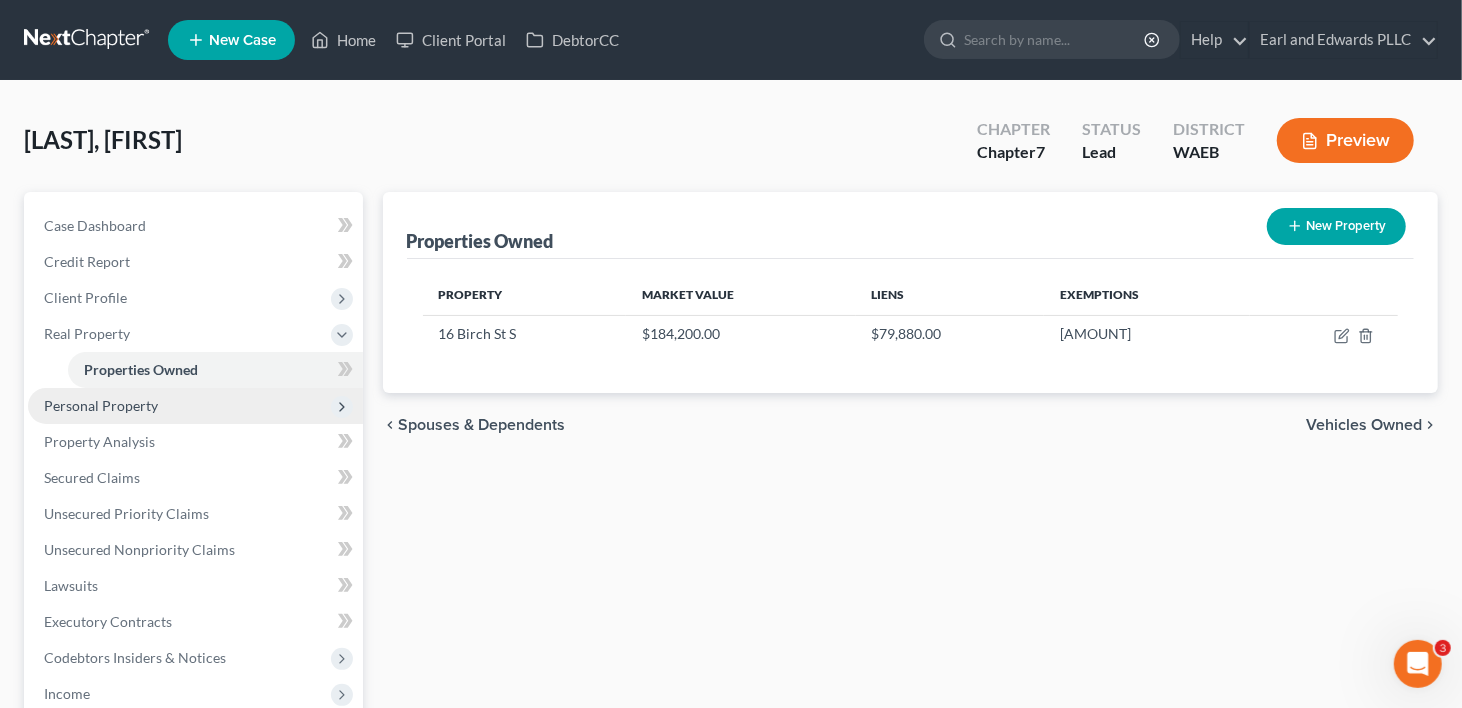 click on "Personal Property" at bounding box center [101, 405] 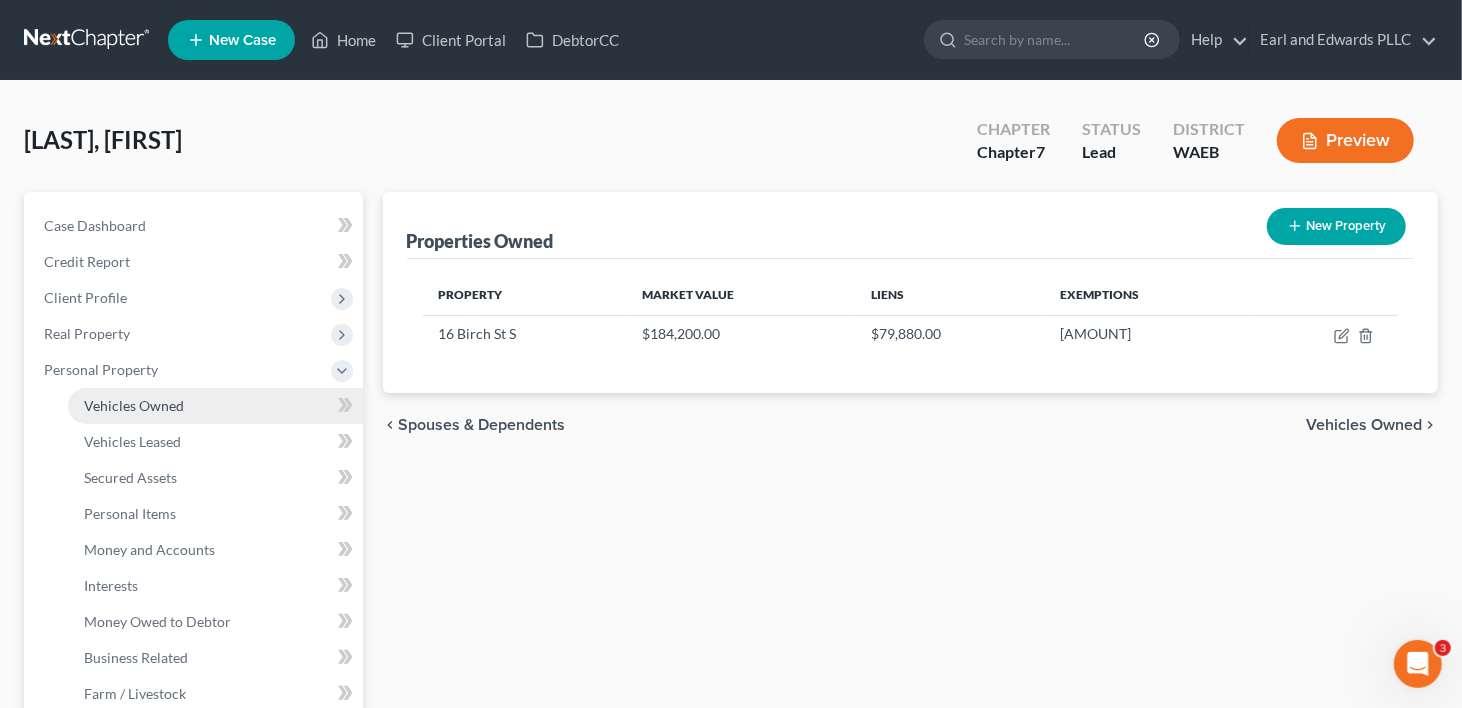 click on "Vehicles Owned" at bounding box center (134, 405) 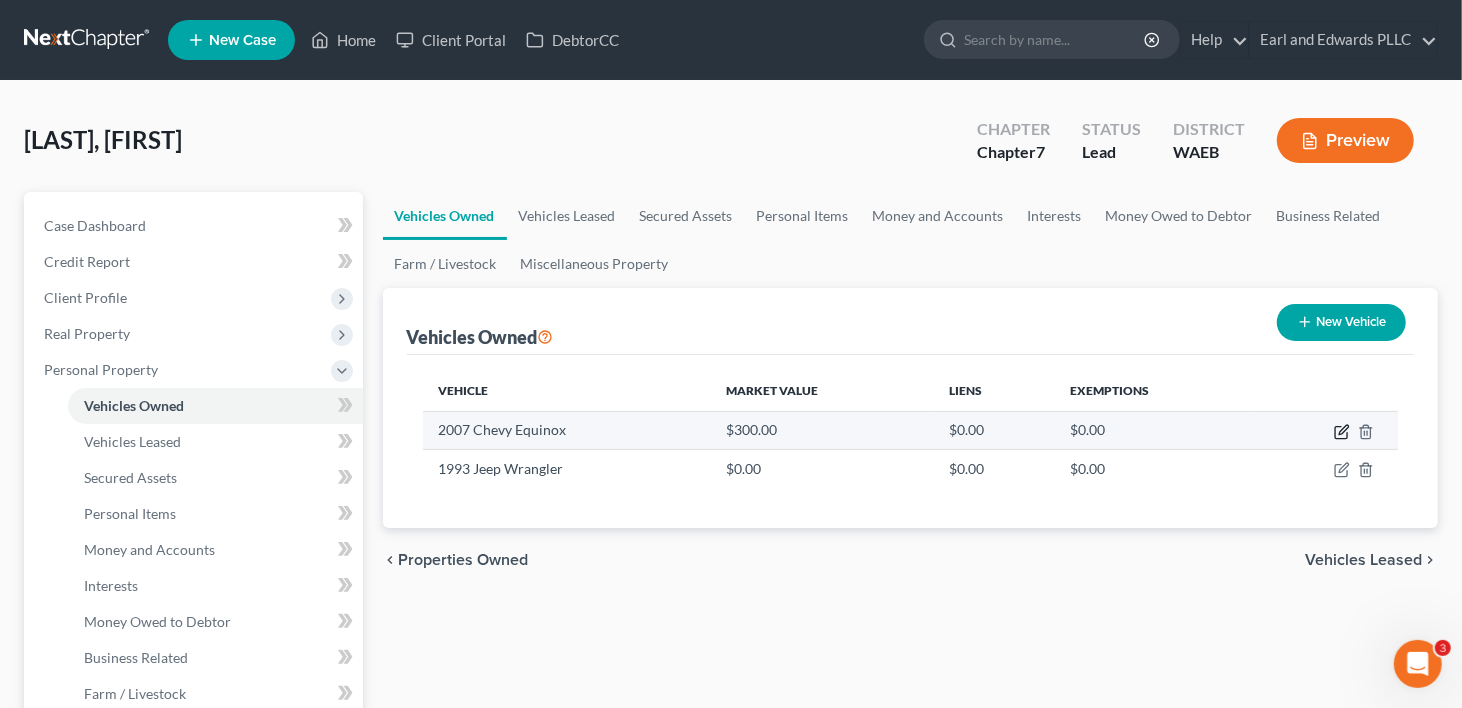 click 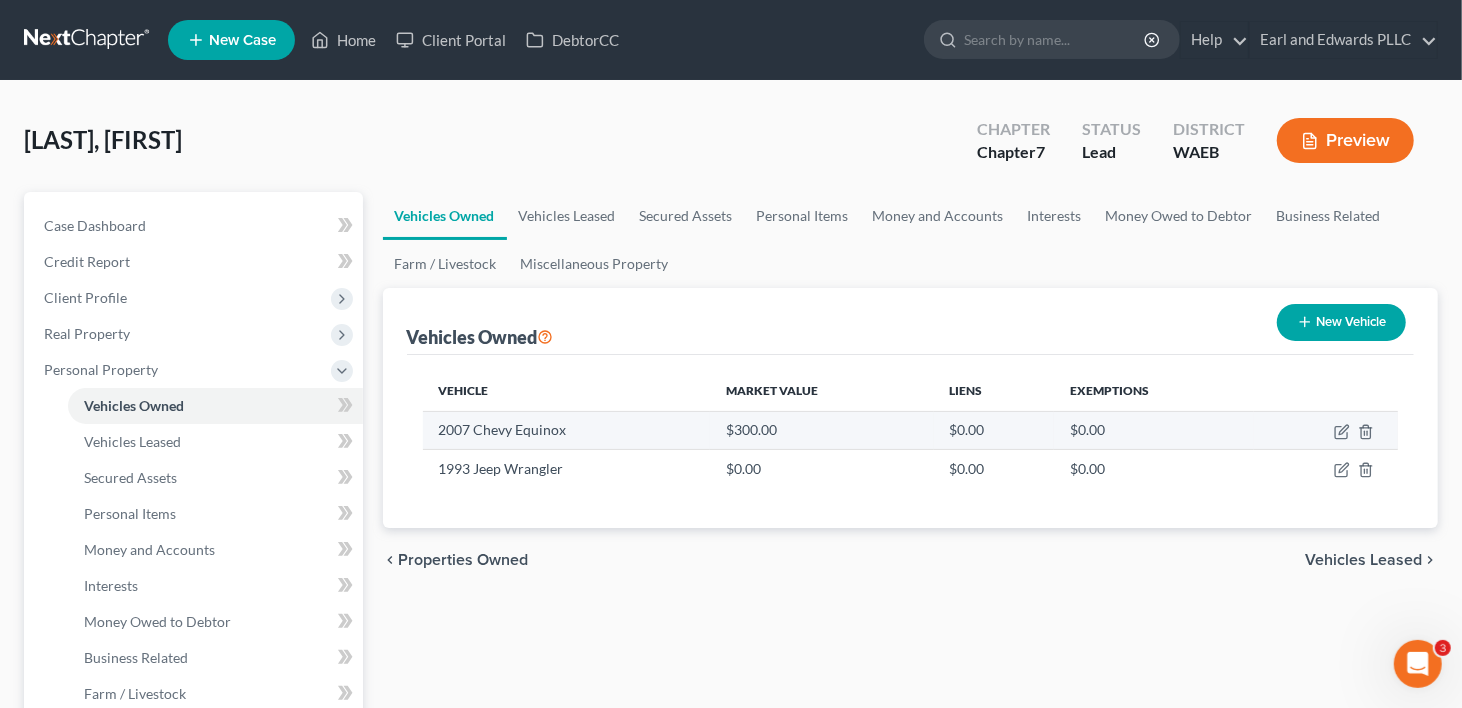 select on "0" 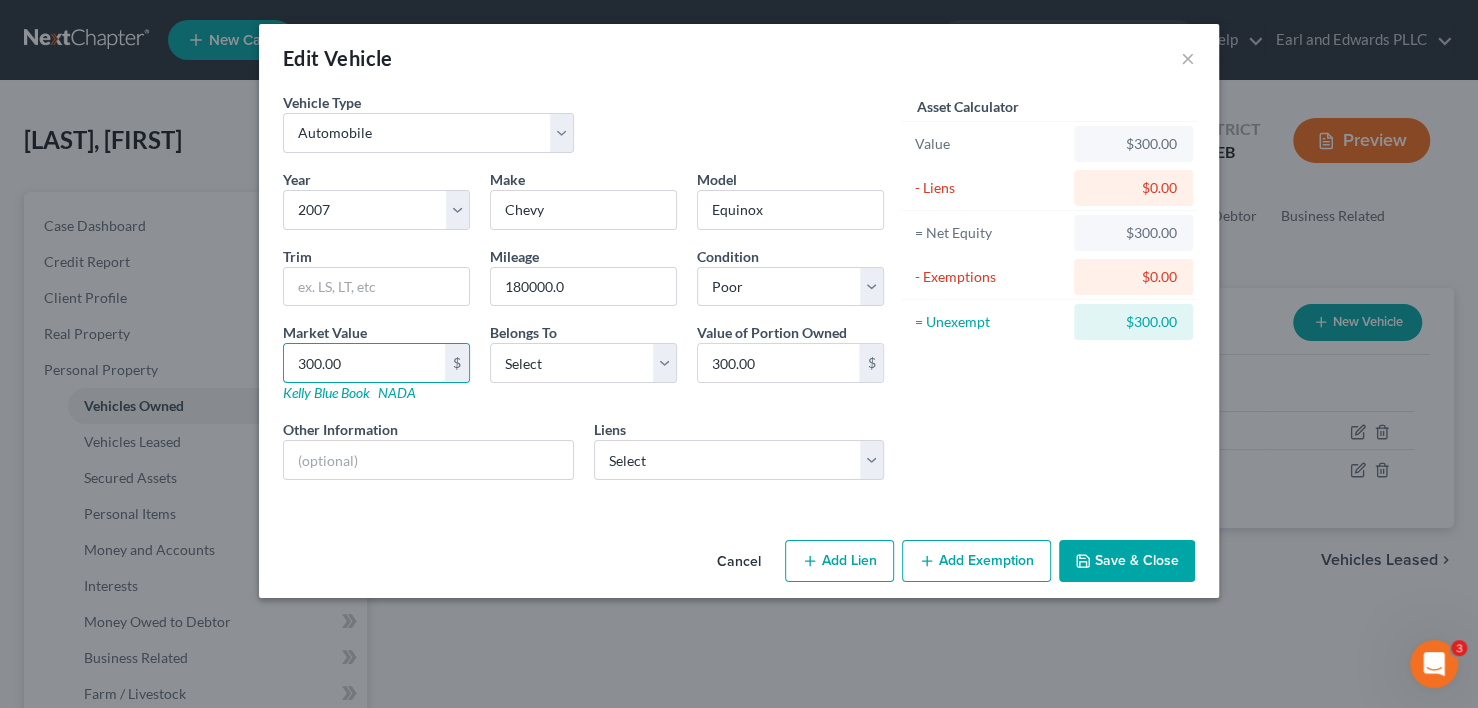 type on "2" 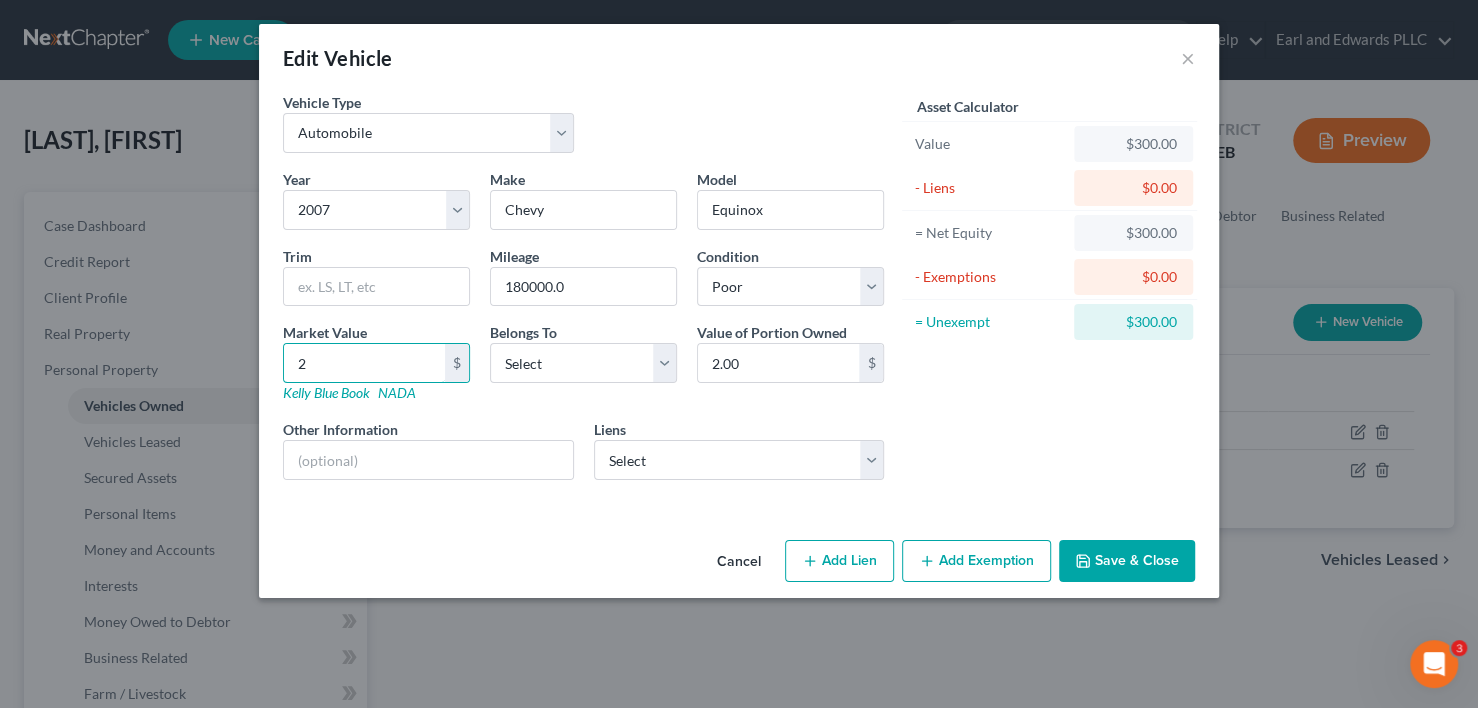 type on "21" 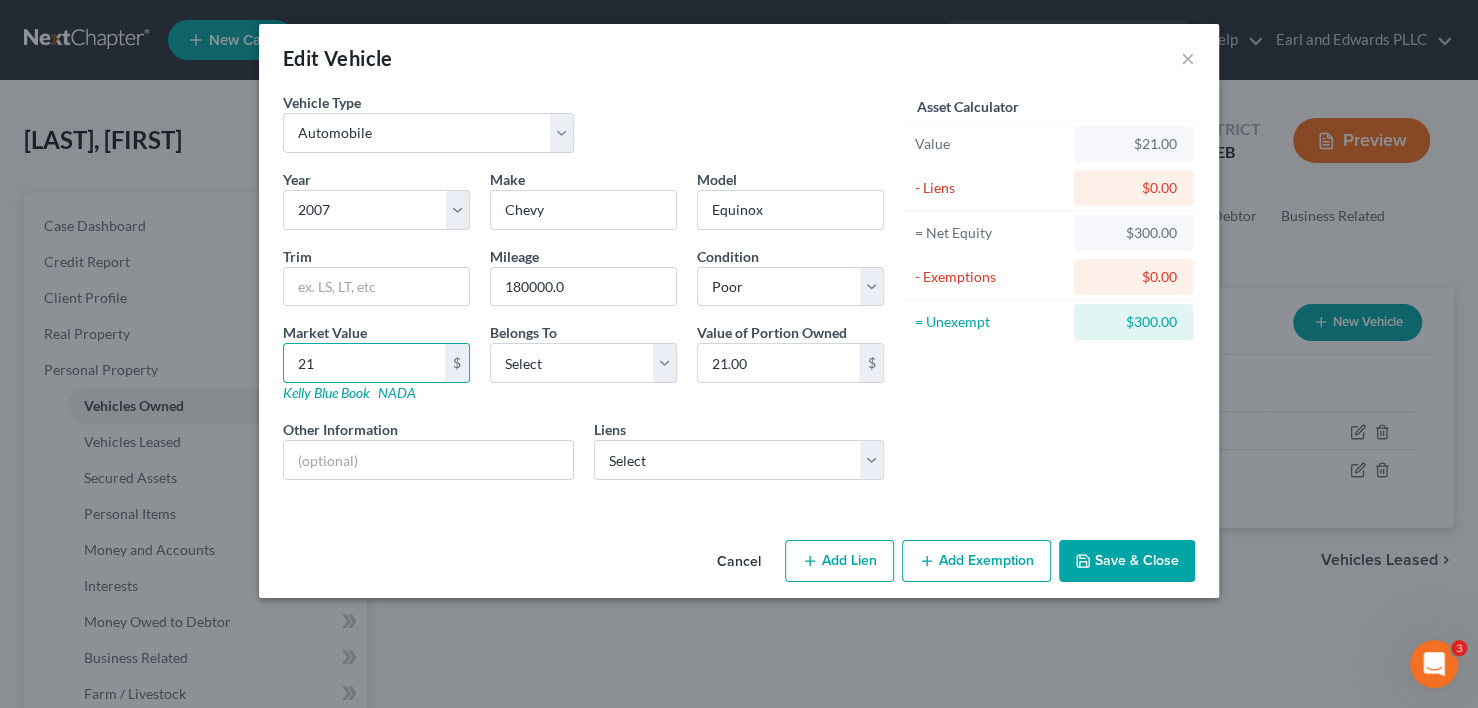 type on "217" 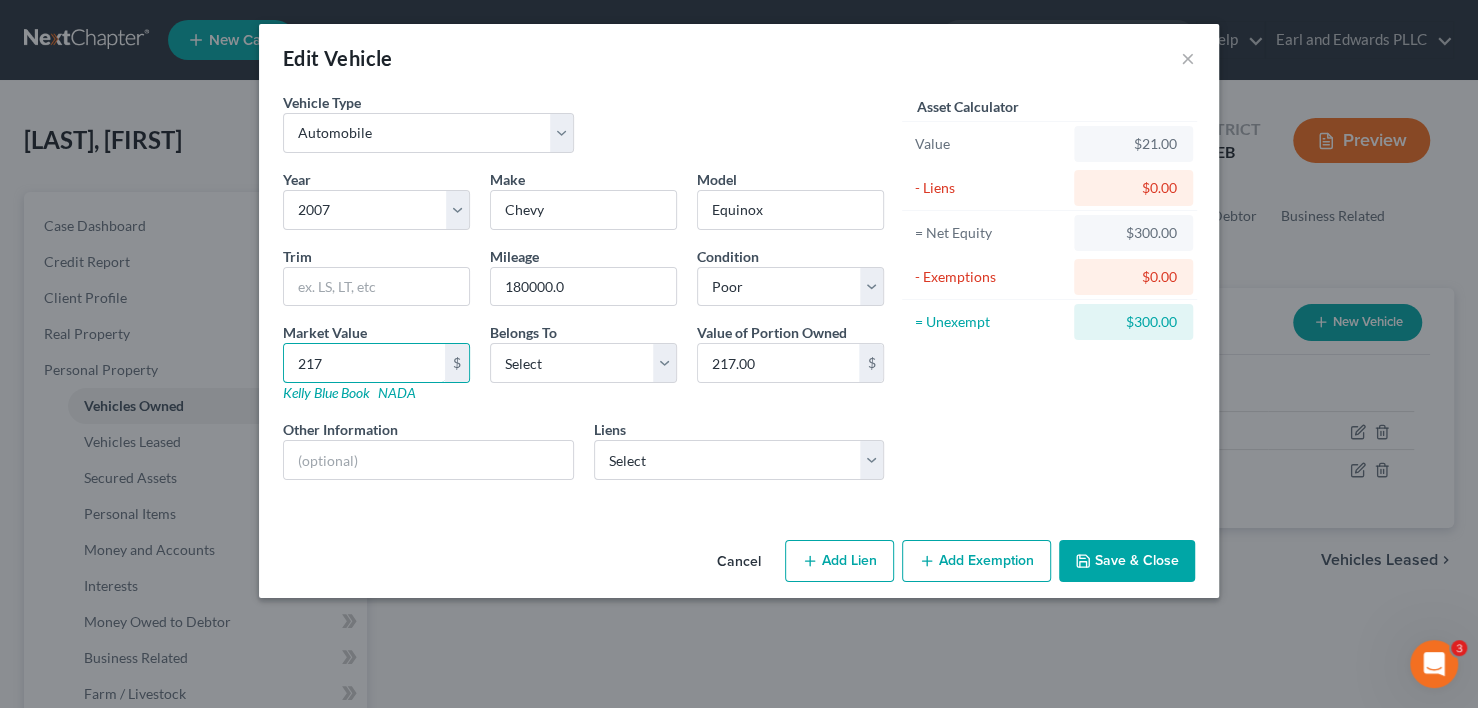 type on "2171" 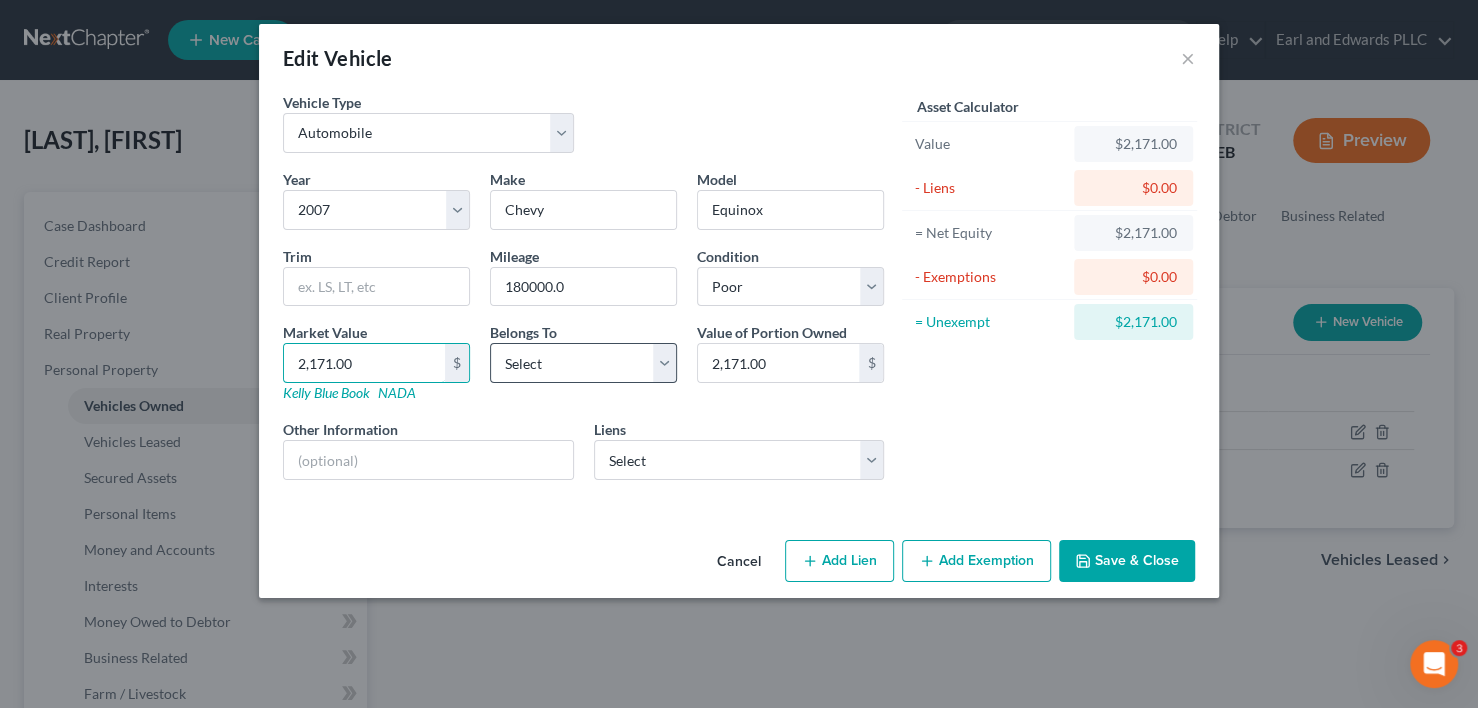 type on "2,171.00" 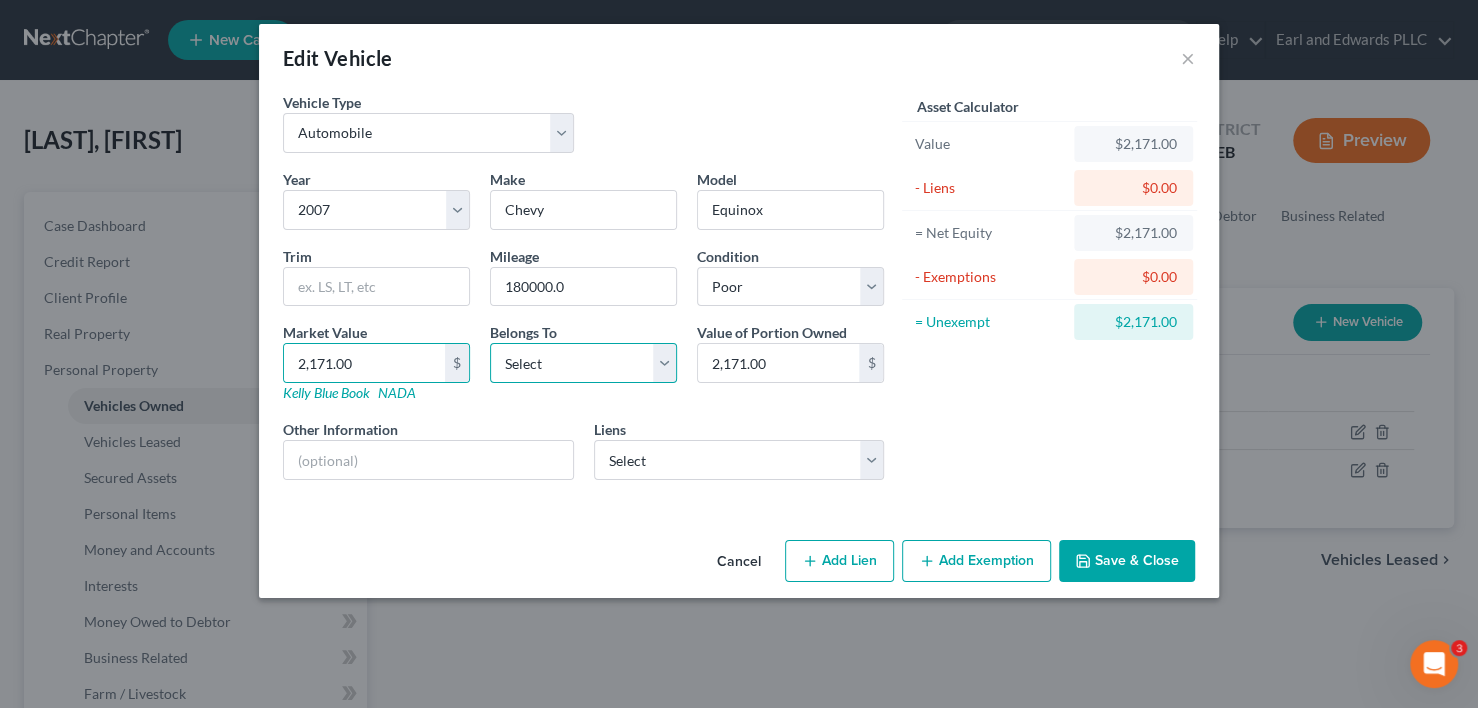 click on "Select Debtor 1 Only Debtor 2 Only Debtor 1 And Debtor 2 Only At Least One Of The Debtors And Another Community Property" at bounding box center [583, 363] 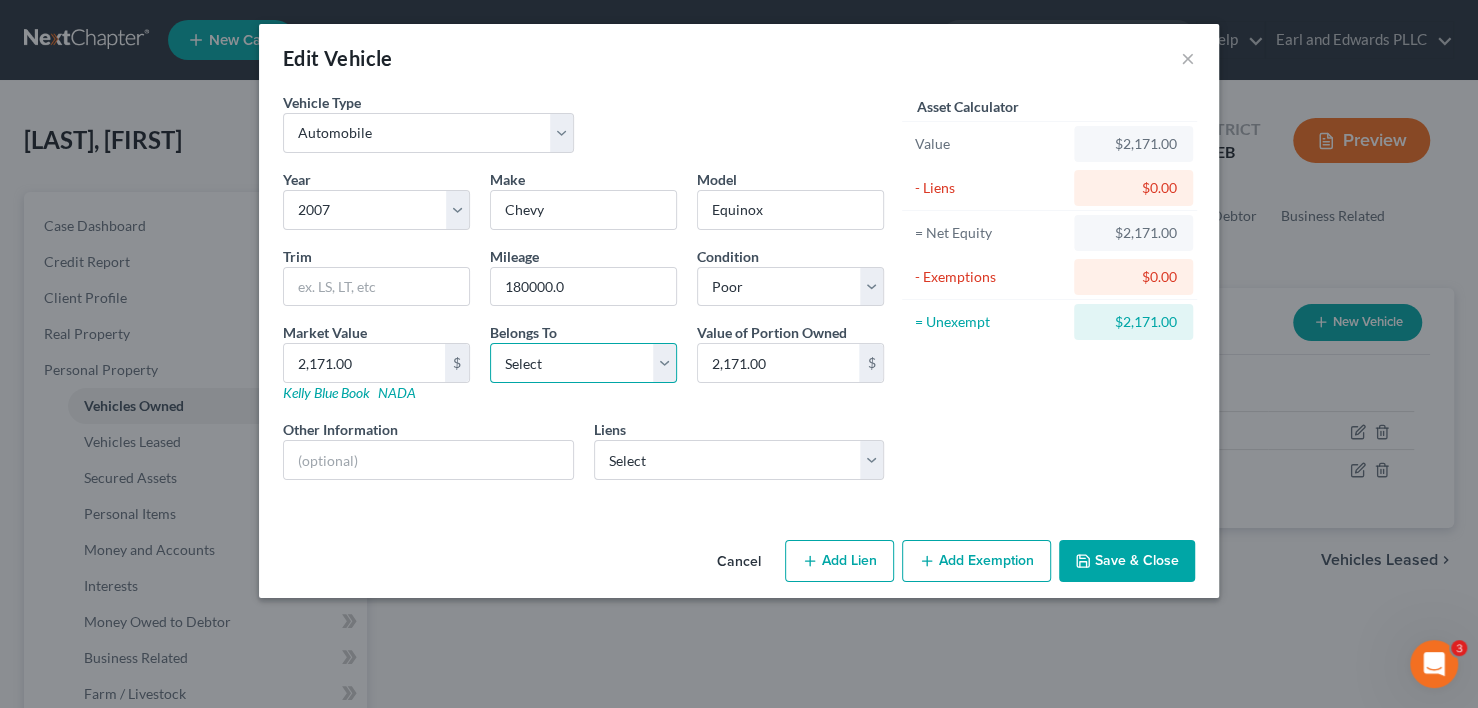 select on "0" 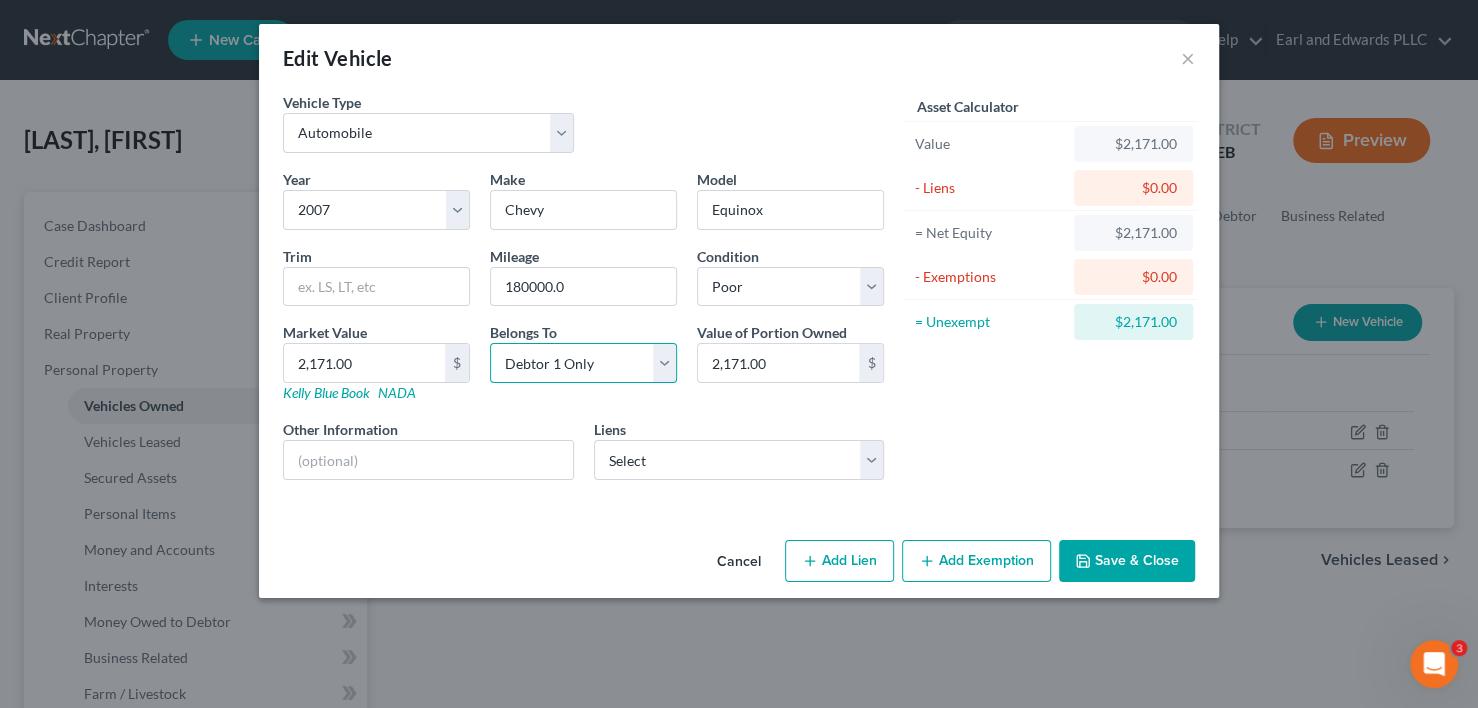 click on "Select Debtor 1 Only Debtor 2 Only Debtor 1 And Debtor 2 Only At Least One Of The Debtors And Another Community Property" at bounding box center [583, 363] 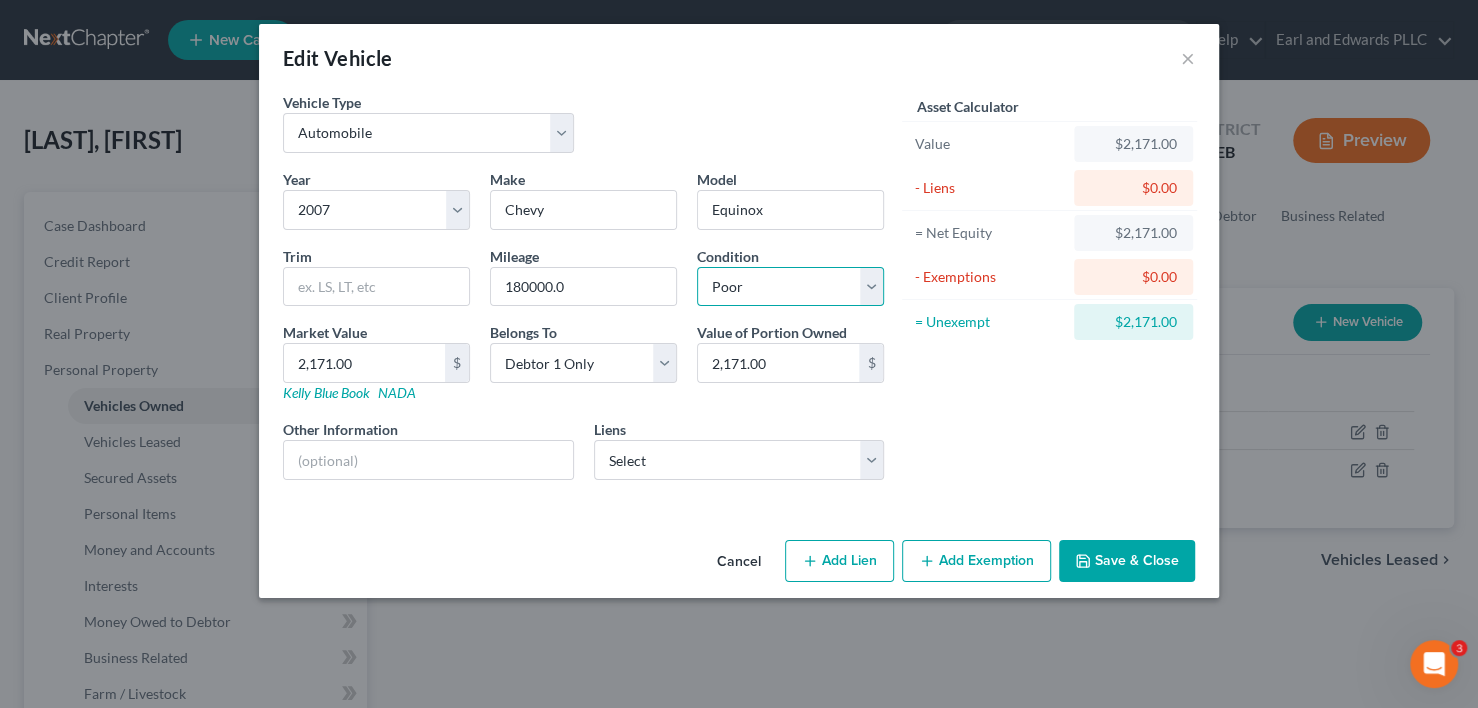 click on "Select Excellent Very Good Good Fair Poor" at bounding box center [790, 287] 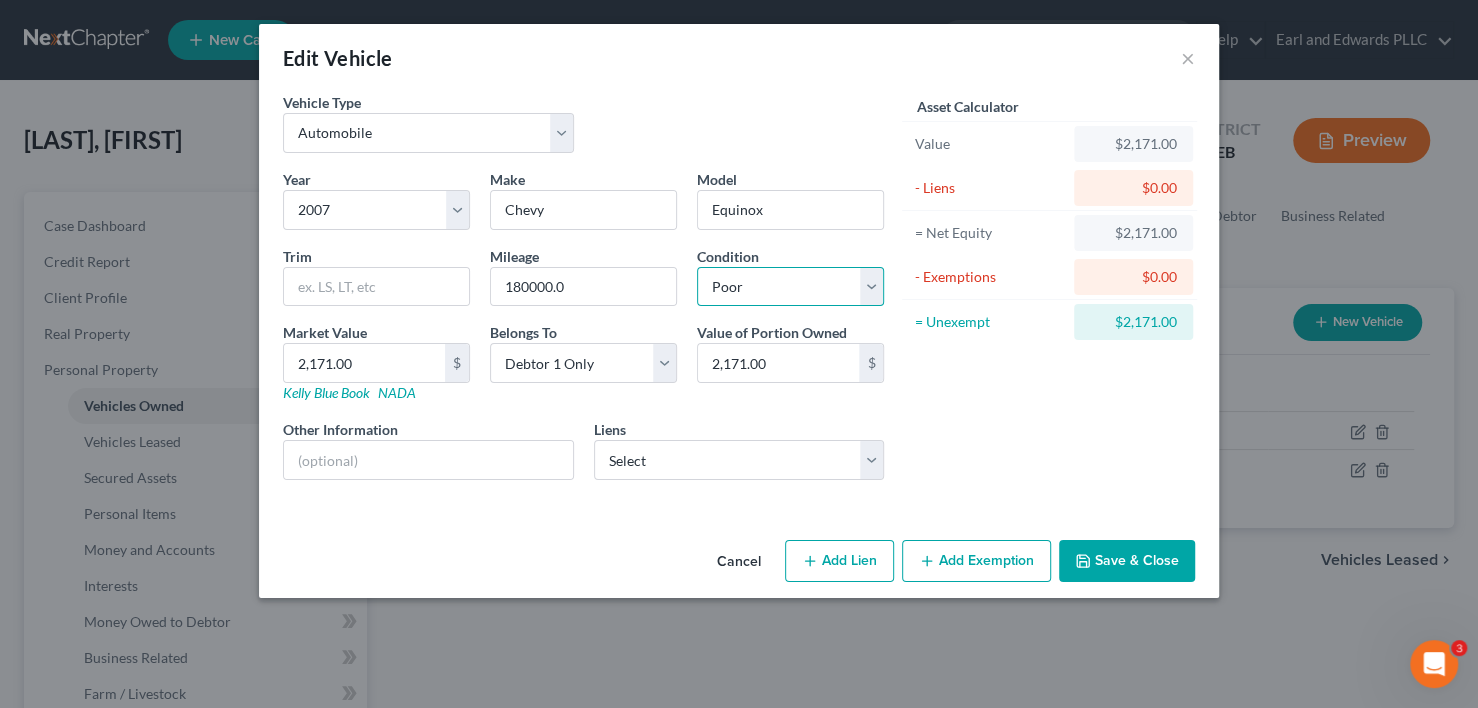 select on "3" 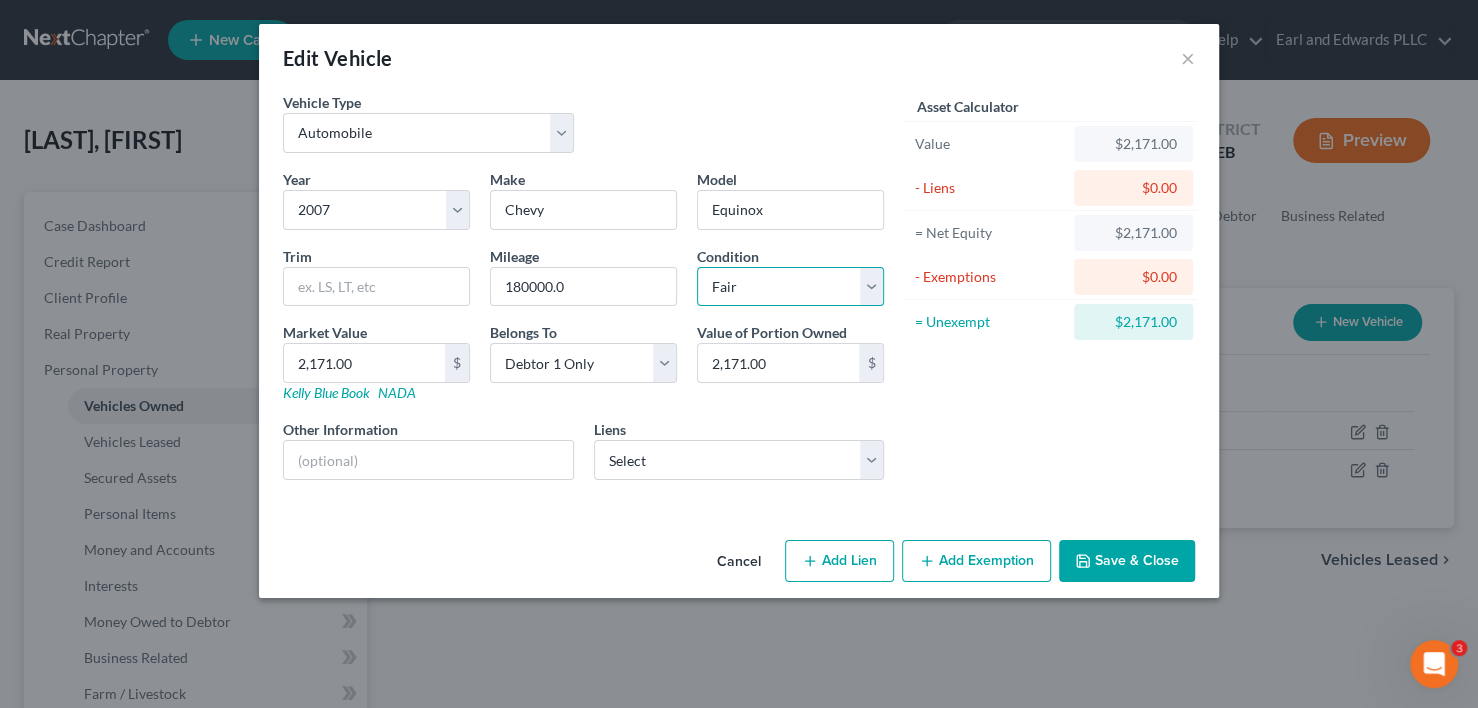 click on "Select Excellent Very Good Good Fair Poor" at bounding box center [790, 287] 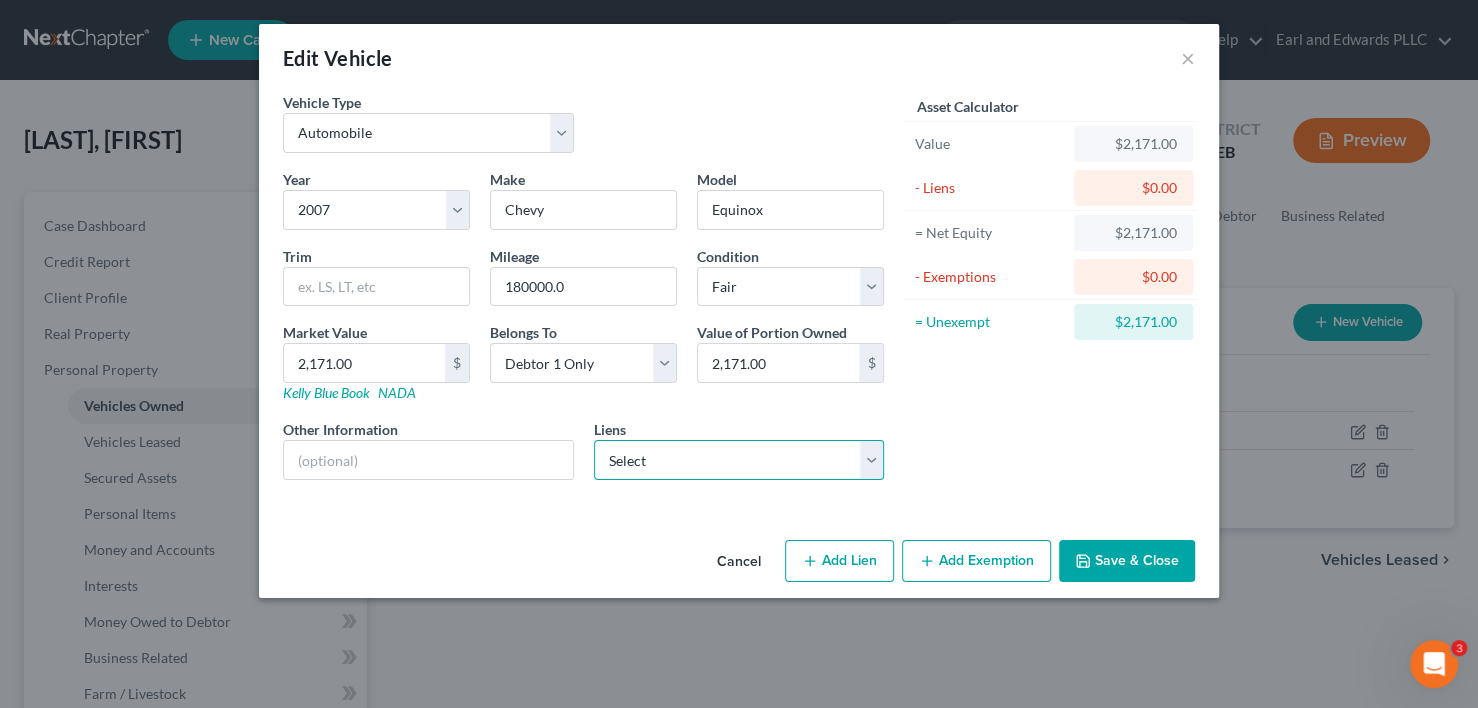 click on "Select [BRAND_NAME] - [CURRENCY][NUMBER] [BRAND_NAME] - [CURRENCY][NUMBER]" at bounding box center [739, 460] 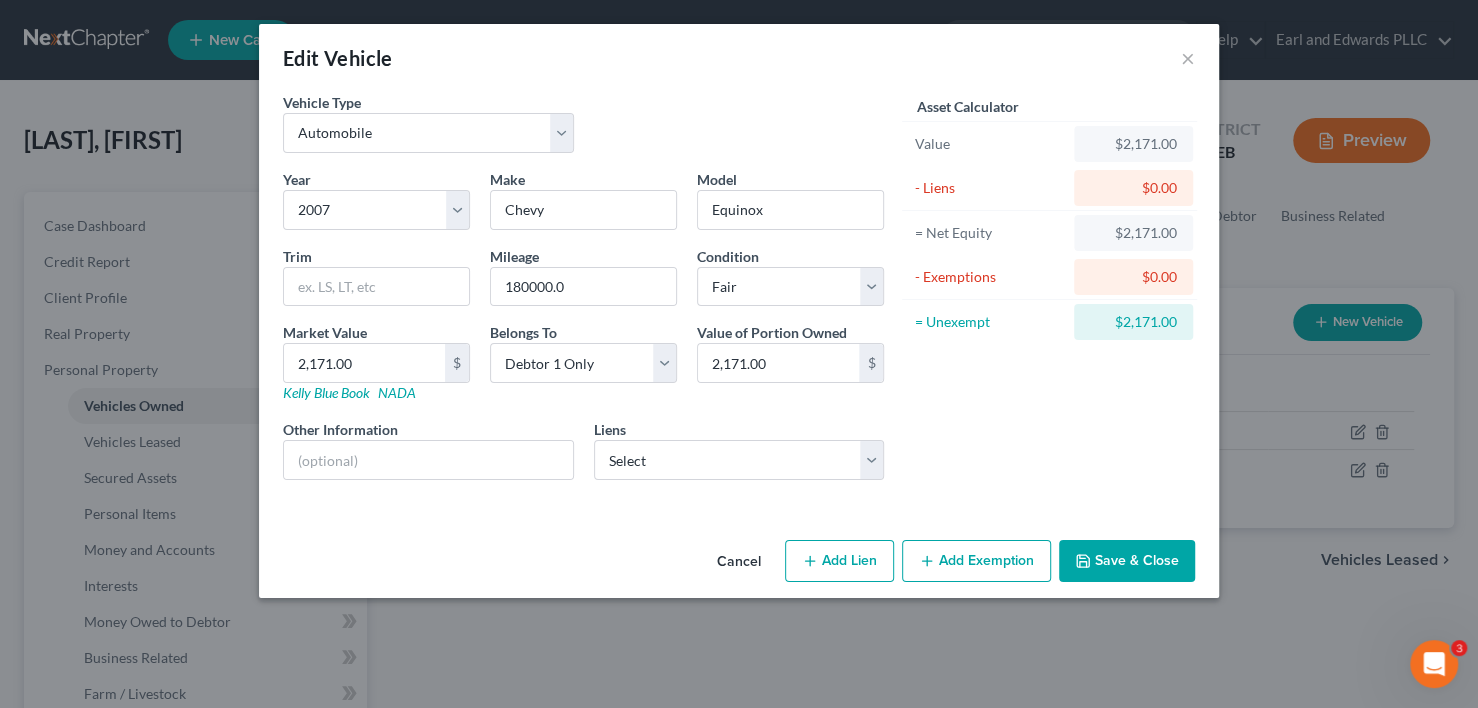 click on "Asset Calculator Value [AMOUNT] - Liens [AMOUNT] = Net Equity [AMOUNT] - Exemptions [AMOUNT] = Unexempt [AMOUNT]" at bounding box center [1049, 294] 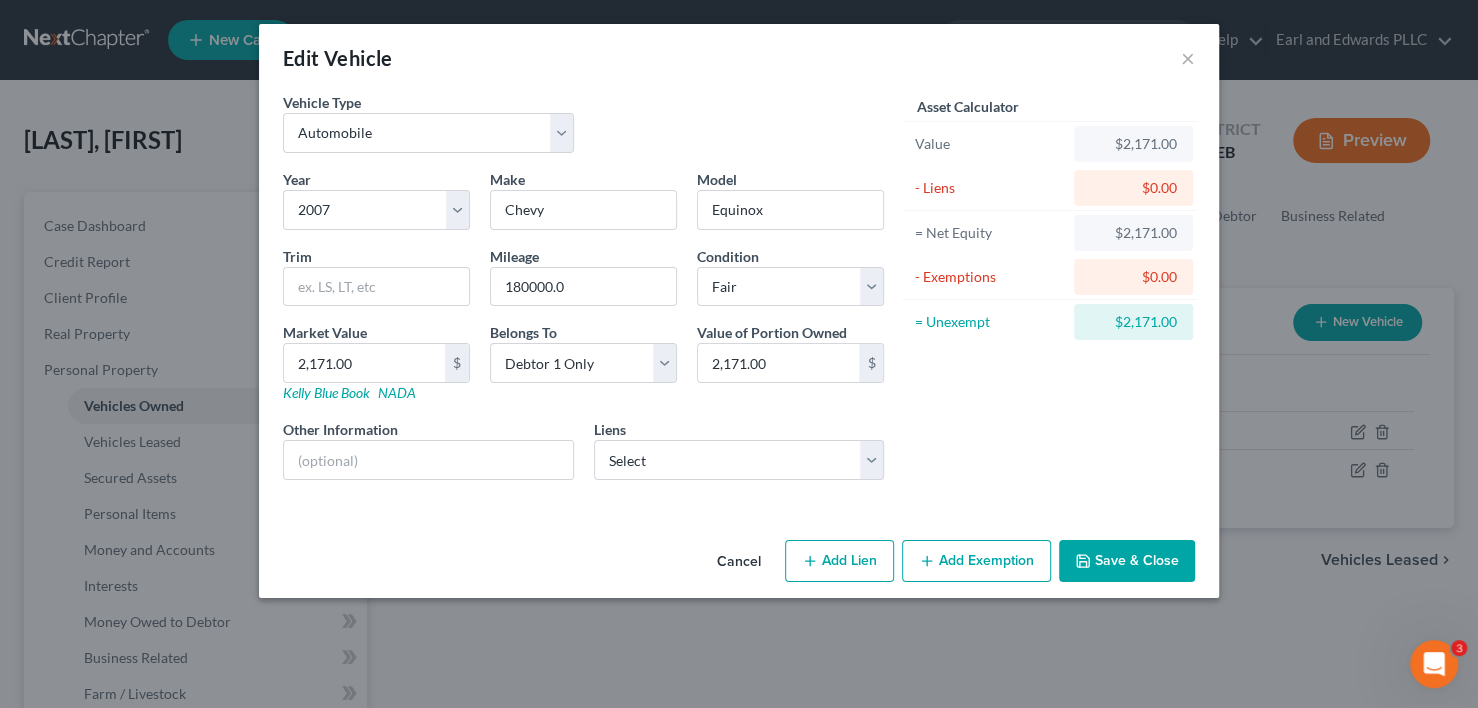 click on "Save & Close" at bounding box center (1127, 561) 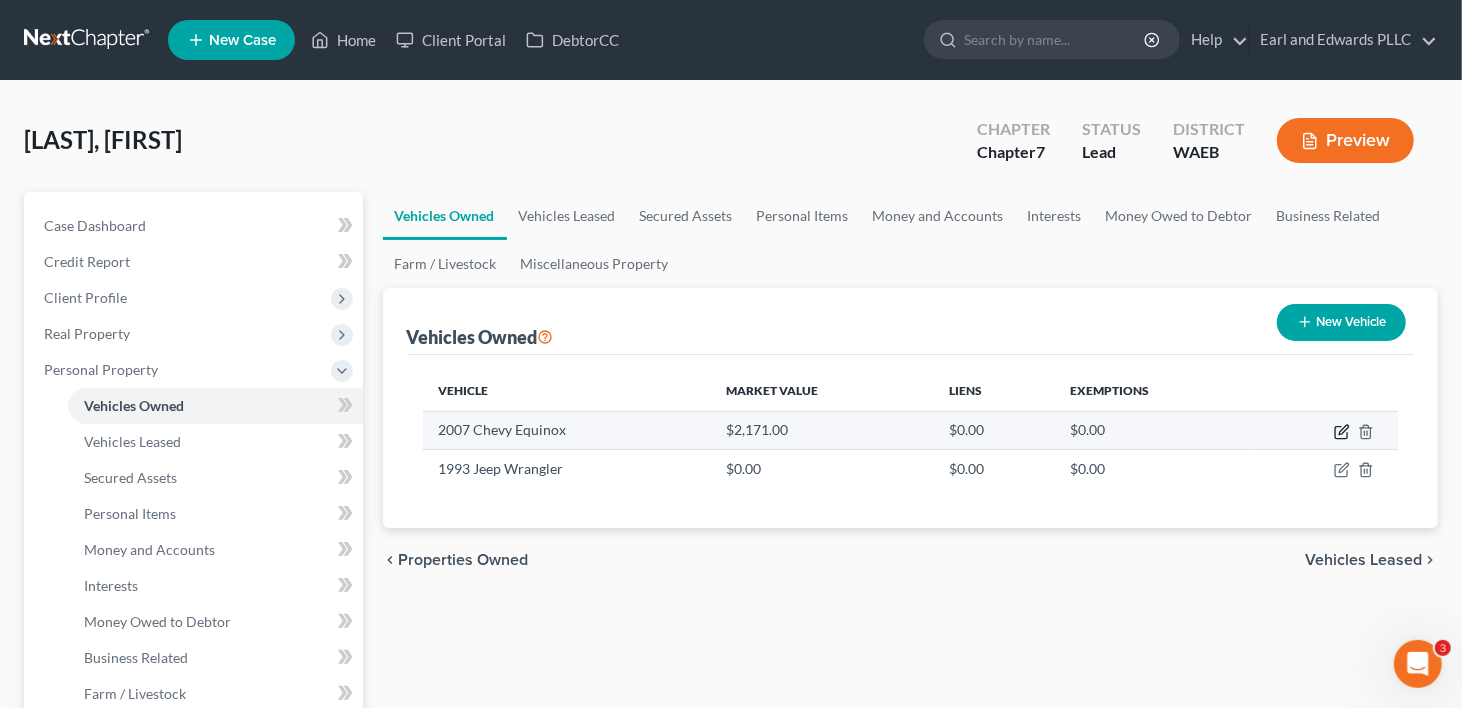 click 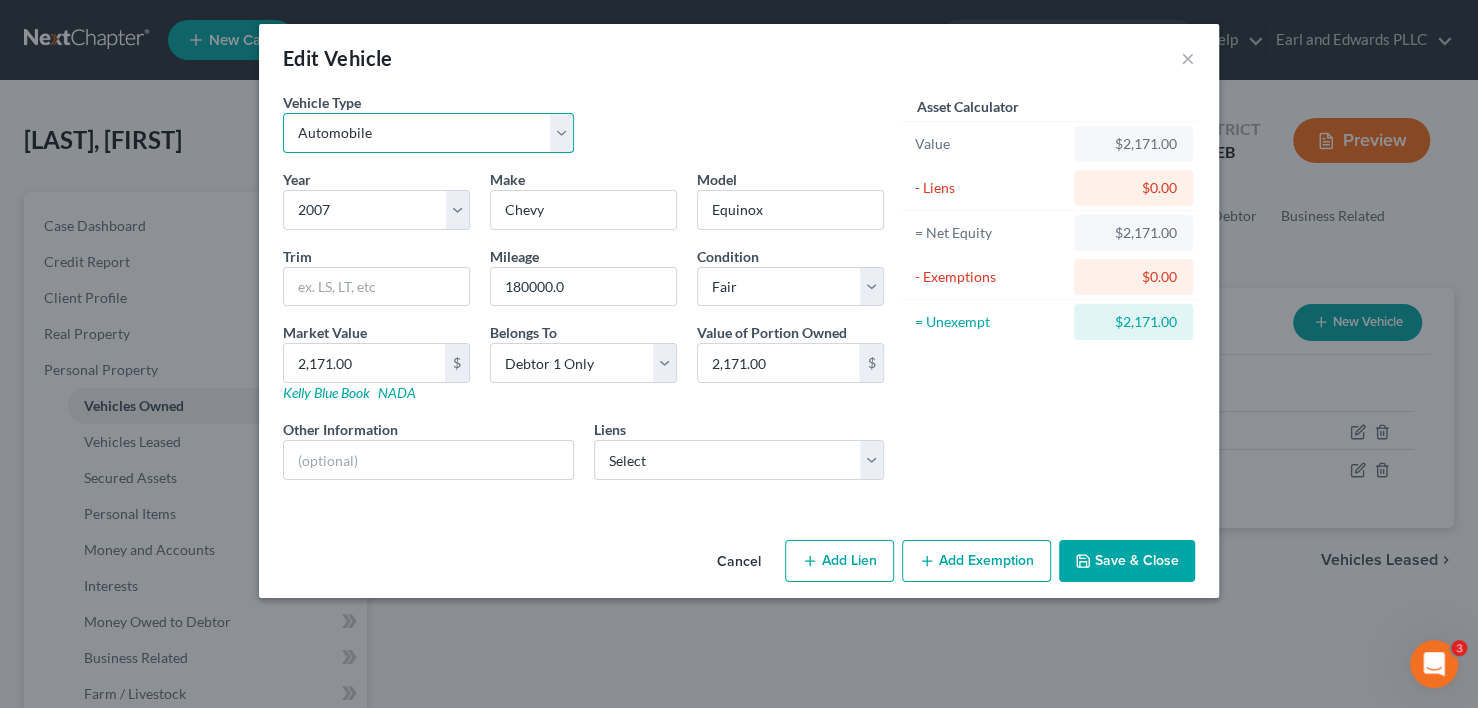 click on "Select Automobile Truck Trailer Watercraft Aircraft Motor Home Atv Other Vehicle" at bounding box center [428, 133] 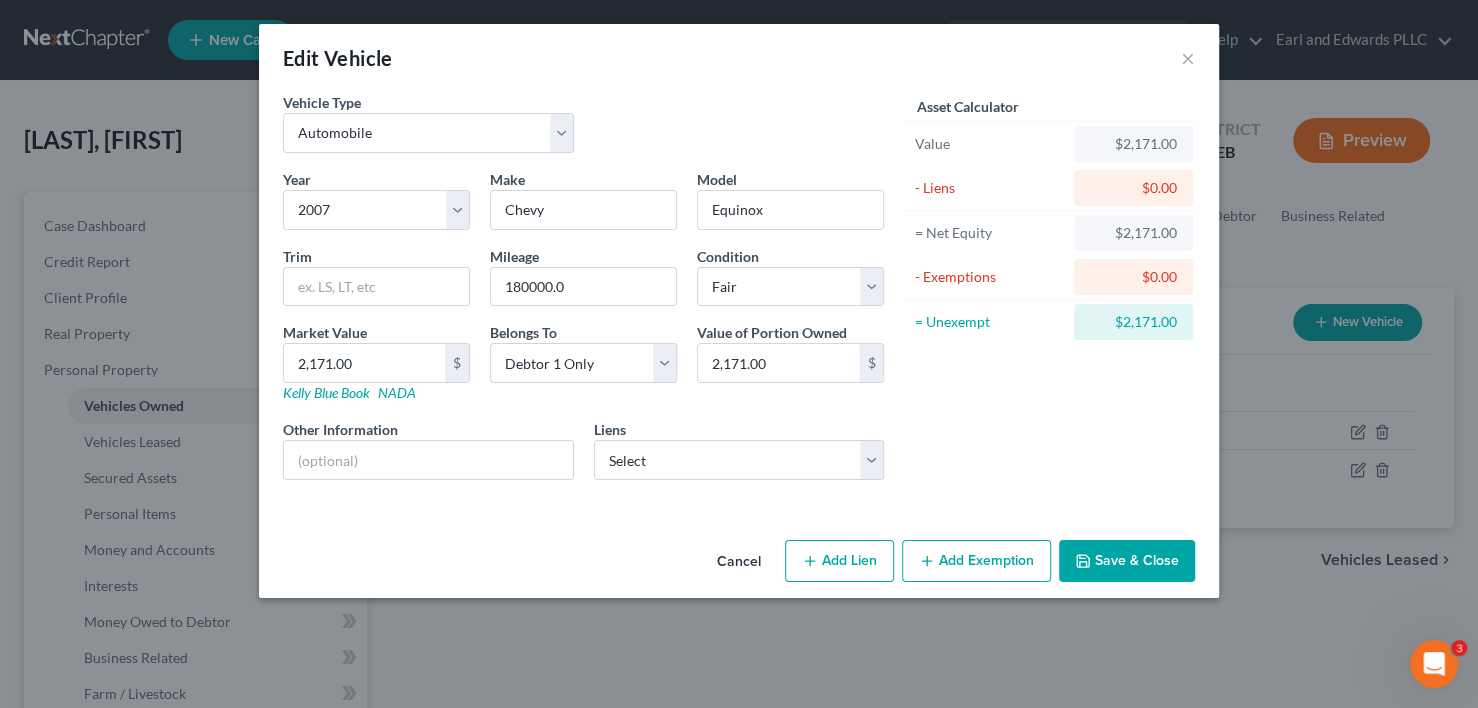 click on "Save & Close" at bounding box center [1127, 561] 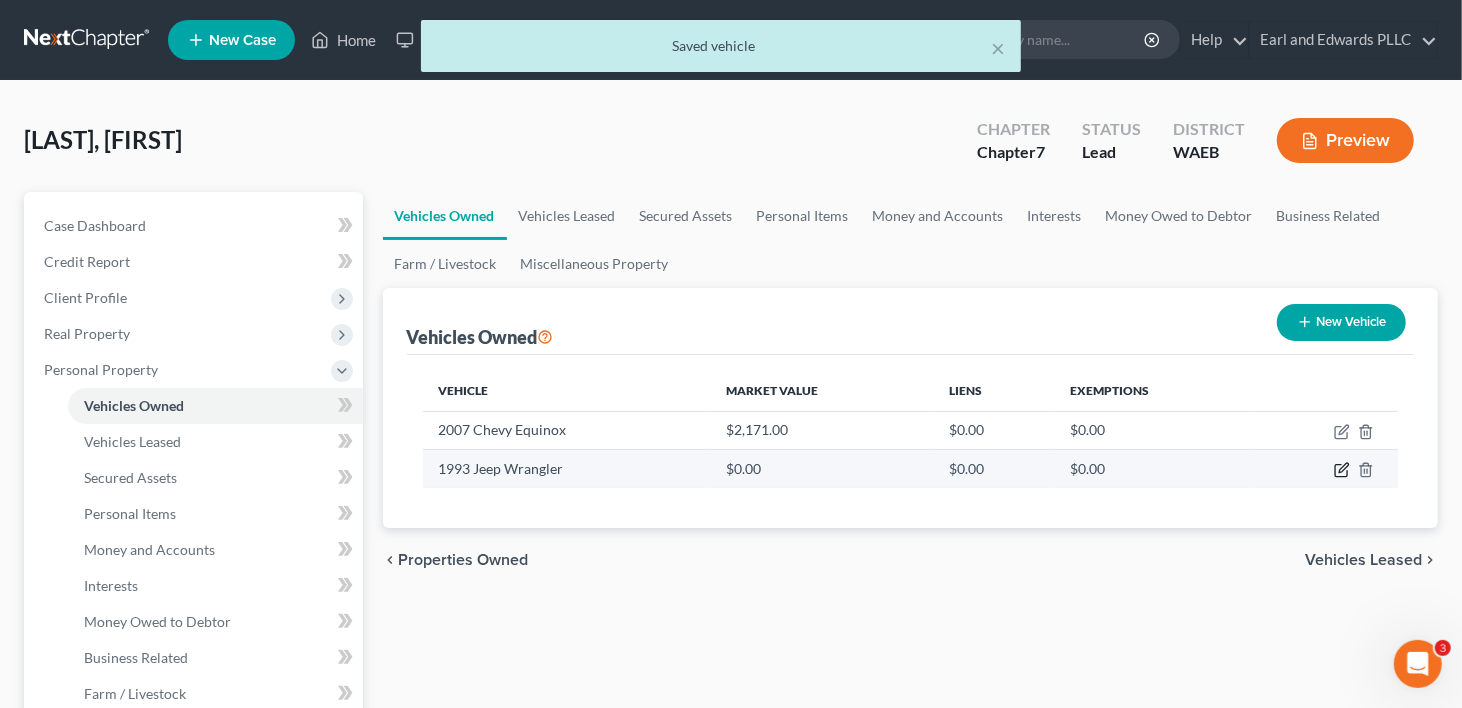 click 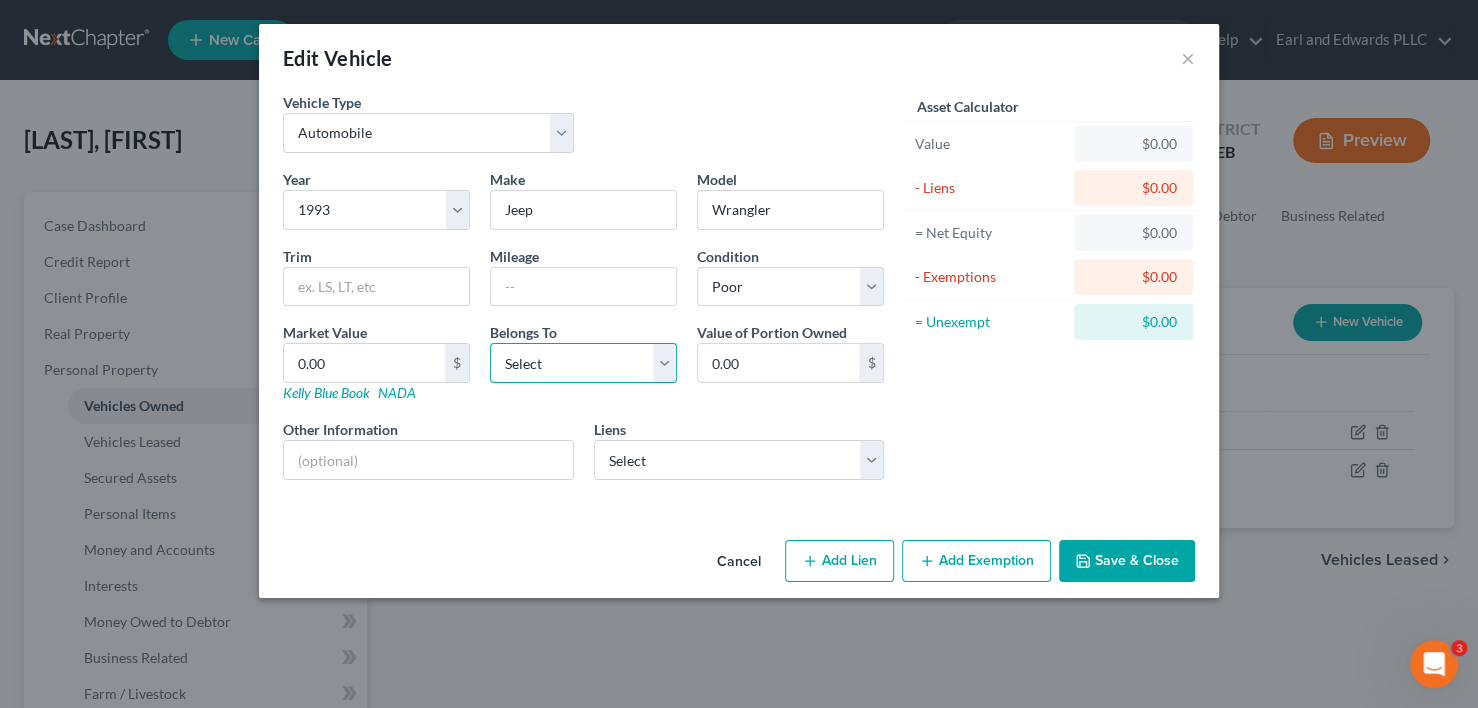 click on "Select Debtor 1 Only Debtor 2 Only Debtor 1 And Debtor 2 Only At Least One Of The Debtors And Another Community Property" at bounding box center (583, 363) 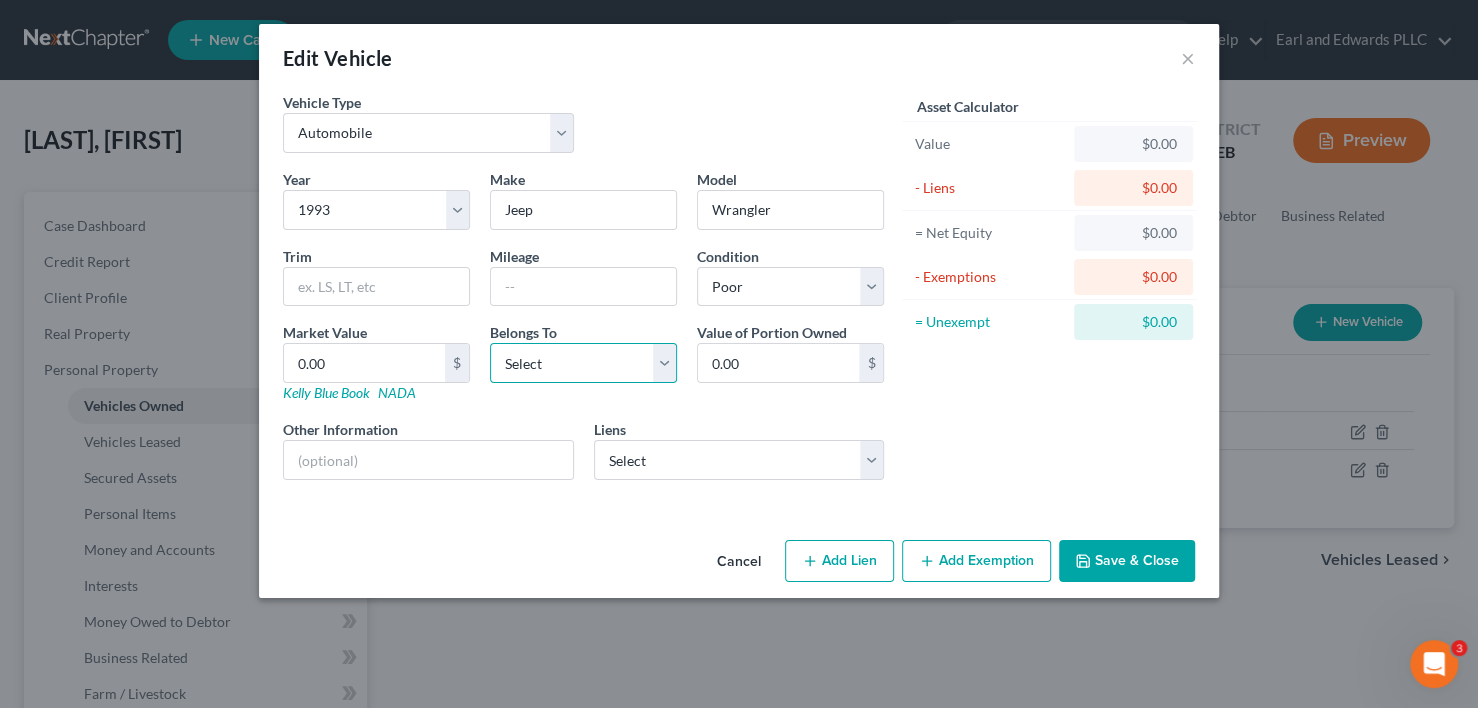 select on "0" 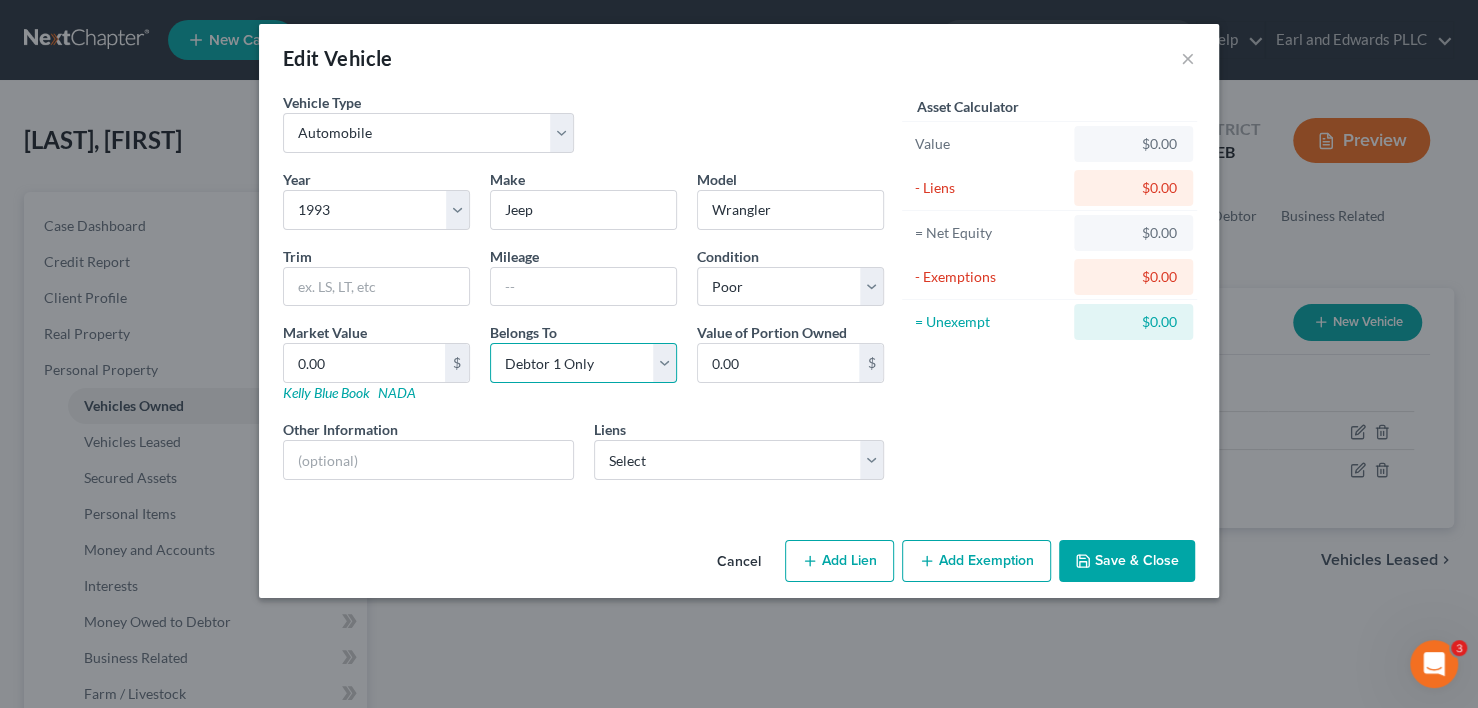 click on "Select Debtor 1 Only Debtor 2 Only Debtor 1 And Debtor 2 Only At Least One Of The Debtors And Another Community Property" at bounding box center (583, 363) 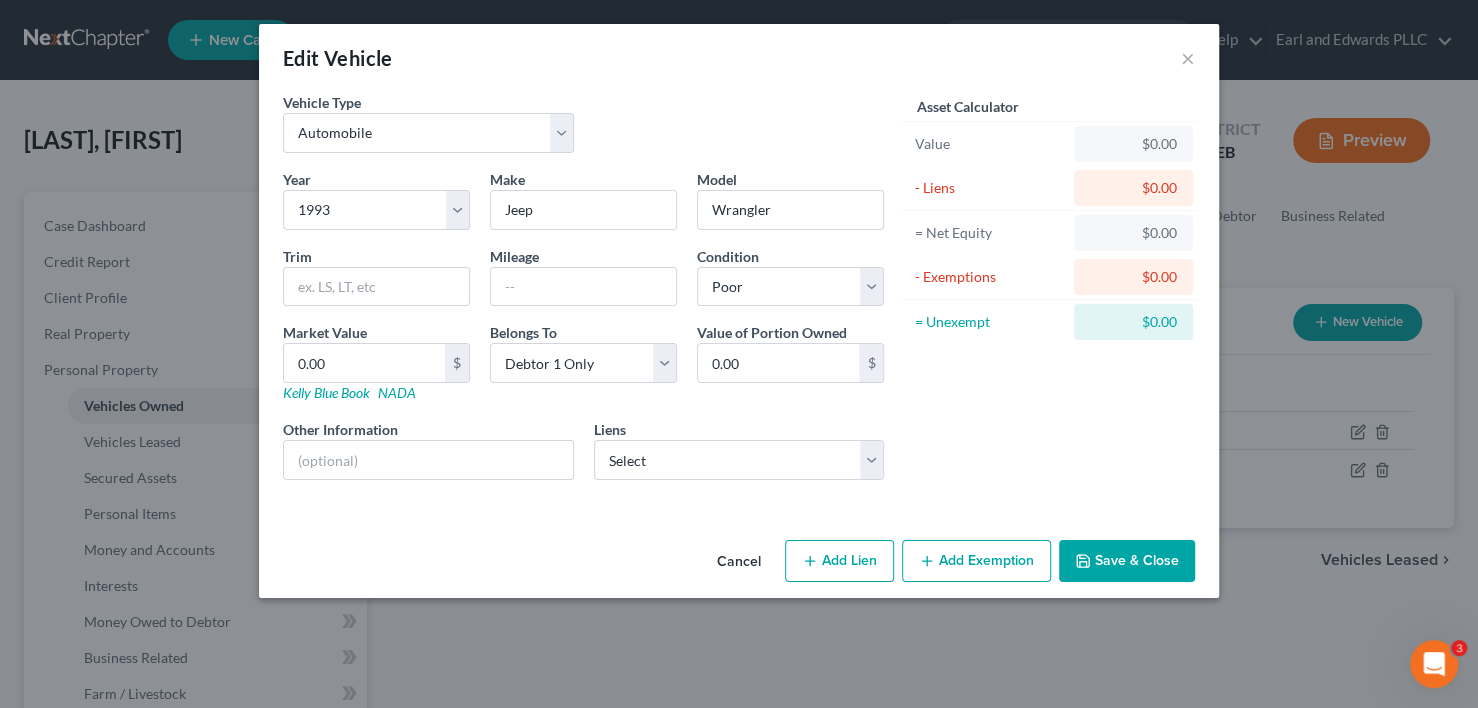 click on "Save & Close" at bounding box center [1127, 561] 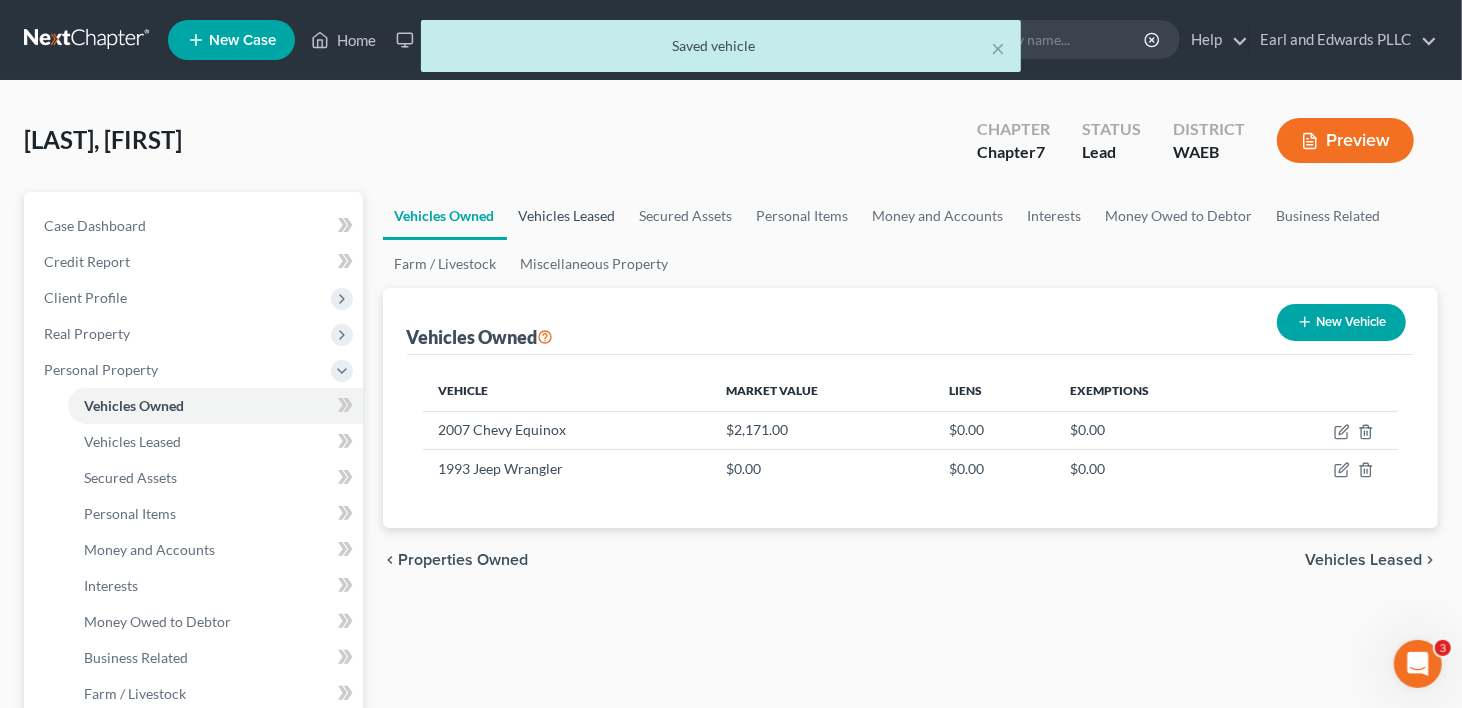 click on "Vehicles Leased" at bounding box center (567, 216) 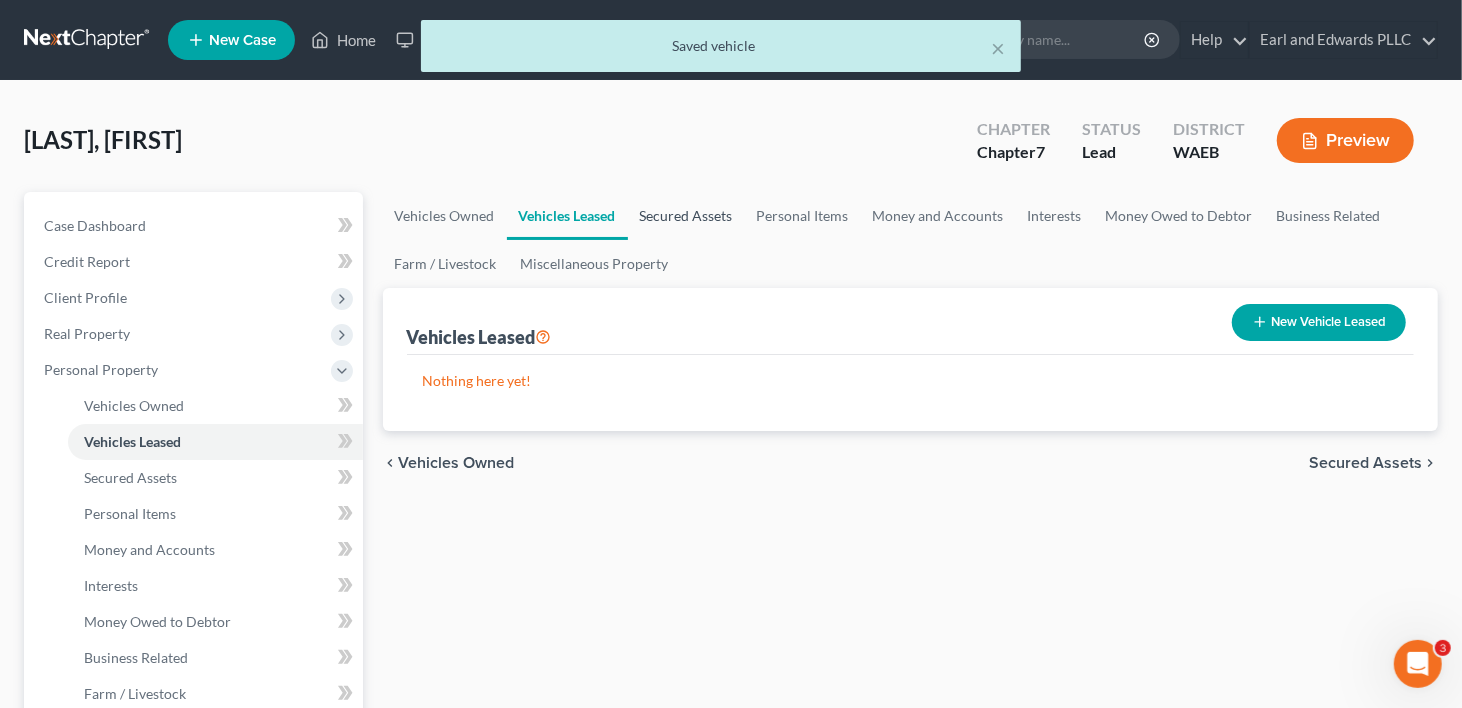 click on "Secured Assets" at bounding box center (686, 216) 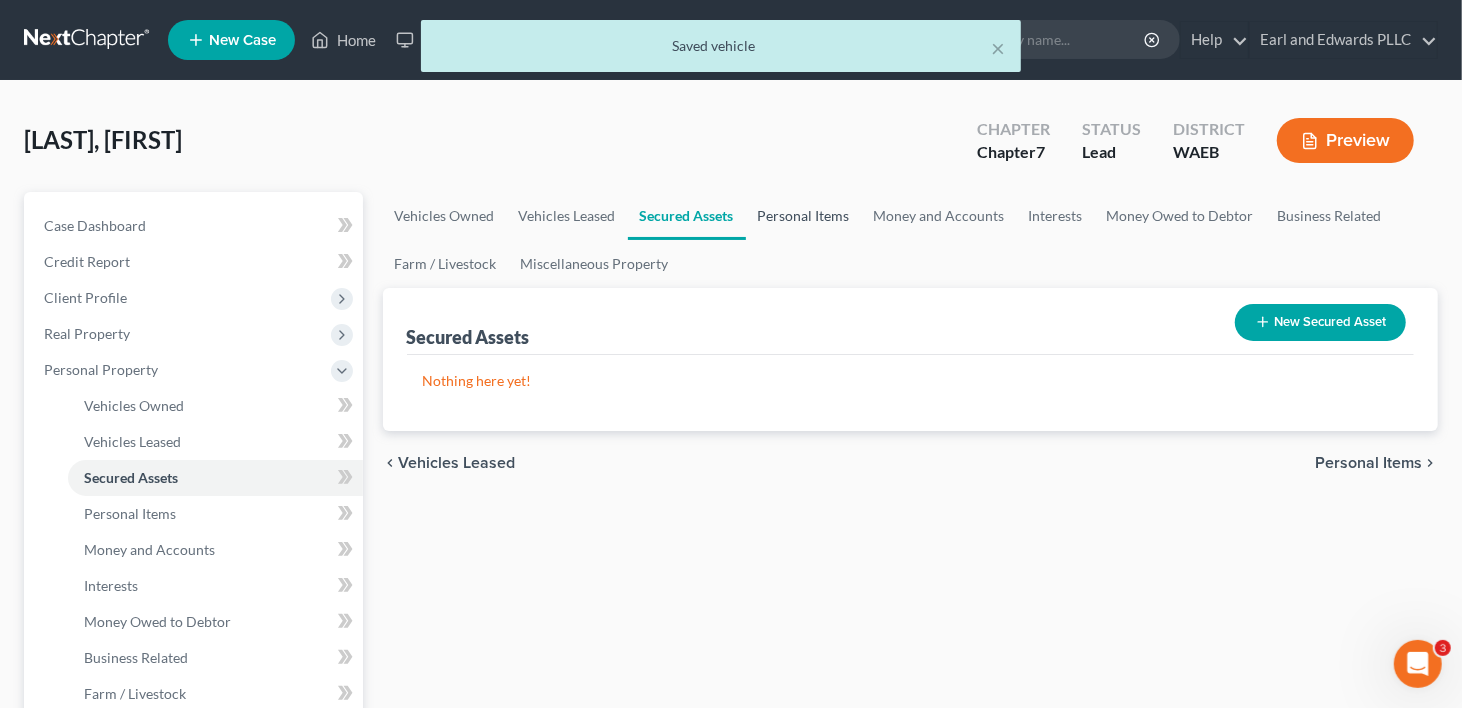 click on "Personal Items" at bounding box center [804, 216] 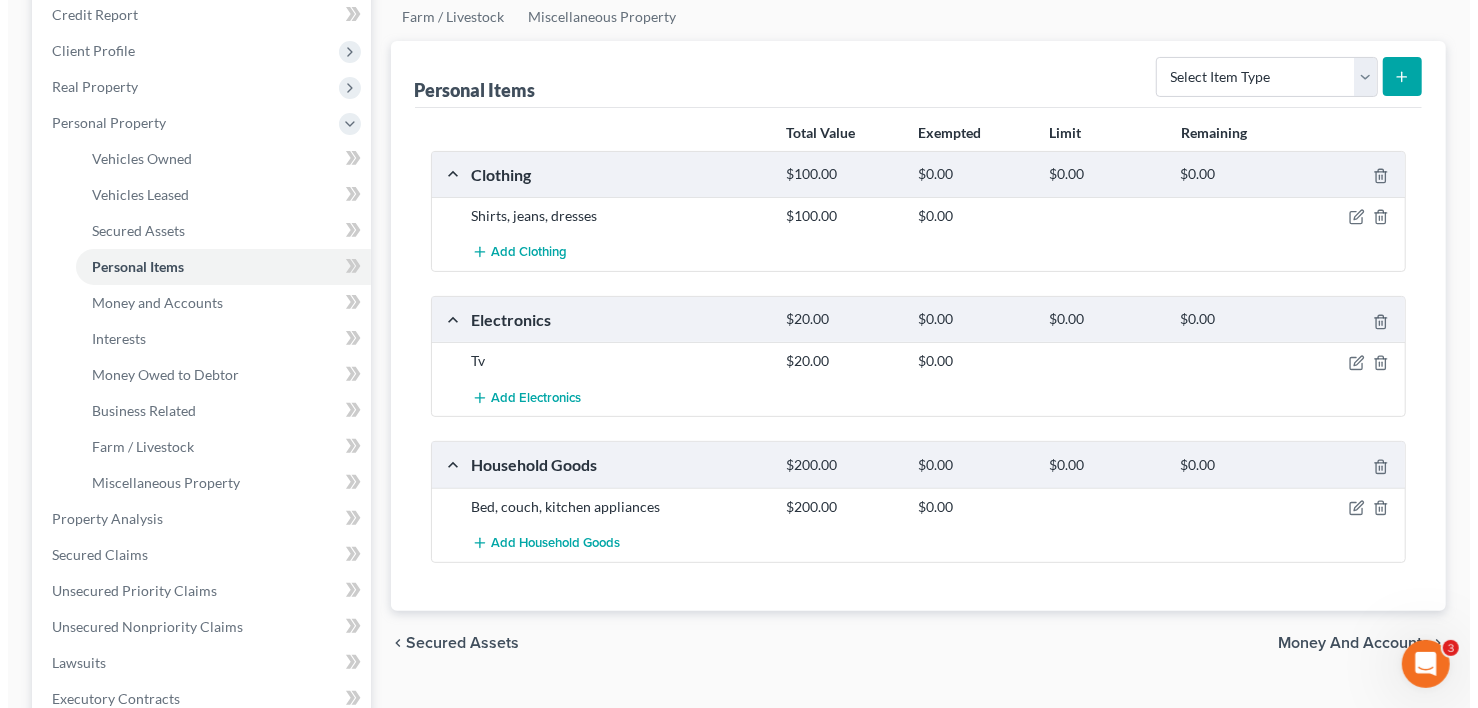 scroll, scrollTop: 300, scrollLeft: 0, axis: vertical 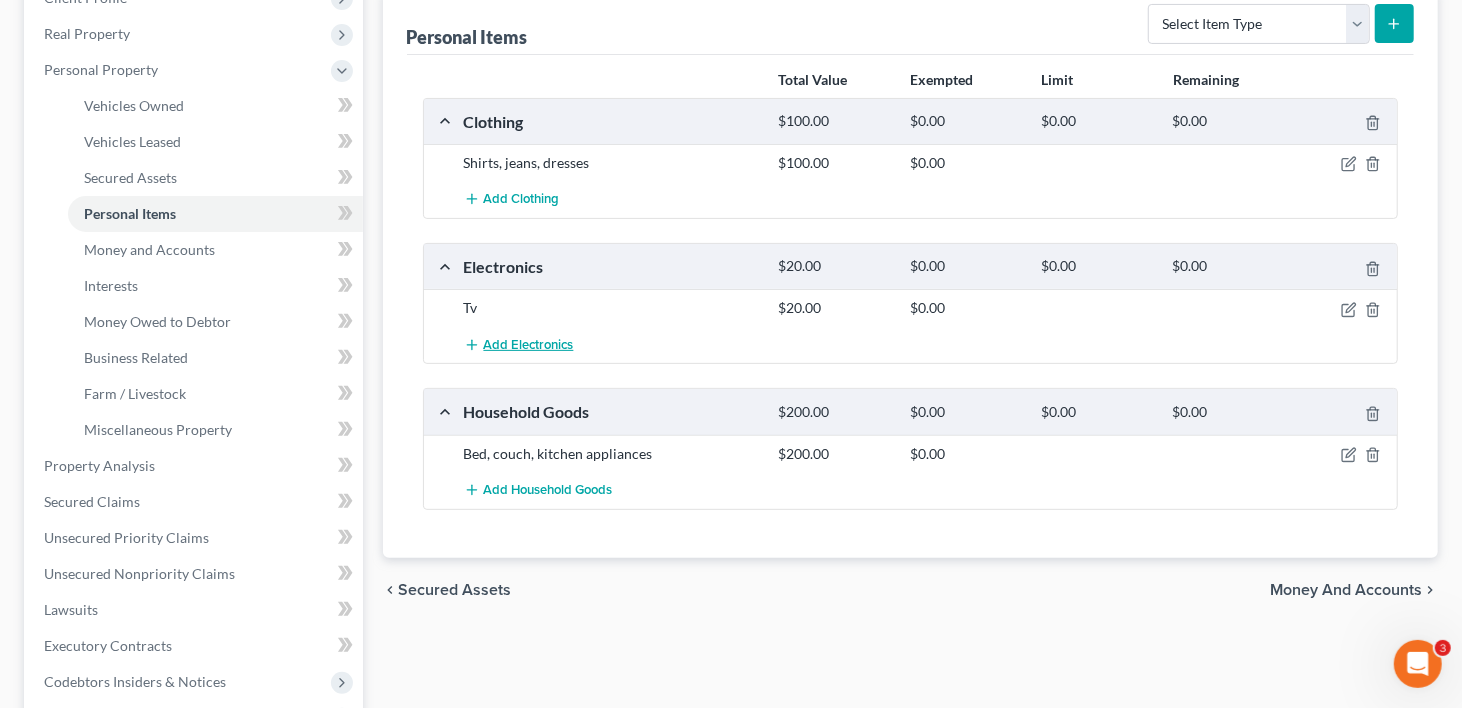 click on "Add Electronics" at bounding box center (529, 345) 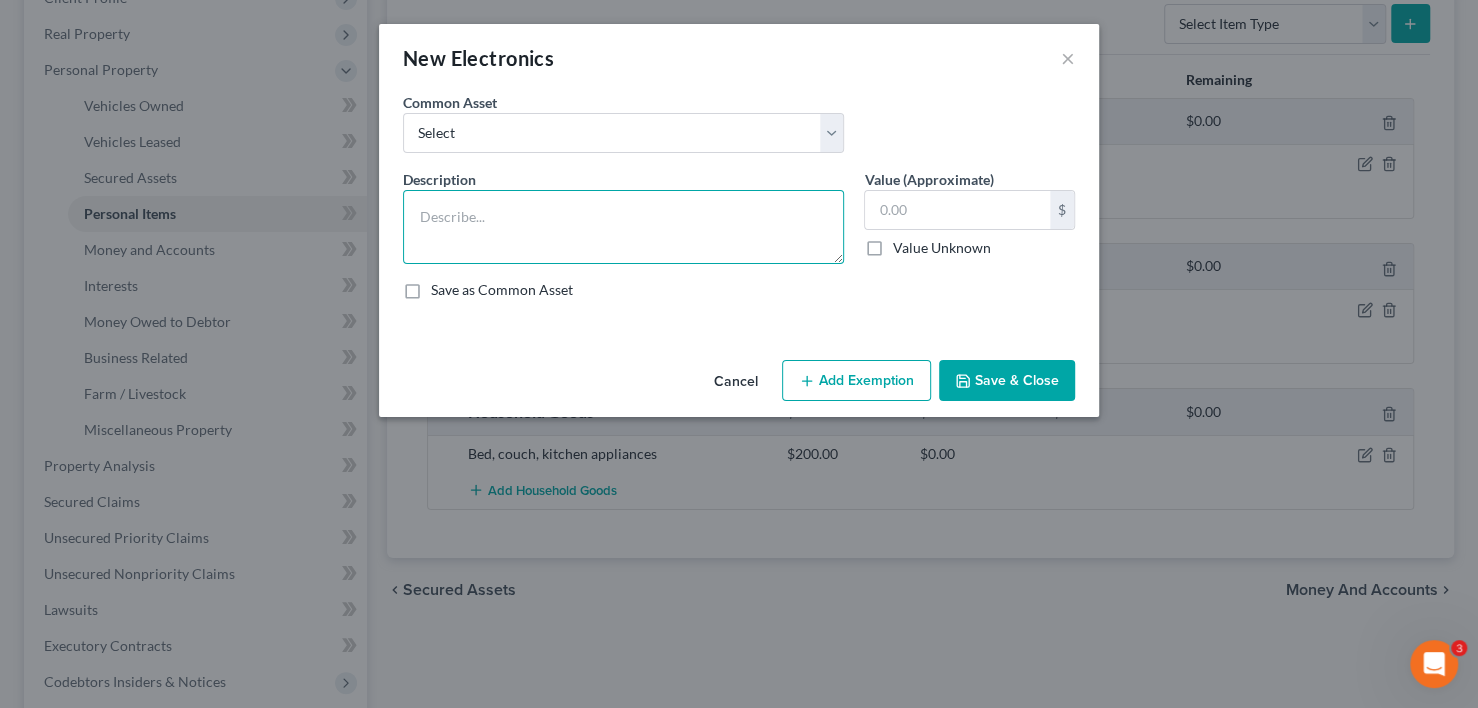 click at bounding box center [623, 227] 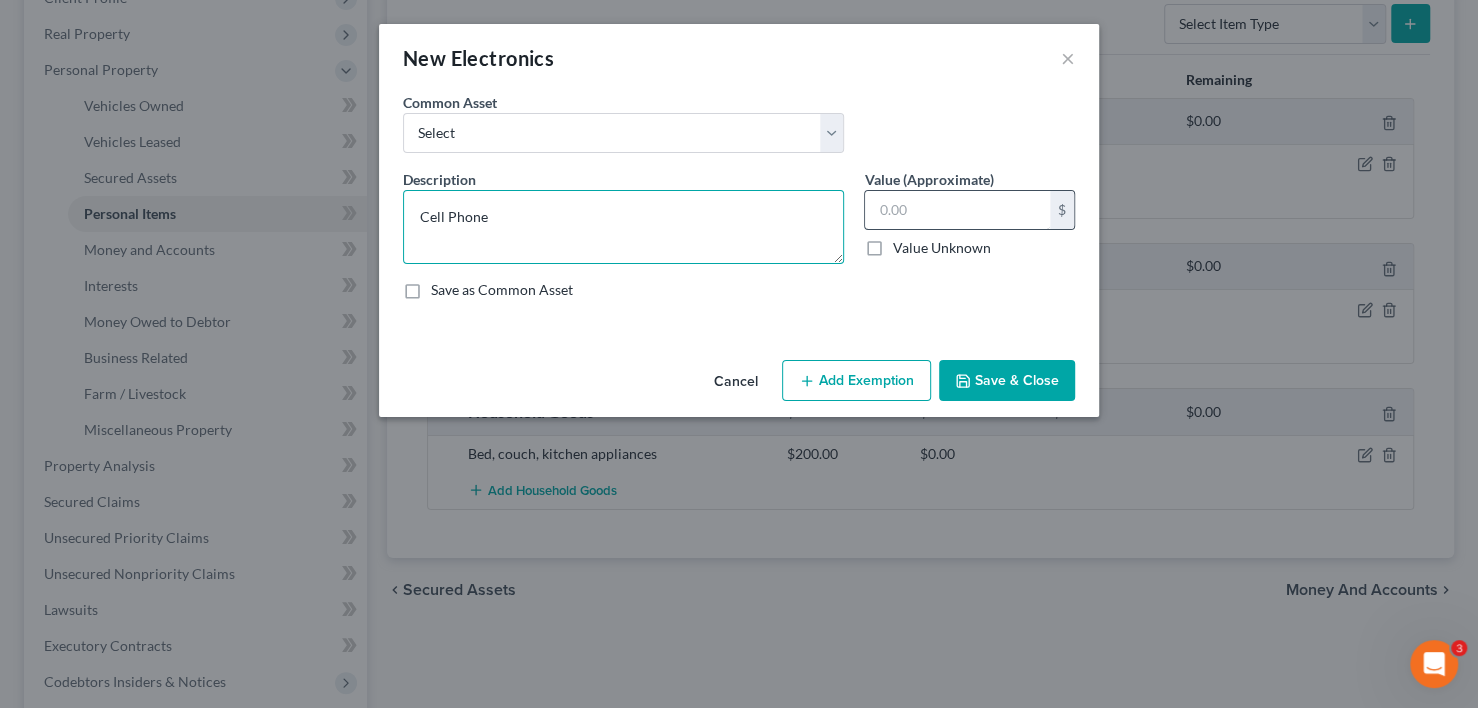 type on "Cell Phone" 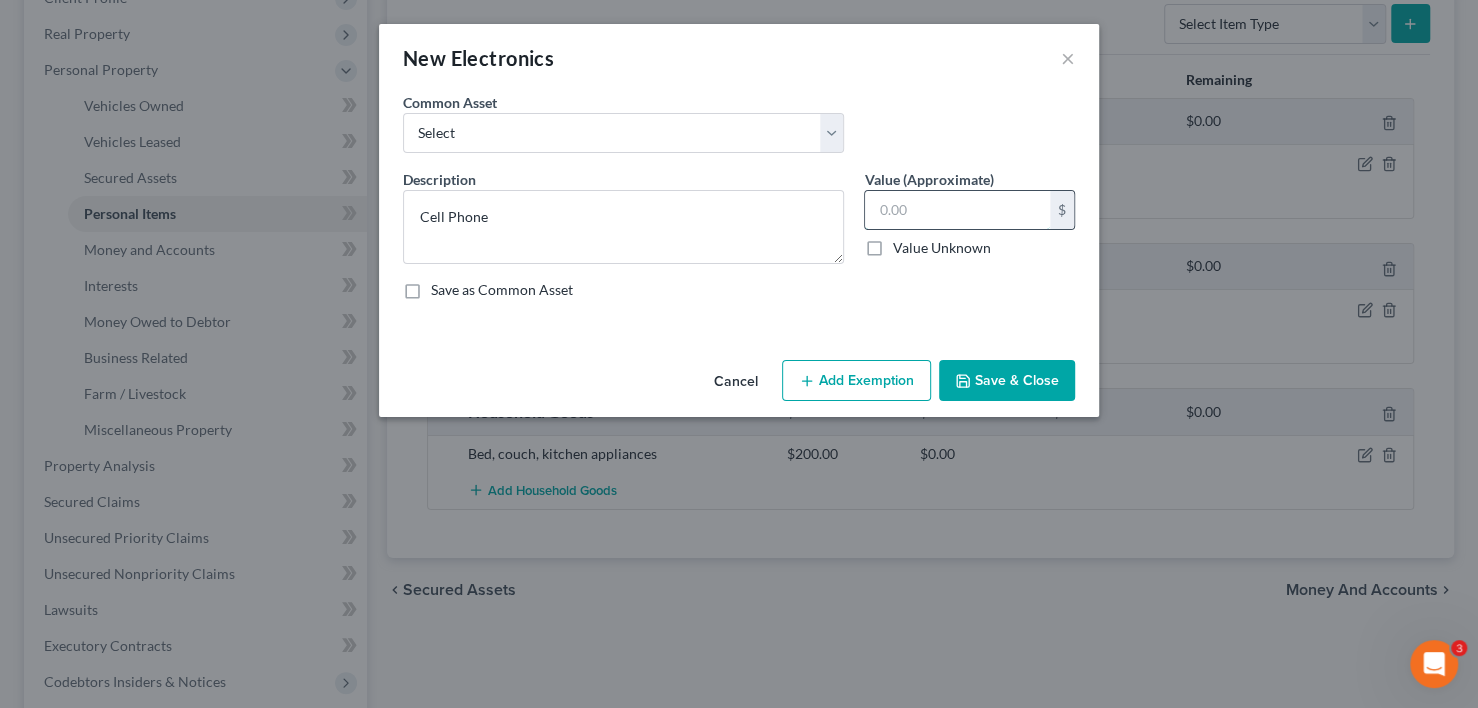 click at bounding box center [957, 210] 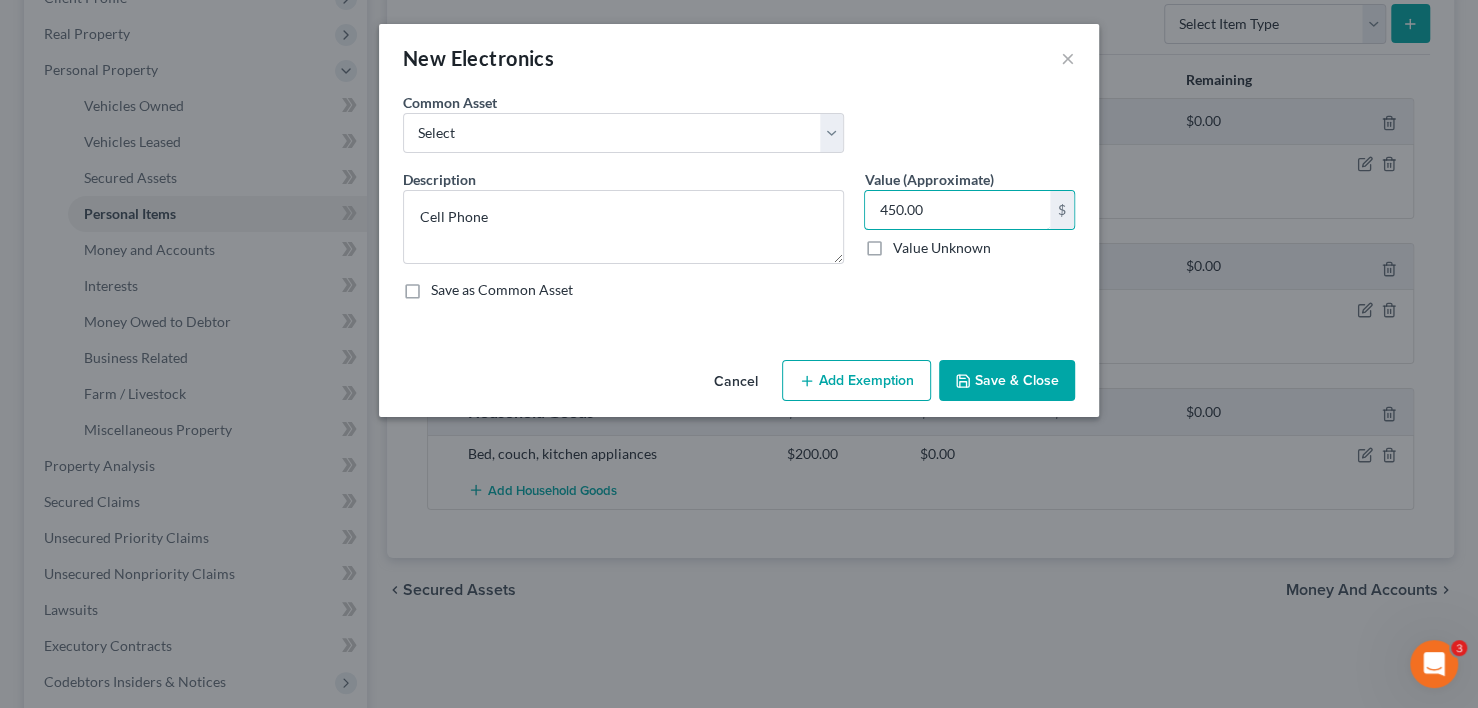 type on "450.00" 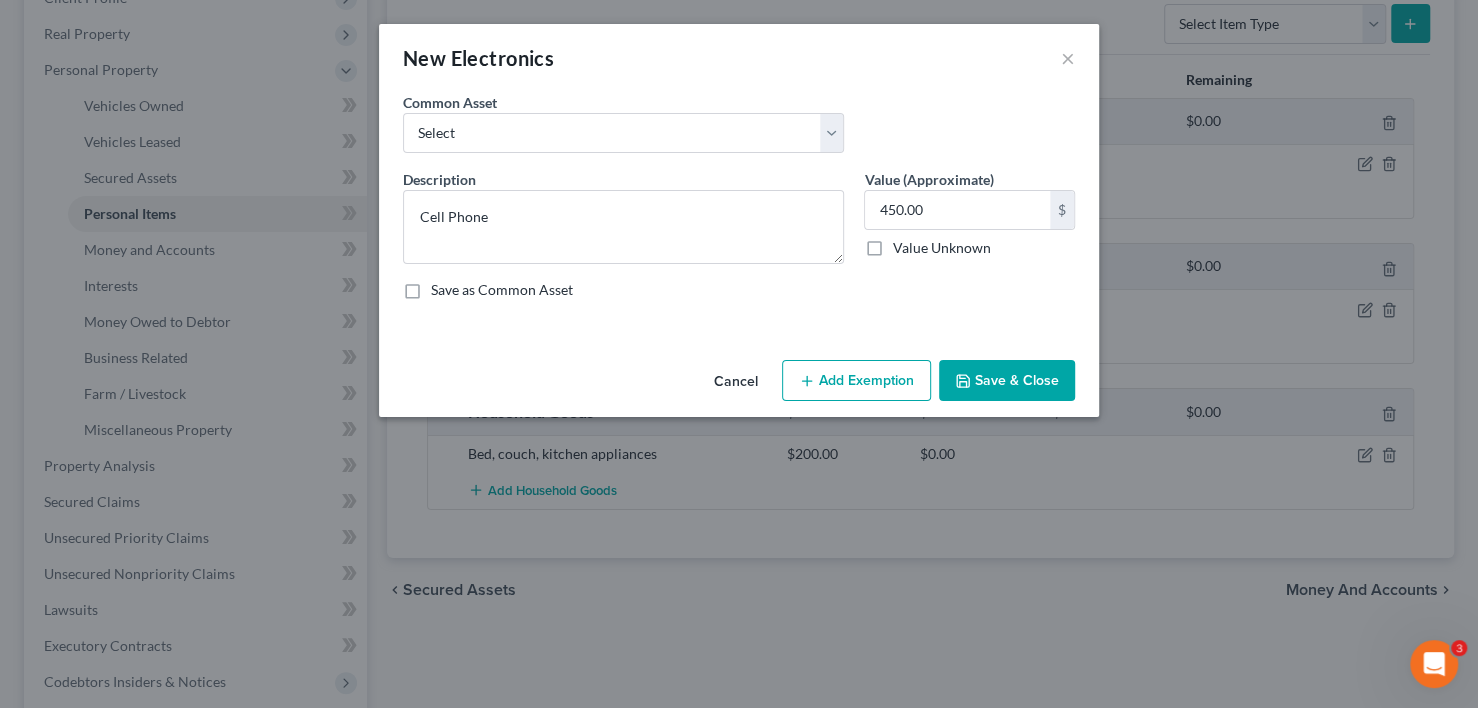 click on "Add Exemption" at bounding box center [856, 381] 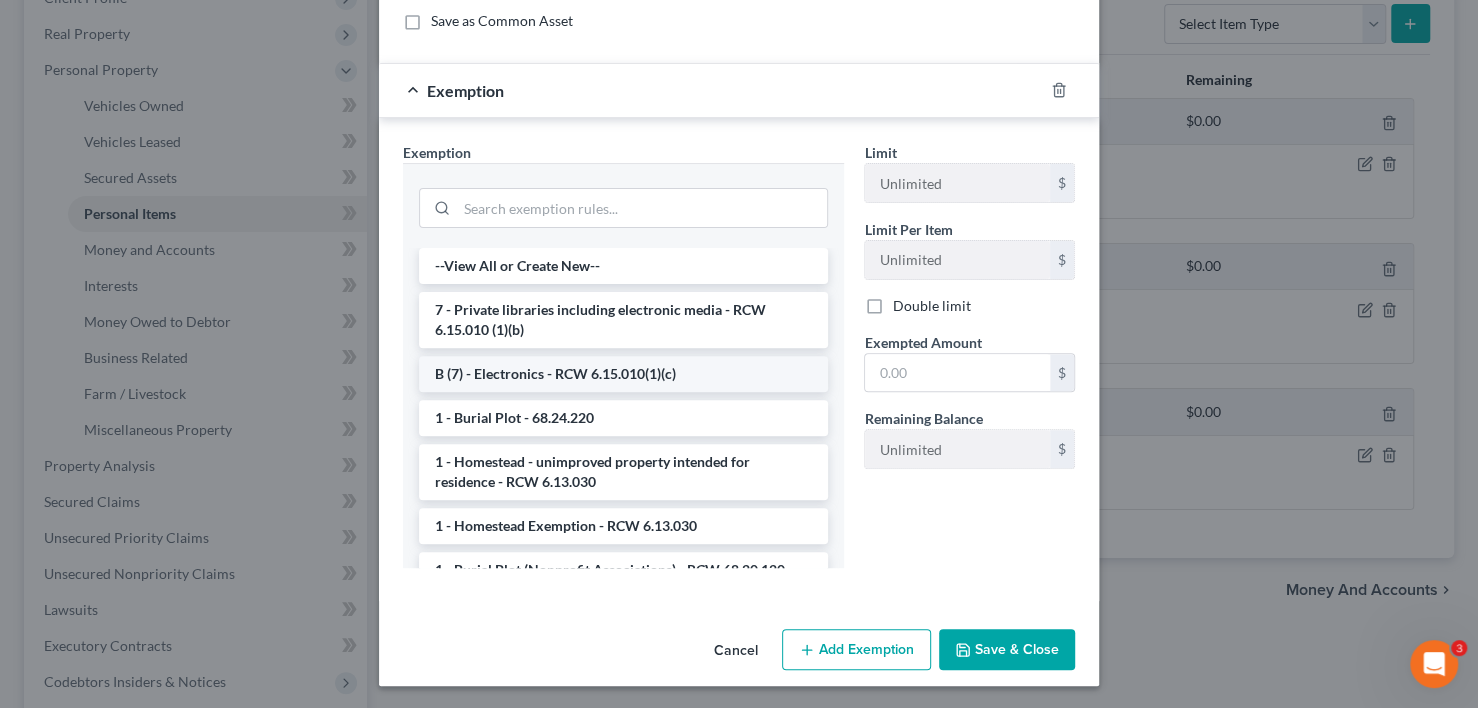 click on "B (7) - Electronics  - RCW 6.15.010(1)(c)" at bounding box center (623, 374) 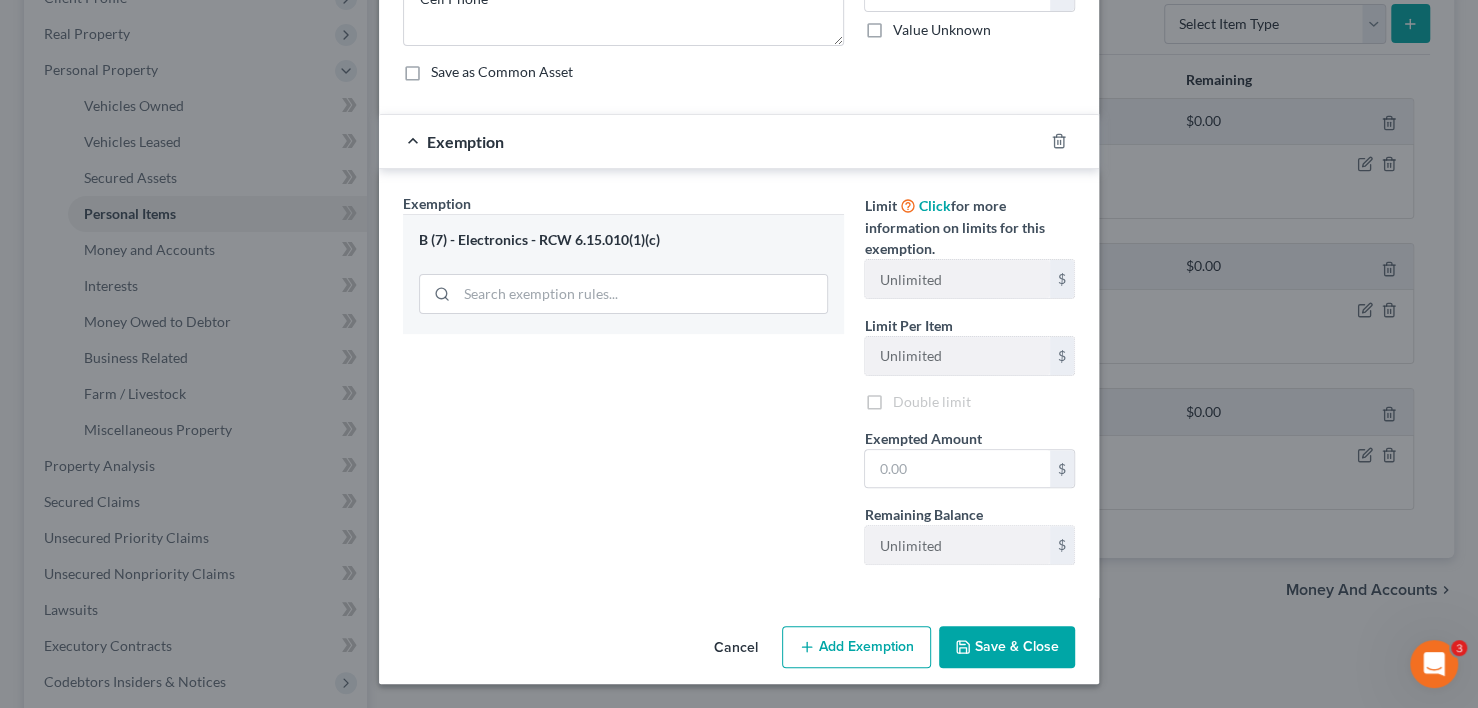 scroll, scrollTop: 214, scrollLeft: 0, axis: vertical 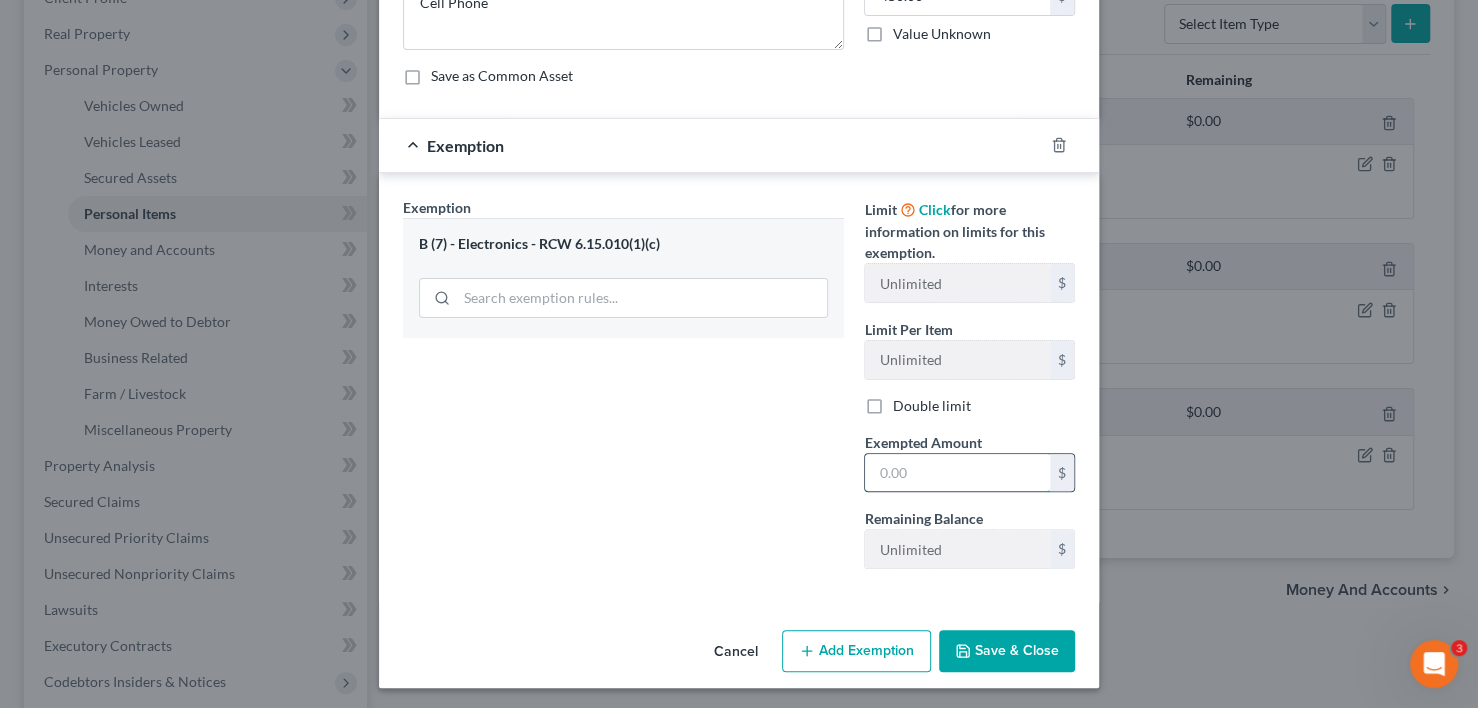 click at bounding box center (957, 473) 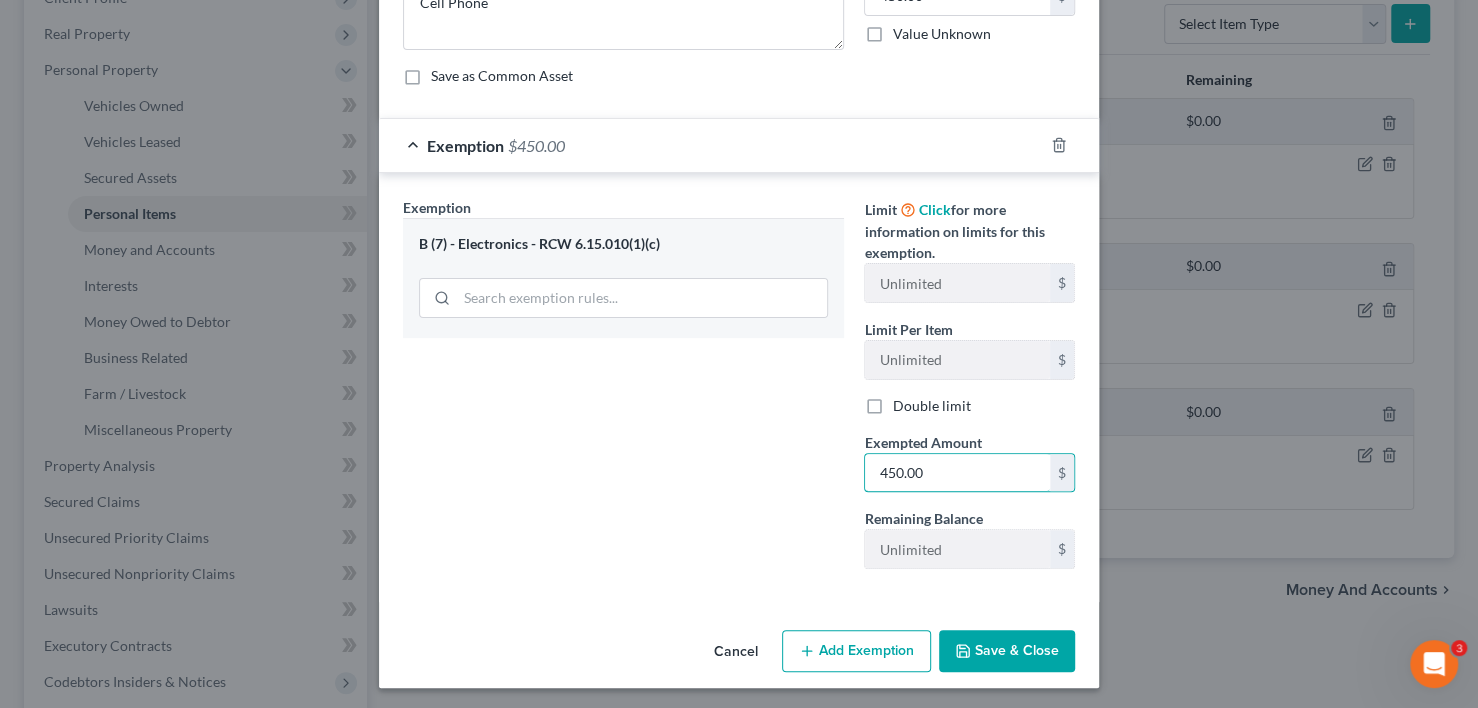 type on "450.00" 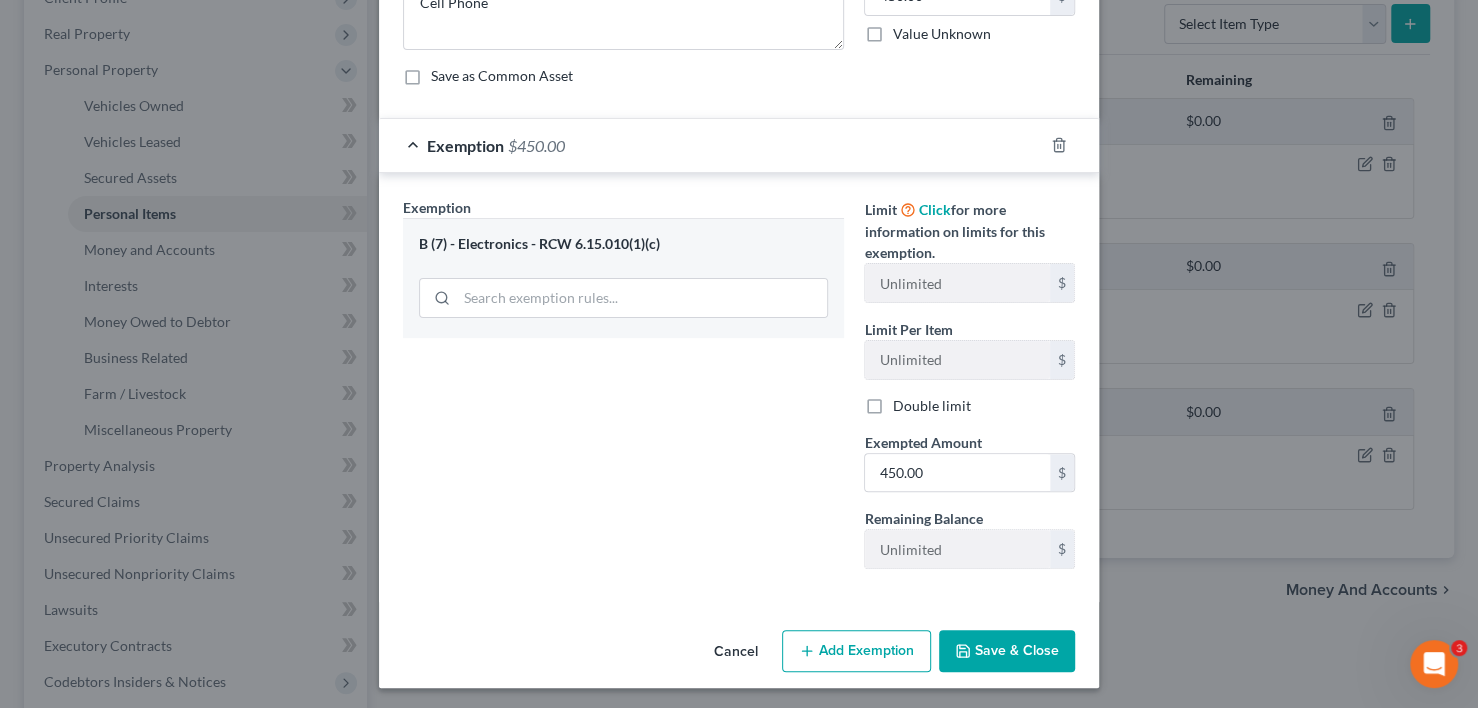 click on "Save & Close" at bounding box center (1007, 651) 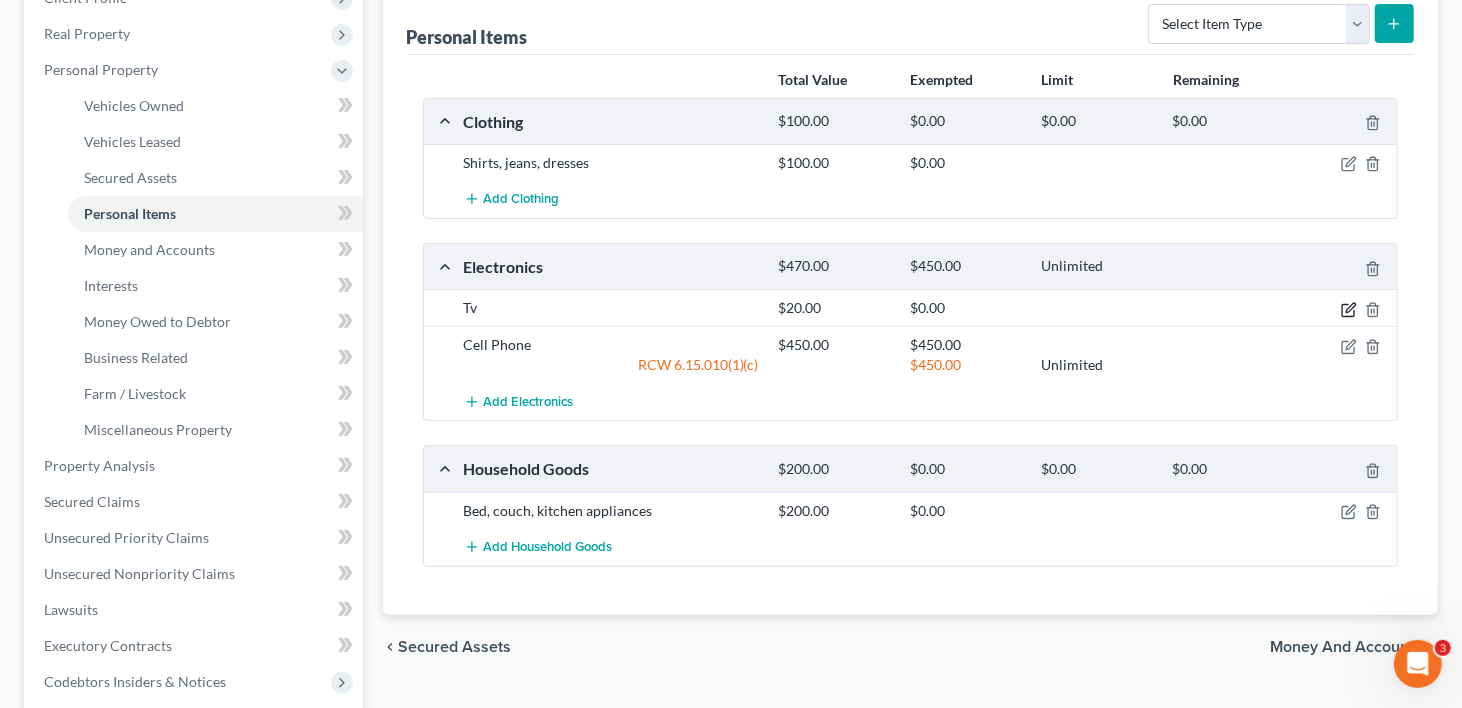 click 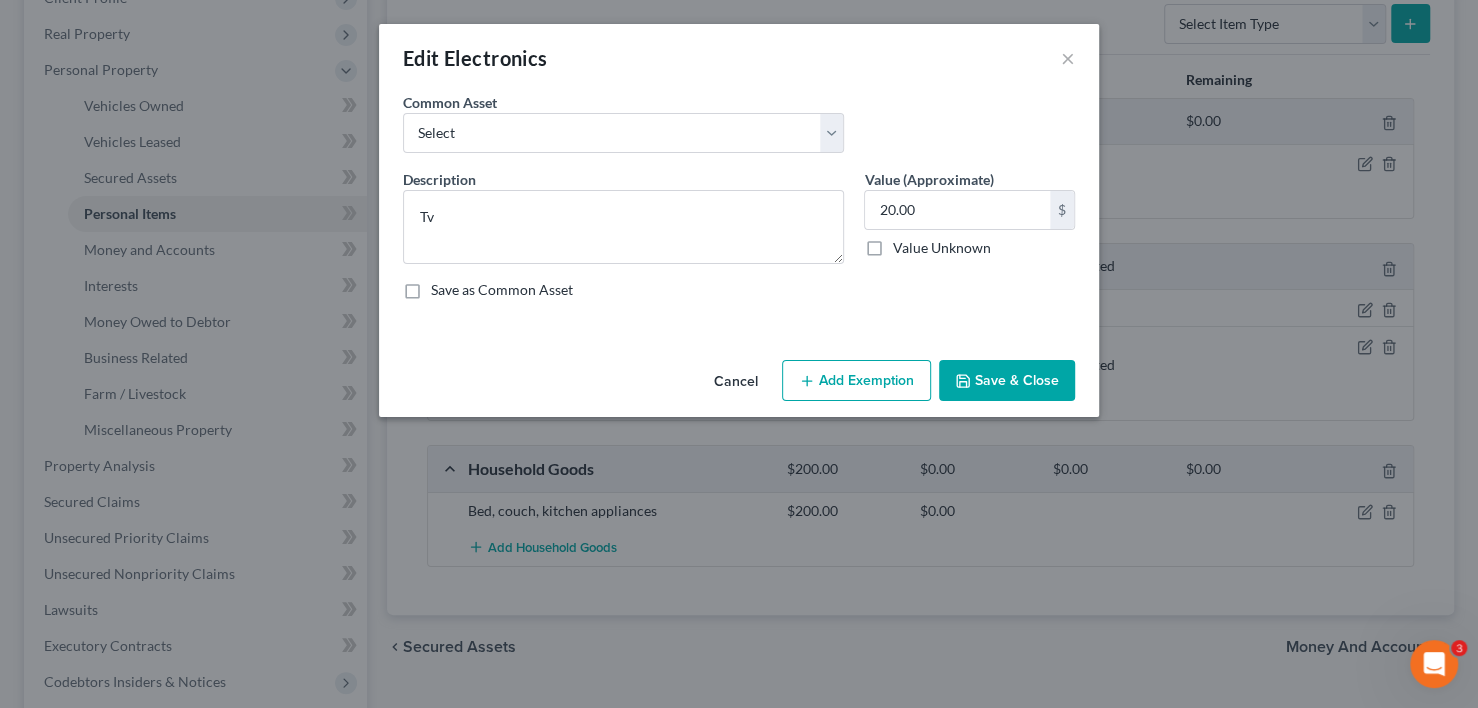 click on "Add Exemption" at bounding box center [856, 381] 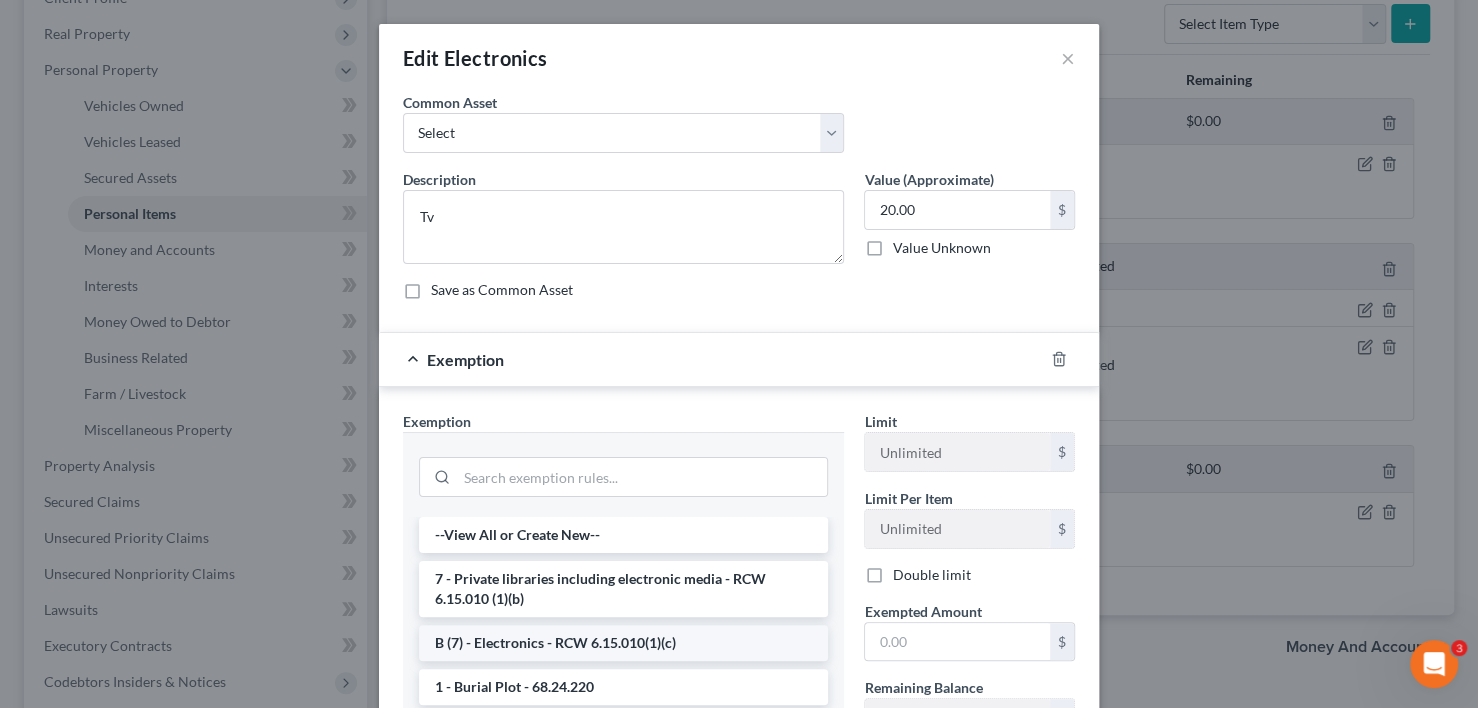 click on "B (7) - Electronics  - RCW 6.15.010(1)(c)" at bounding box center [623, 643] 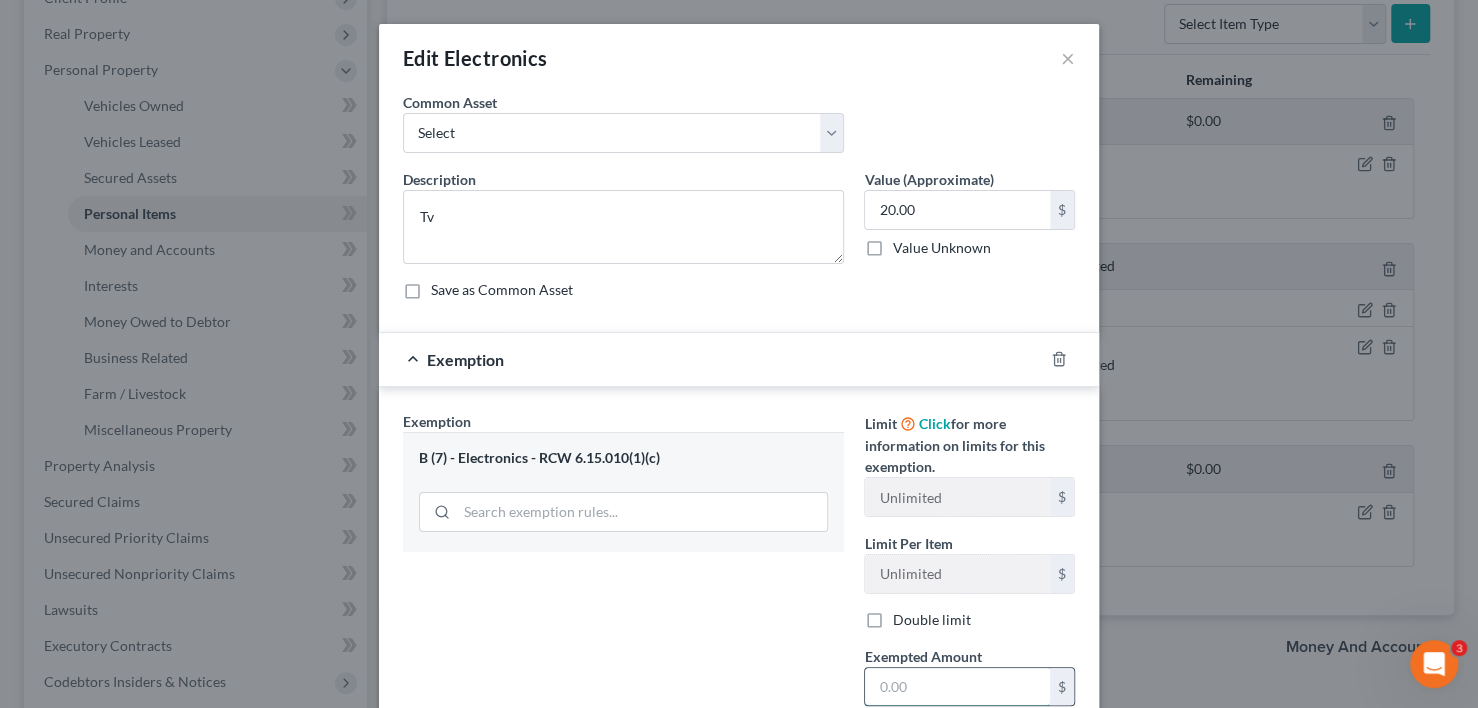 click at bounding box center [957, 687] 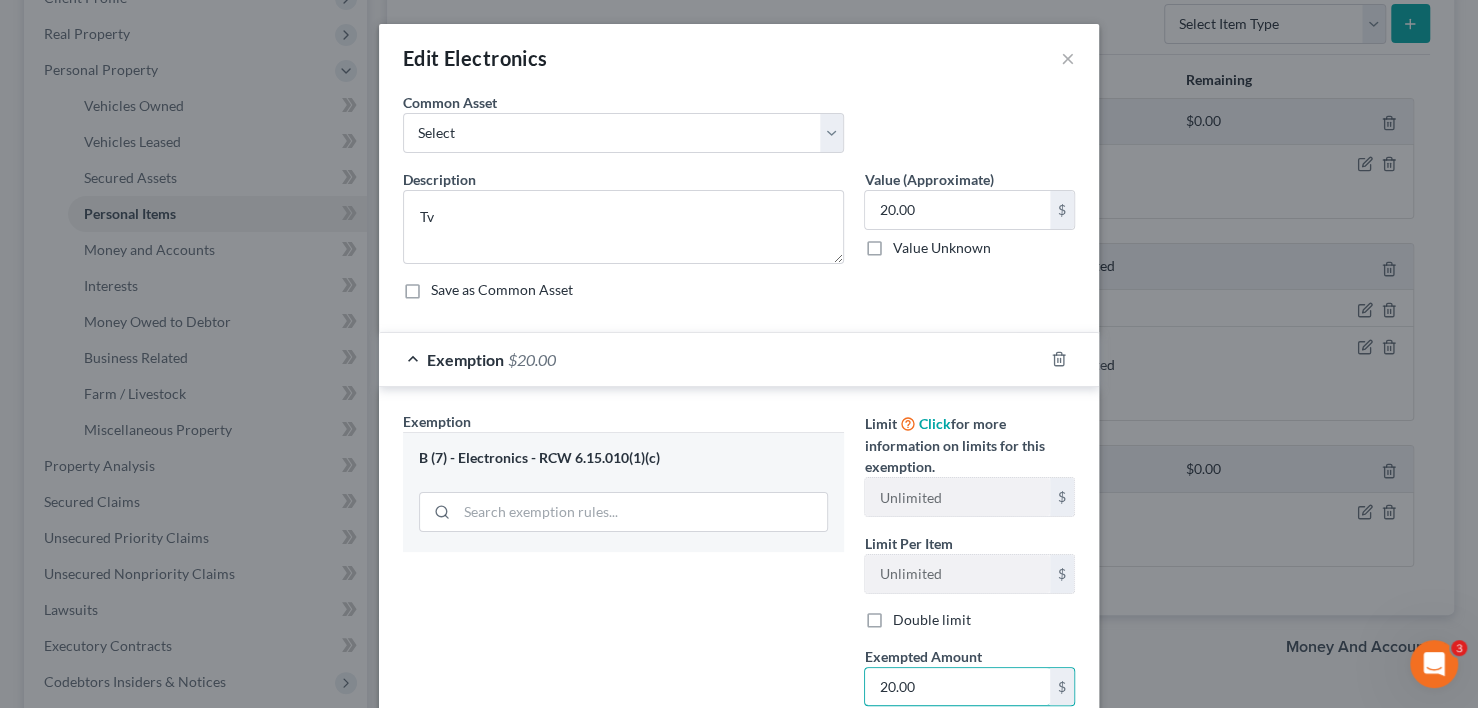 scroll, scrollTop: 214, scrollLeft: 0, axis: vertical 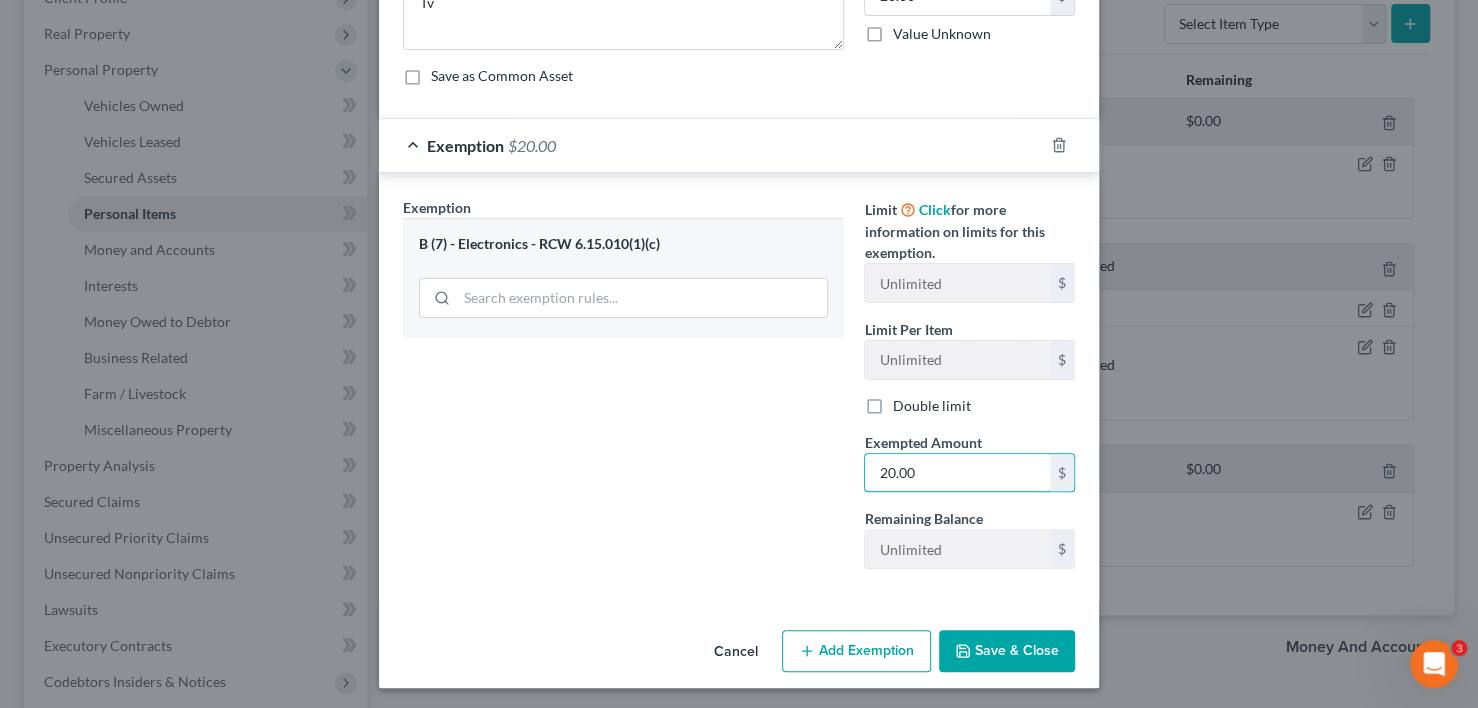 type on "20.00" 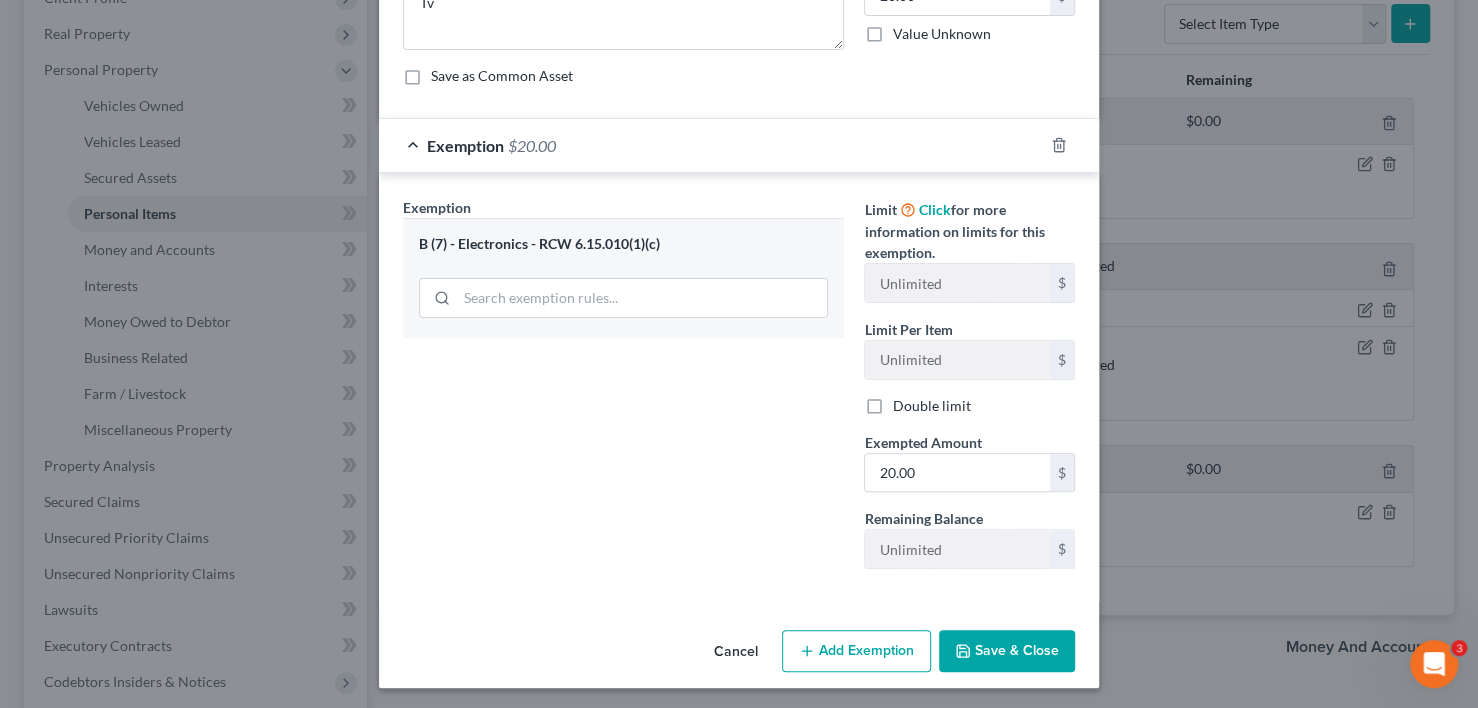 click on "Save & Close" at bounding box center [1007, 651] 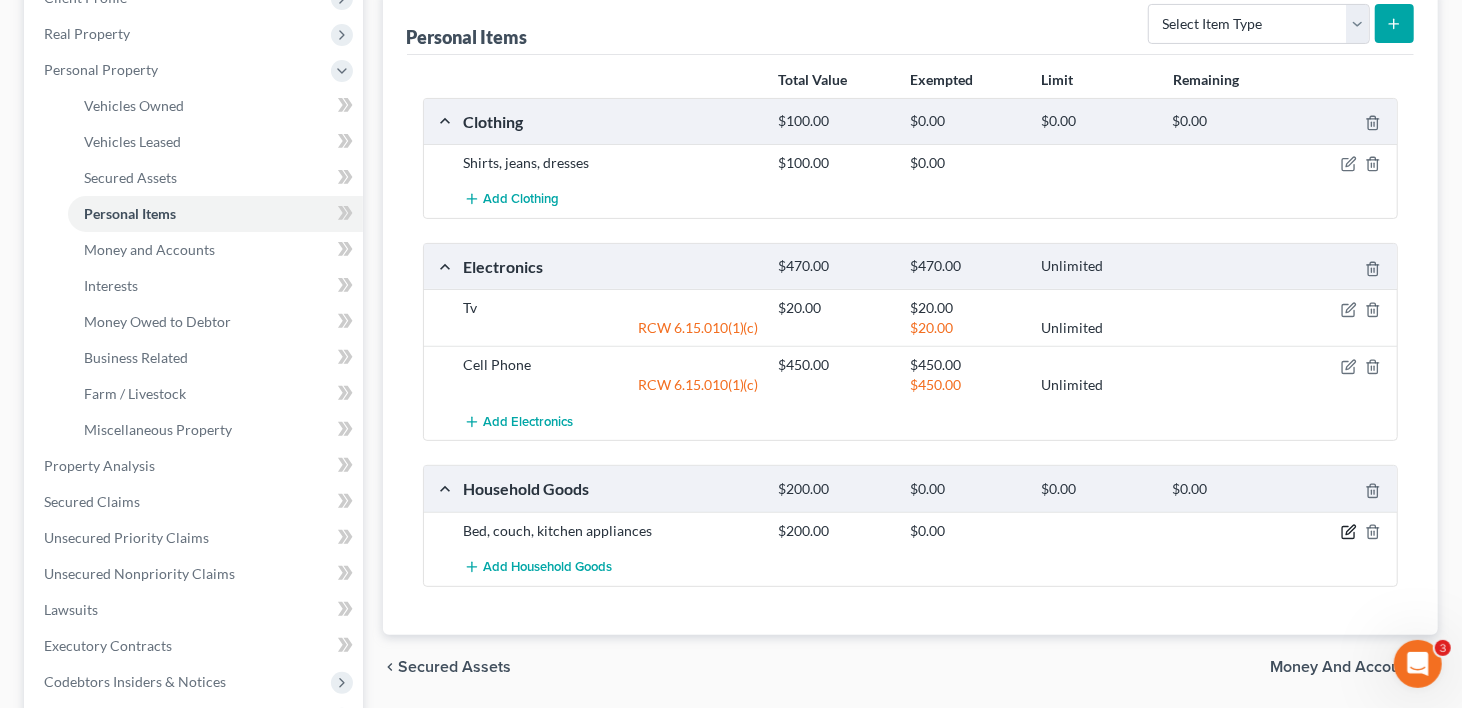 click 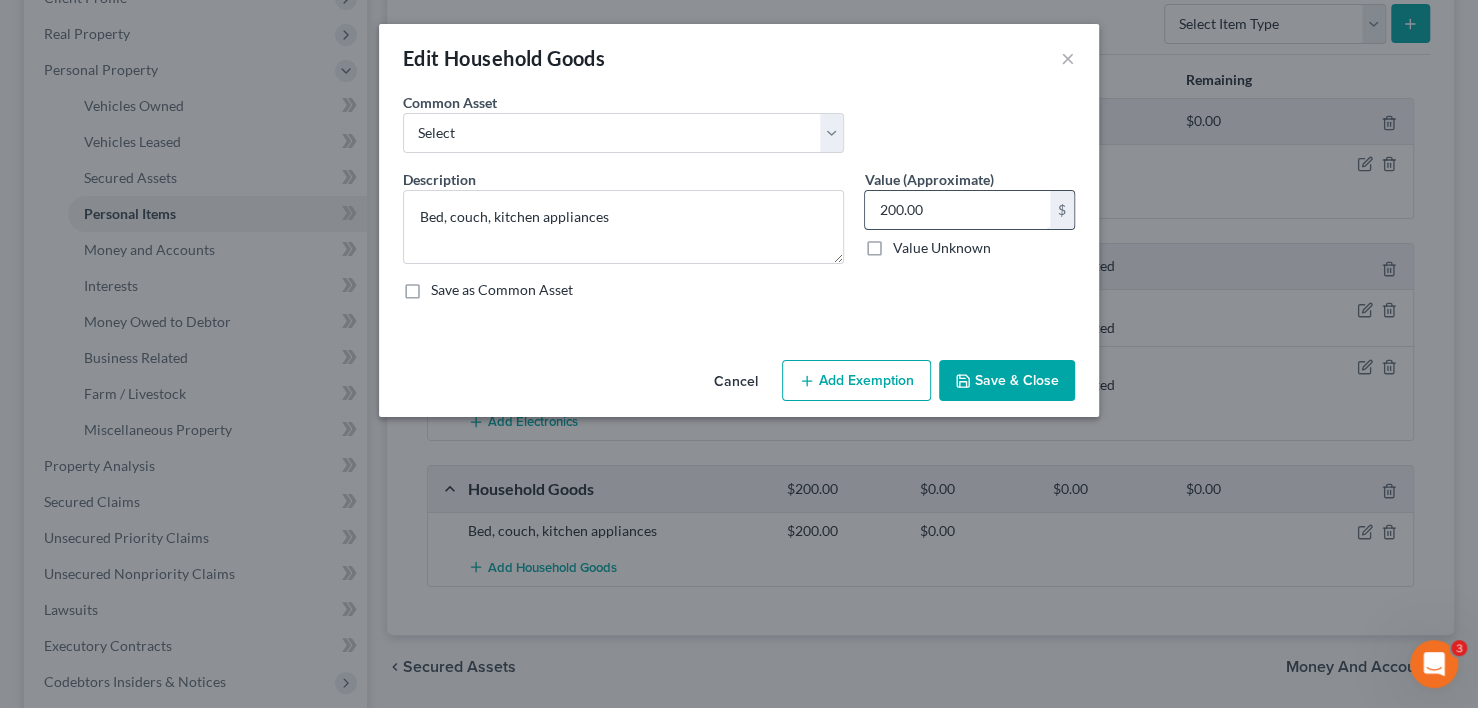 click on "200.00" at bounding box center [957, 210] 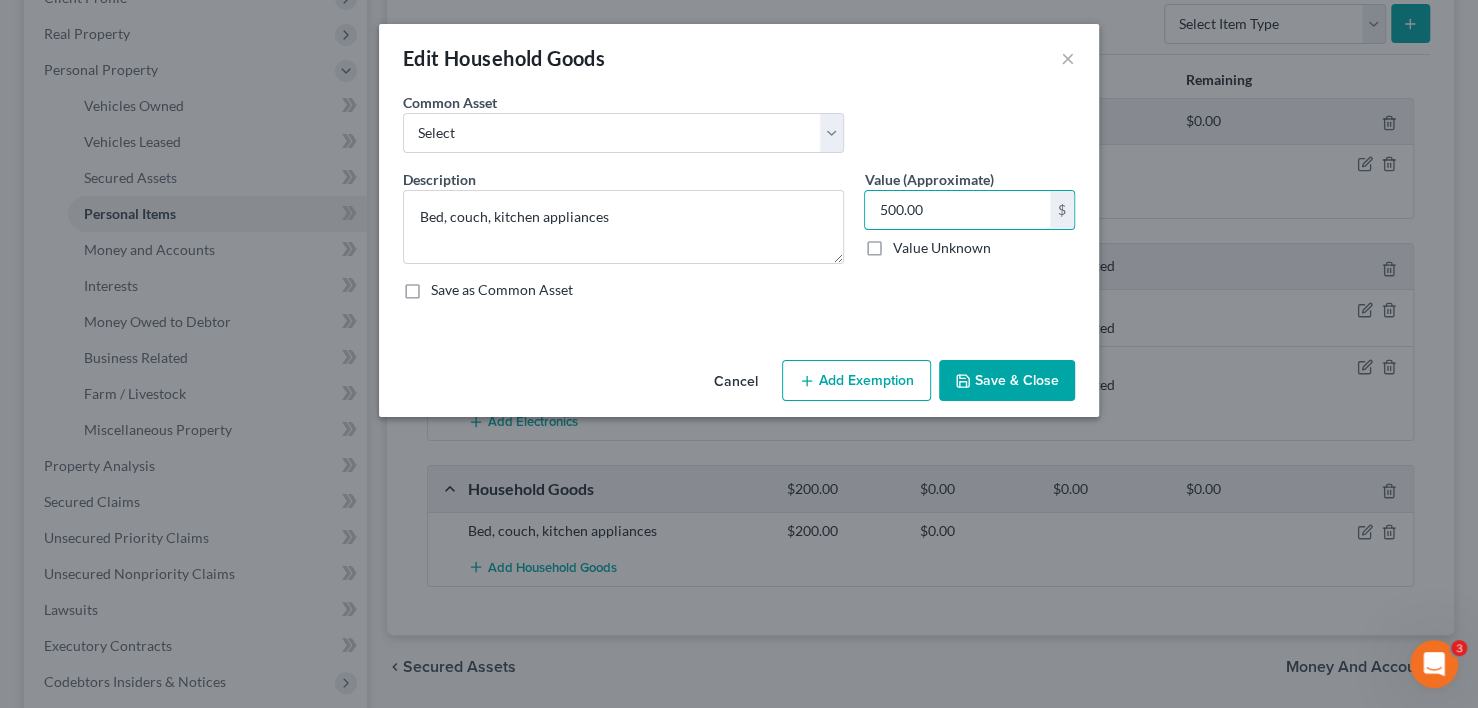 type on "500.00" 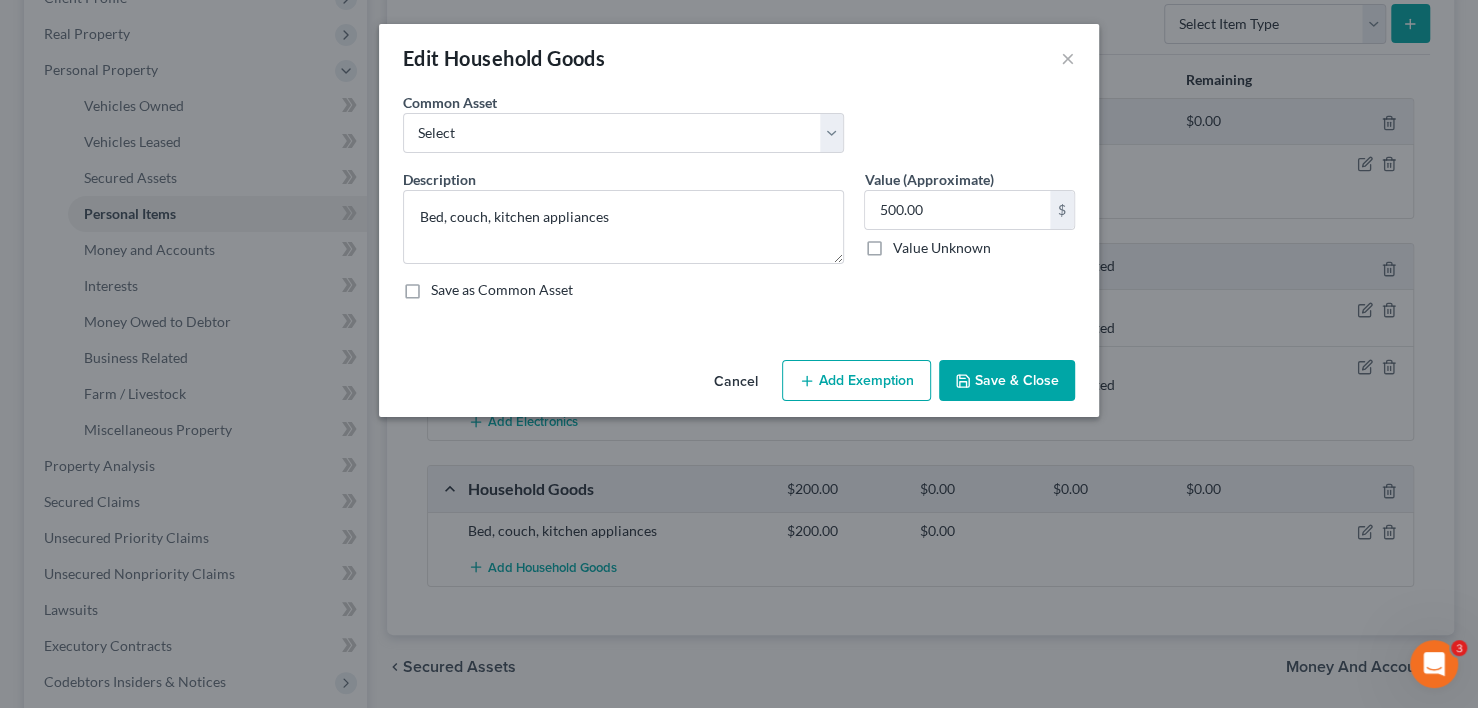 click on "Add Exemption" at bounding box center [856, 381] 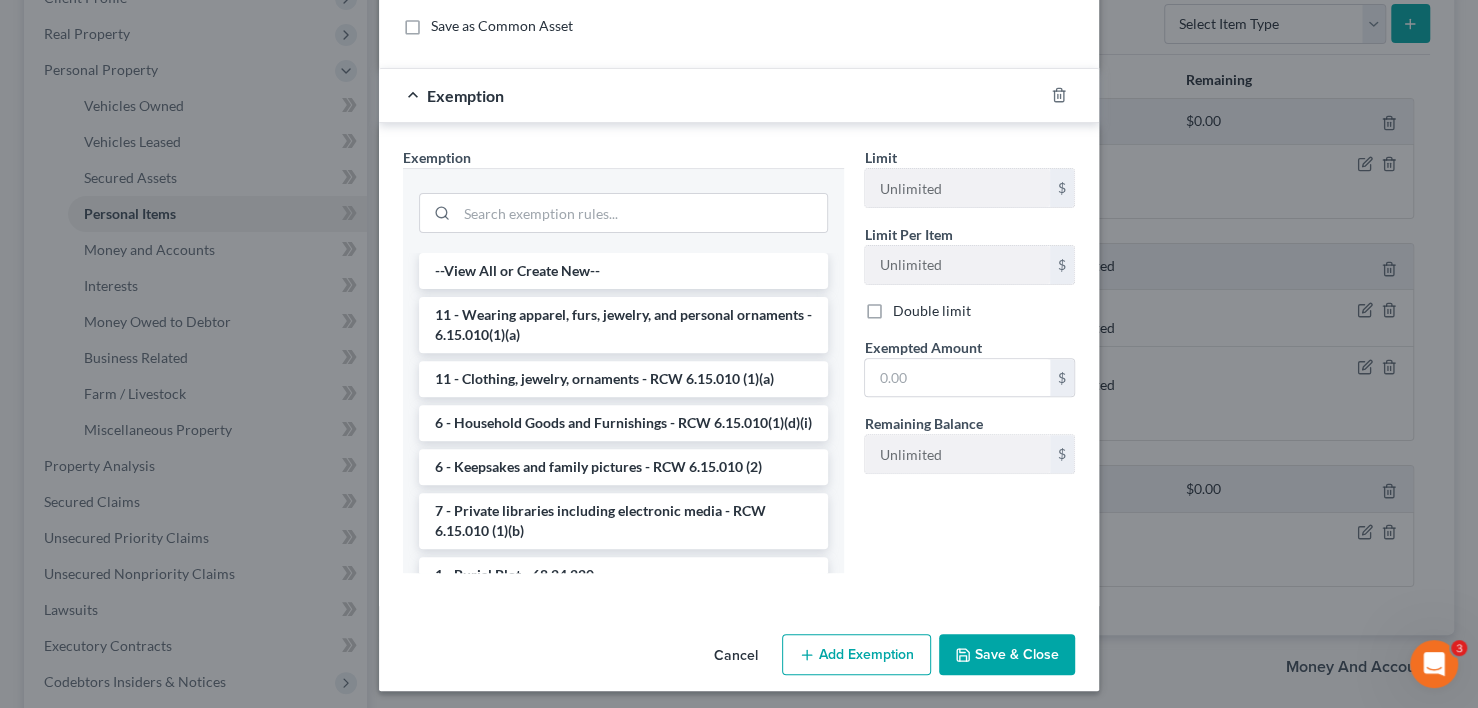 scroll, scrollTop: 269, scrollLeft: 0, axis: vertical 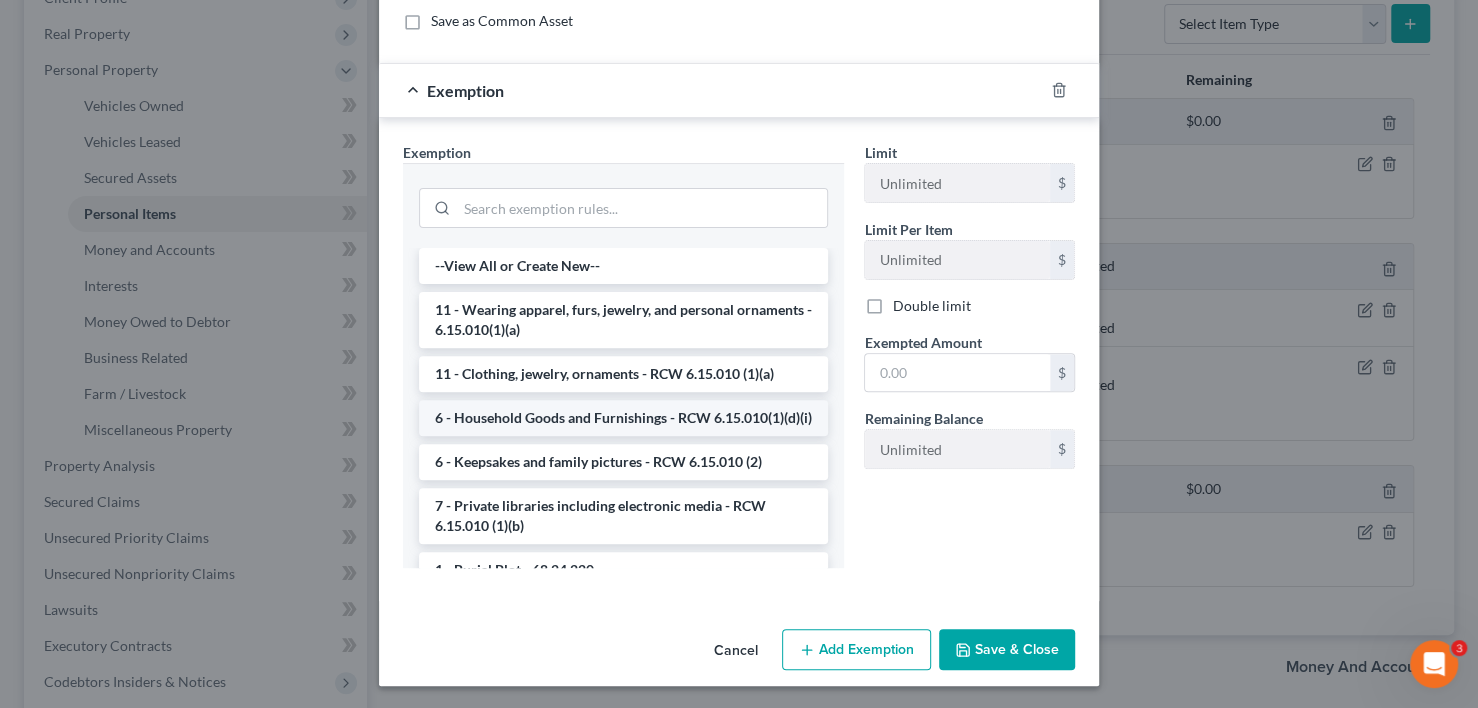 click on "6 - Household Goods and Furnishings - RCW 6.15.010(1)(d)(i)" at bounding box center (623, 418) 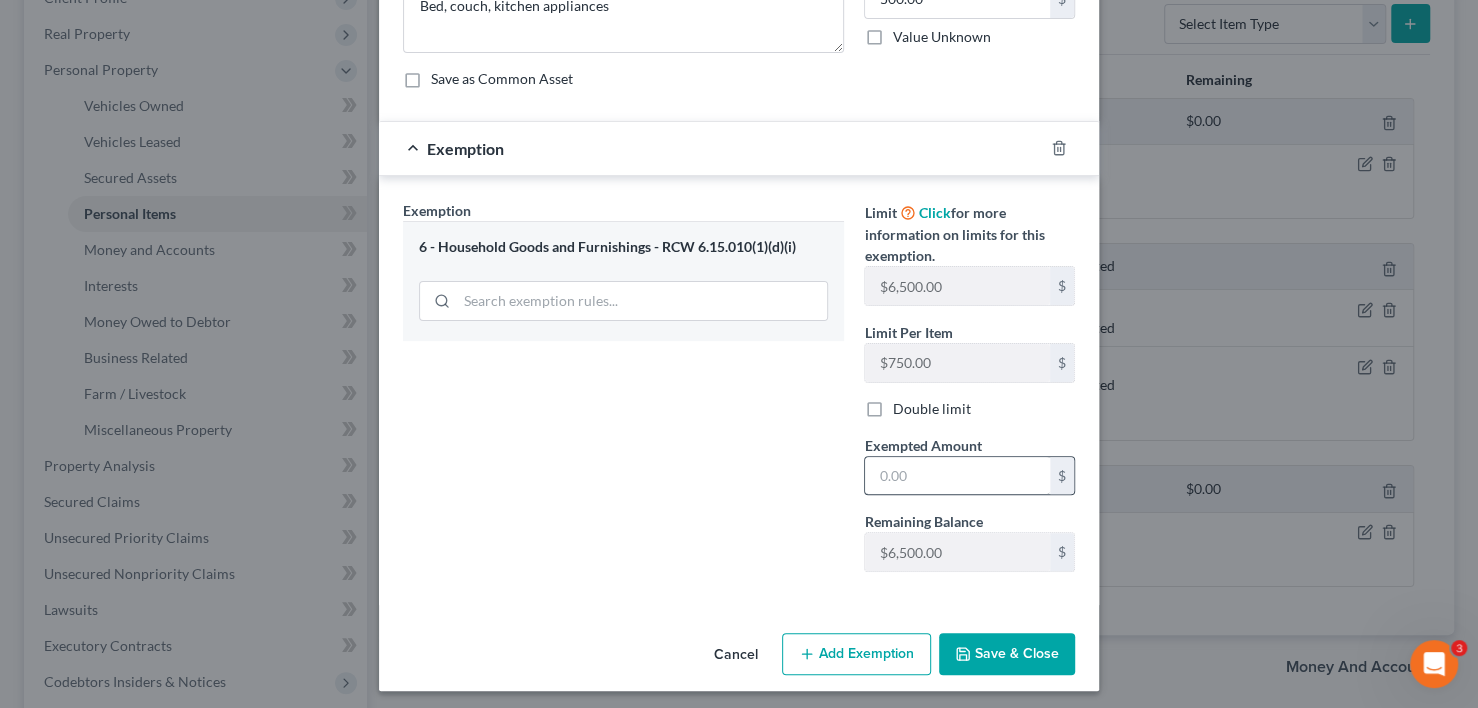 scroll, scrollTop: 214, scrollLeft: 0, axis: vertical 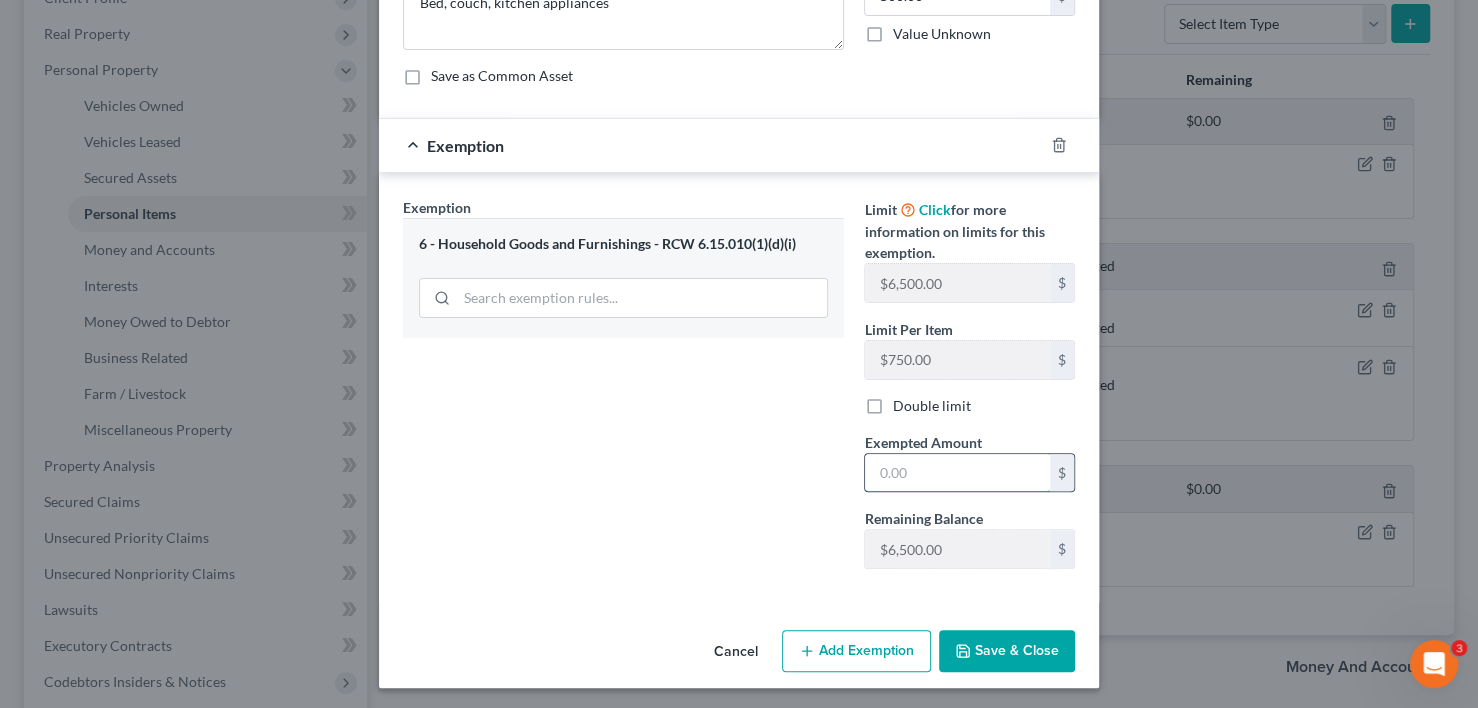 click at bounding box center (957, 473) 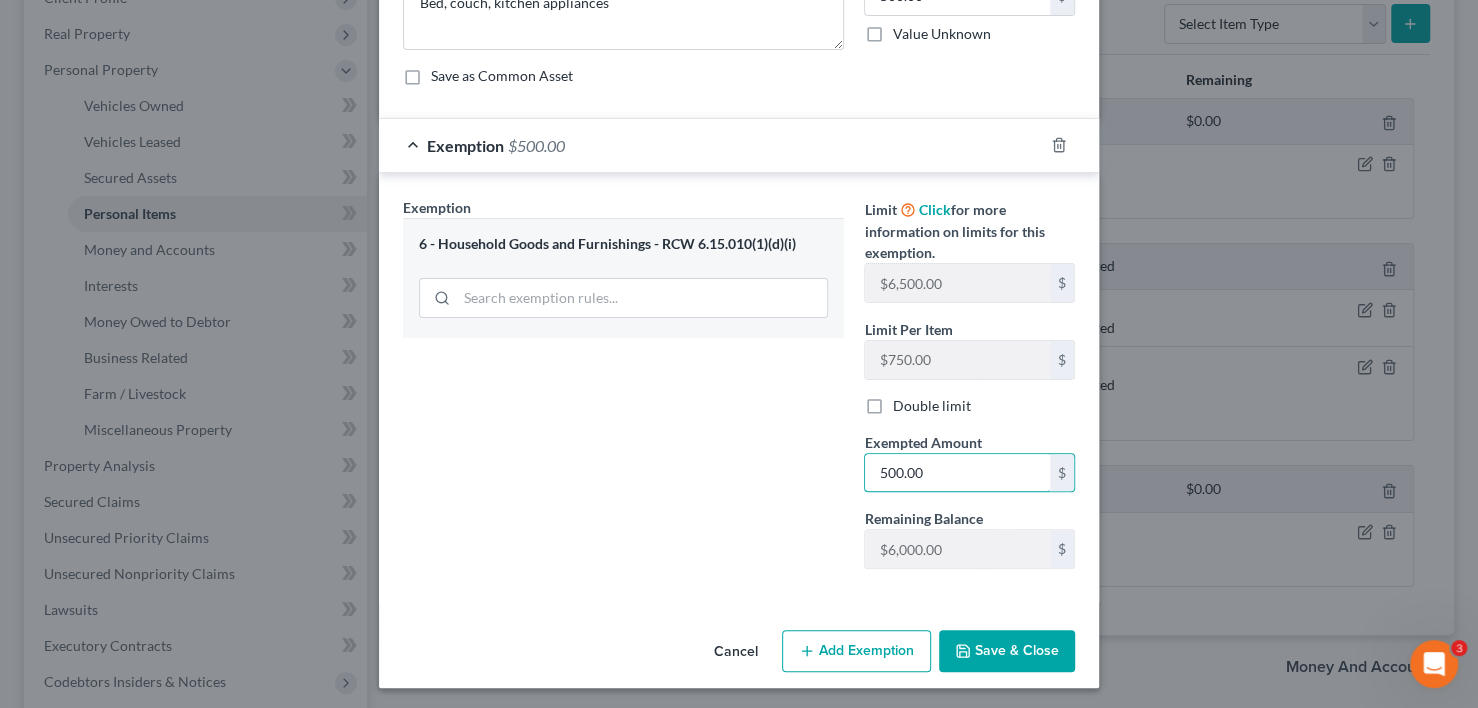 type on "500.00" 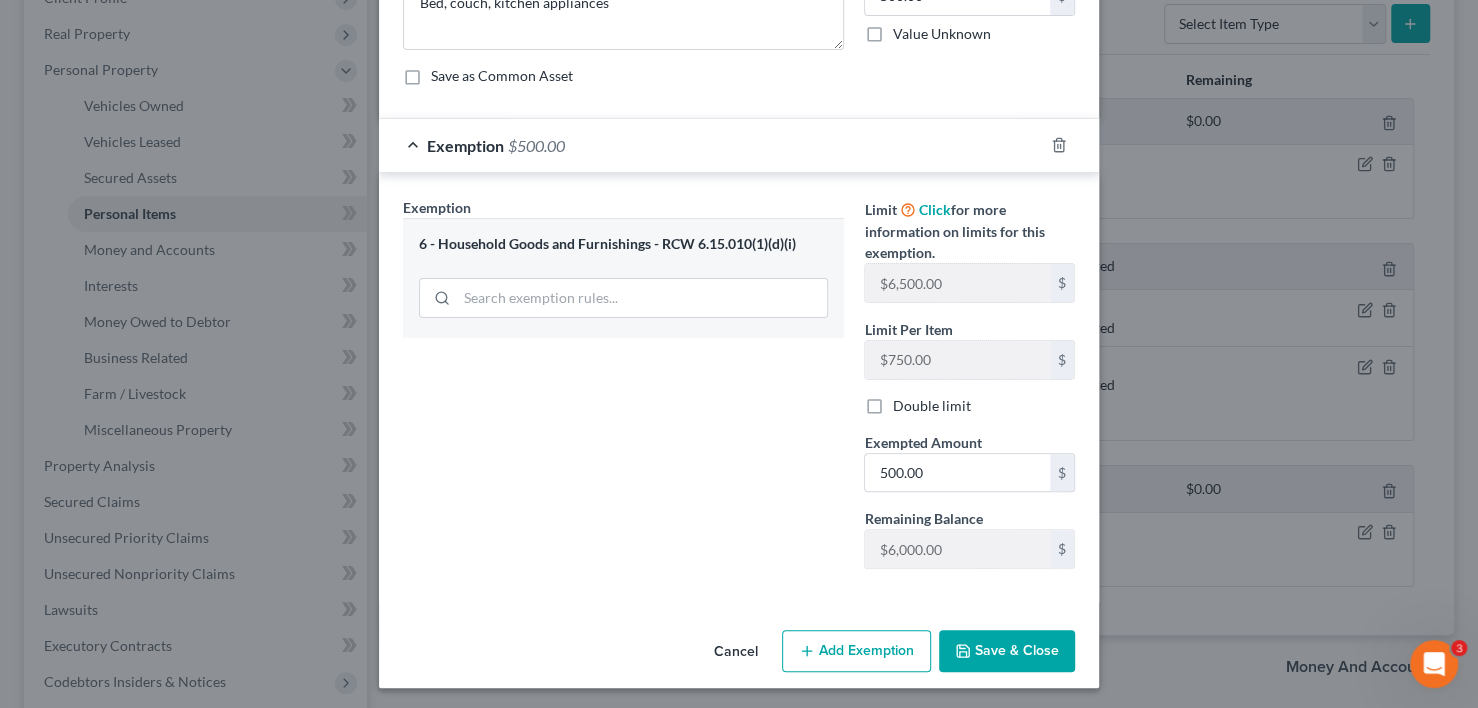 click on "Save & Close" at bounding box center (1007, 651) 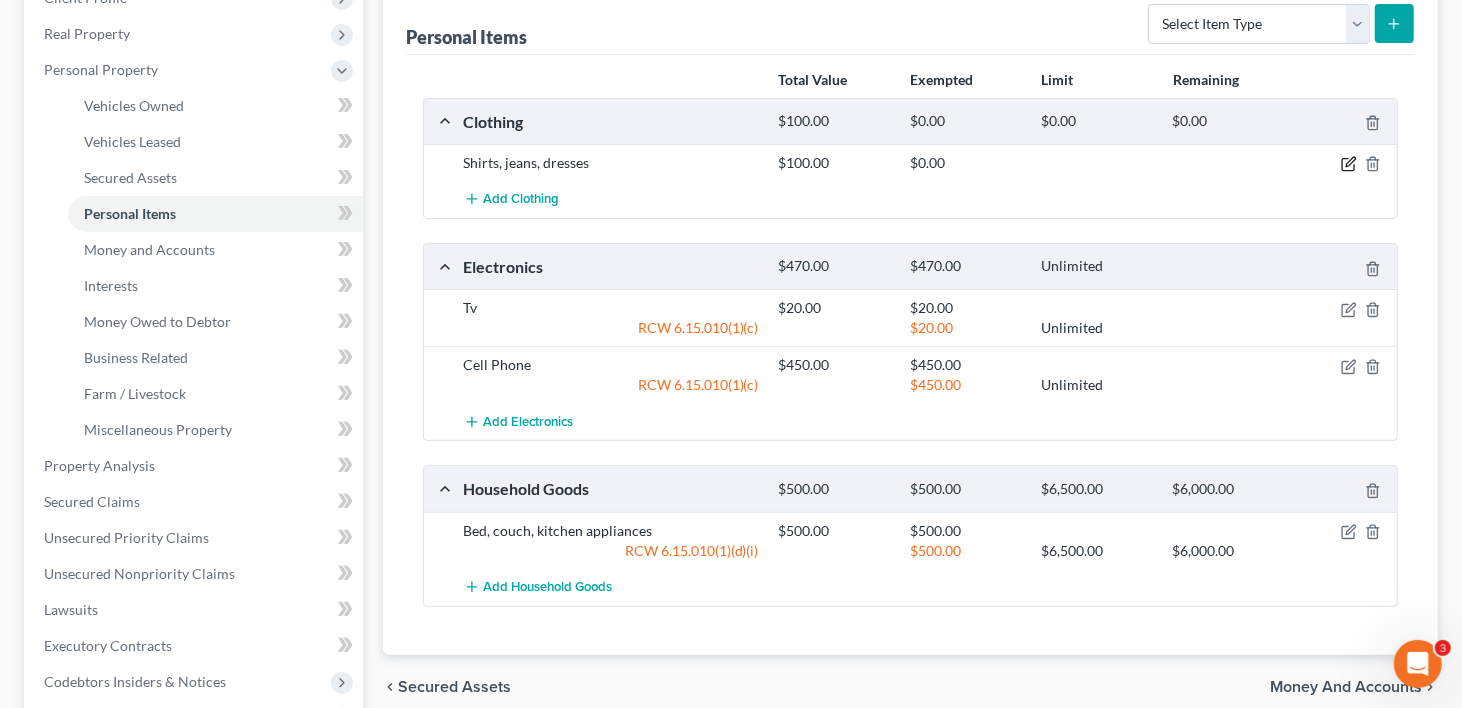 click 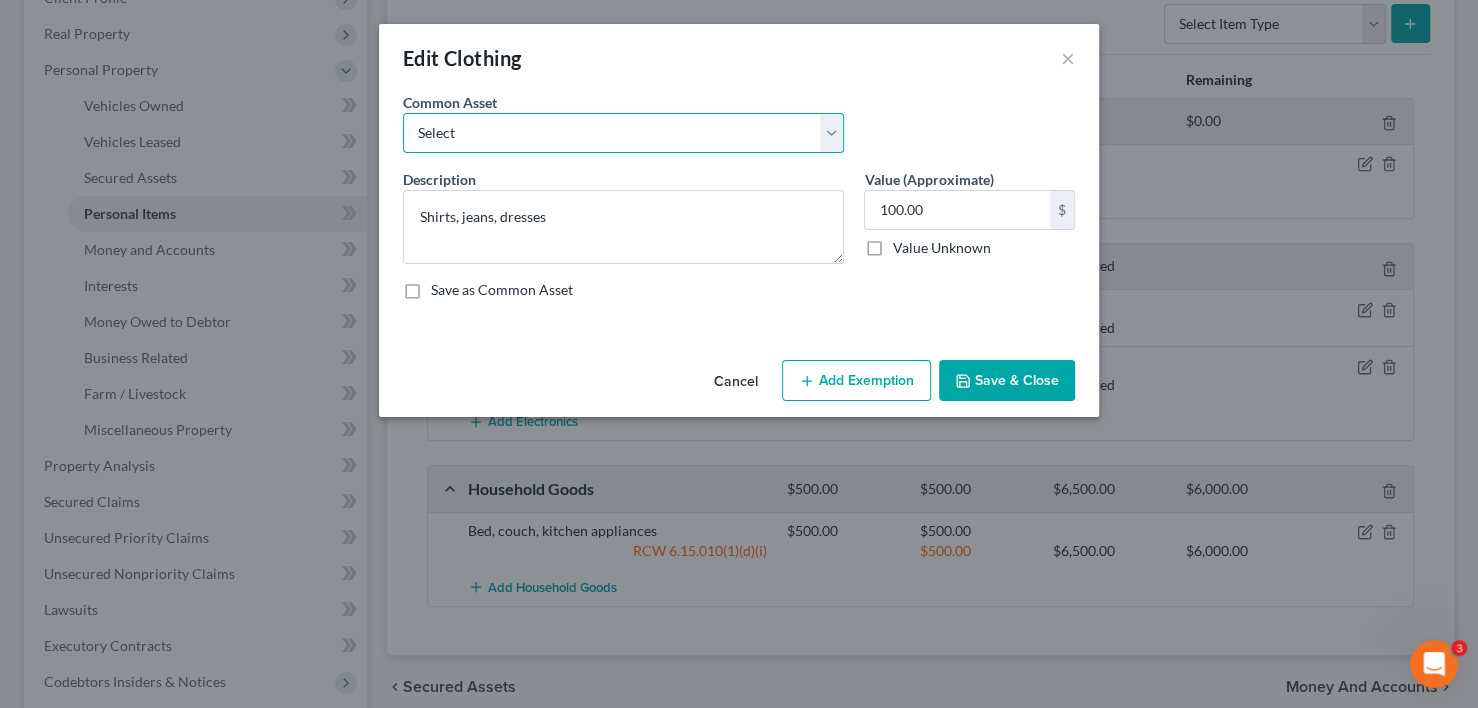 click on "Select Clothes, Shoes Clothes, Shoes Everyday clothing including shirts, pants, shorts, dresses and shoes" at bounding box center [623, 133] 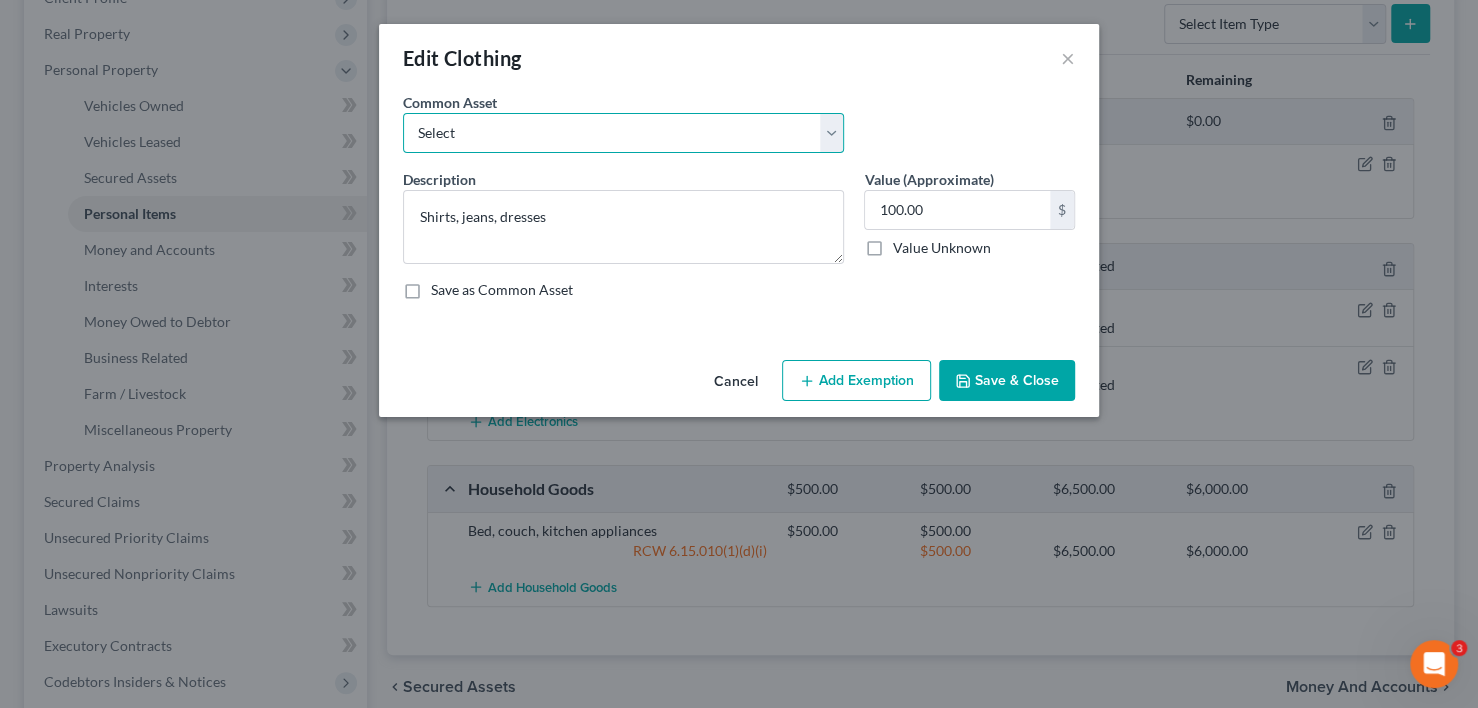 select on "2" 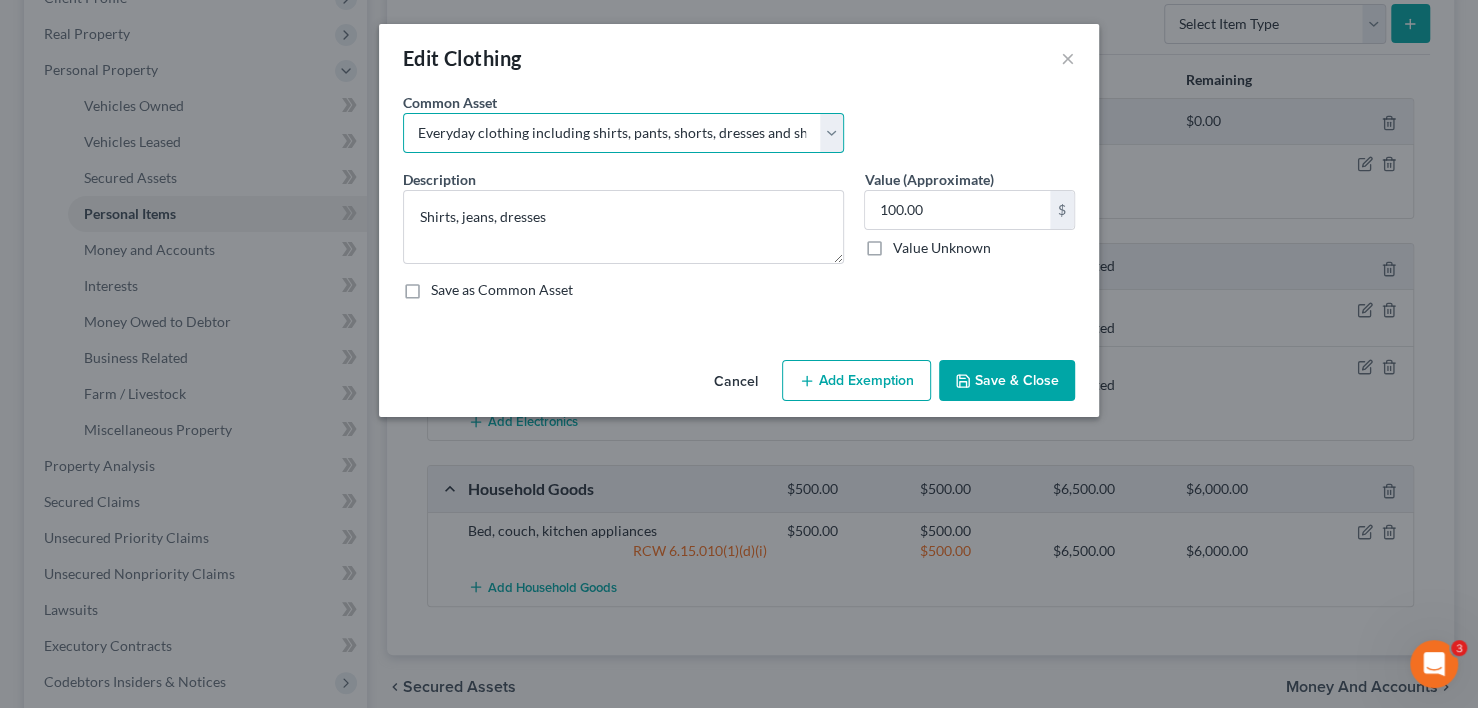 click on "Select Clothes, Shoes Clothes, Shoes Everyday clothing including shirts, pants, shorts, dresses and shoes" at bounding box center (623, 133) 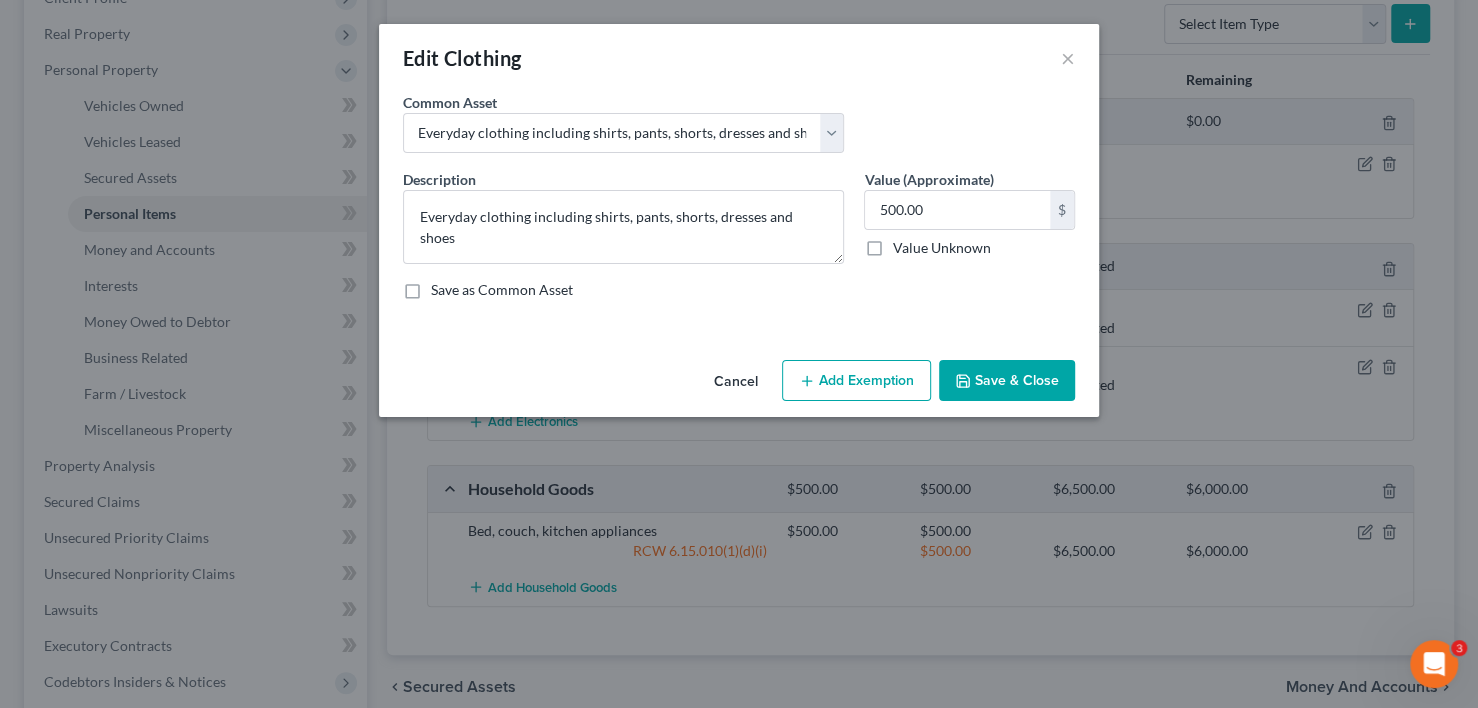 click 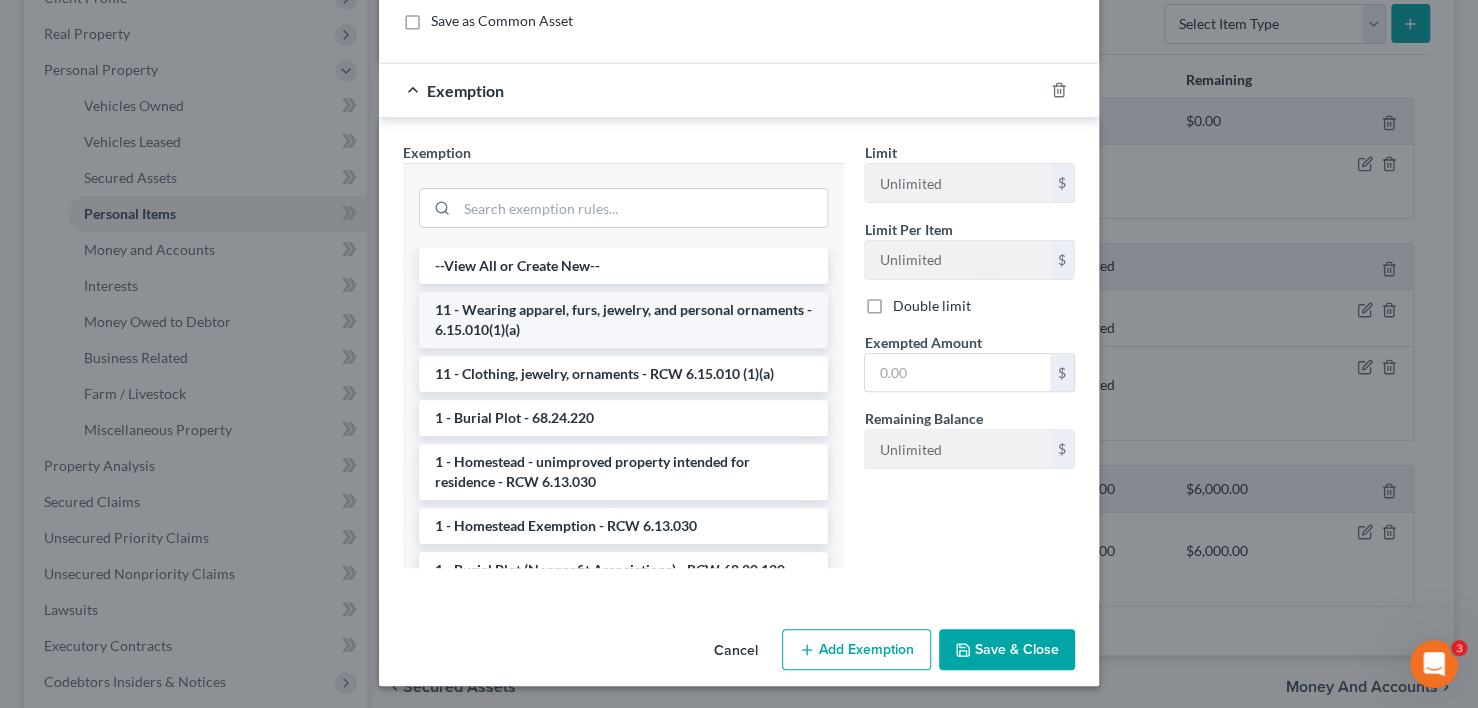 click on "11 - Wearing apparel, furs, jewelry, and personal ornaments - 6.15.010(1)(a)" at bounding box center (623, 320) 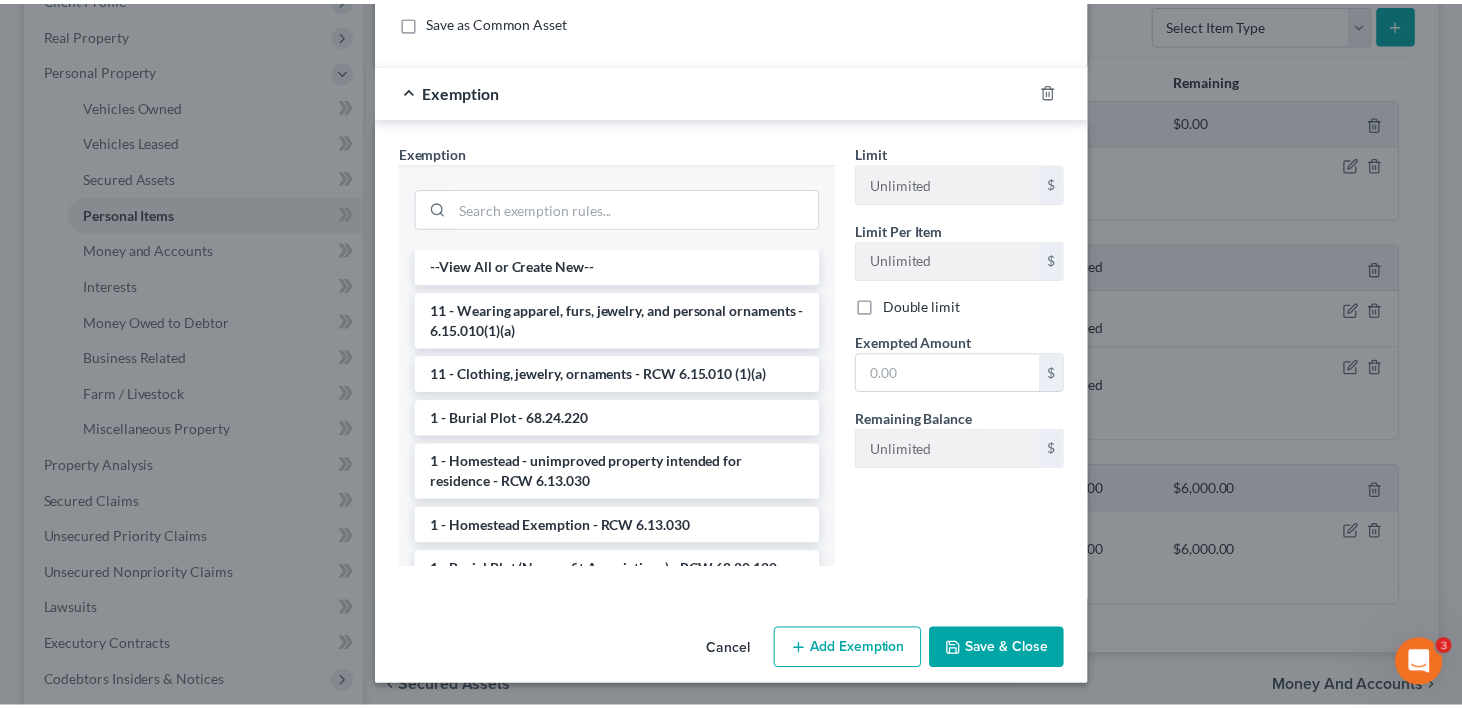 scroll, scrollTop: 214, scrollLeft: 0, axis: vertical 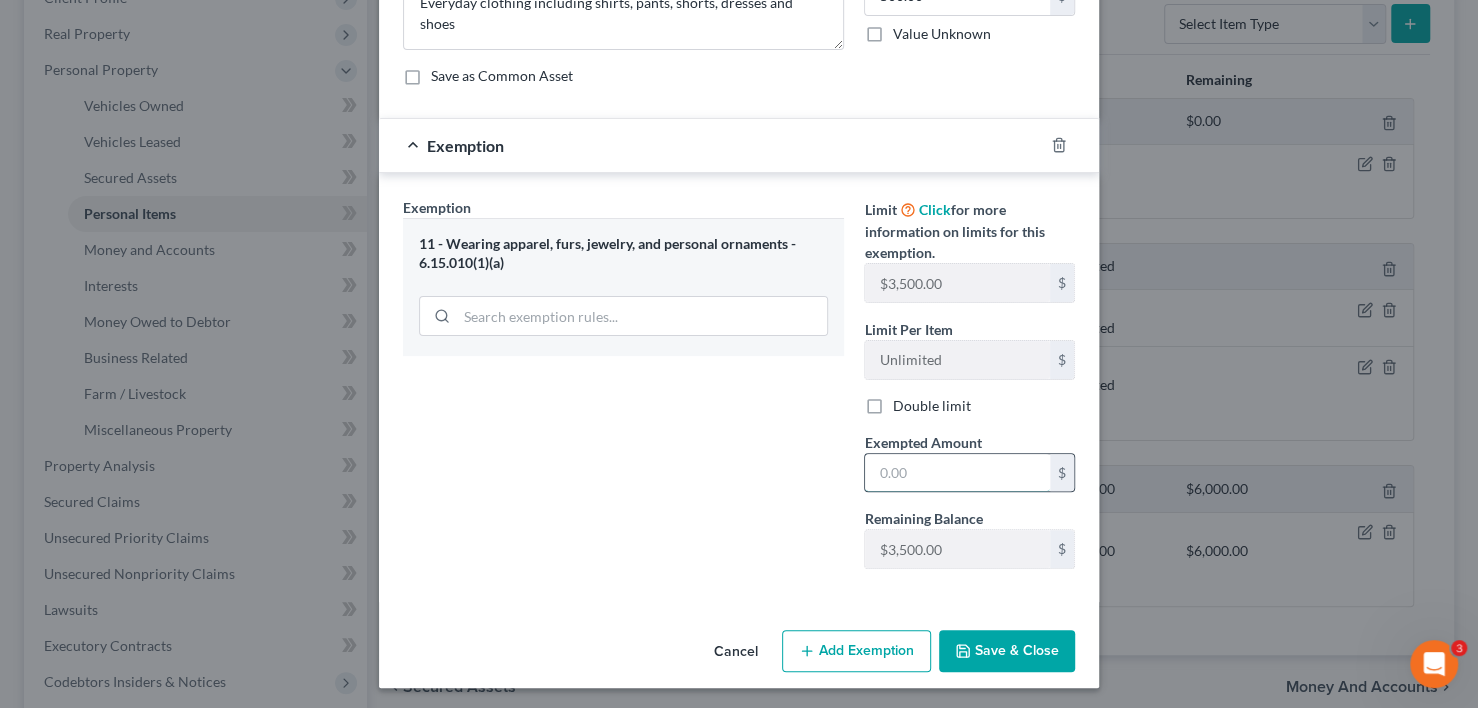 click at bounding box center (957, 473) 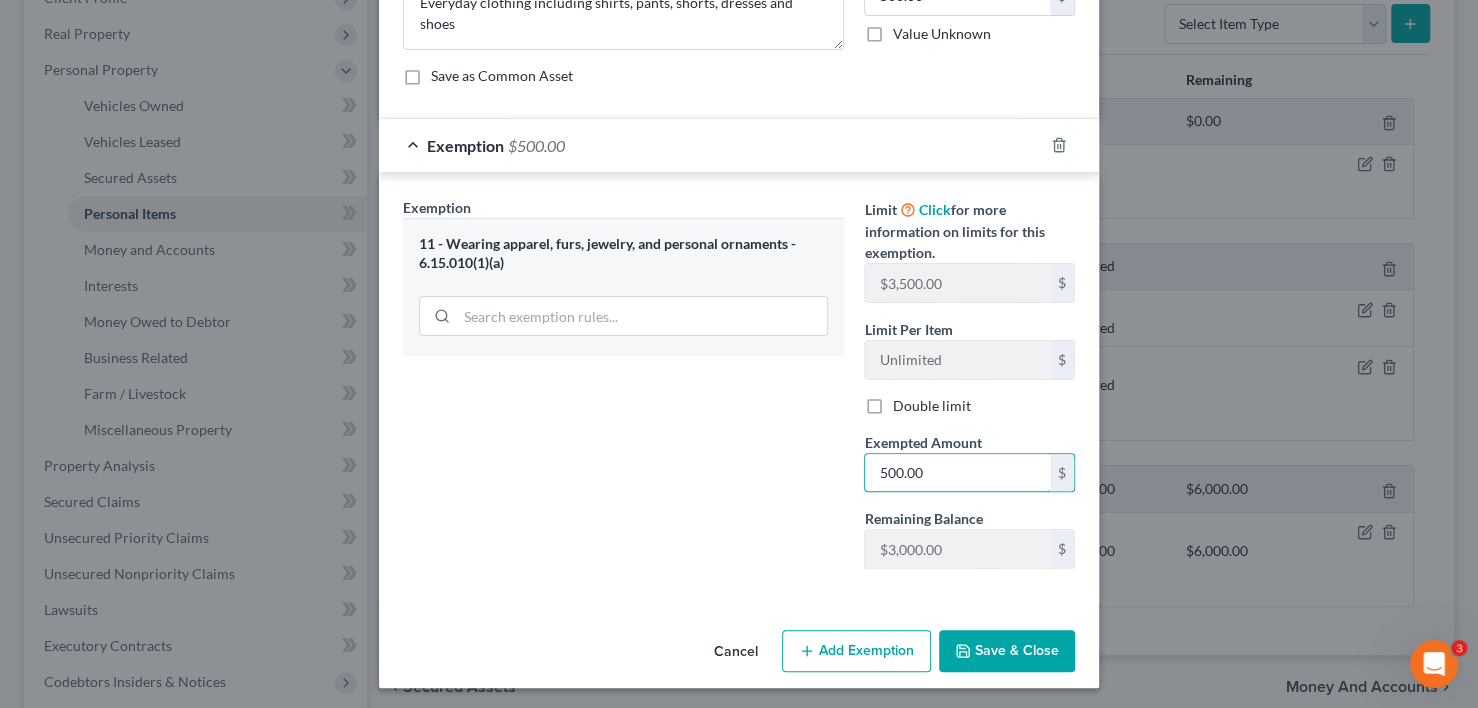 type on "500.00" 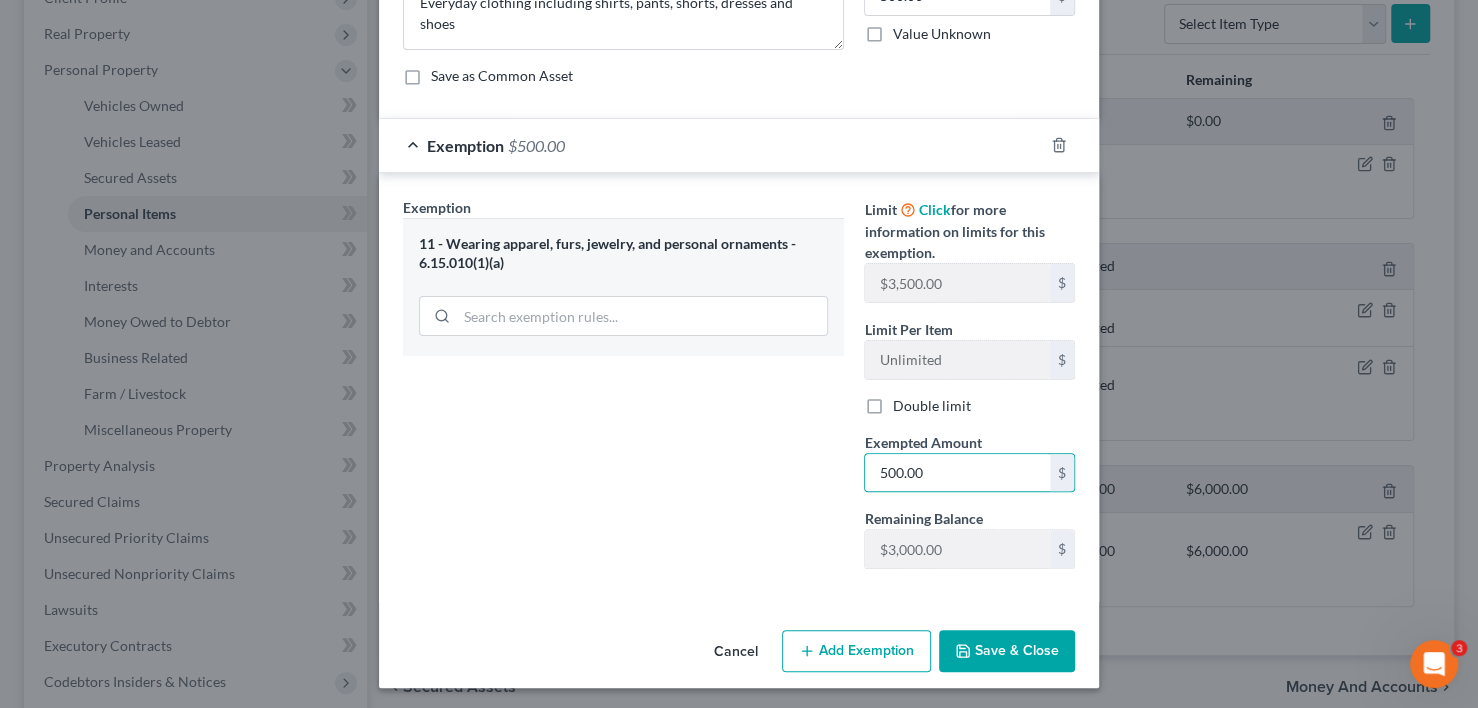 click on "Save & Close" at bounding box center (1007, 651) 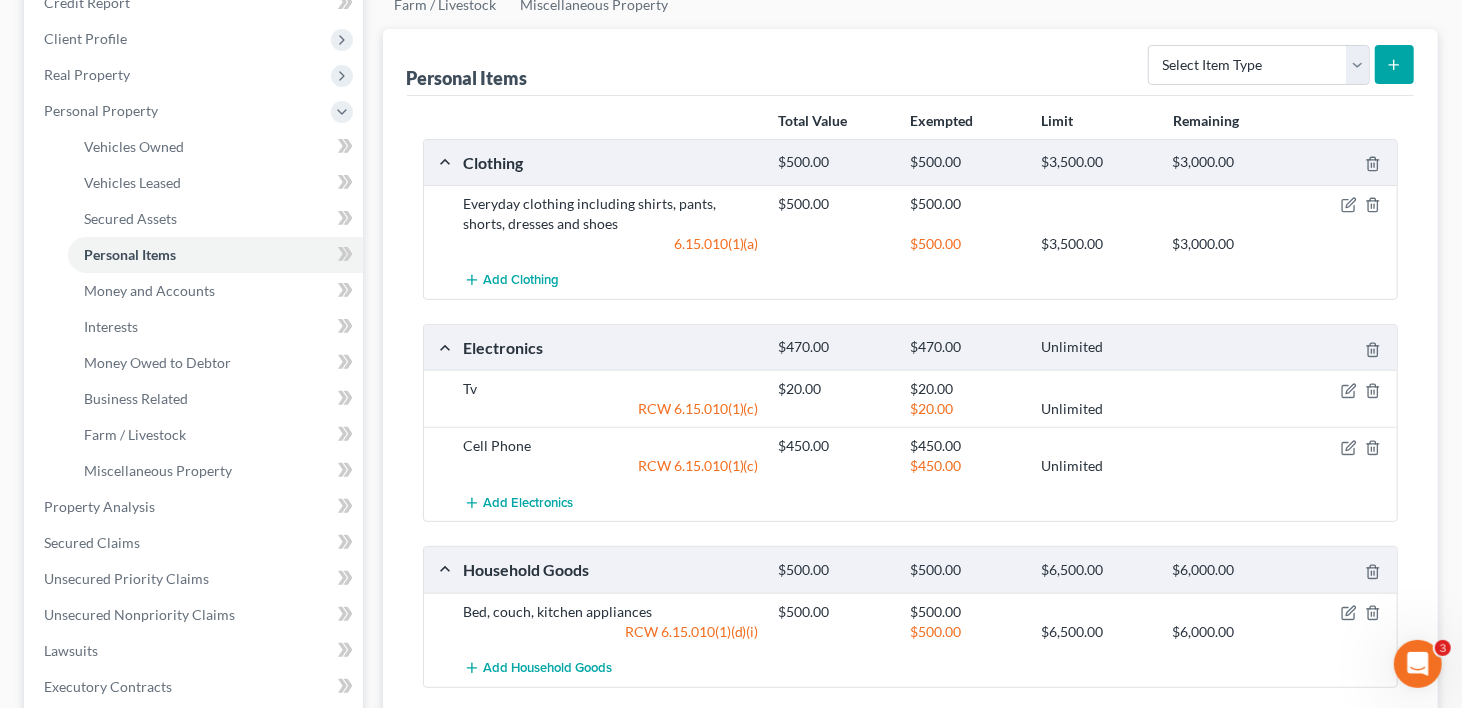 scroll, scrollTop: 100, scrollLeft: 0, axis: vertical 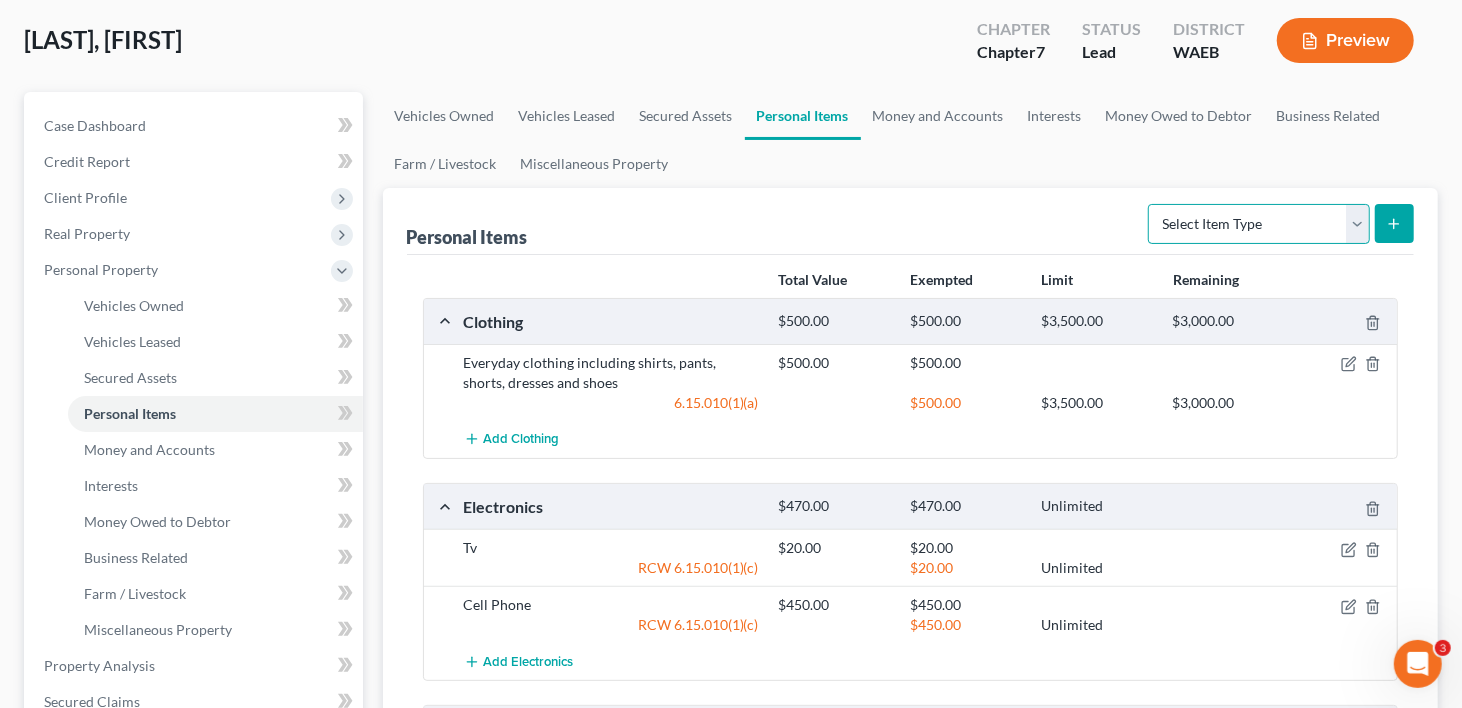 click on "Select Item Type Clothing Collectibles Of Value Electronics Firearms Household Goods Jewelry Other Pet(s) Sports & Hobby Equipment" at bounding box center [1259, 224] 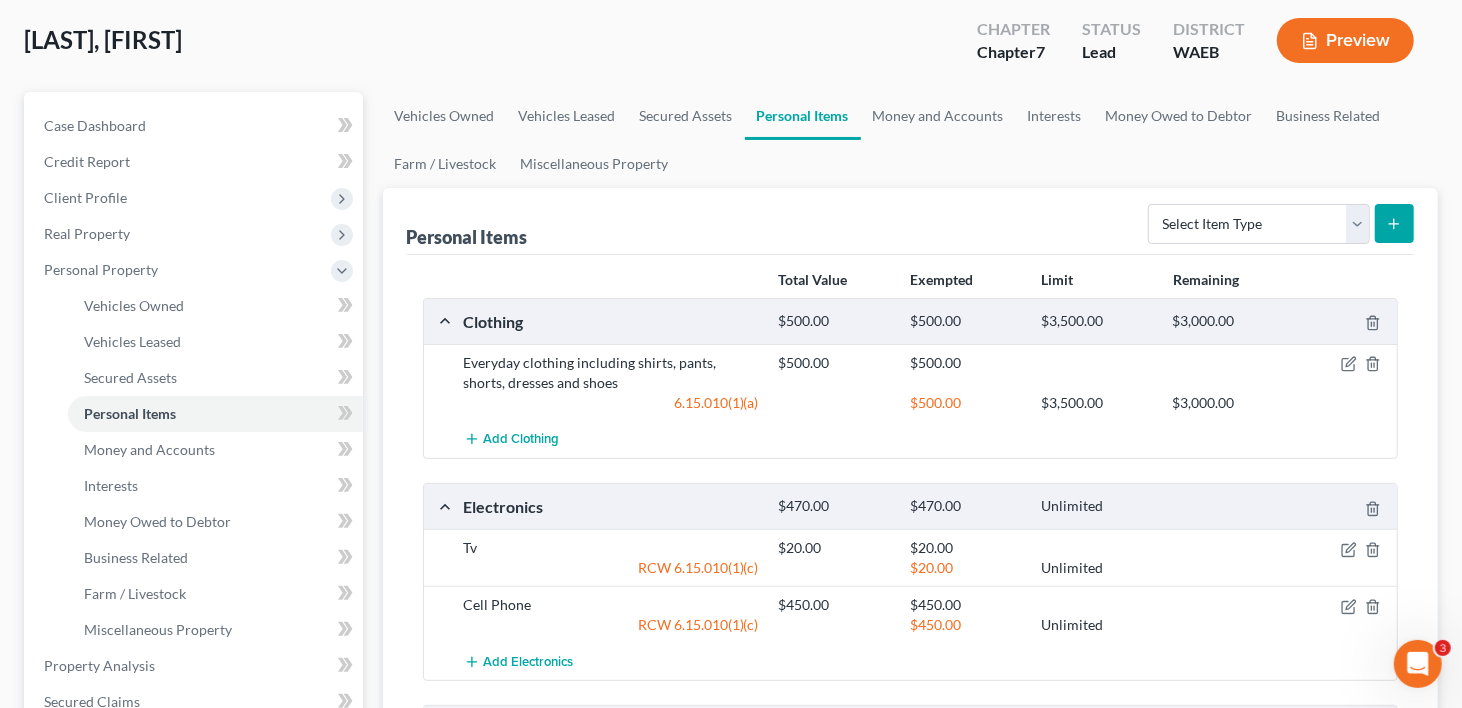 click on "Vehicles Owned
Vehicles Leased
Secured Assets
Personal Items
Money and Accounts
Interests
Money Owed to Debtor
Business Related
Farm / Livestock
Miscellaneous Property" at bounding box center [911, 140] 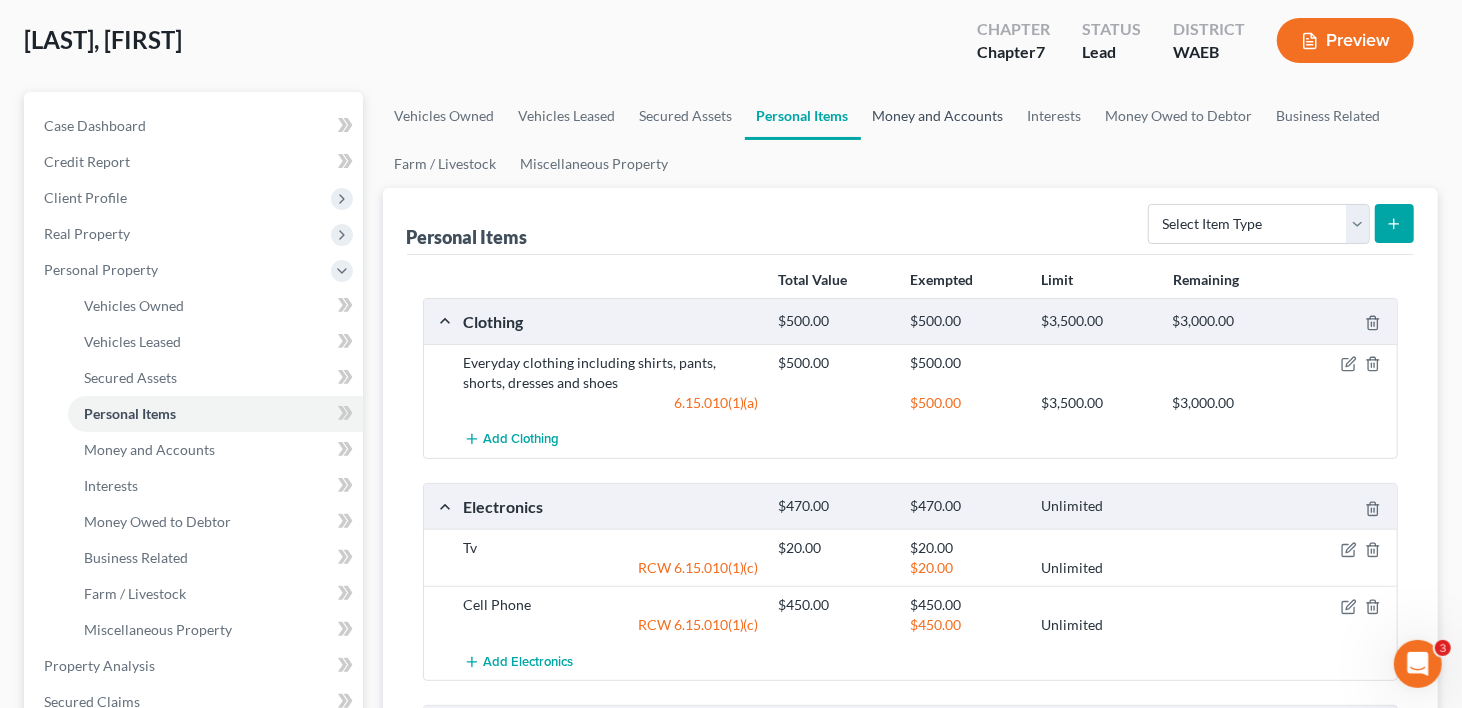 drag, startPoint x: 924, startPoint y: 116, endPoint x: 980, endPoint y: 138, distance: 60.166435 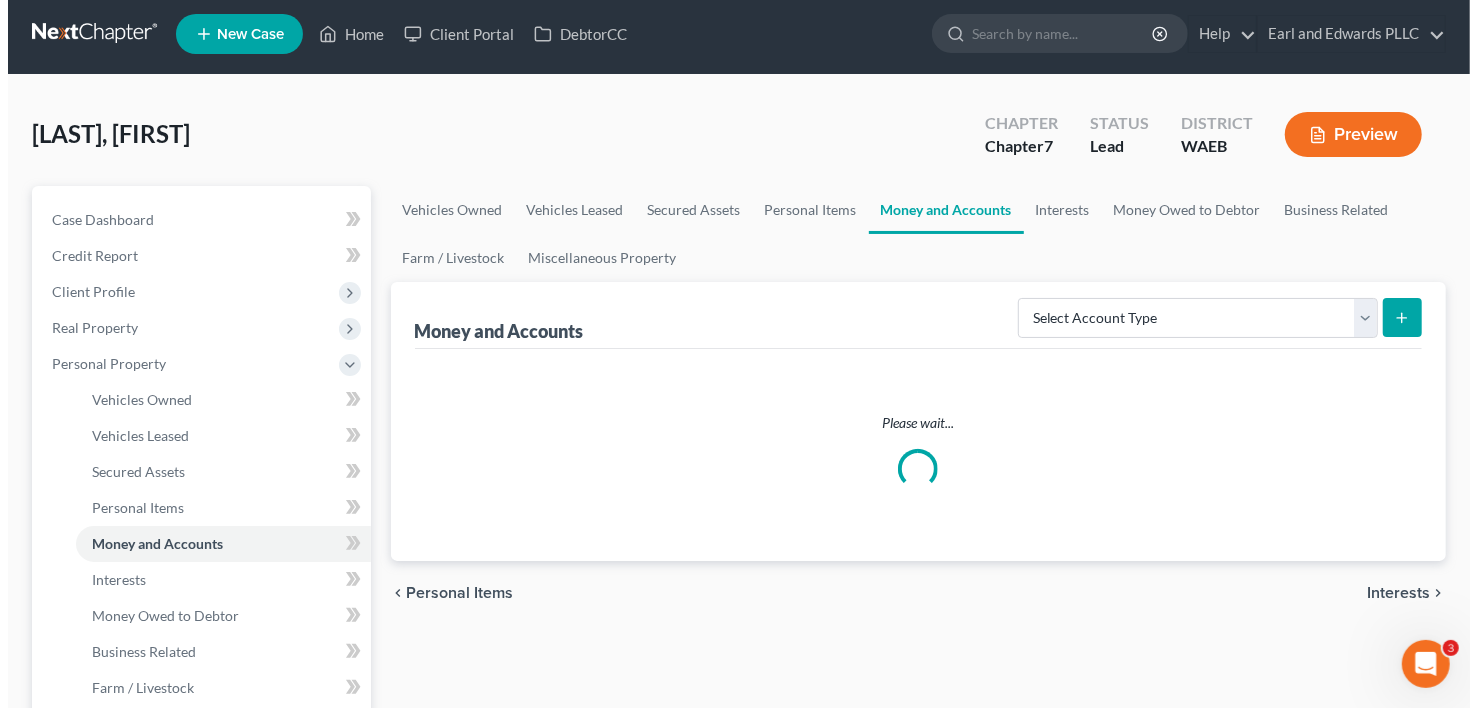 scroll, scrollTop: 0, scrollLeft: 0, axis: both 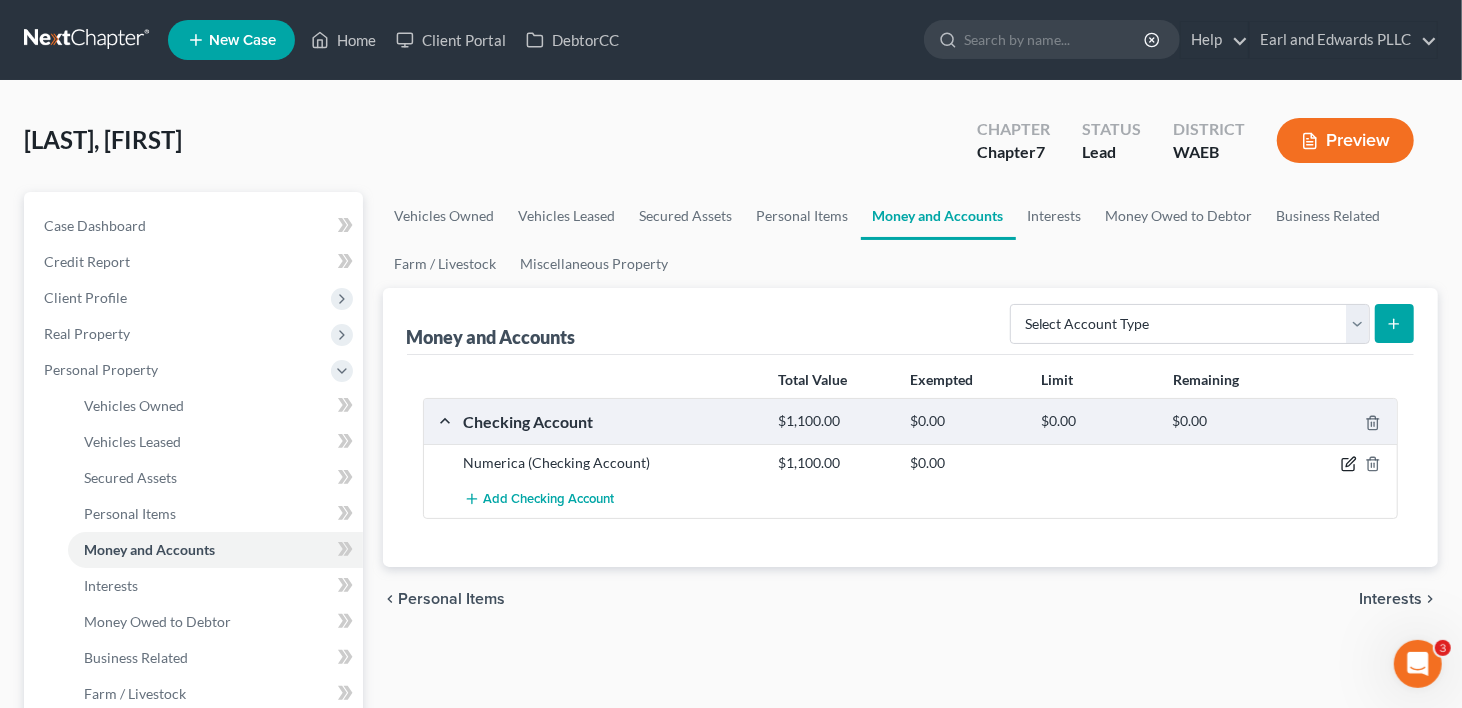 click 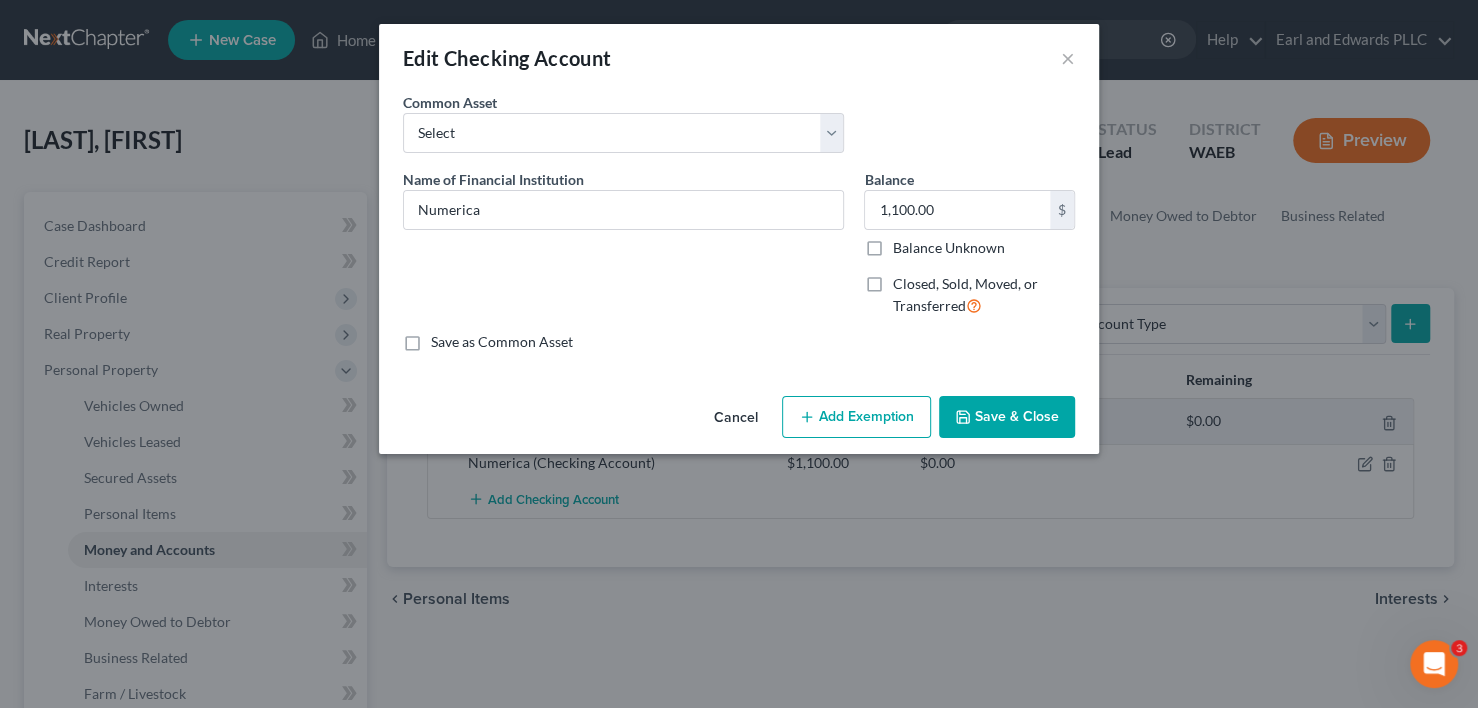 click on "Add Exemption" at bounding box center (856, 417) 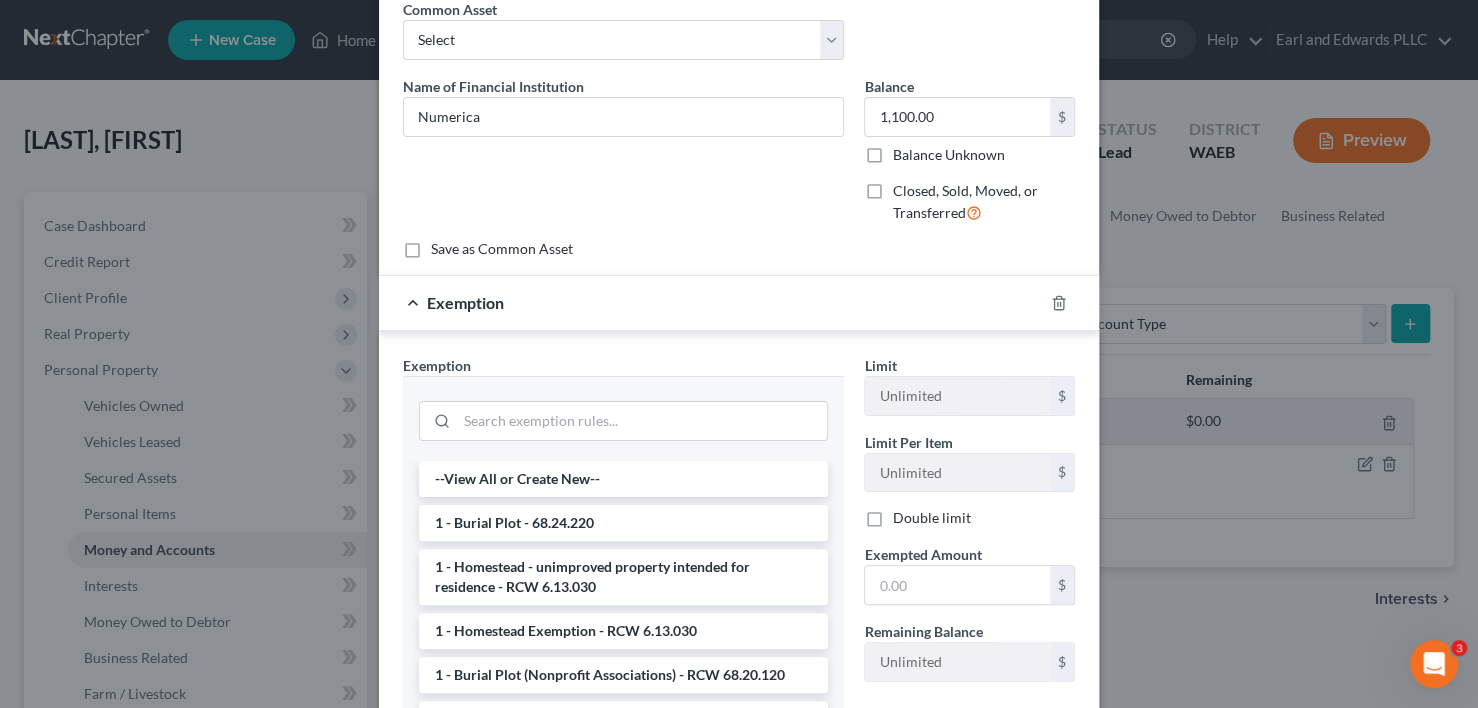 scroll, scrollTop: 200, scrollLeft: 0, axis: vertical 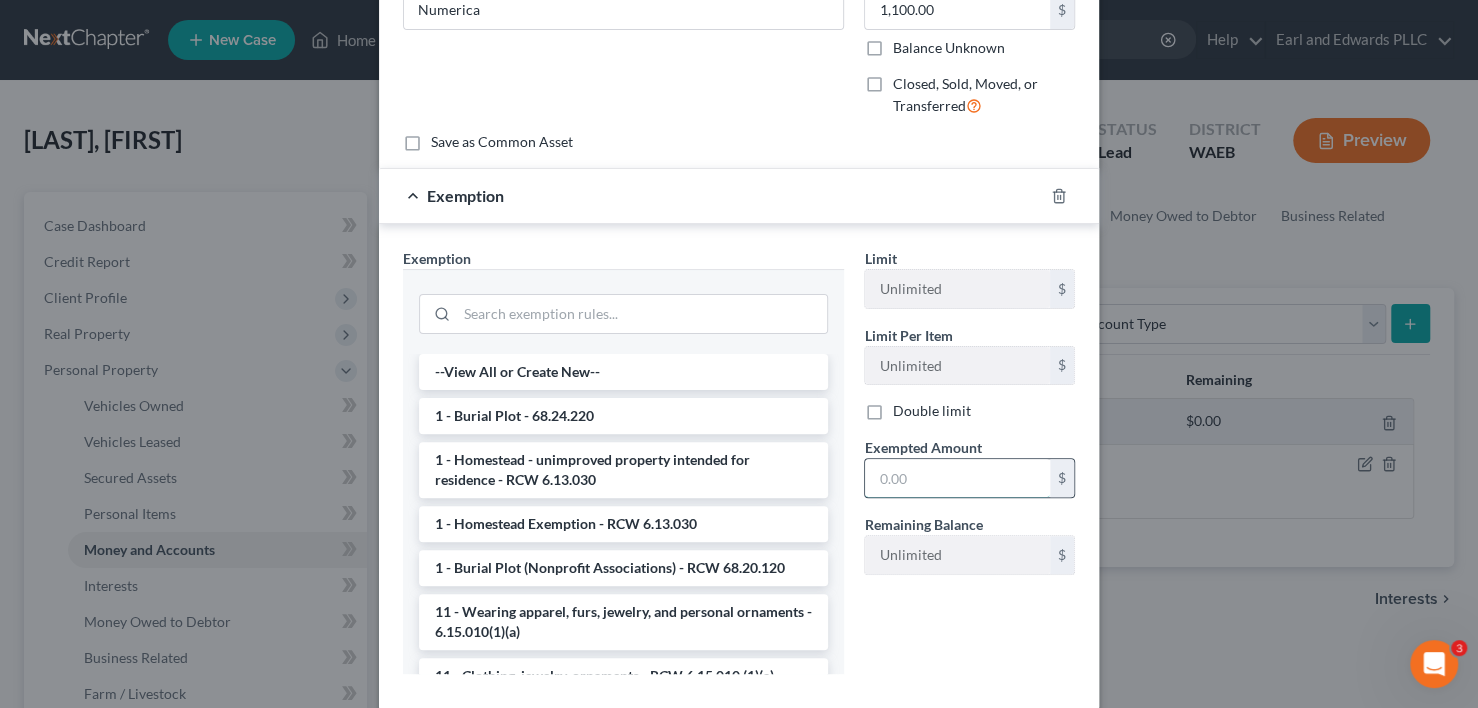 click at bounding box center [957, 478] 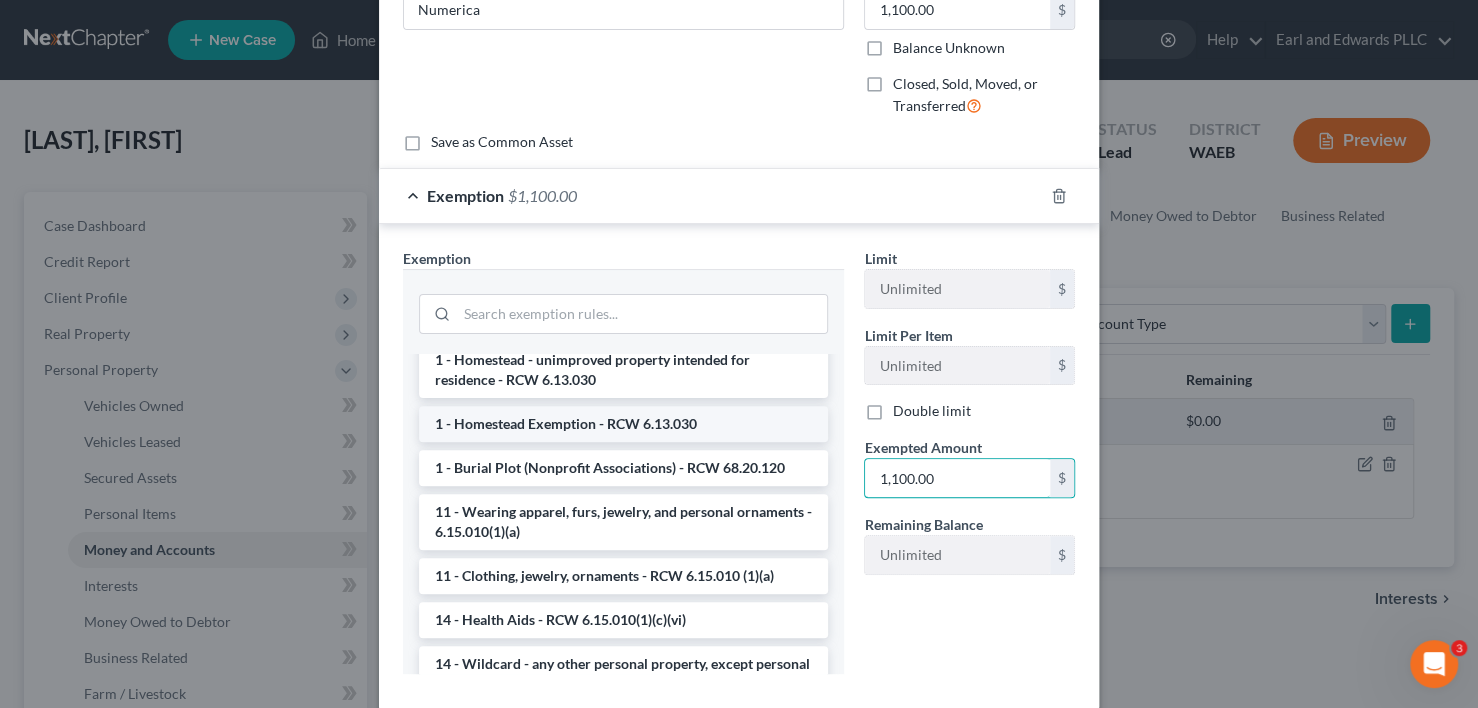 scroll, scrollTop: 200, scrollLeft: 0, axis: vertical 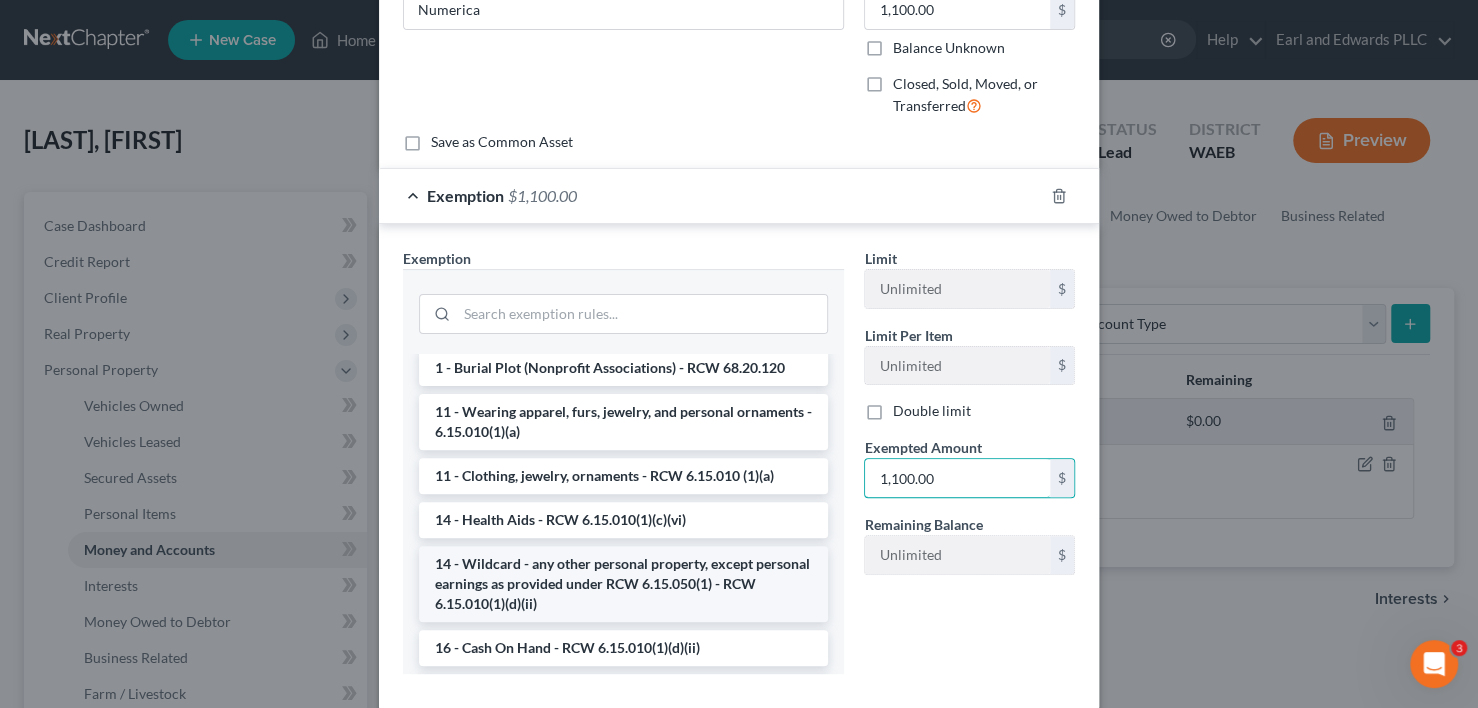type on "1,100.00" 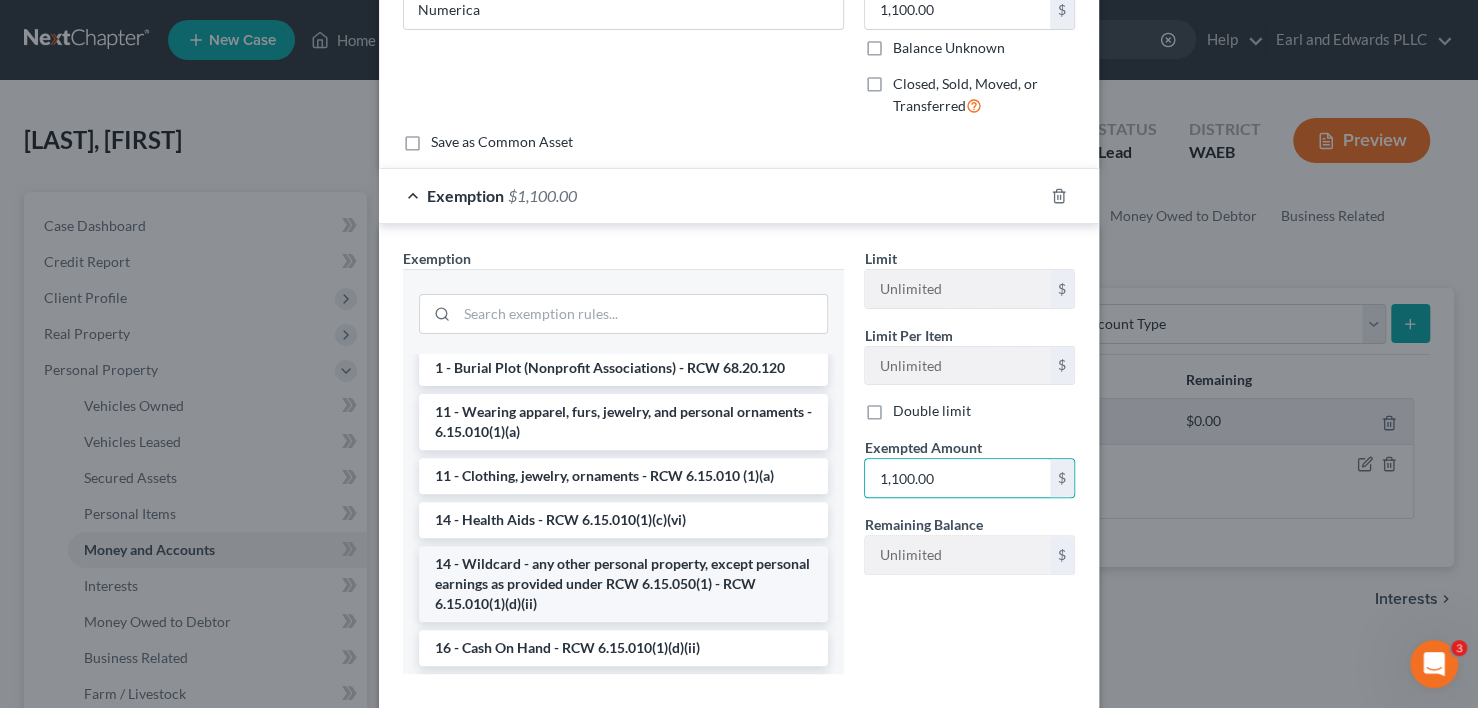 click on "14 - Wildcard - any other personal property, except personal earnings as provided under RCW 6.15.050(1) - RCW 6.15.010(1)(d)(ii)" at bounding box center (623, 584) 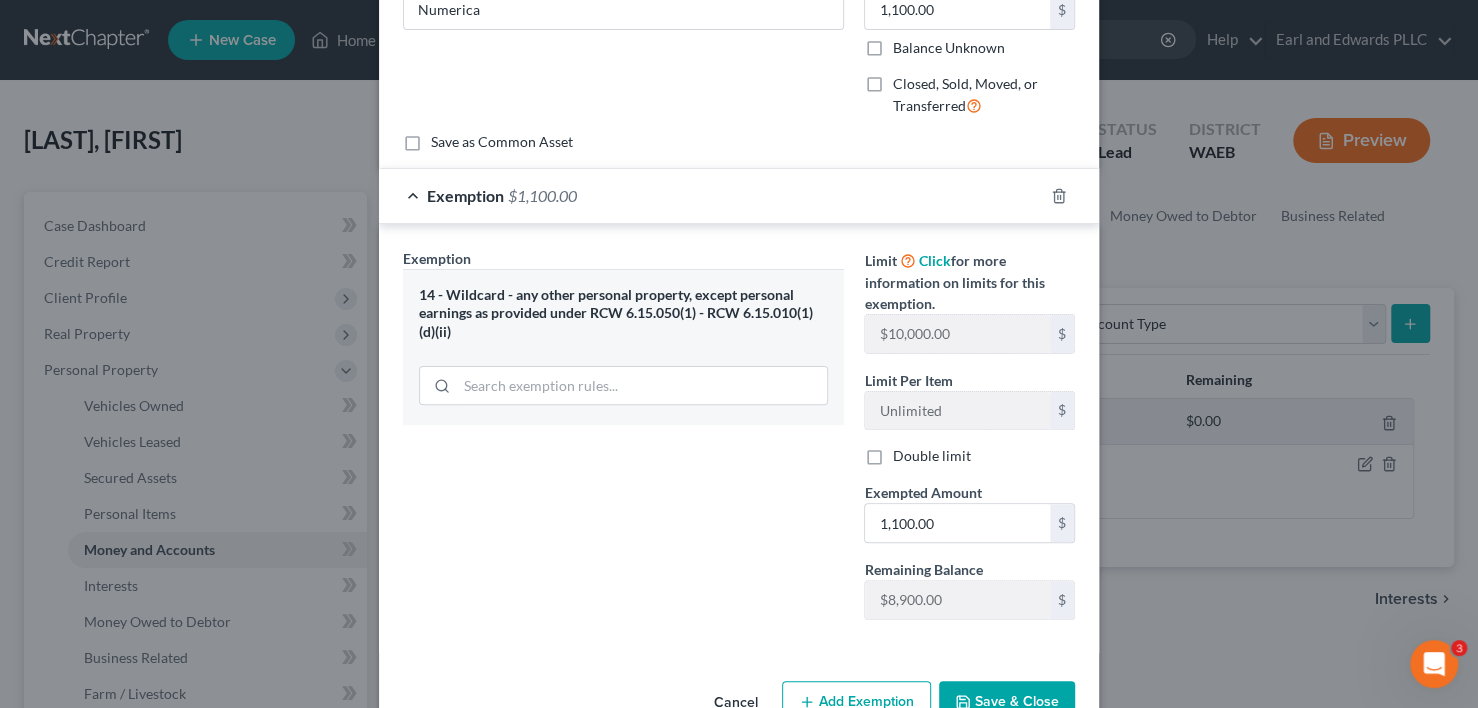 click on "Save & Close" at bounding box center [1007, 702] 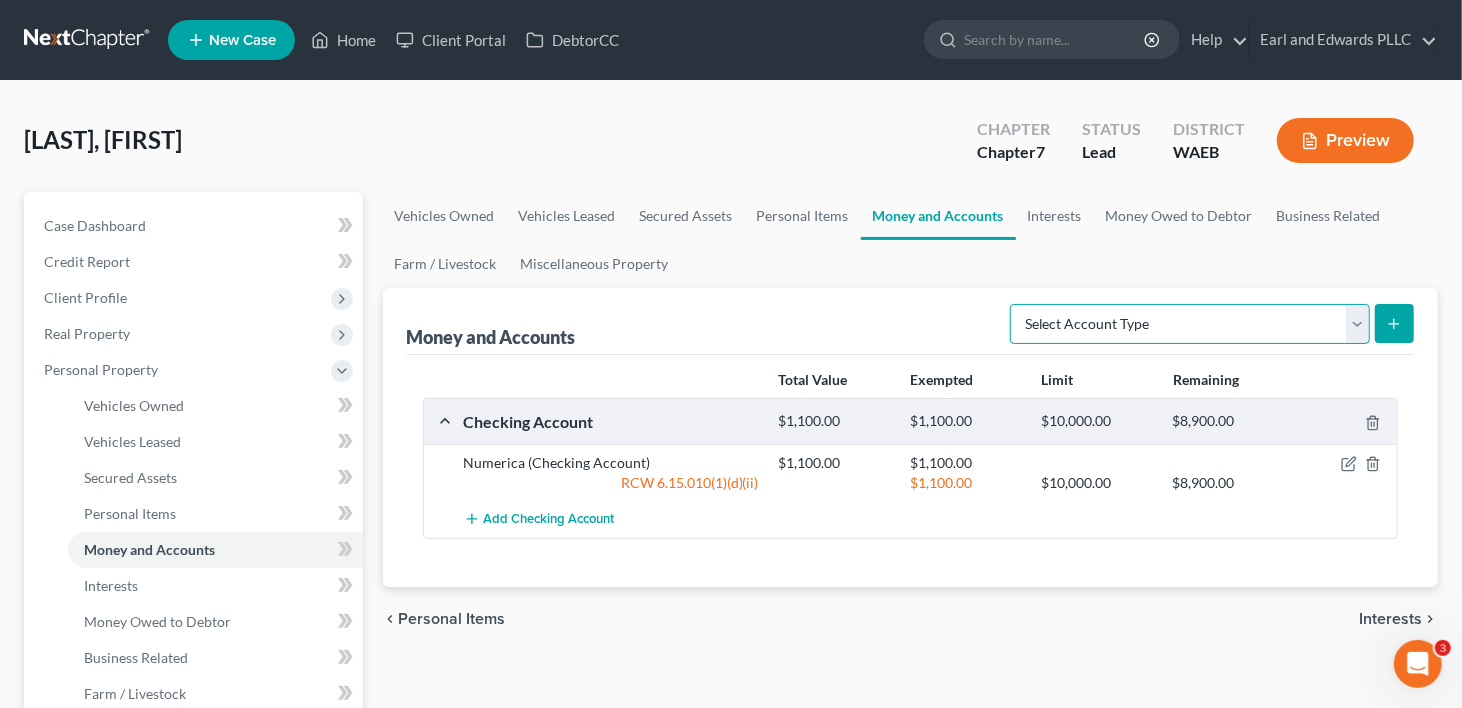 click on "Select Account Type Brokerage Cash on Hand Certificates of Deposit Checking Account Money Market Other (Credit Union, Health Savings Account, etc) Safe Deposit Box Savings Account Security Deposits or Prepayments" at bounding box center (1190, 324) 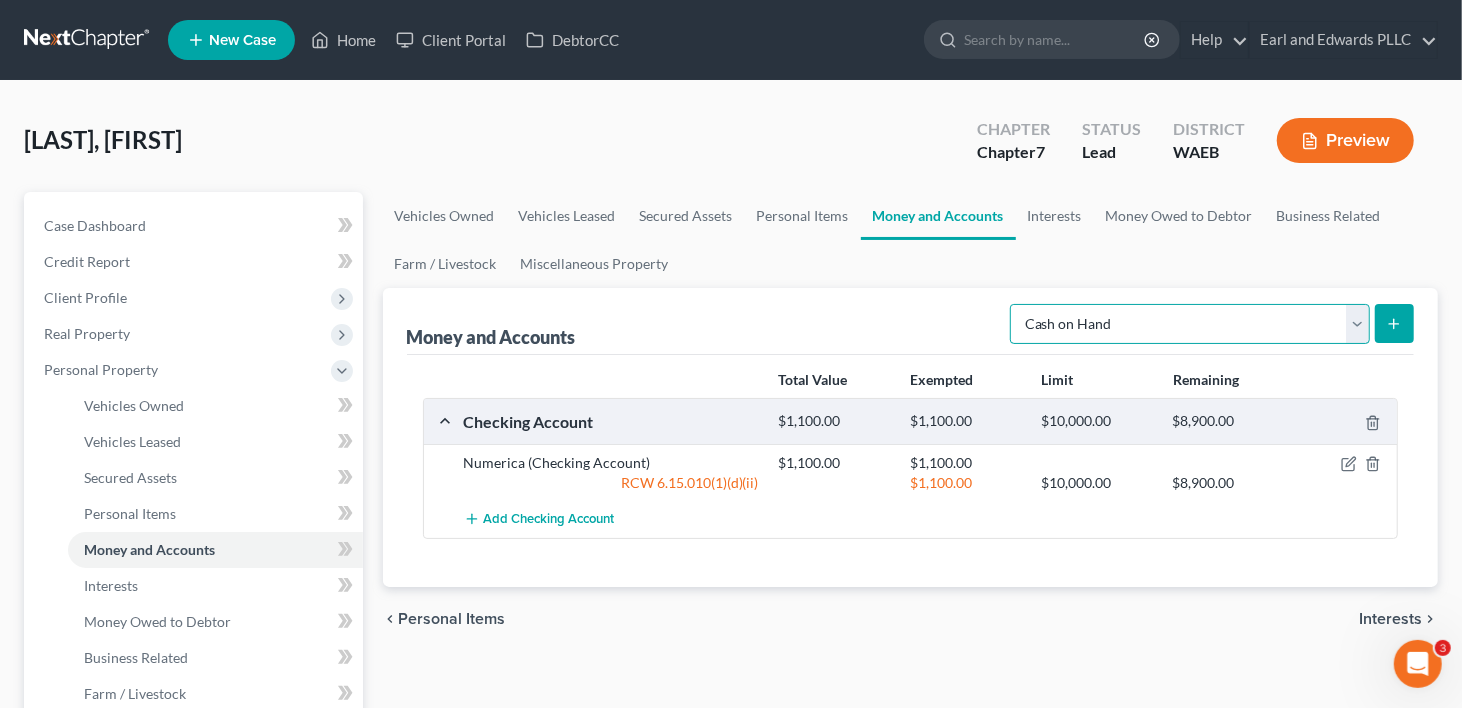 click on "Select Account Type Brokerage Cash on Hand Certificates of Deposit Checking Account Money Market Other (Credit Union, Health Savings Account, etc) Safe Deposit Box Savings Account Security Deposits or Prepayments" at bounding box center [1190, 324] 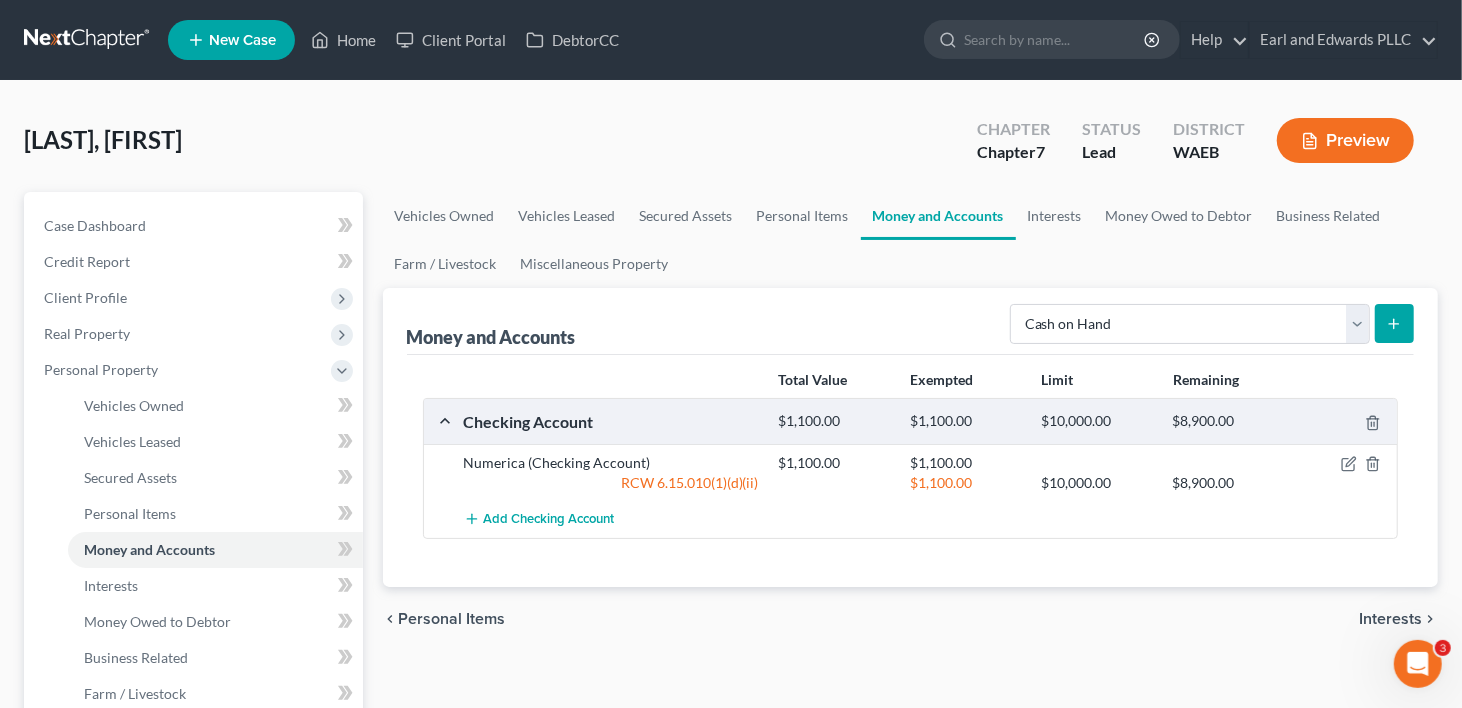 click 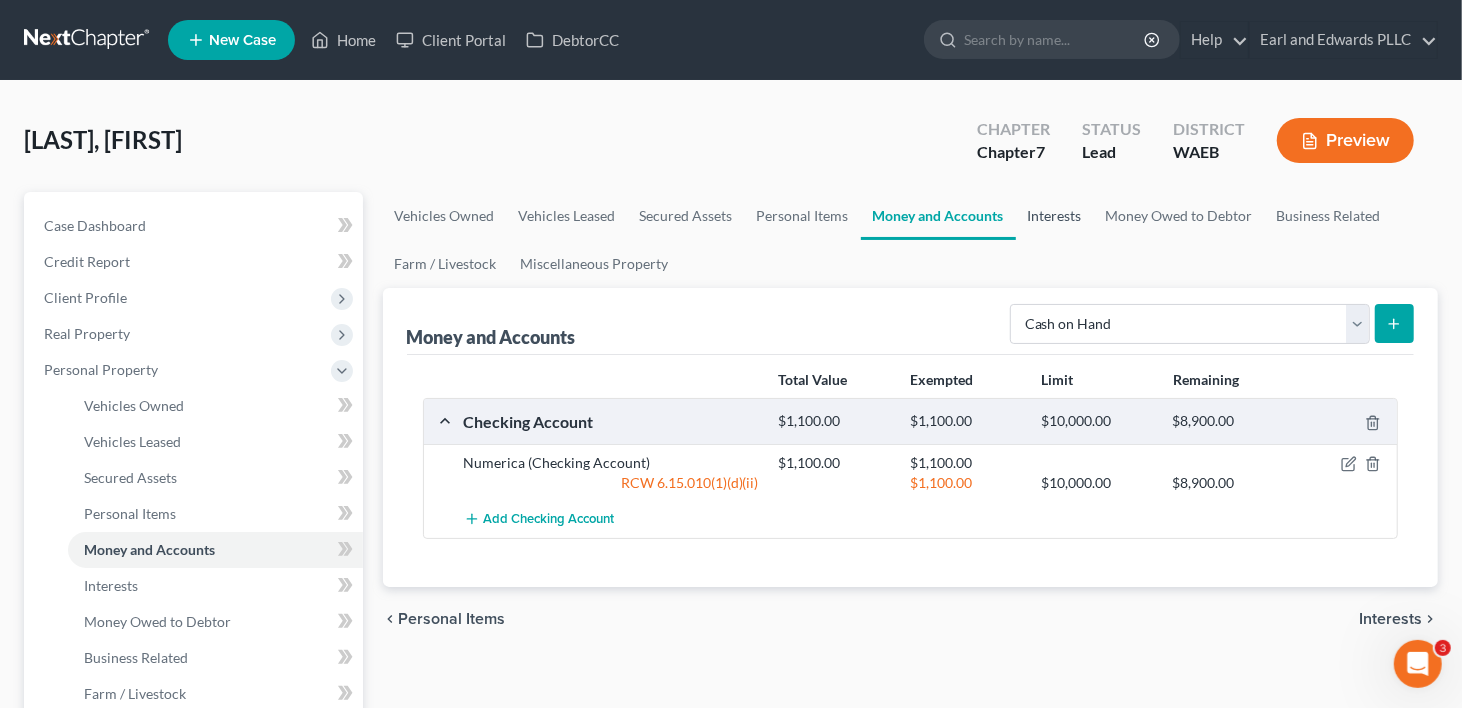 click on "Interests" at bounding box center (1055, 216) 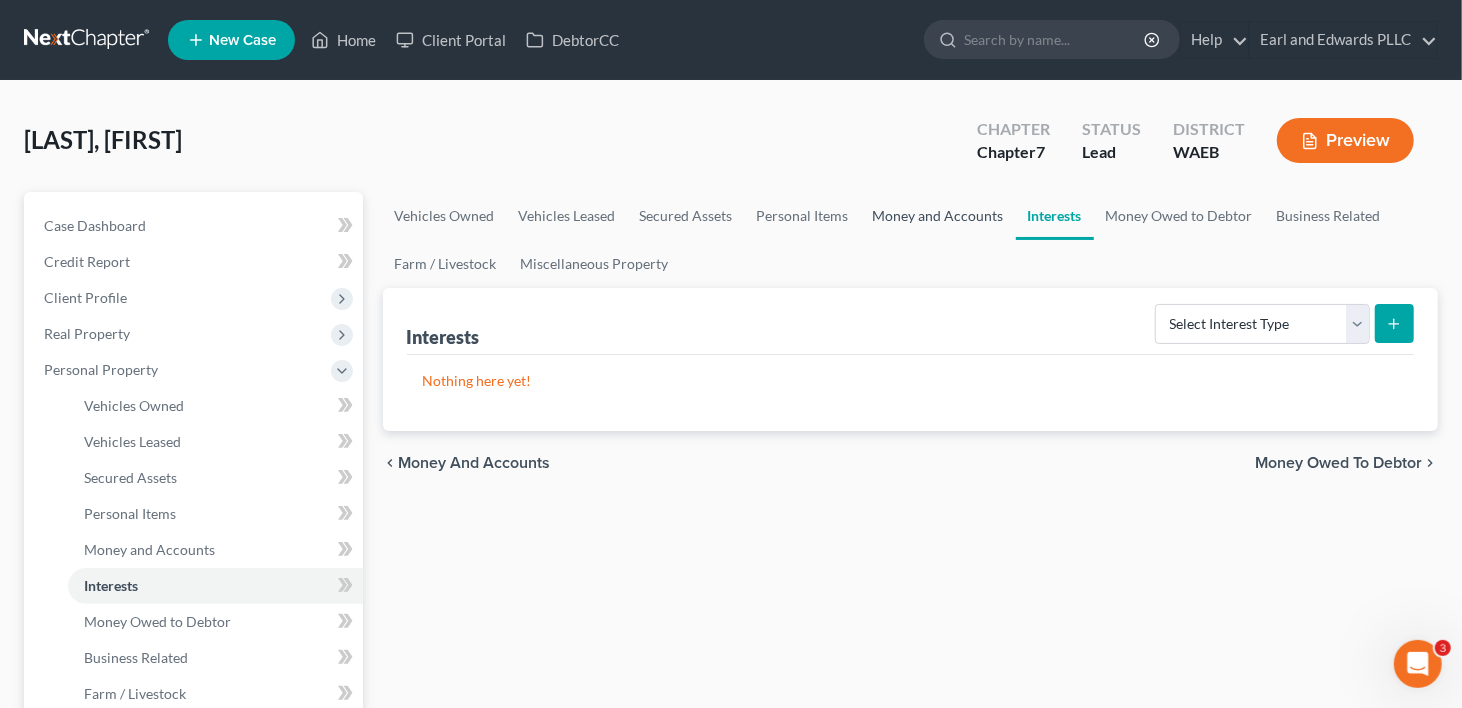 click on "Money and Accounts" at bounding box center [938, 216] 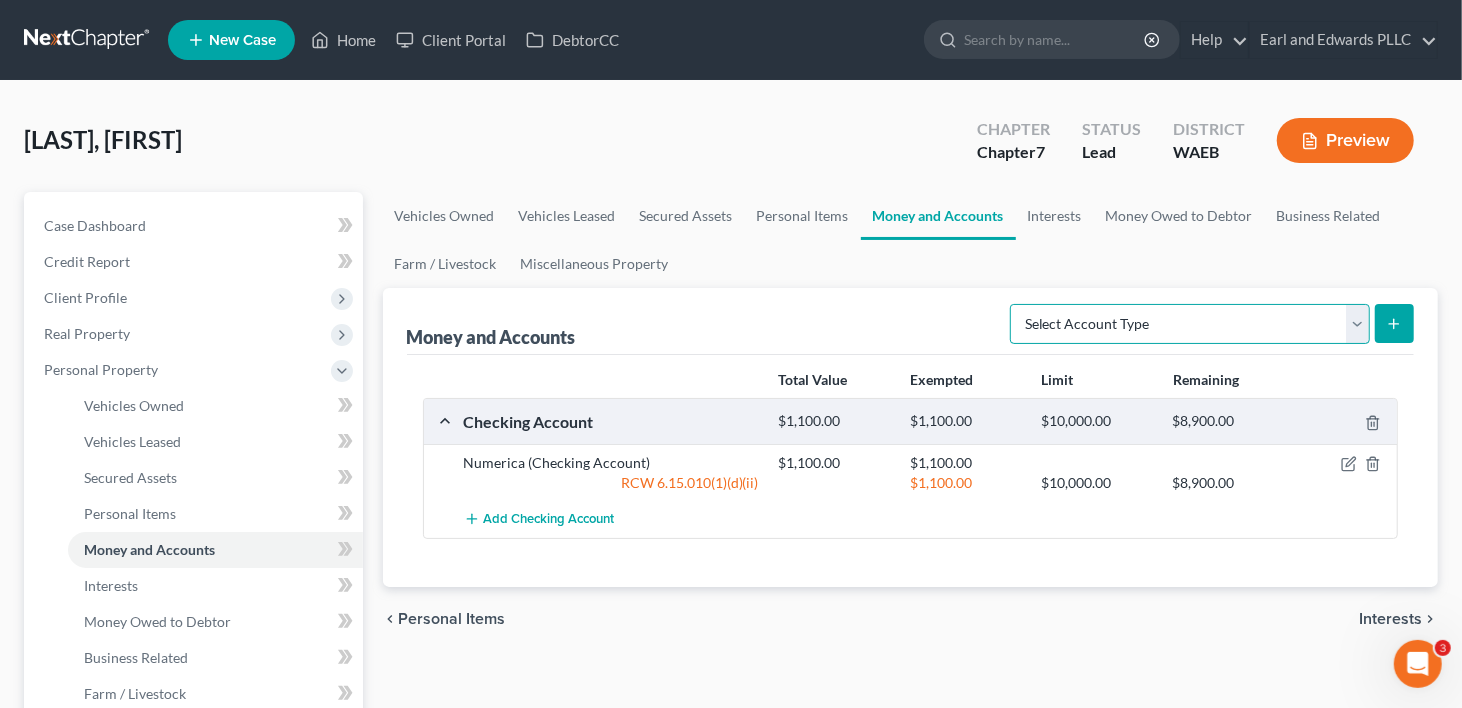 click on "Select Account Type Brokerage Cash on Hand Certificates of Deposit Checking Account Money Market Other (Credit Union, Health Savings Account, etc) Safe Deposit Box Savings Account Security Deposits or Prepayments" at bounding box center (1190, 324) 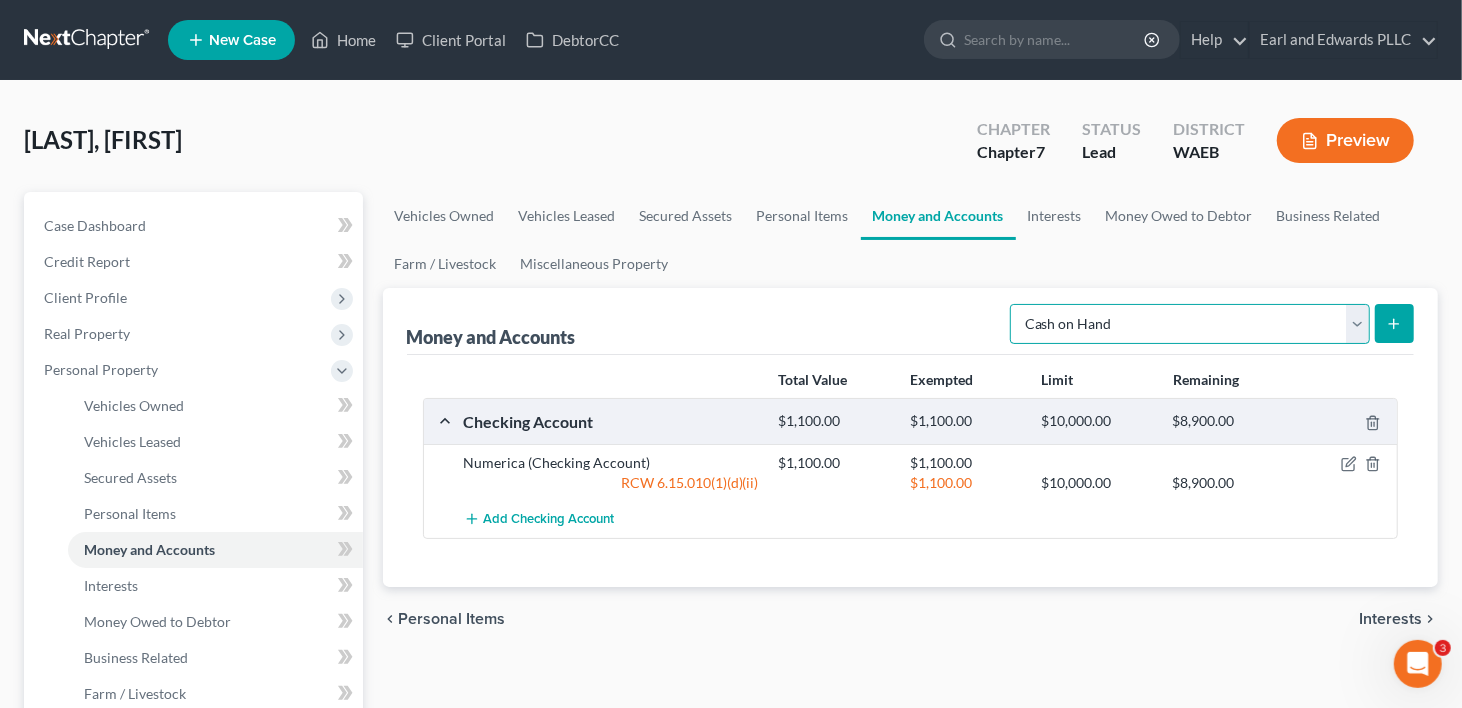 click on "Select Account Type Brokerage Cash on Hand Certificates of Deposit Checking Account Money Market Other (Credit Union, Health Savings Account, etc) Safe Deposit Box Savings Account Security Deposits or Prepayments" at bounding box center [1190, 324] 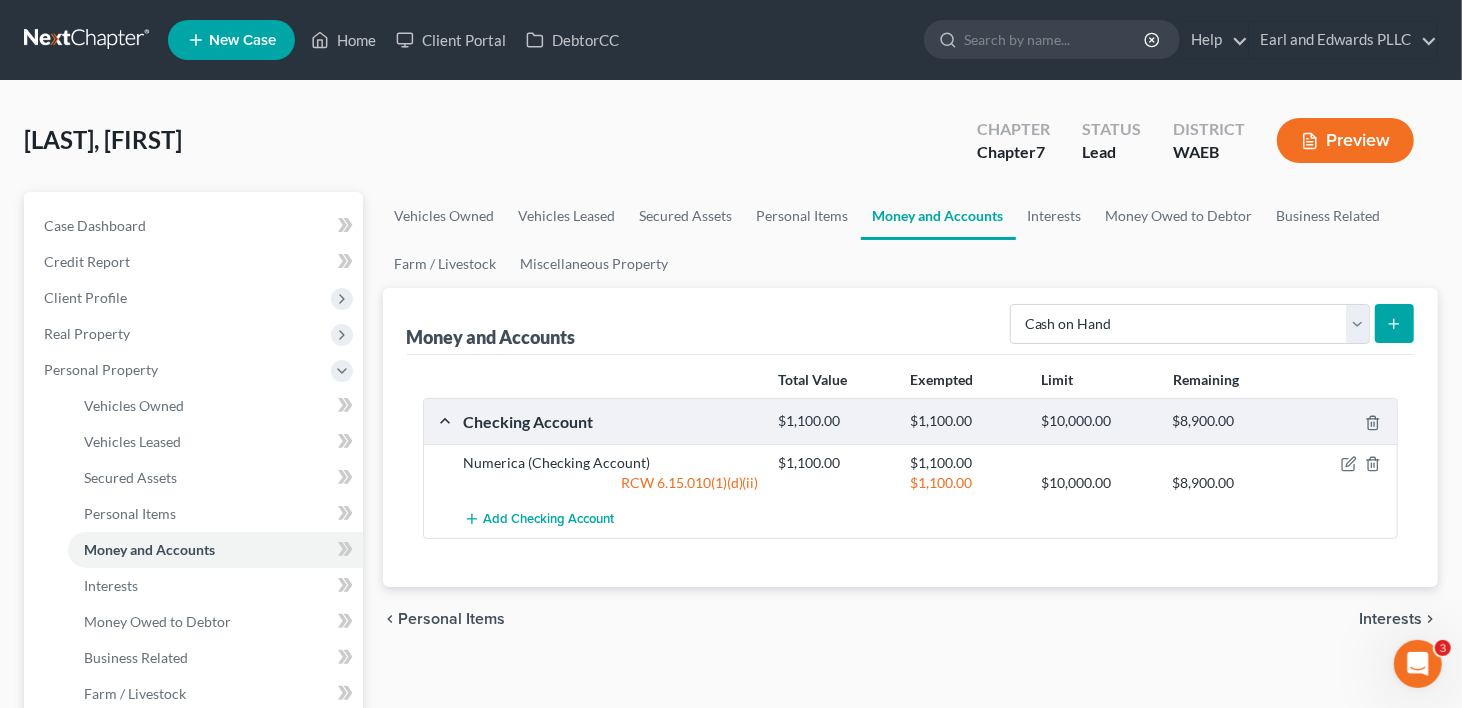 click at bounding box center [1394, 323] 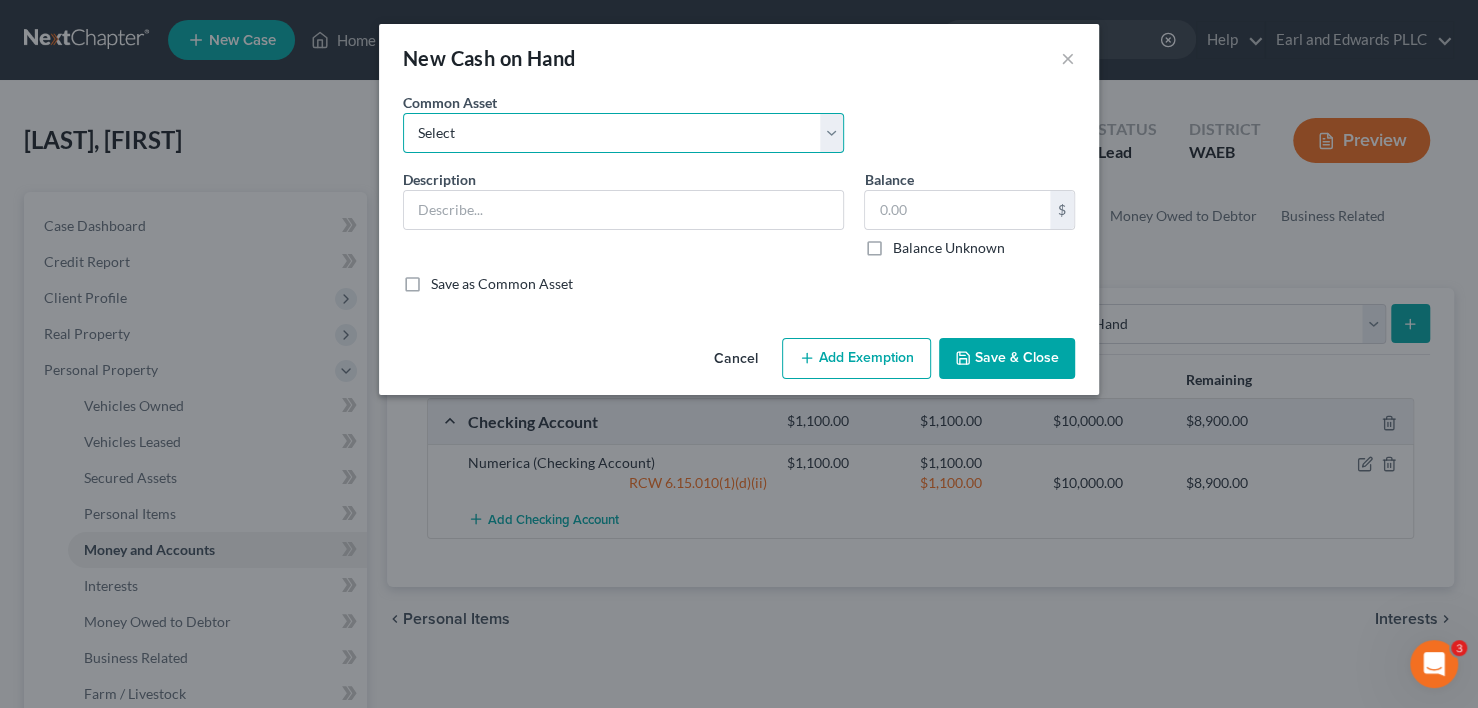 click on "Select Cash" at bounding box center [623, 133] 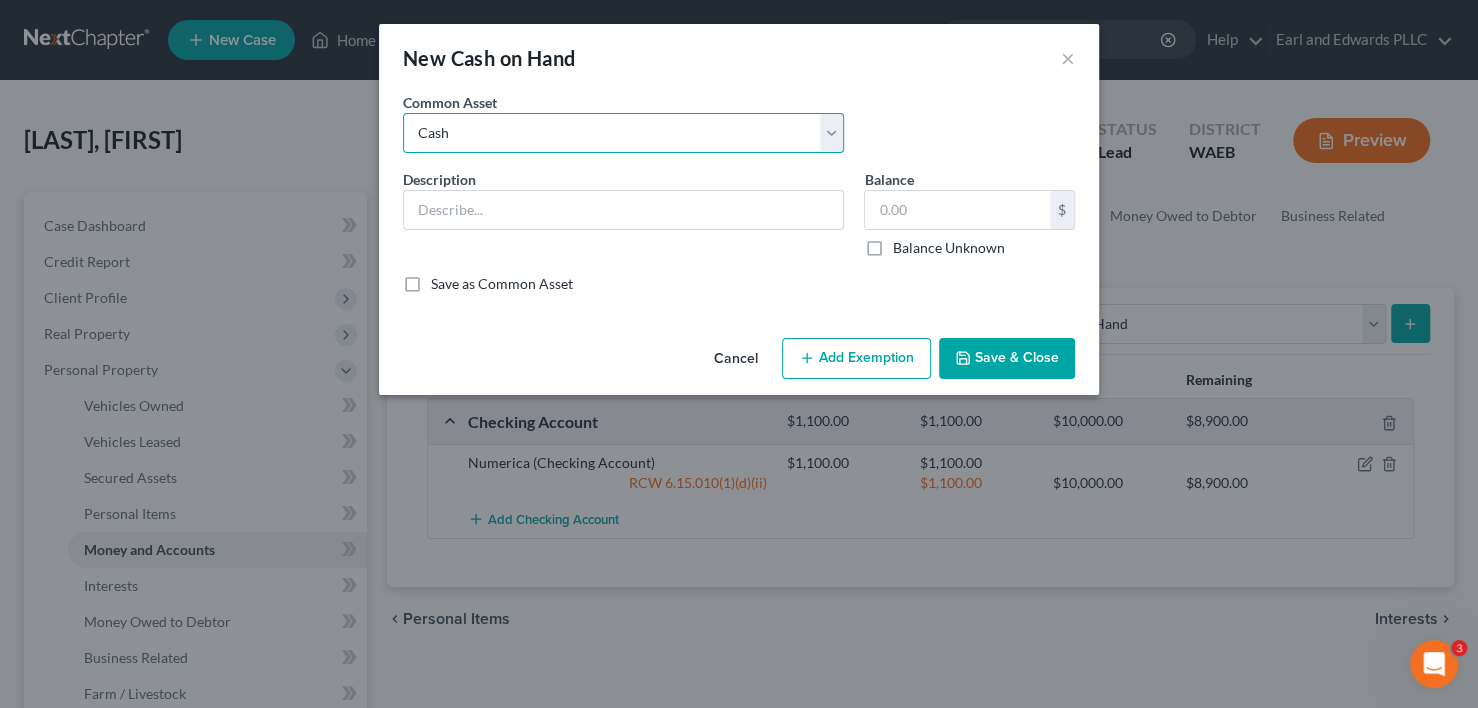 click on "Select Cash" at bounding box center (623, 133) 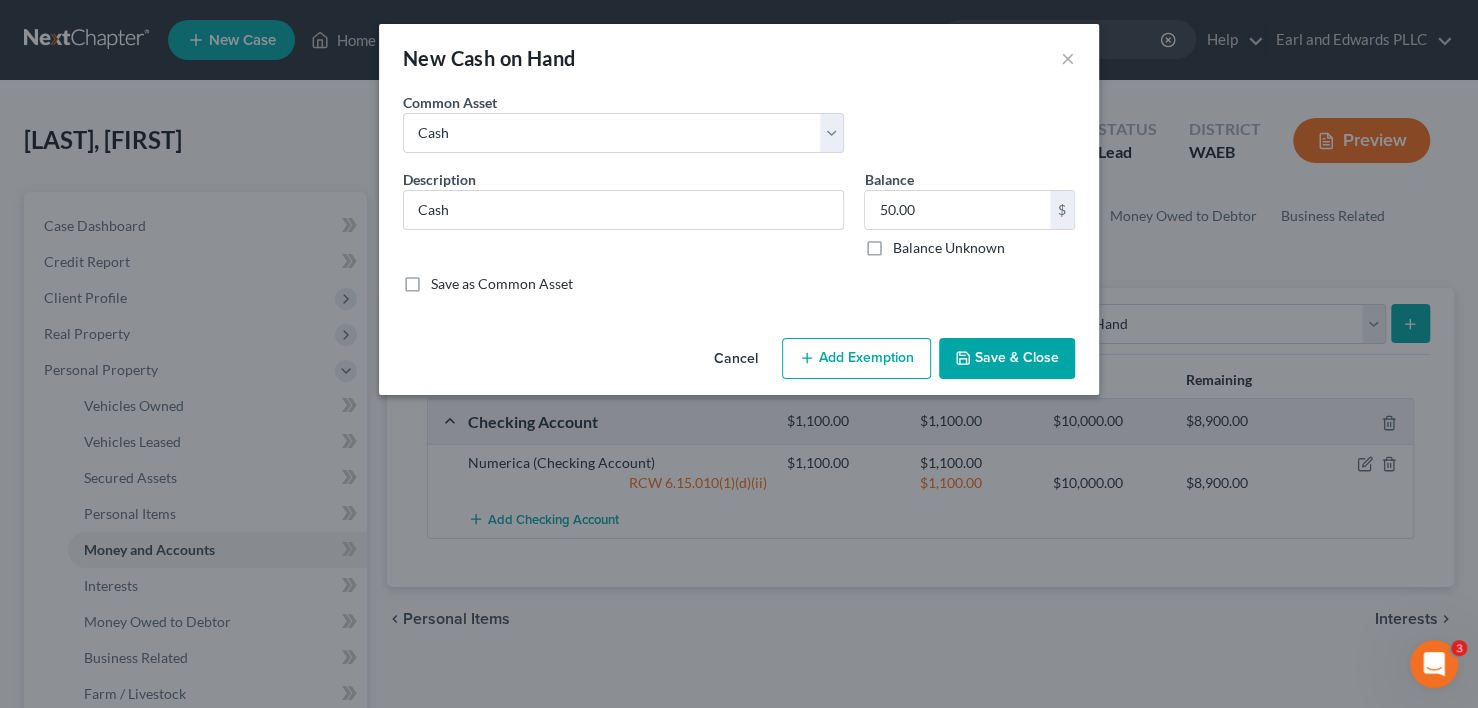 click on "Add Exemption" at bounding box center (856, 359) 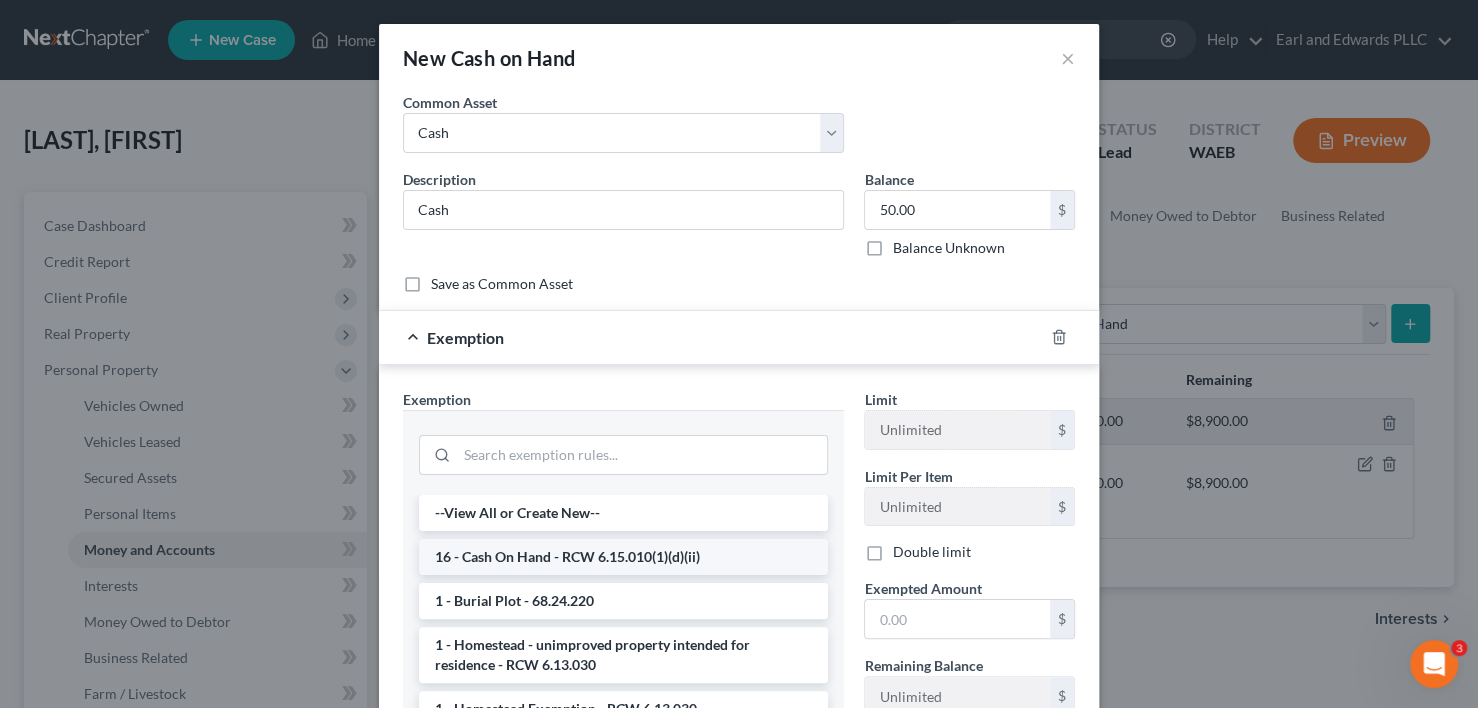click on "16 - Cash On Hand - RCW 6.15.010(1)(d)(ii)" at bounding box center [623, 557] 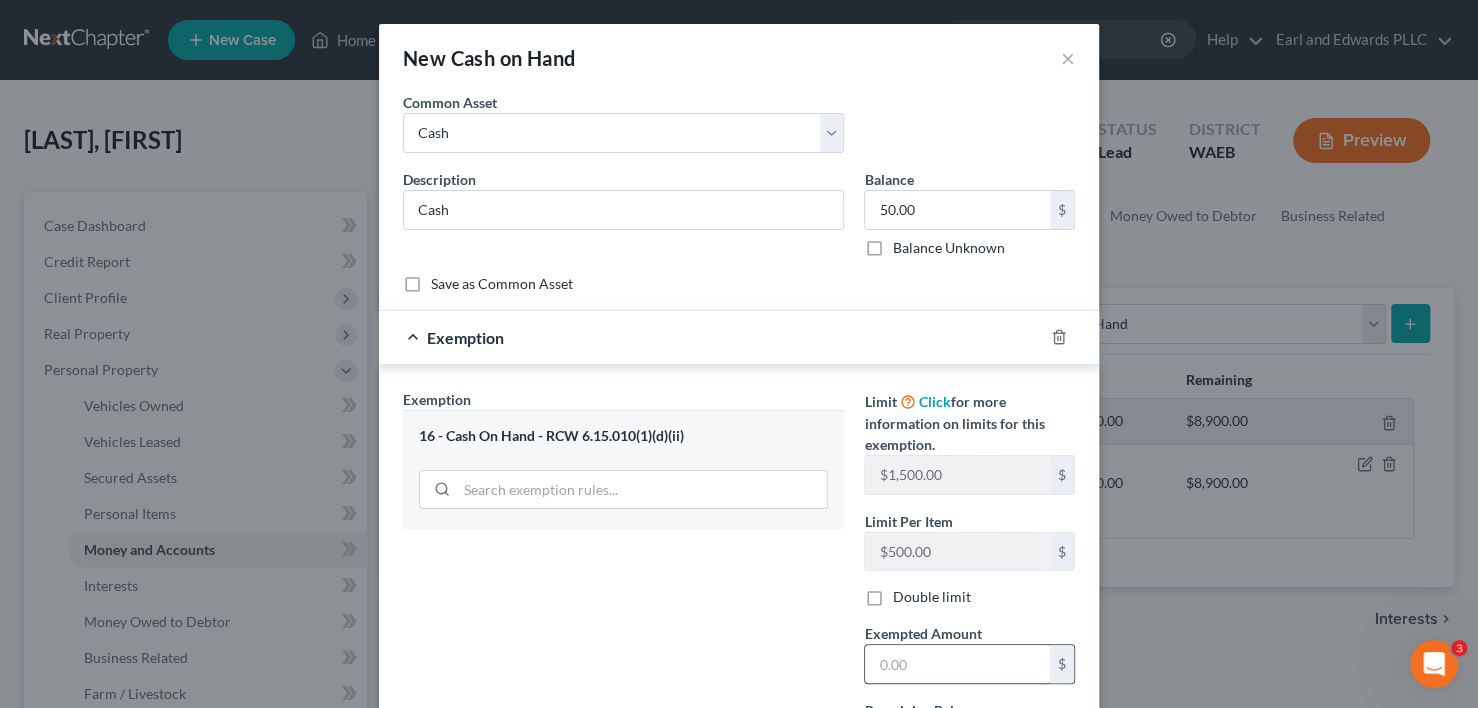 drag, startPoint x: 920, startPoint y: 670, endPoint x: 953, endPoint y: 677, distance: 33.734257 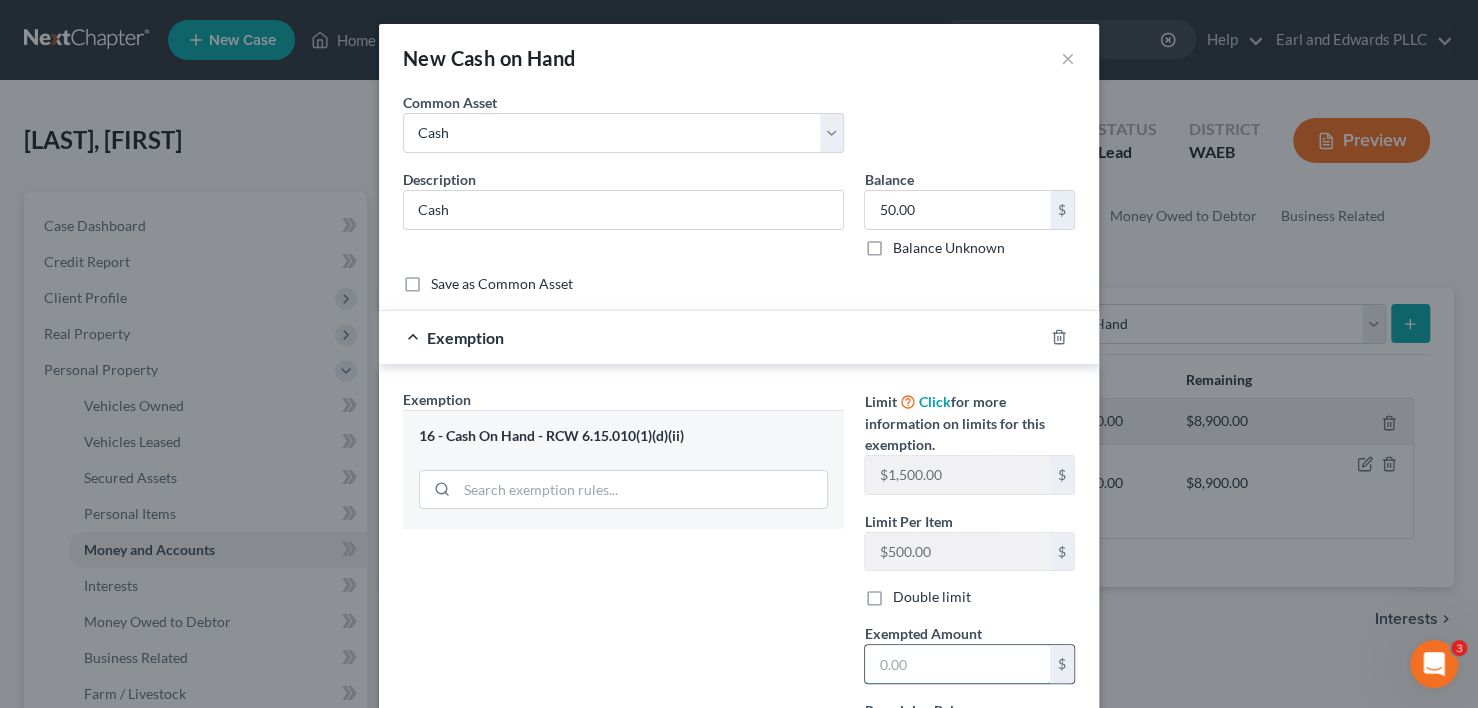 click at bounding box center [957, 664] 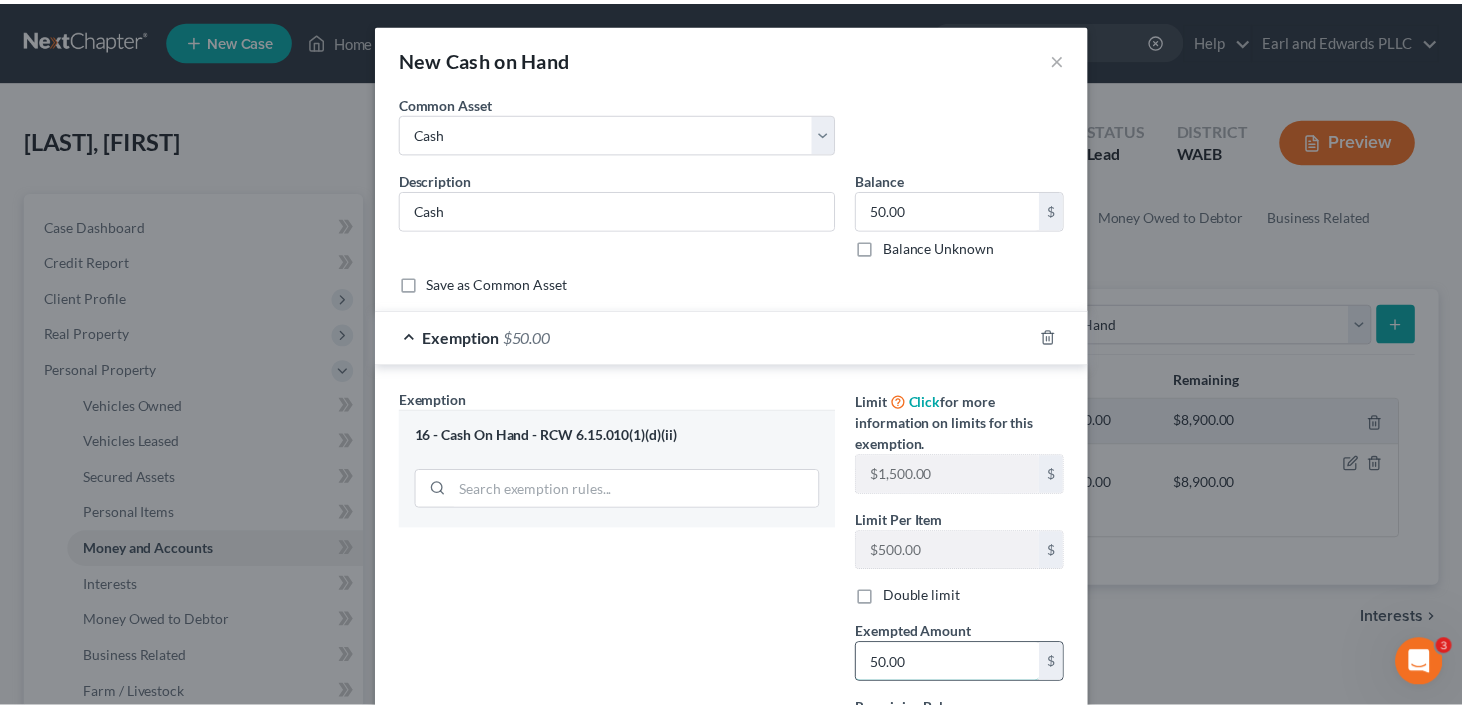 scroll, scrollTop: 192, scrollLeft: 0, axis: vertical 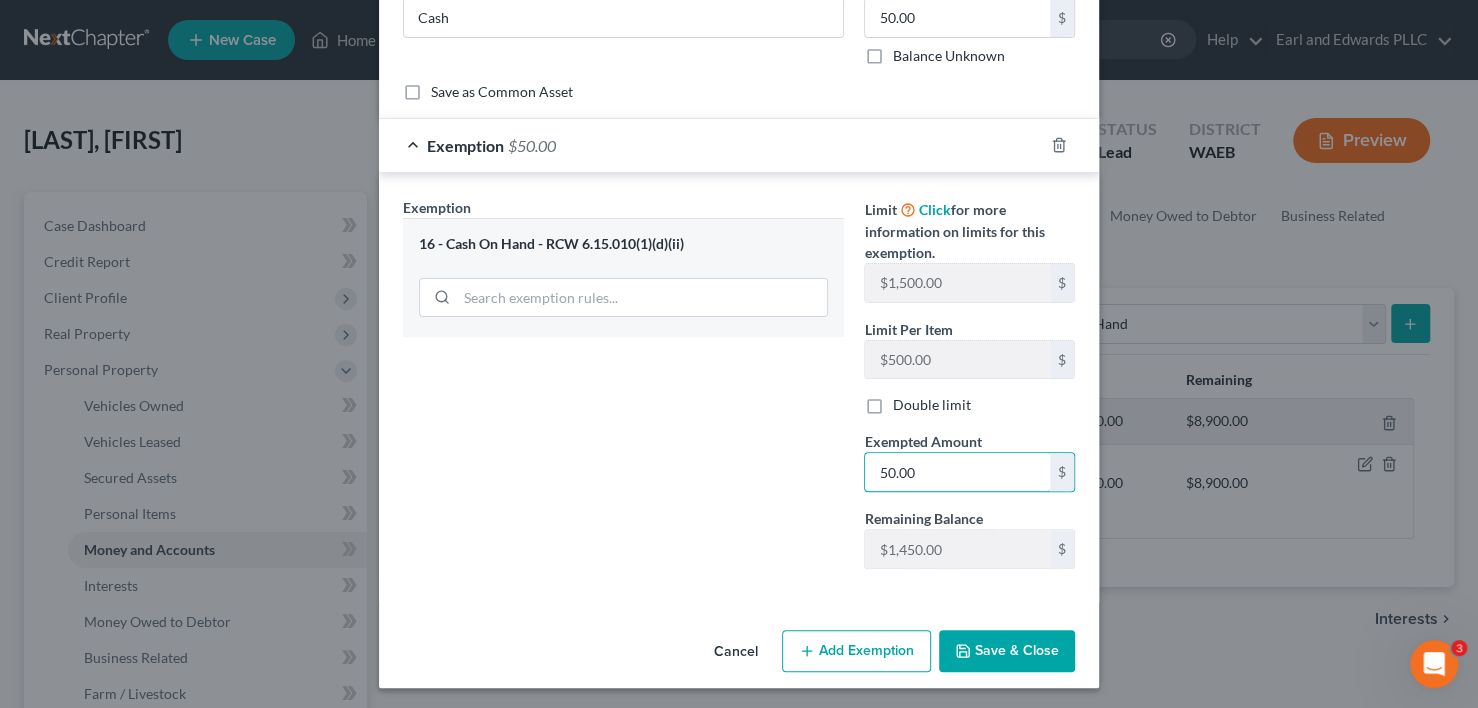 type on "50.00" 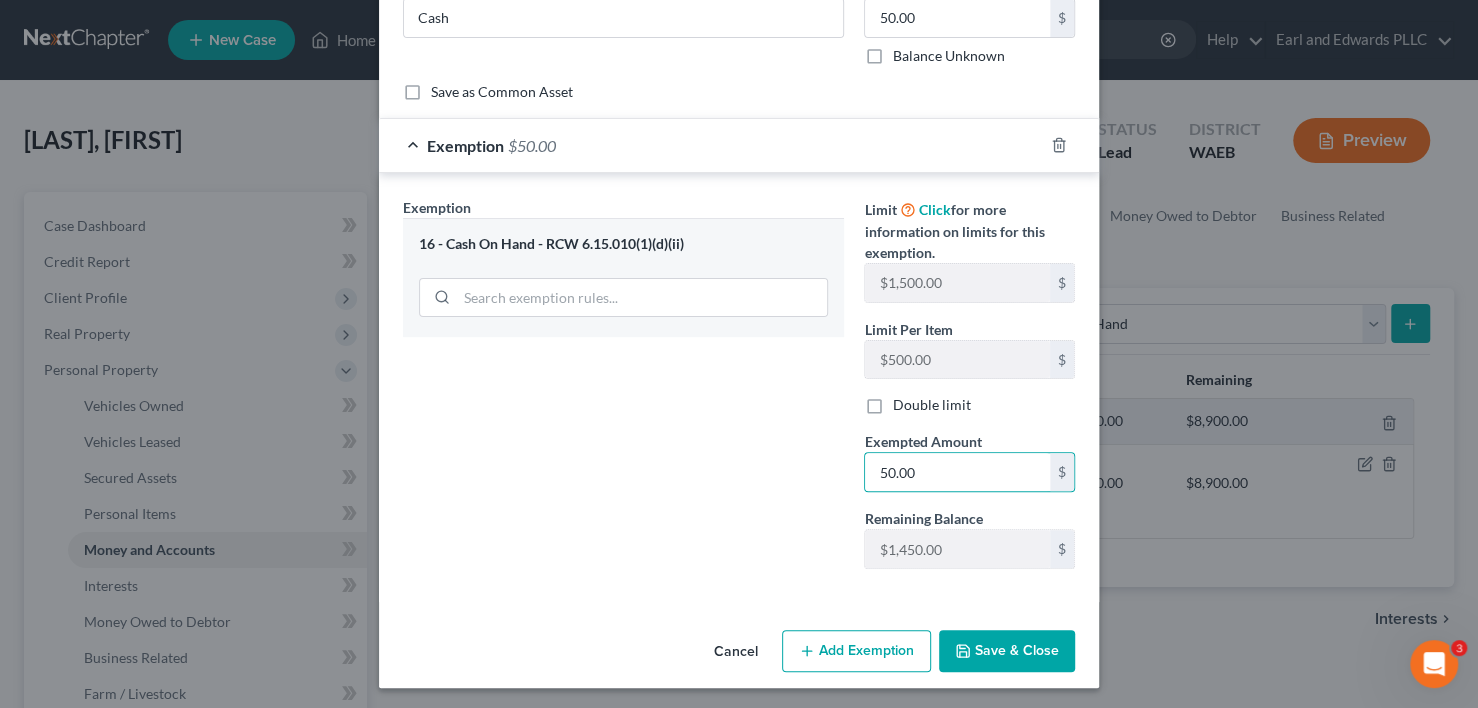 click on "Save & Close" at bounding box center [1007, 651] 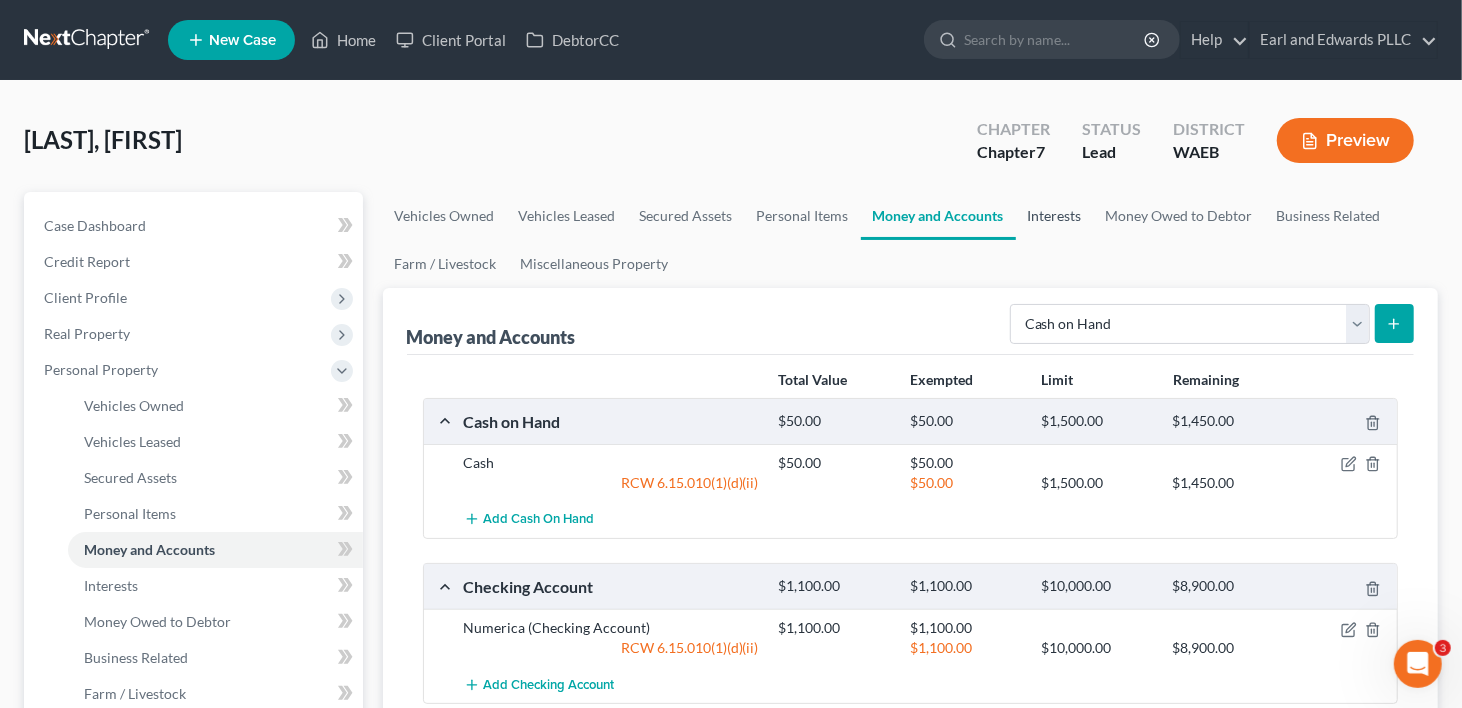 click on "Interests" at bounding box center [1055, 216] 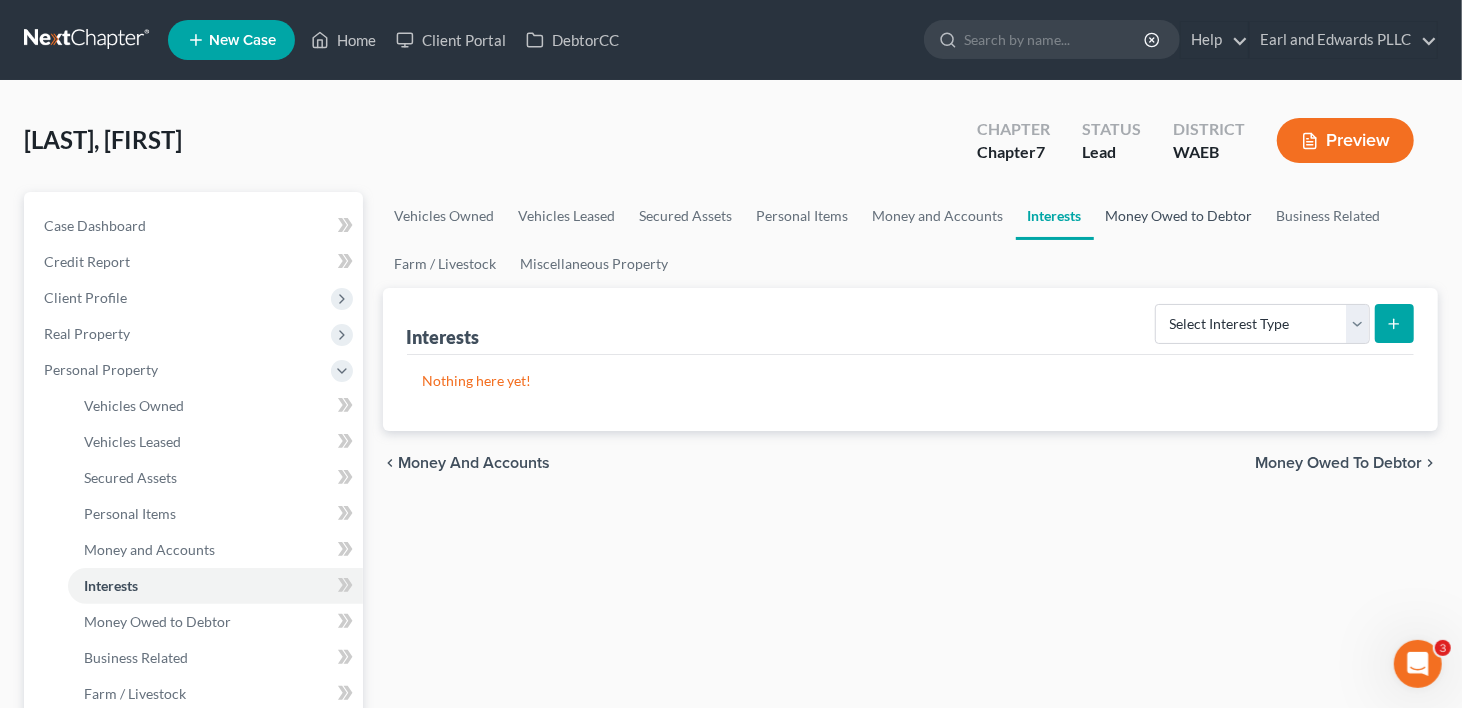 click on "Money Owed to Debtor" at bounding box center (1179, 216) 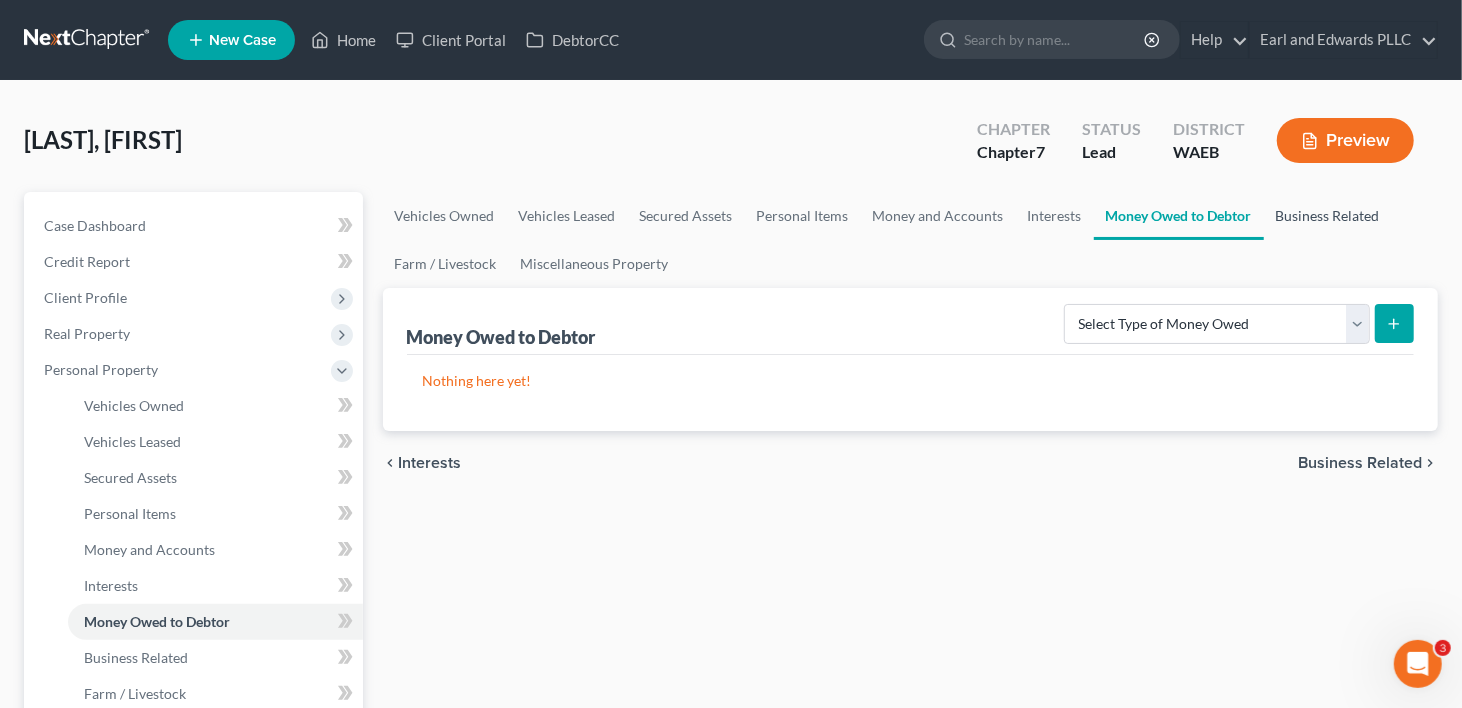 click on "Business Related" at bounding box center [1328, 216] 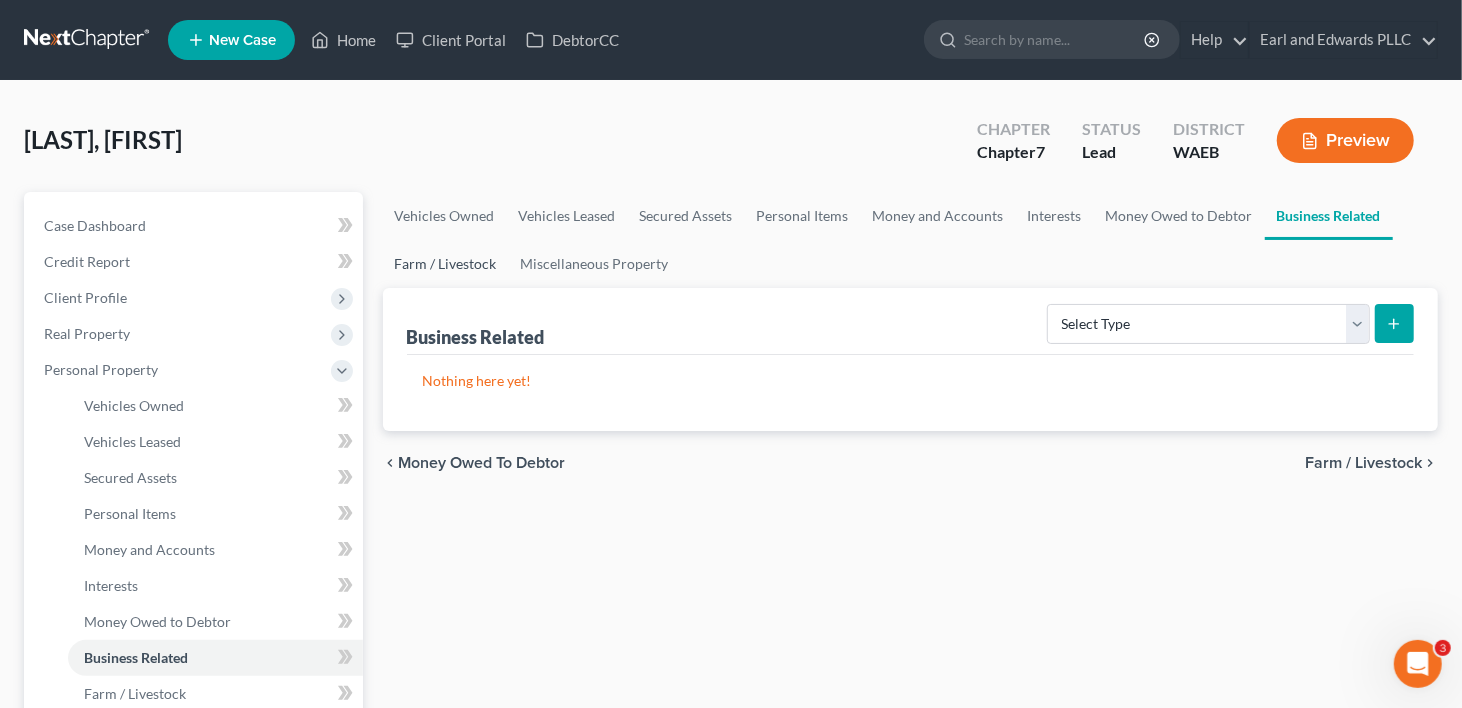 click on "Farm / Livestock" at bounding box center [446, 264] 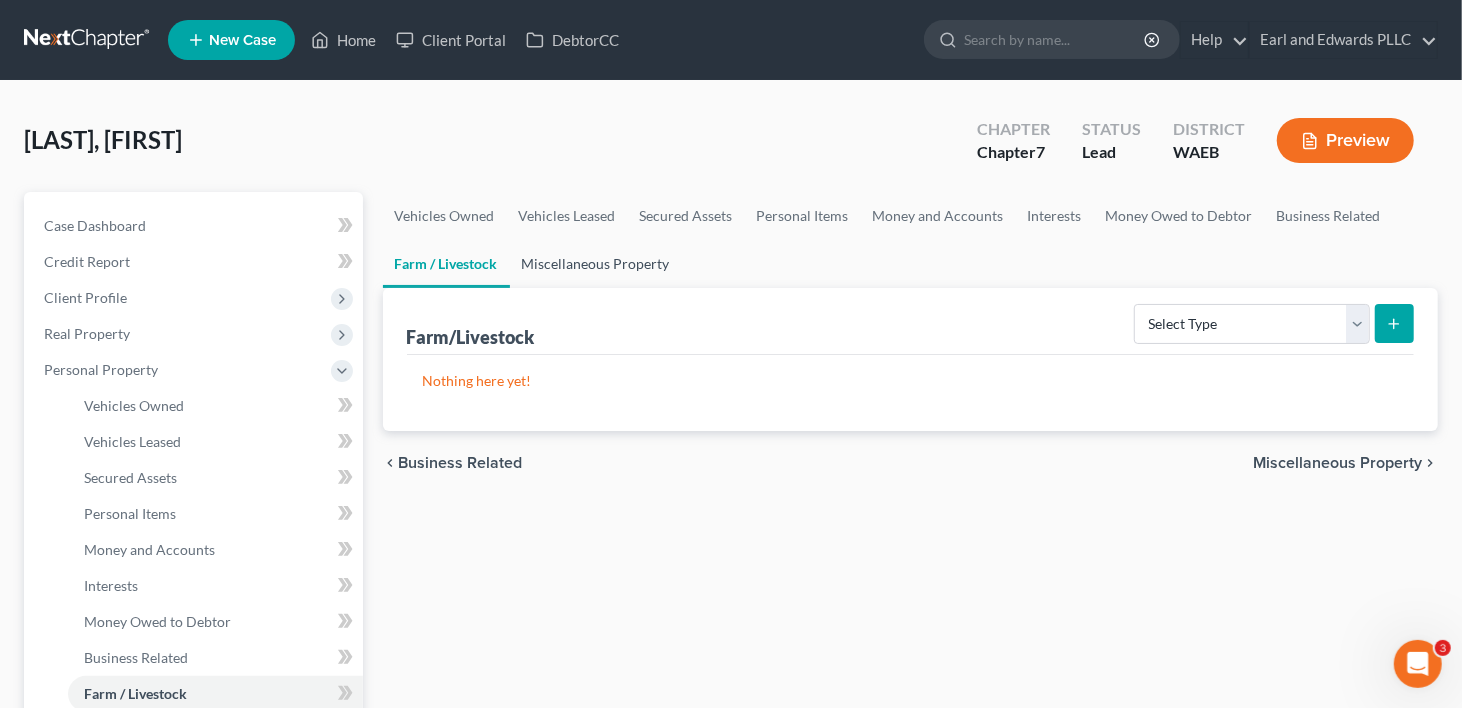 click on "Miscellaneous Property" at bounding box center [596, 264] 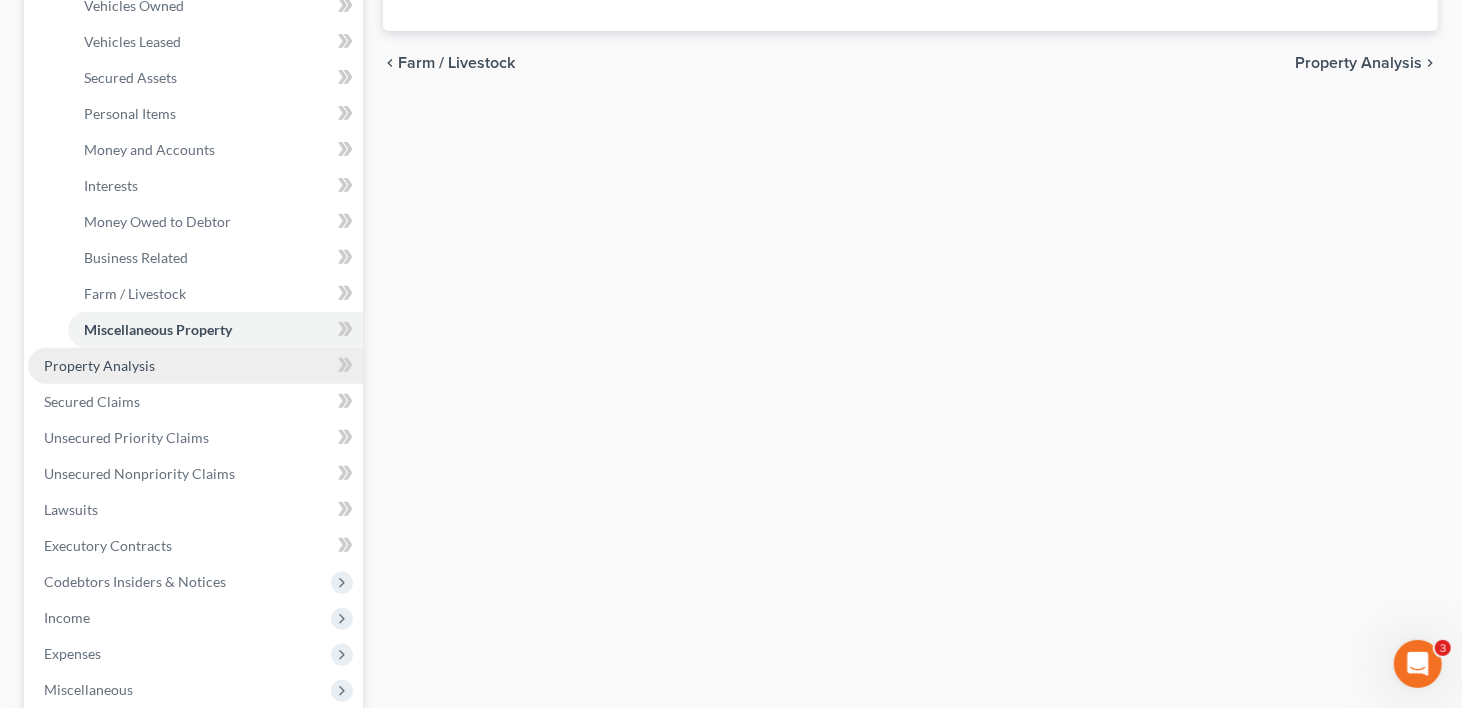 click on "Property Analysis" at bounding box center [99, 365] 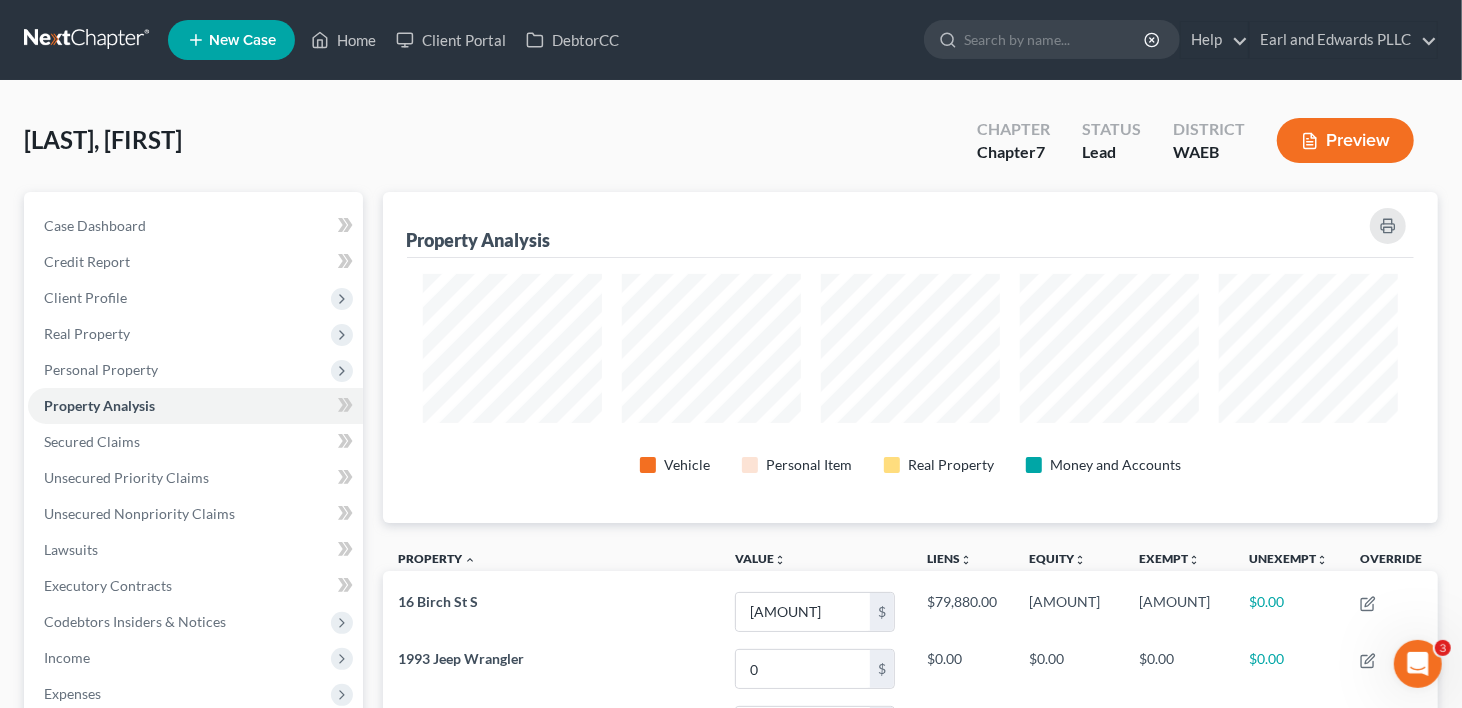 scroll, scrollTop: 0, scrollLeft: 0, axis: both 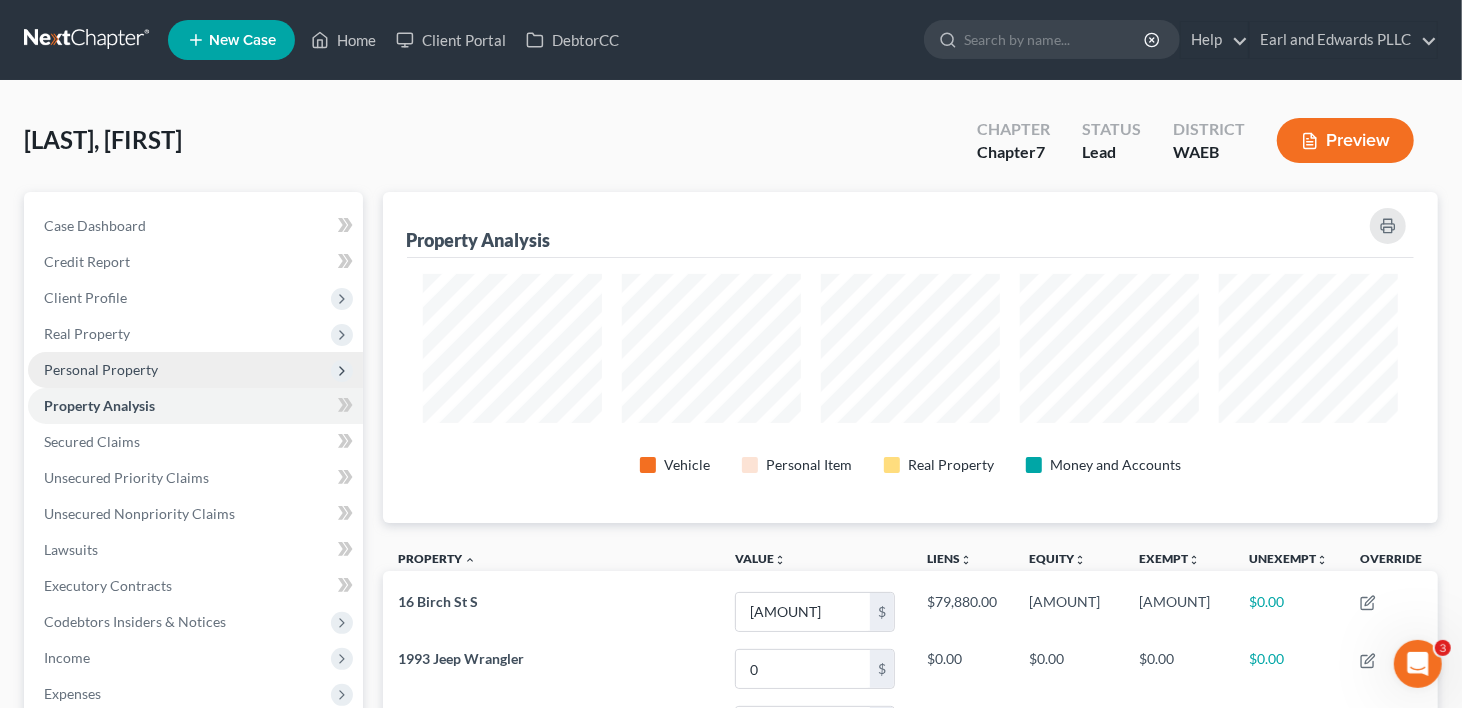 click on "Personal Property" at bounding box center [101, 369] 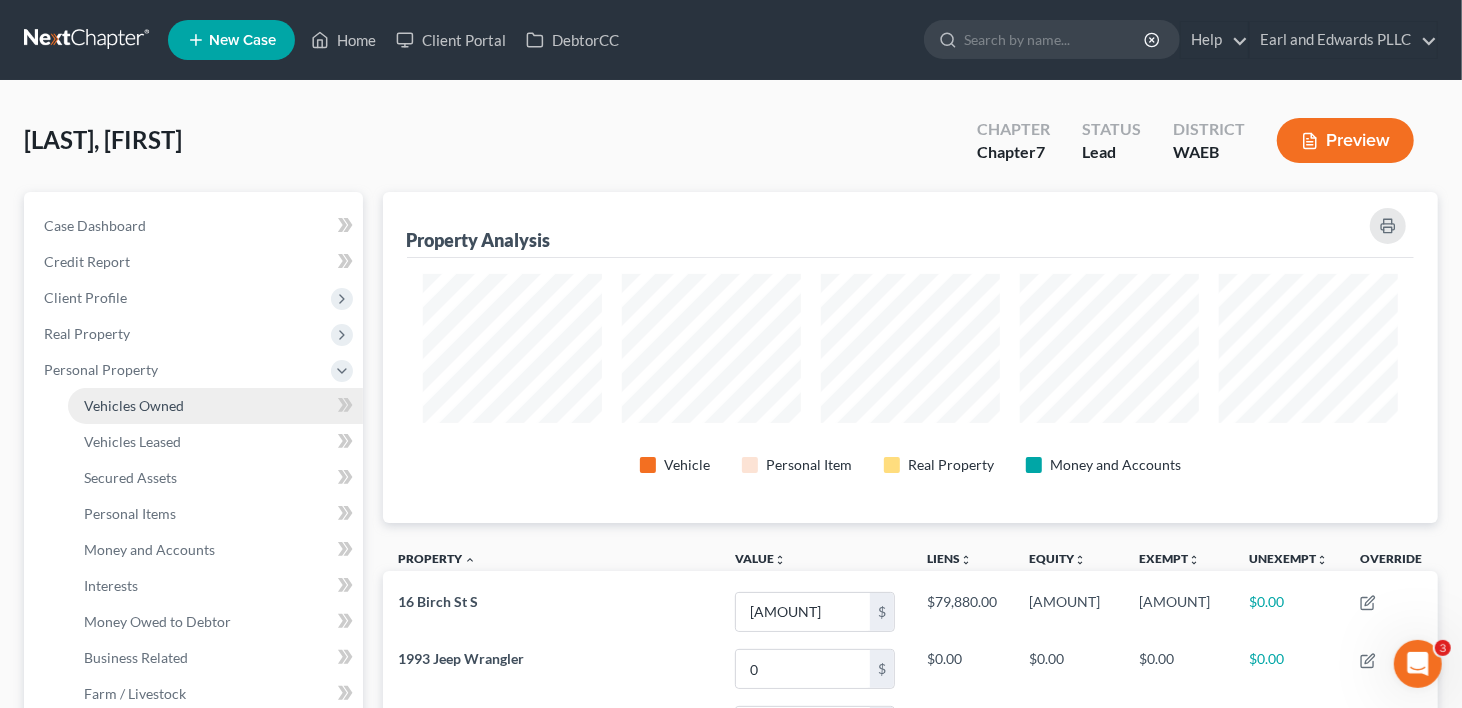 click on "Vehicles Owned" at bounding box center (134, 405) 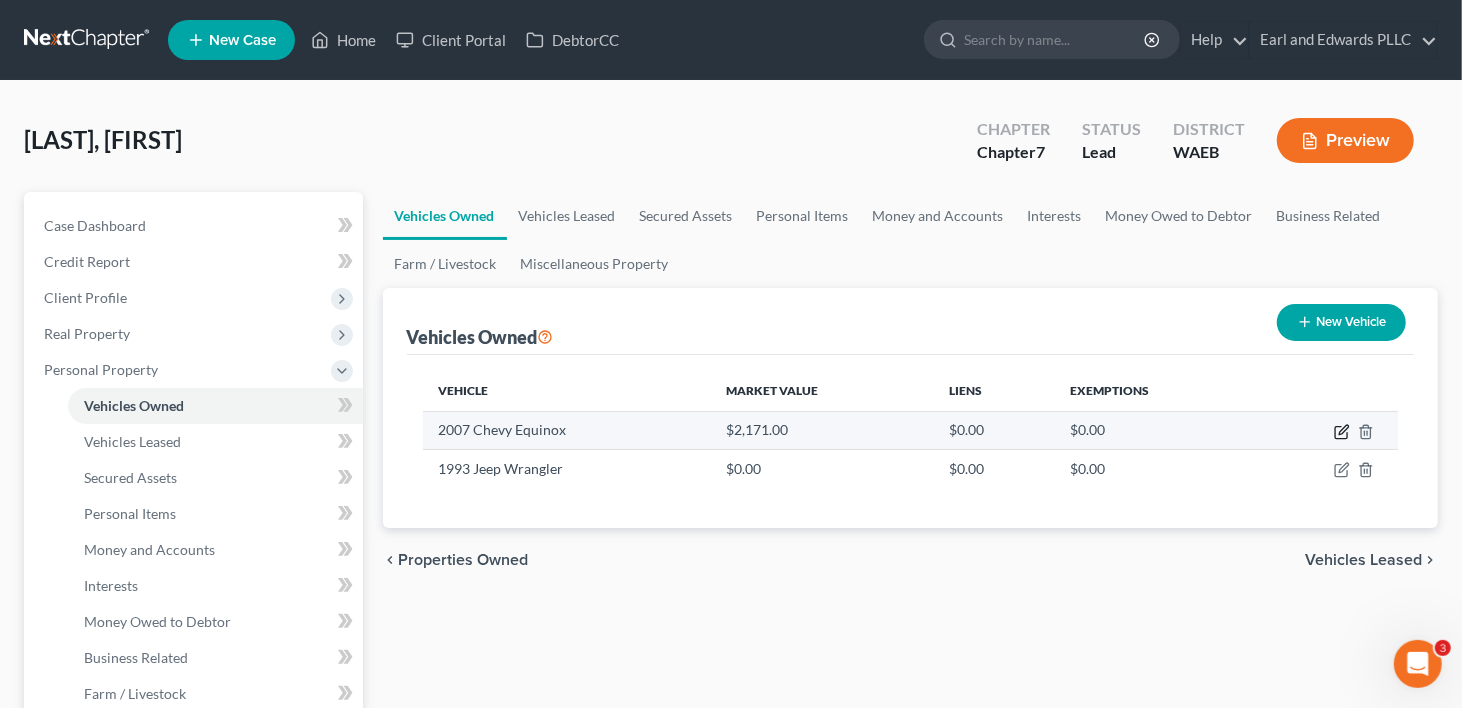 click 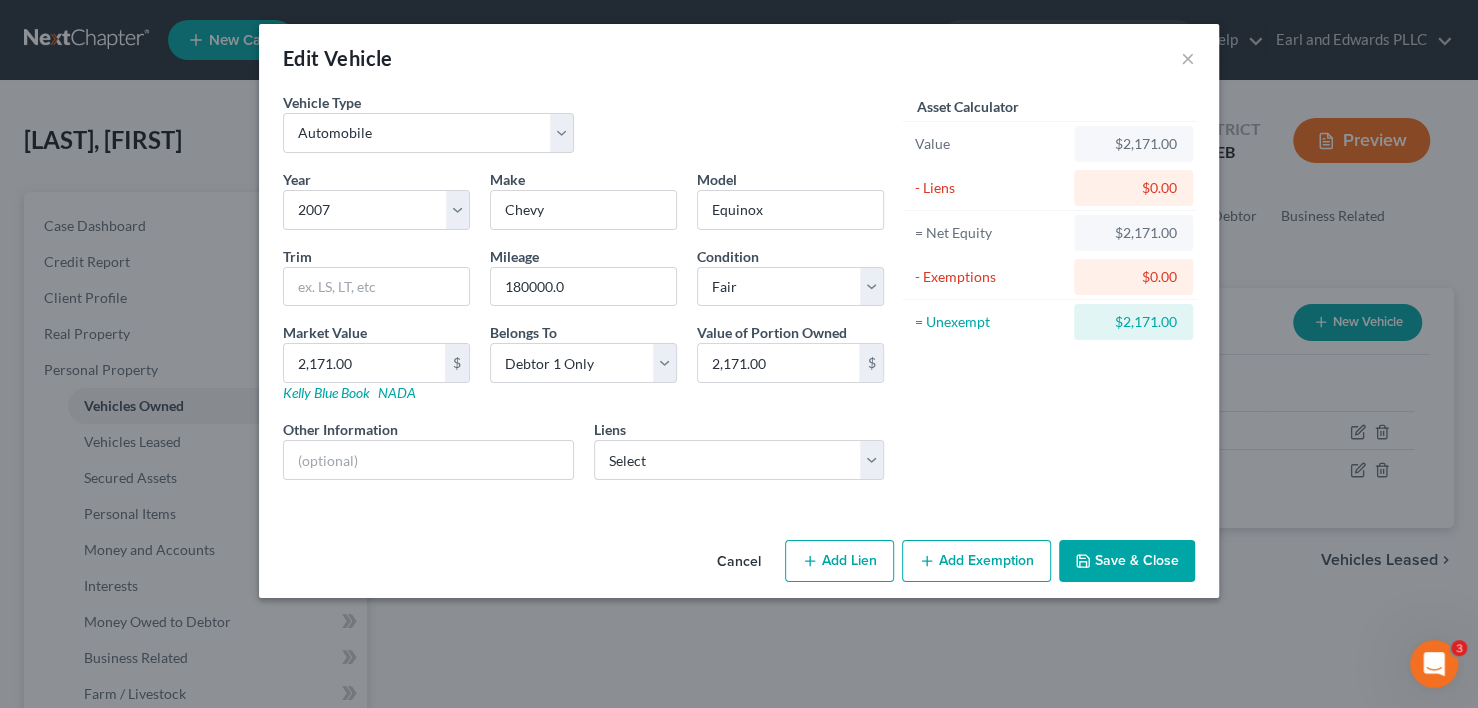 click on "Add Exemption" at bounding box center [976, 561] 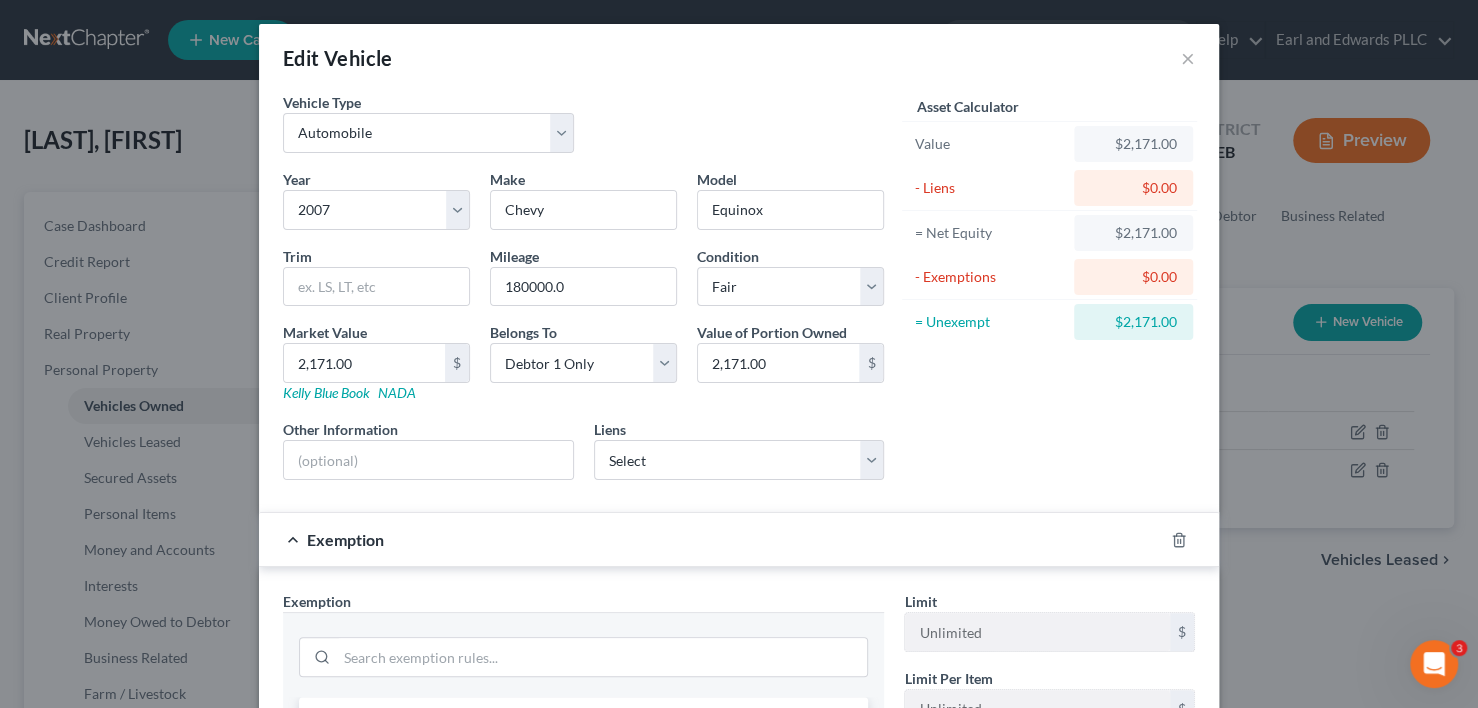 scroll, scrollTop: 448, scrollLeft: 0, axis: vertical 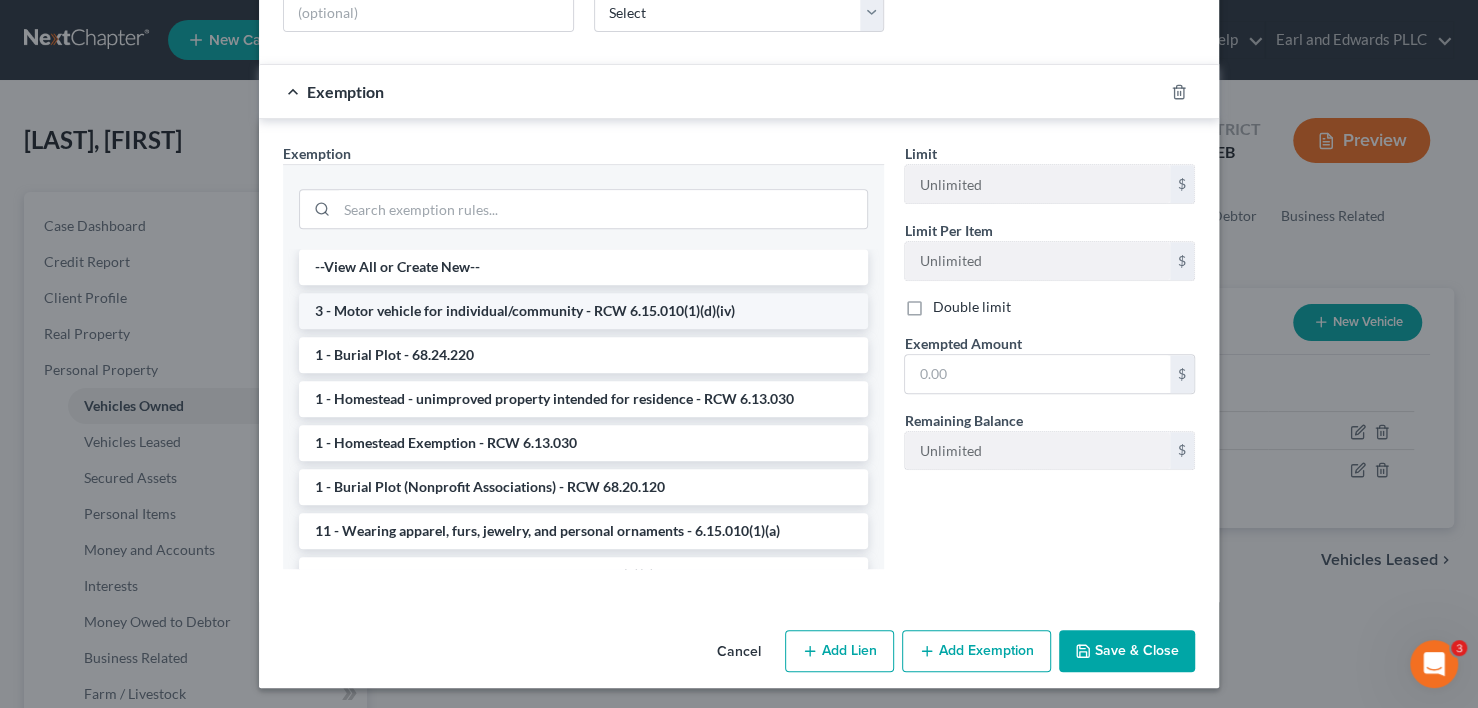 click on "3 - Motor vehicle for individual/community - RCW 6.15.010(1)(d)(iv)" at bounding box center [583, 311] 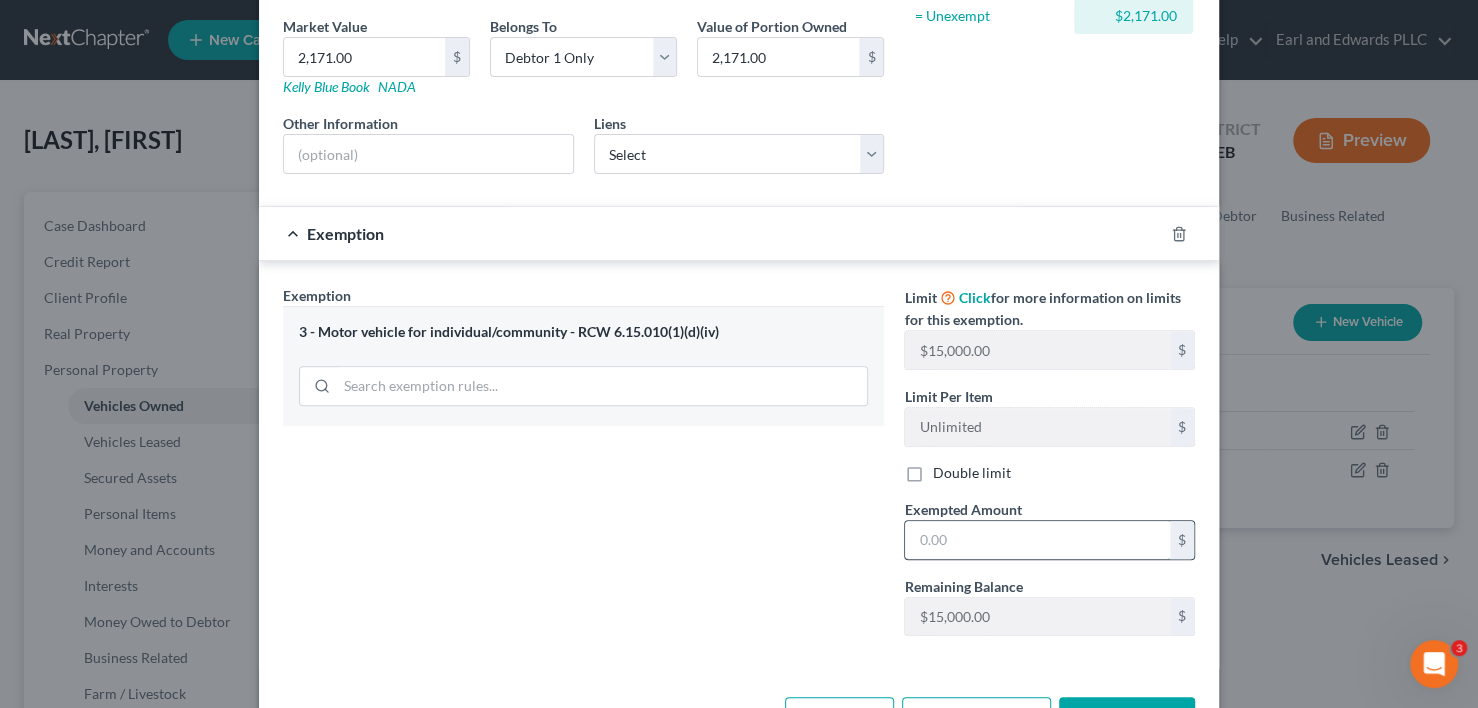scroll, scrollTop: 272, scrollLeft: 0, axis: vertical 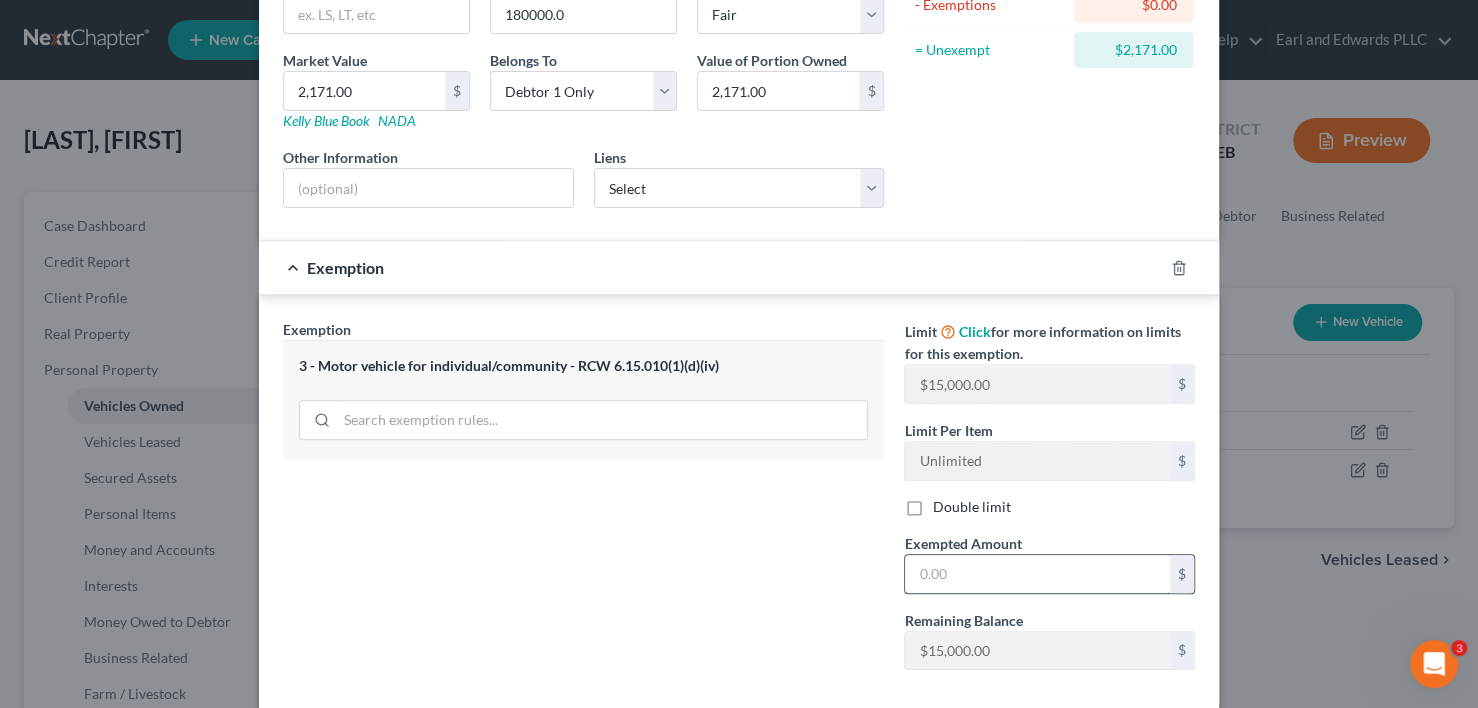 click at bounding box center [1037, 574] 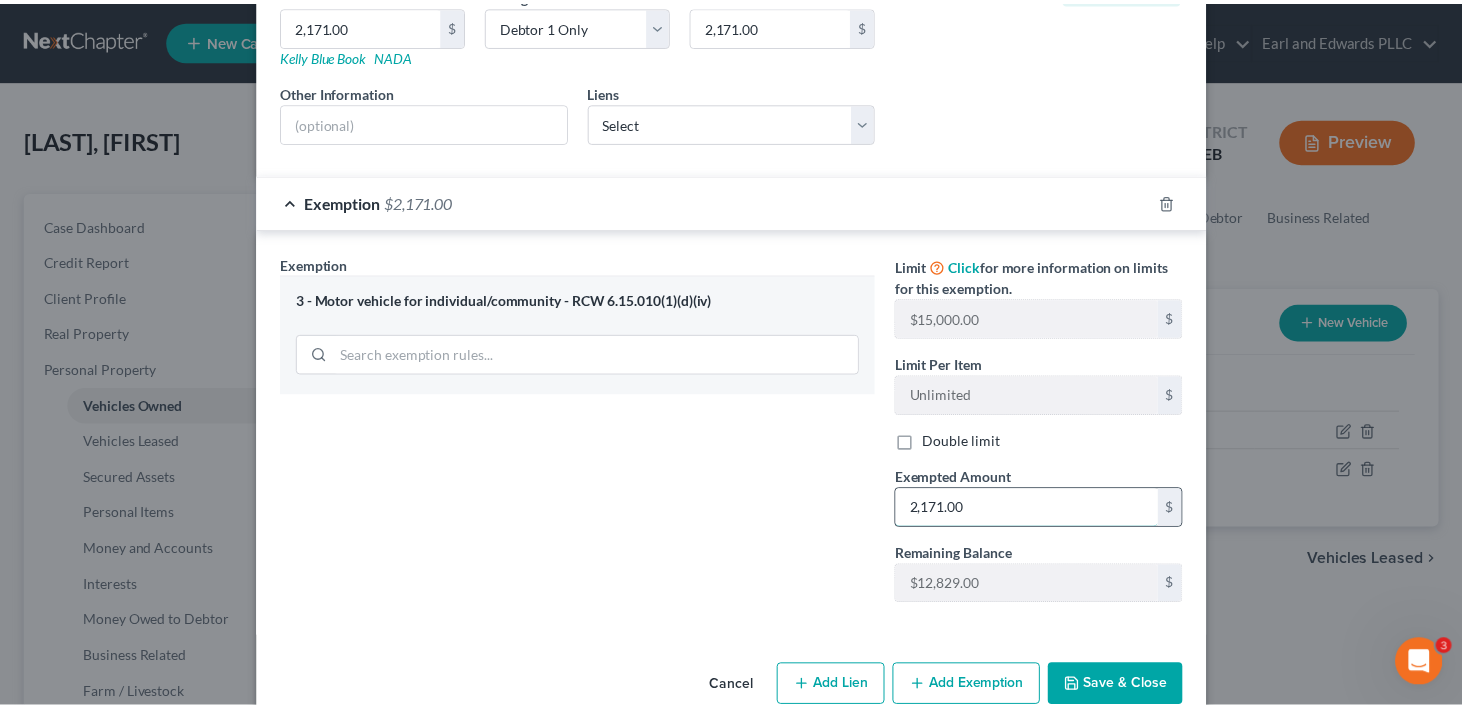 scroll, scrollTop: 372, scrollLeft: 0, axis: vertical 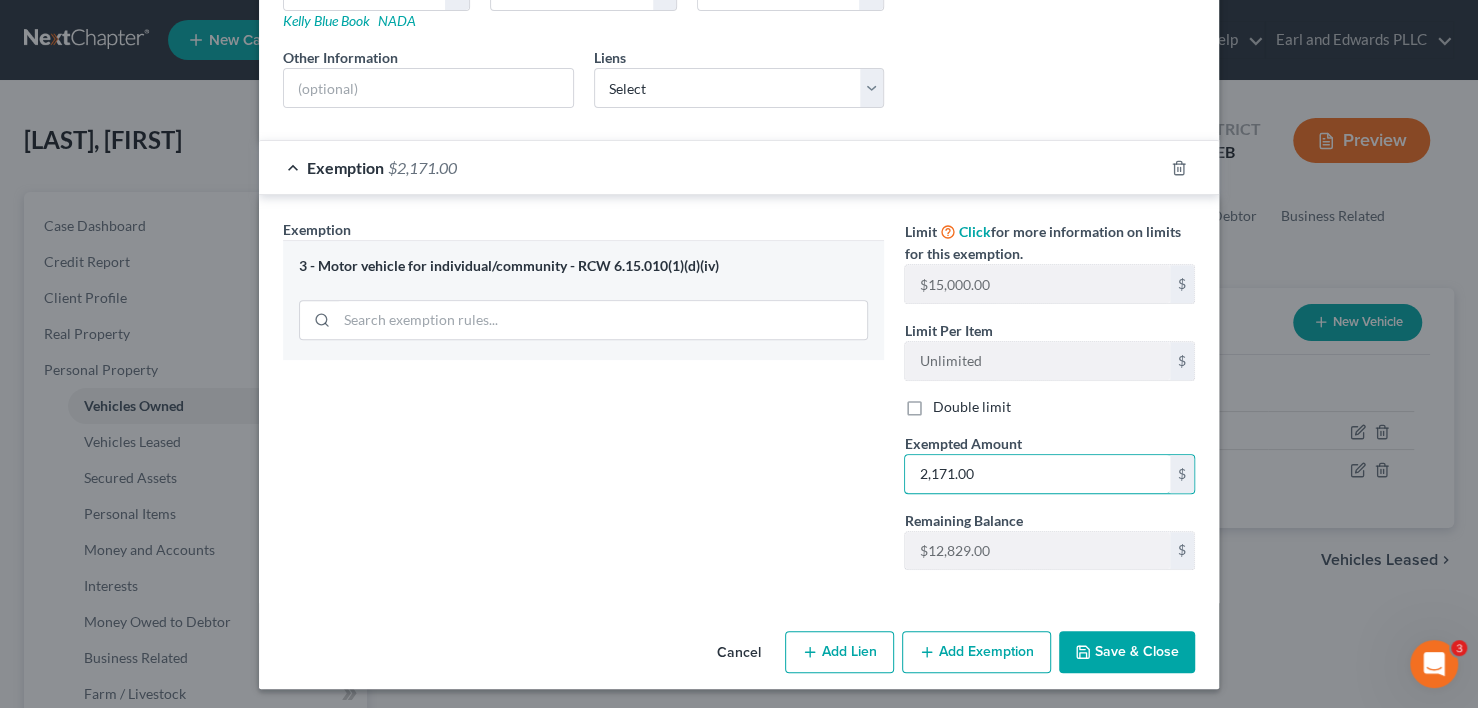 type on "2,171.00" 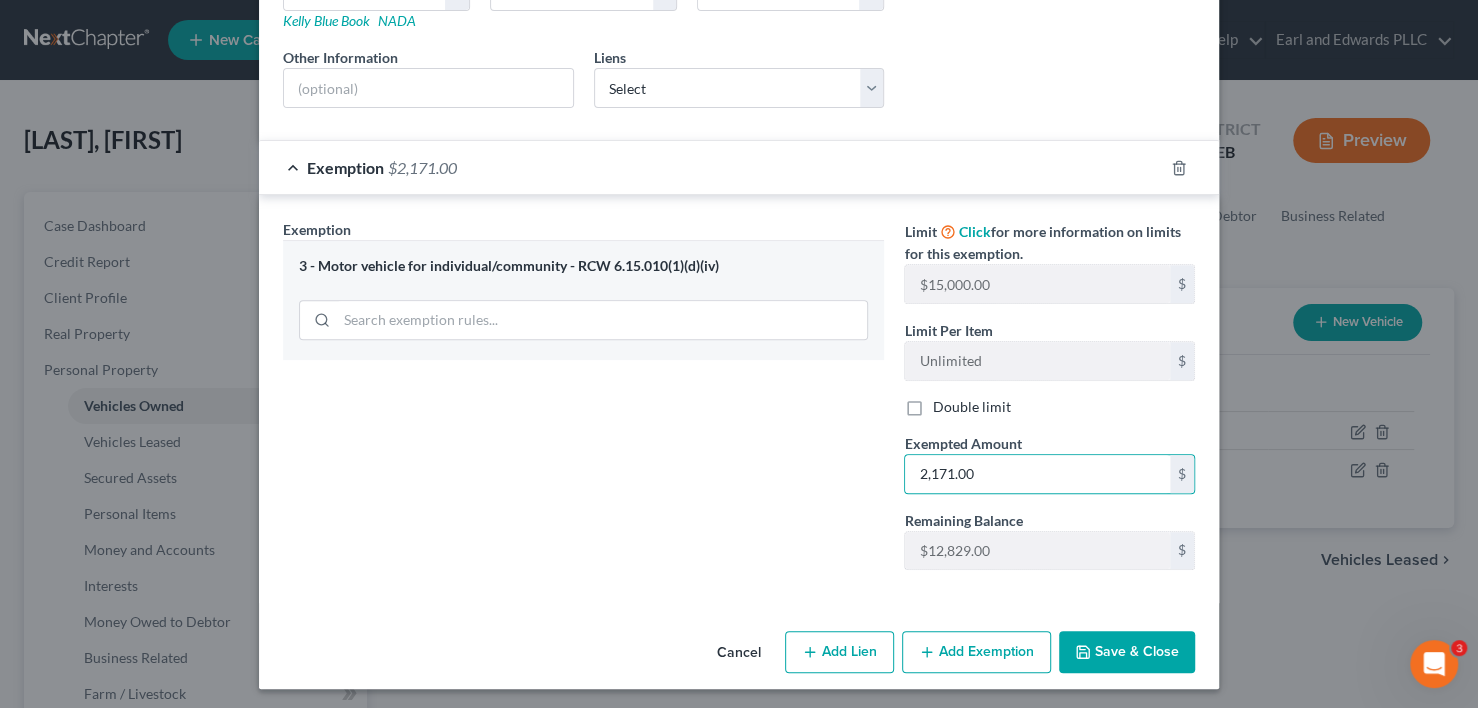click on "Save & Close" at bounding box center [1127, 652] 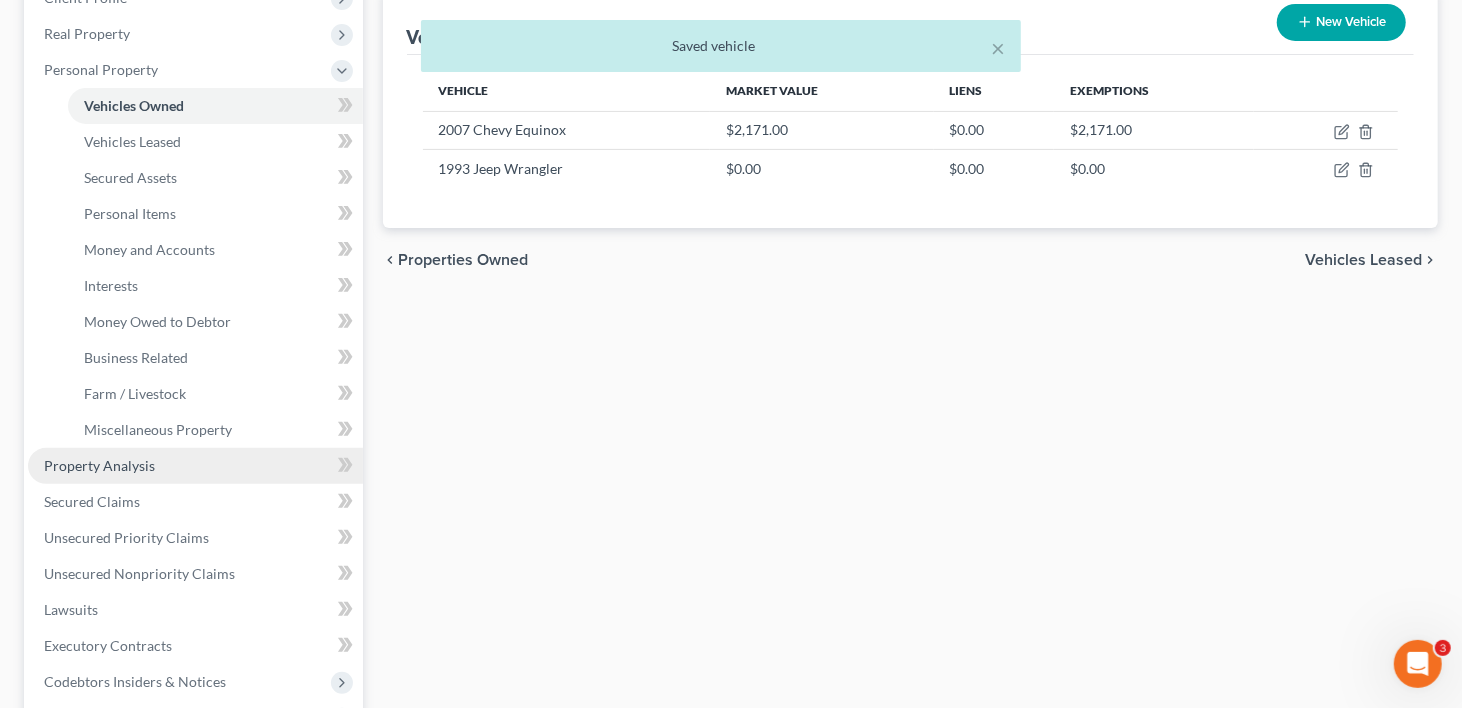 click on "Property Analysis" at bounding box center [99, 465] 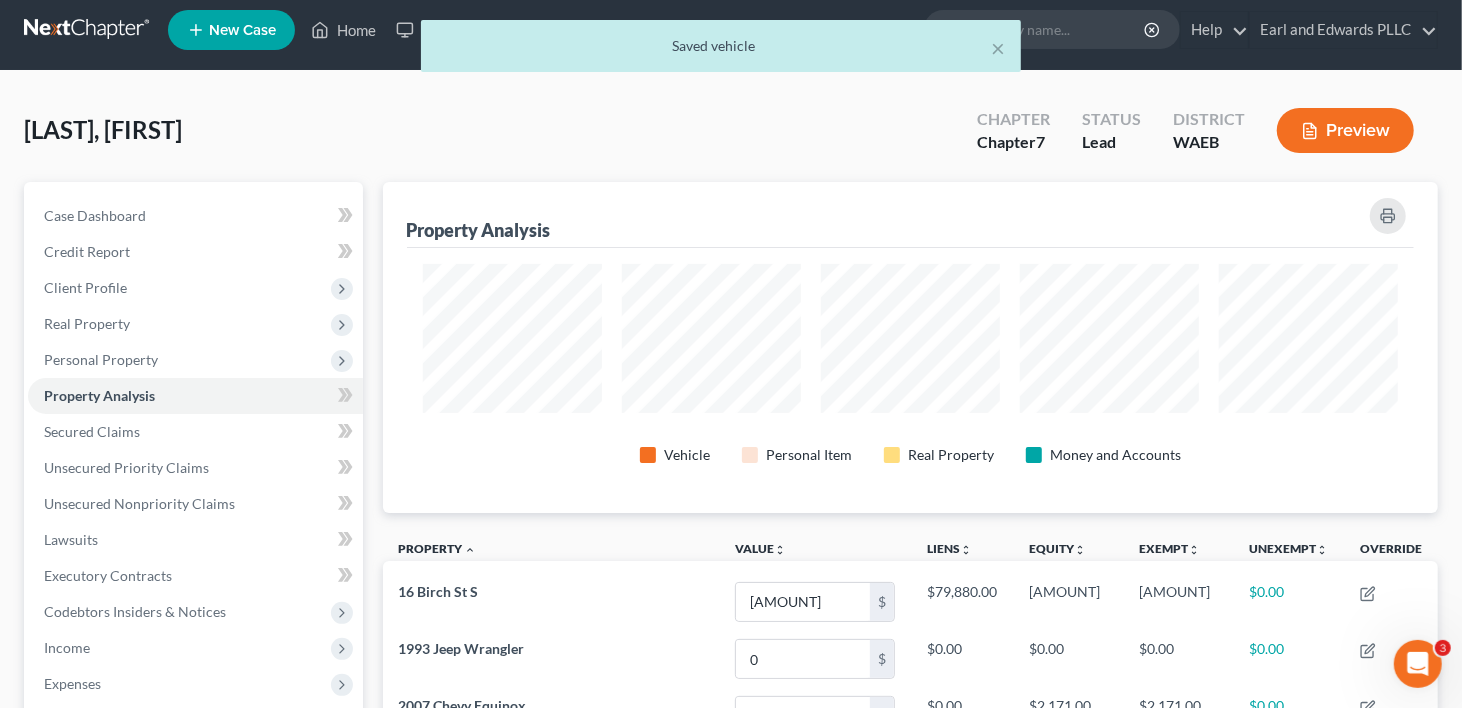 scroll, scrollTop: 0, scrollLeft: 0, axis: both 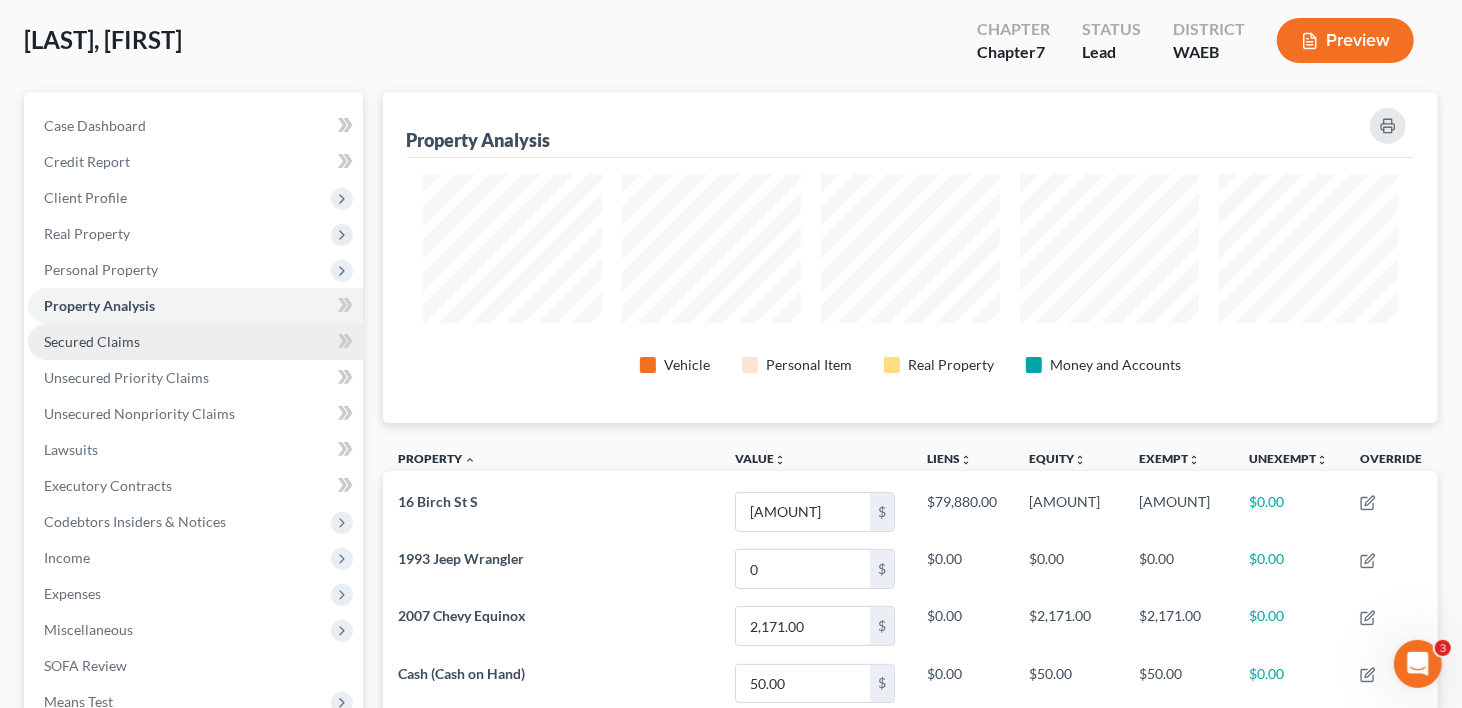click on "Secured Claims" at bounding box center (195, 342) 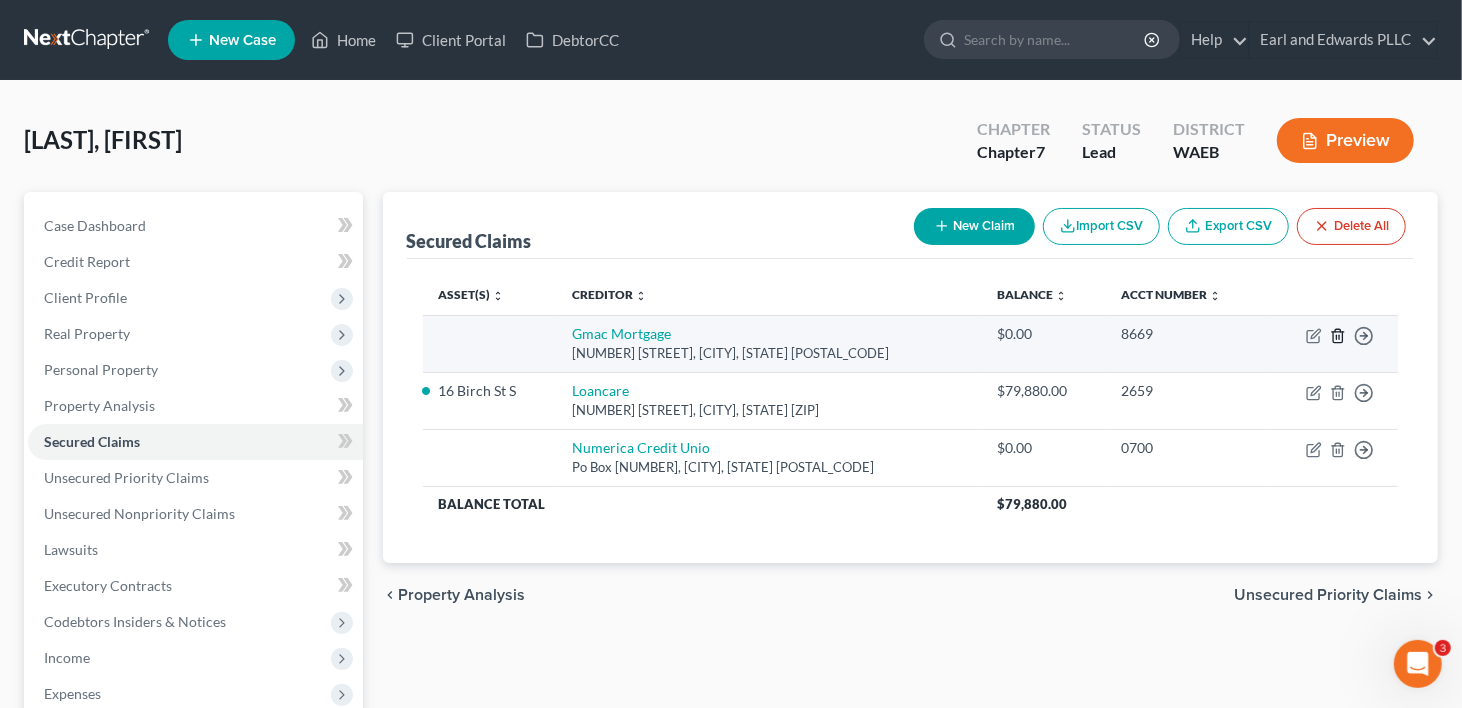 click 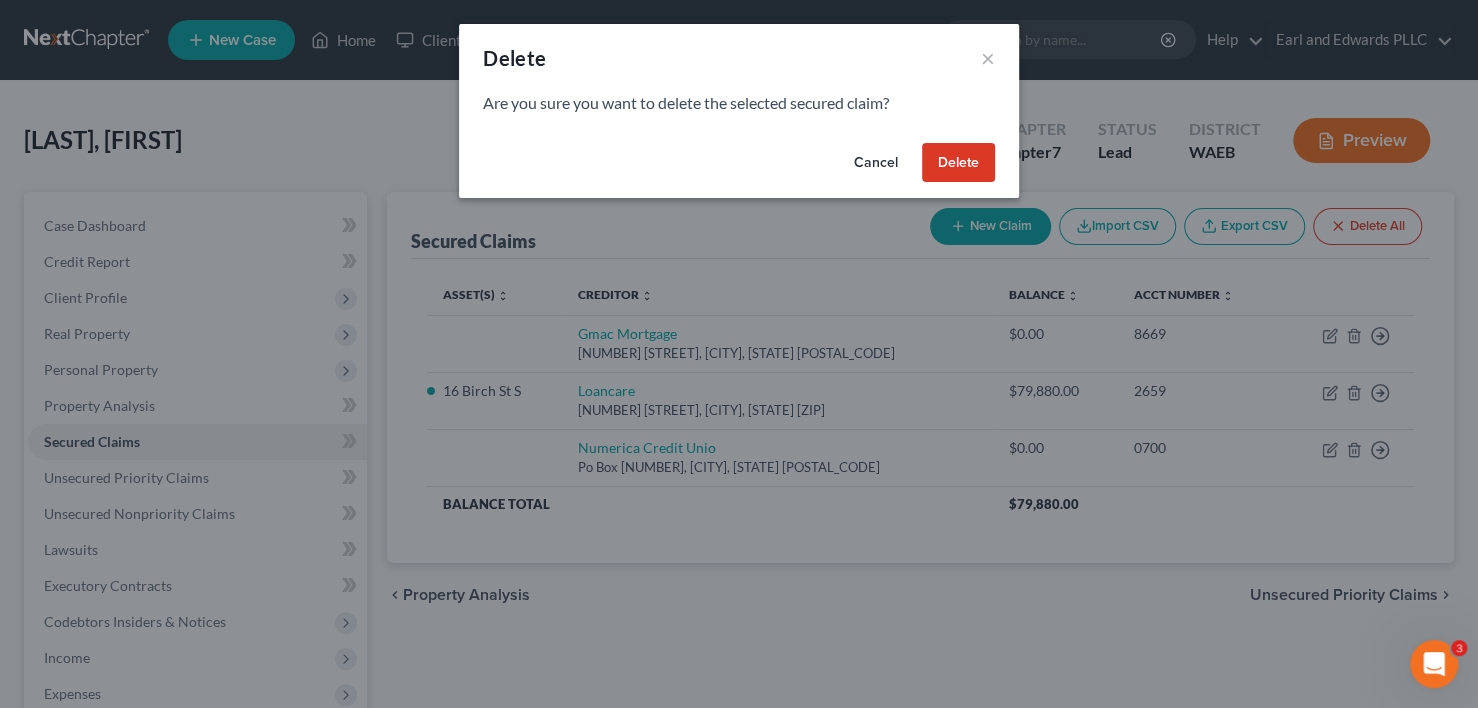 click on "Delete" at bounding box center (958, 163) 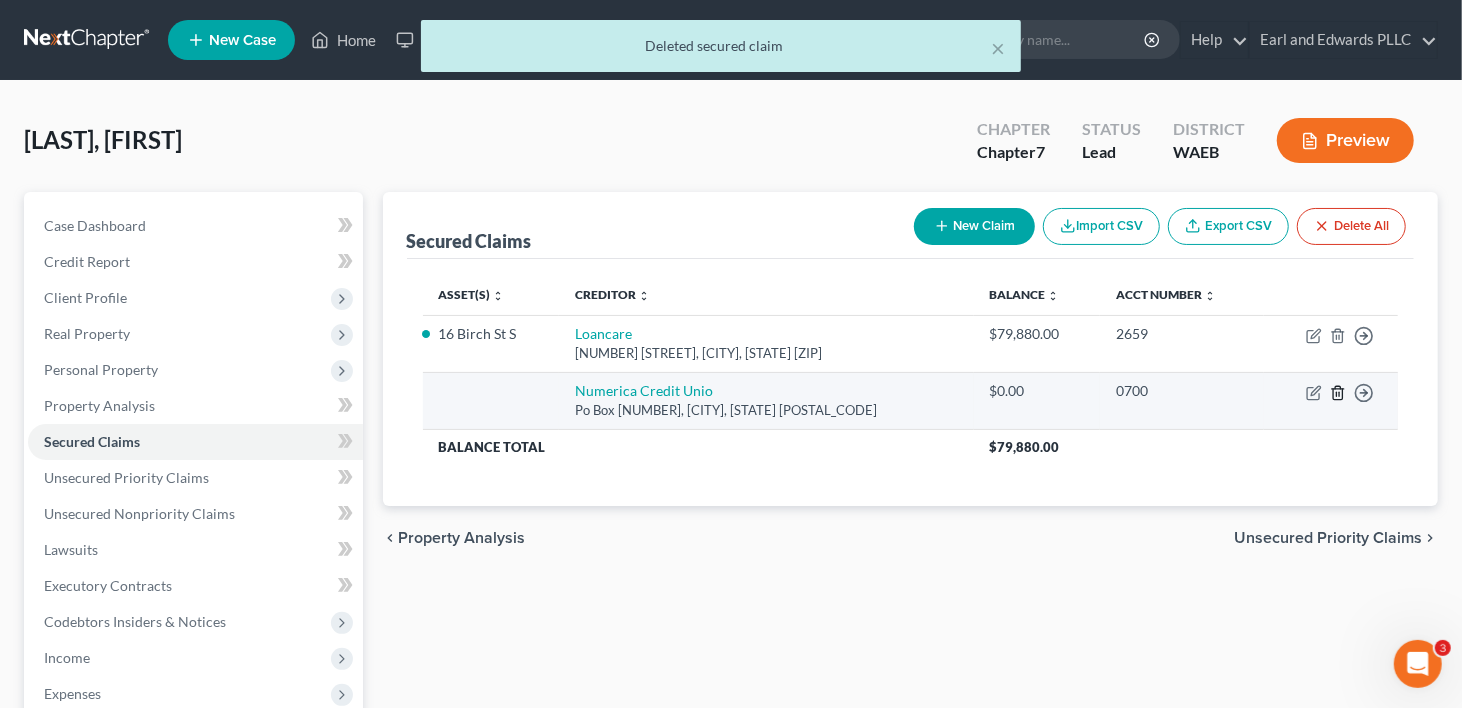 click 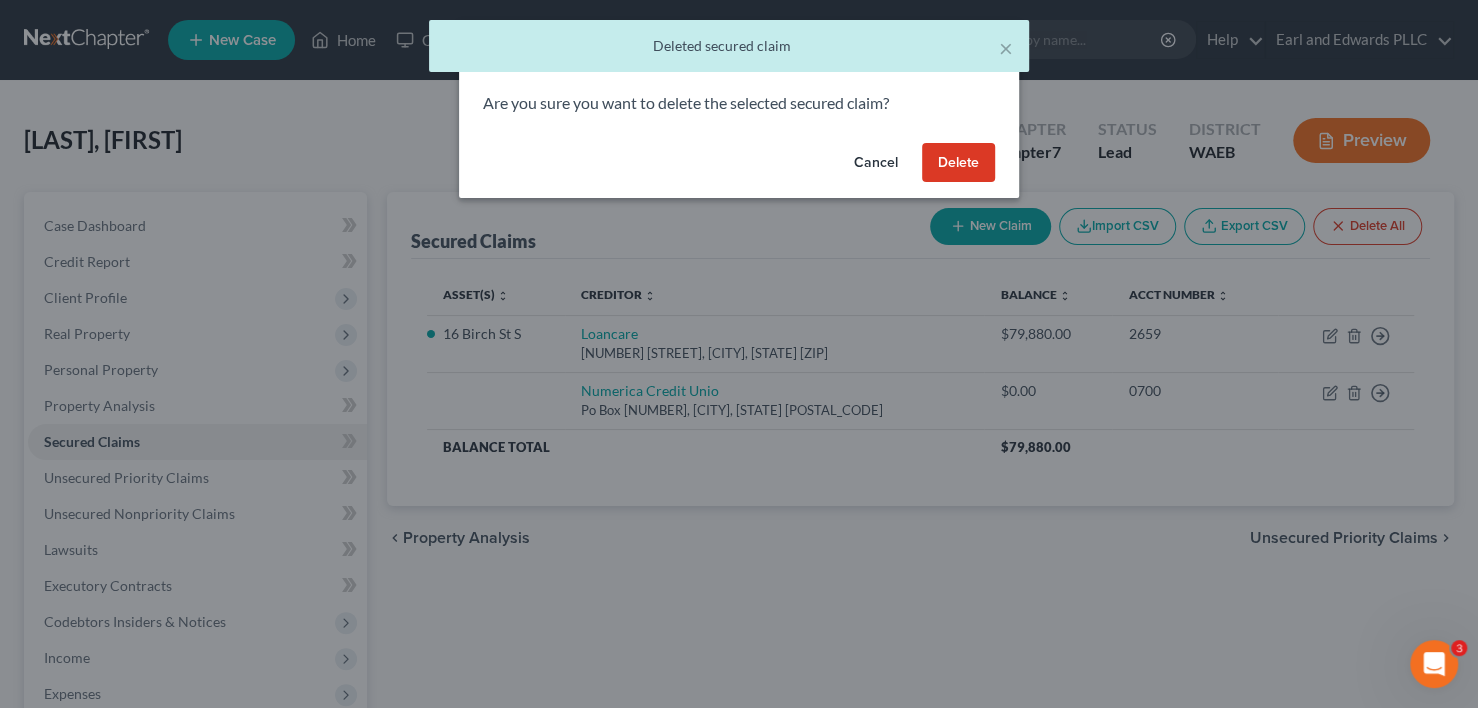 click on "Delete" at bounding box center [958, 163] 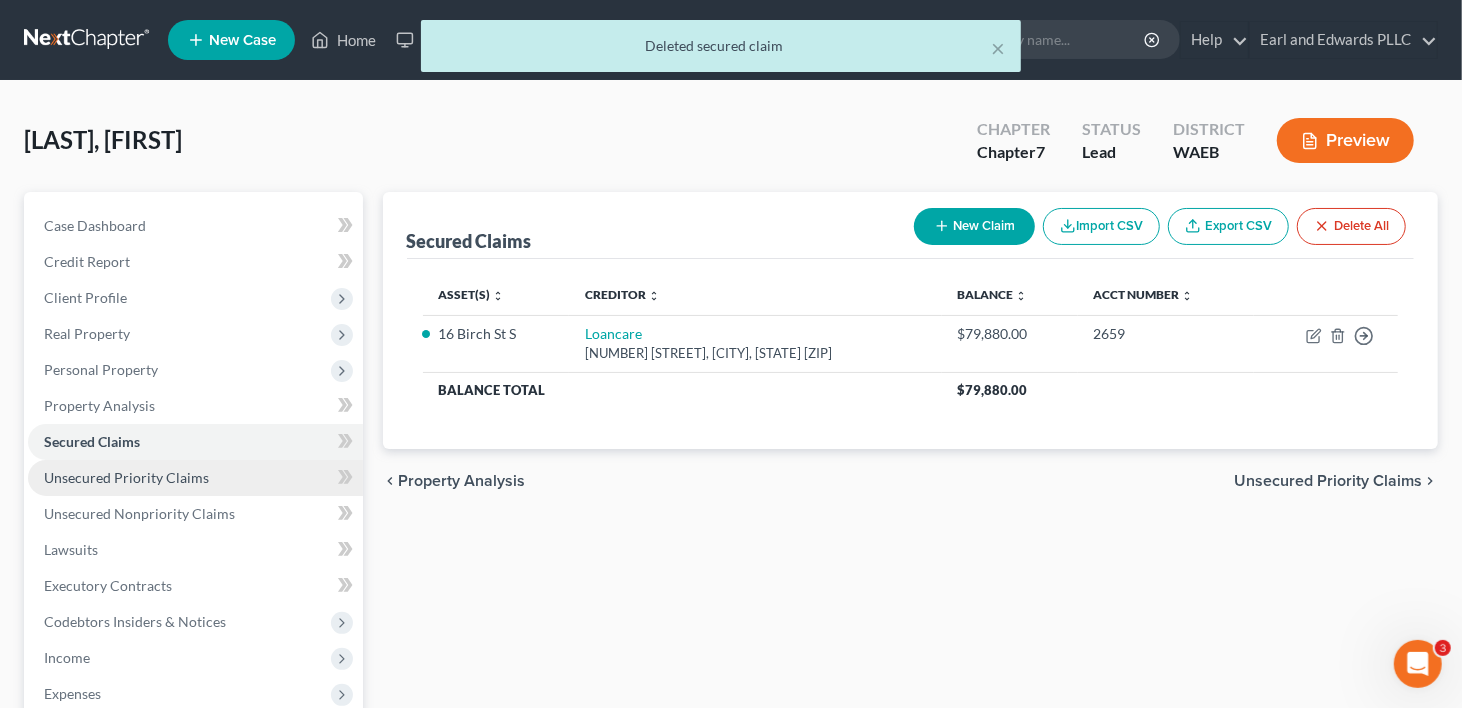 click on "Unsecured Priority Claims" at bounding box center (126, 477) 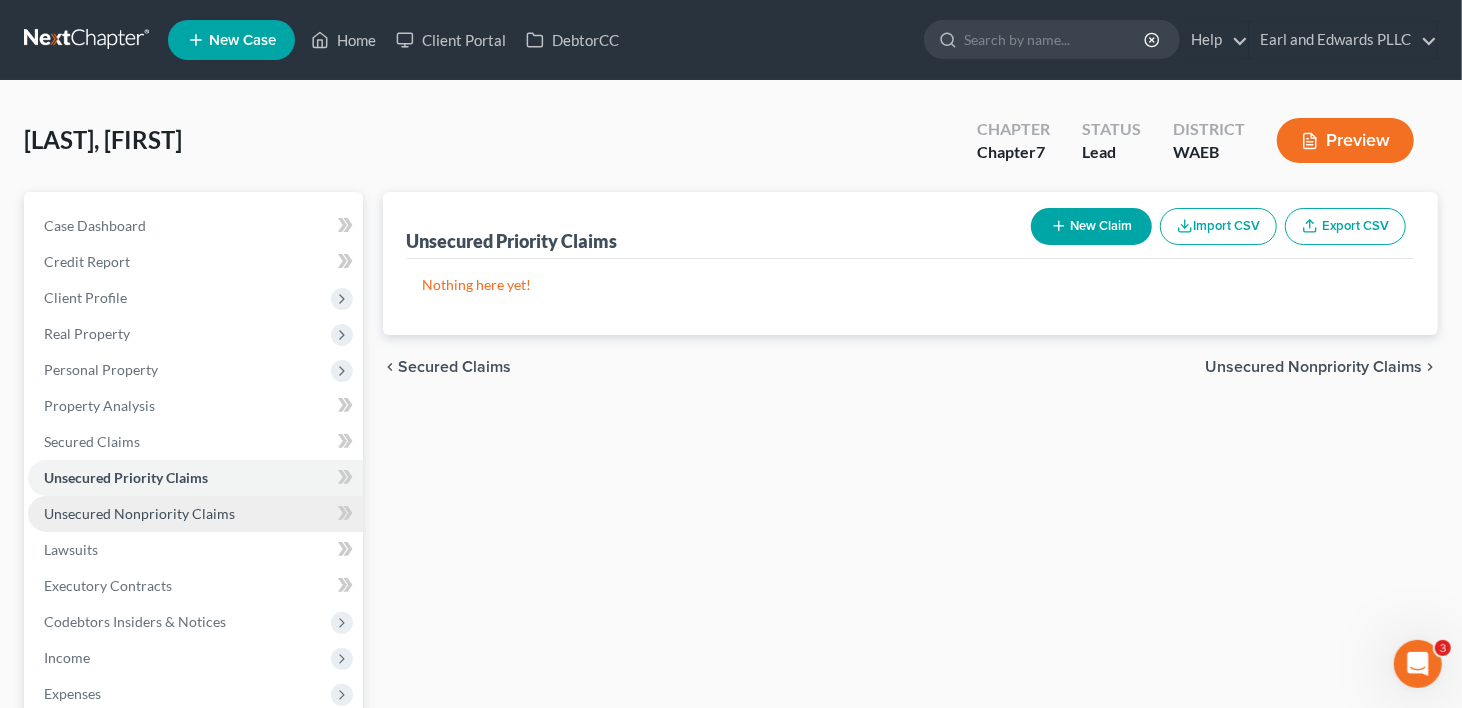 click on "Unsecured Nonpriority Claims" at bounding box center [195, 514] 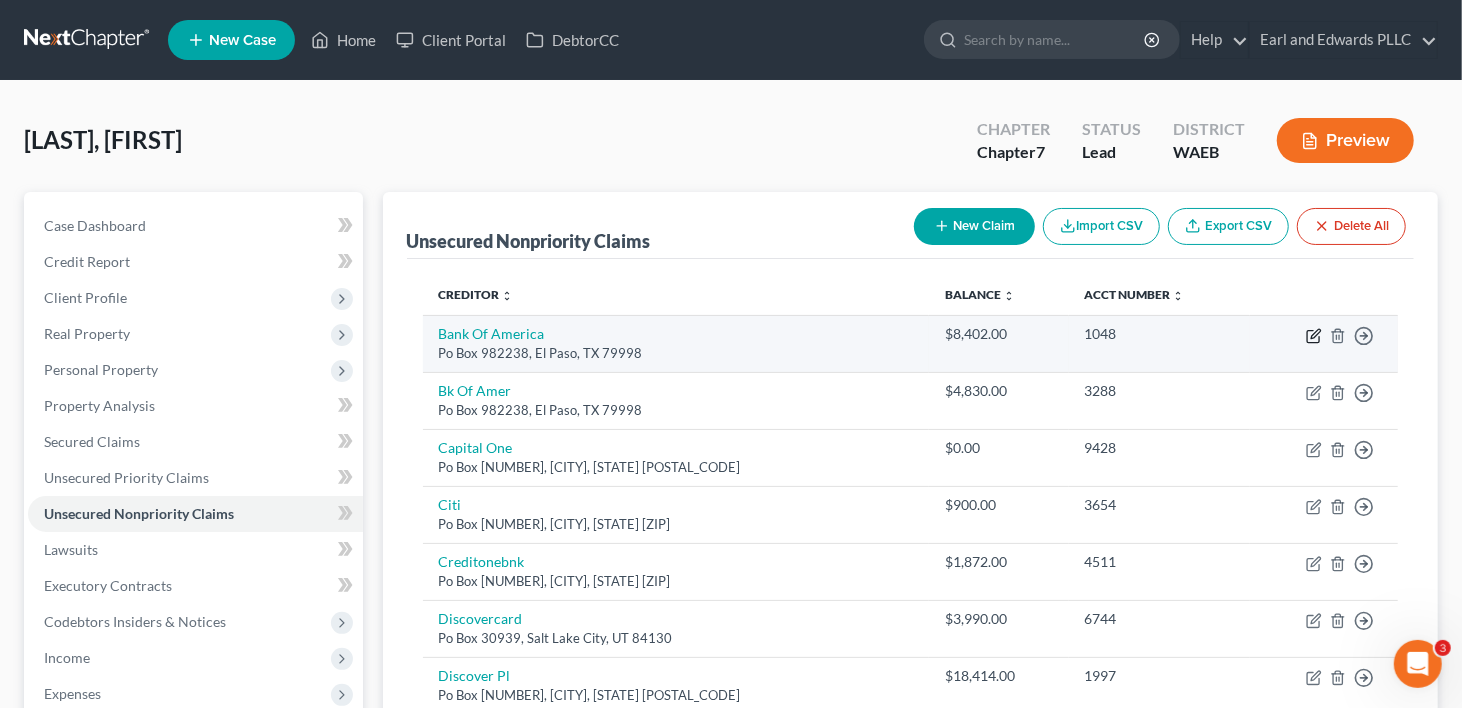 click 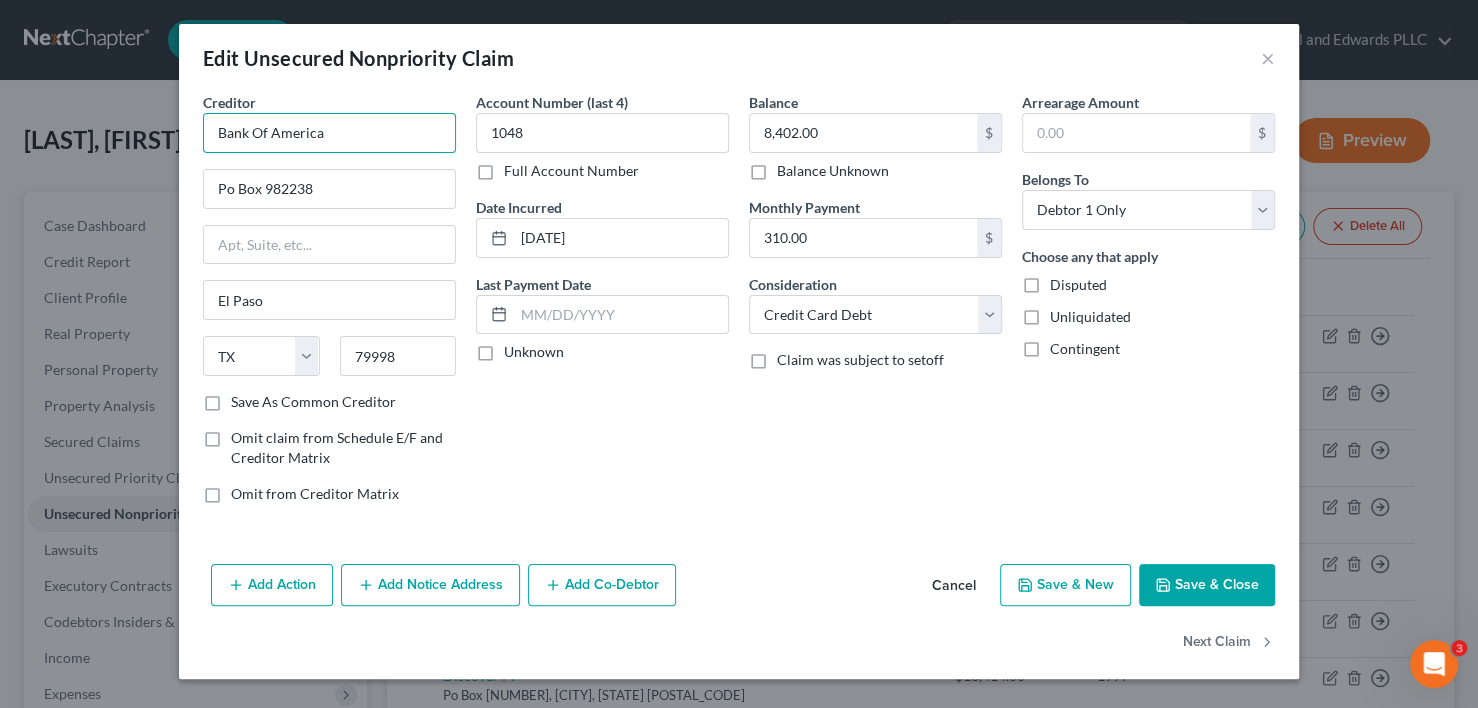 click on "Bank Of America" at bounding box center (329, 133) 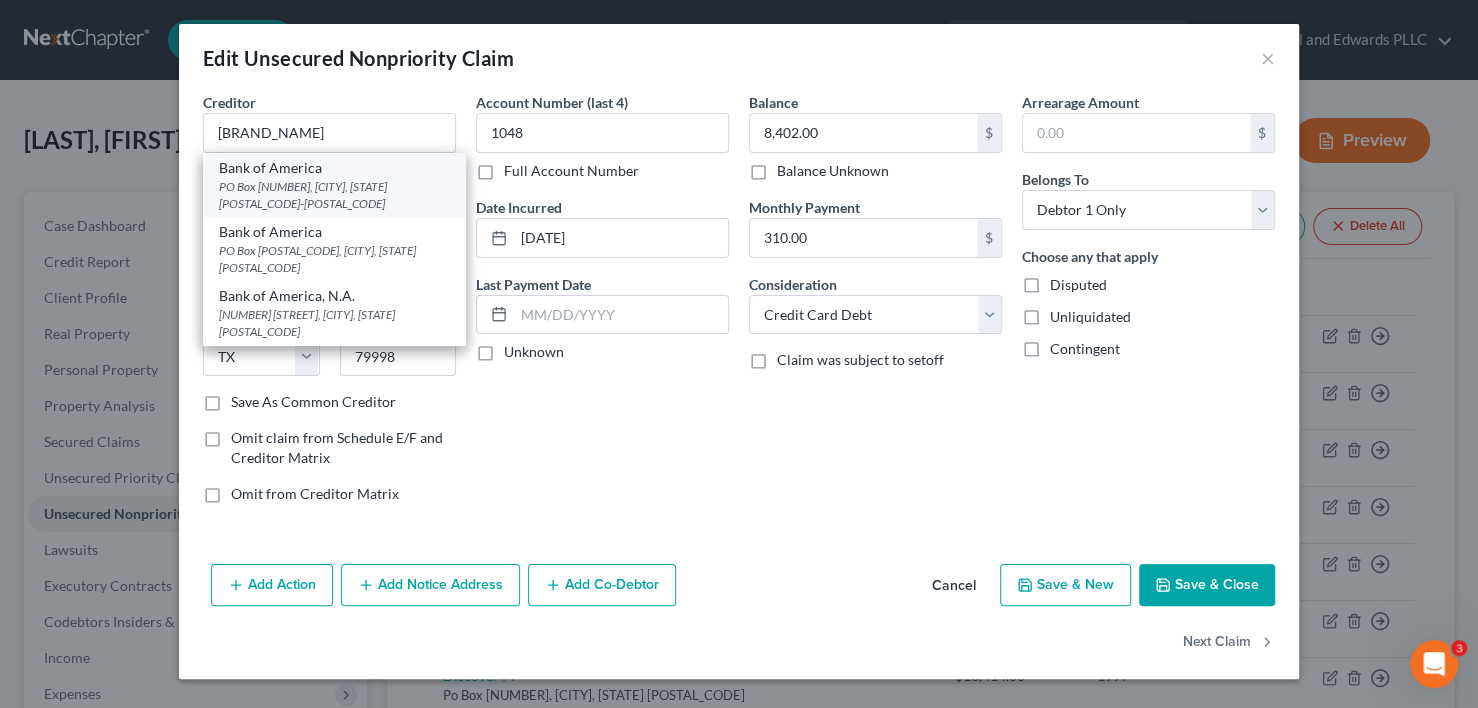 click on "Bank of America" at bounding box center (334, 168) 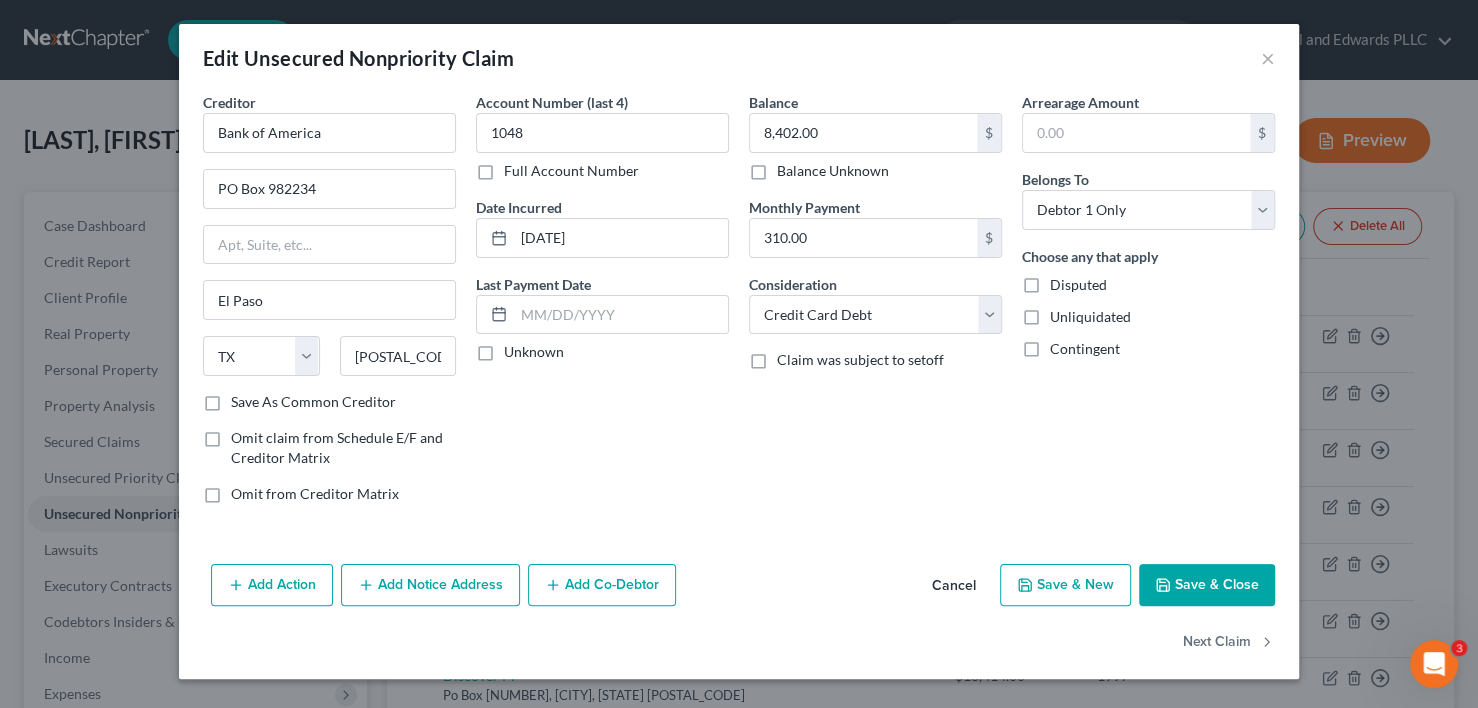 click on "Save & Close" at bounding box center [1207, 585] 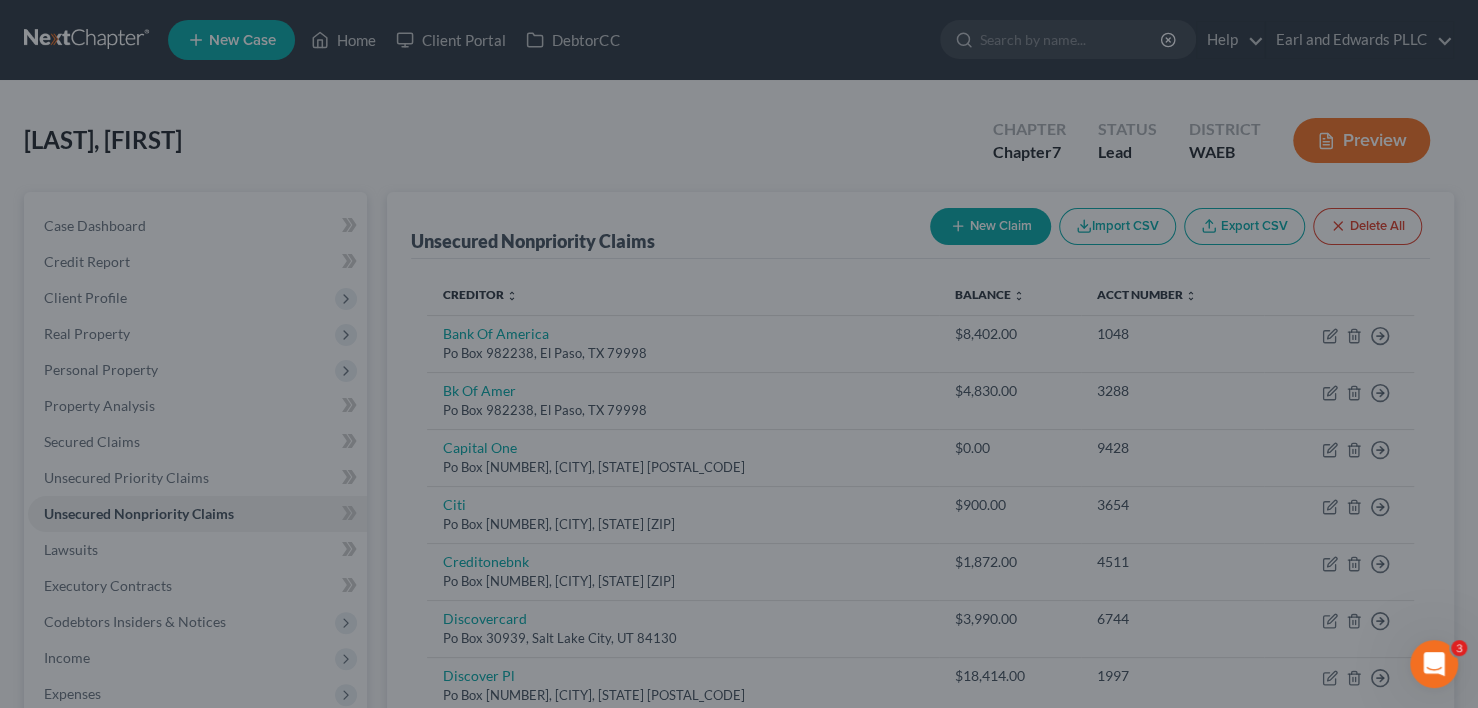 type on "0" 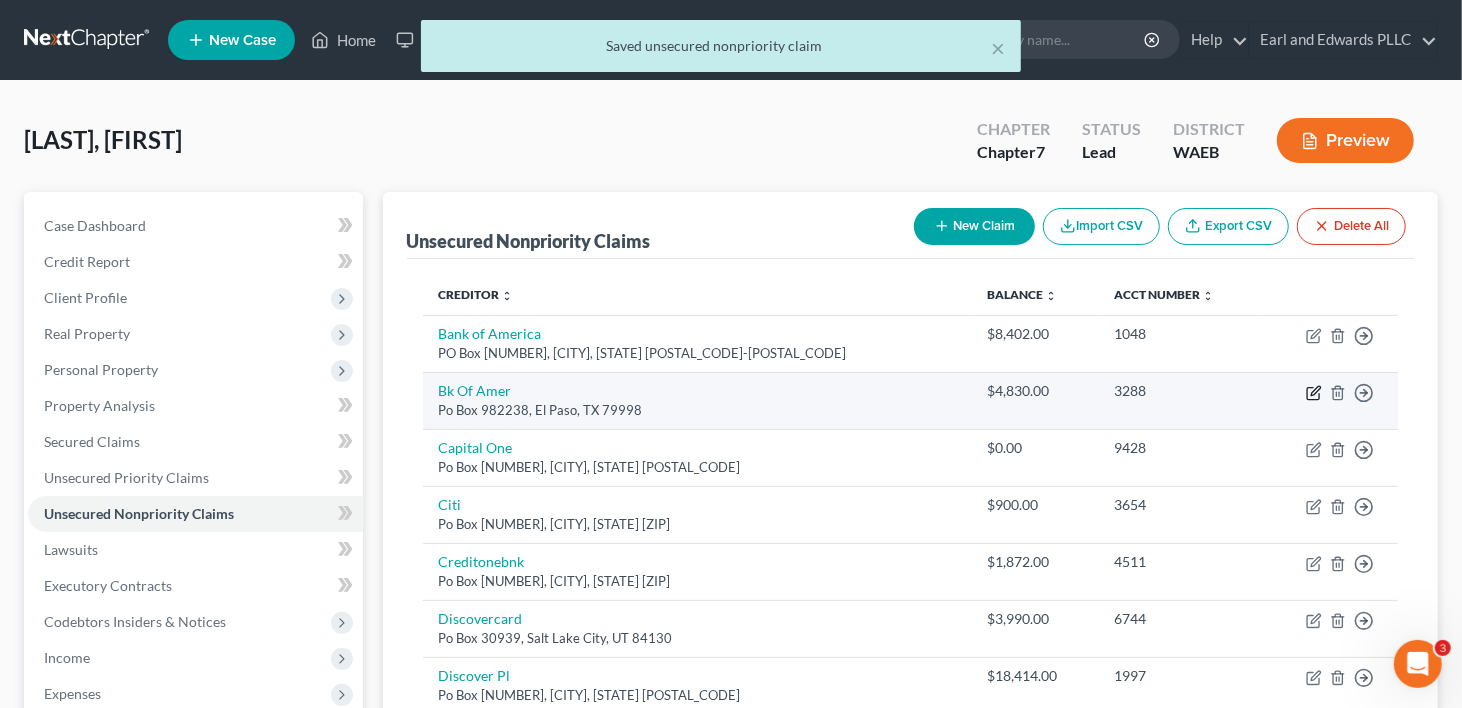 click 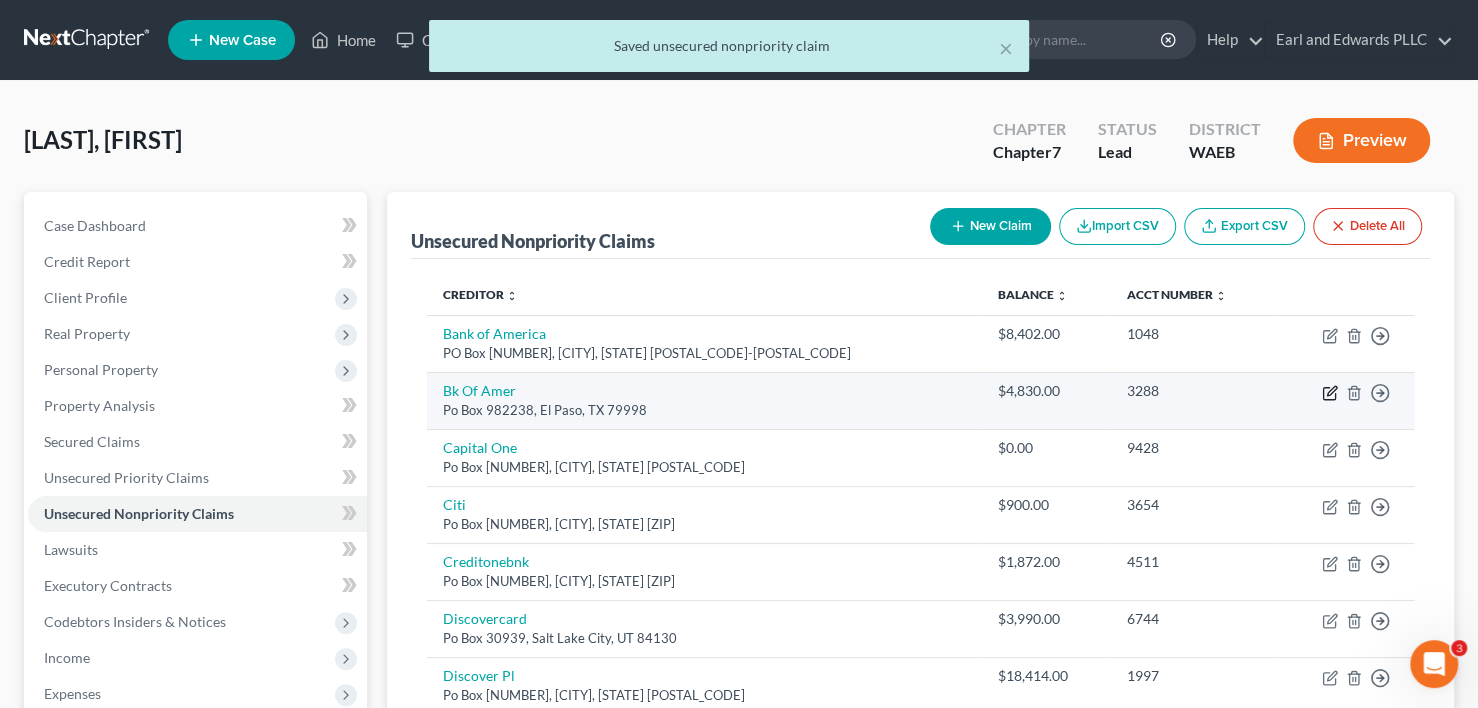 select on "45" 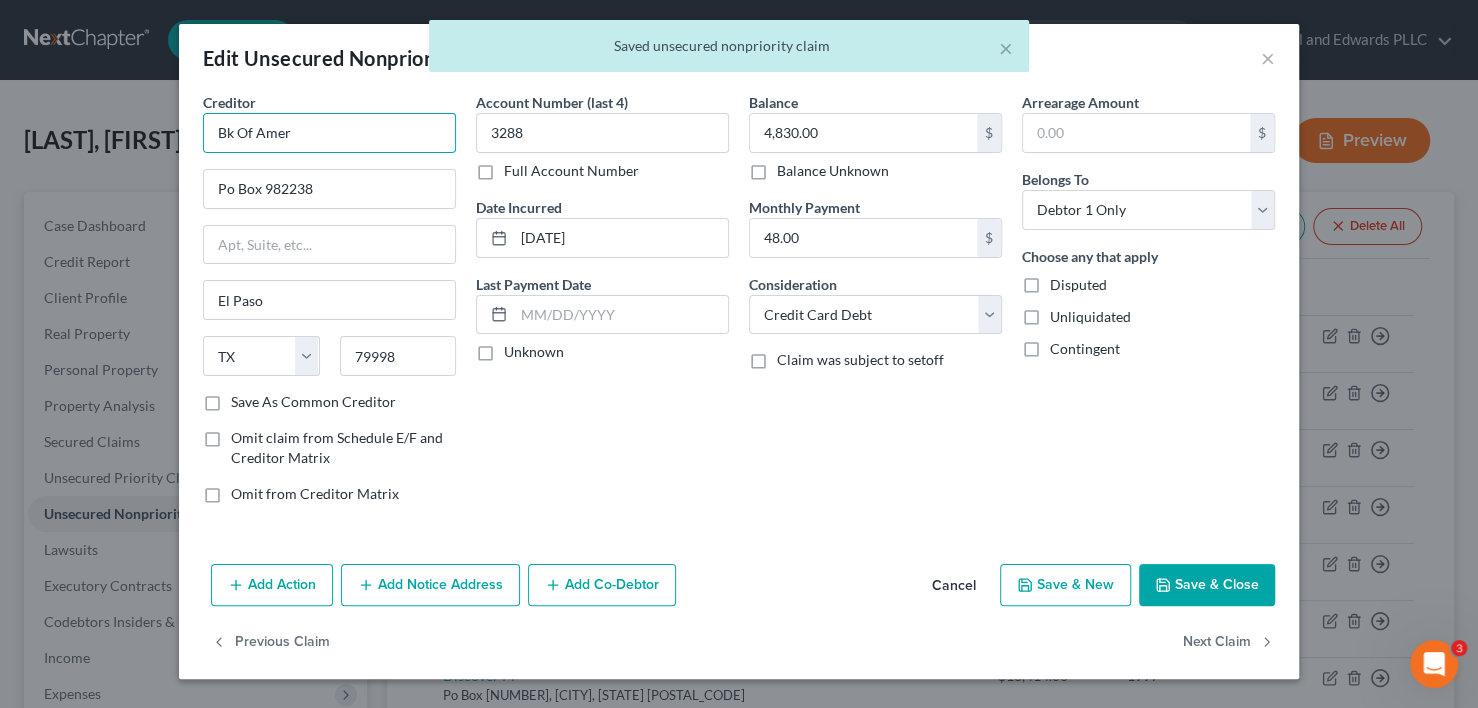 click on "Bk Of Amer" at bounding box center [329, 133] 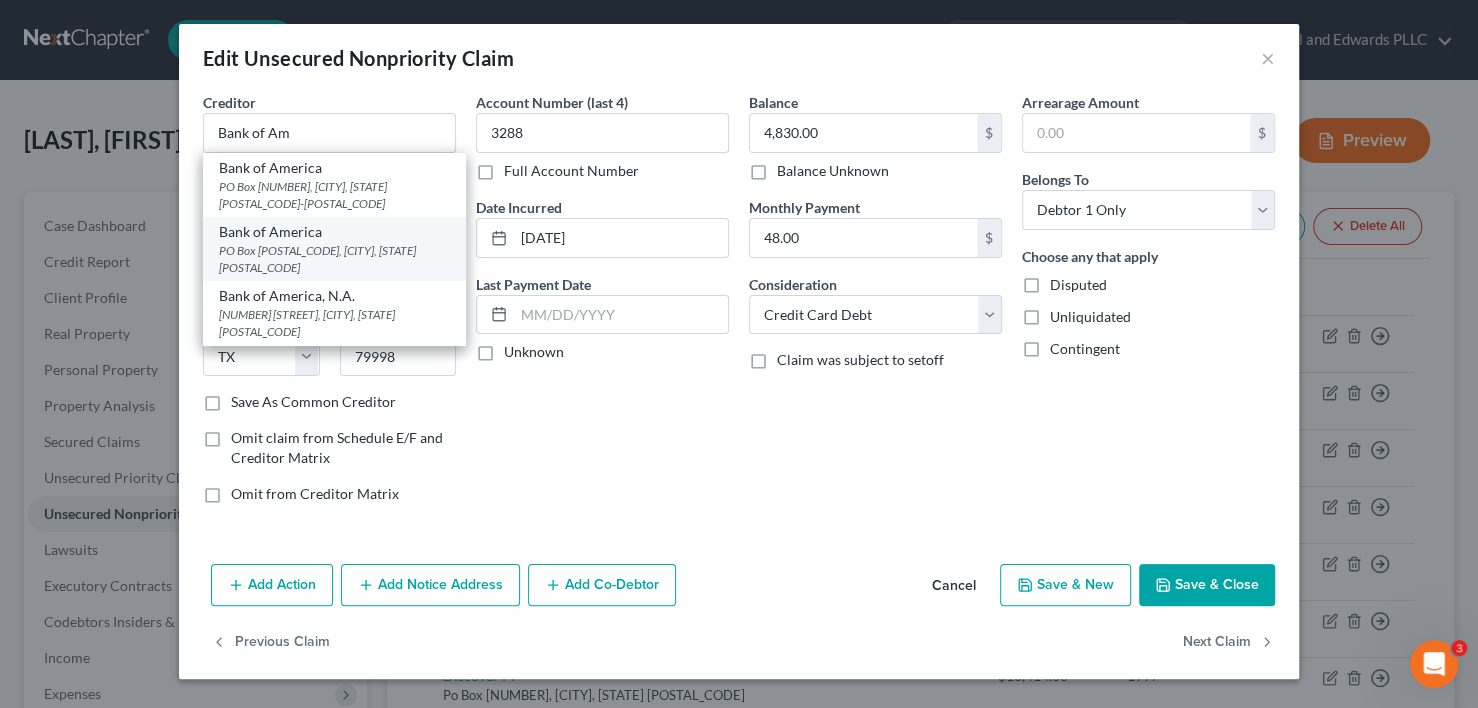 click on "PO Box [POSTAL_CODE], [CITY], [STATE] [POSTAL_CODE]" at bounding box center [334, 259] 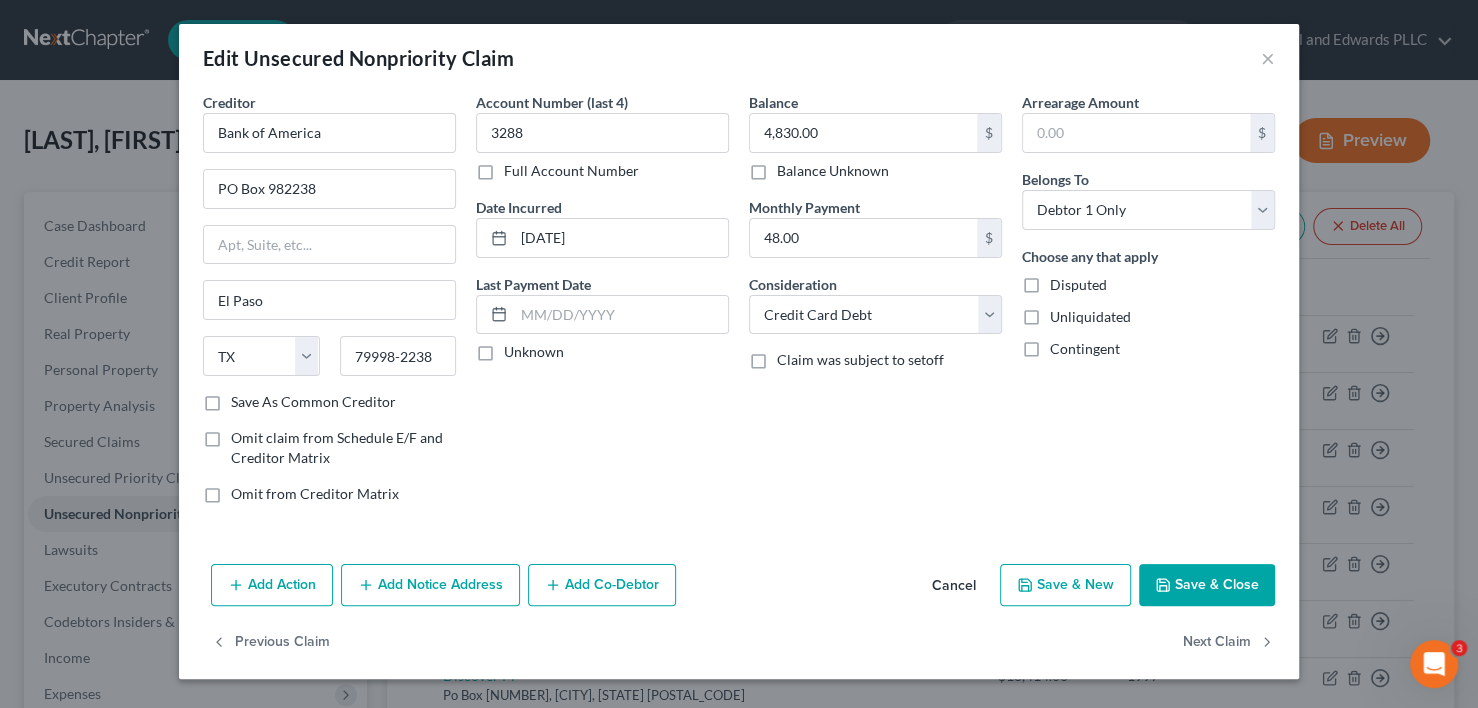 click on "Save & Close" at bounding box center [1207, 585] 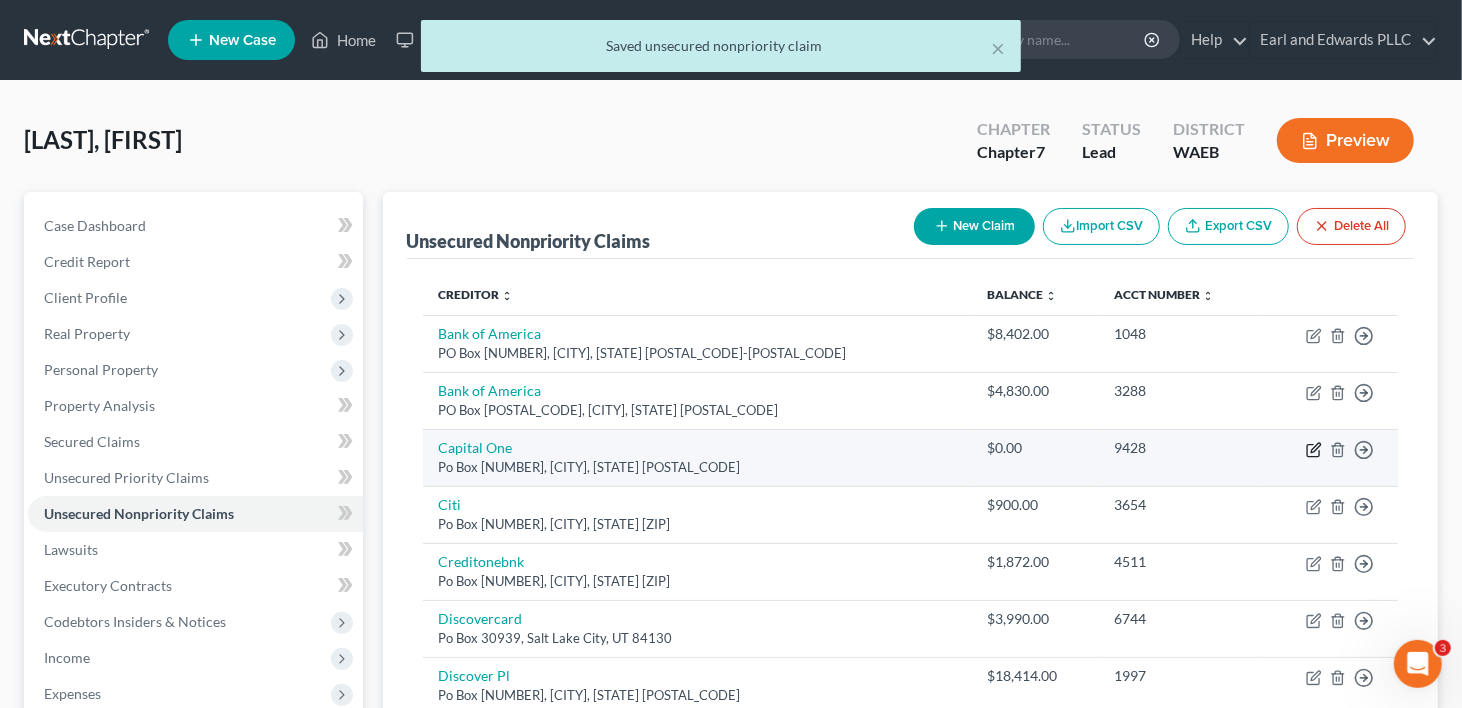 click 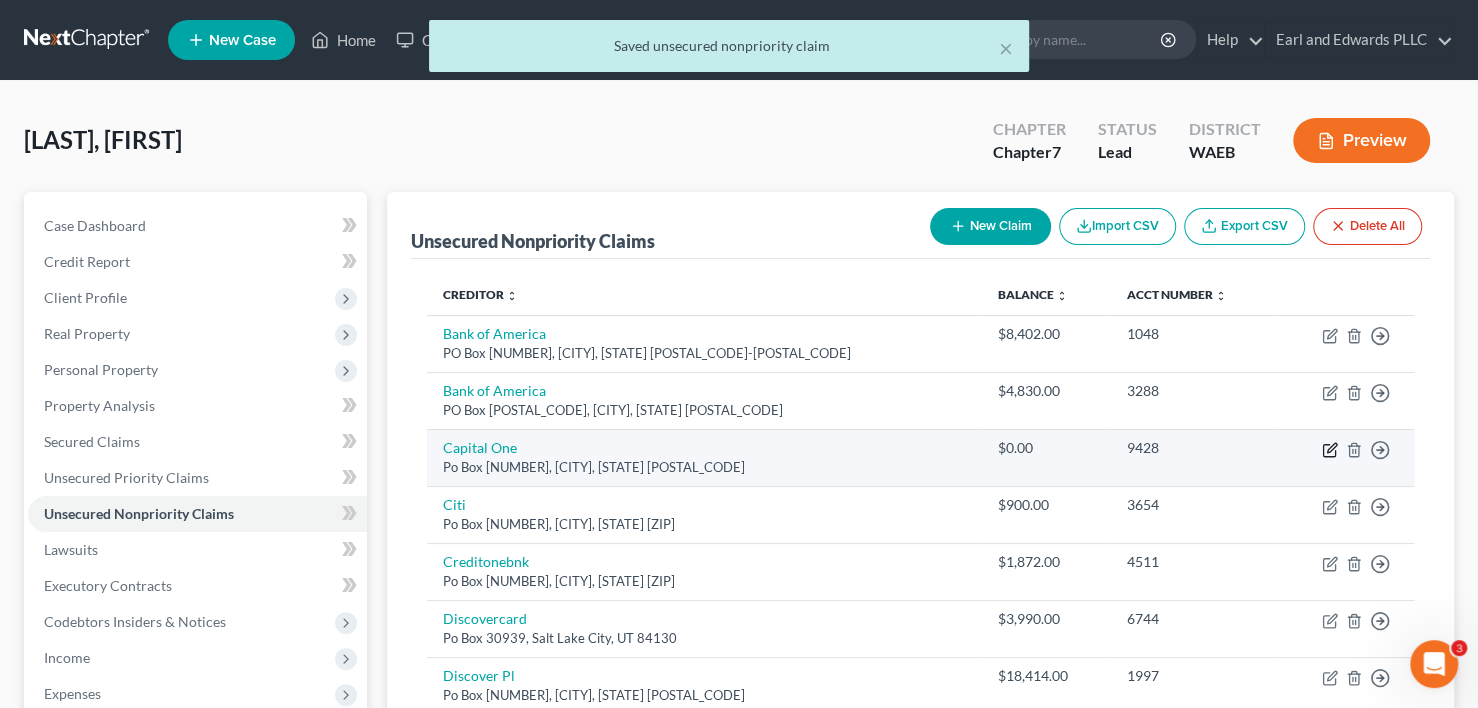select on "46" 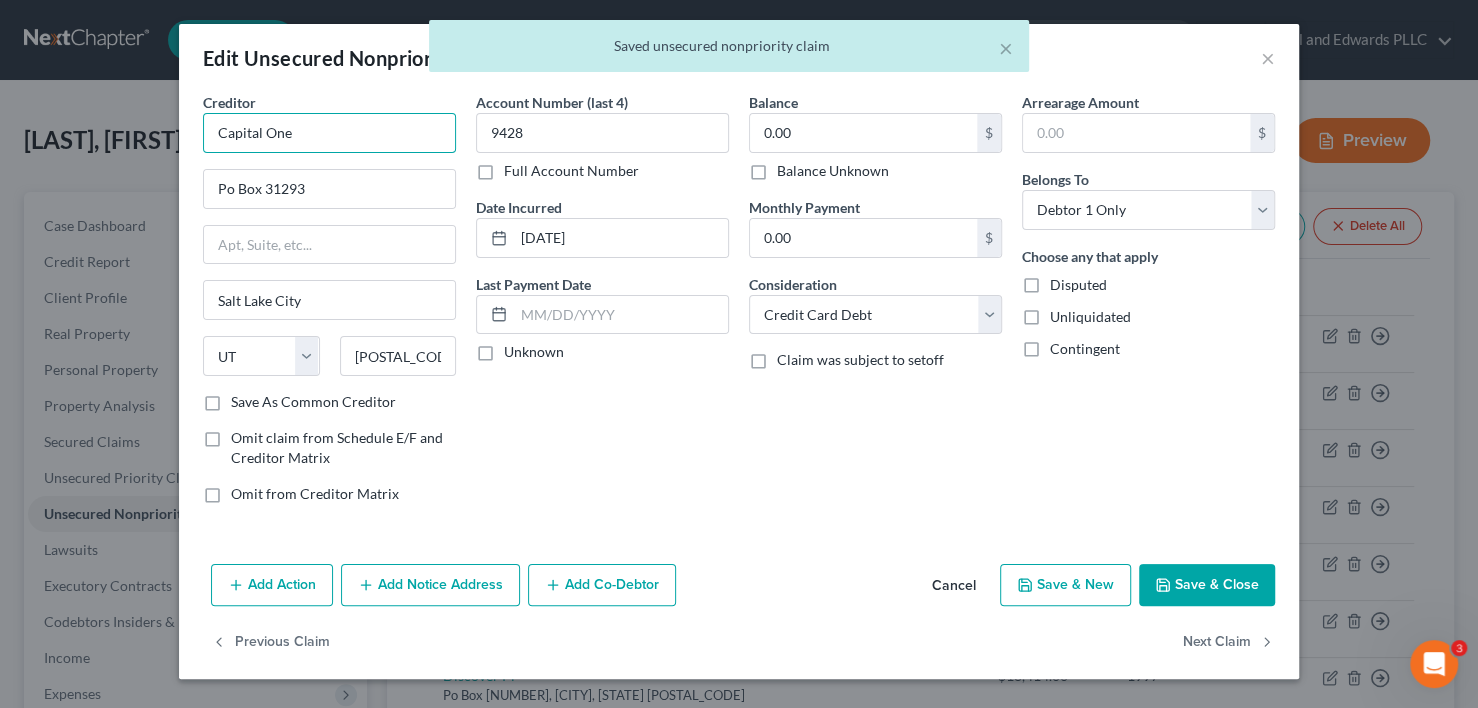 click on "Capital One" at bounding box center (329, 133) 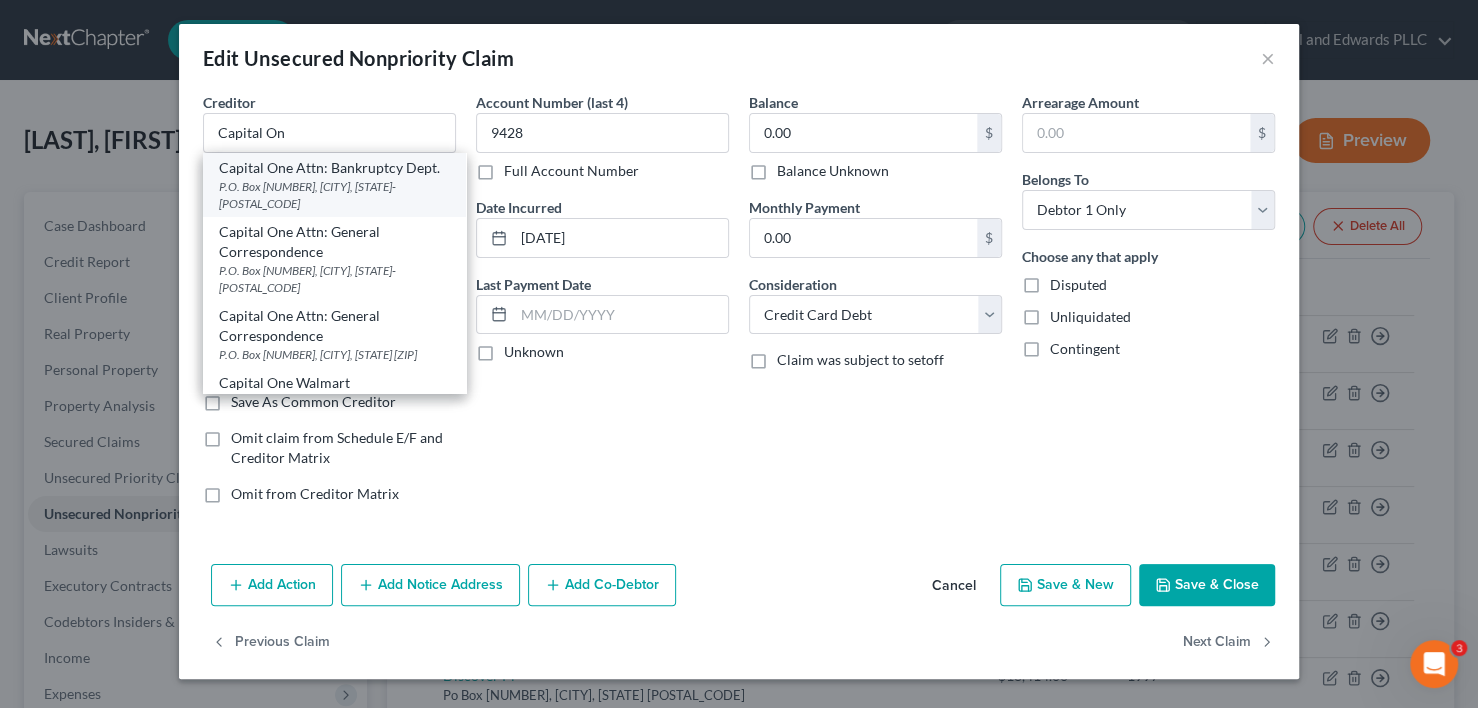 click on "Capital One Attn: Bankruptcy Dept." at bounding box center (334, 168) 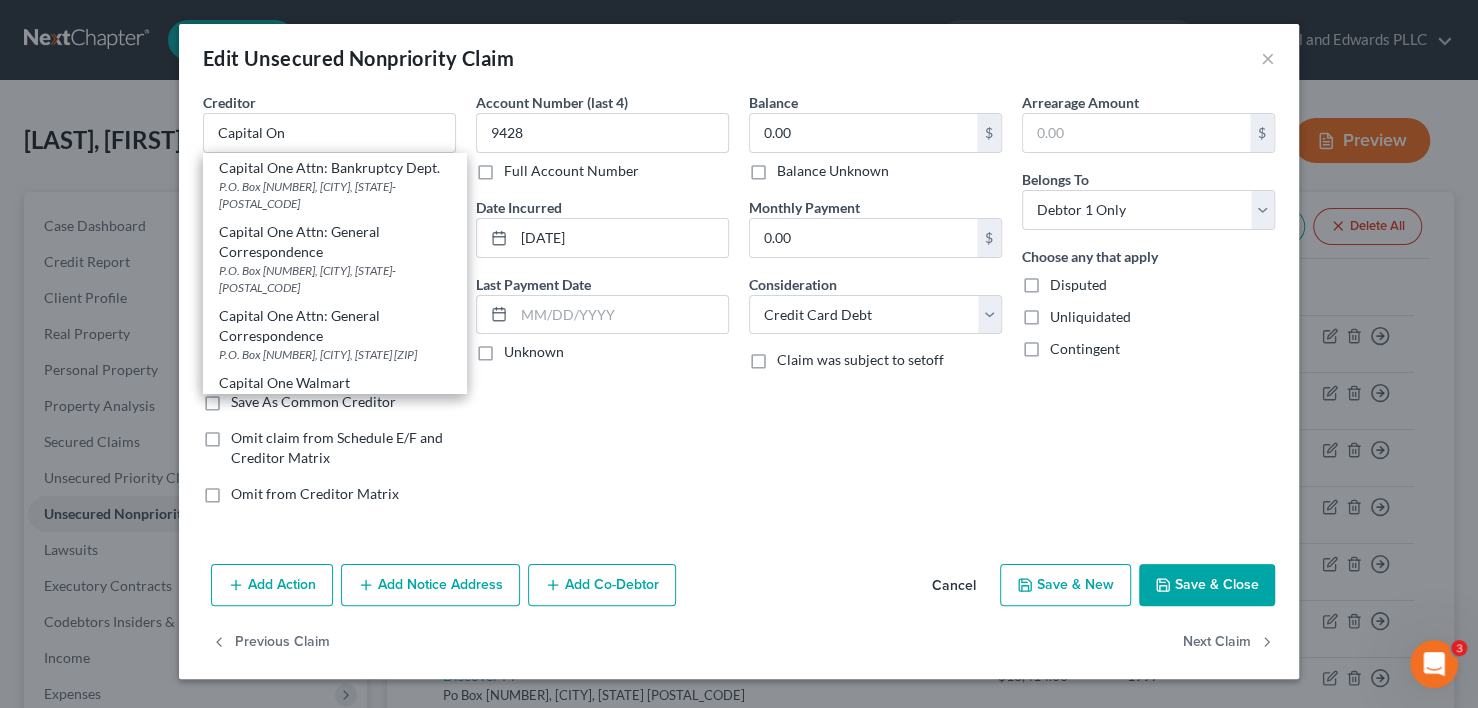type on "Capital One Attn: Bankruptcy Dept." 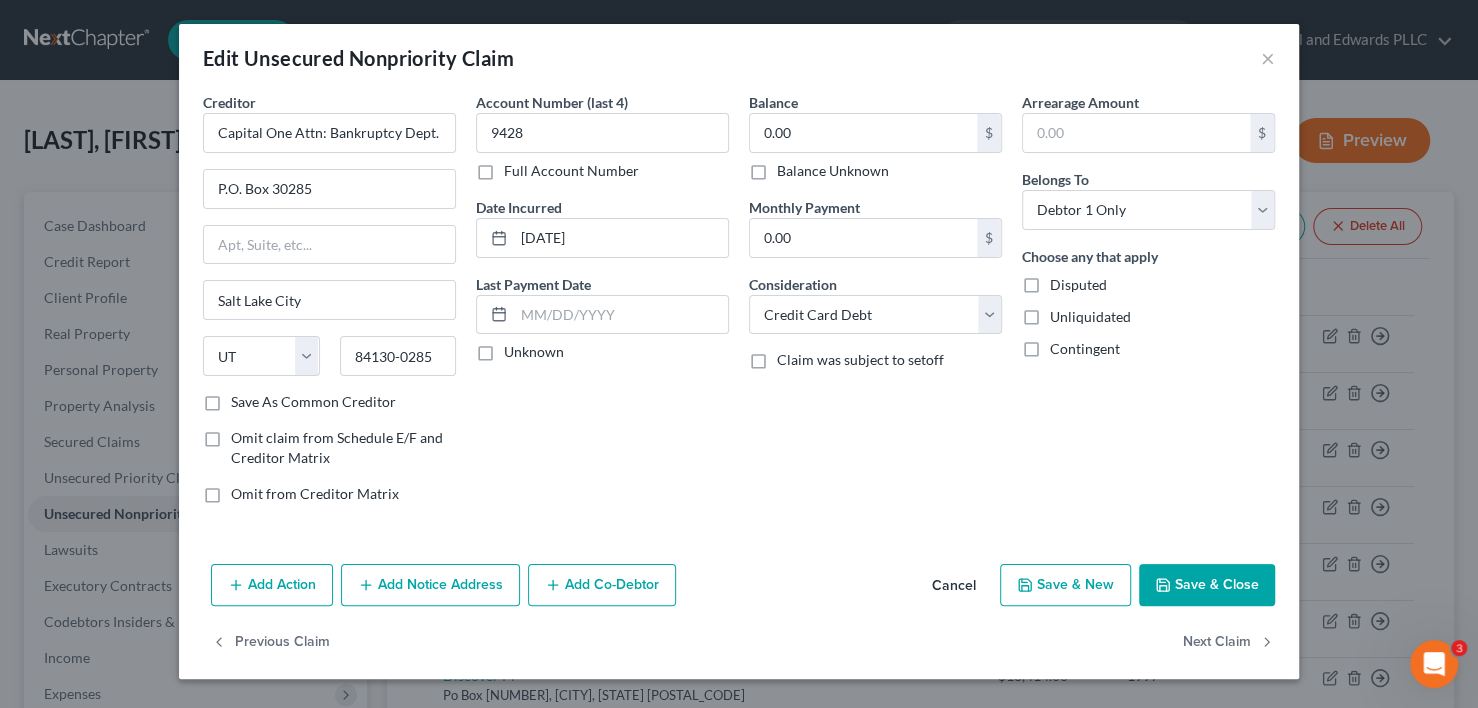 click on "Save & Close" at bounding box center (1207, 585) 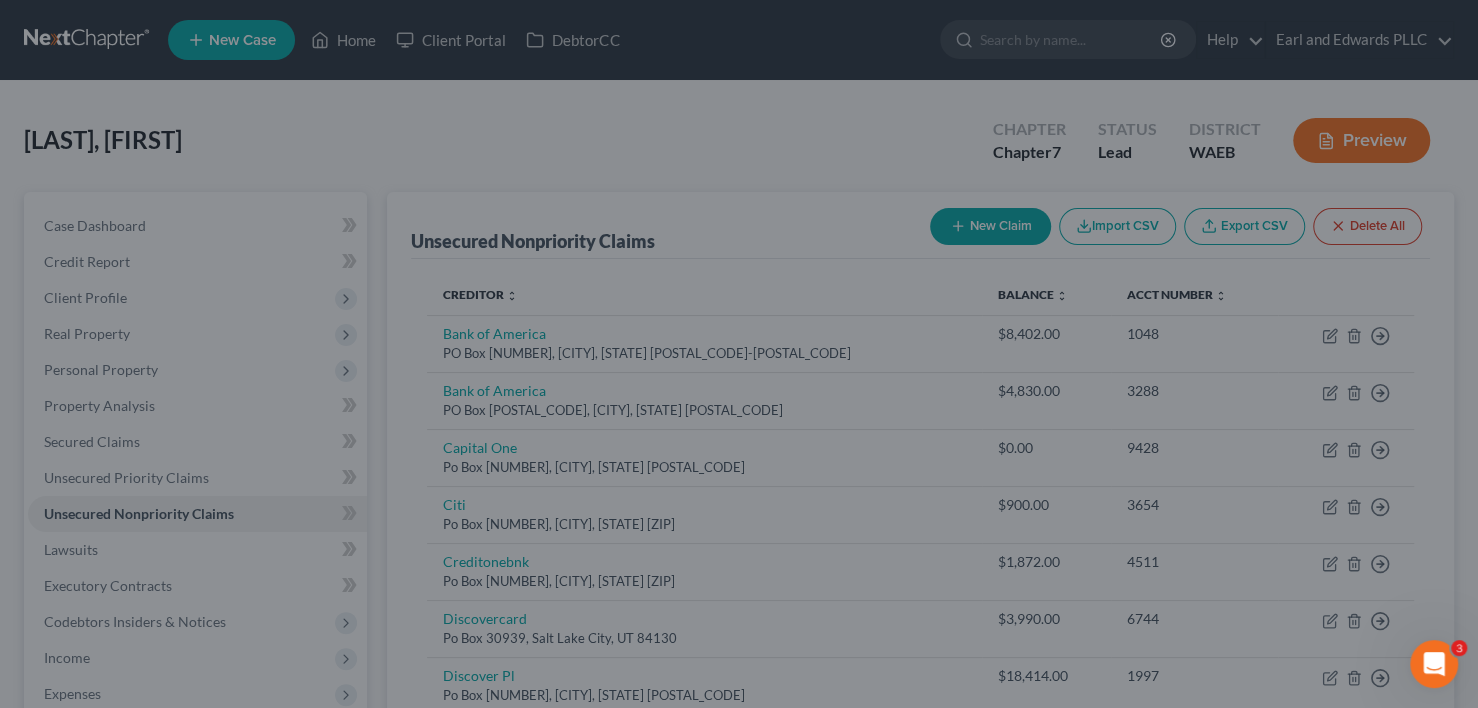 type on "0" 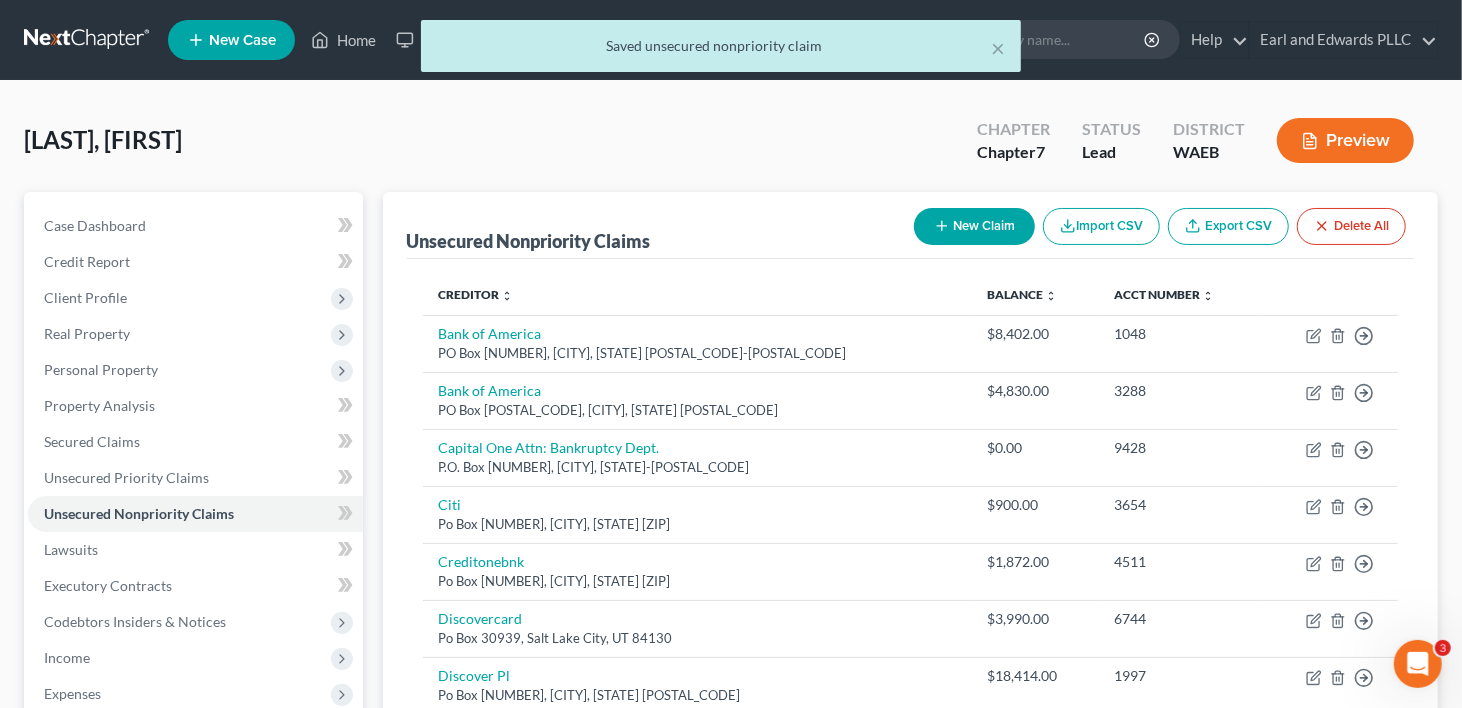 scroll, scrollTop: 200, scrollLeft: 0, axis: vertical 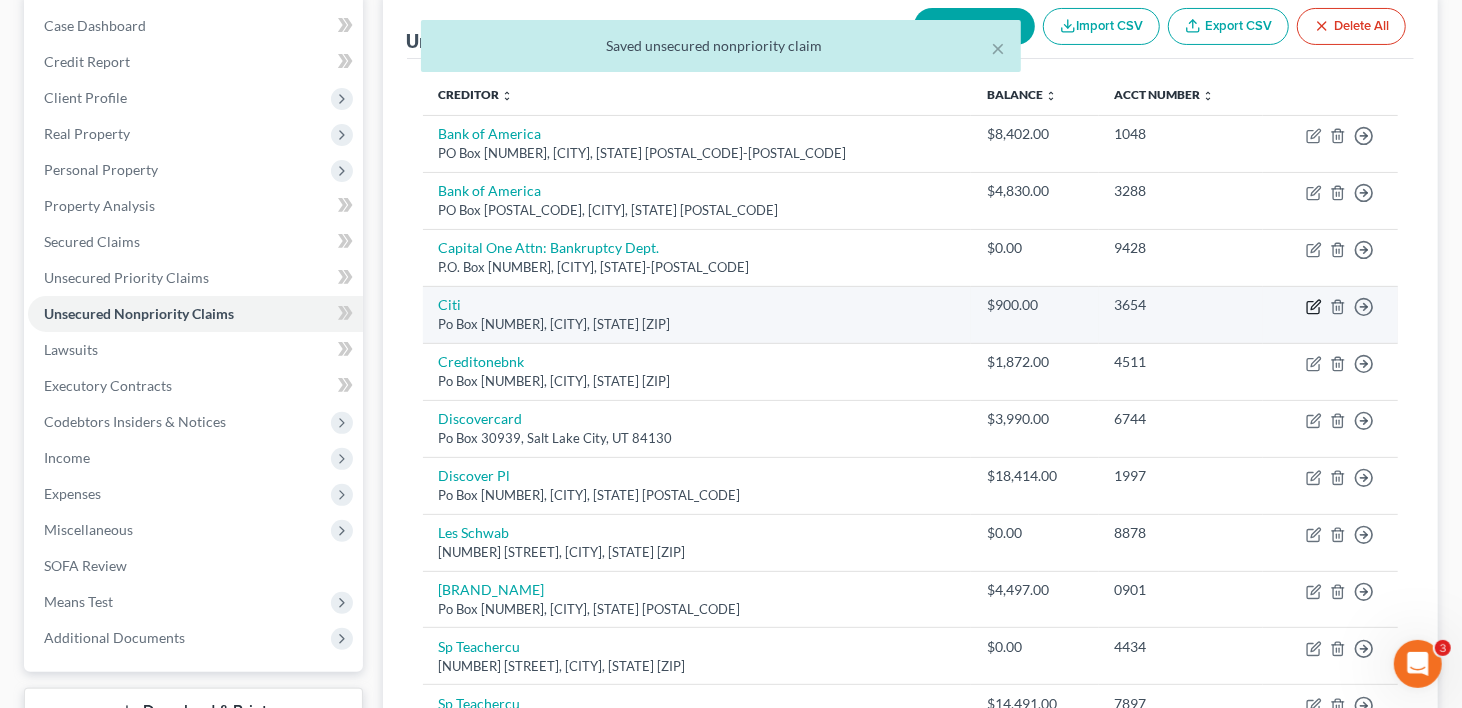 click 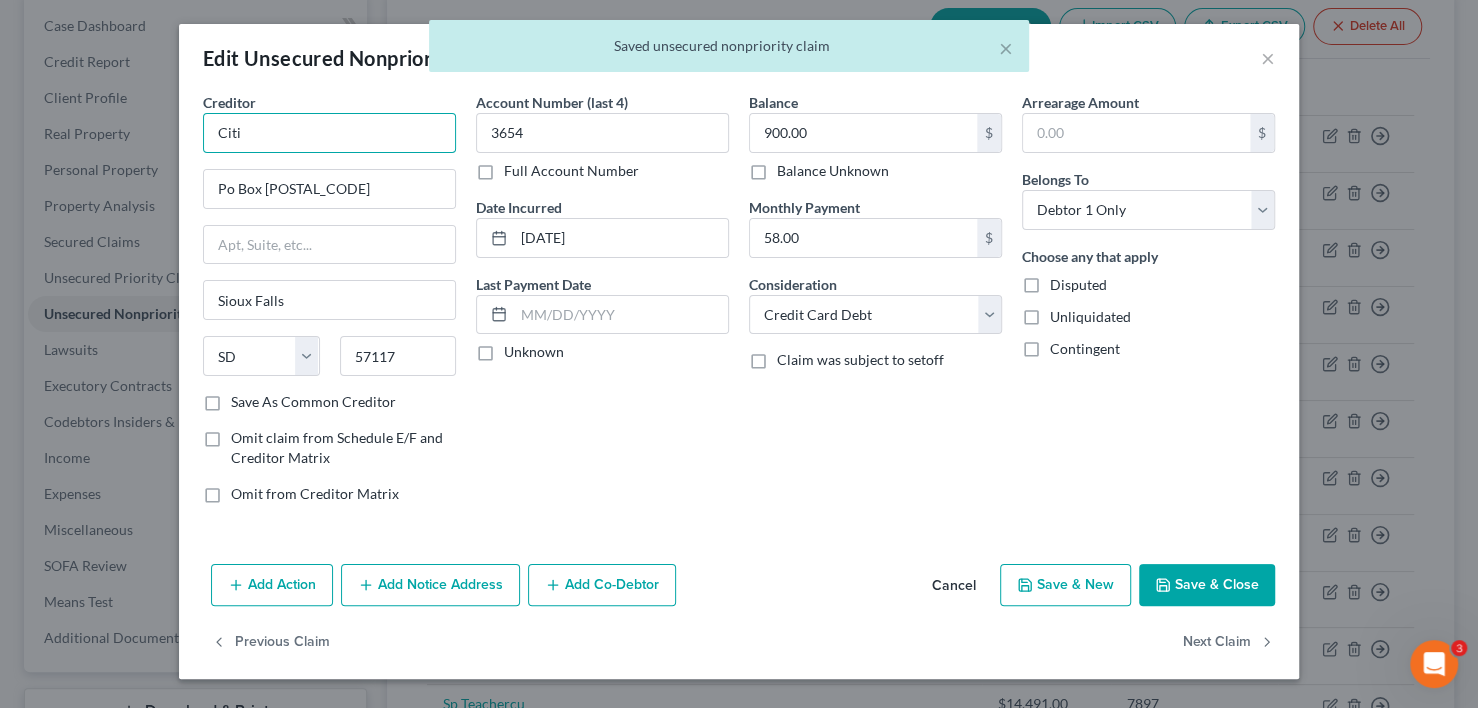 click on "Citi" at bounding box center [329, 133] 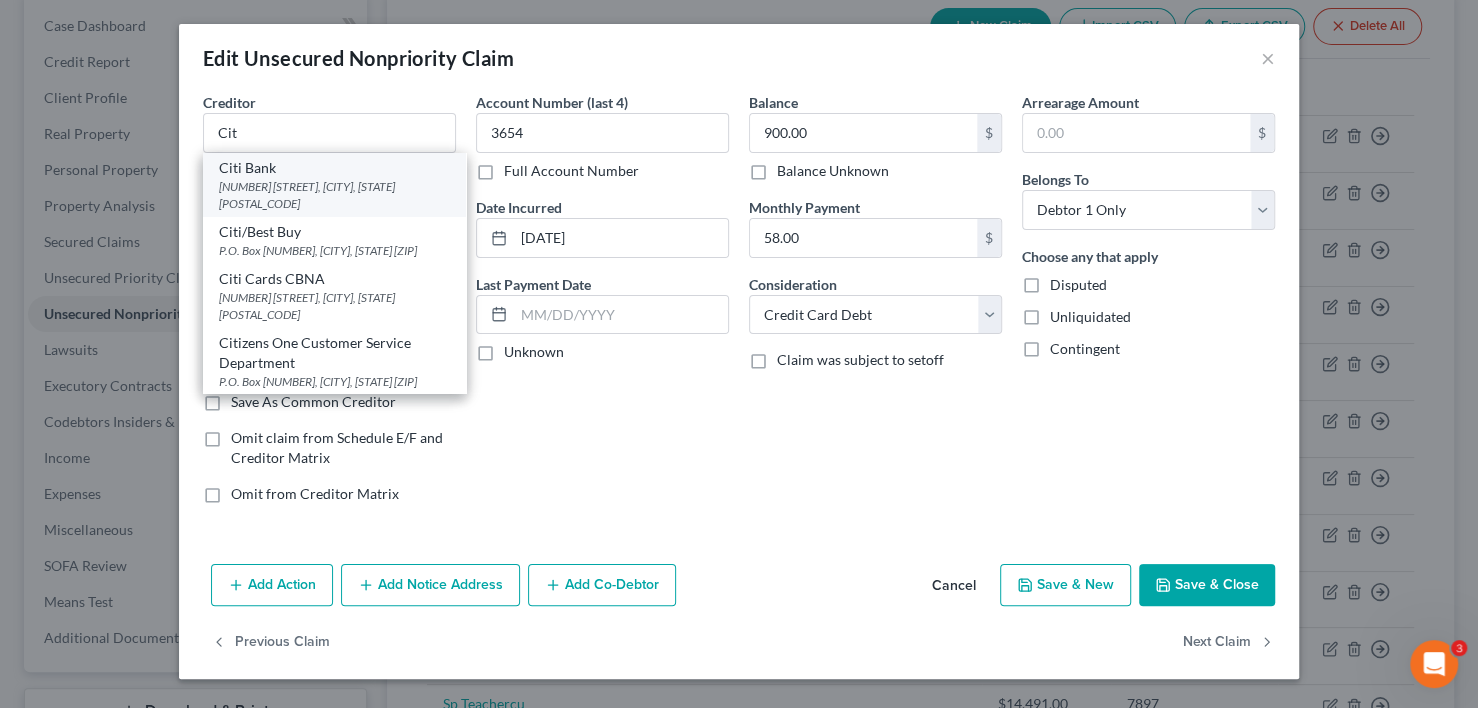 click on "Citi Bank" at bounding box center [334, 168] 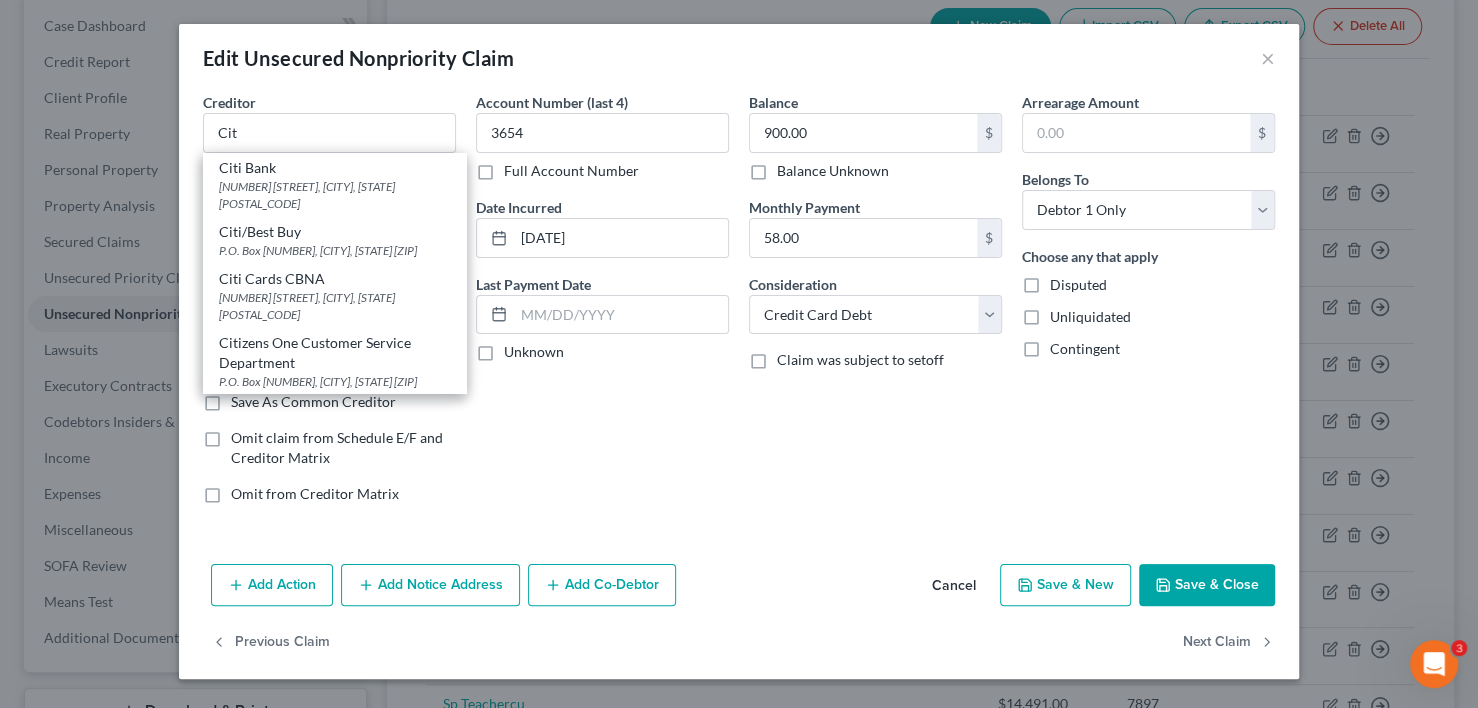 type on "Citi Bank" 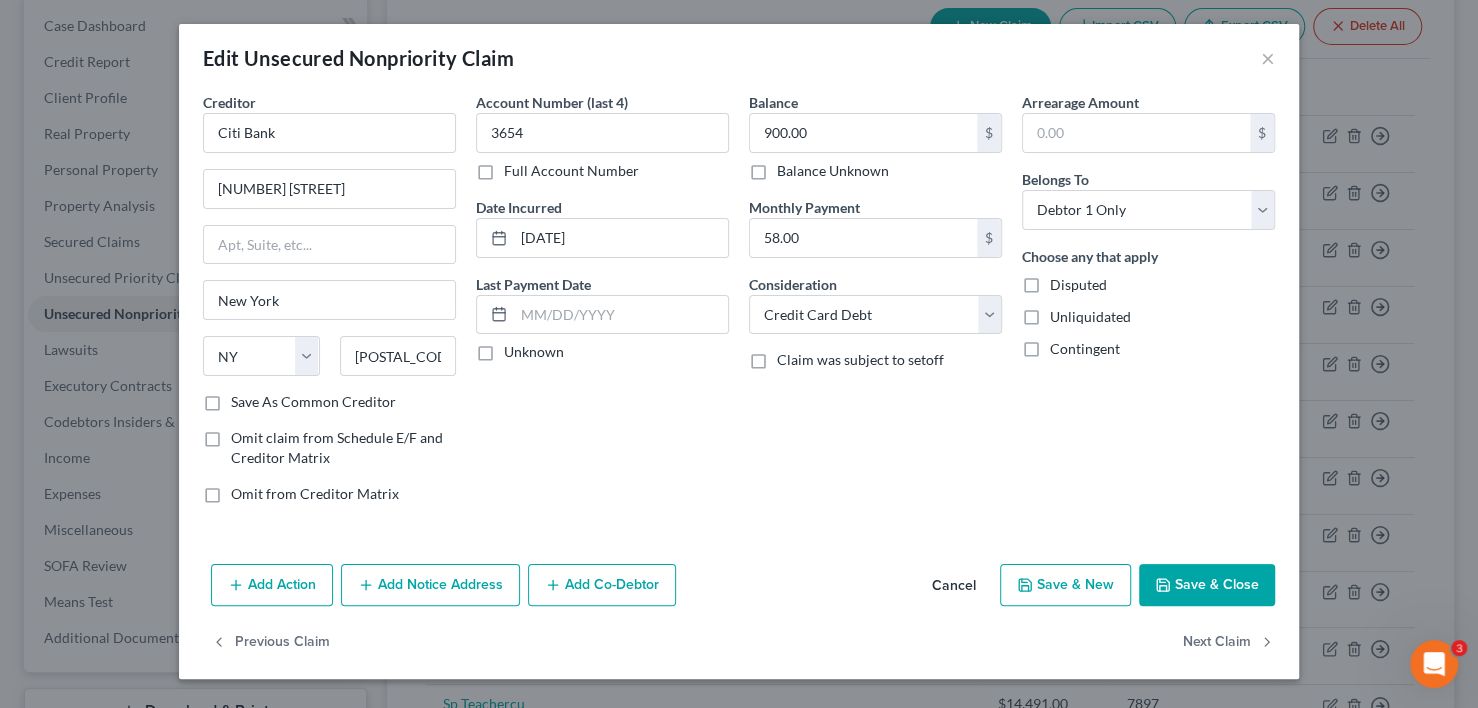 click on "Save & Close" at bounding box center [1207, 585] 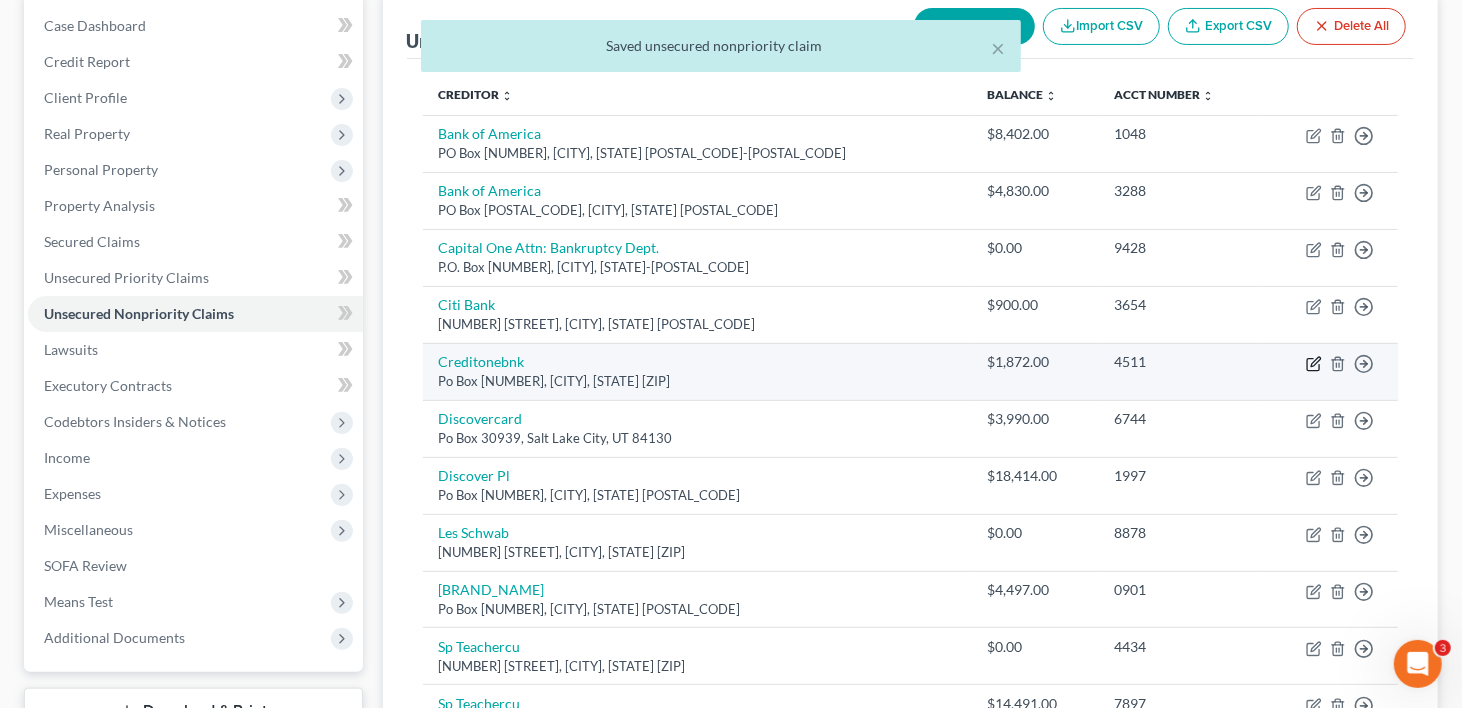 click 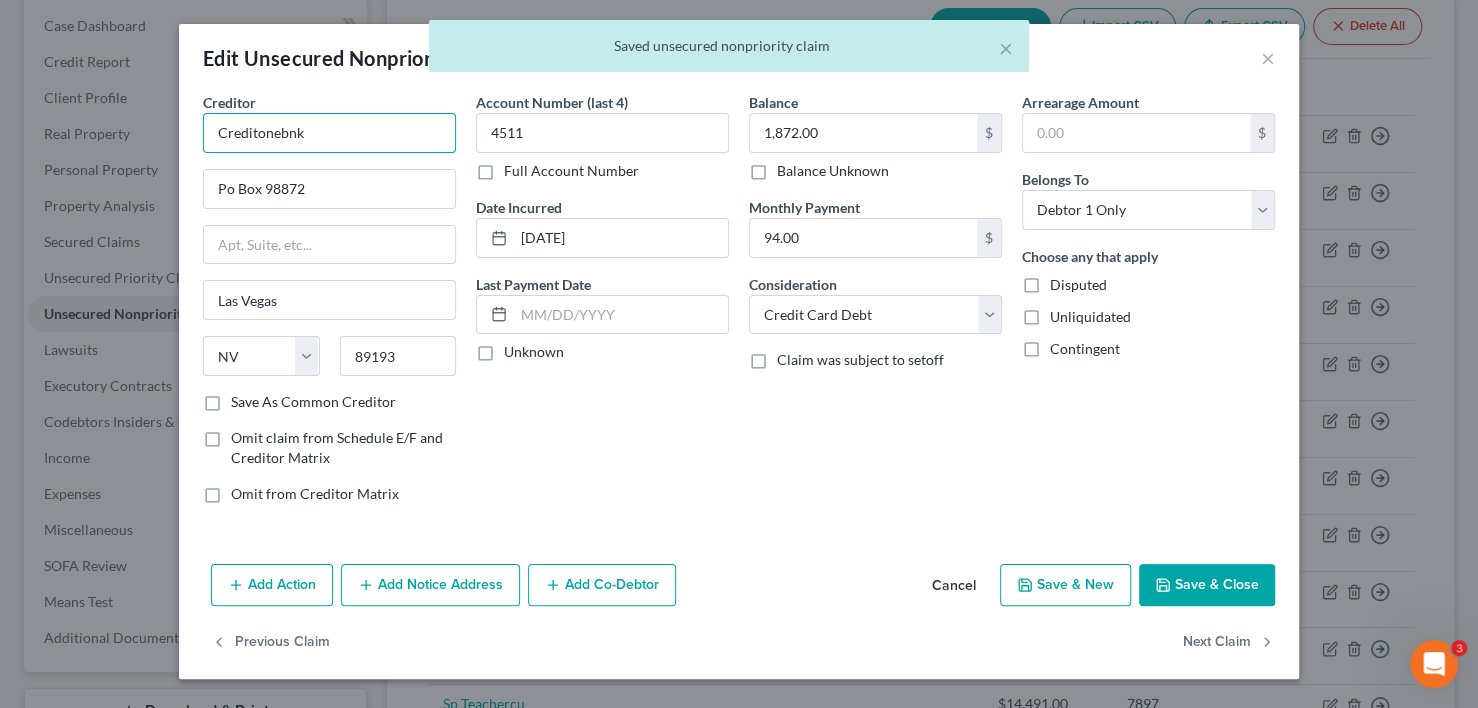 click on "Creditonebnk" at bounding box center [329, 133] 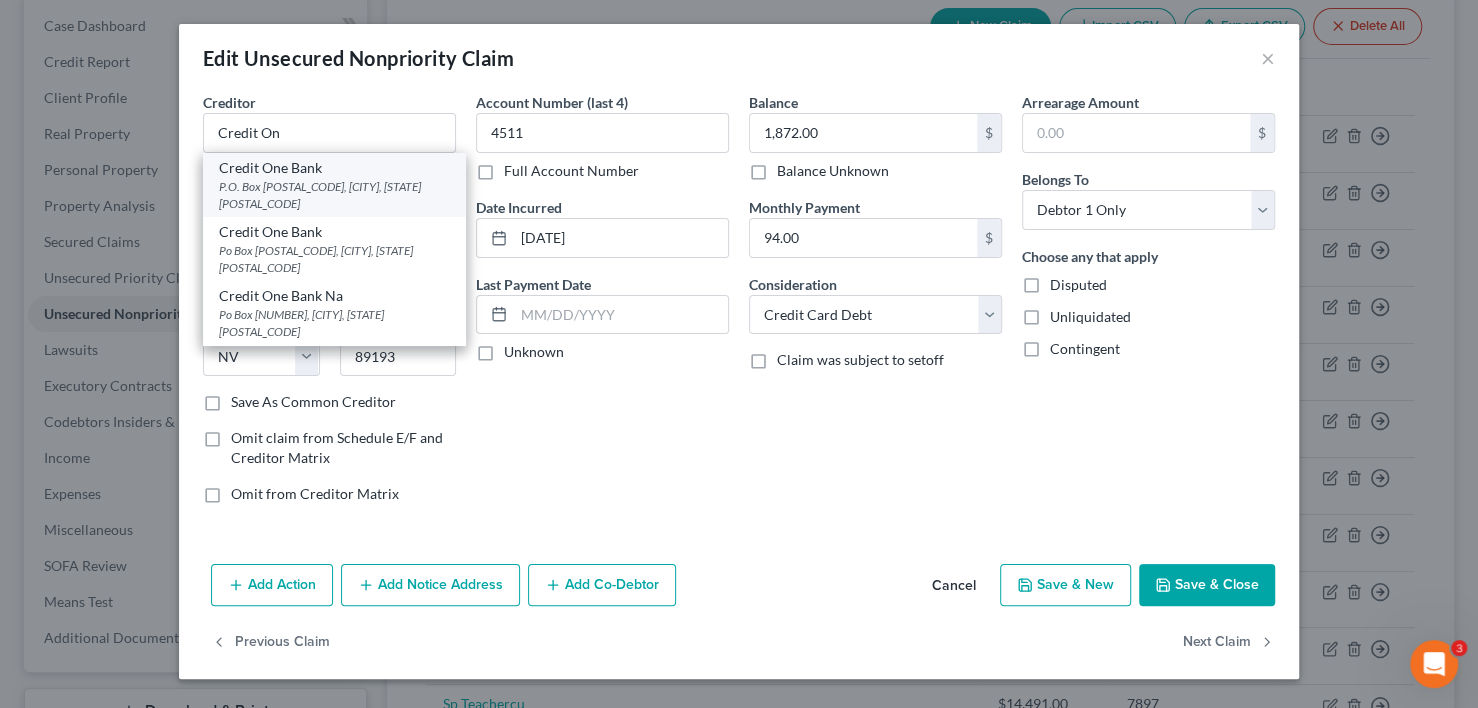 click on "P.O. Box [POSTAL_CODE], [CITY], [STATE] [POSTAL_CODE]" at bounding box center (334, 195) 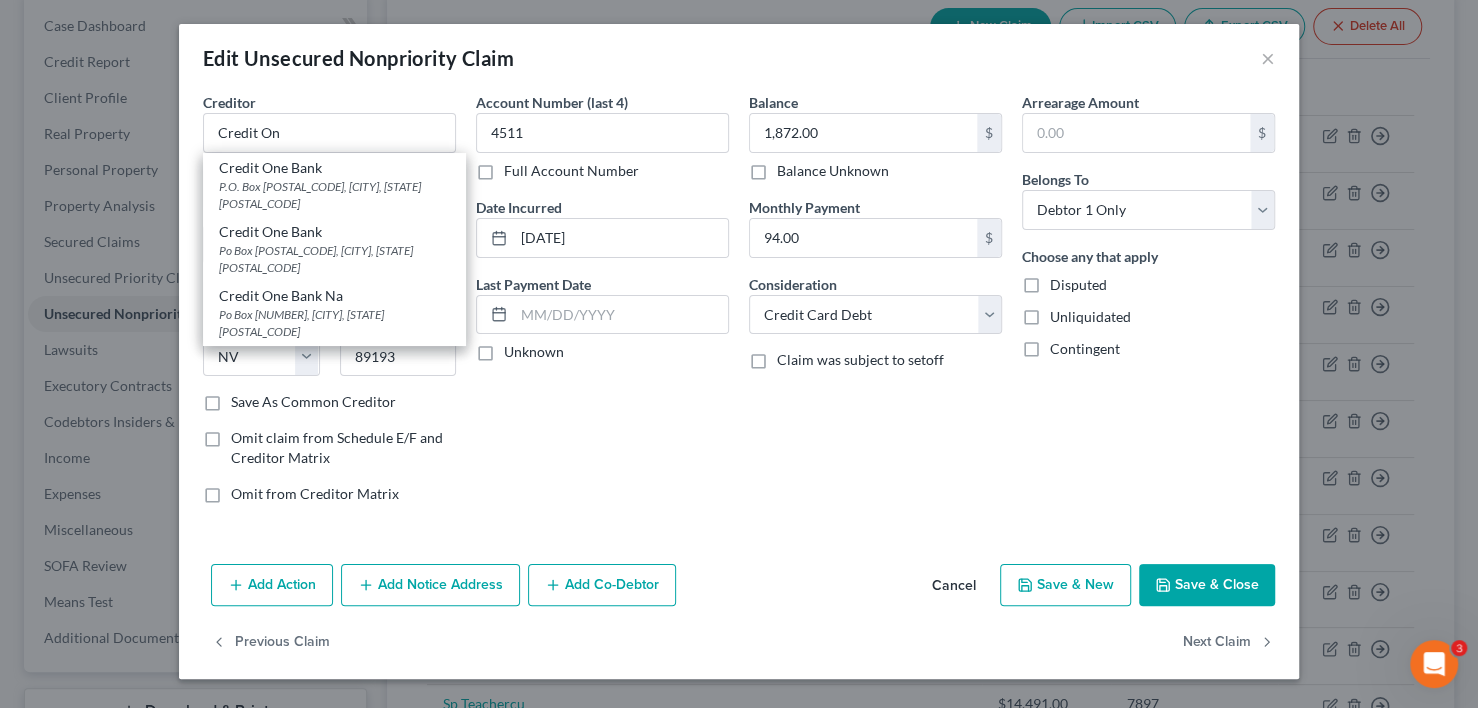 type on "Credit One Bank" 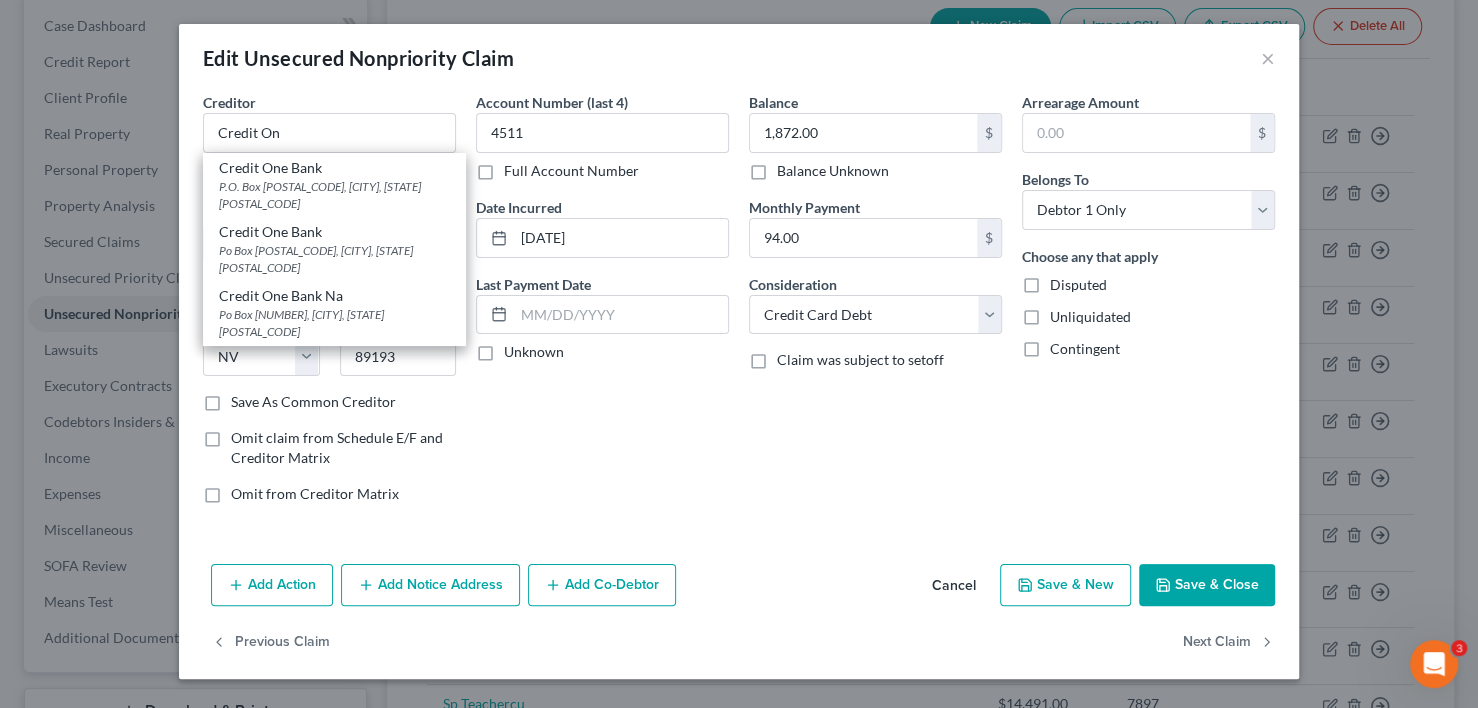 type on "P.O. Box [NUMBER]" 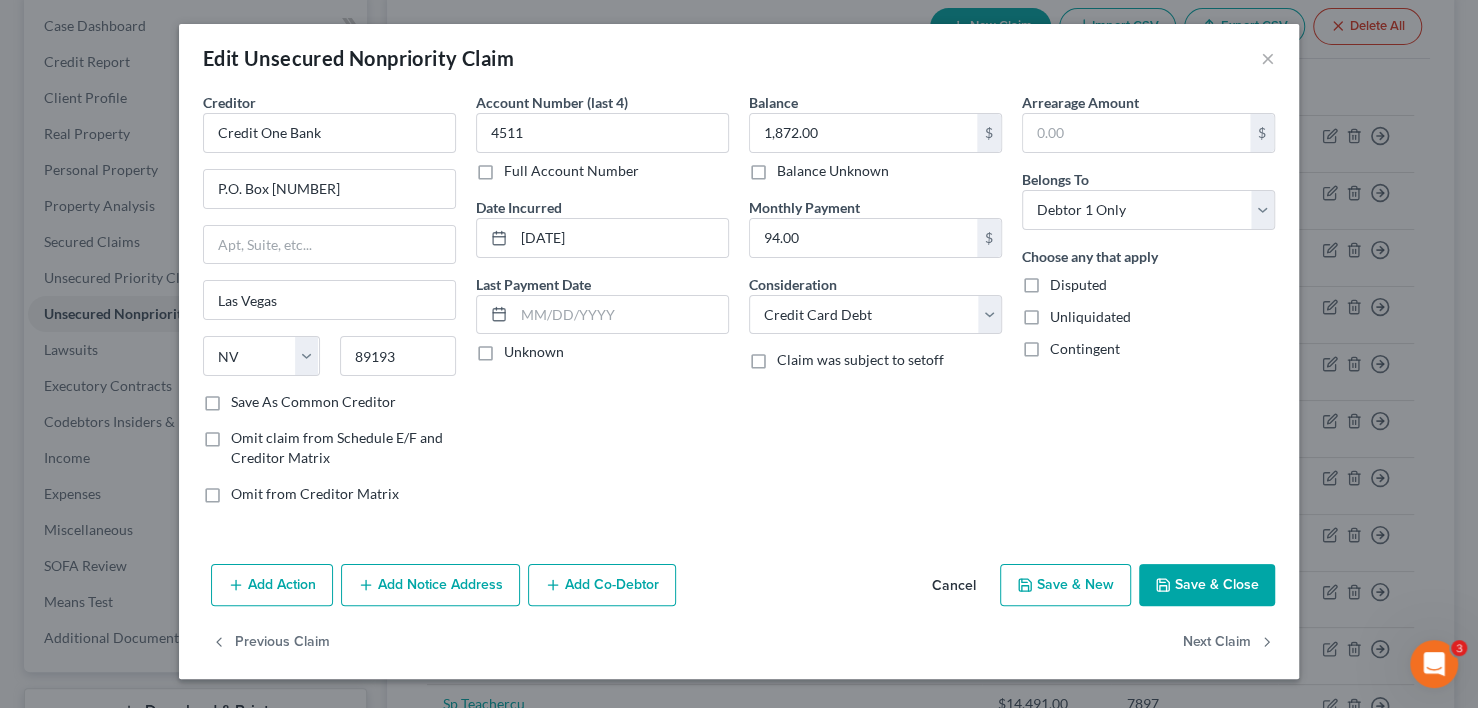 click on "Save & Close" at bounding box center [1207, 585] 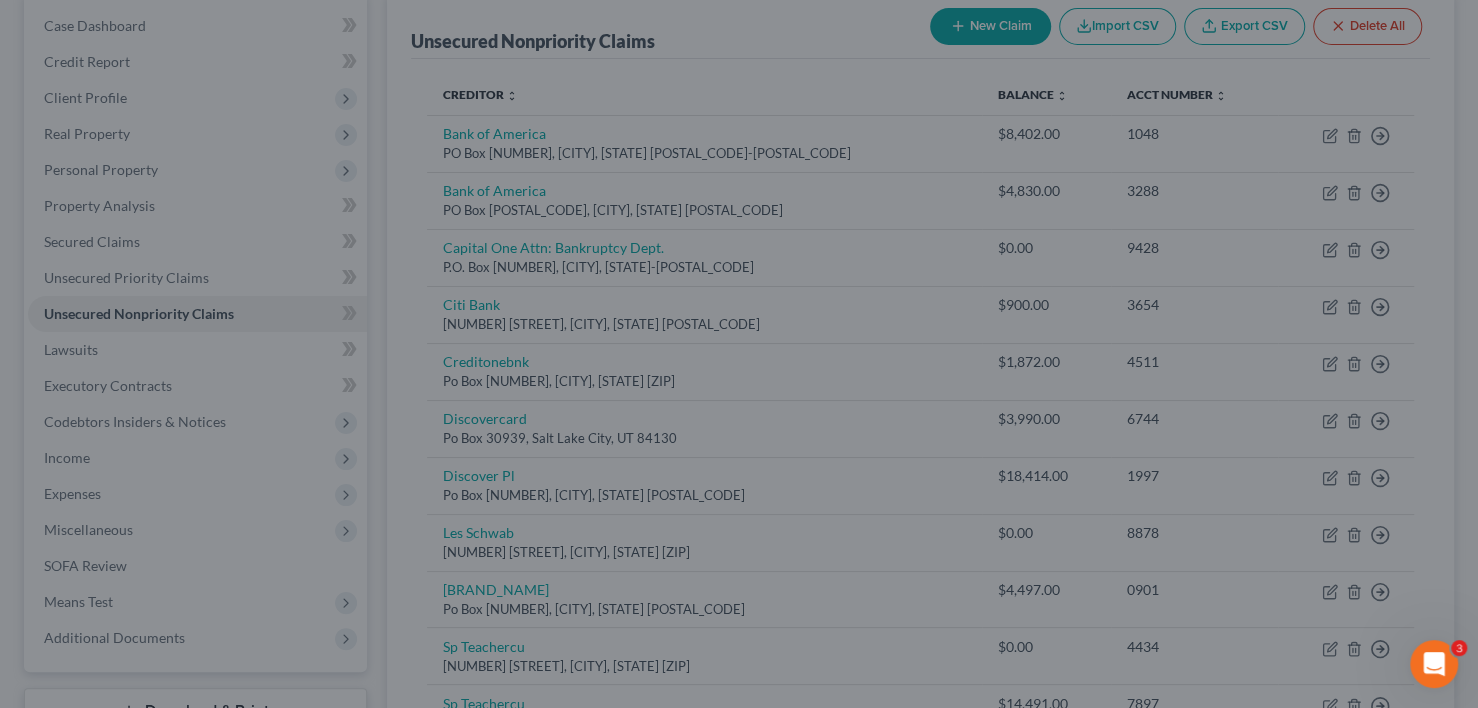 type on "0" 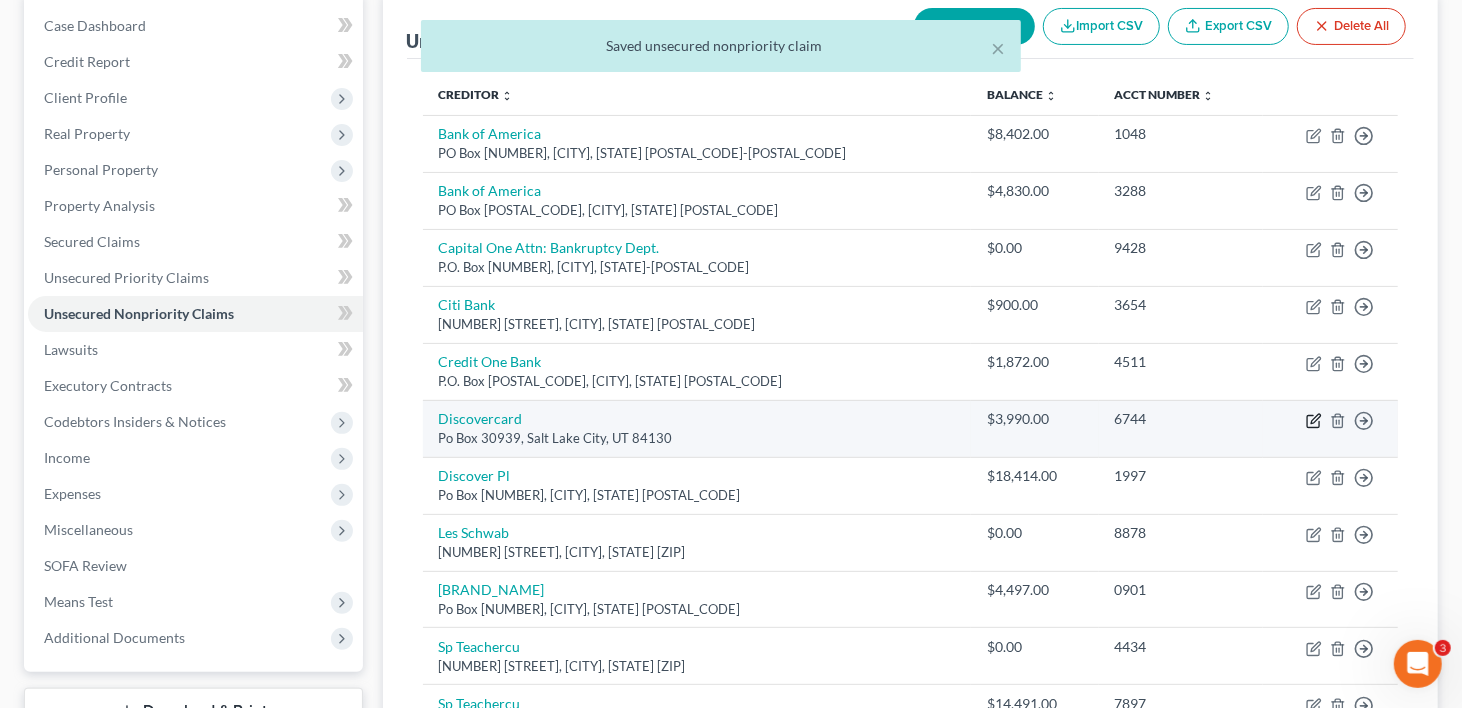 click 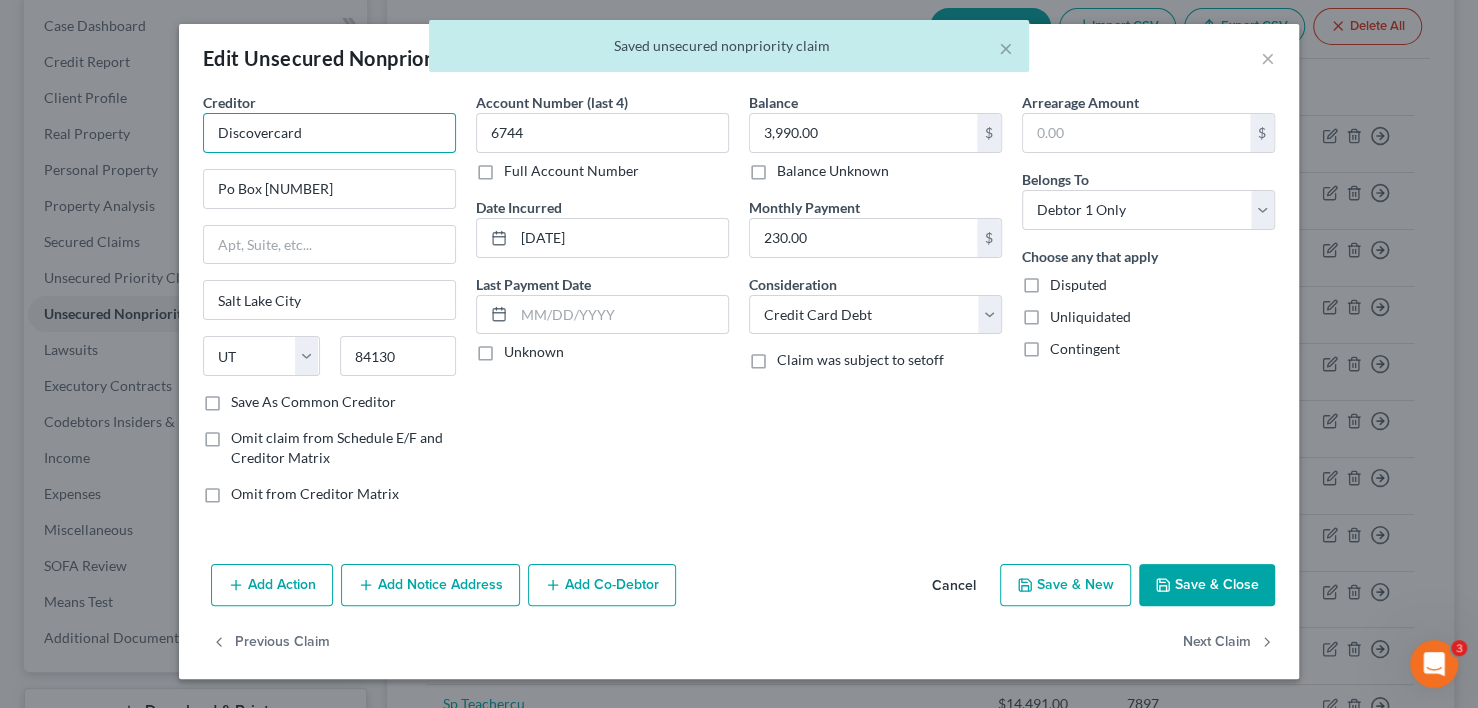 click on "Discovercard" at bounding box center (329, 133) 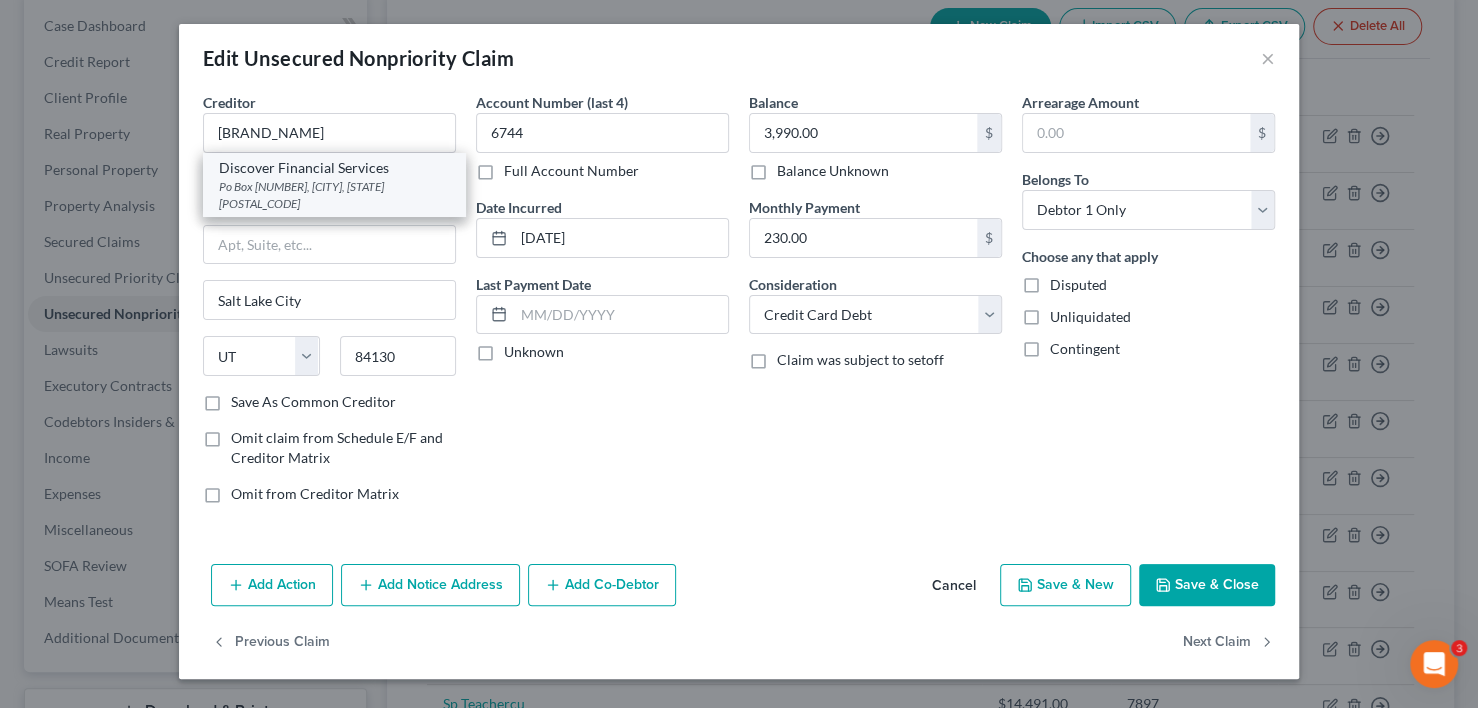click on "Po Box [NUMBER], [CITY], [STATE] [POSTAL_CODE]" at bounding box center (334, 195) 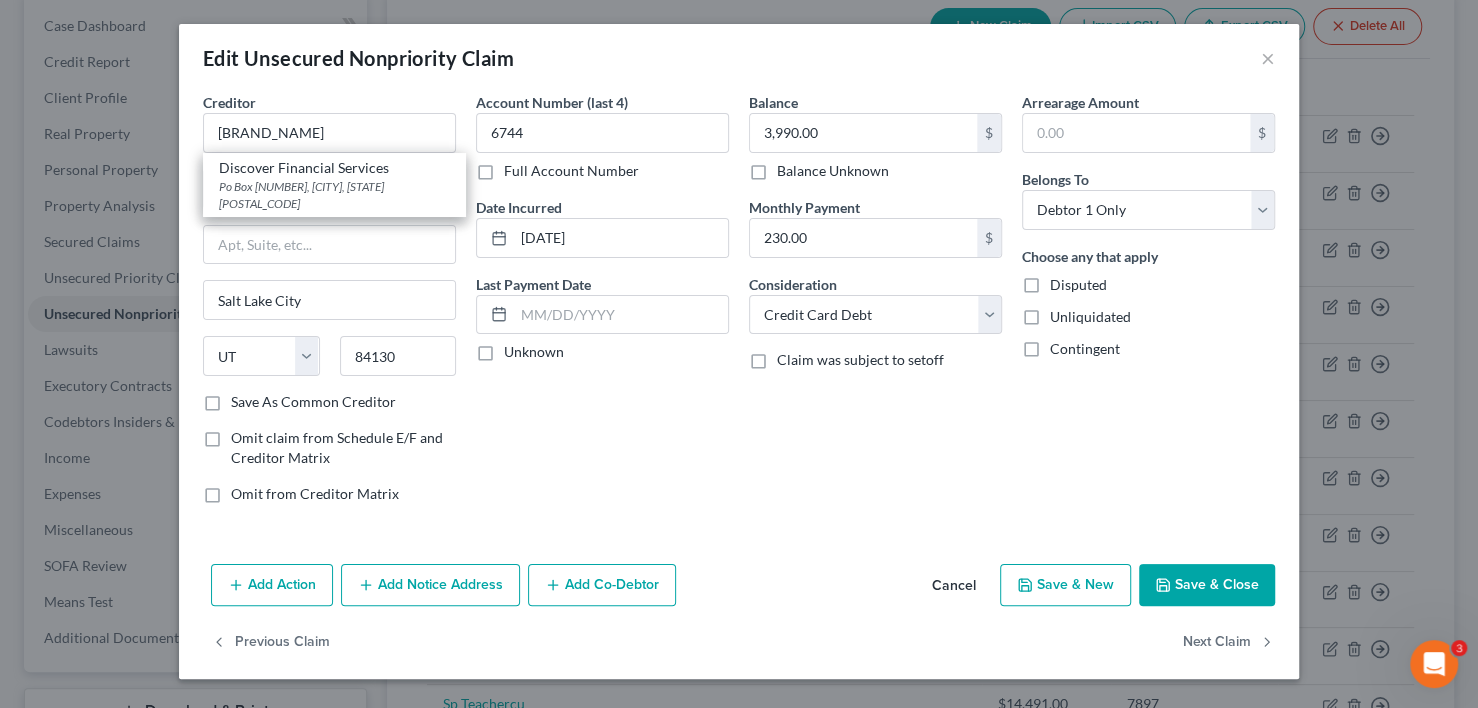 type on "Discover Financial Services" 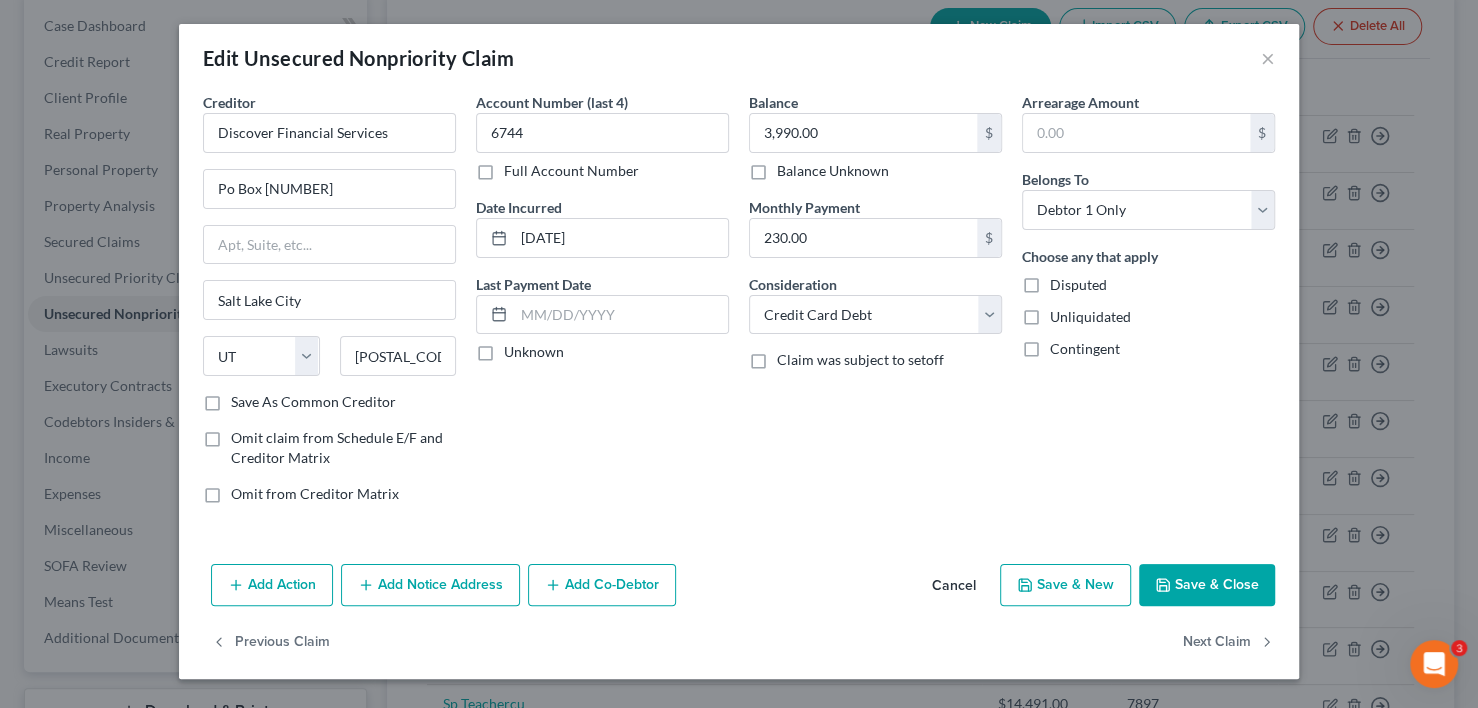 click on "Save & Close" at bounding box center (1207, 585) 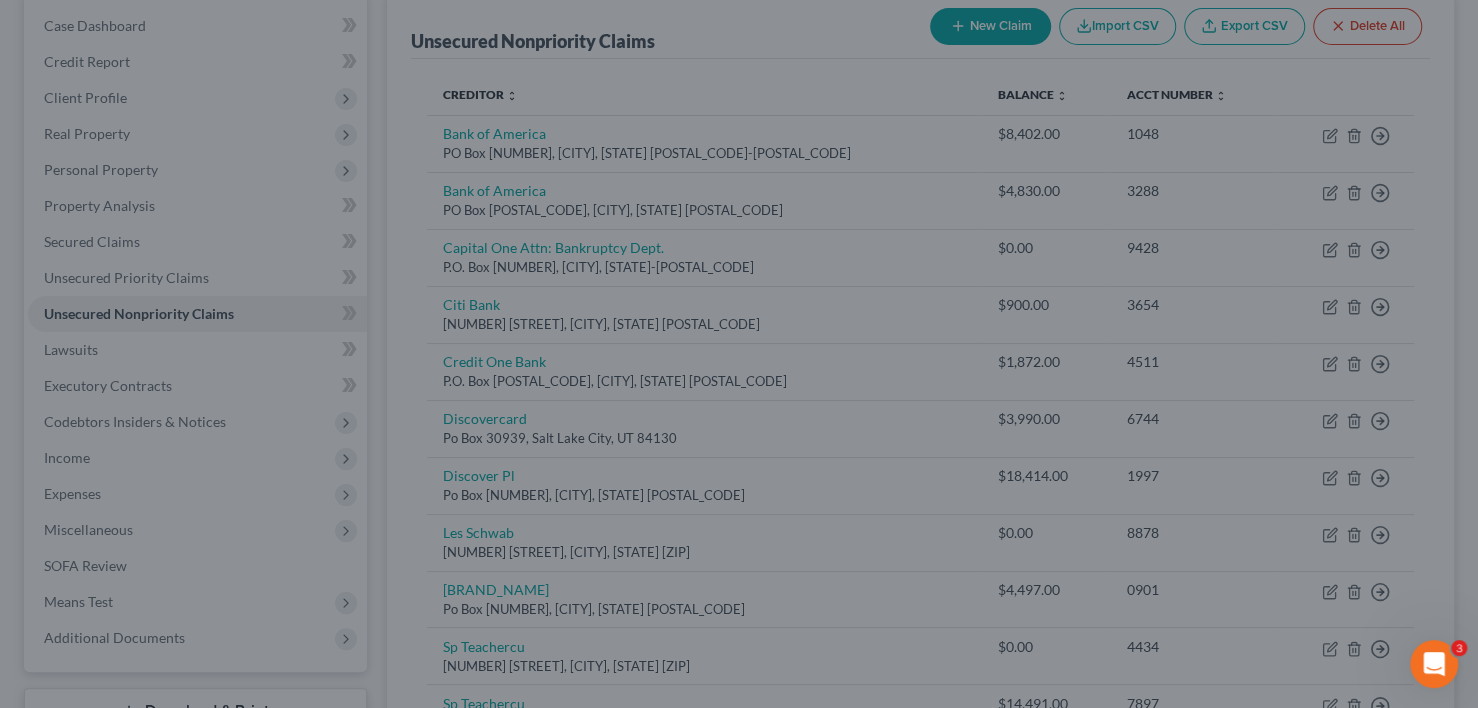 type on "0" 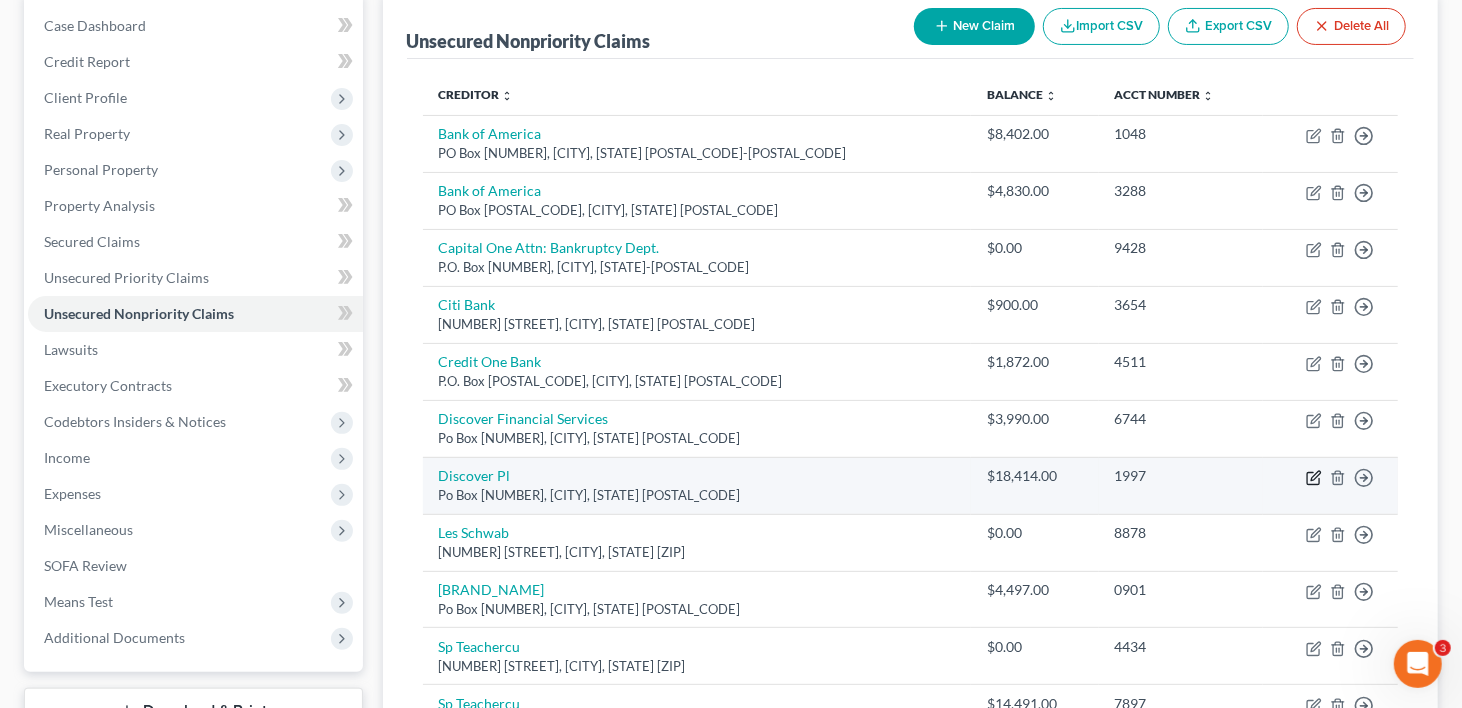 click 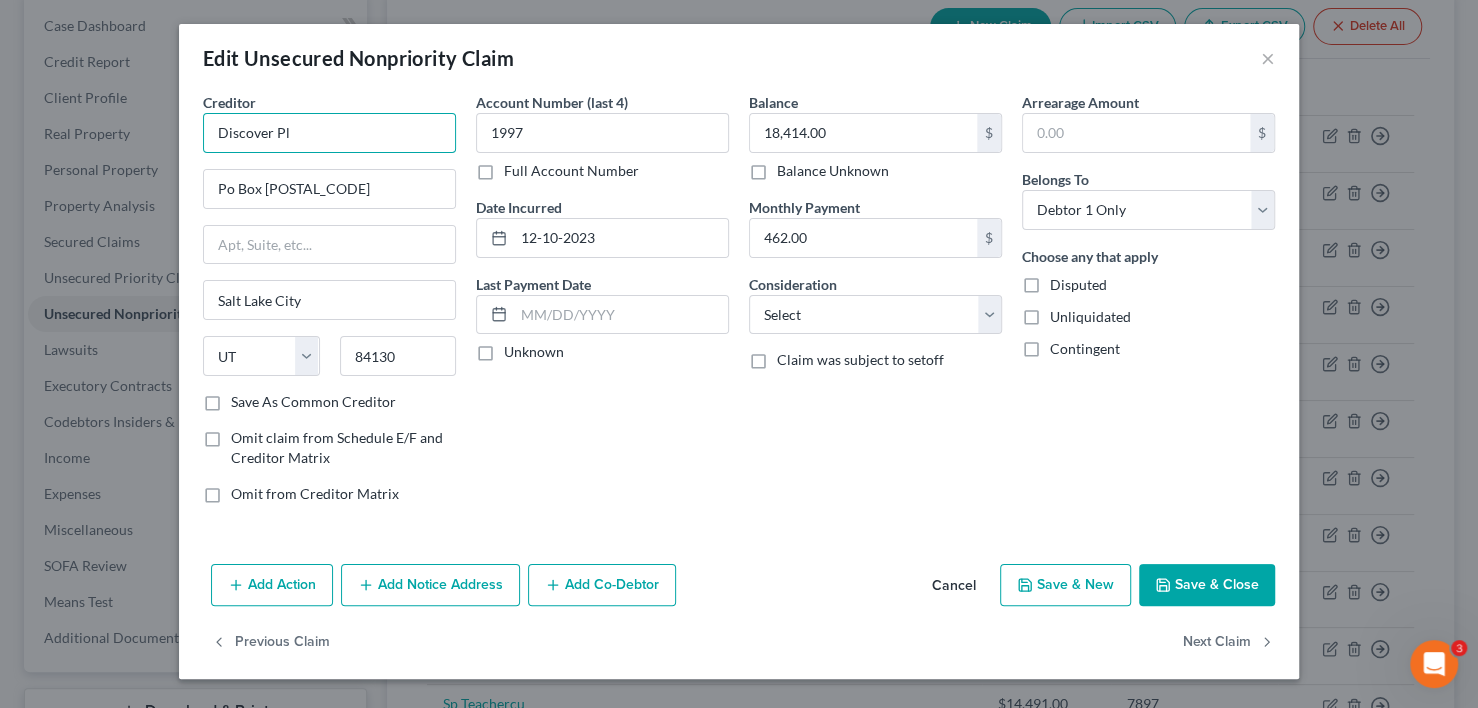 click on "Discover Pl" at bounding box center (329, 133) 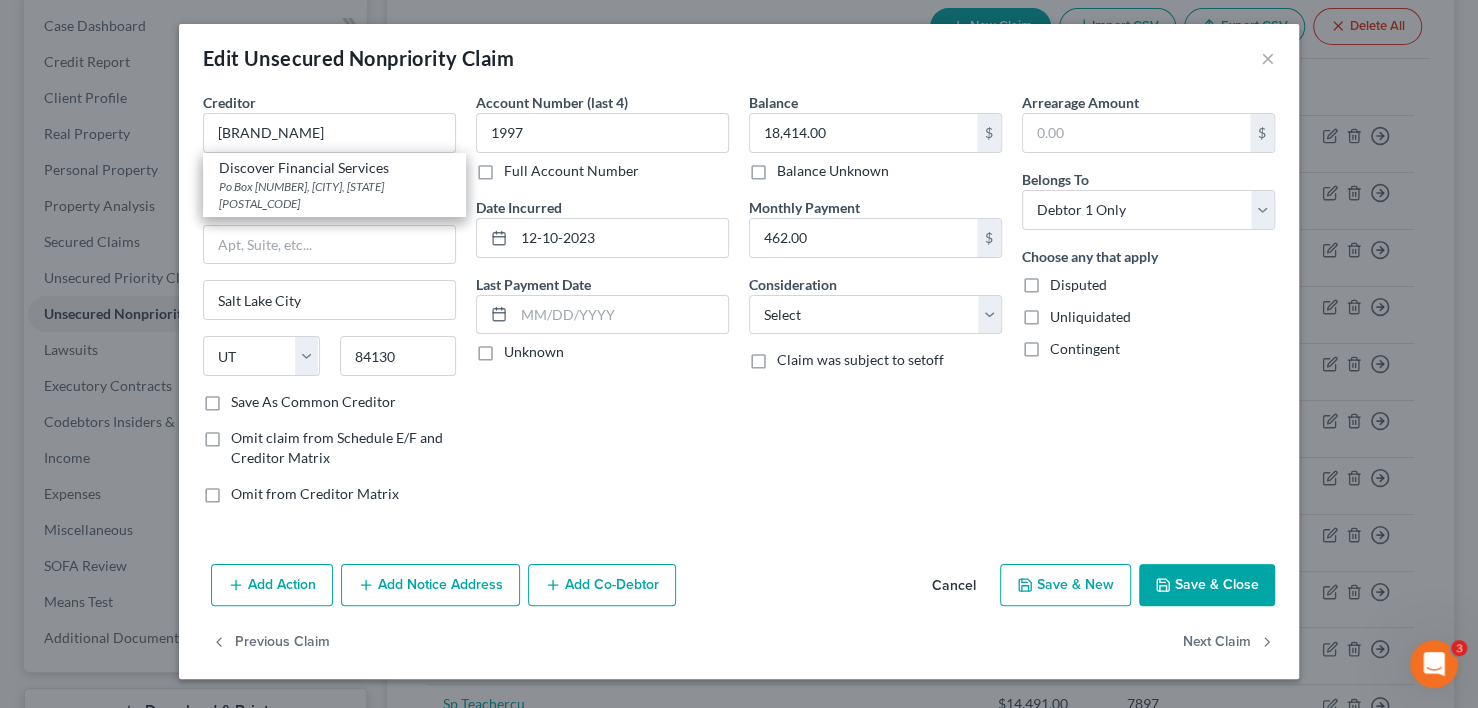 click on "Po Box [NUMBER], [CITY], [STATE] [POSTAL_CODE]" at bounding box center (334, 195) 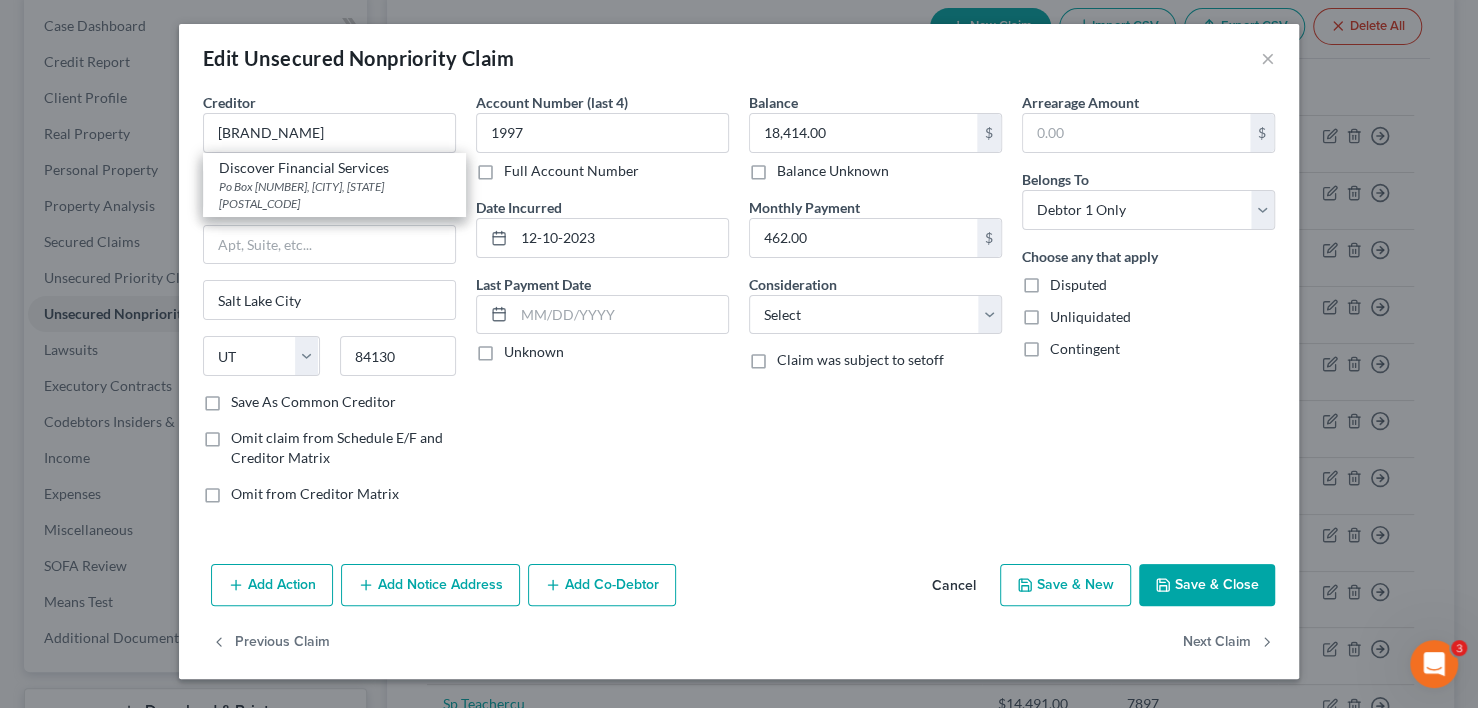type on "Discover Financial Services" 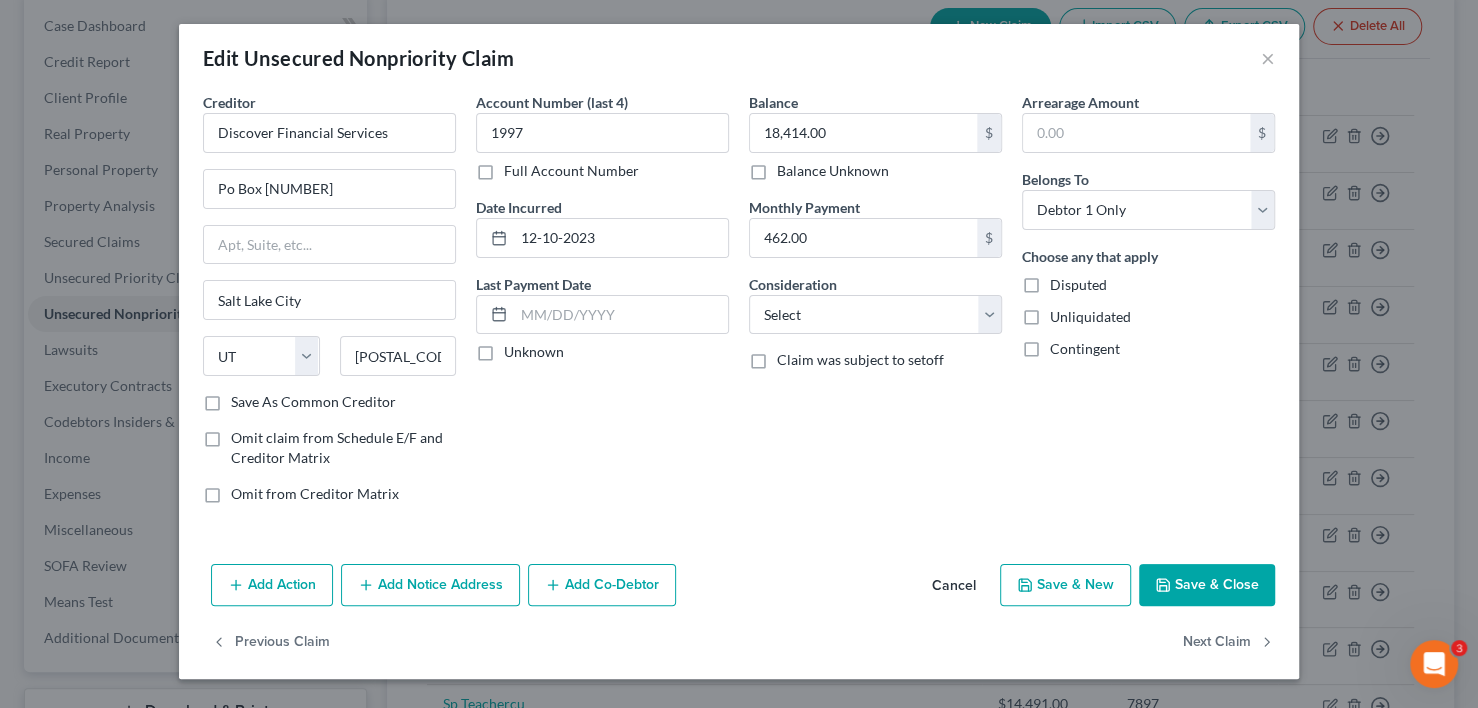 click on "Save & Close" at bounding box center (1207, 585) 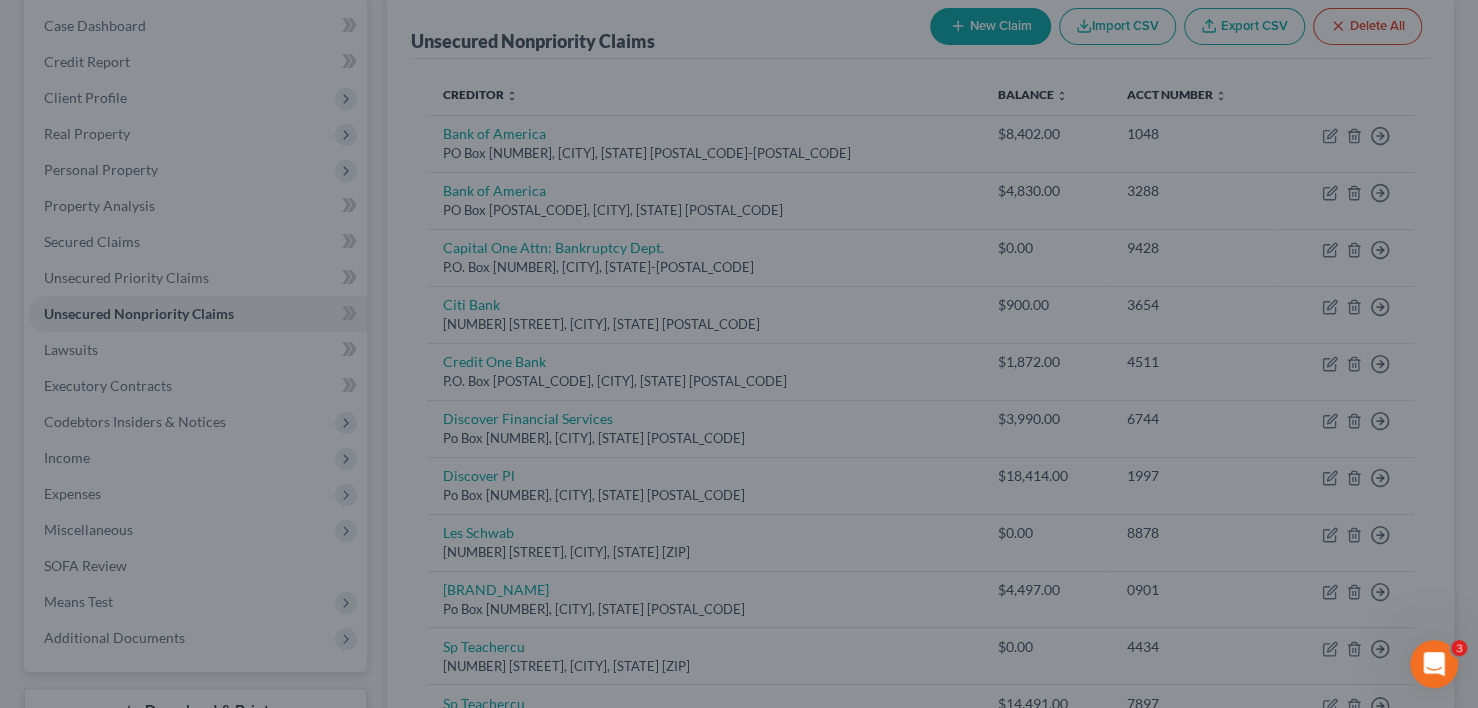 type on "0" 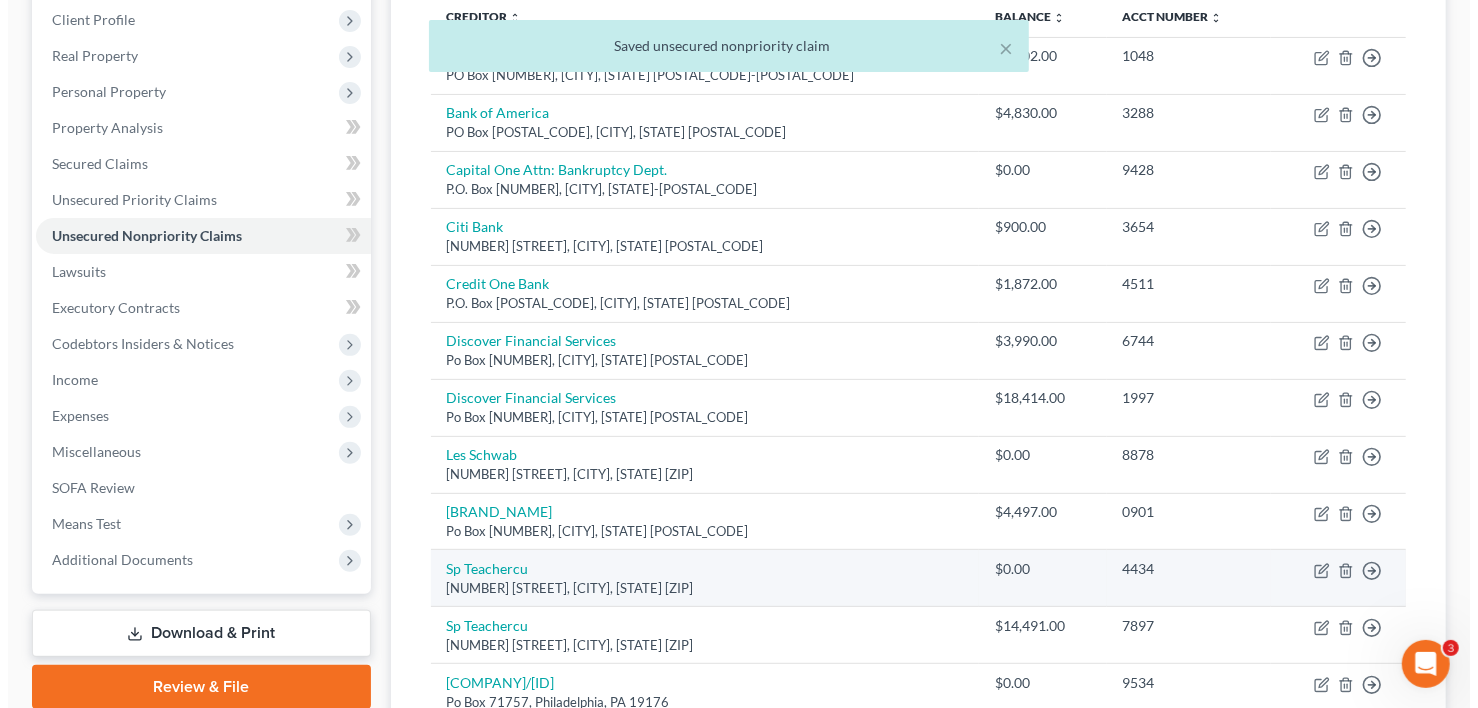 scroll, scrollTop: 500, scrollLeft: 0, axis: vertical 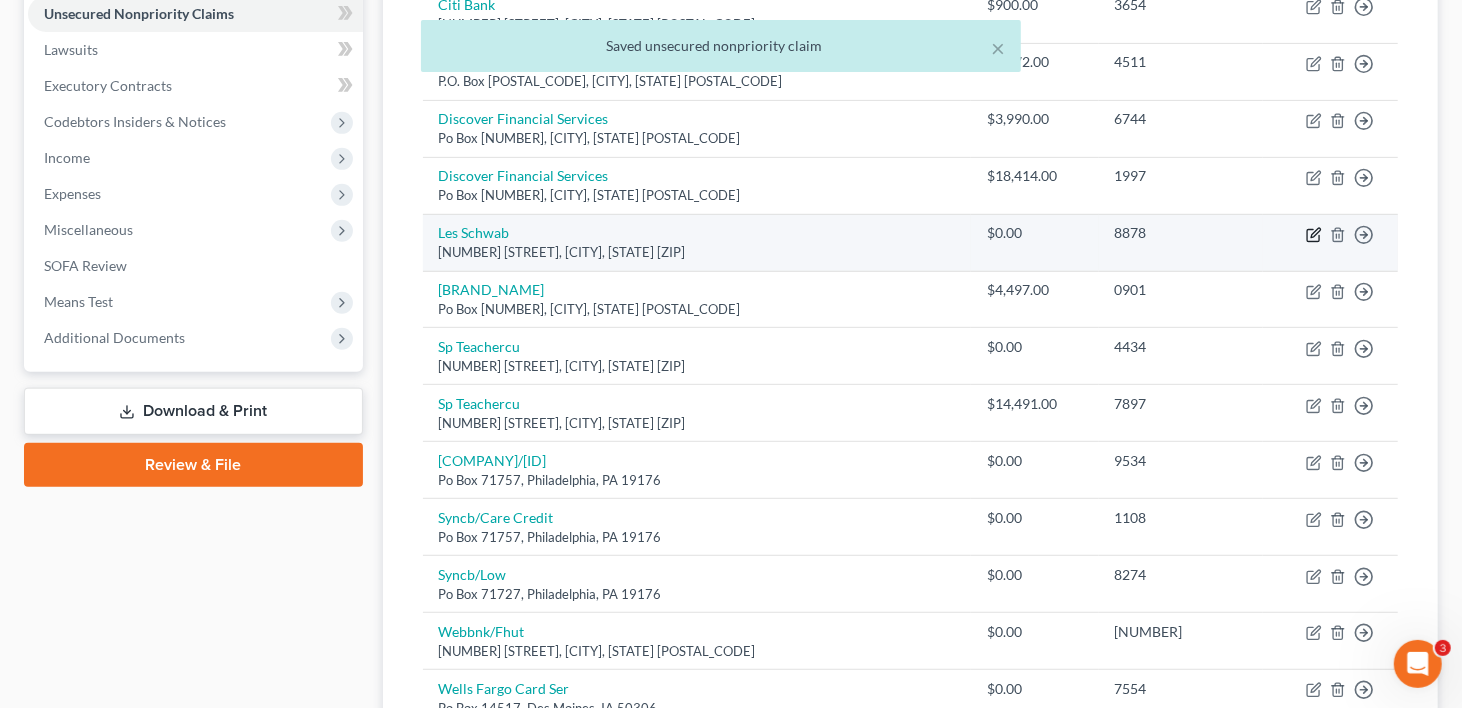 click 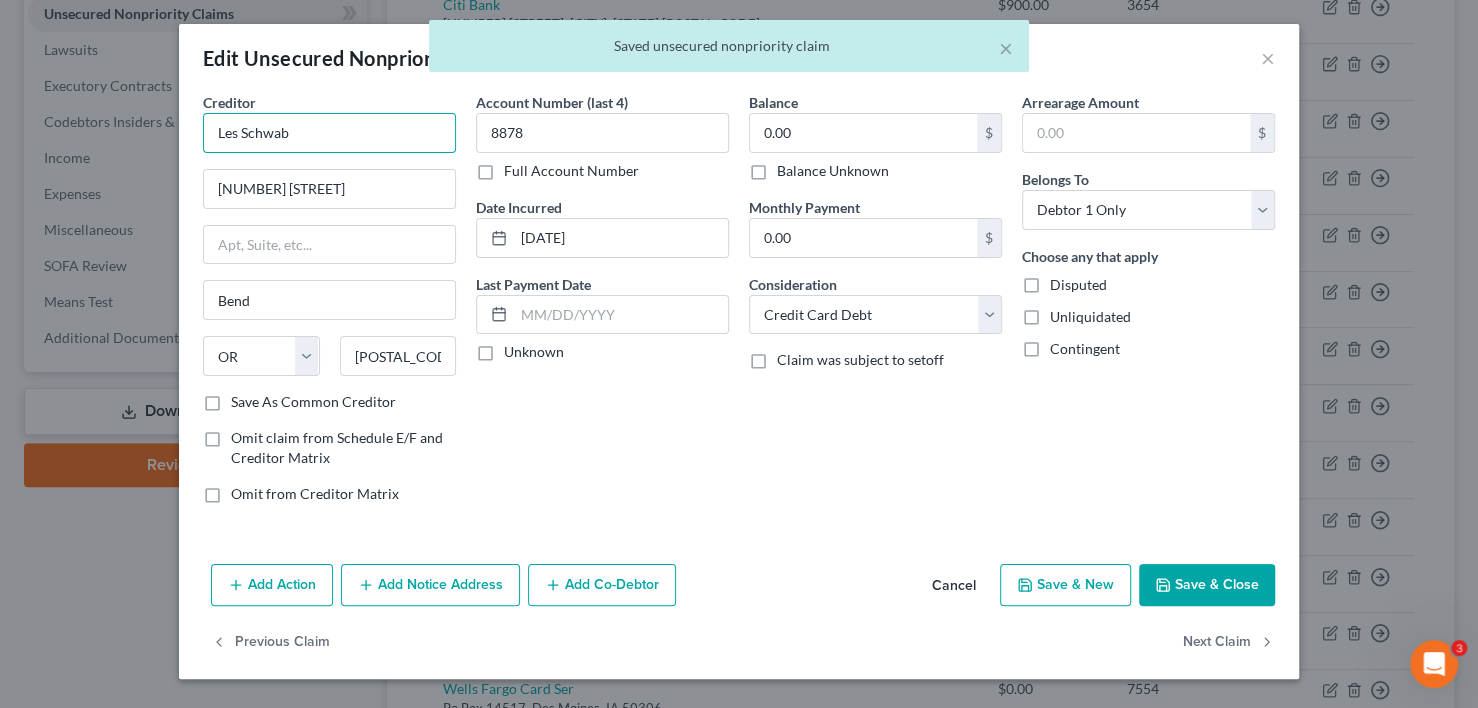click on "Les Schwab" at bounding box center [329, 133] 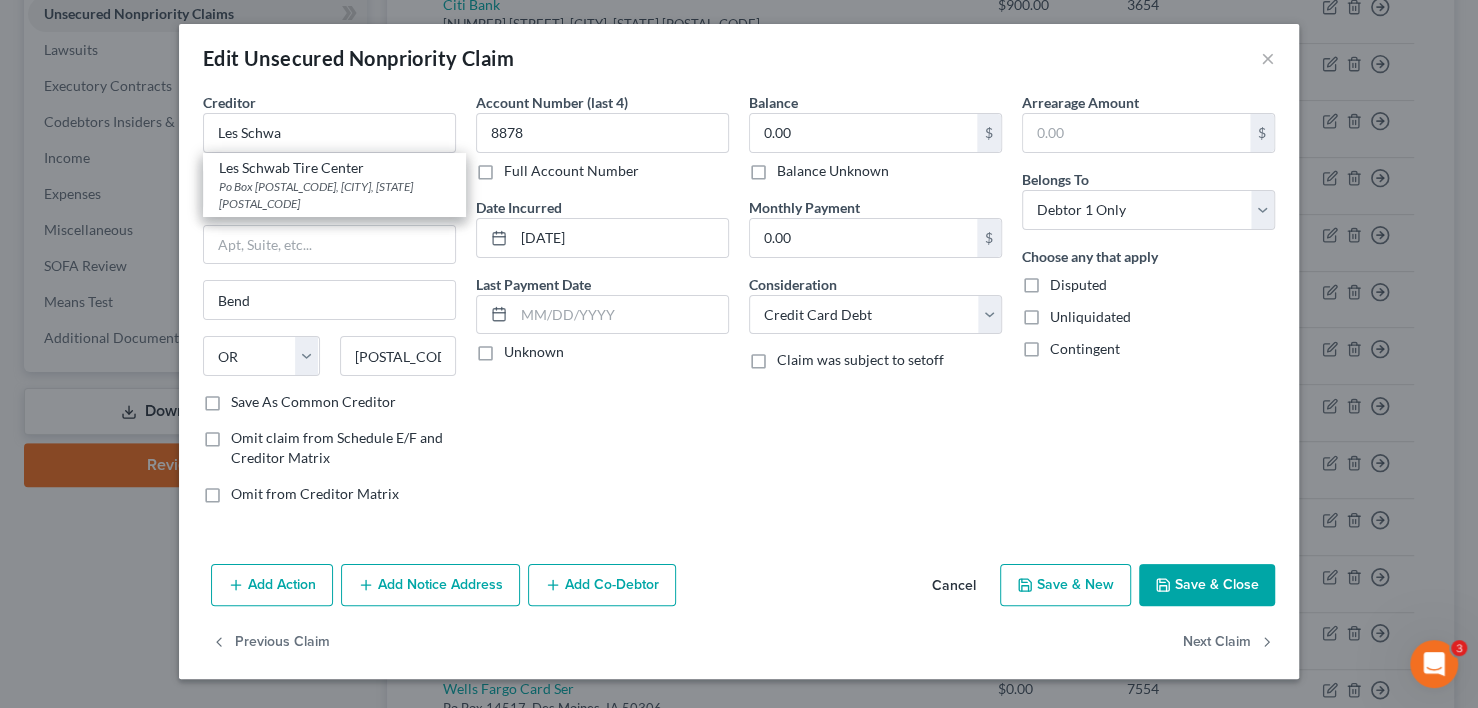 click on "Po Box [POSTAL_CODE], [CITY], [STATE] [POSTAL_CODE]" at bounding box center [334, 195] 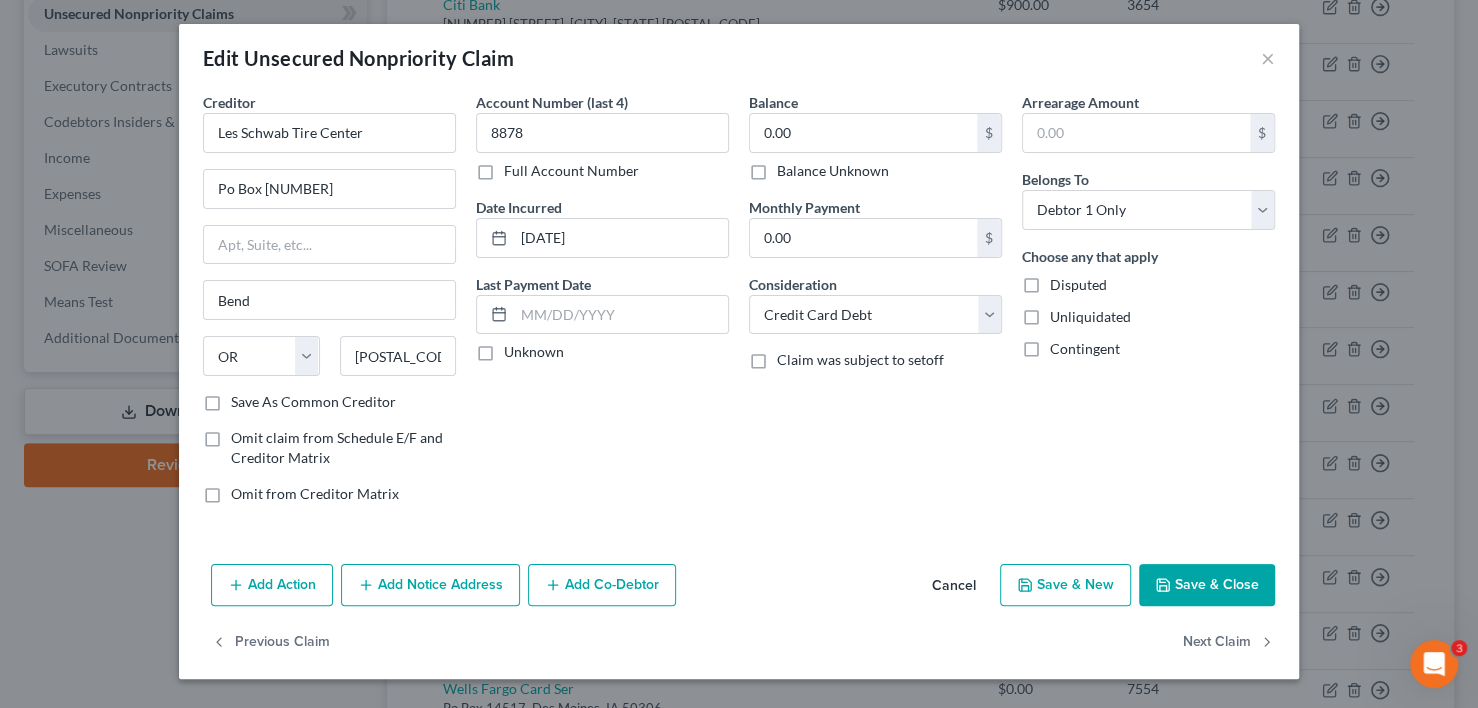click on "Save & Close" at bounding box center [1207, 585] 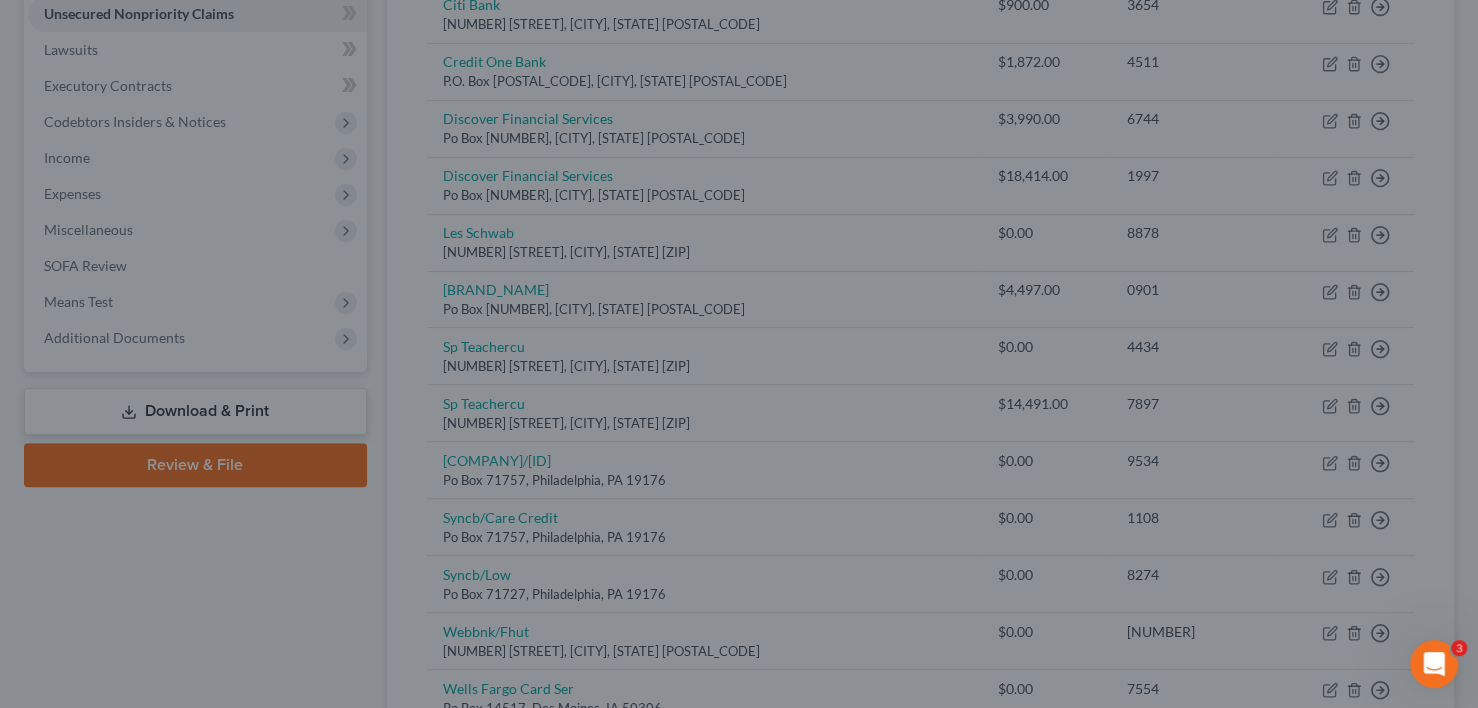 type on "0" 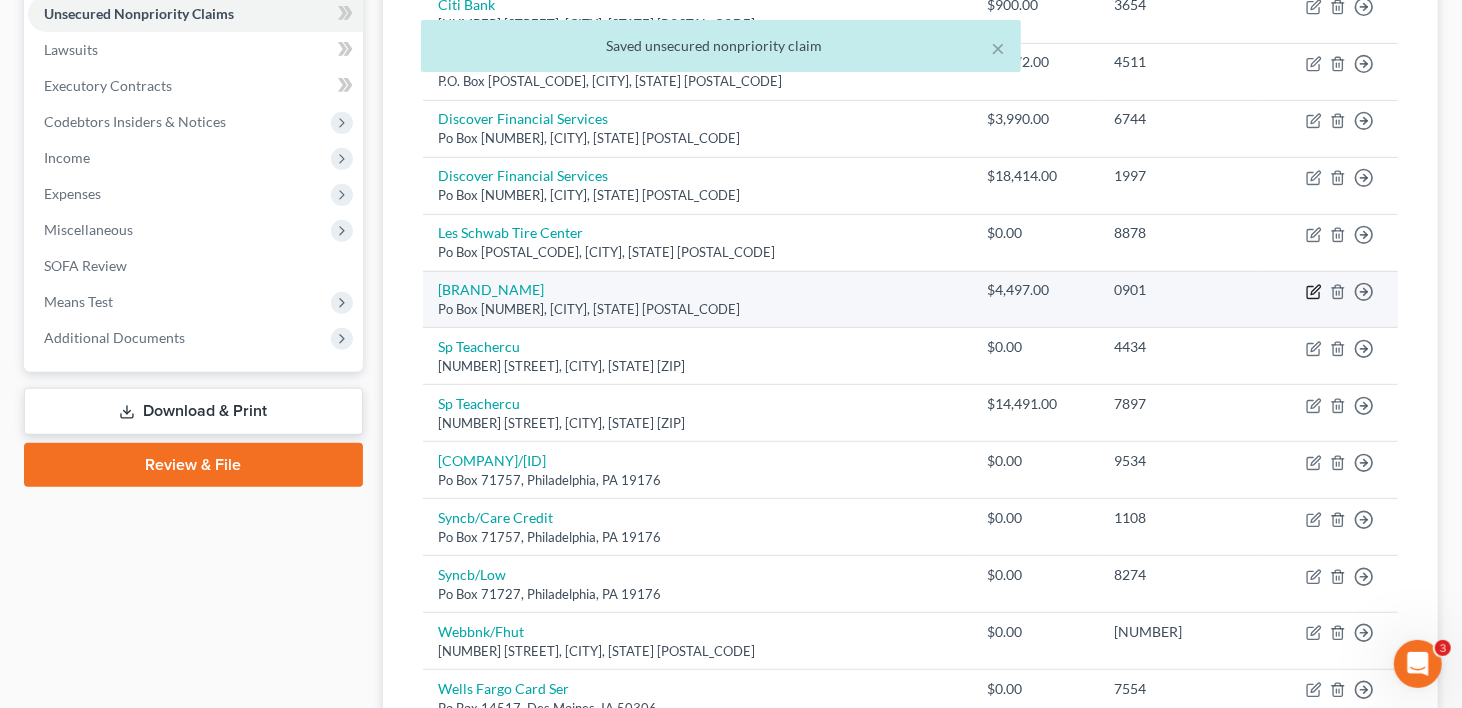 click 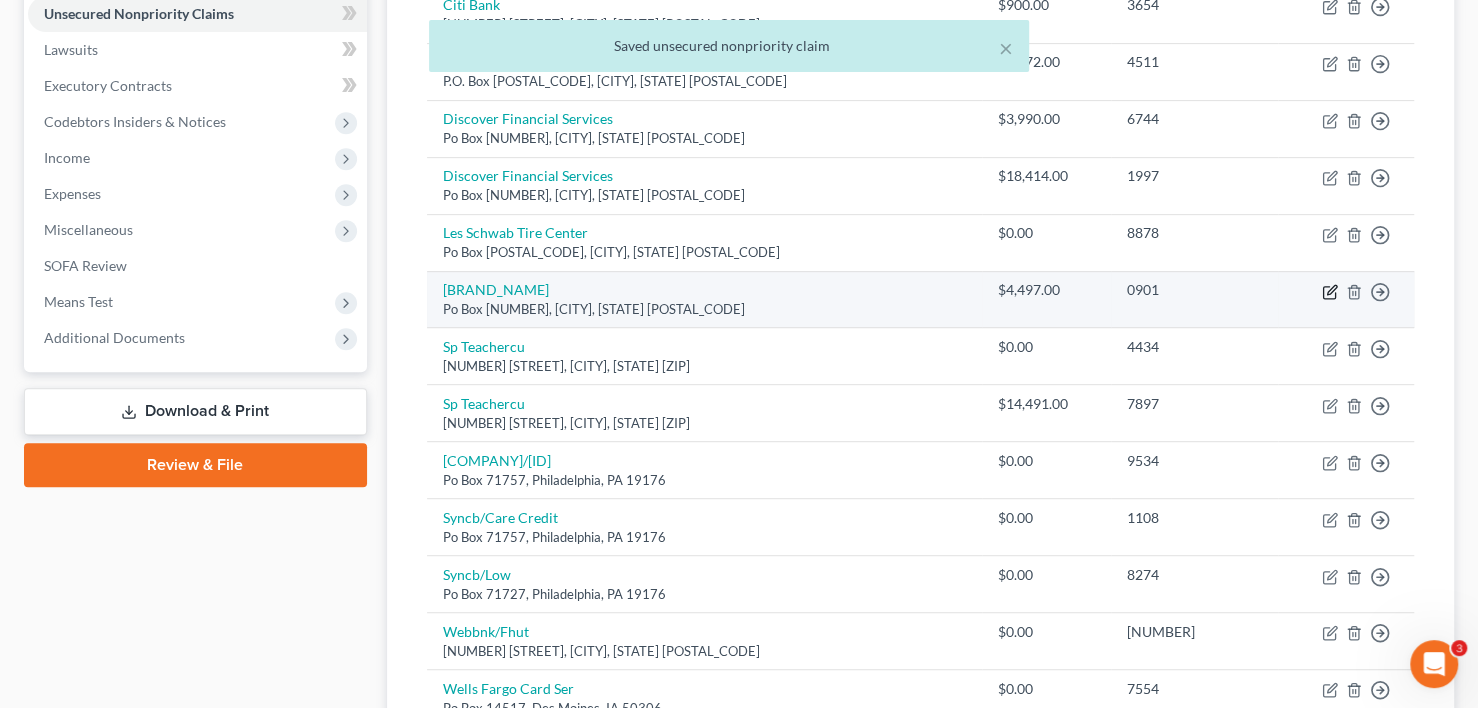 select on "50" 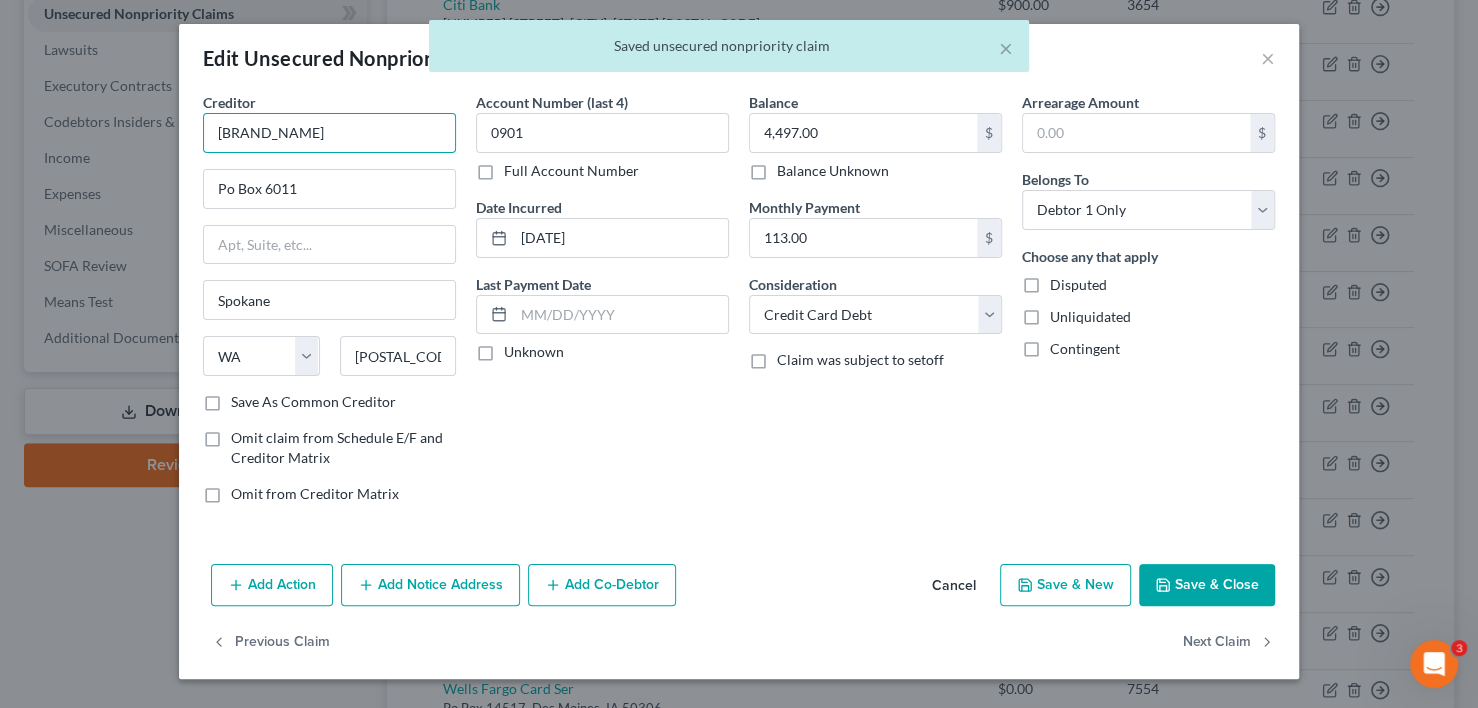 click on "[BRAND_NAME]" at bounding box center [329, 133] 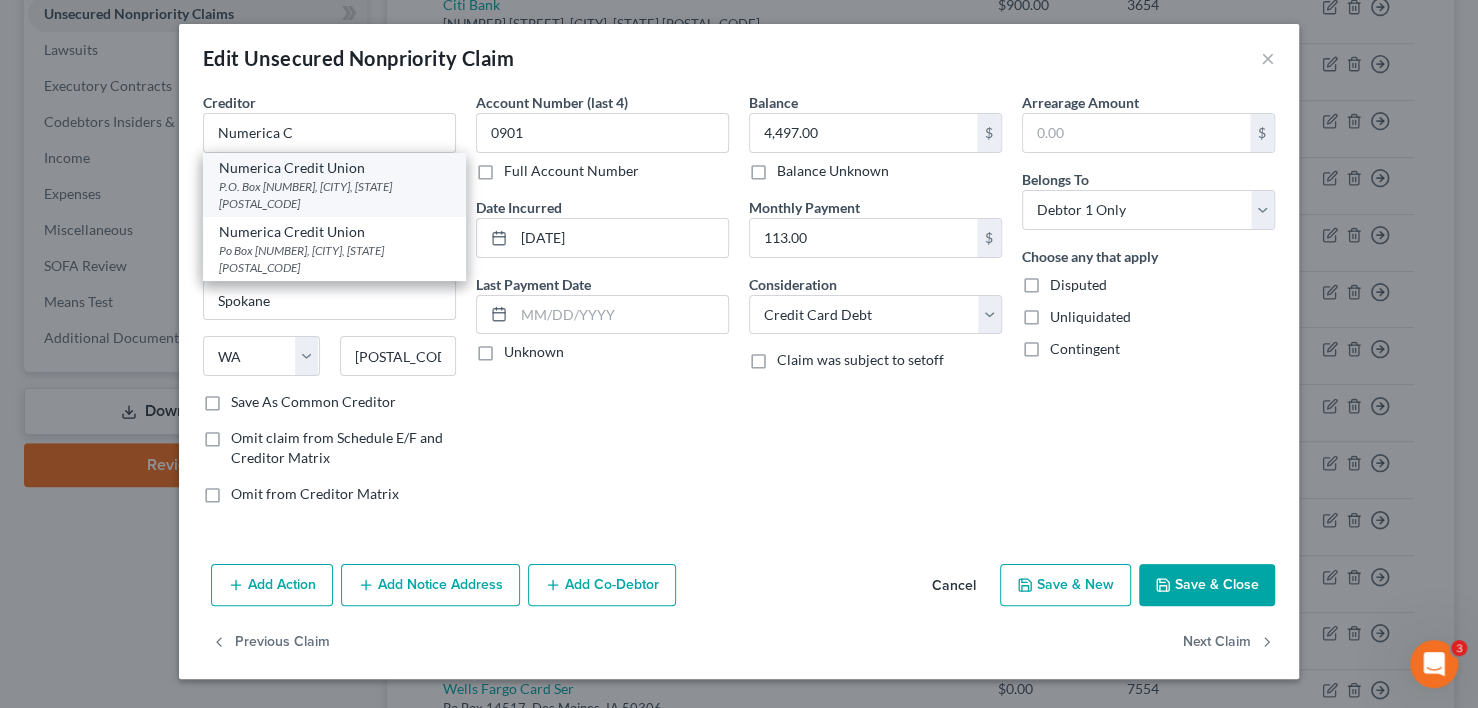 click on "P.O. Box [NUMBER], [CITY], [STATE] [POSTAL_CODE]" at bounding box center [334, 195] 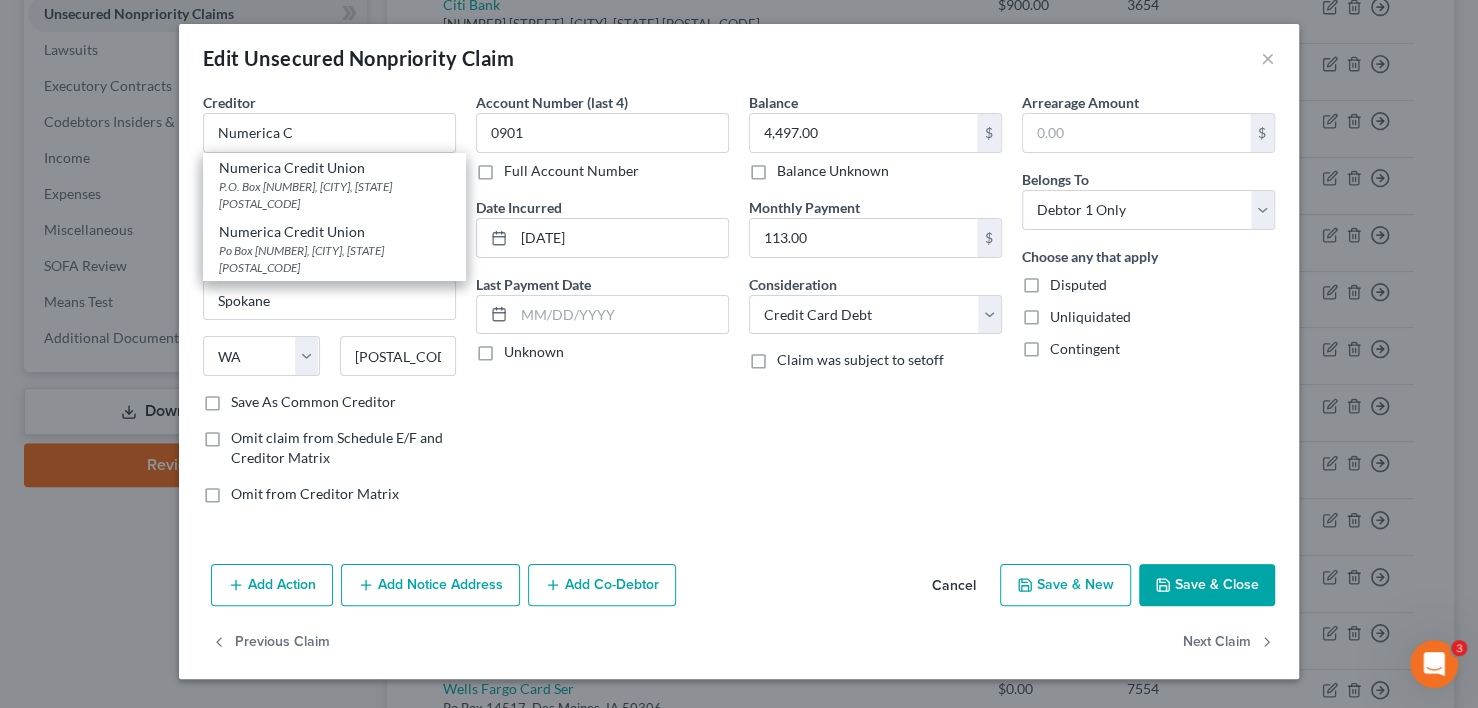 type on "Numerica Credit Union" 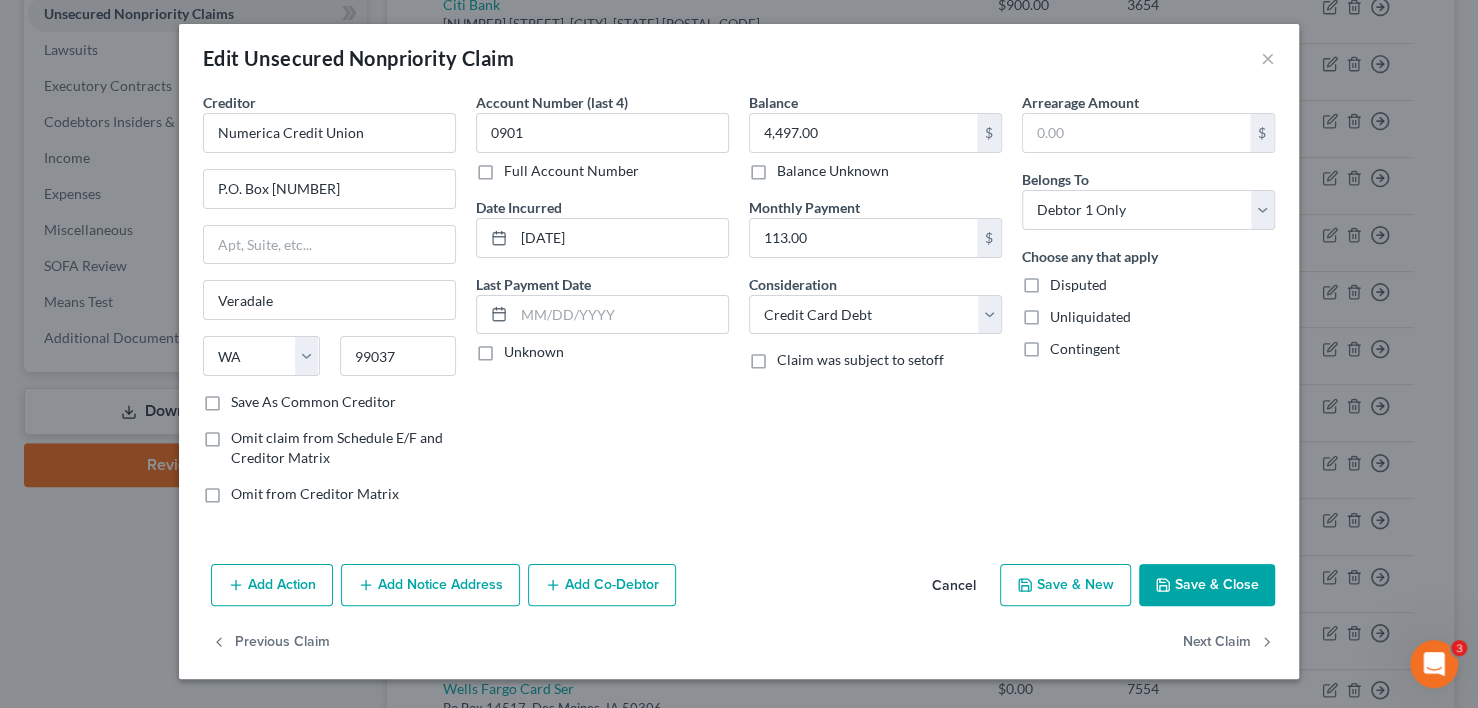 click on "Save & Close" at bounding box center (1207, 585) 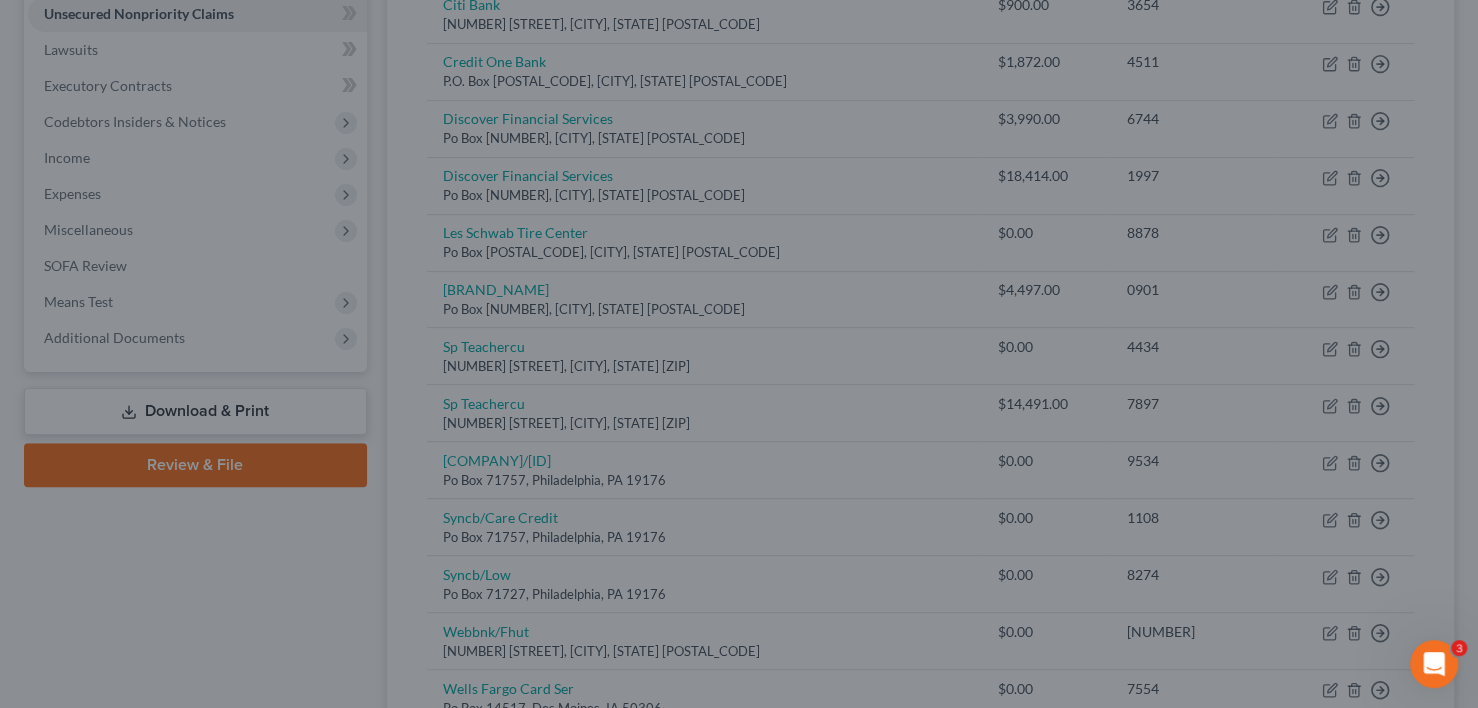 type on "0" 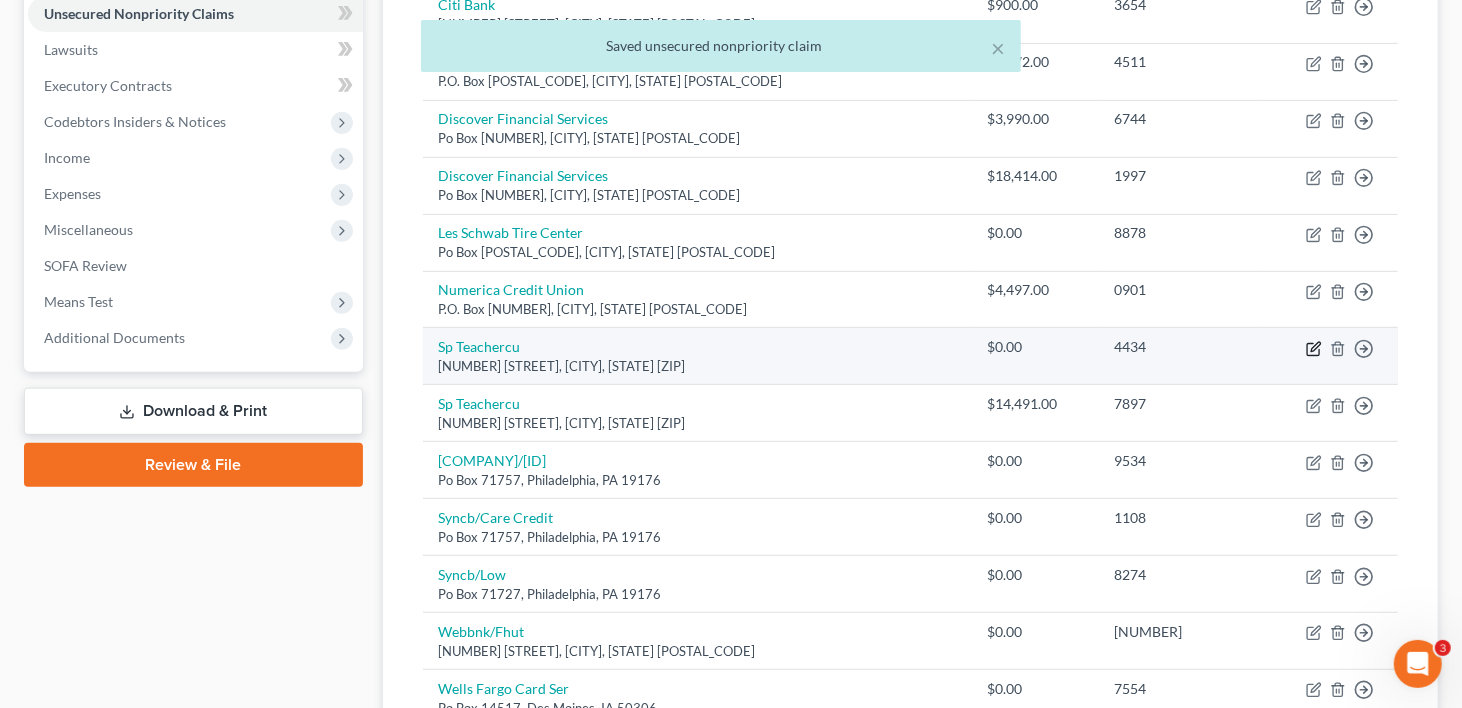 click 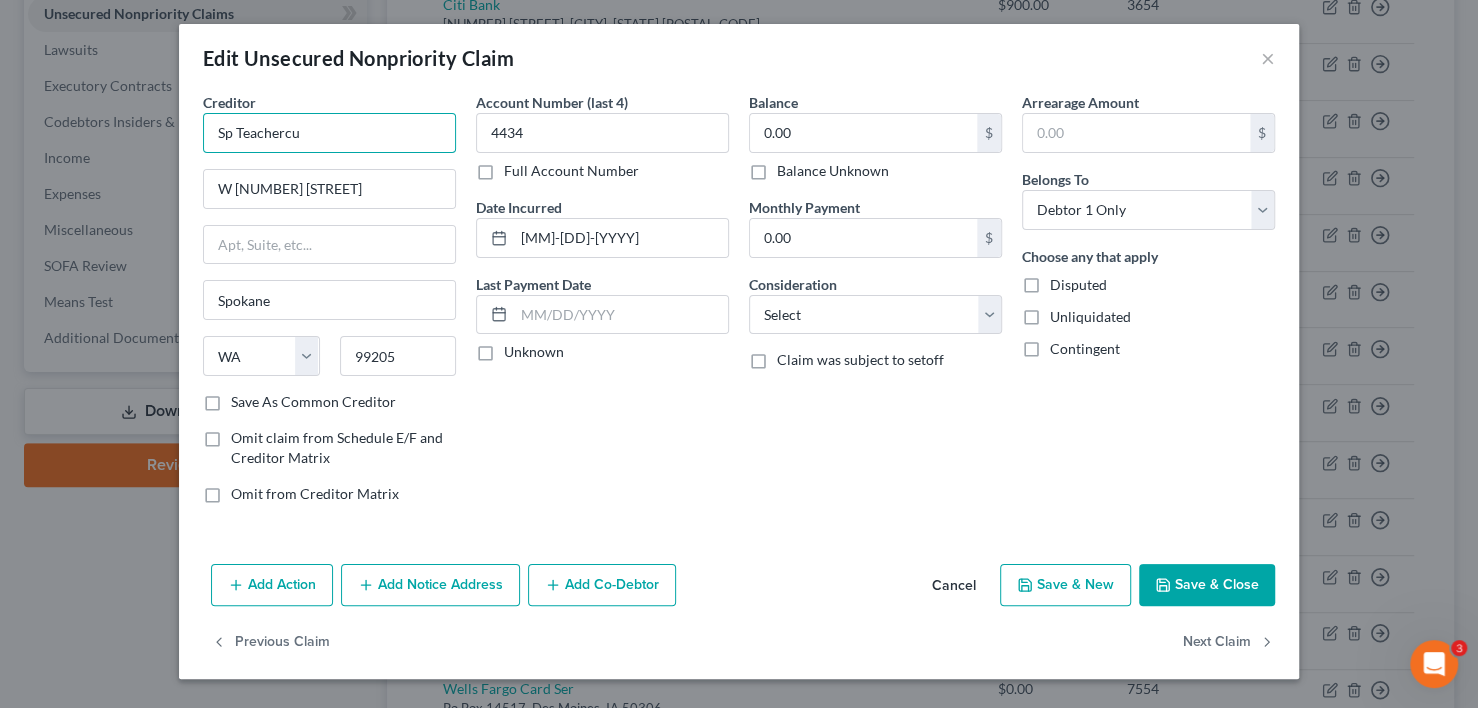 click on "Sp Teachercu" at bounding box center (329, 133) 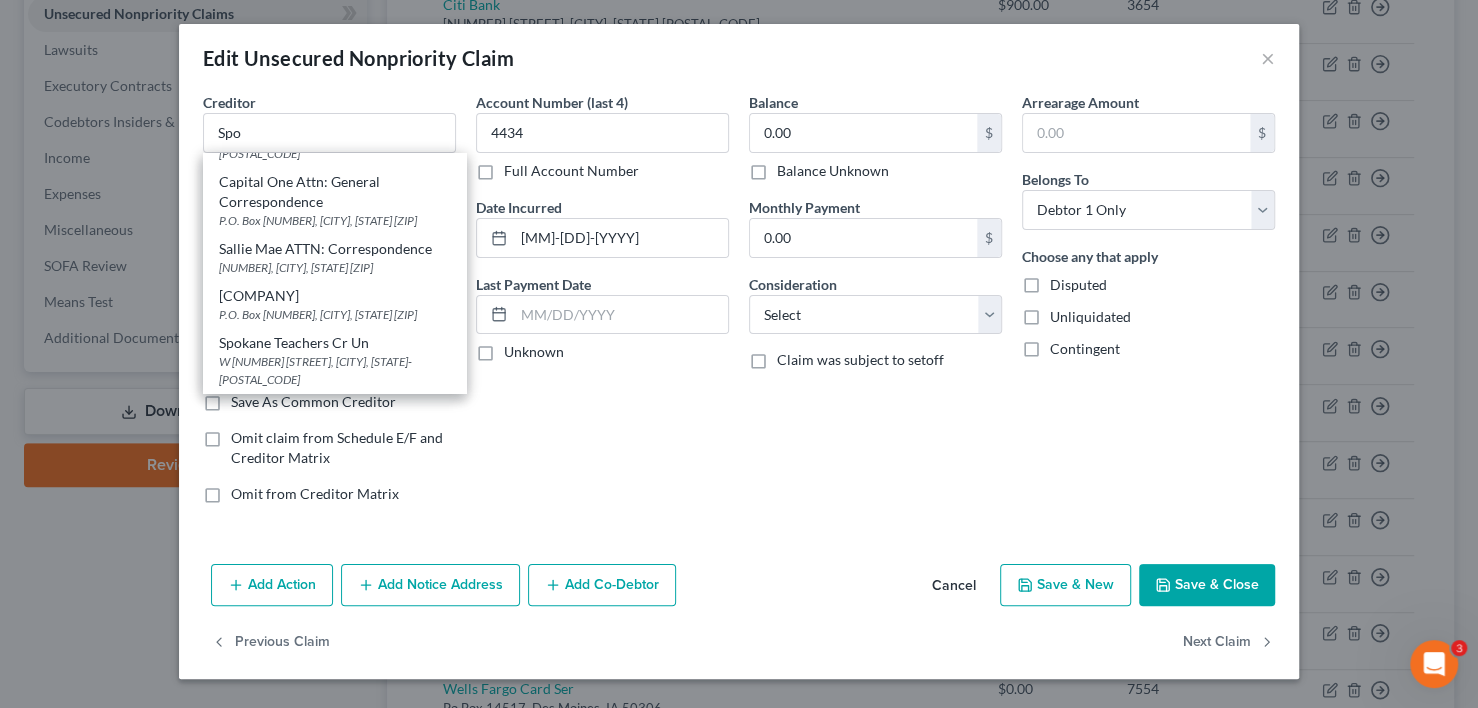 scroll, scrollTop: 86, scrollLeft: 0, axis: vertical 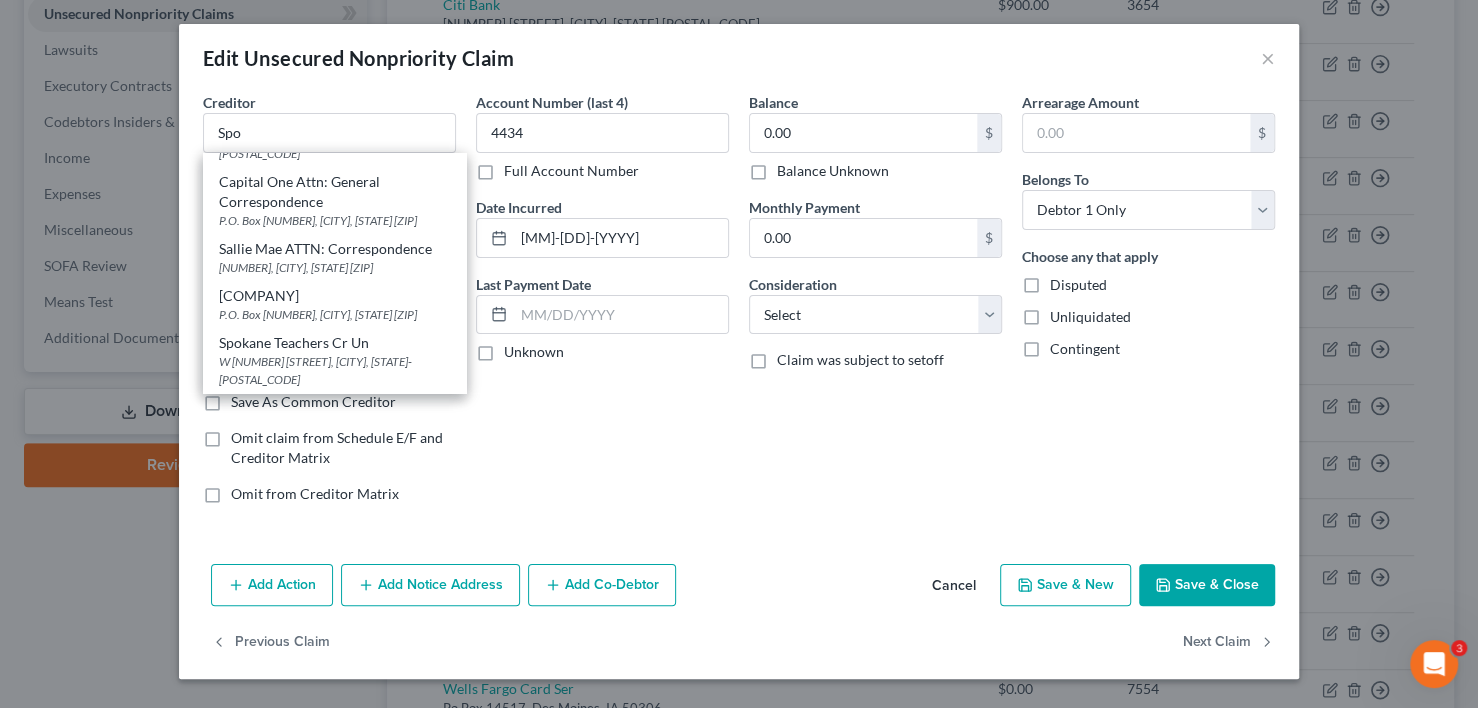 click on "[COMPANY]" at bounding box center (334, 296) 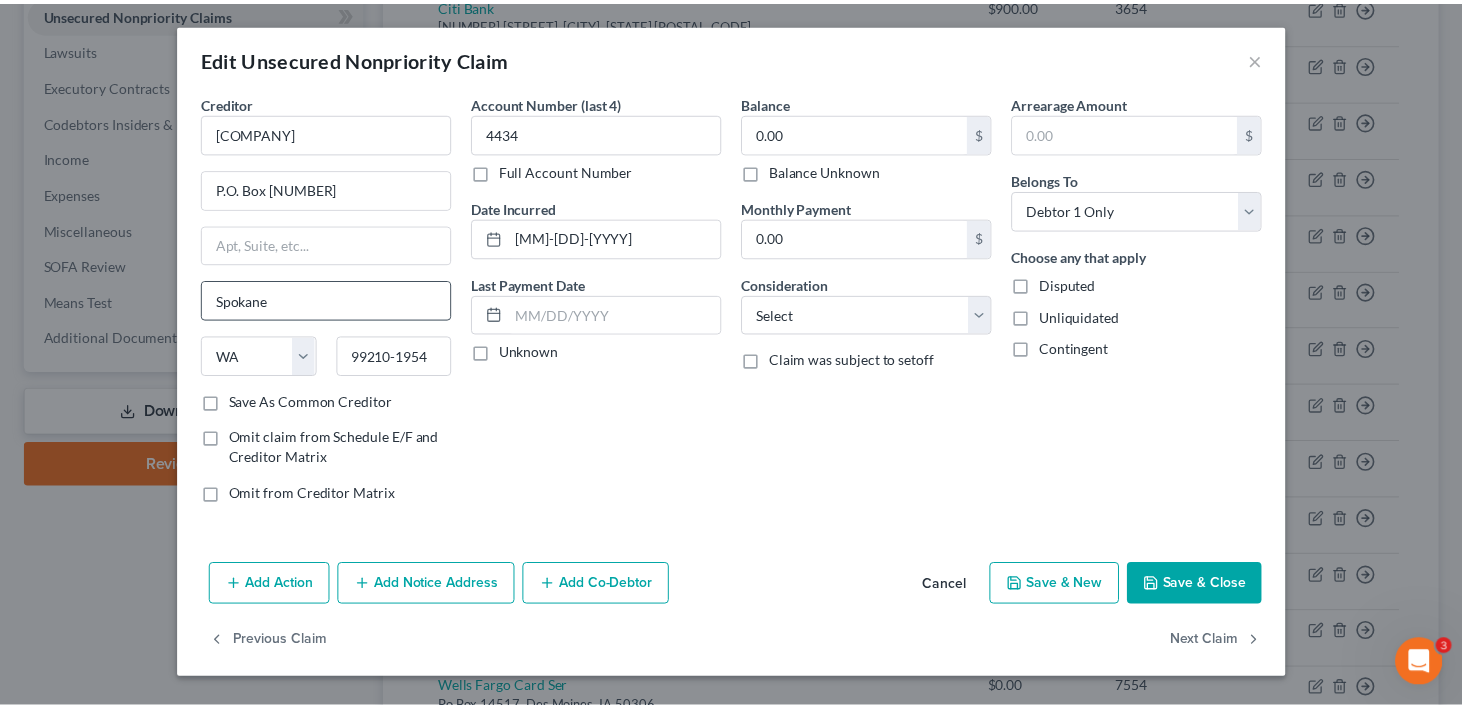 scroll, scrollTop: 0, scrollLeft: 0, axis: both 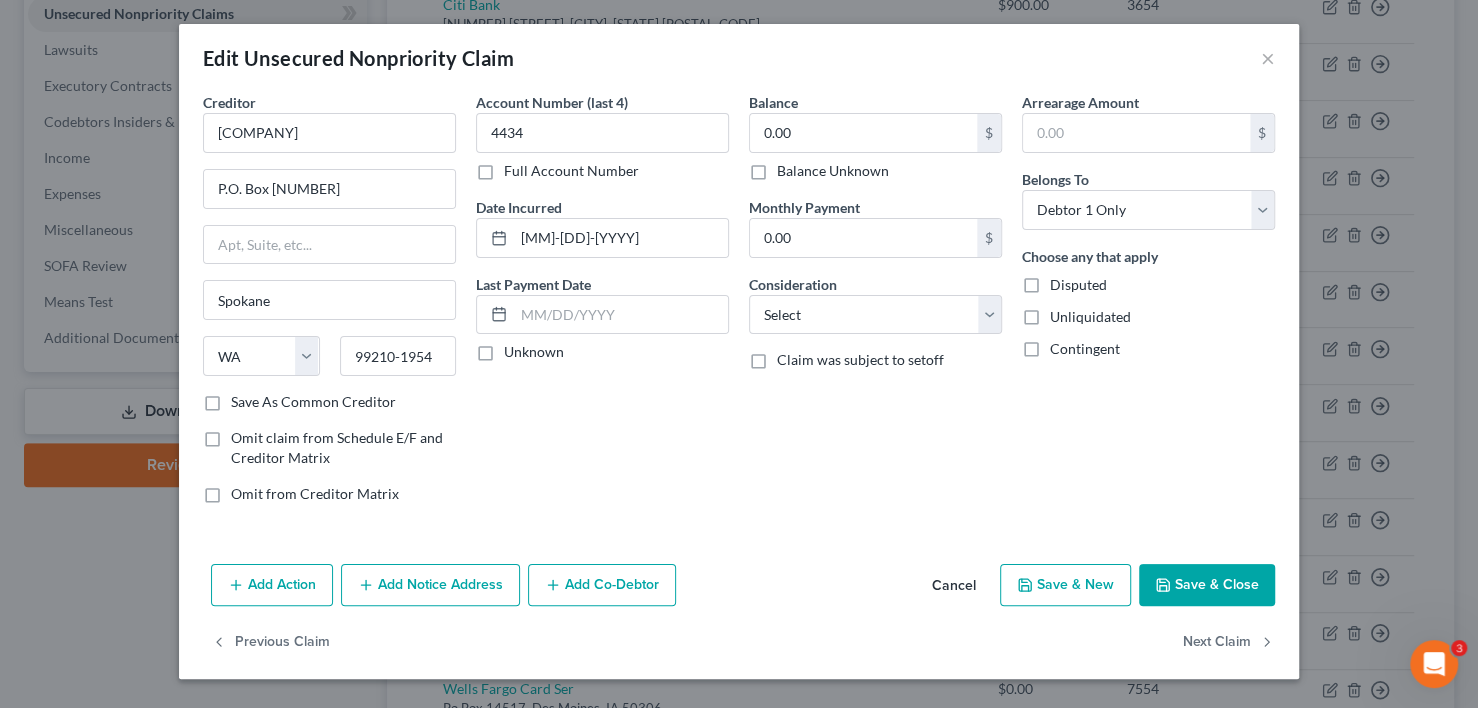 click on "Save & Close" at bounding box center (1207, 585) 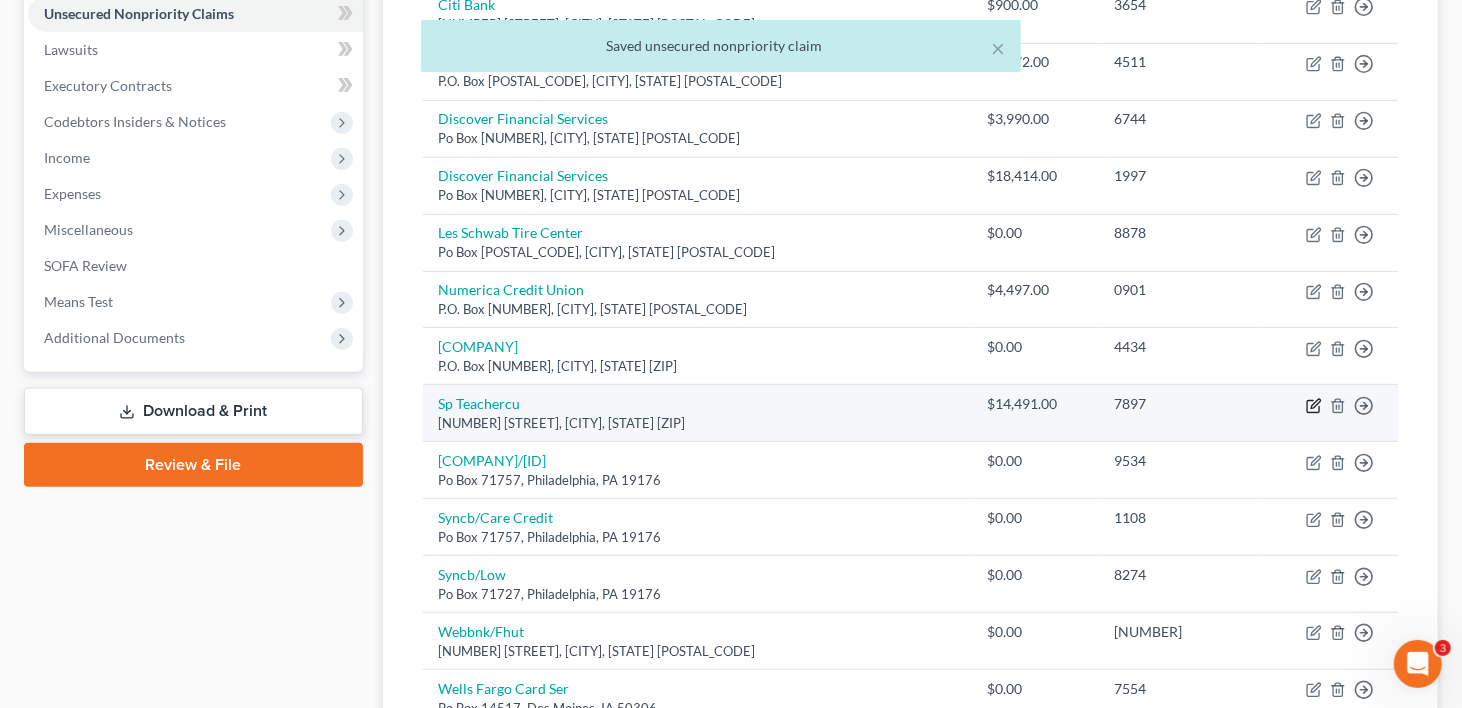 click 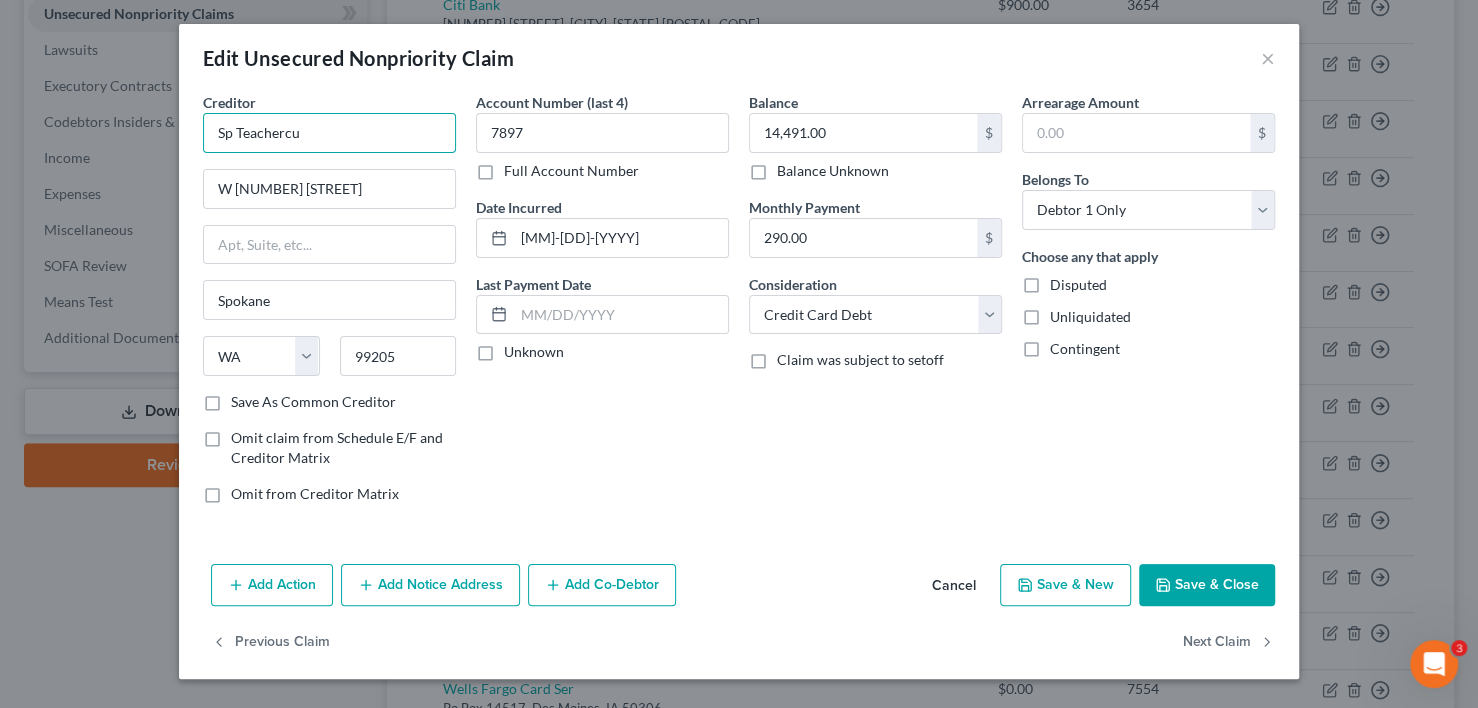 click on "Sp Teachercu" at bounding box center [329, 133] 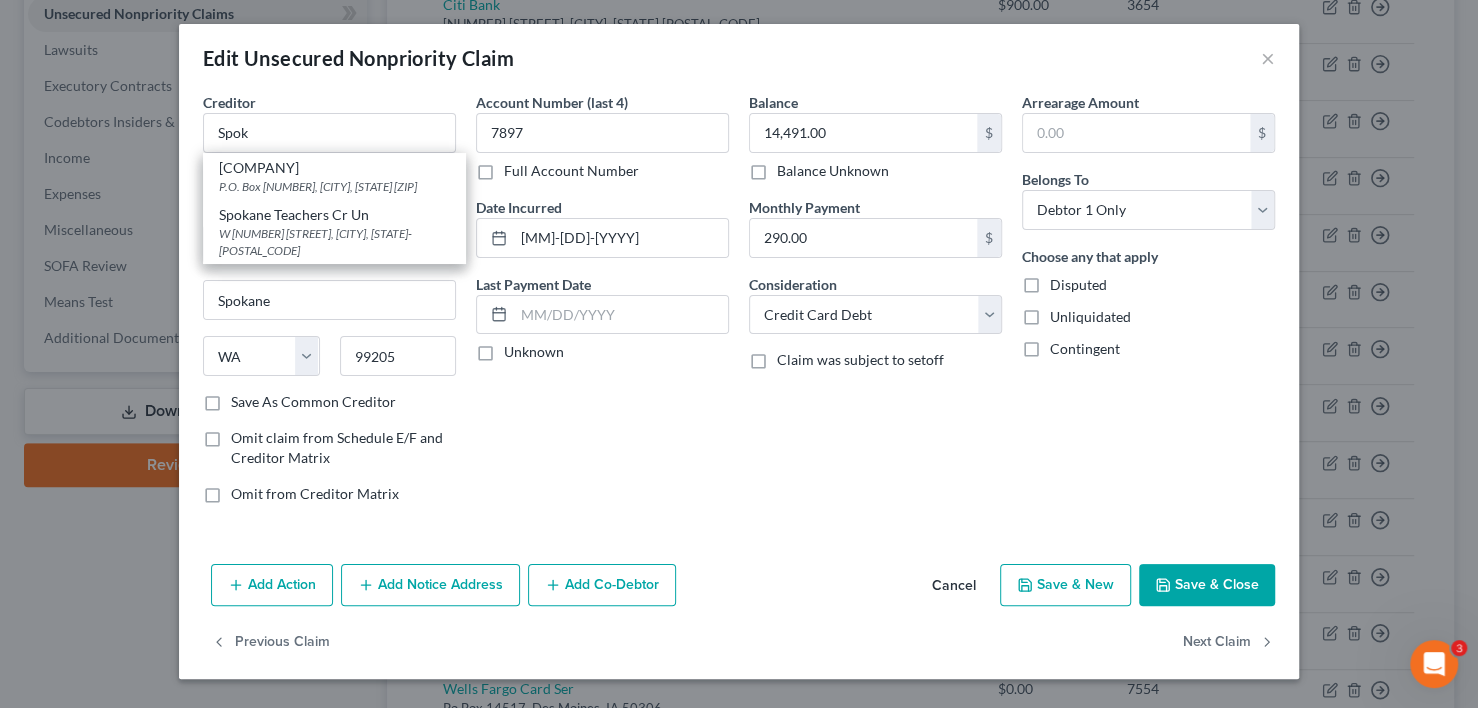 click on "W [NUMBER] [STREET], [CITY], [STATE]-[POSTAL_CODE]" at bounding box center [334, 242] 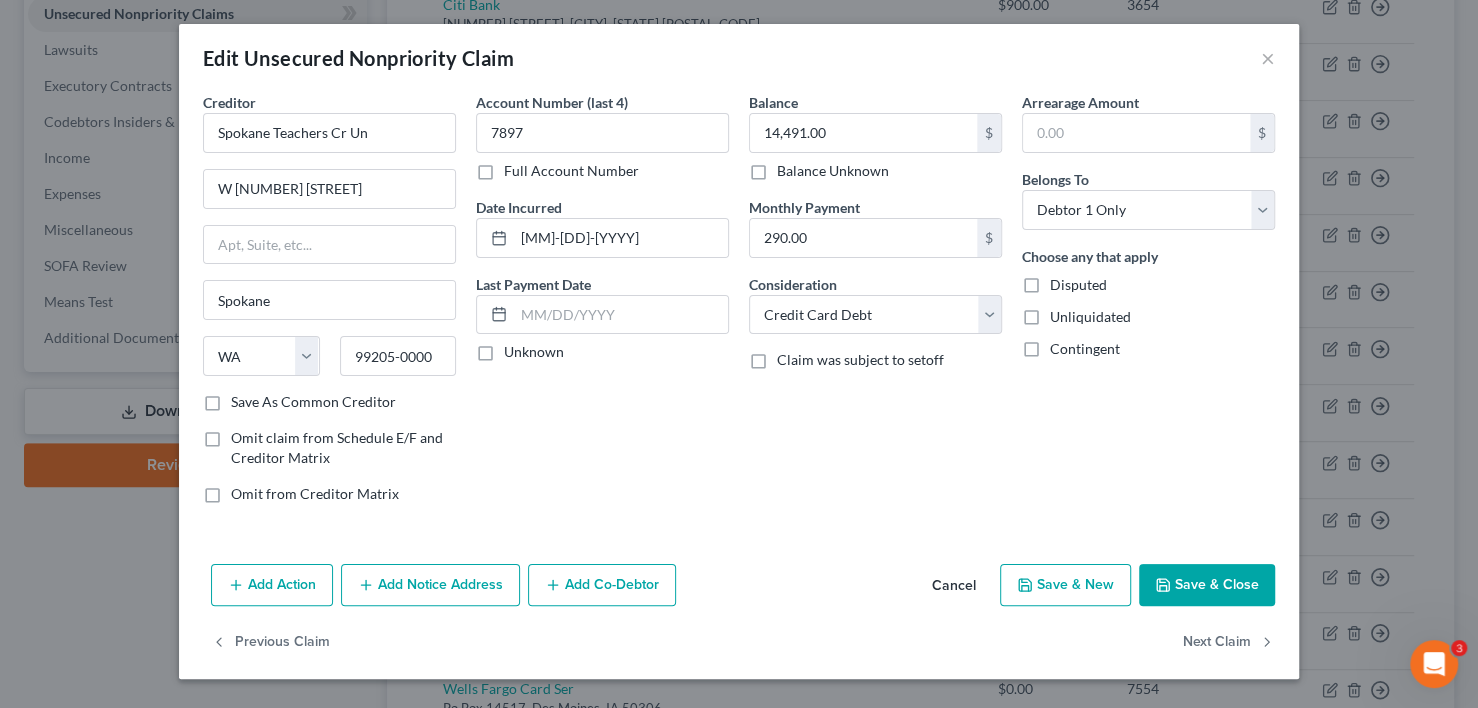 click on "Save & Close" at bounding box center [1207, 585] 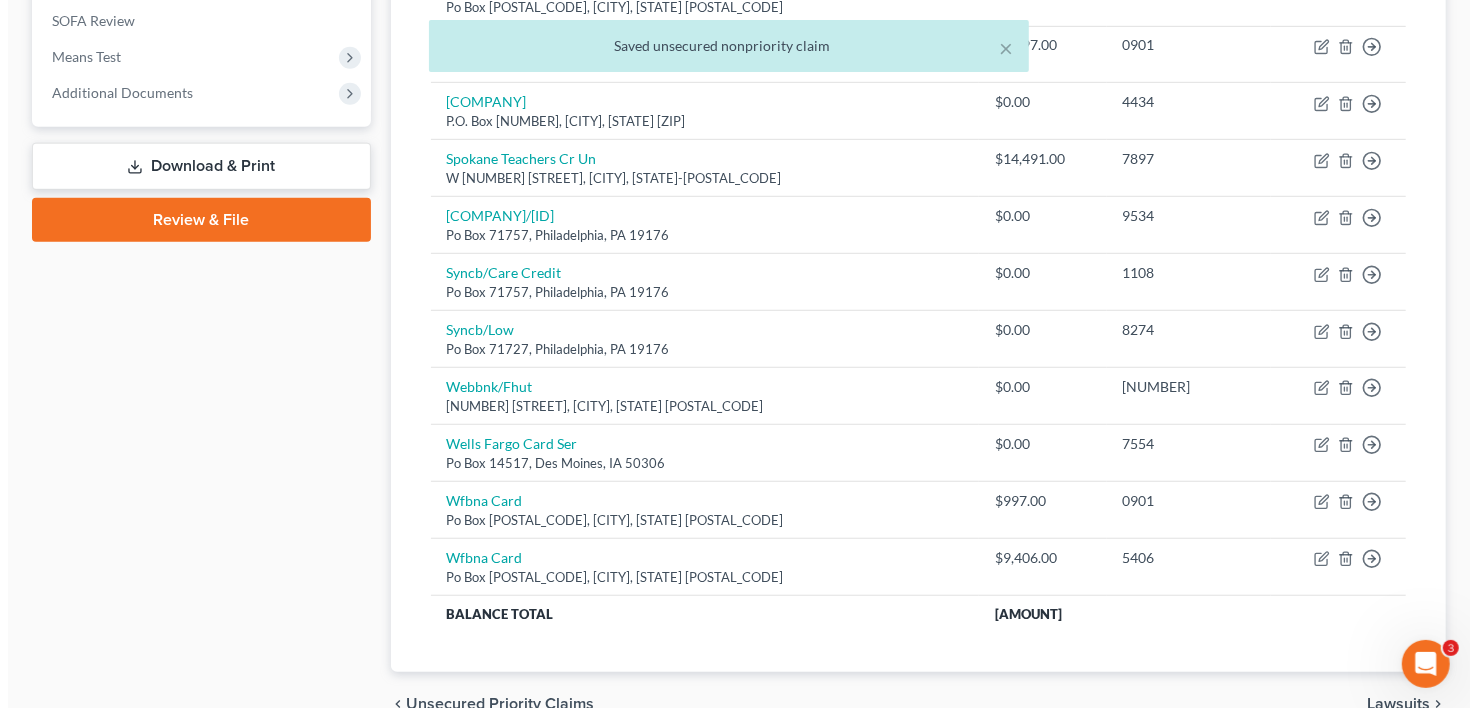 scroll, scrollTop: 700, scrollLeft: 0, axis: vertical 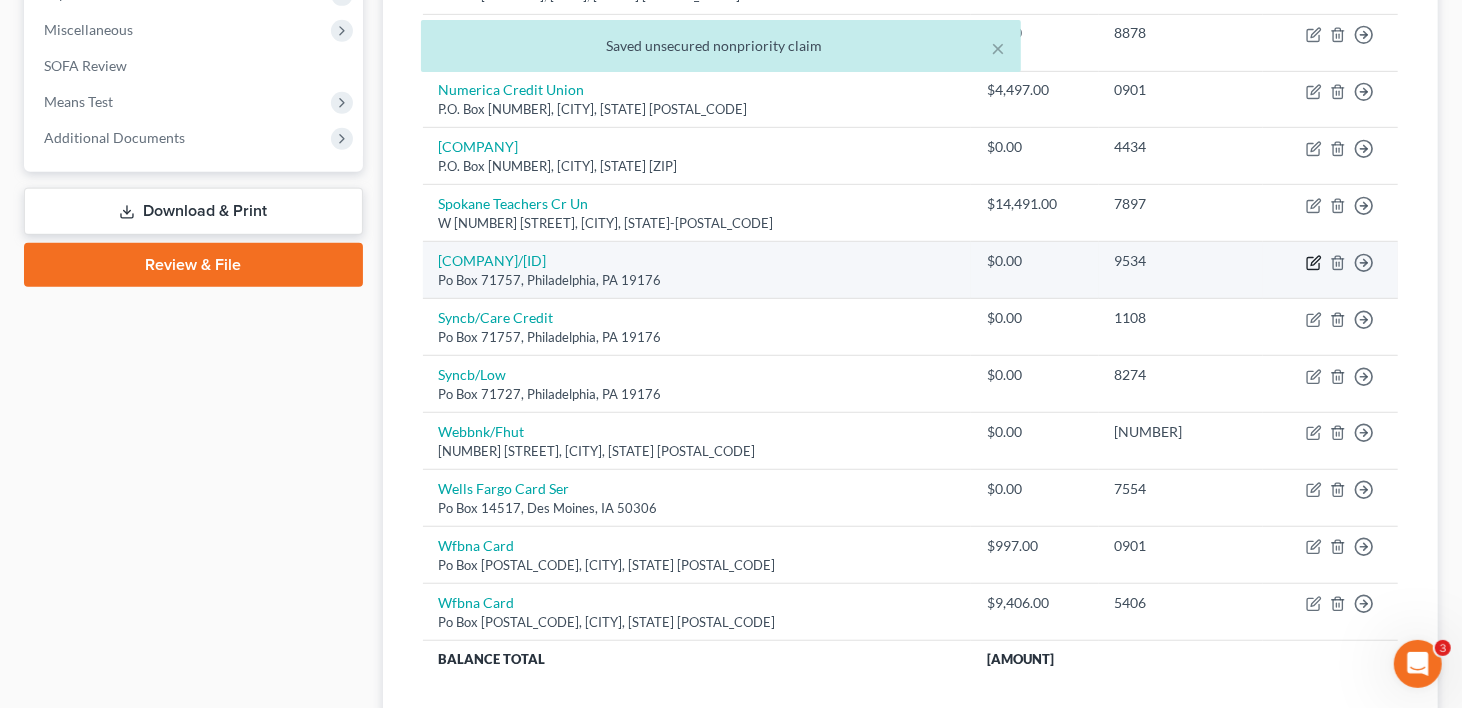 click 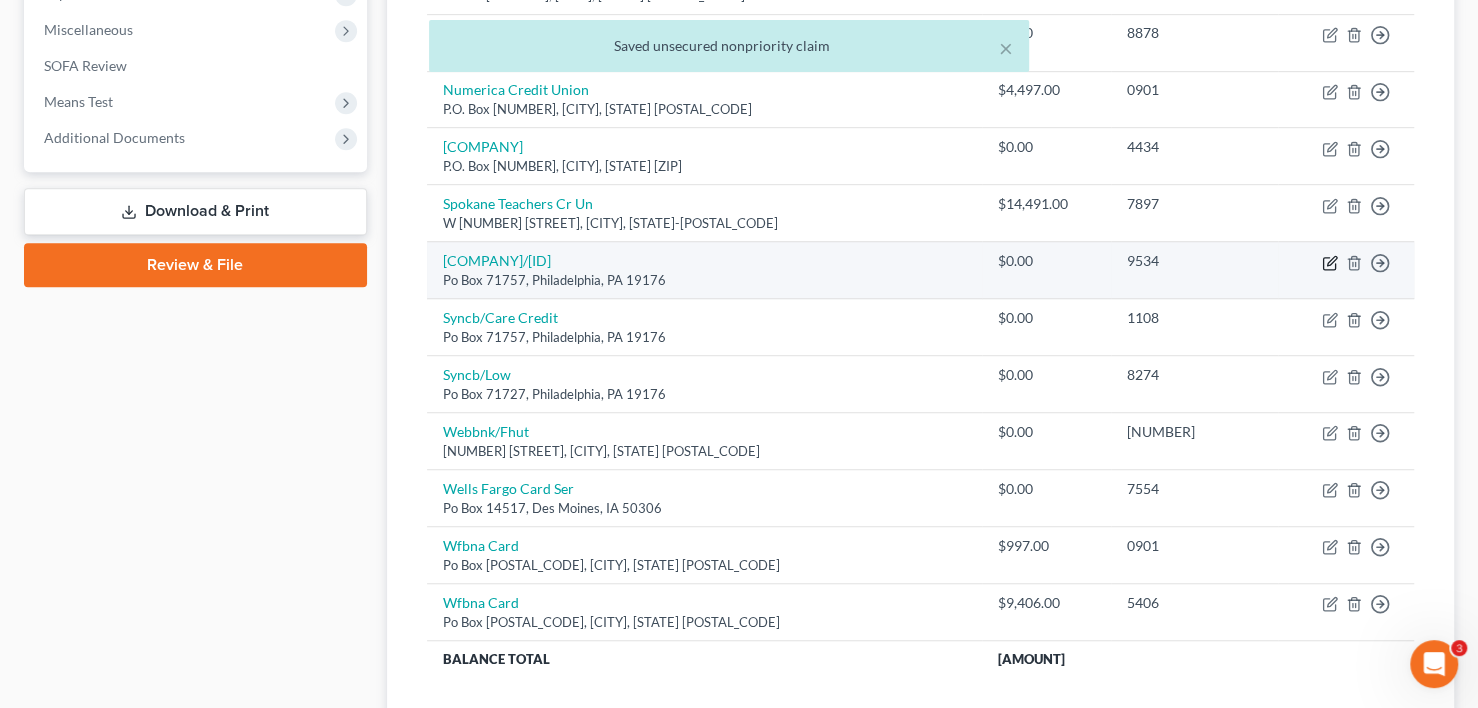 select on "39" 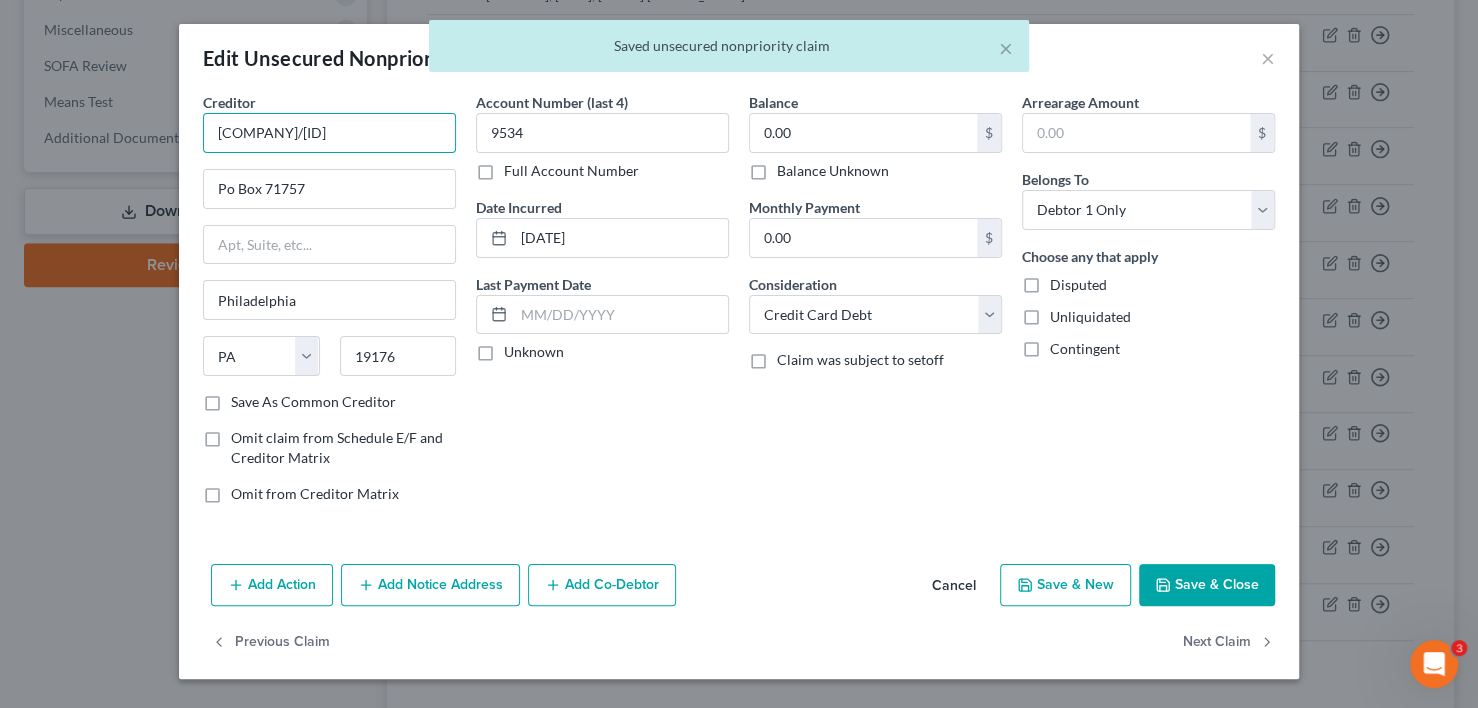 click on "[COMPANY]/[ID]" at bounding box center [329, 133] 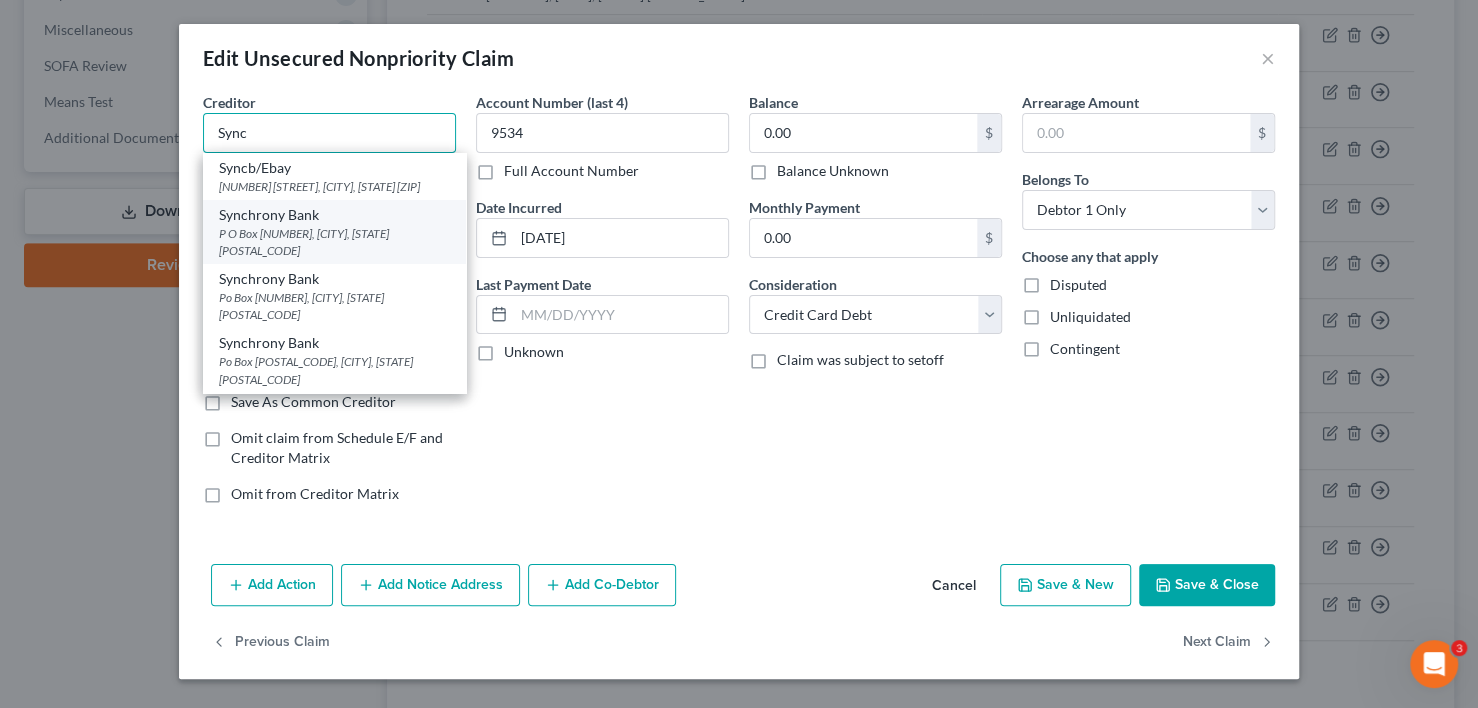 scroll, scrollTop: 0, scrollLeft: 0, axis: both 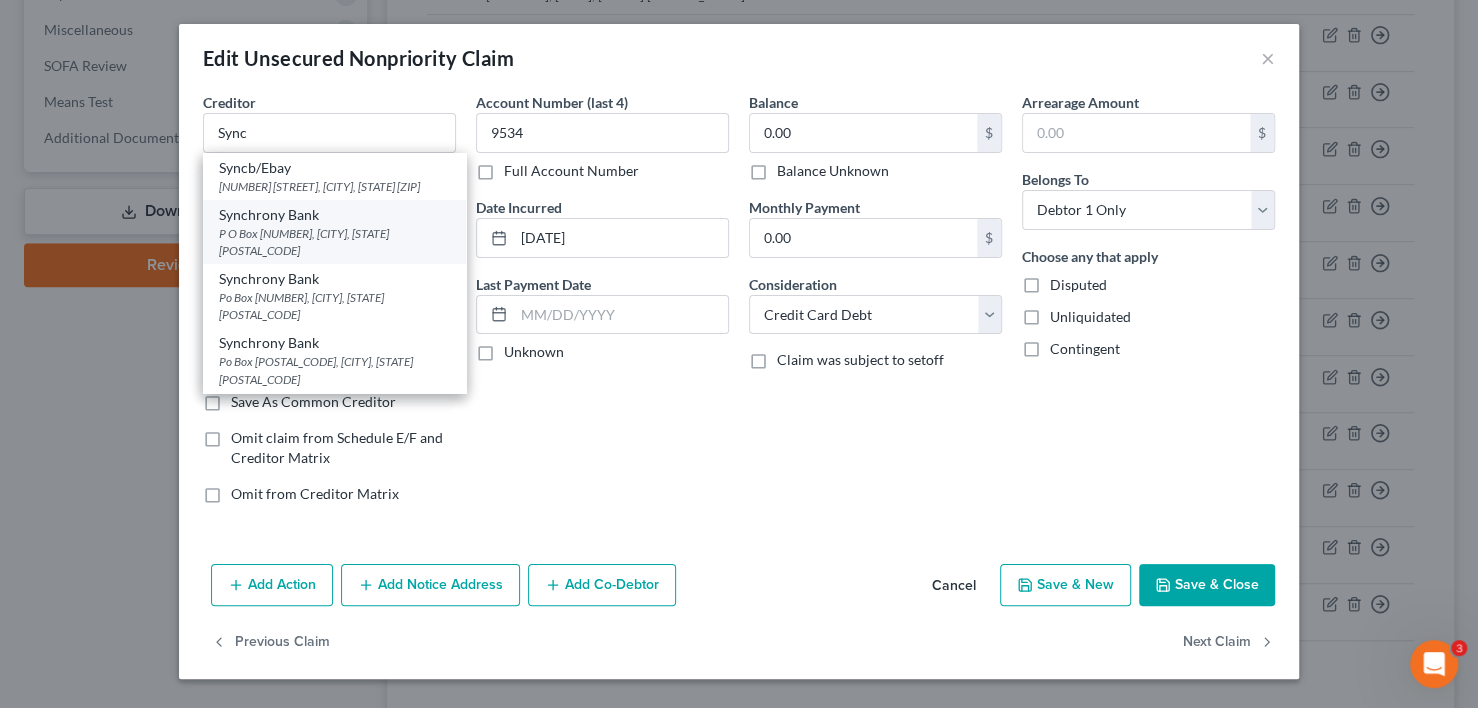 drag, startPoint x: 253, startPoint y: 243, endPoint x: 554, endPoint y: 326, distance: 312.2339 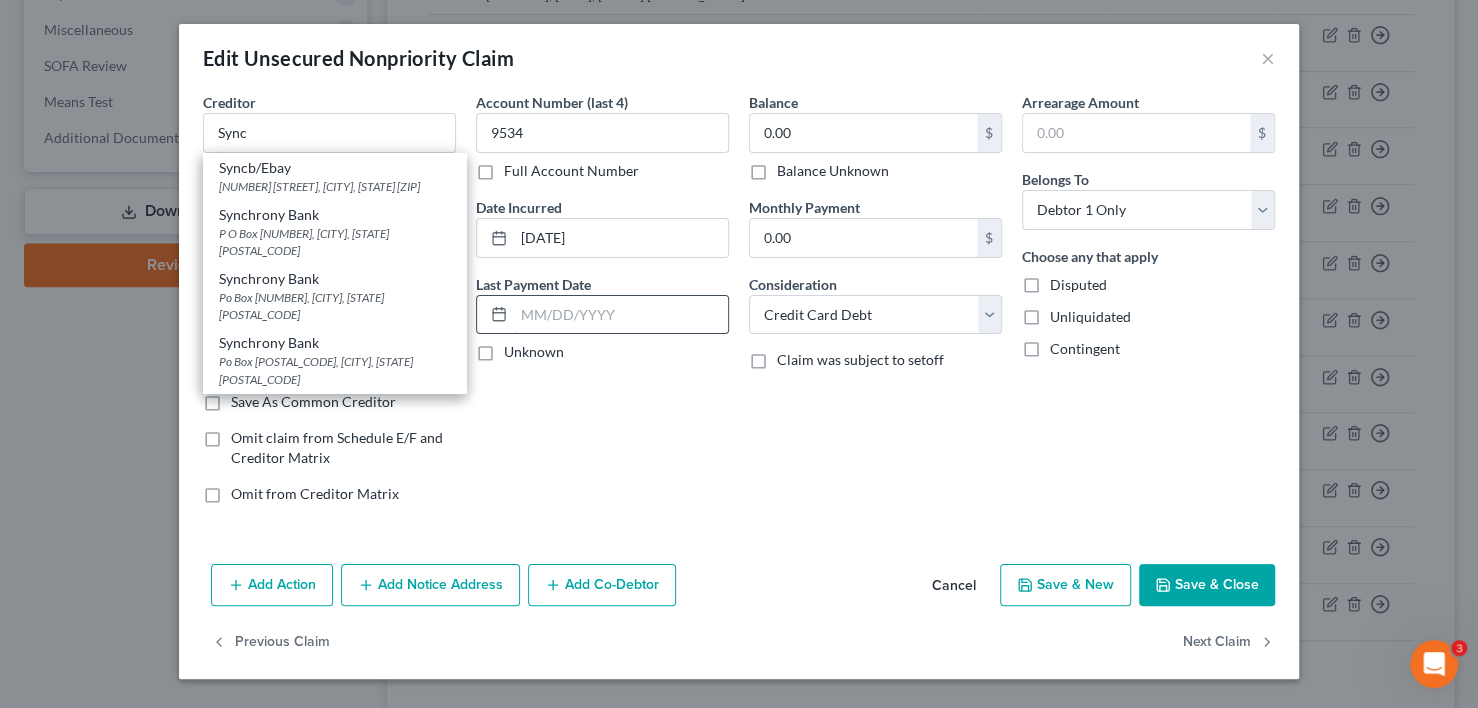 type on "Synchrony Bank" 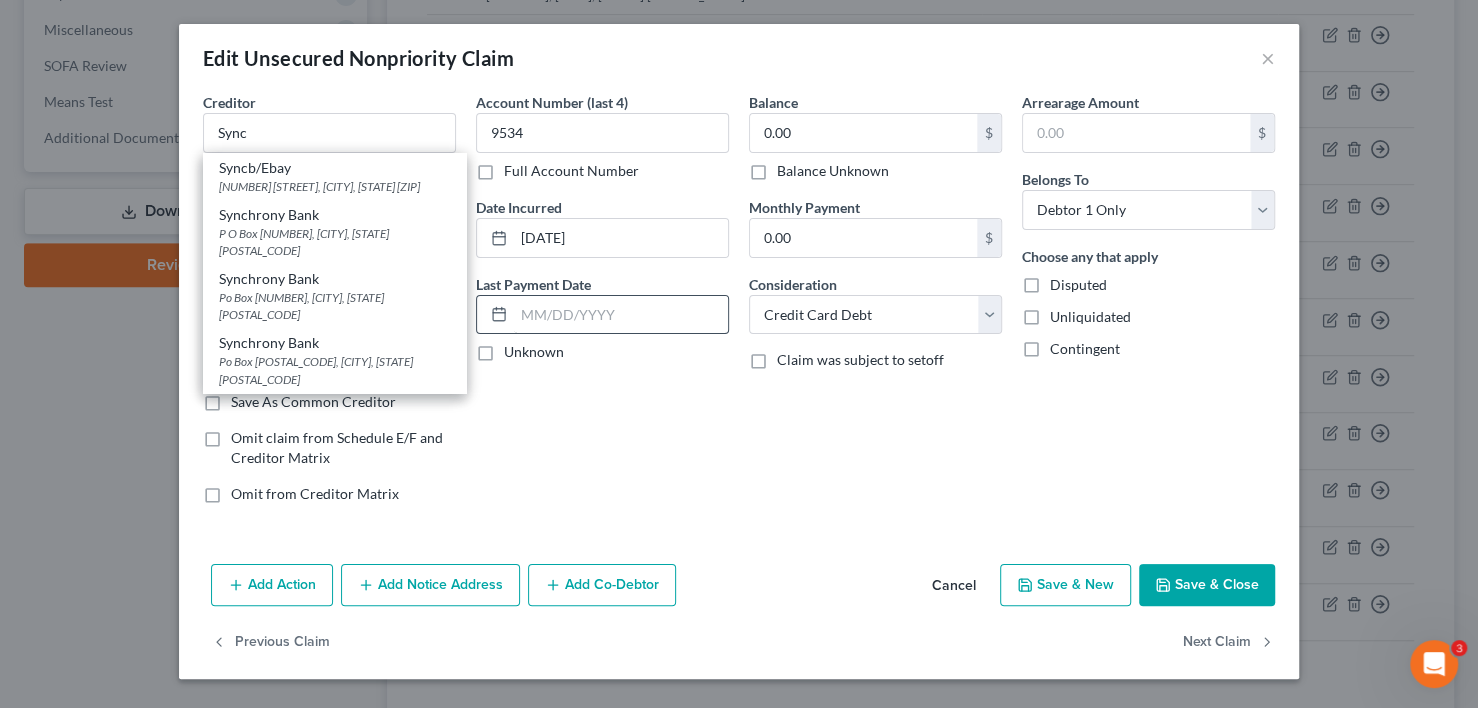 type on "P O Box [POSTAL_CODE]" 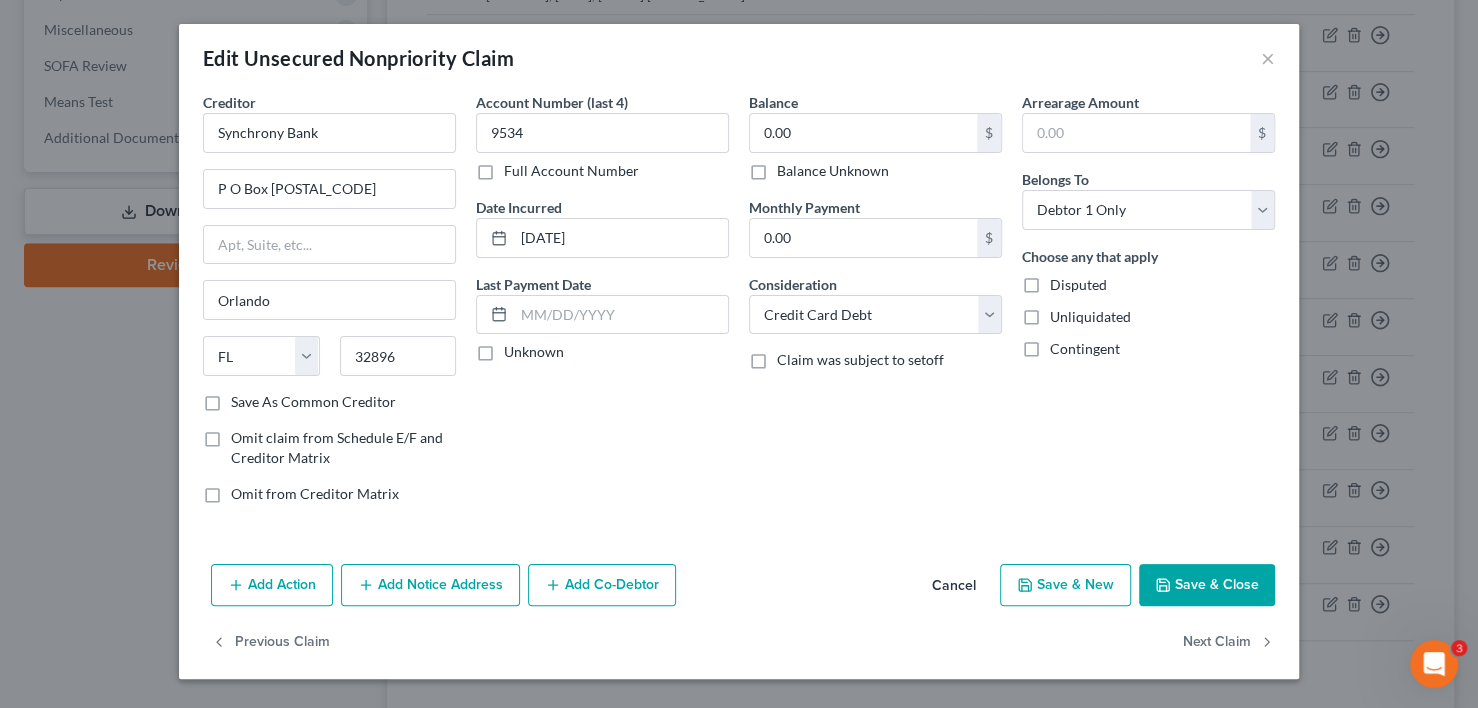 click on "Save & Close" at bounding box center (1207, 585) 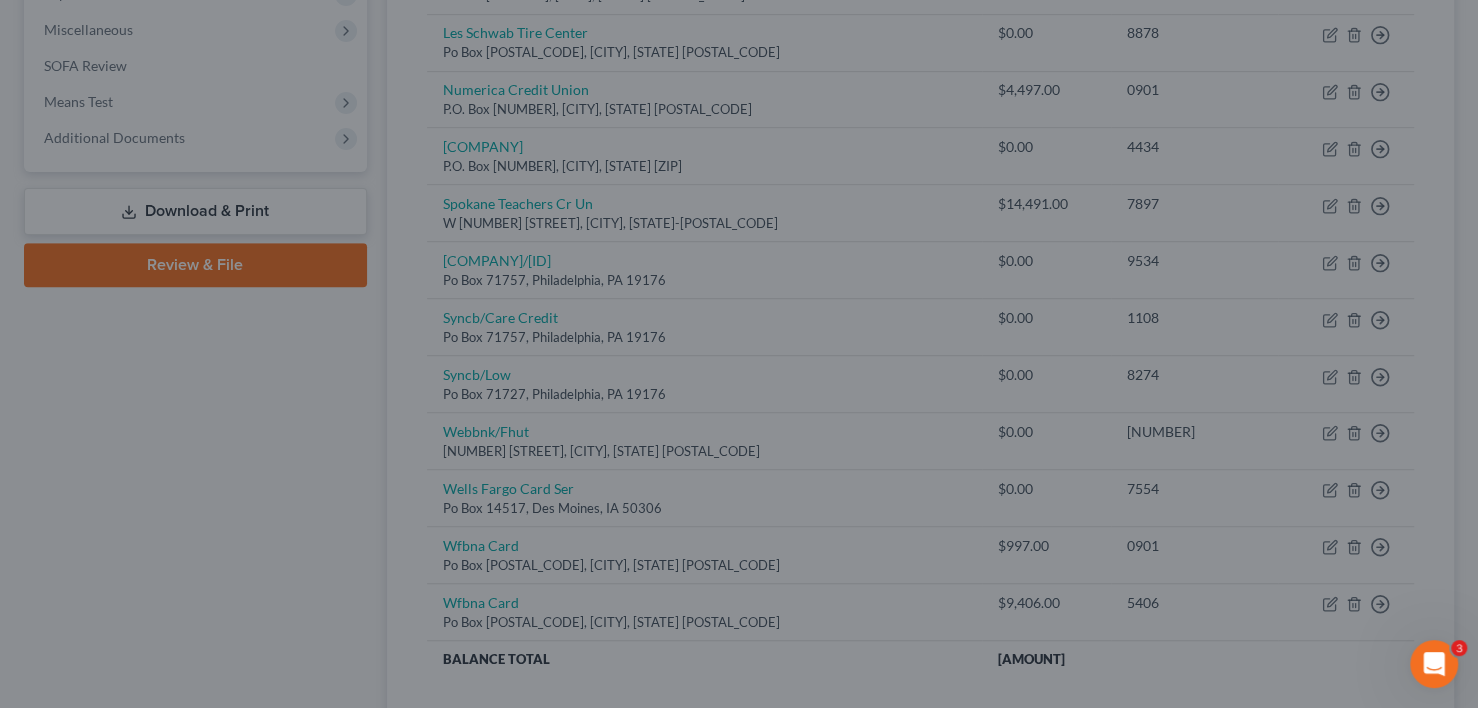 type on "0" 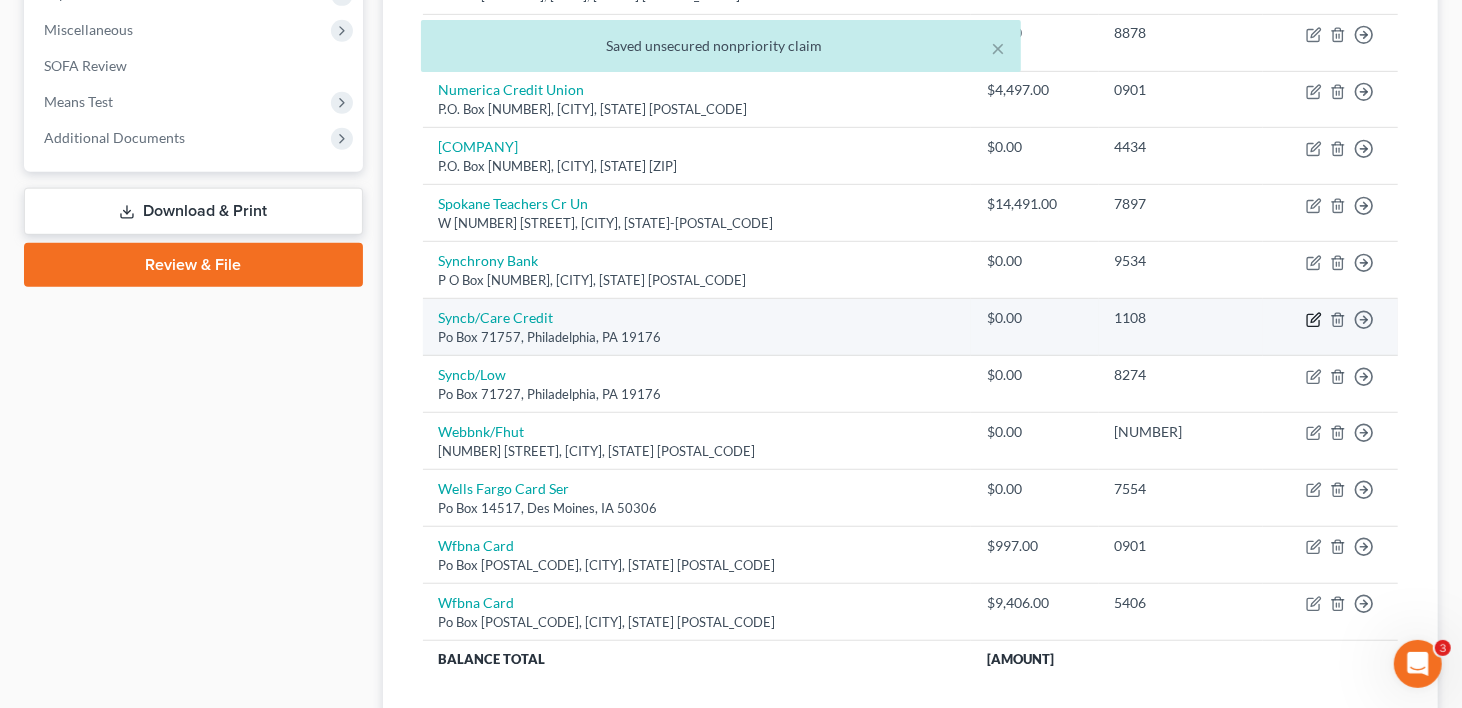 click 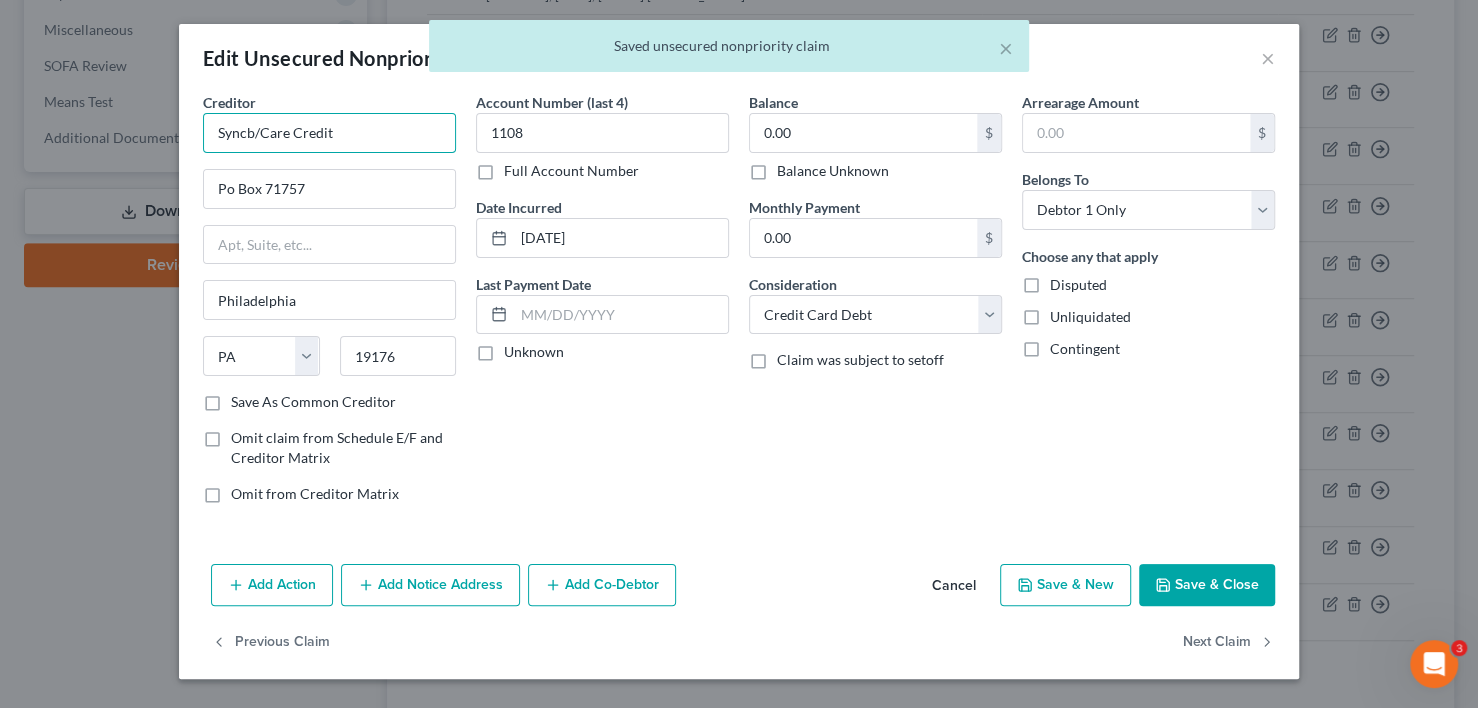 click on "Syncb/Care Credit" at bounding box center [329, 133] 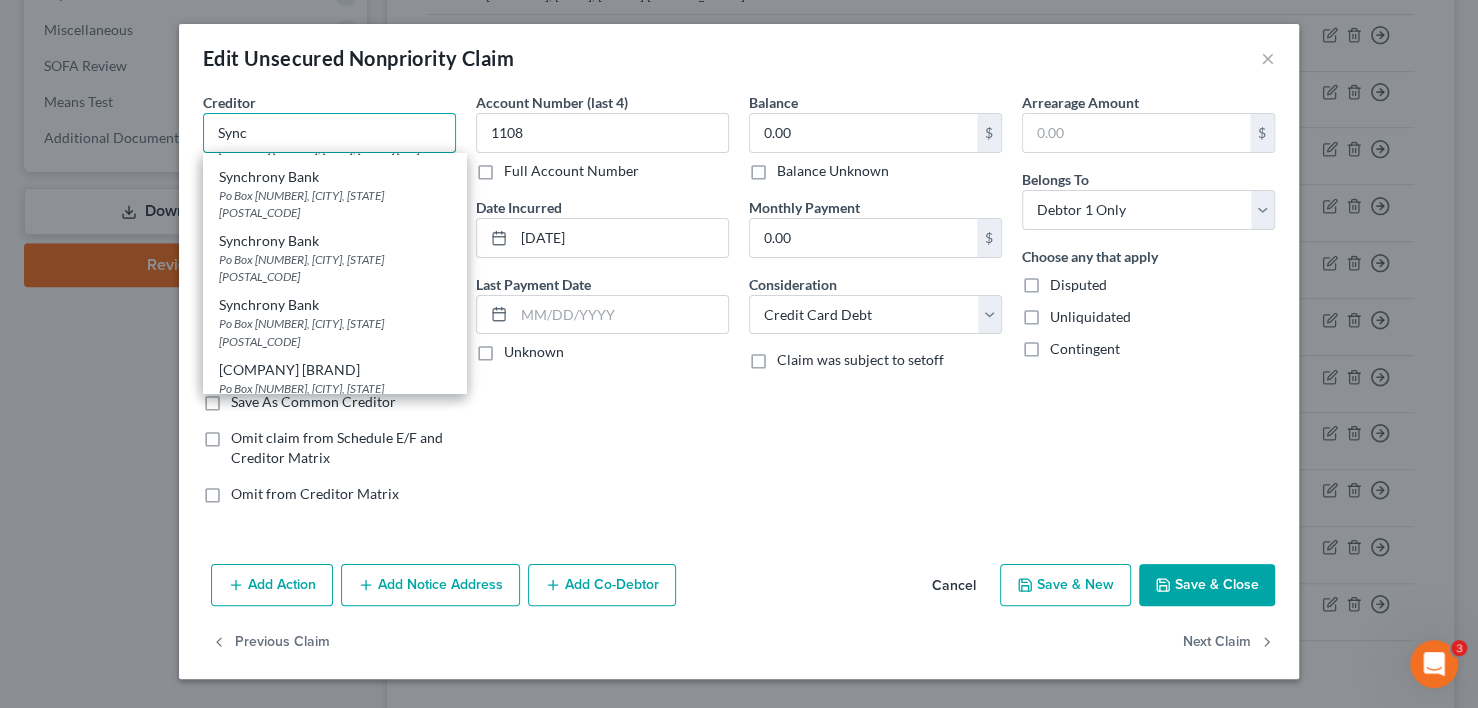 scroll, scrollTop: 400, scrollLeft: 0, axis: vertical 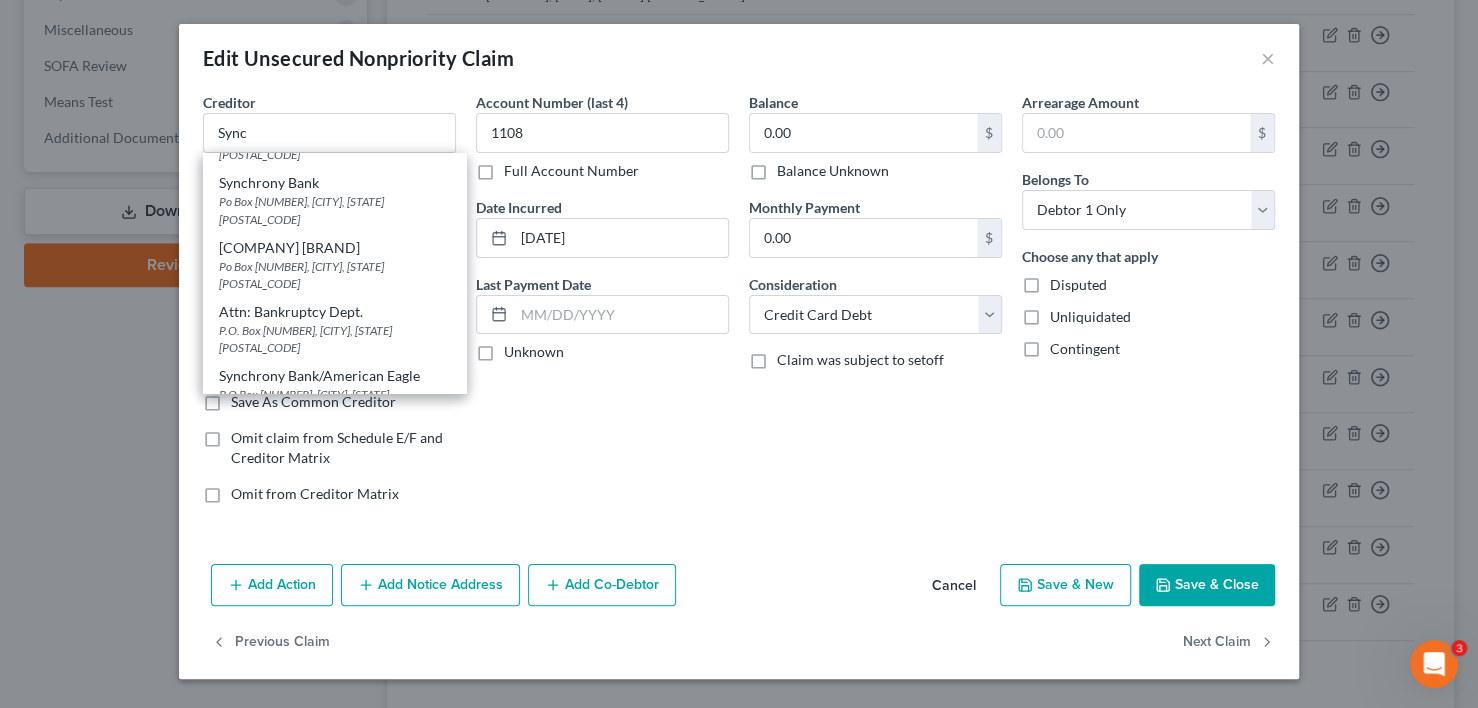 click on "C/o Po Box [NUMBER], [CITY], [STATE] [ZIP]" at bounding box center (334, 459) 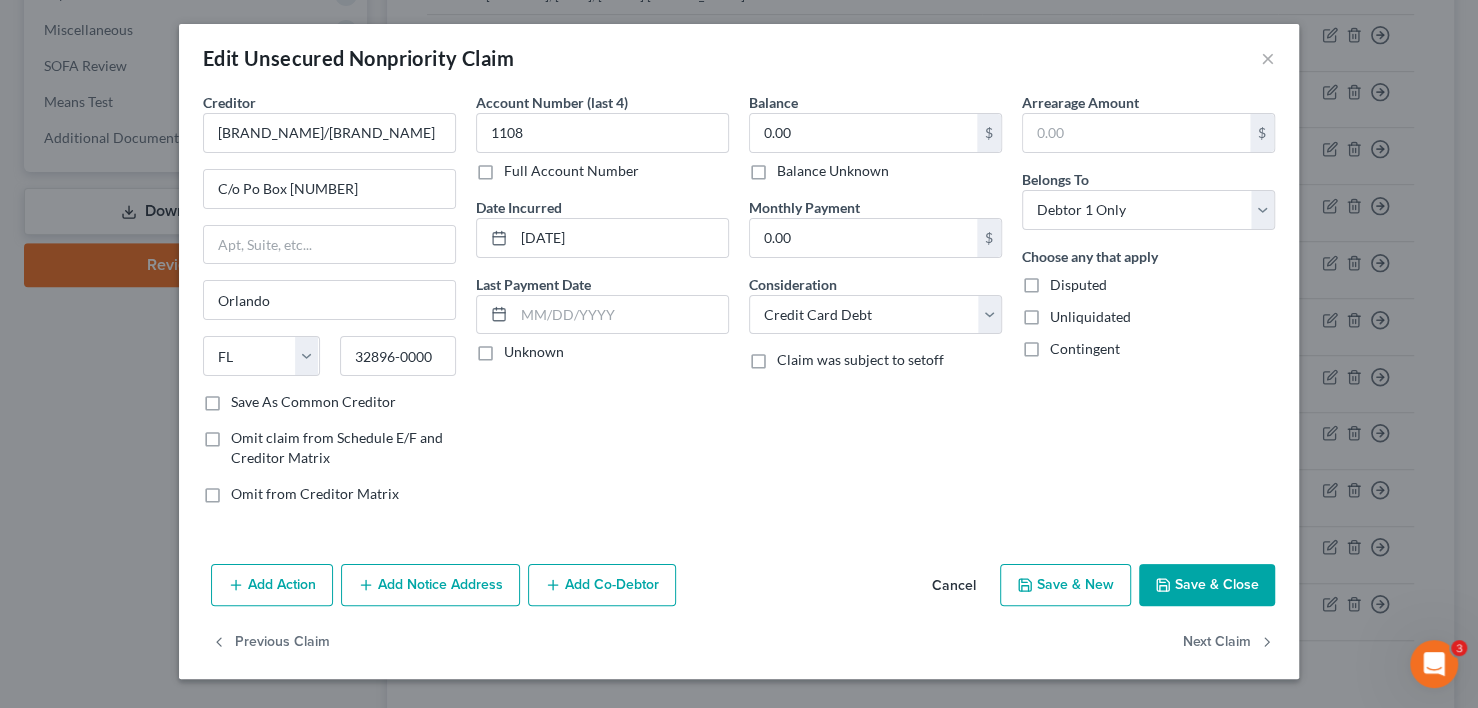 scroll, scrollTop: 0, scrollLeft: 0, axis: both 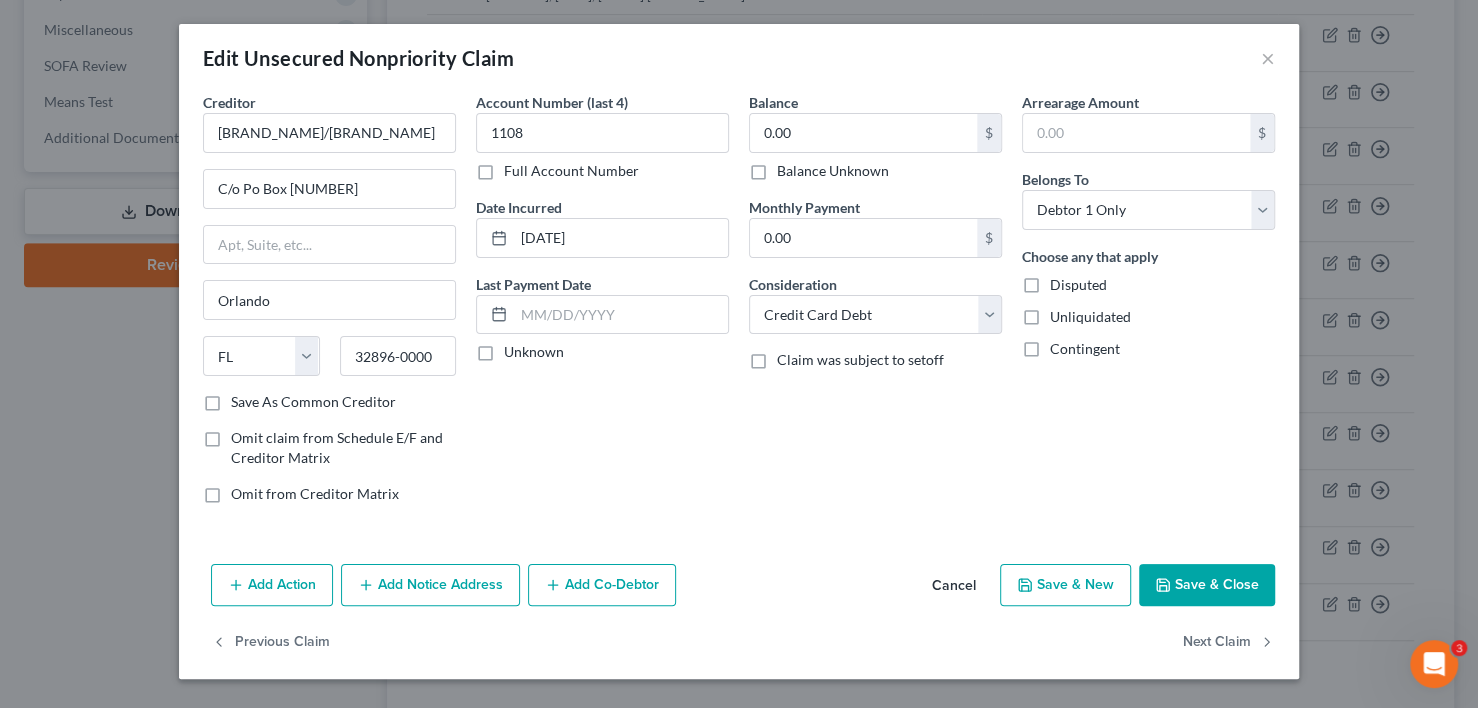 click on "Save & Close" at bounding box center [1207, 585] 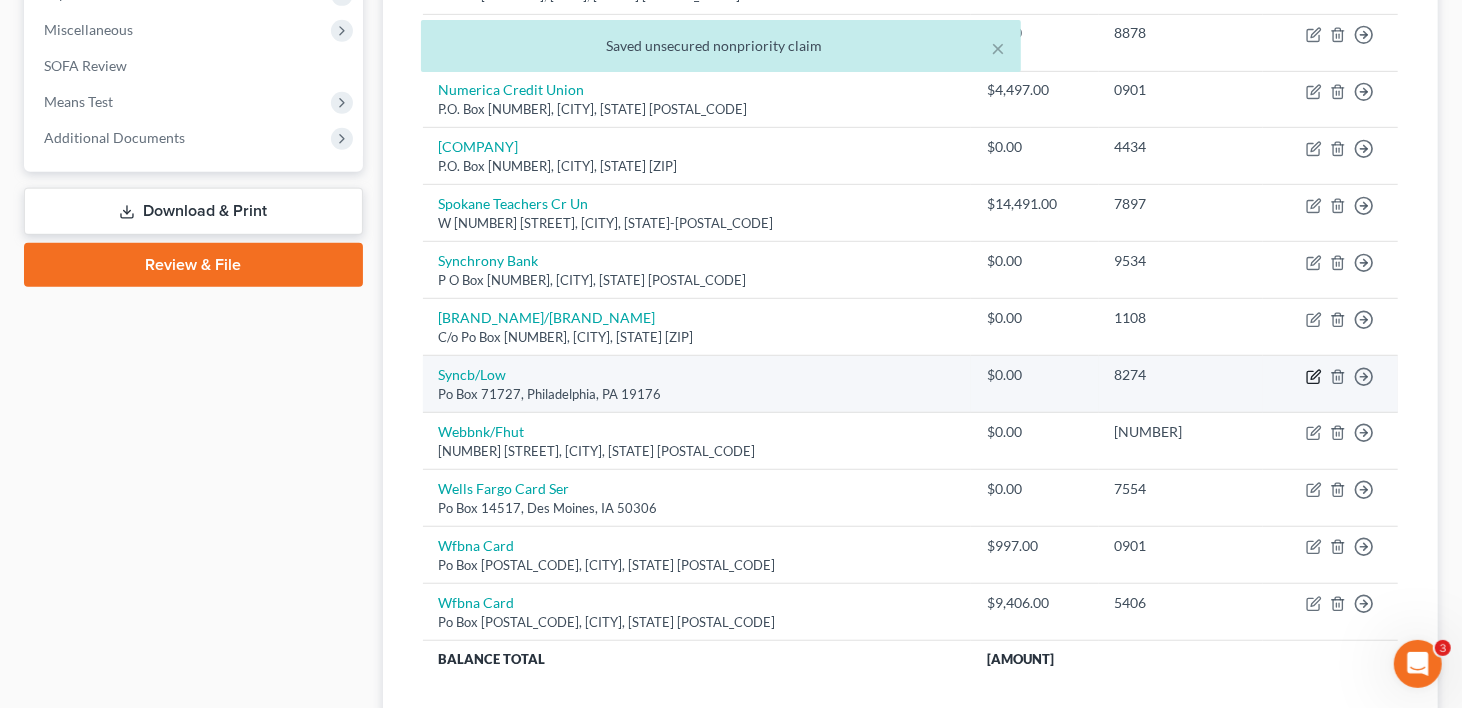 click 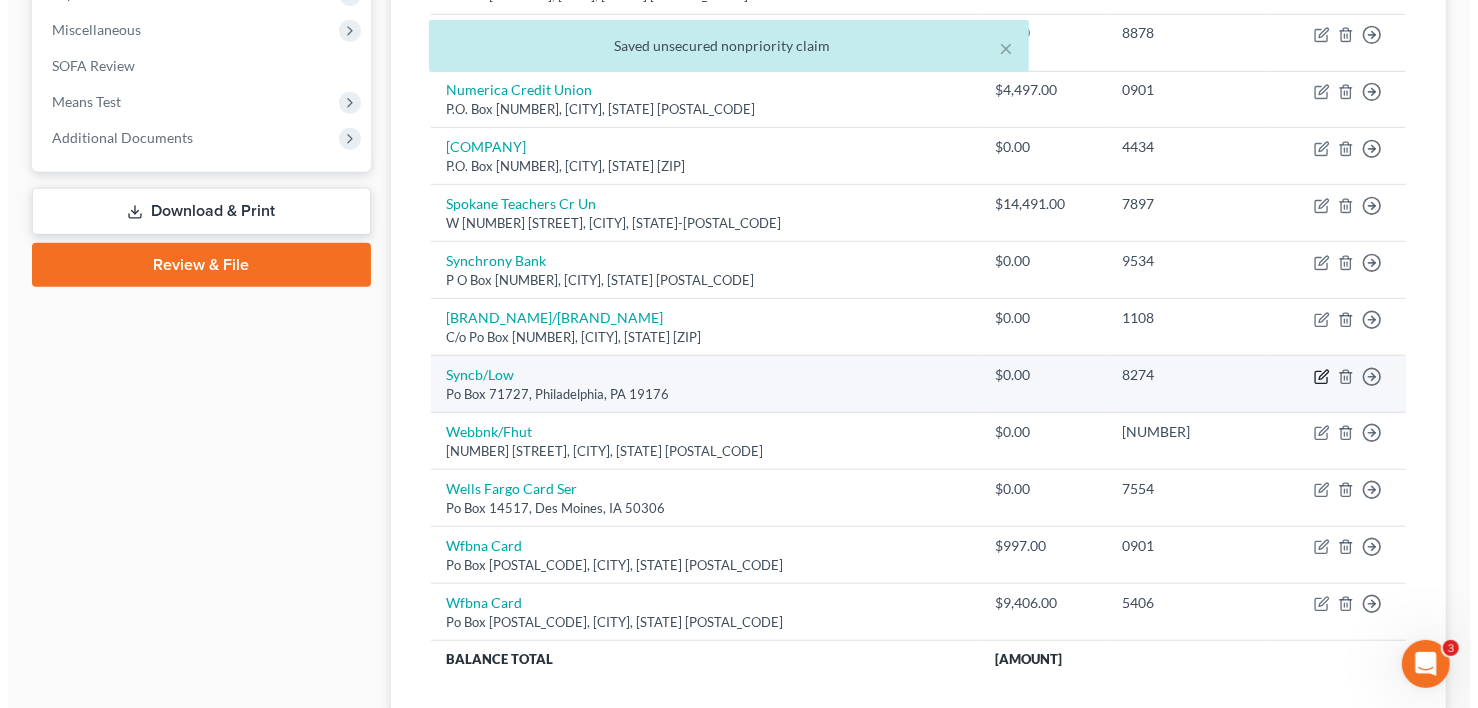 type 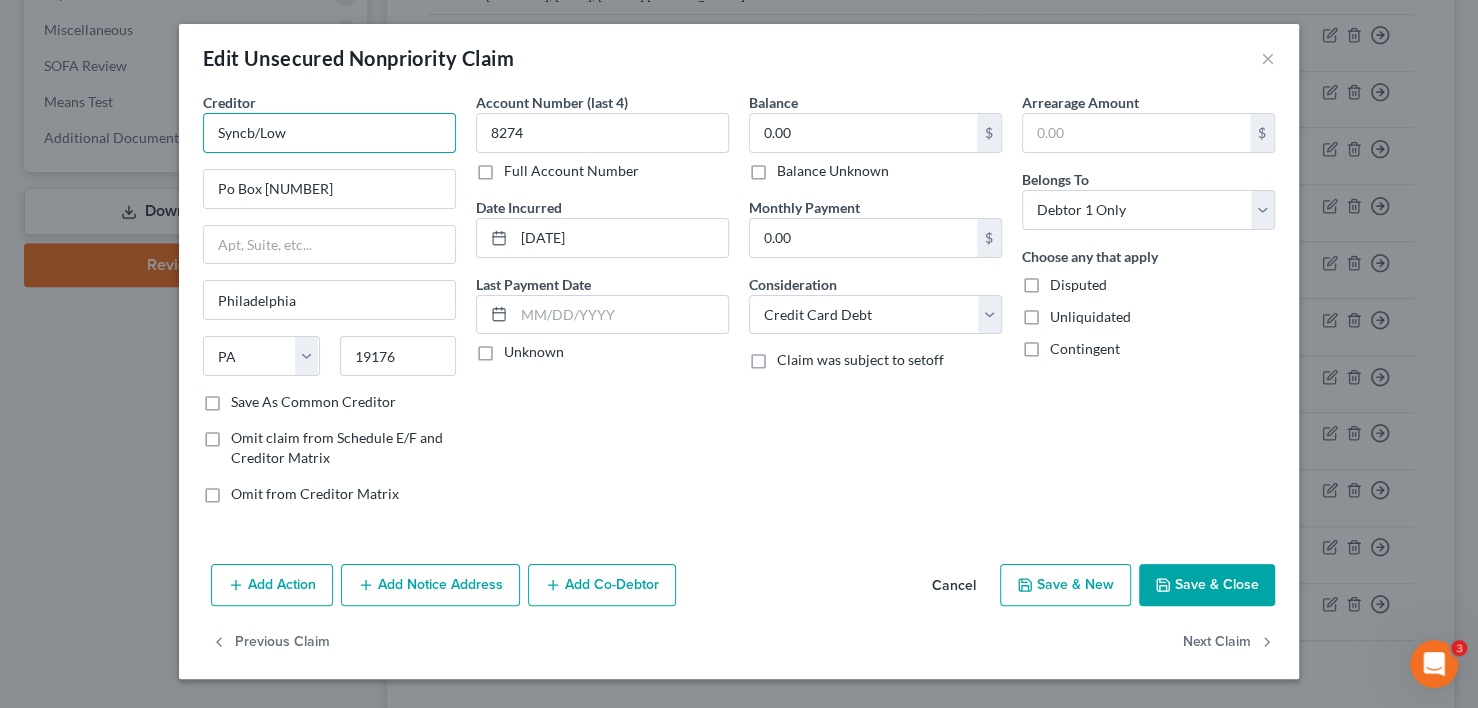 click on "Syncb/Low" at bounding box center [329, 133] 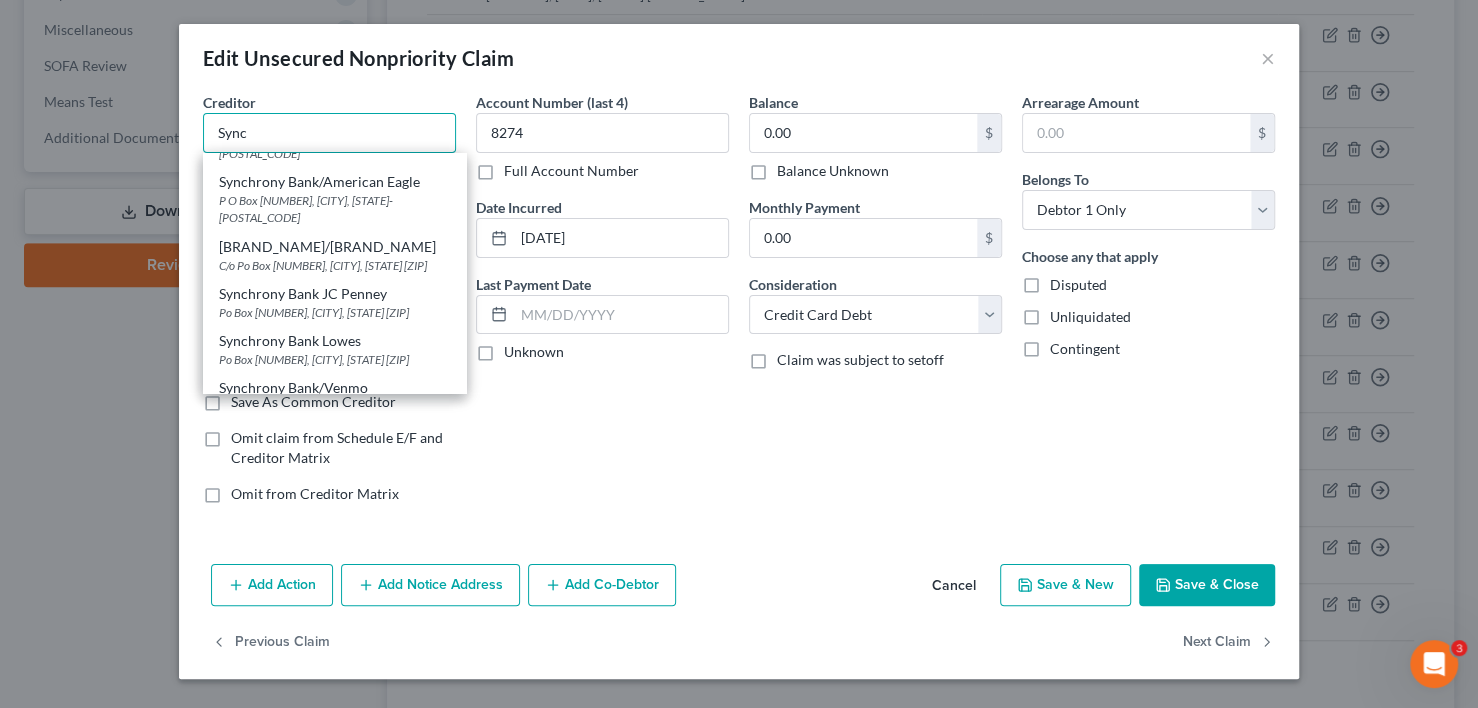 scroll, scrollTop: 600, scrollLeft: 0, axis: vertical 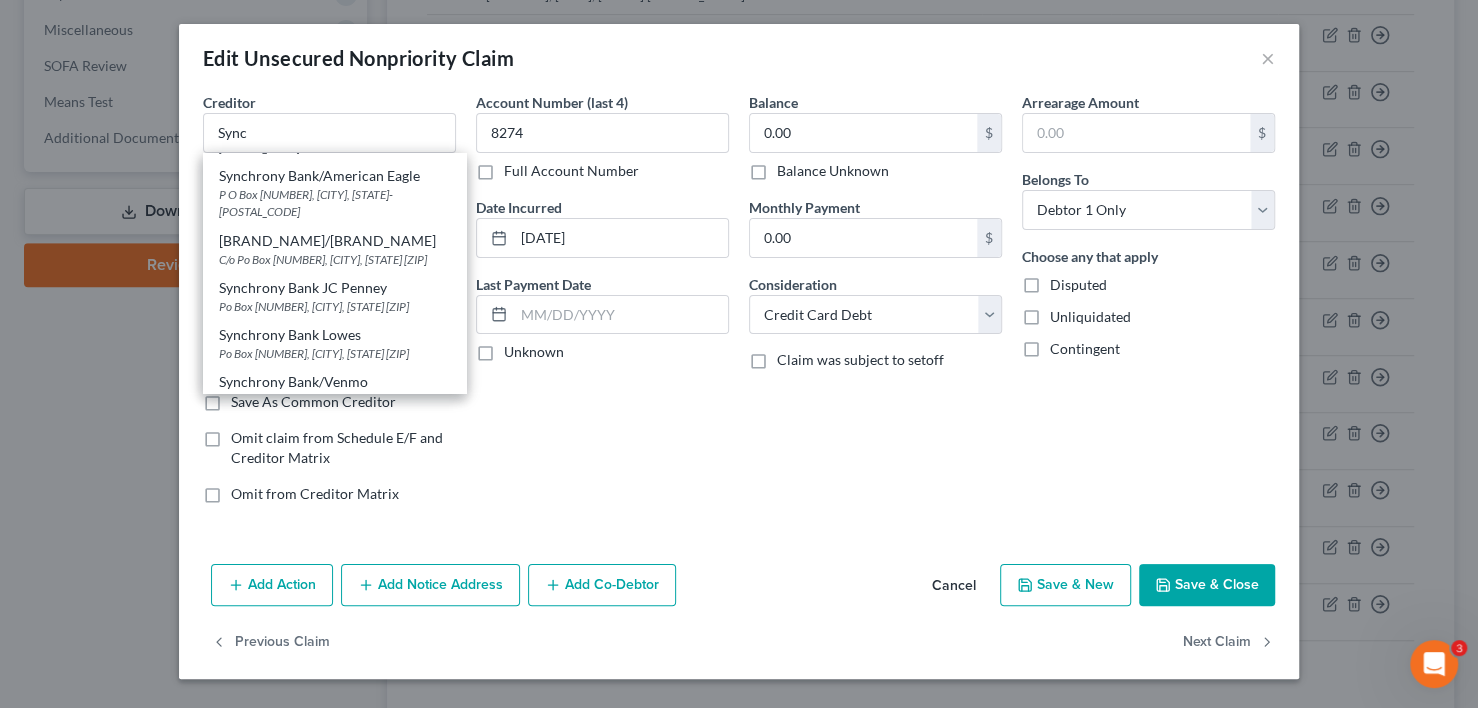click on "Synchrony Bank Lowes" at bounding box center (334, 335) 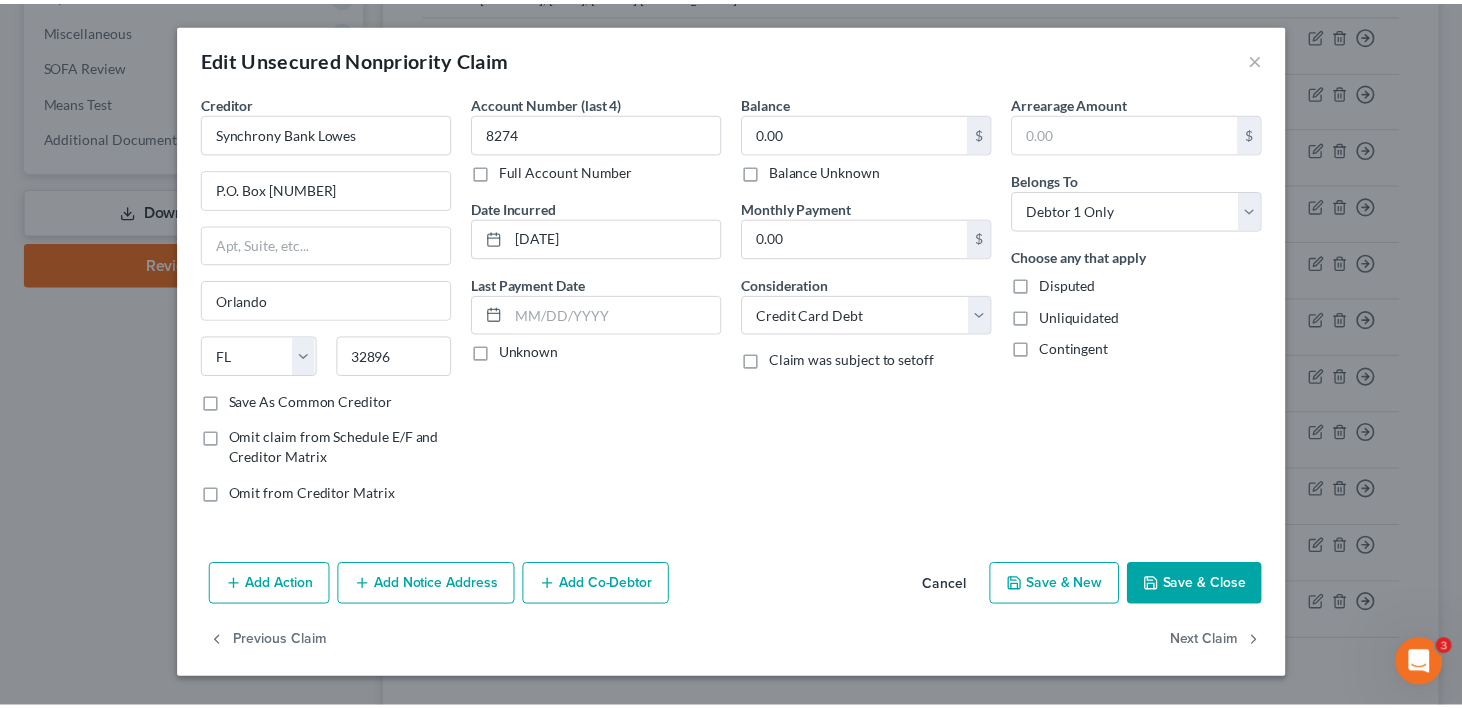 scroll, scrollTop: 0, scrollLeft: 0, axis: both 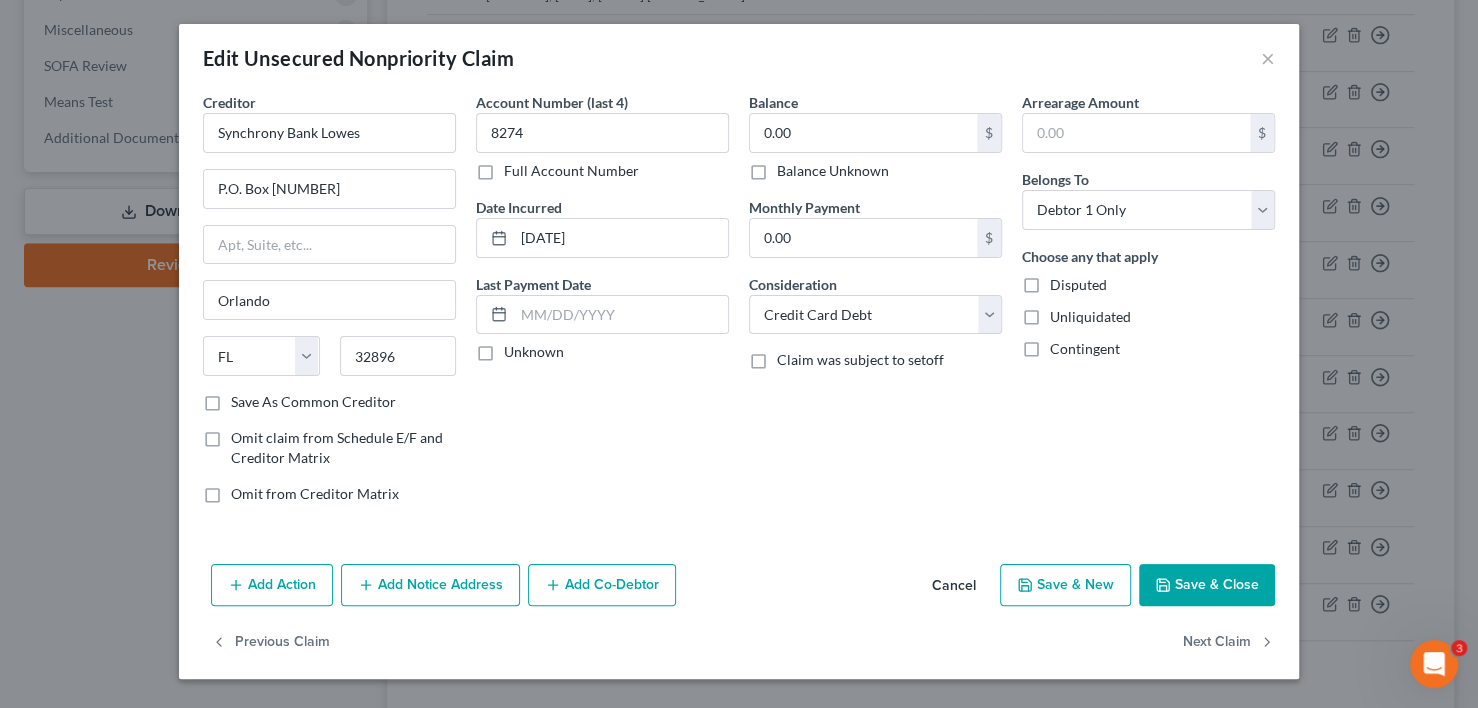 click on "Save & Close" at bounding box center [1207, 585] 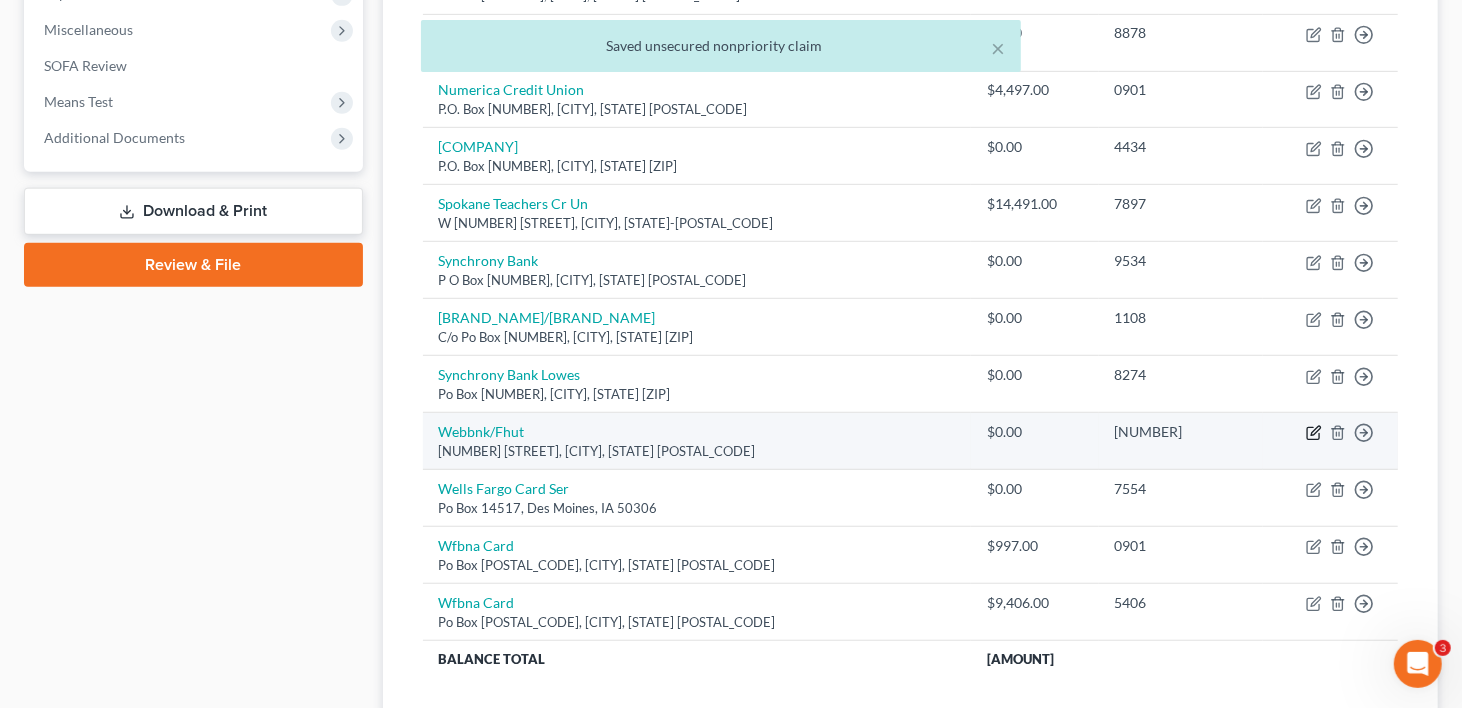 click 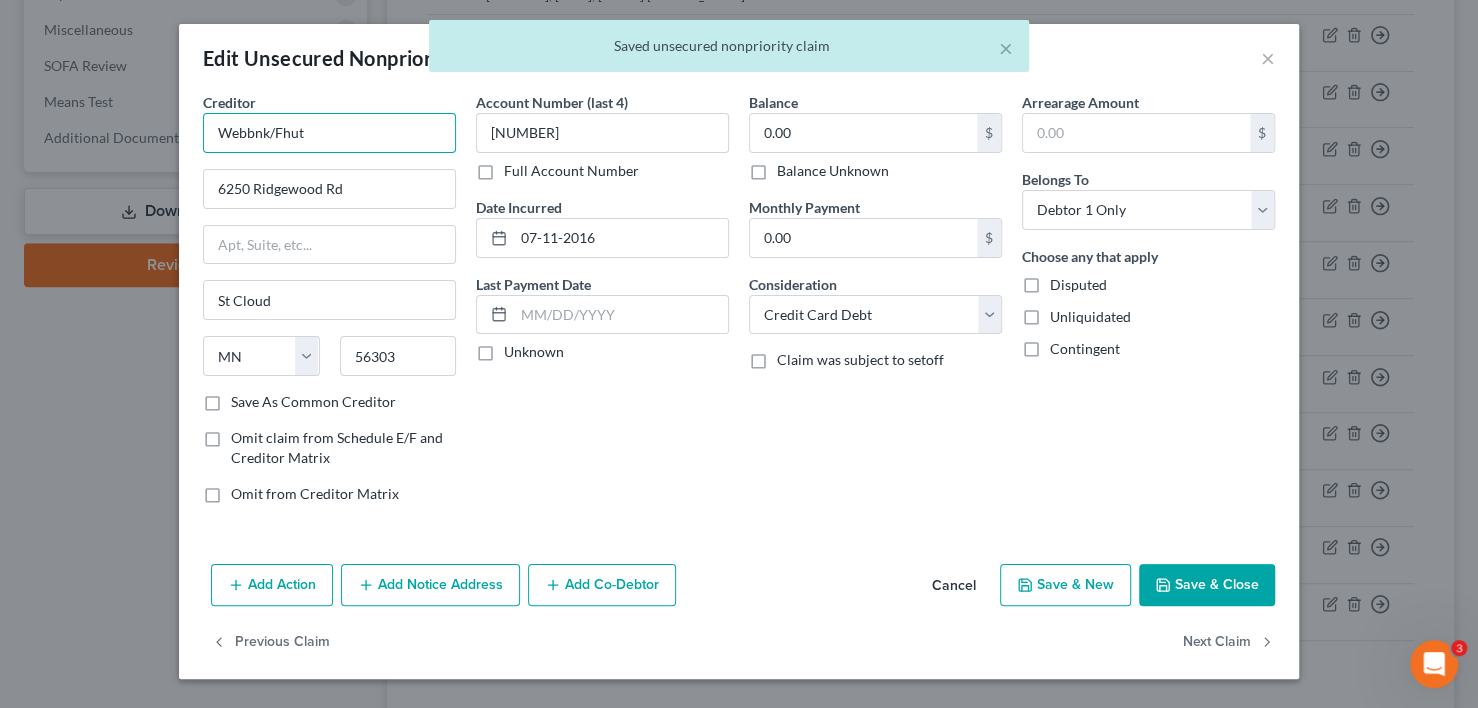 click on "Webbnk/Fhut" at bounding box center [329, 133] 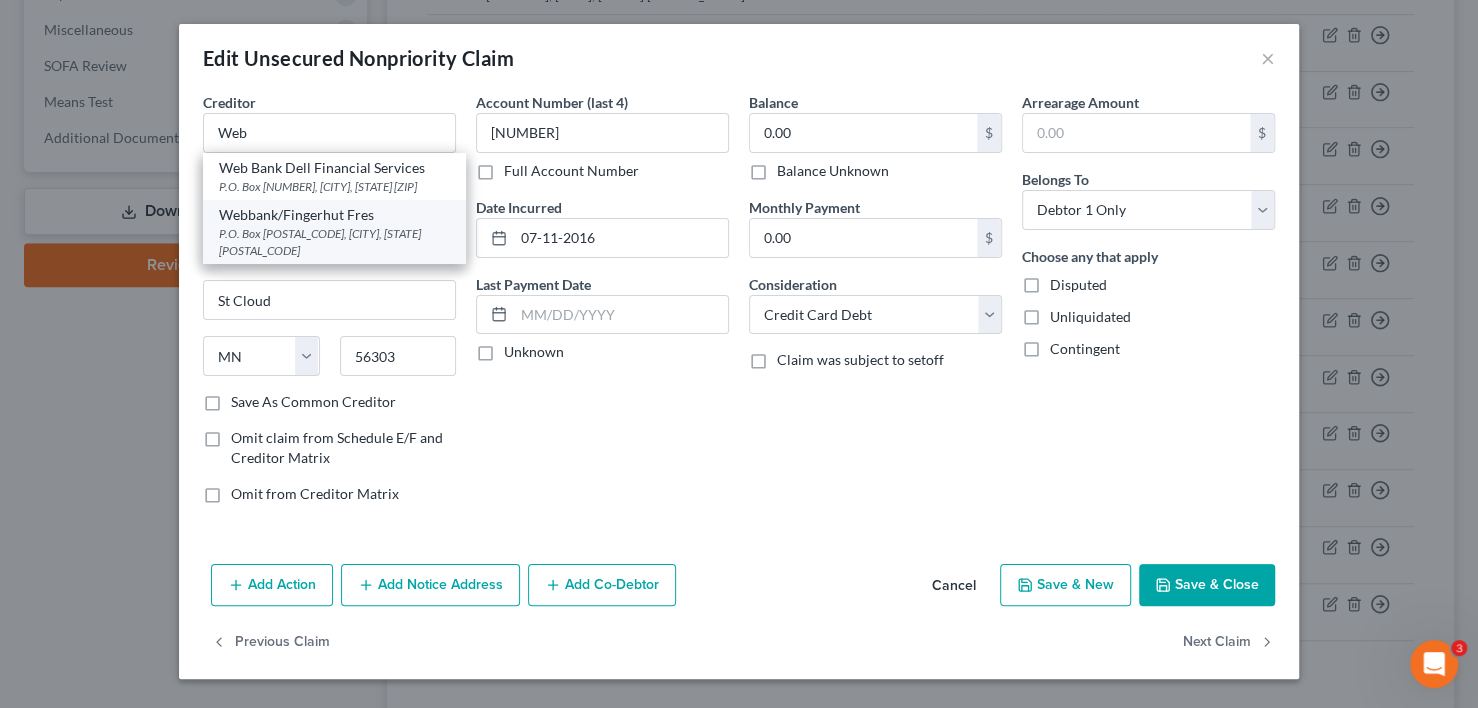 click on "Webbank/Fingerhut Fres" at bounding box center [334, 215] 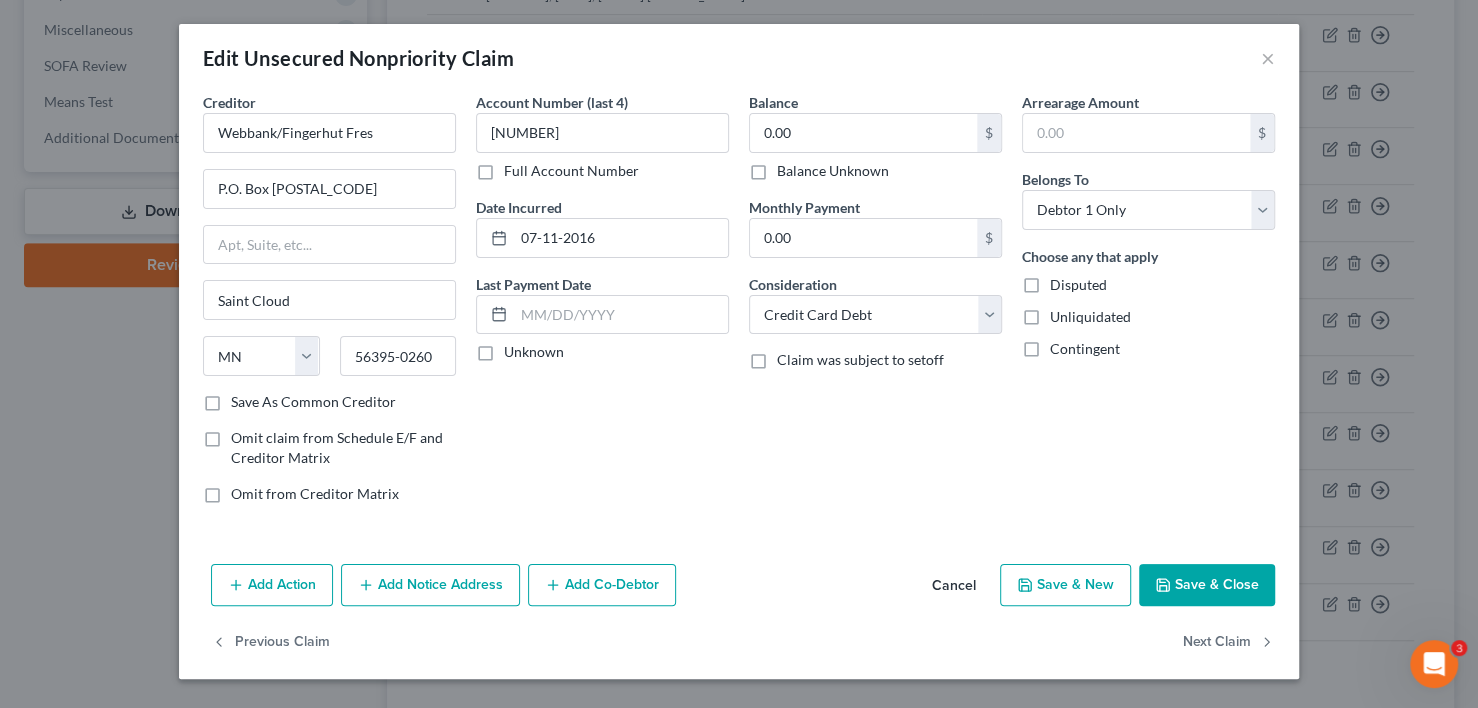 click on "Save & Close" at bounding box center [1207, 585] 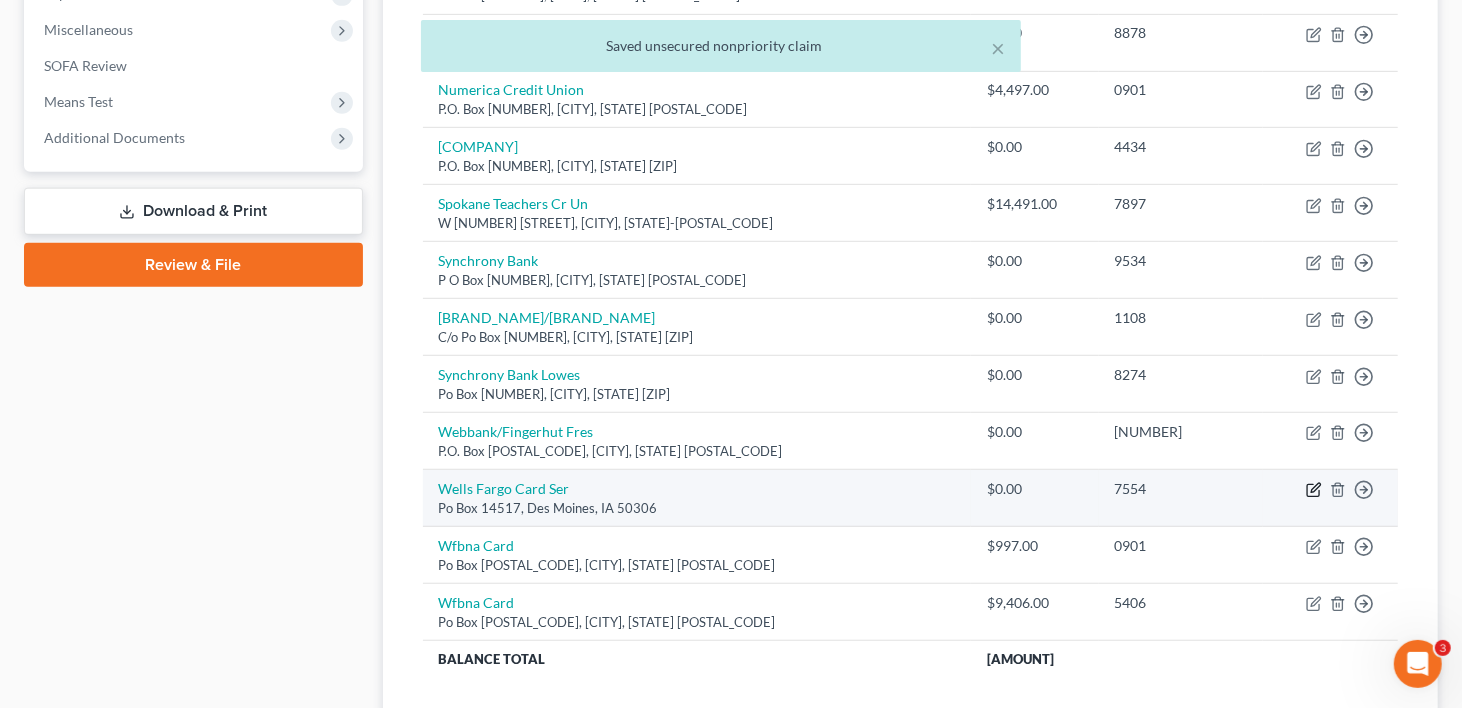 click 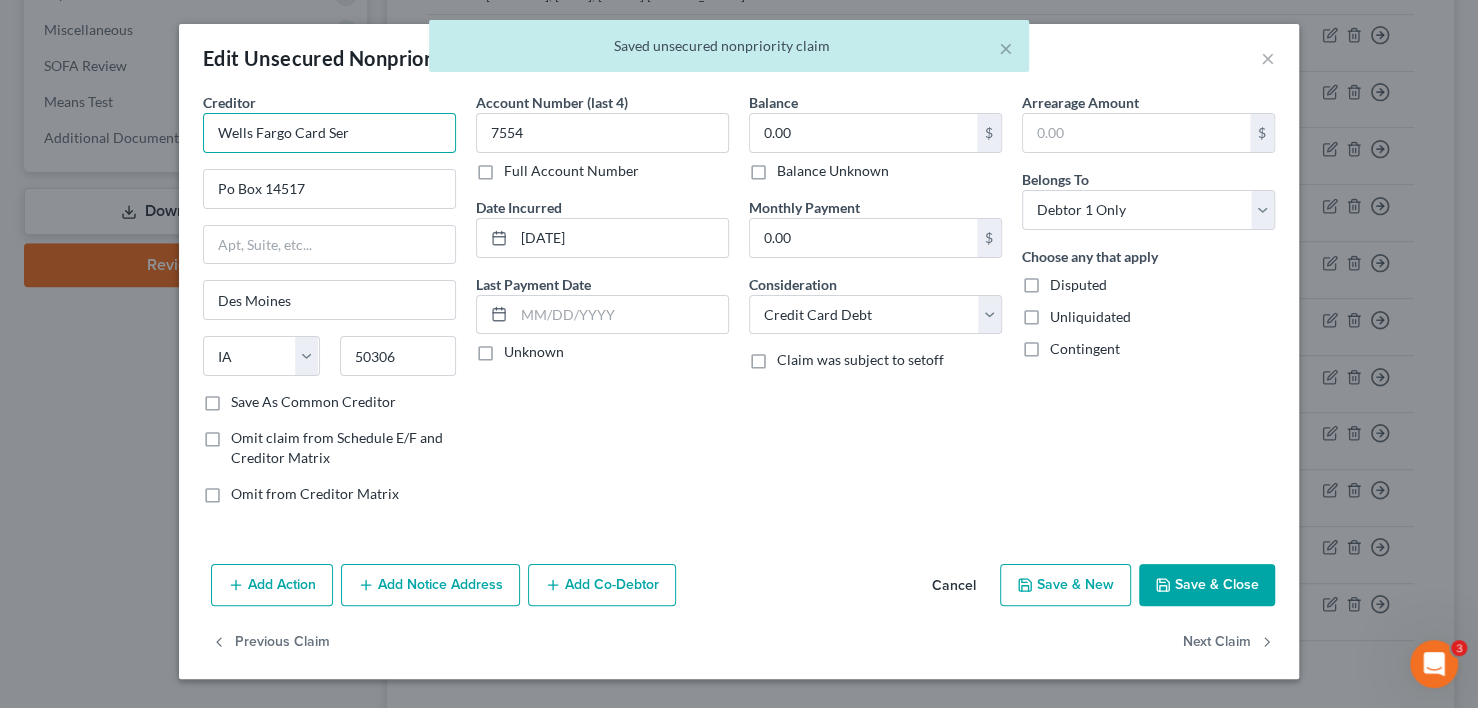 click on "Wells Fargo Card Ser" at bounding box center [329, 133] 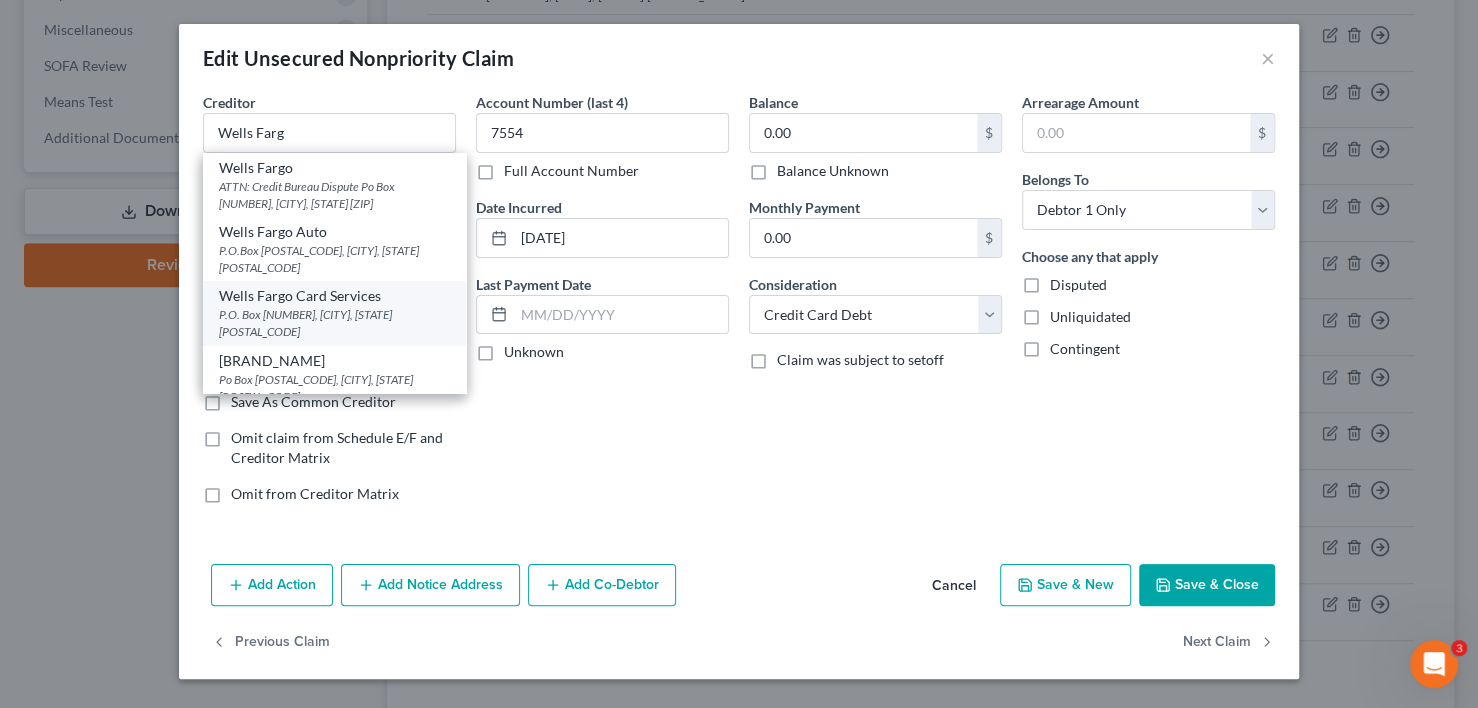 click on "Wells Fargo Card Services" at bounding box center [334, 296] 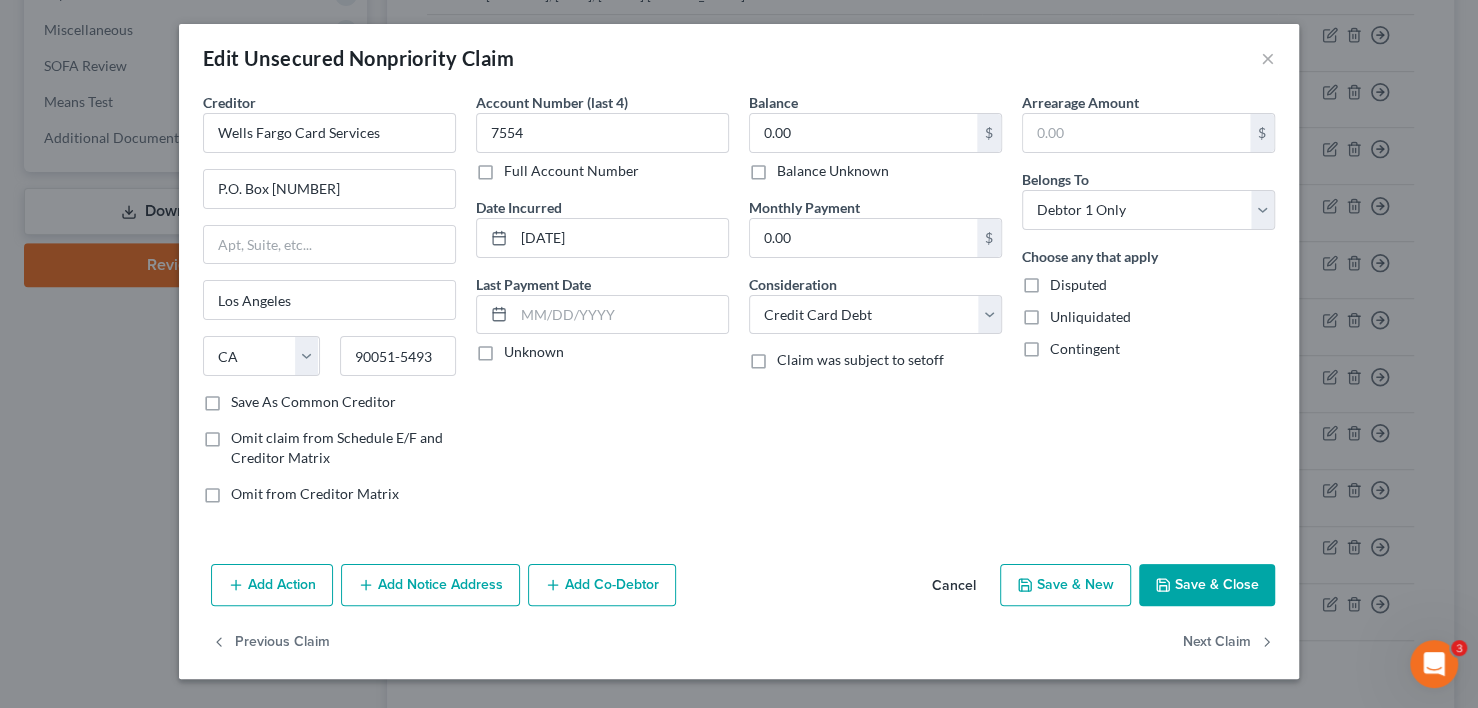 click on "Save & Close" at bounding box center (1207, 585) 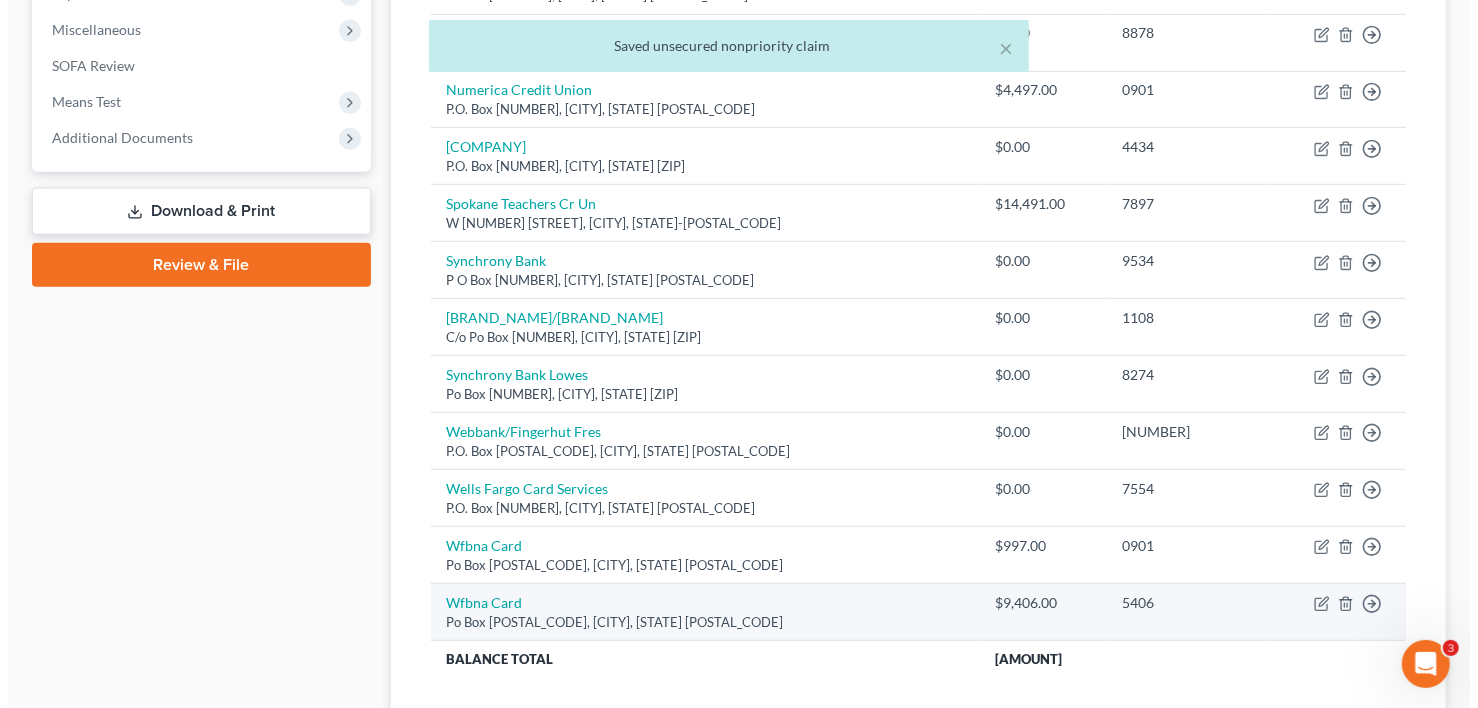 scroll, scrollTop: 800, scrollLeft: 0, axis: vertical 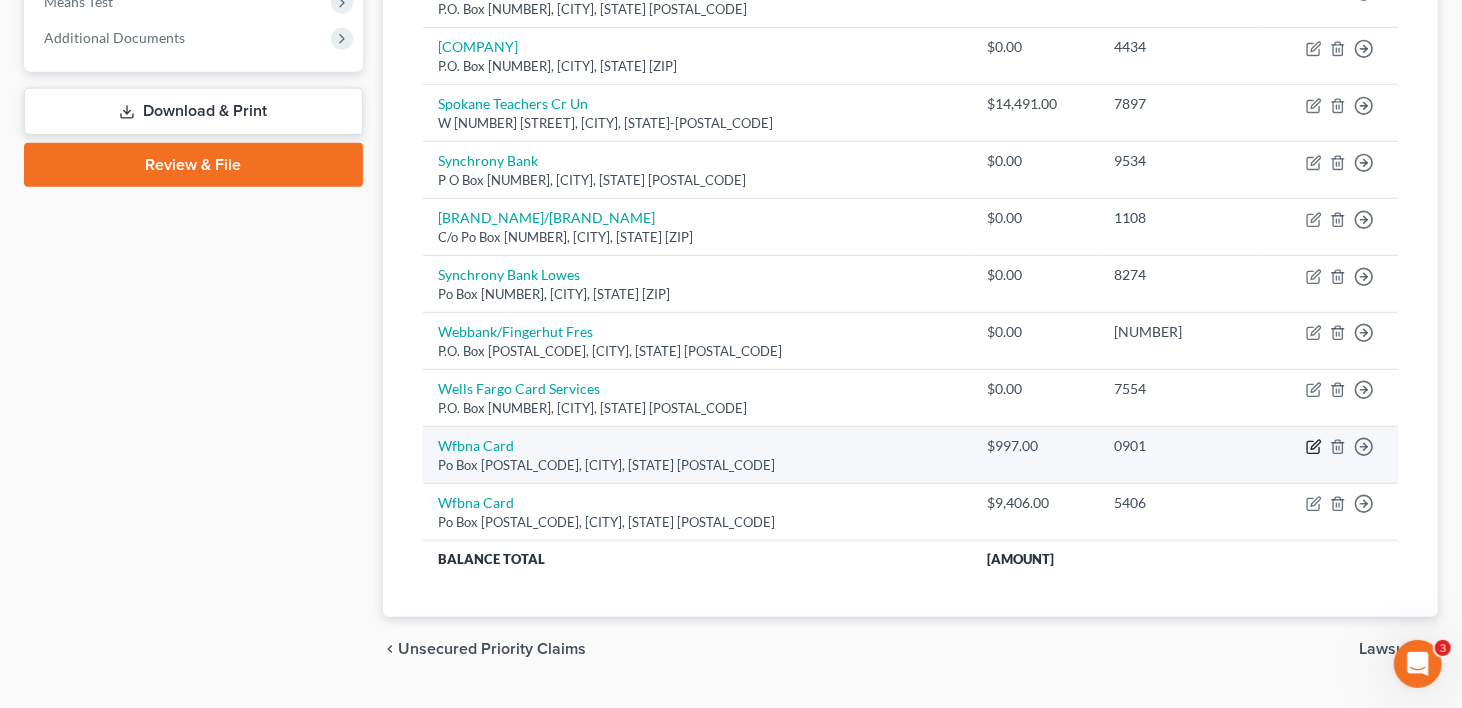 click 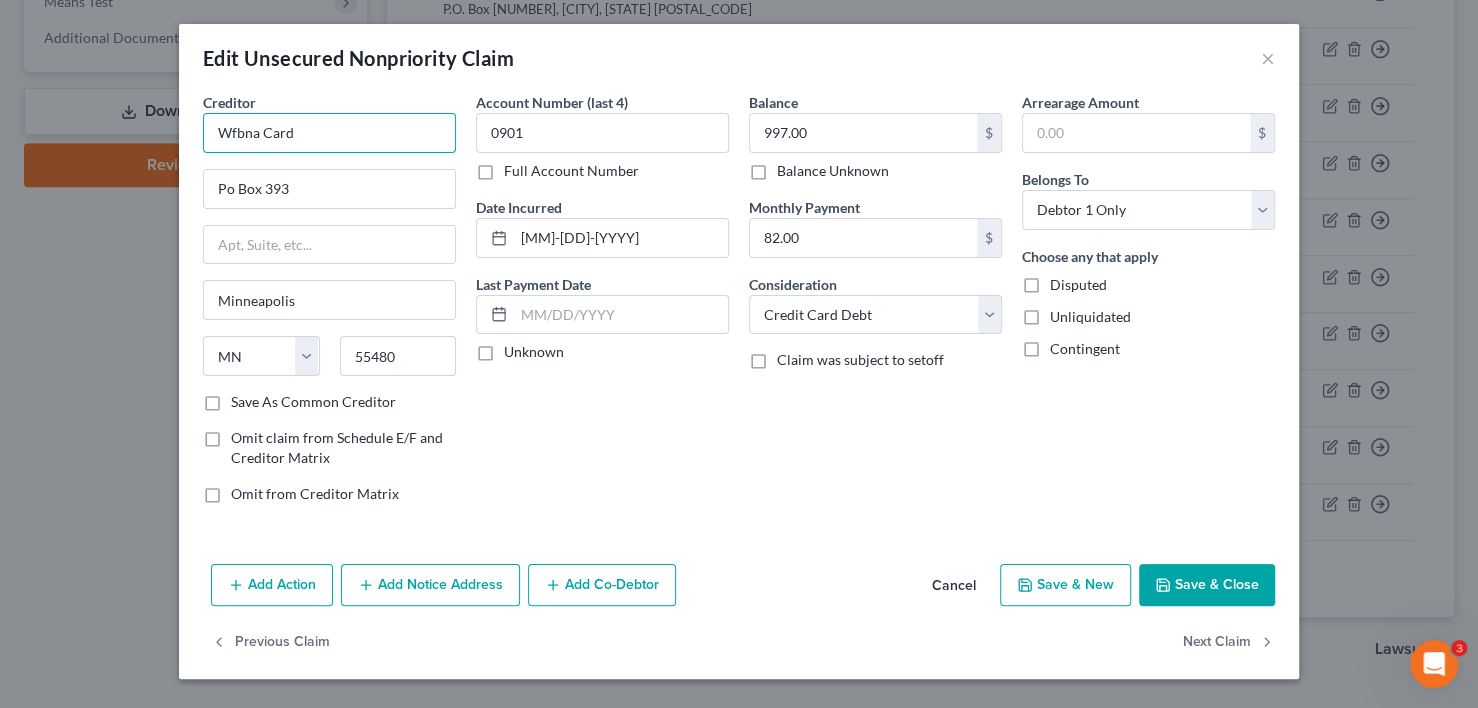 click on "Wfbna Card" at bounding box center (329, 133) 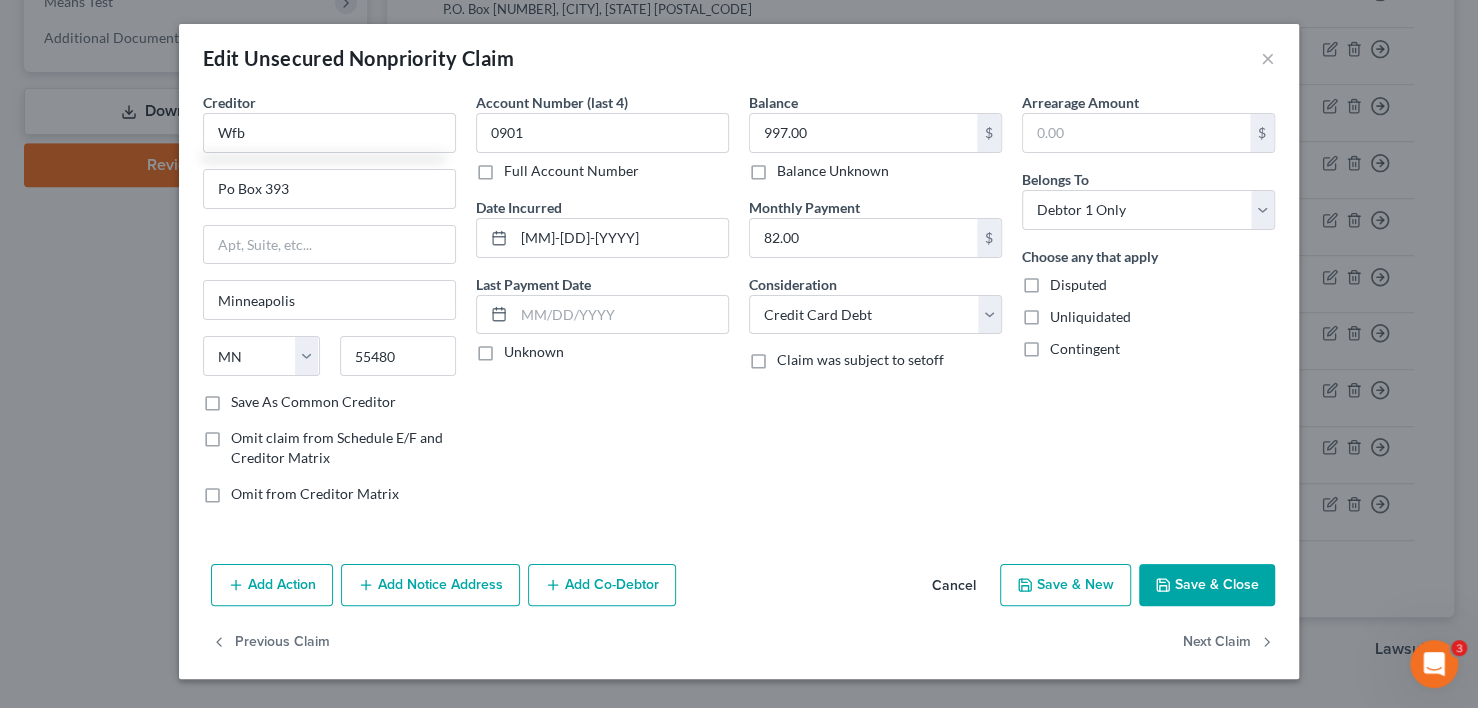 click on "Cancel" at bounding box center [954, 586] 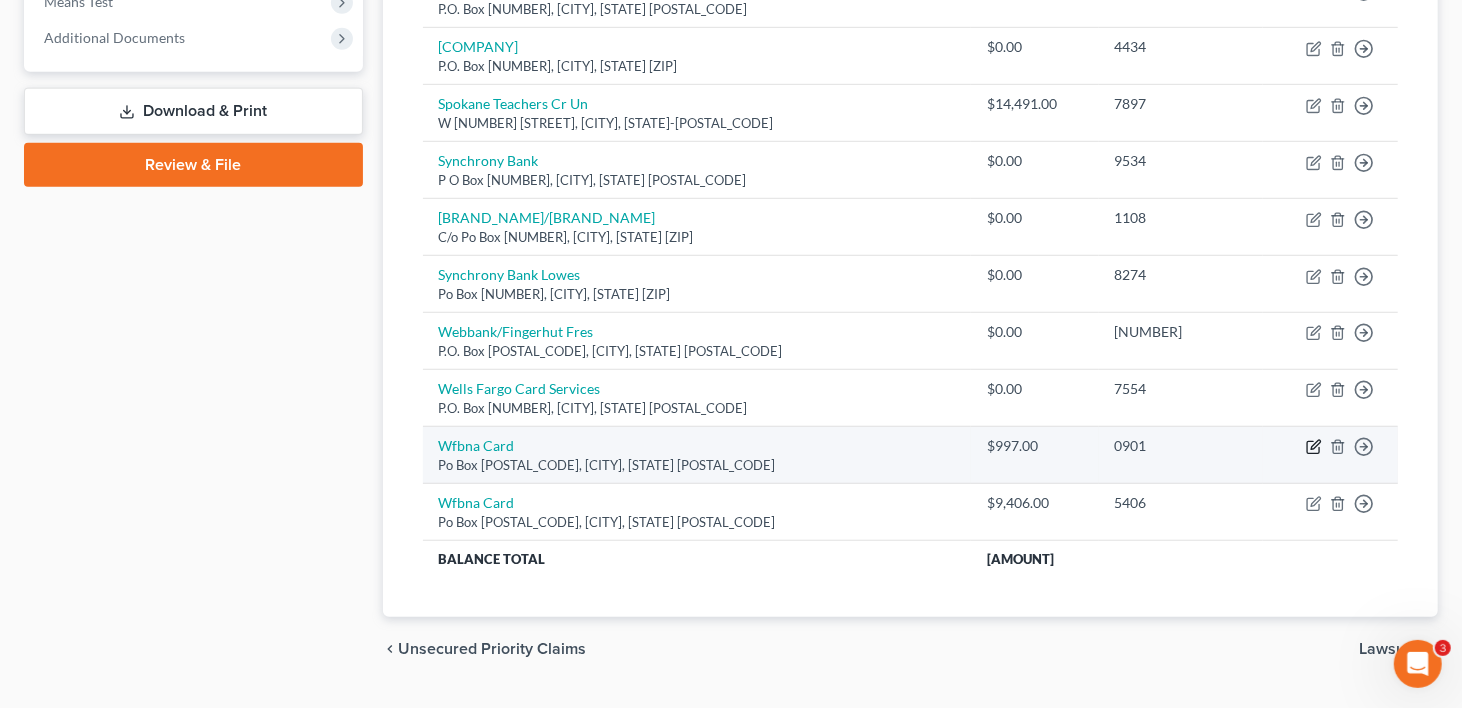 click 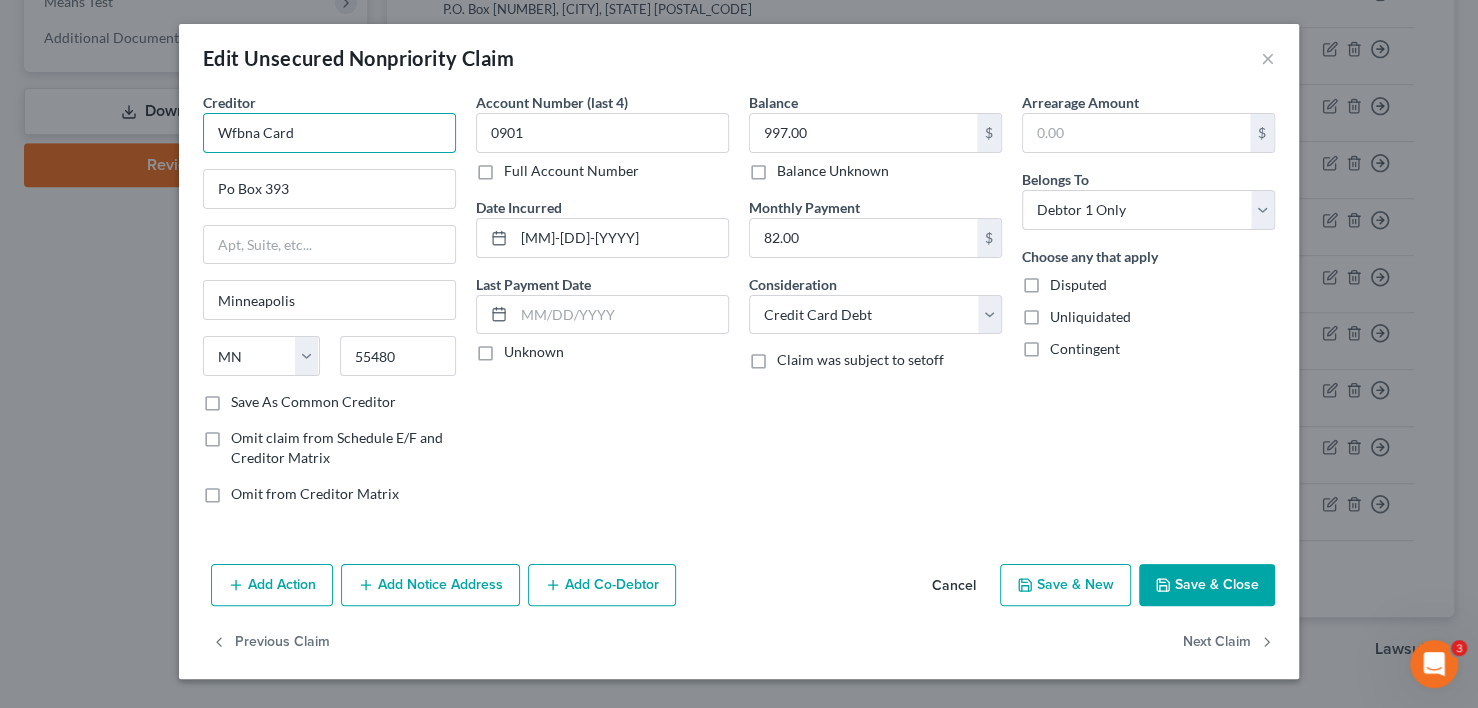 click on "Wfbna Card" at bounding box center (329, 133) 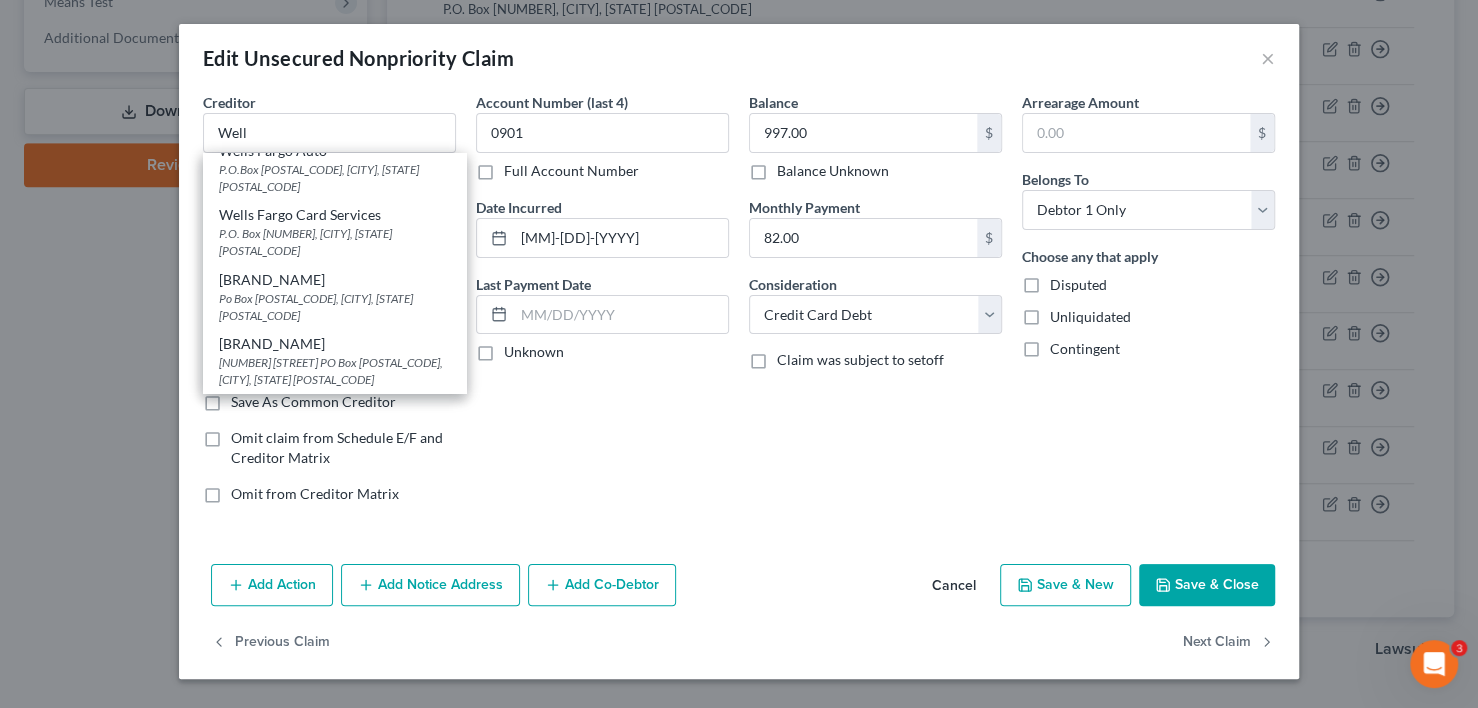 scroll, scrollTop: 0, scrollLeft: 0, axis: both 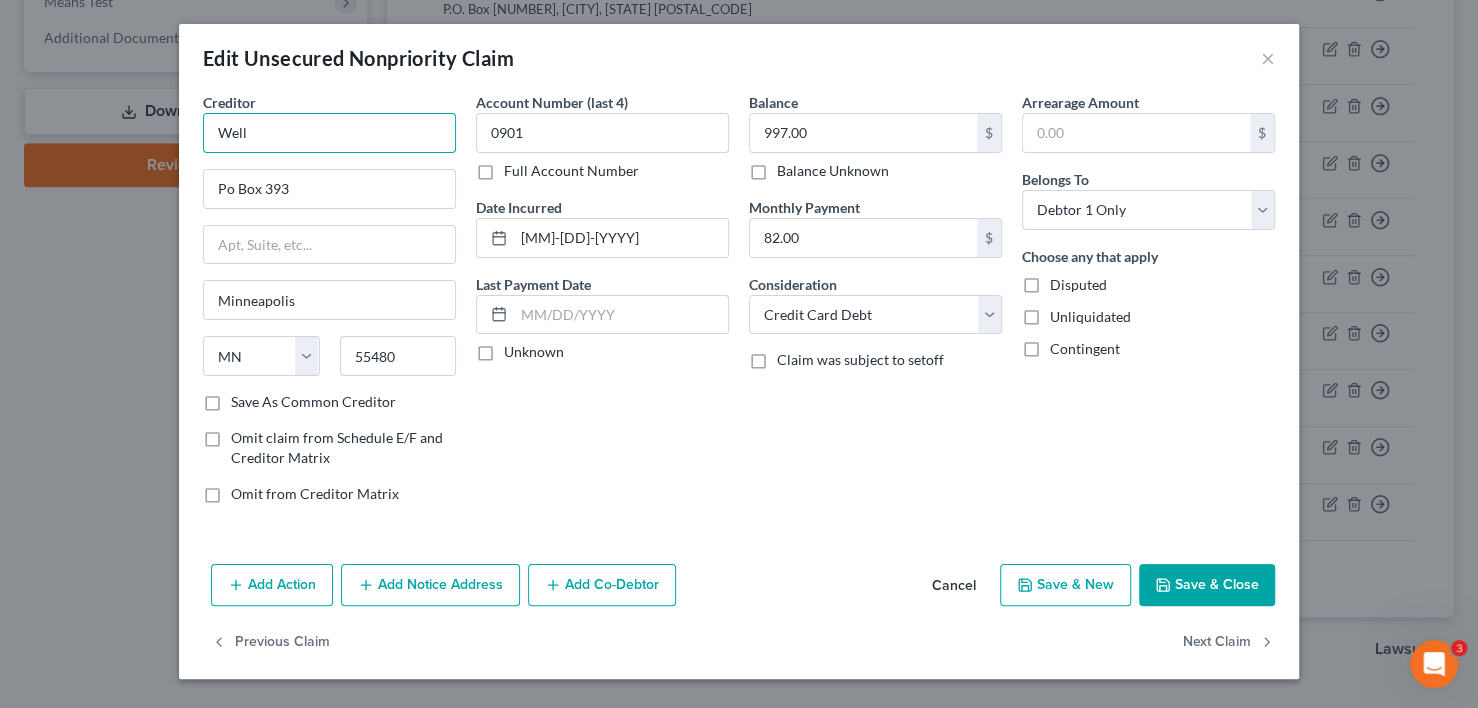 click on "Well" at bounding box center (329, 133) 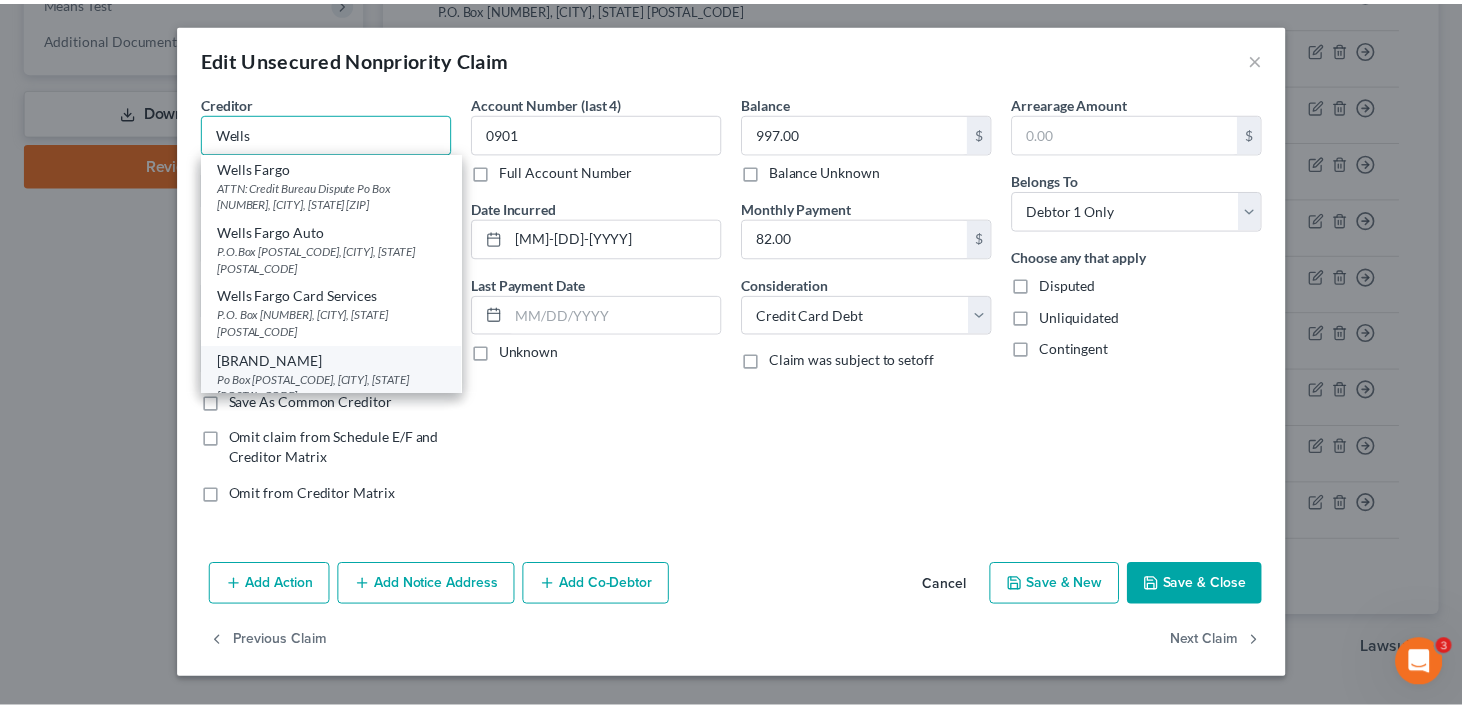 scroll, scrollTop: 0, scrollLeft: 0, axis: both 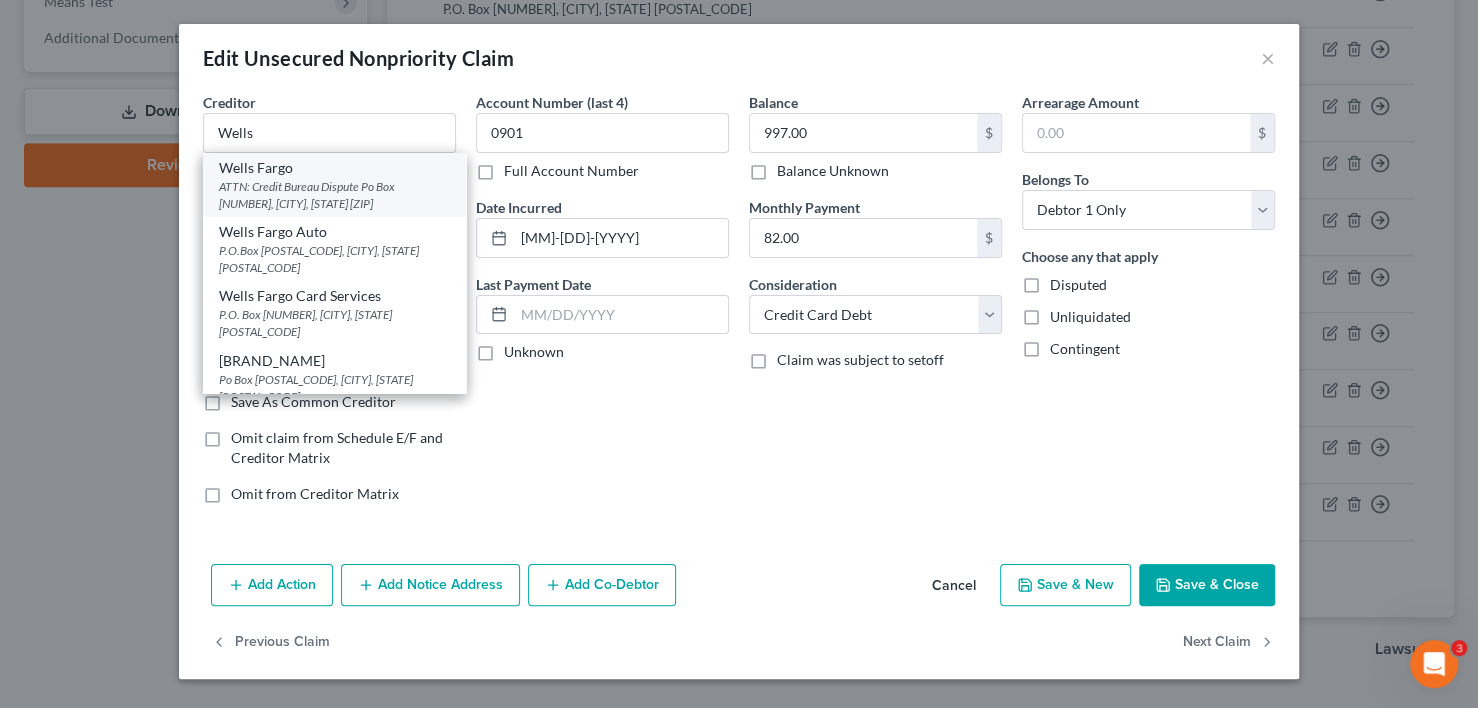 click on "ATTN: Credit Bureau Dispute Po Box [NUMBER], [CITY], [STATE] [ZIP]" at bounding box center (334, 195) 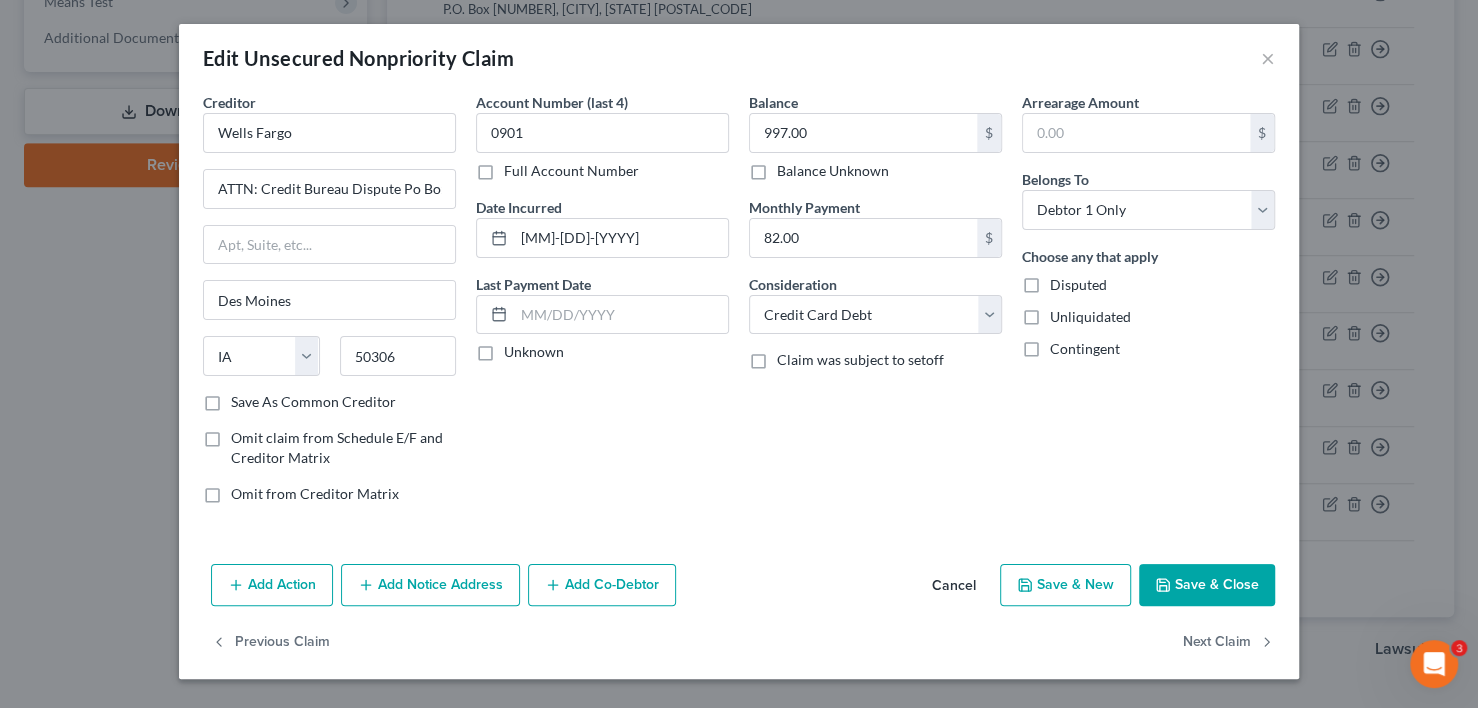 click on "Save & Close" at bounding box center (1207, 585) 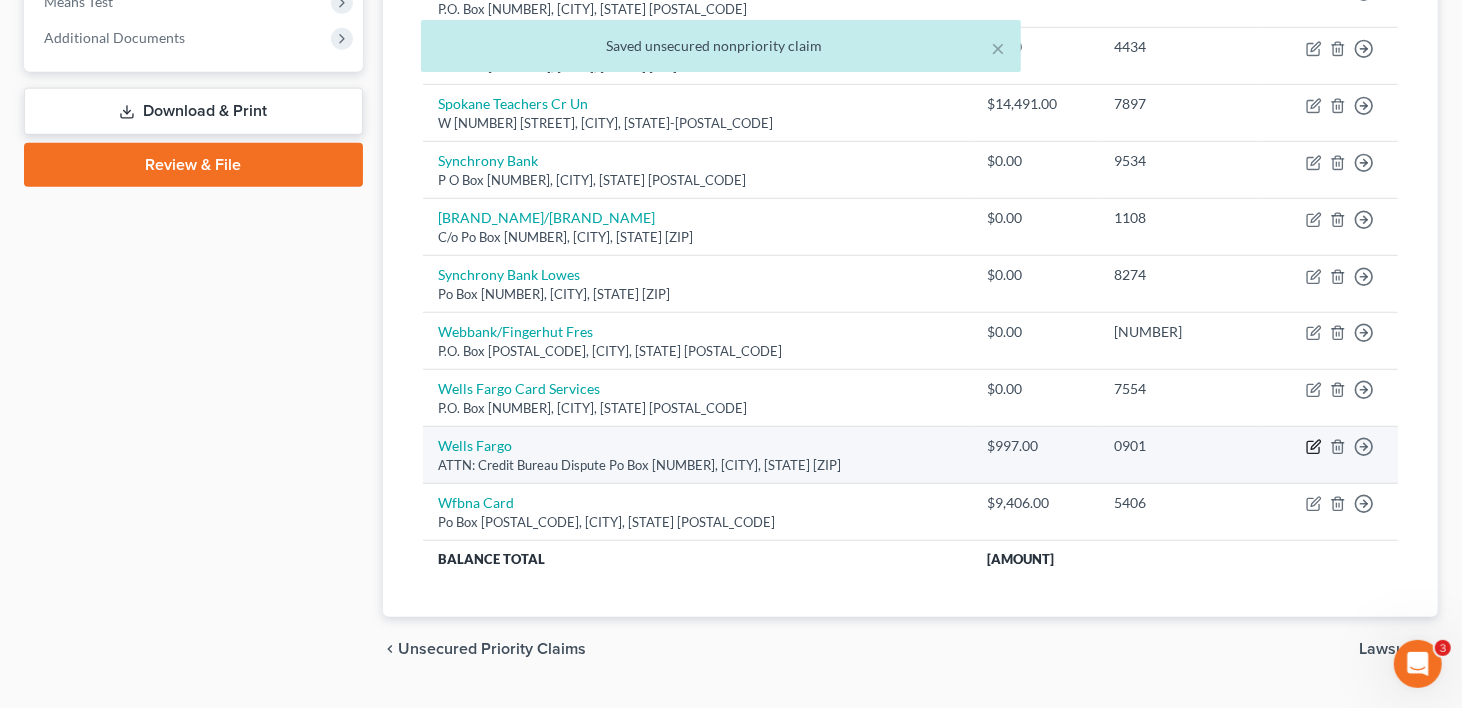 click 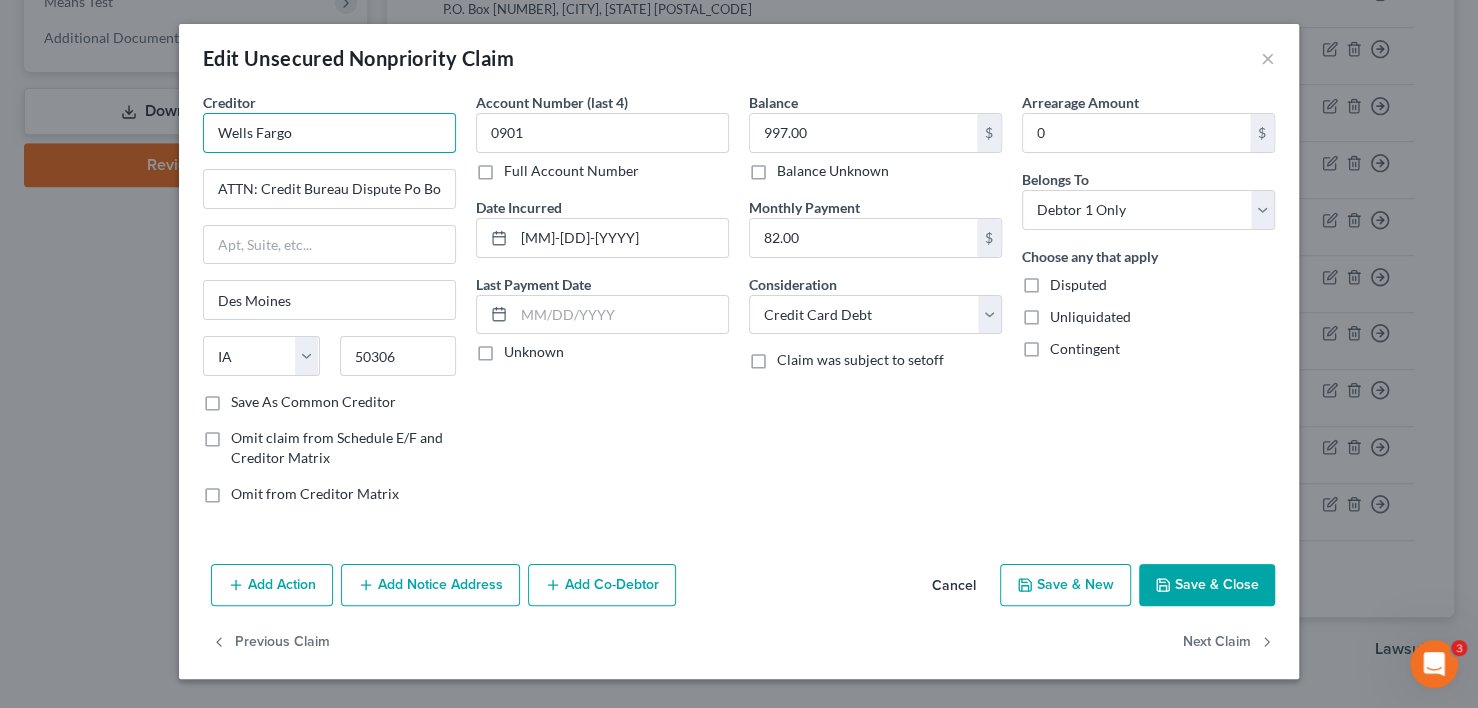 click on "Wells Fargo" at bounding box center (329, 133) 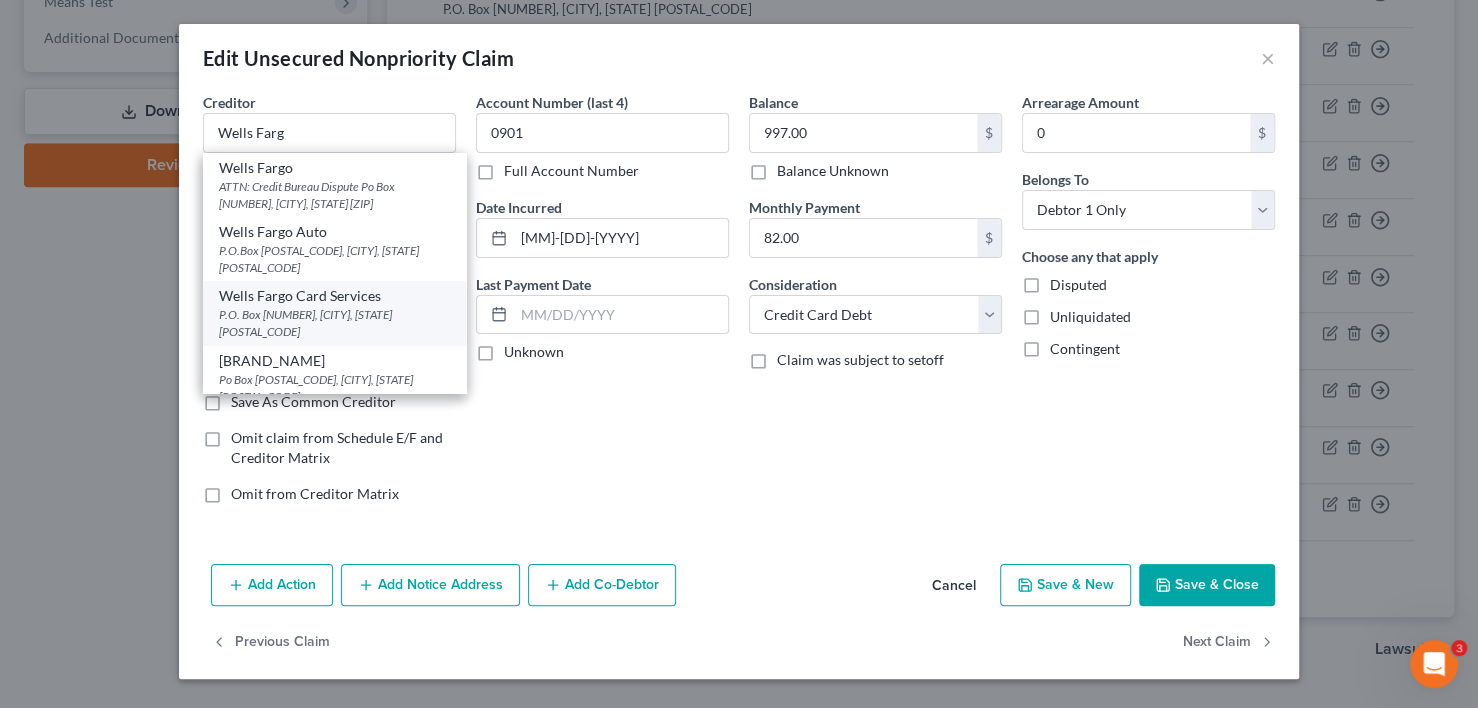 click on "Wells Fargo Card Services" at bounding box center (334, 296) 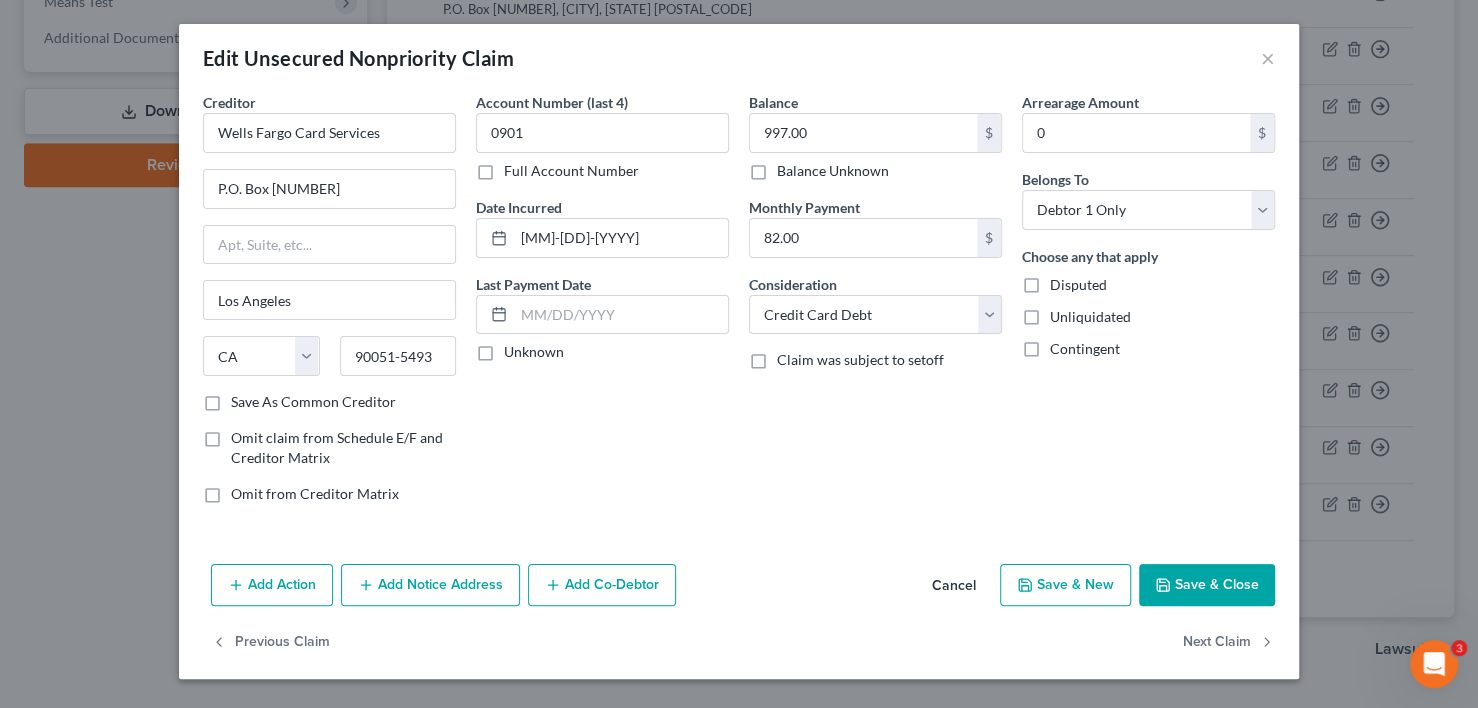 click on "Save & Close" at bounding box center [1207, 585] 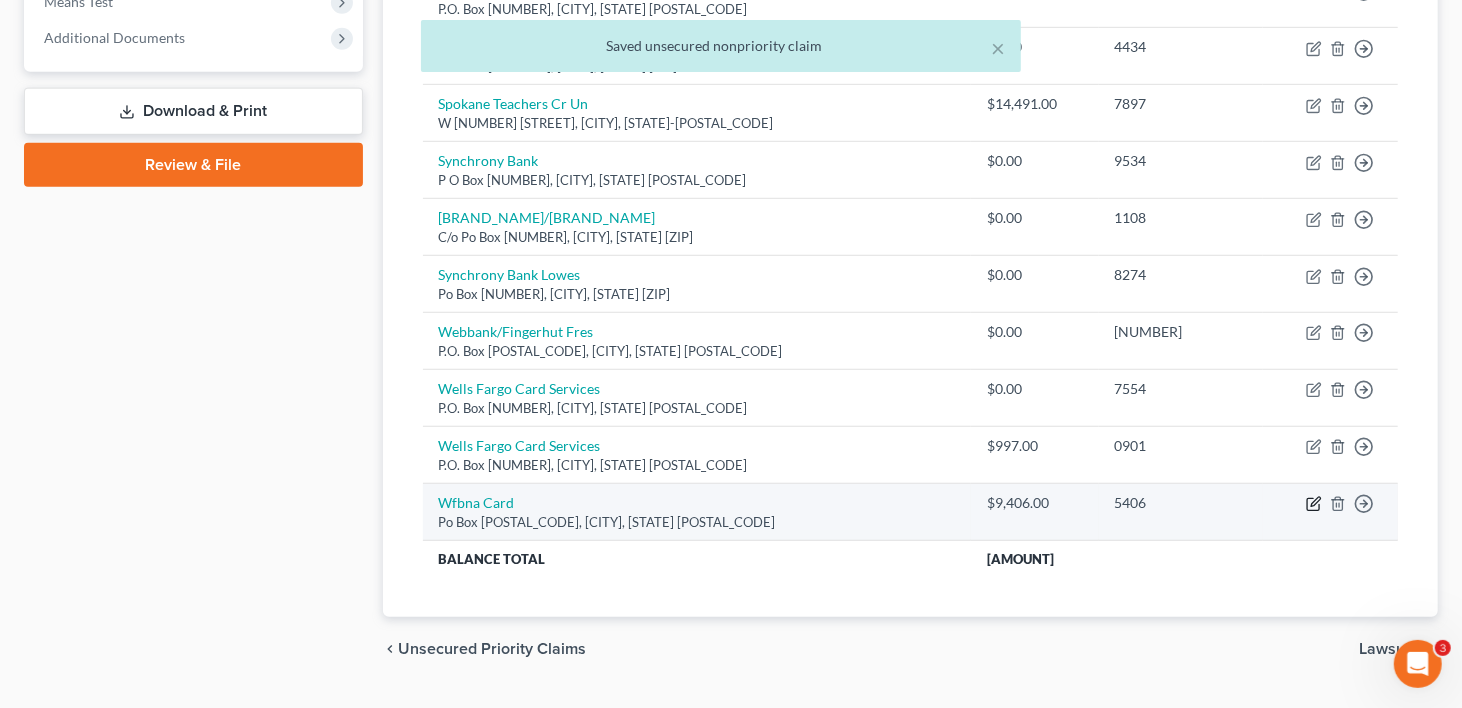click 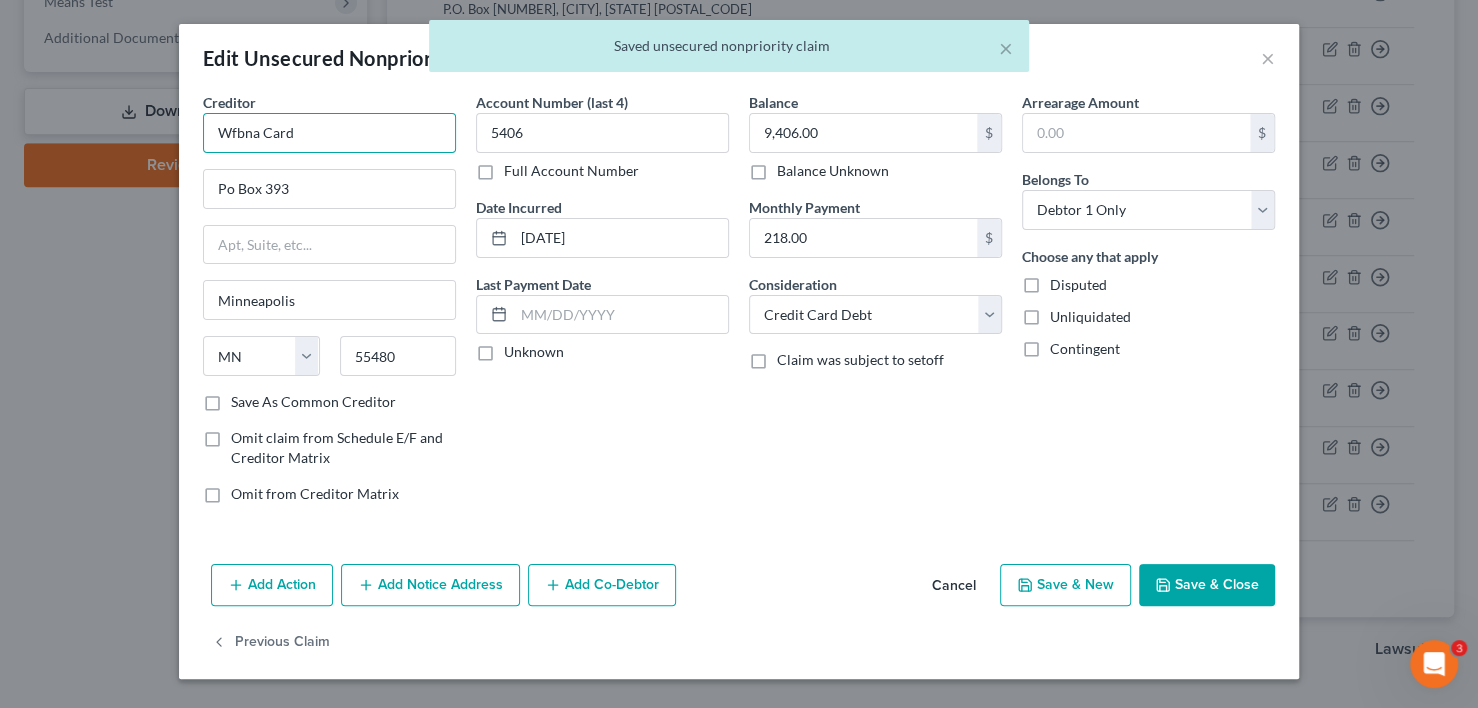 click on "Wfbna Card" at bounding box center (329, 133) 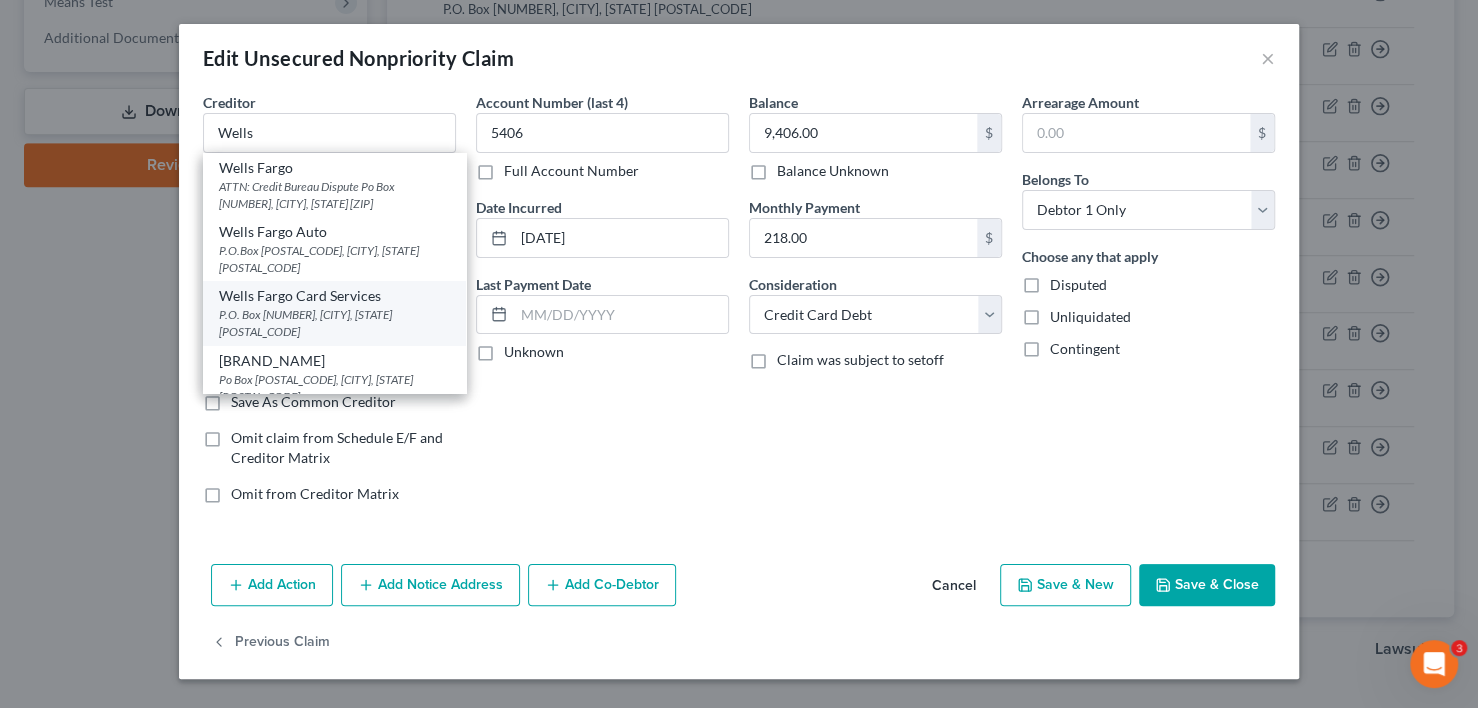 click on "P.O. Box [NUMBER], [CITY], [STATE] [POSTAL_CODE]" at bounding box center [334, 323] 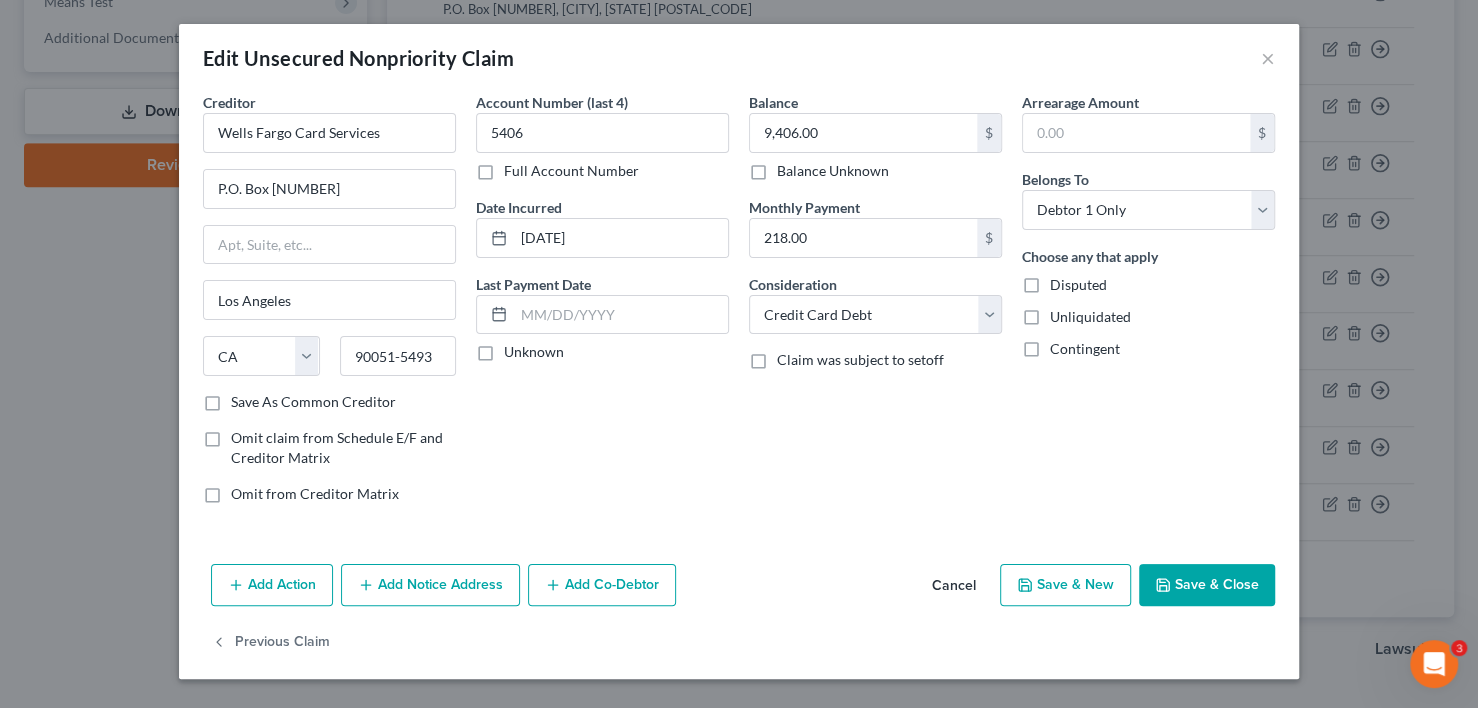 click on "Save & Close" at bounding box center [1207, 585] 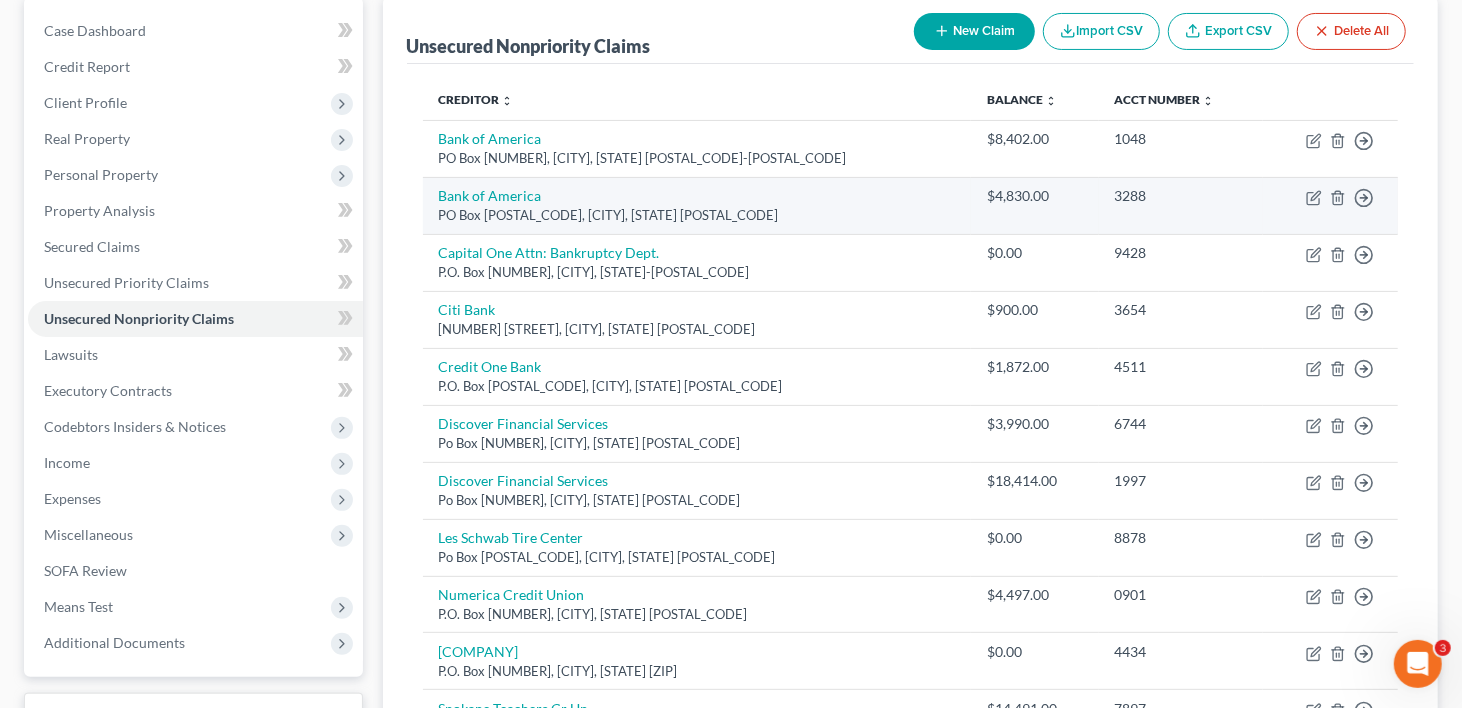 scroll, scrollTop: 300, scrollLeft: 0, axis: vertical 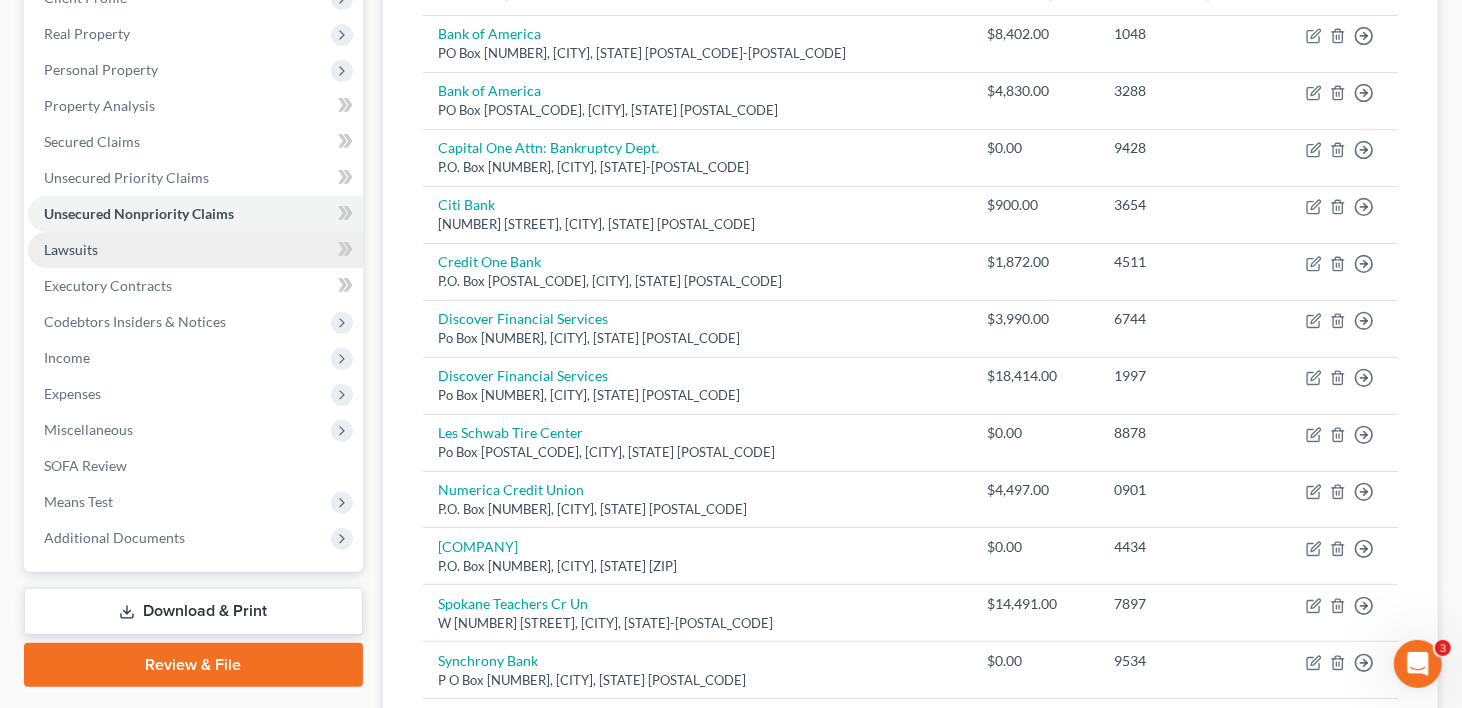 click on "Lawsuits" at bounding box center [71, 249] 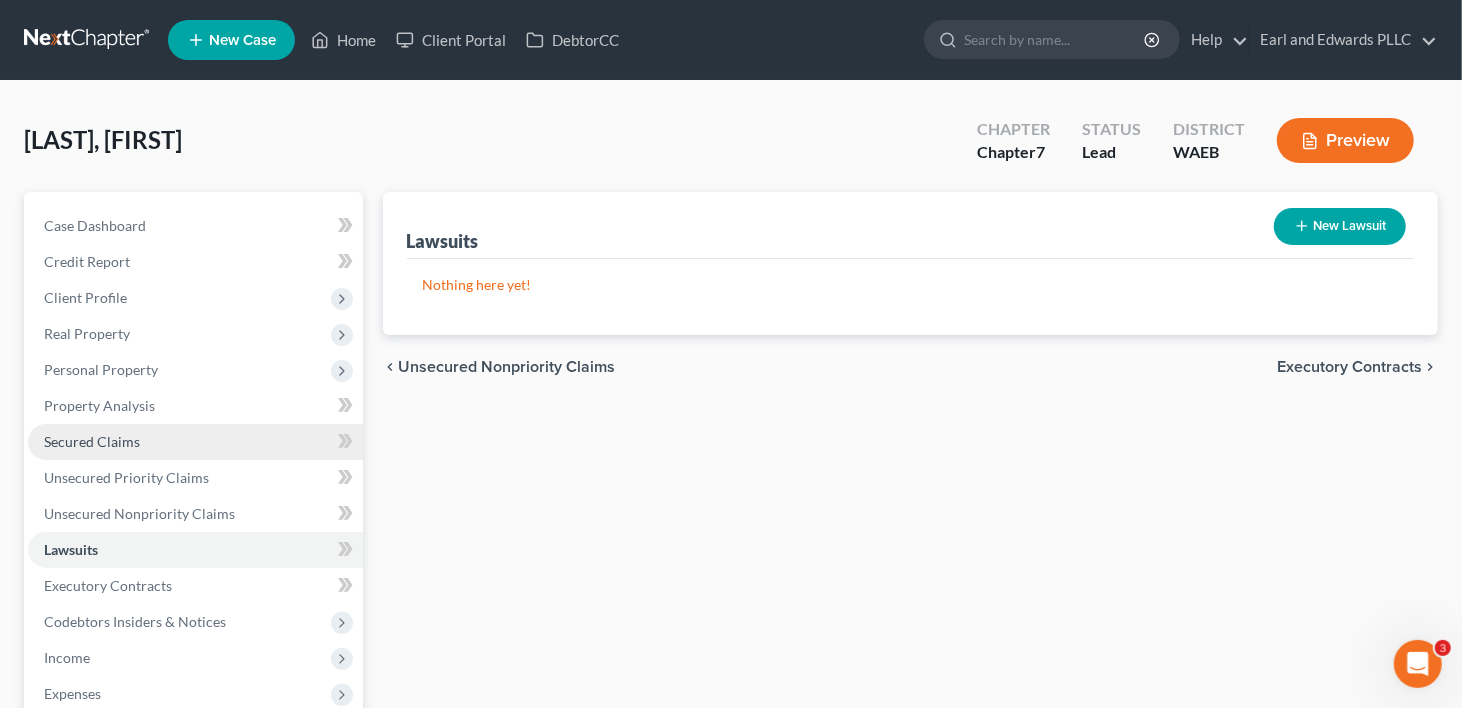 scroll, scrollTop: 0, scrollLeft: 0, axis: both 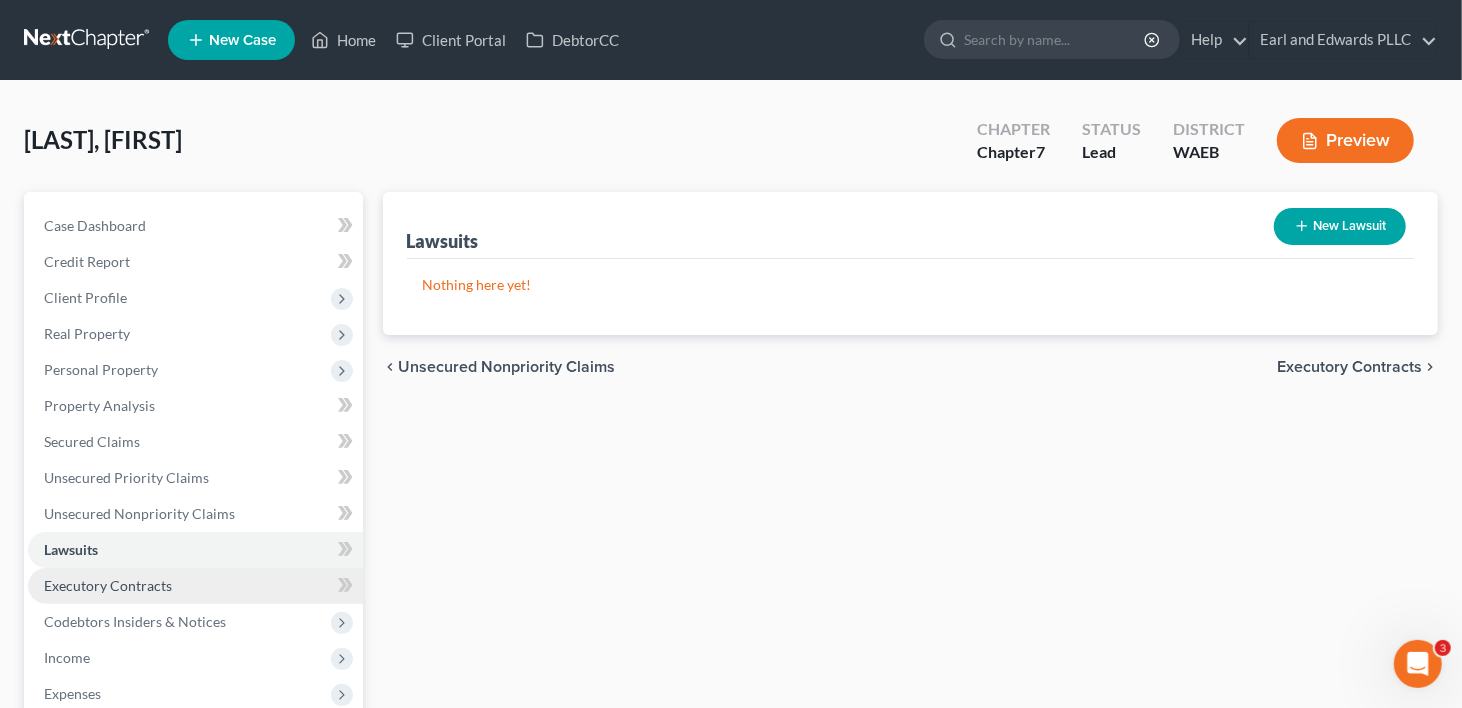 click on "Executory Contracts" at bounding box center [195, 586] 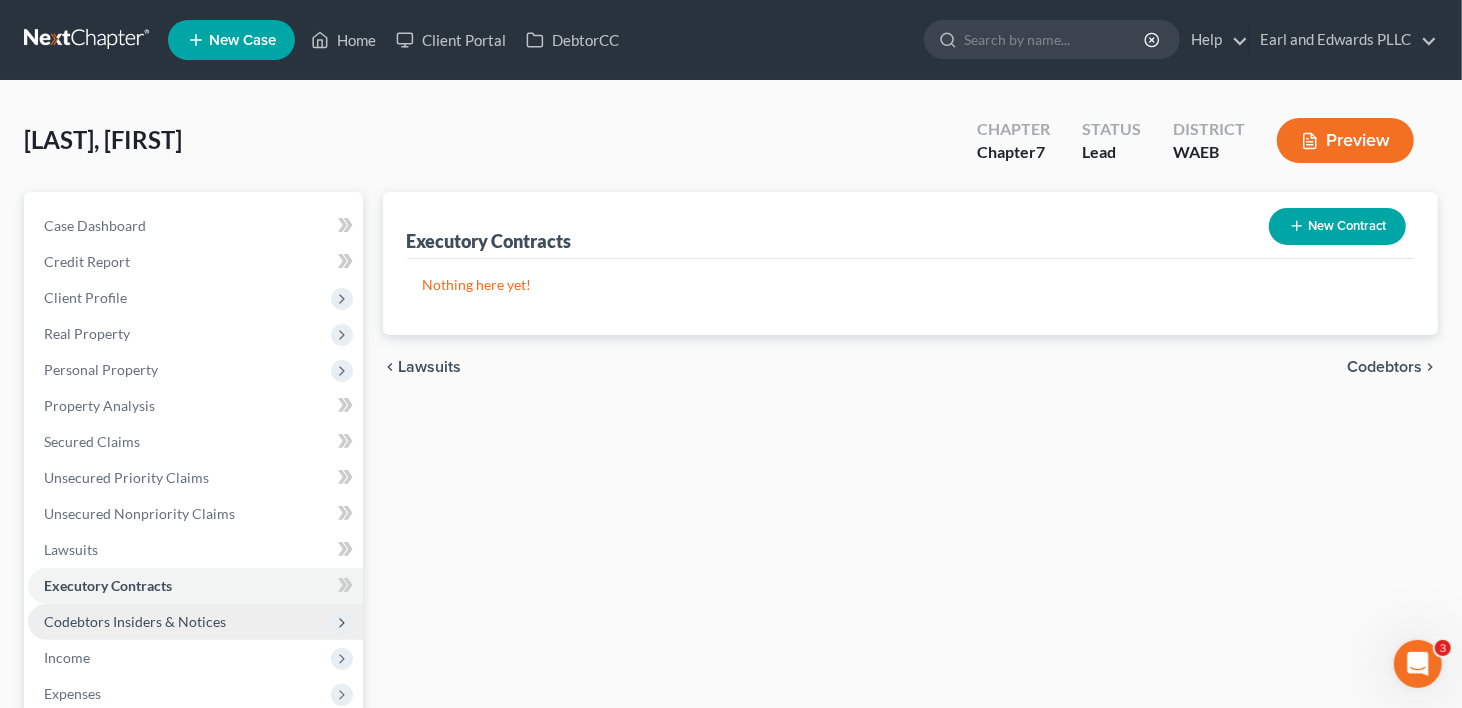 click on "Codebtors Insiders & Notices" at bounding box center [135, 621] 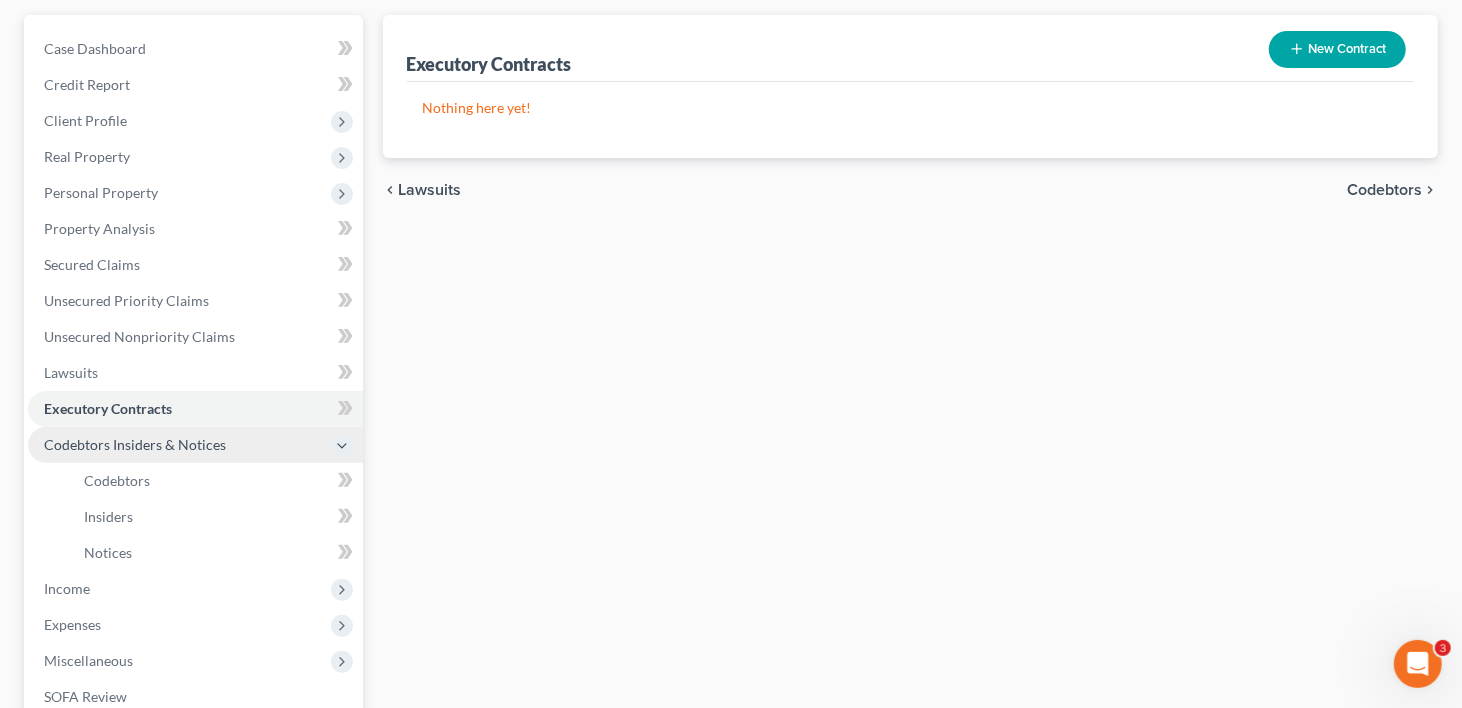 scroll, scrollTop: 200, scrollLeft: 0, axis: vertical 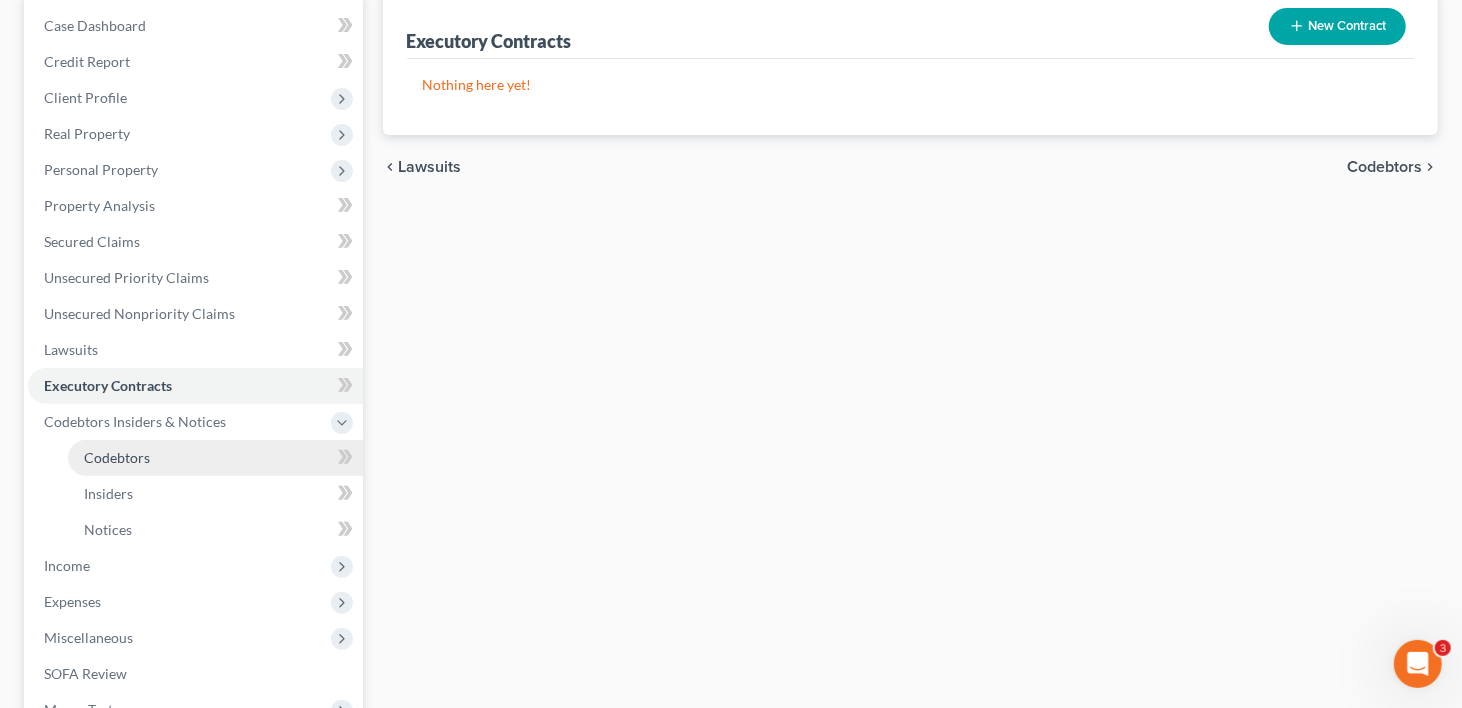 click on "Codebtors" at bounding box center [117, 457] 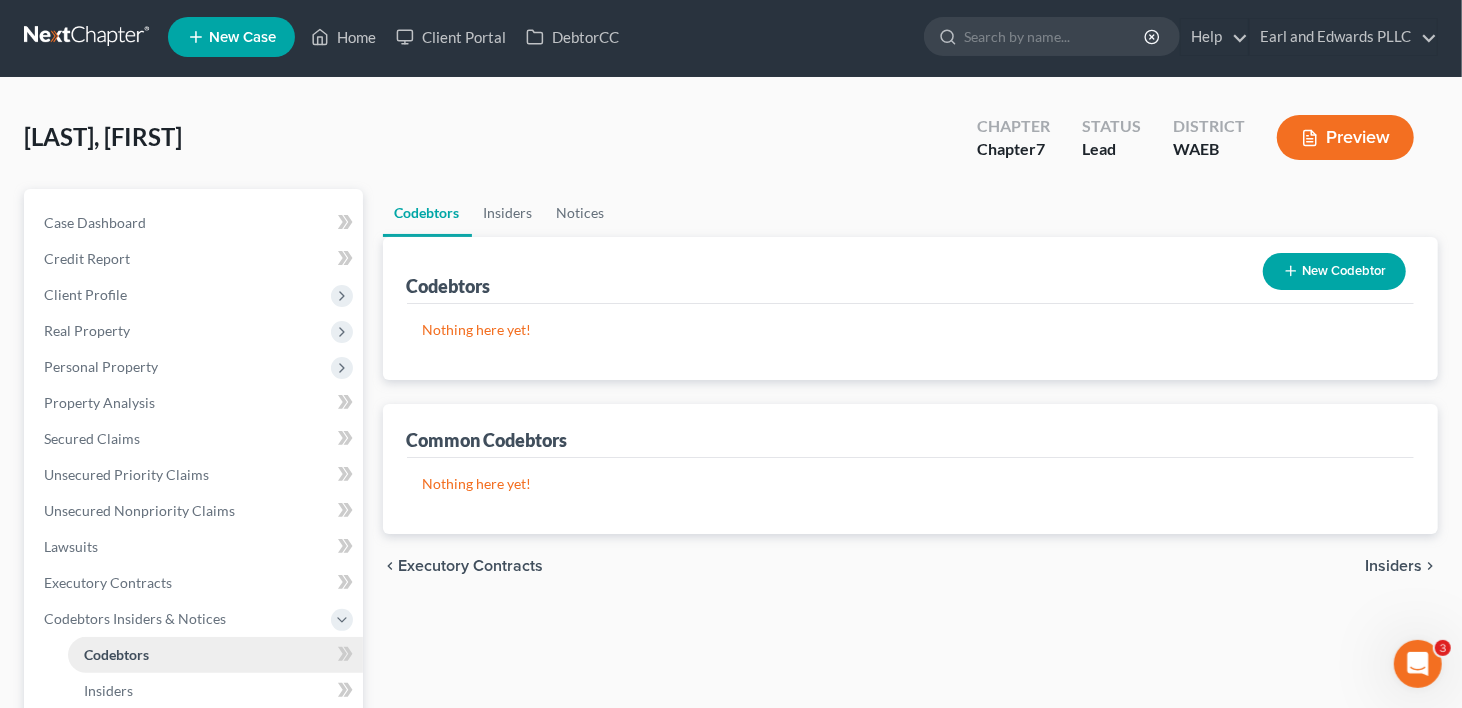 scroll, scrollTop: 0, scrollLeft: 0, axis: both 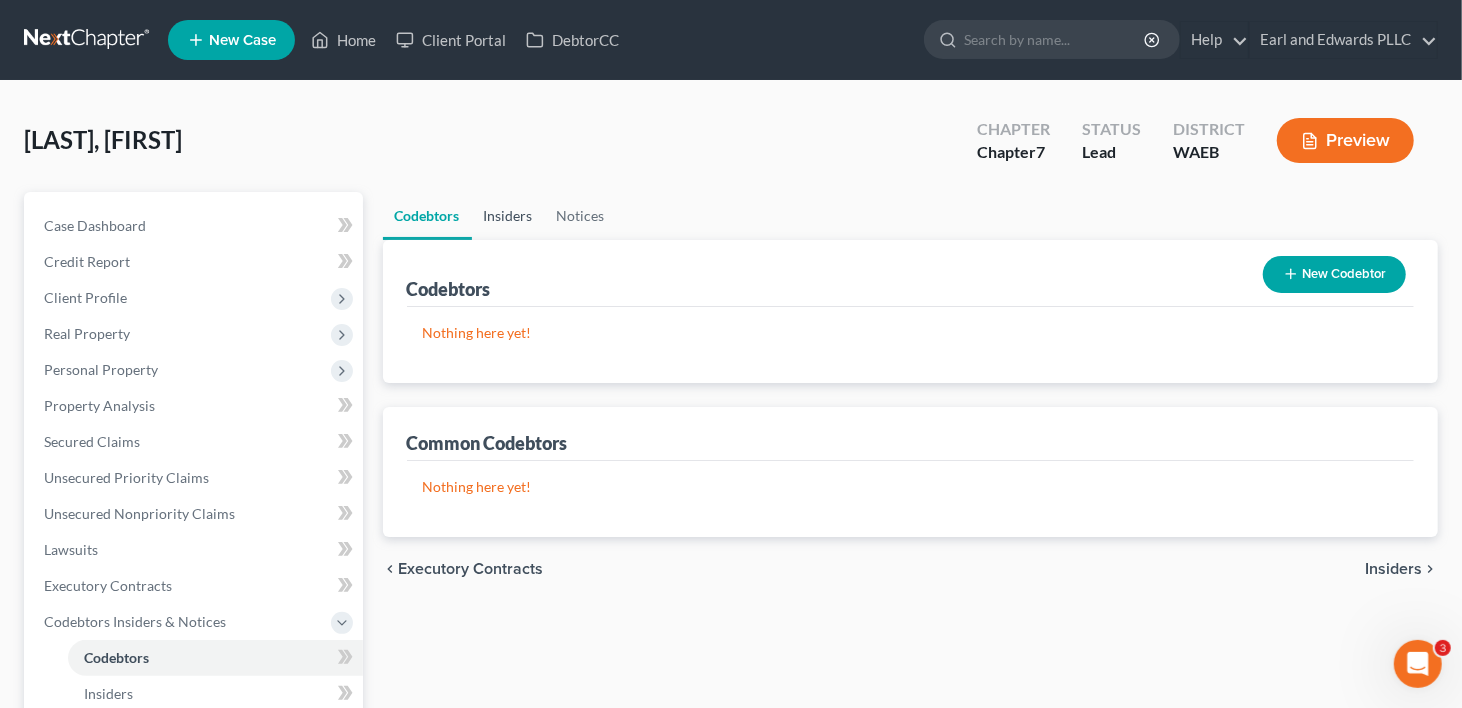 click on "Insiders" at bounding box center [508, 216] 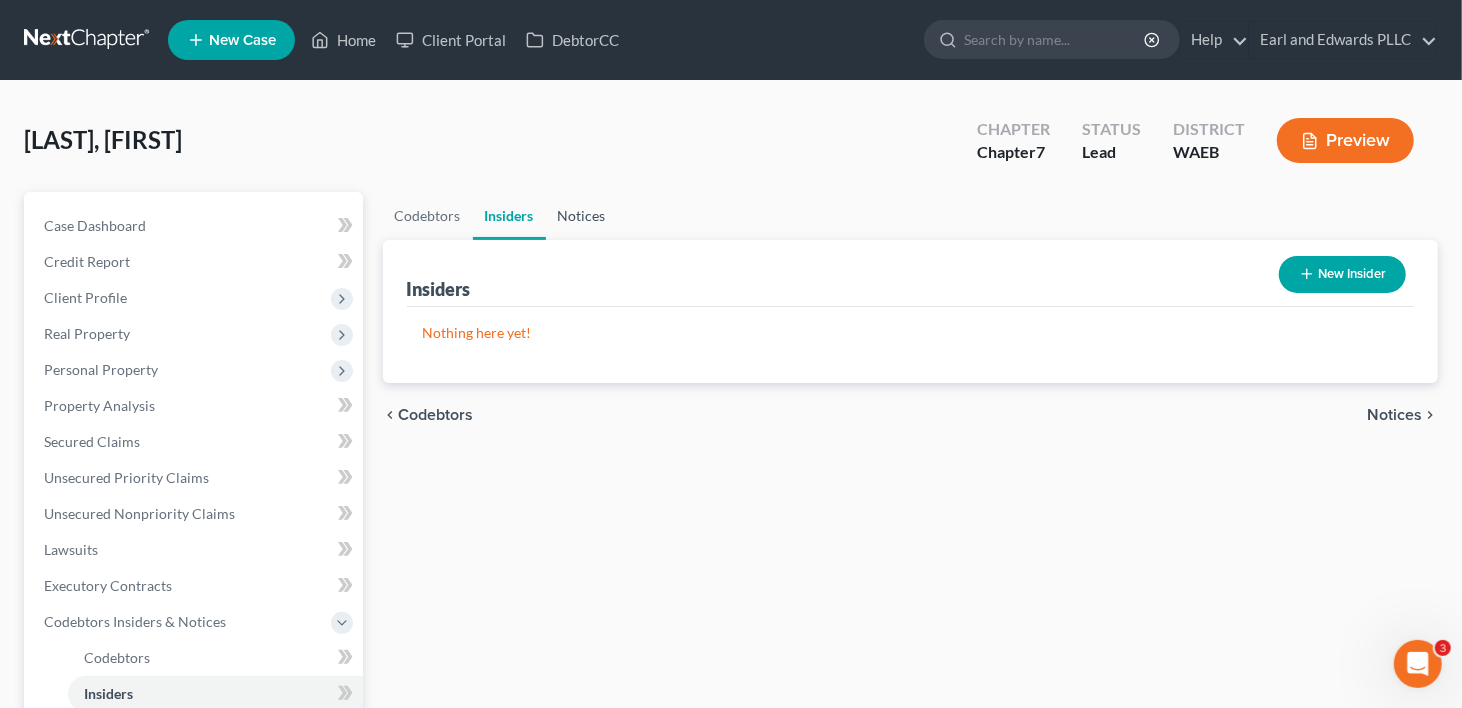 click on "Notices" at bounding box center (582, 216) 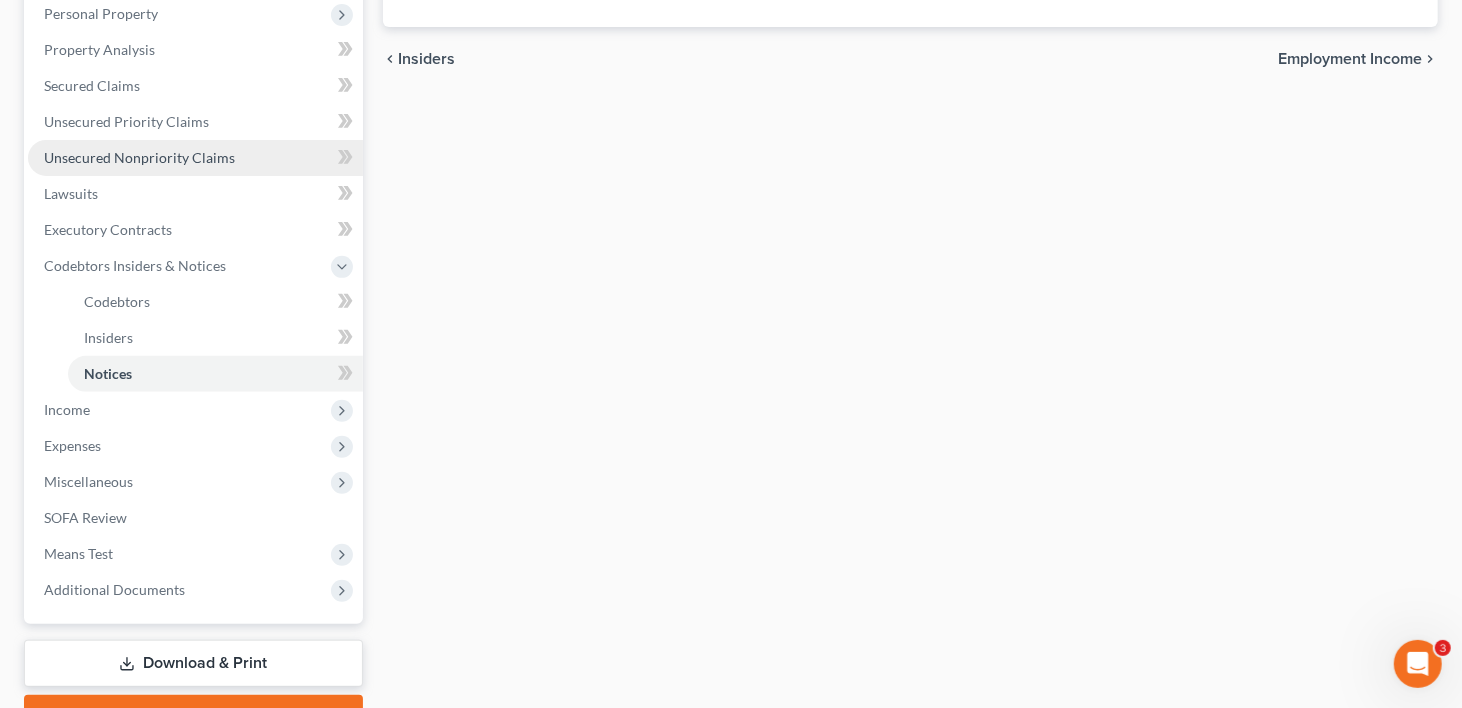 scroll, scrollTop: 400, scrollLeft: 0, axis: vertical 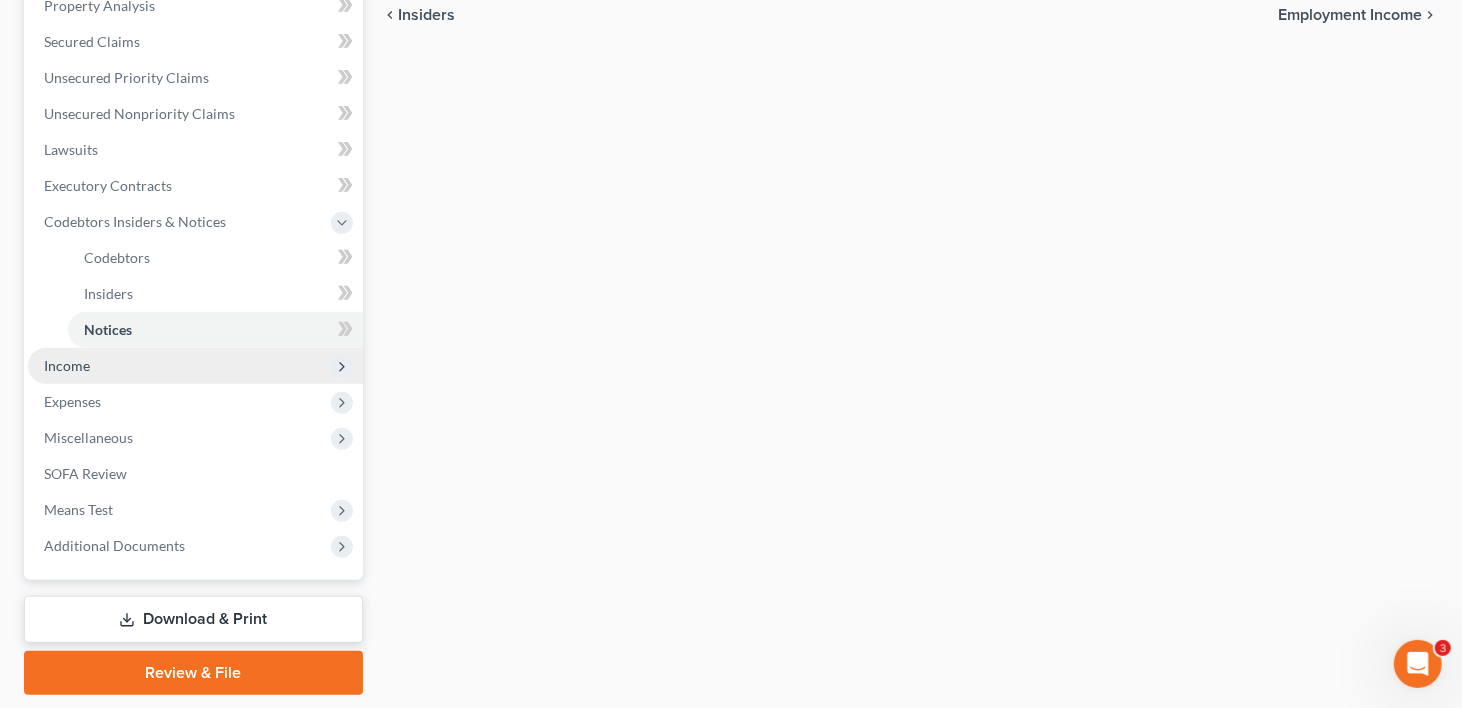 click on "Income" at bounding box center [67, 365] 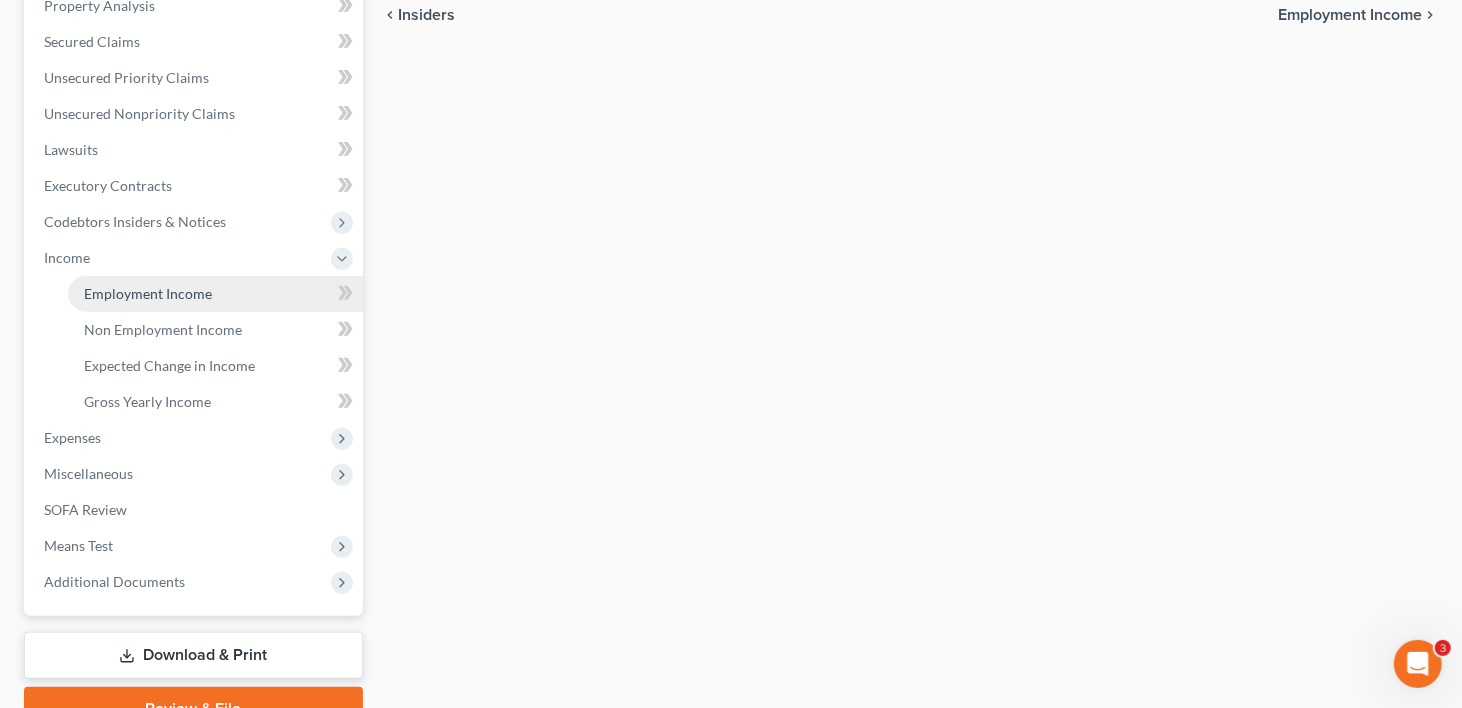 click on "Employment Income" at bounding box center (215, 294) 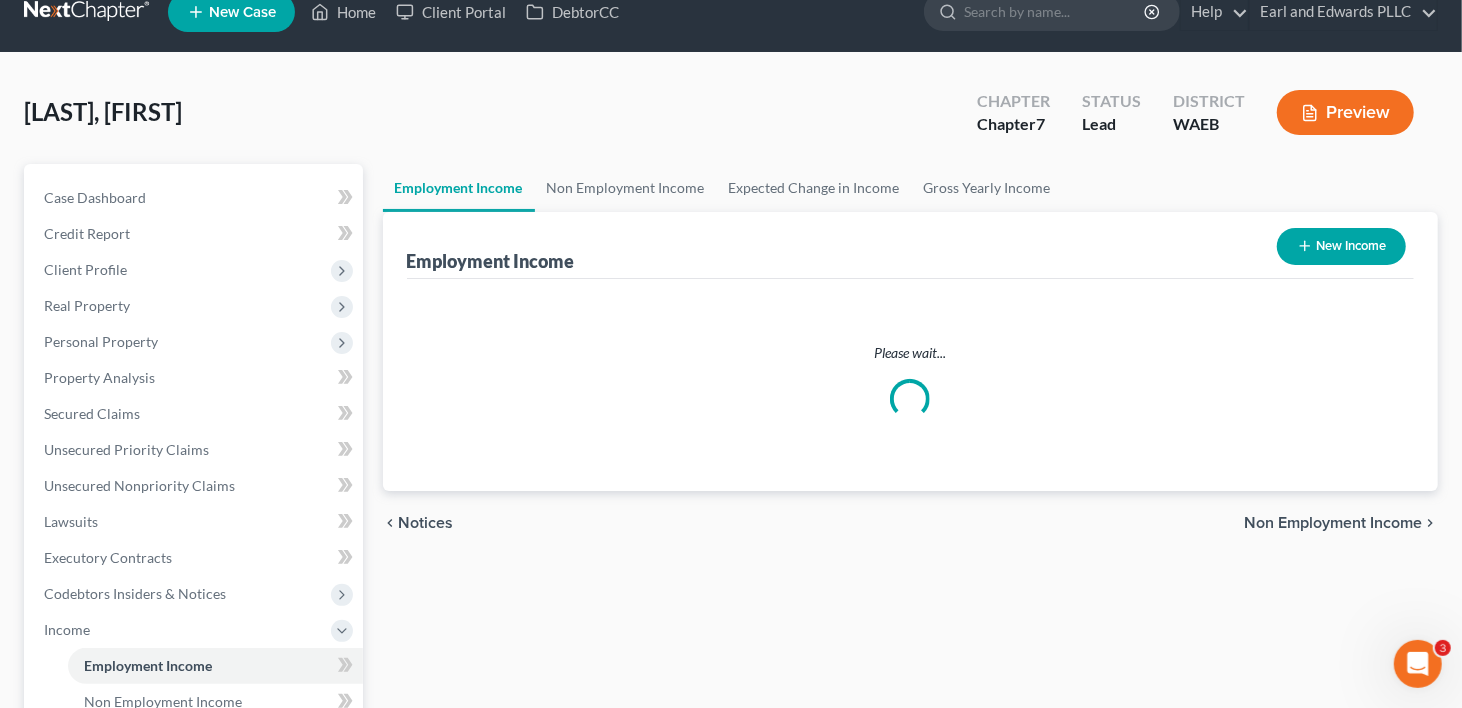 scroll, scrollTop: 0, scrollLeft: 0, axis: both 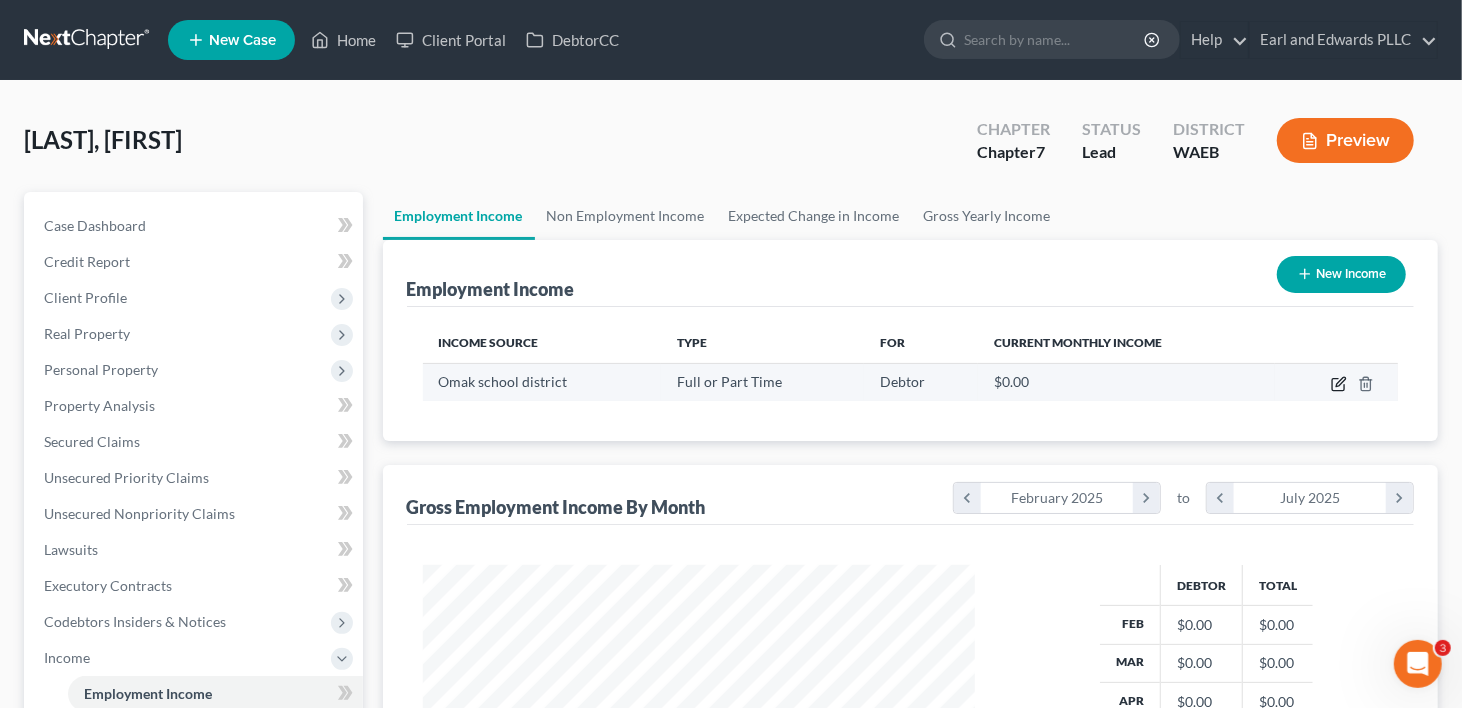 click 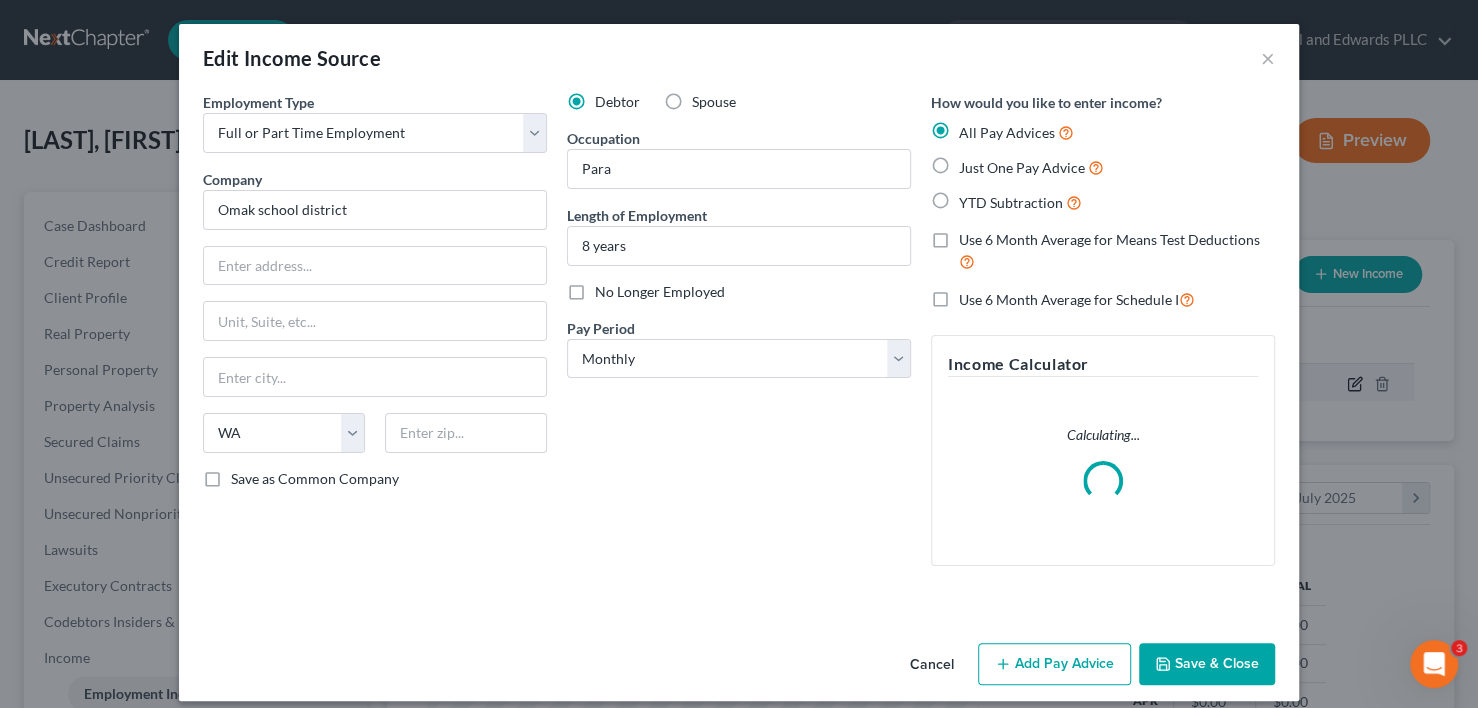 scroll, scrollTop: 999643, scrollLeft: 999400, axis: both 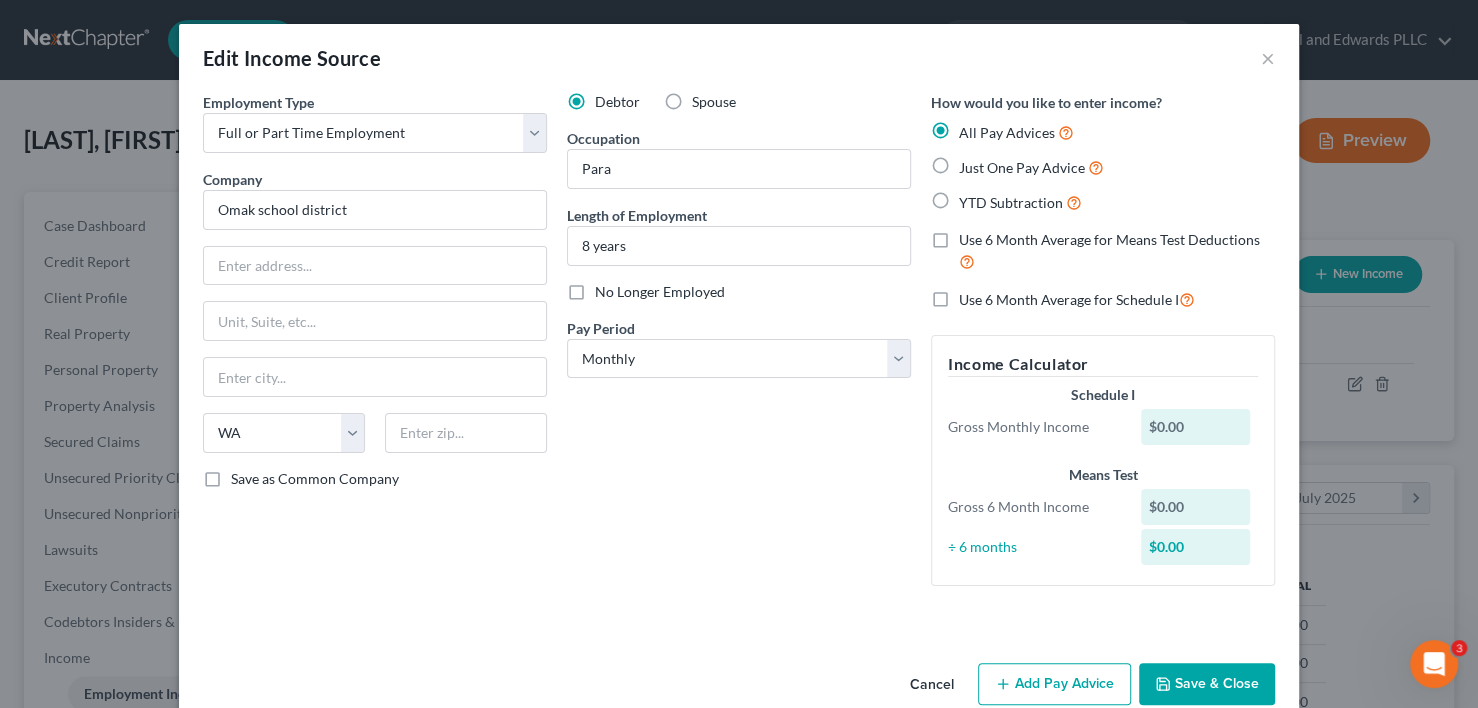 click on "YTD Subtraction" at bounding box center (1020, 202) 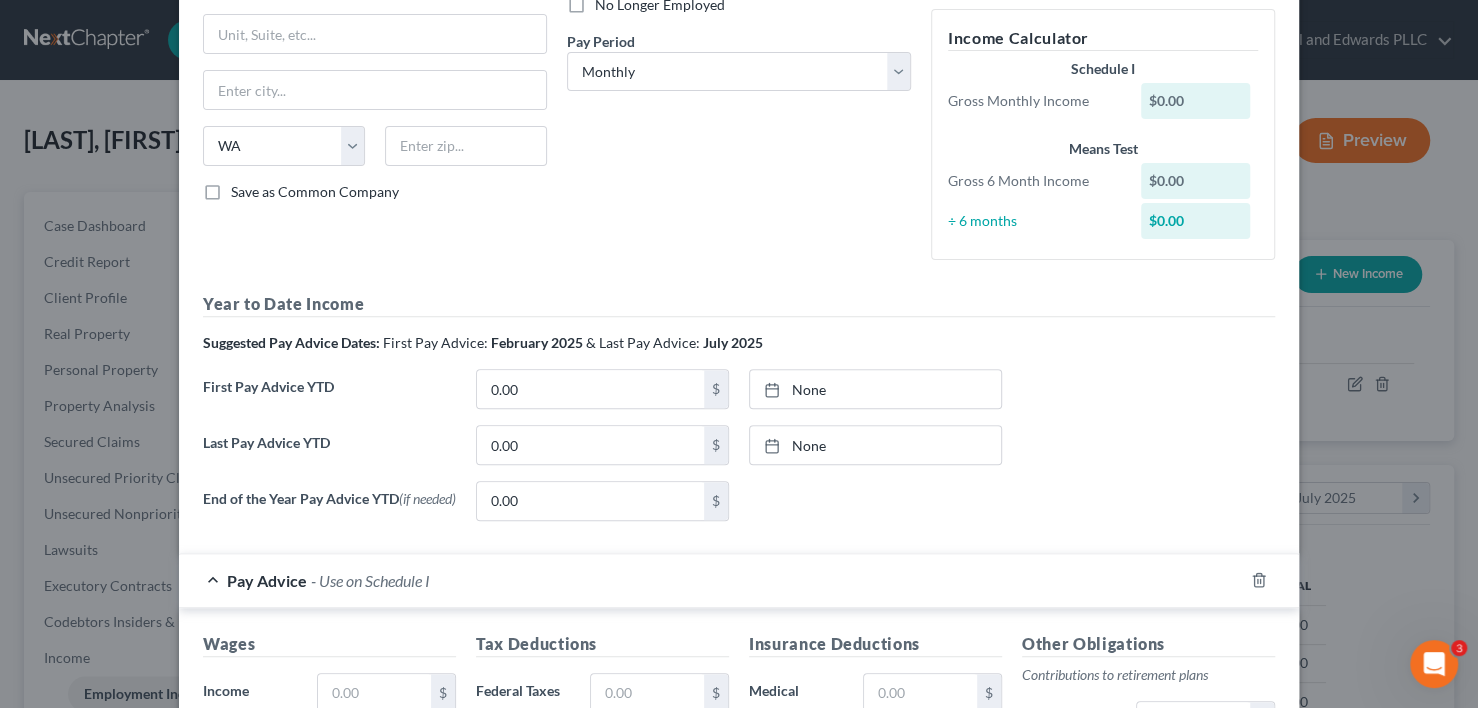 scroll, scrollTop: 300, scrollLeft: 0, axis: vertical 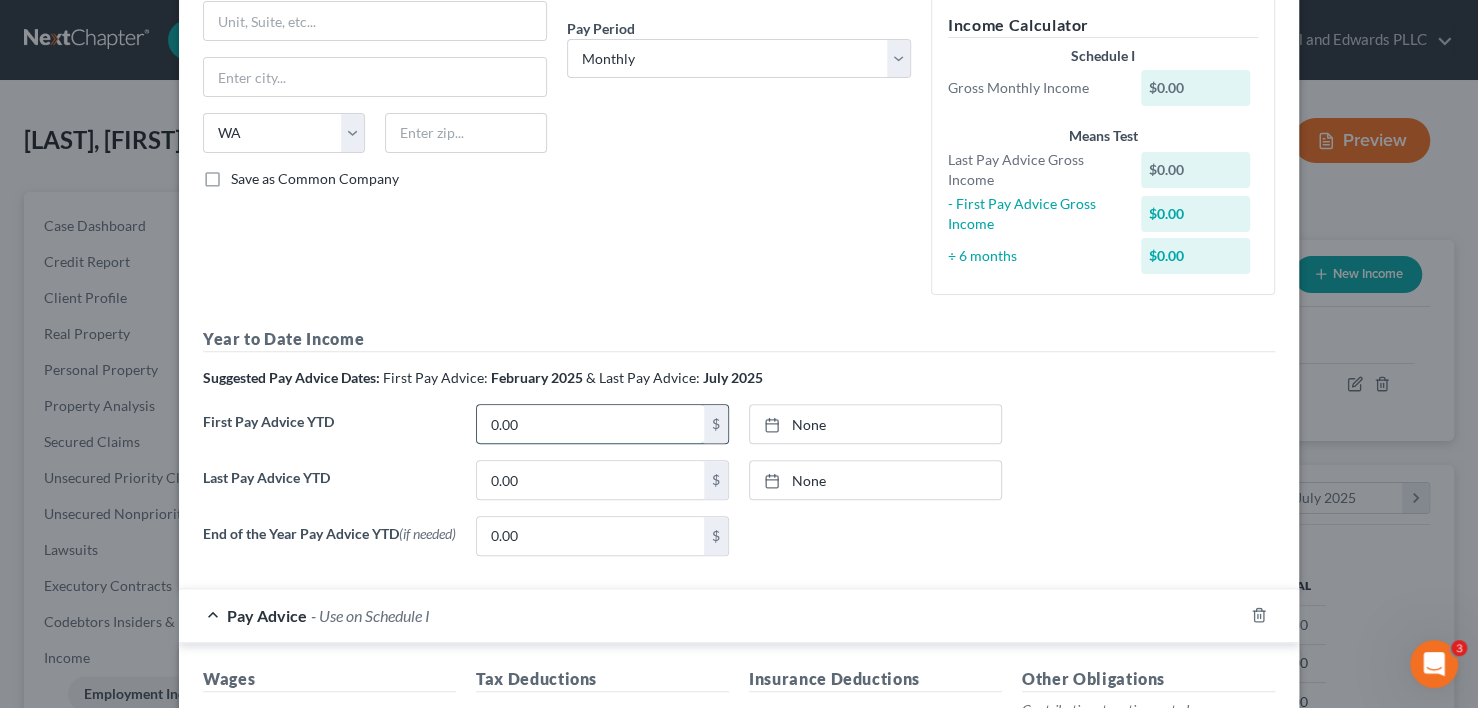 click on "0.00" at bounding box center [590, 424] 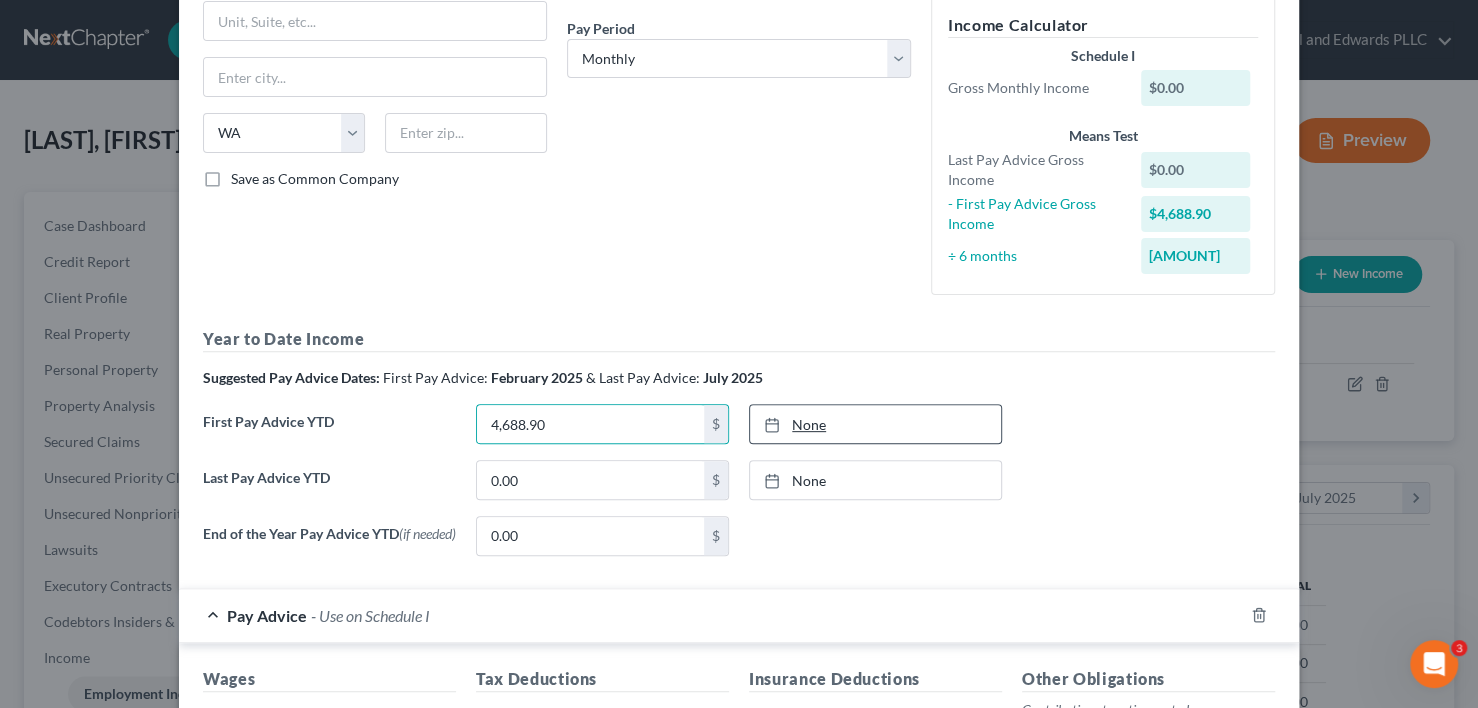 click on "None" at bounding box center (875, 424) 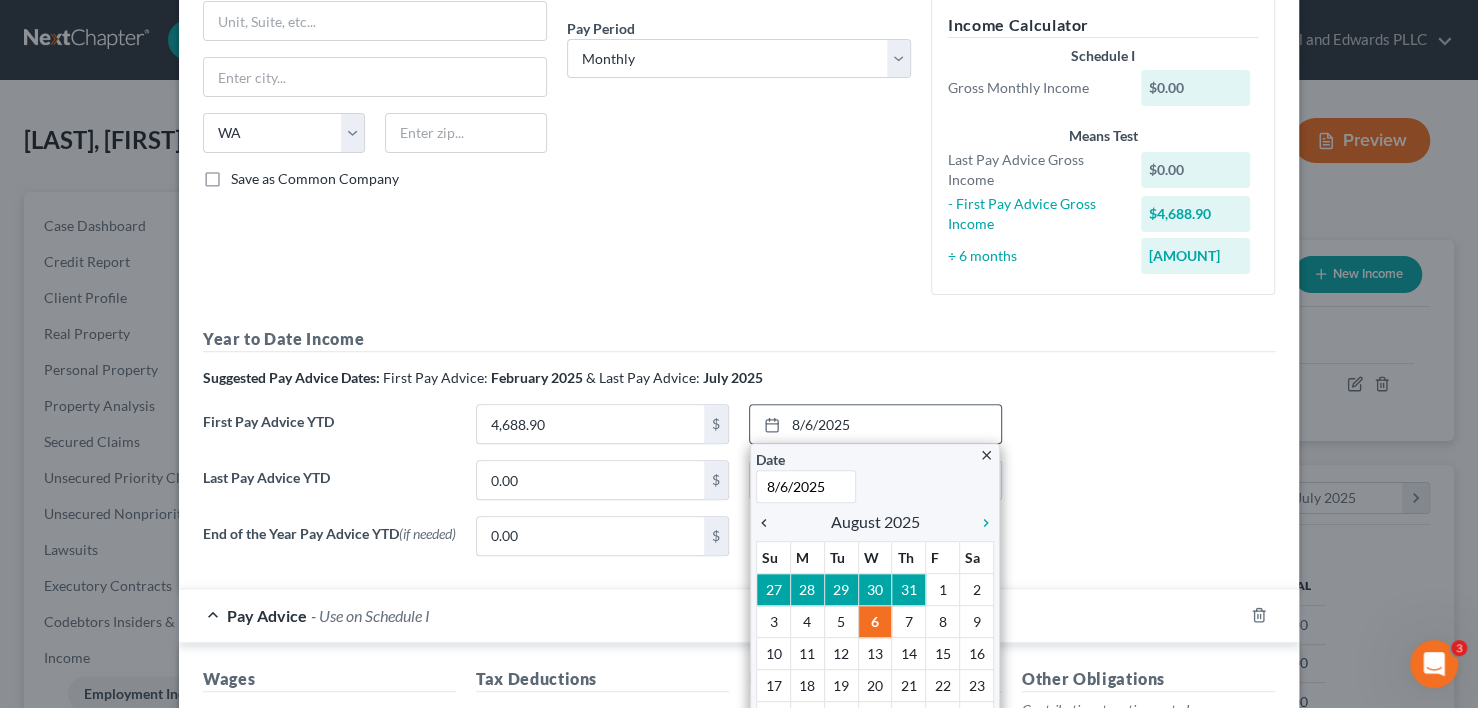 click on "chevron_left" at bounding box center [769, 523] 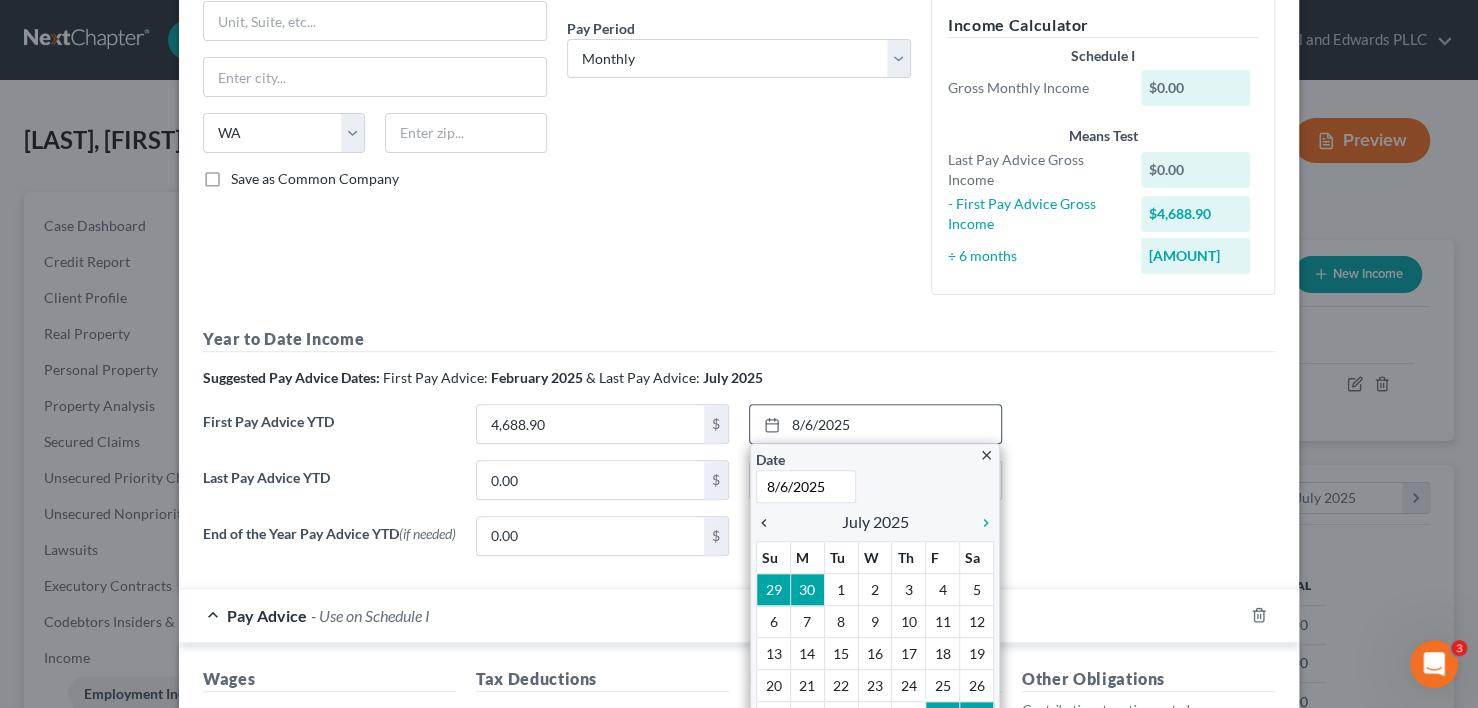 click on "chevron_left" at bounding box center [769, 523] 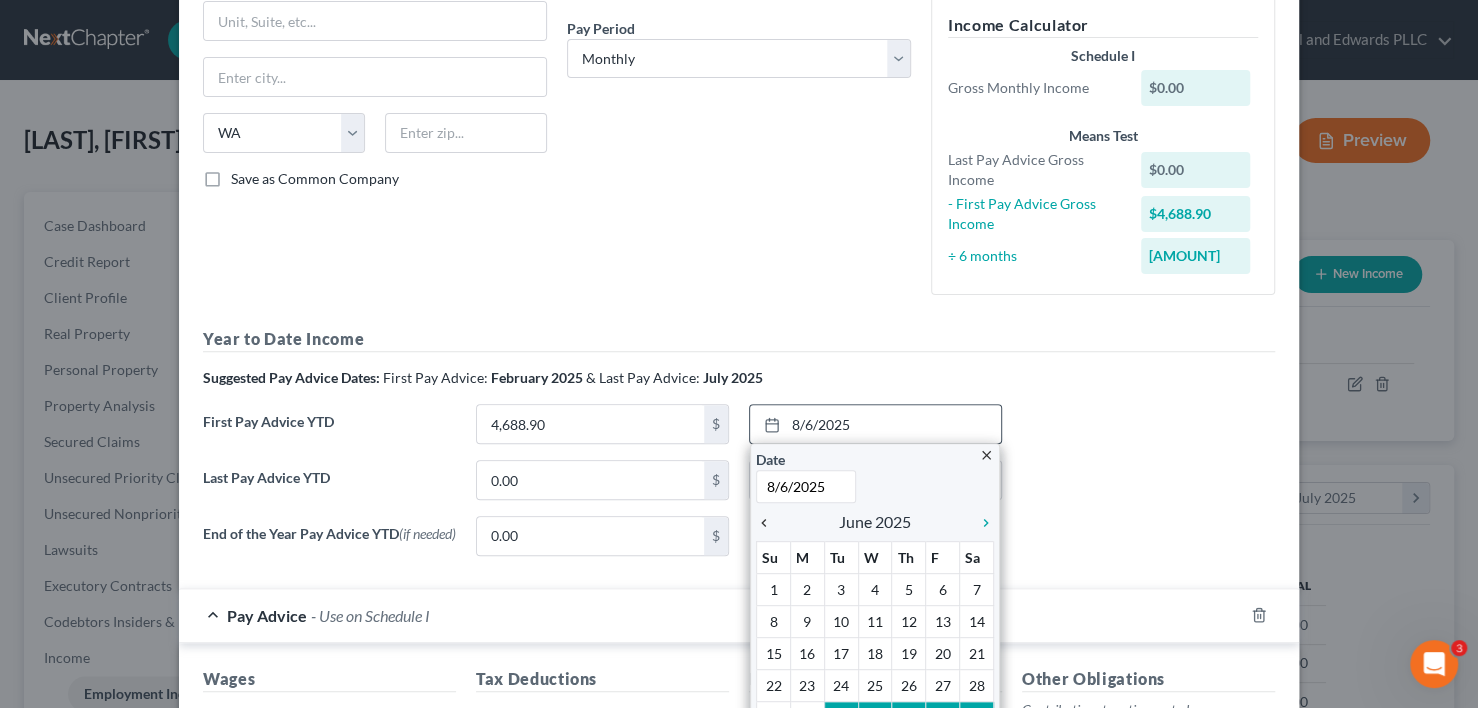 click on "chevron_left" at bounding box center [769, 523] 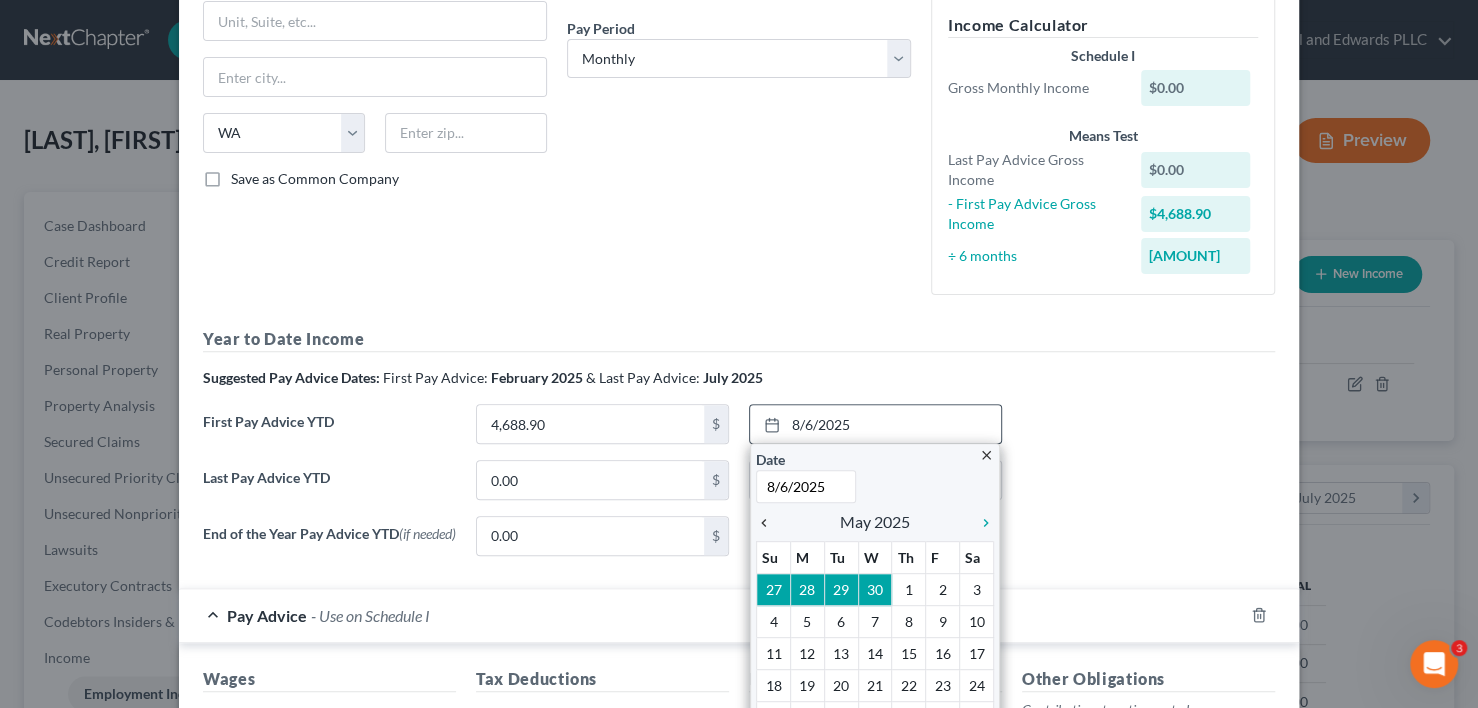 click on "chevron_left" at bounding box center (769, 523) 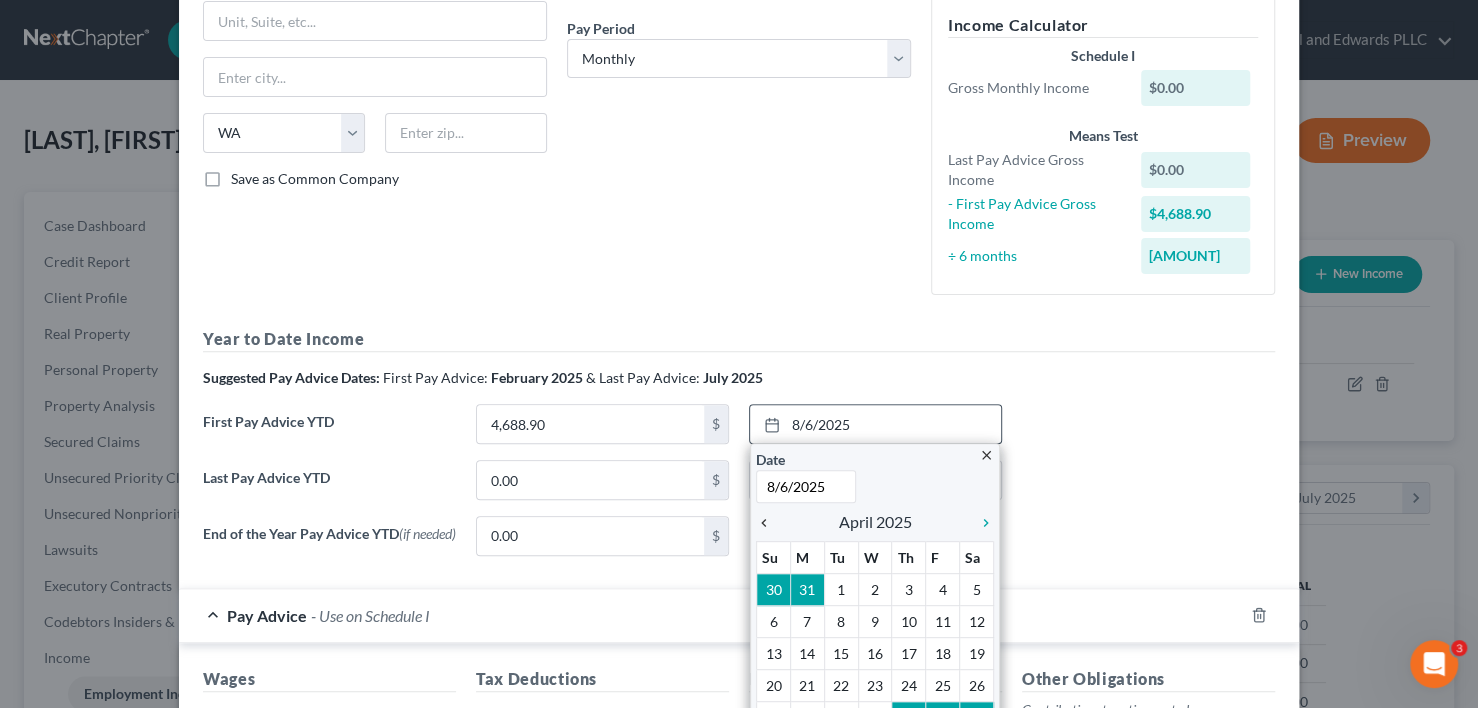click on "chevron_left" at bounding box center [769, 523] 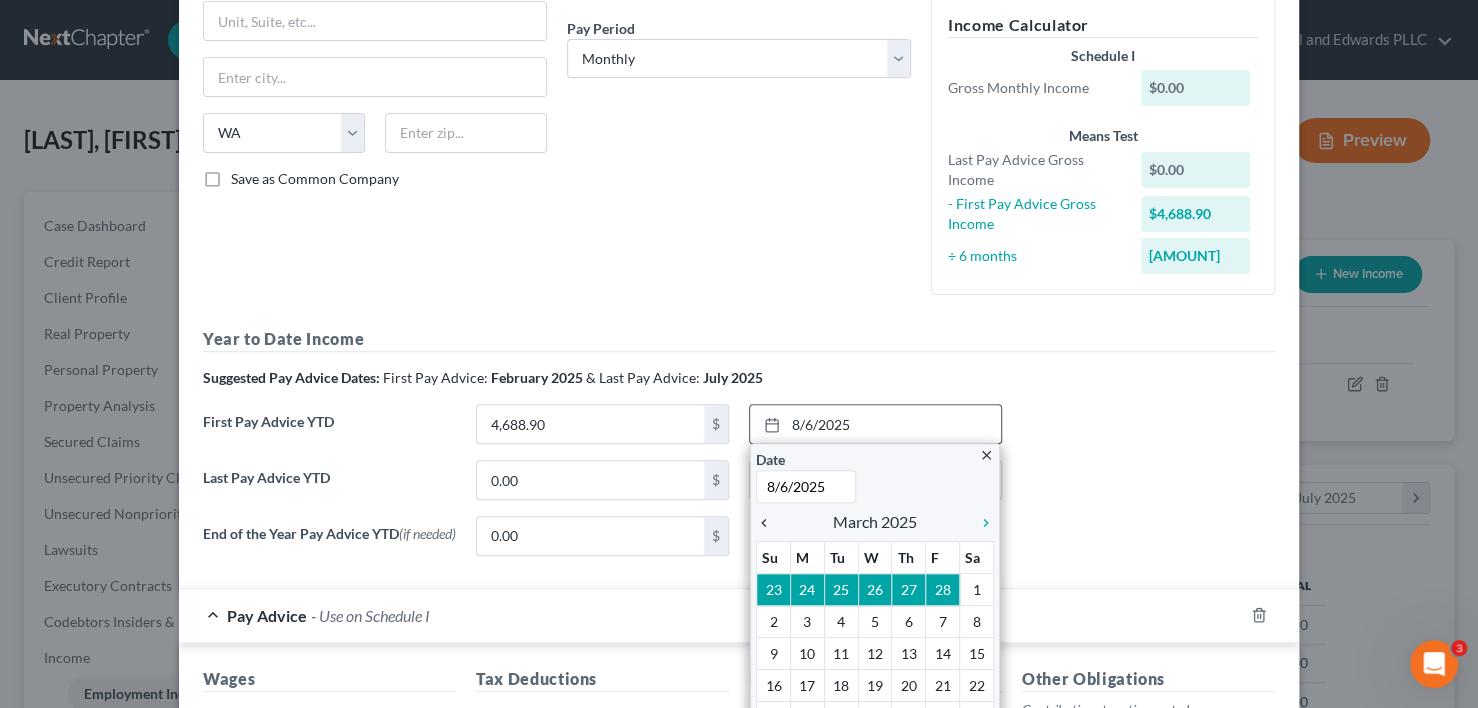 click on "chevron_left" at bounding box center [769, 523] 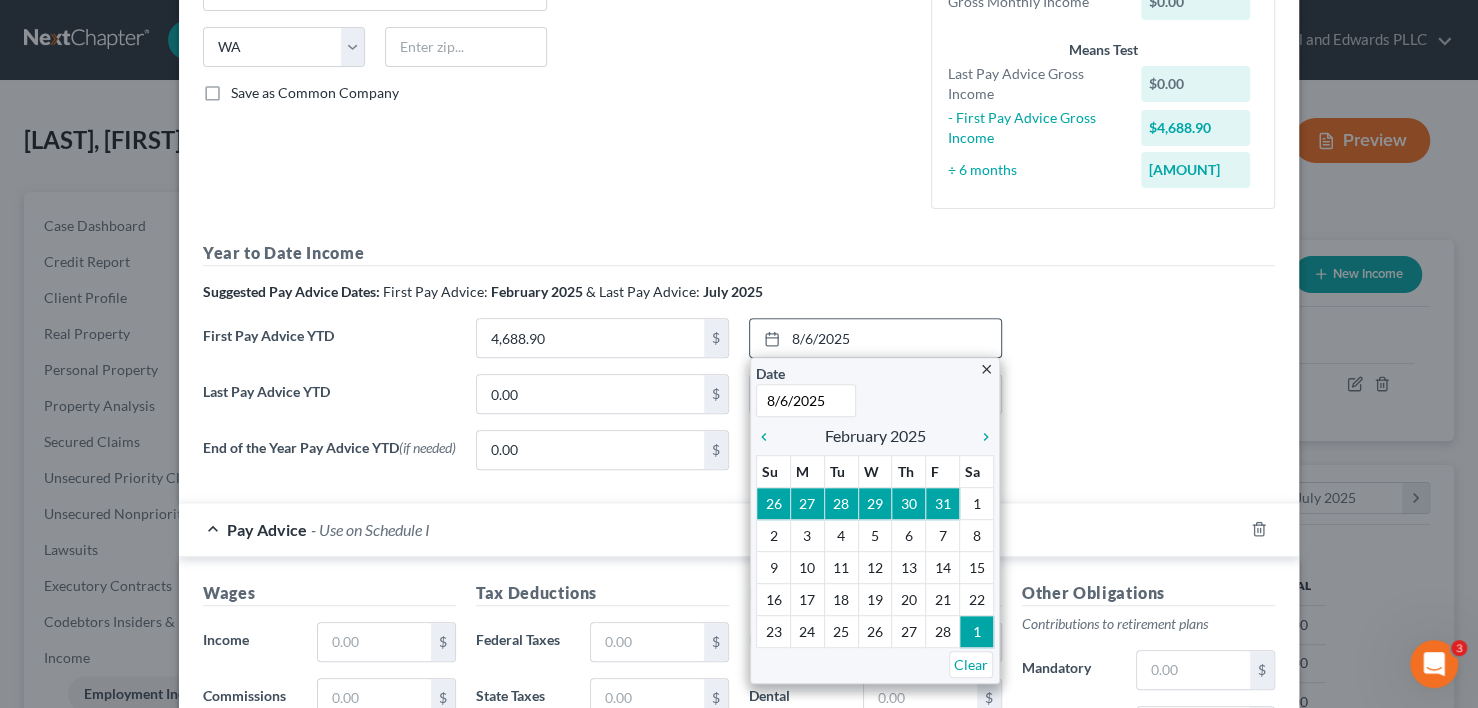 scroll, scrollTop: 500, scrollLeft: 0, axis: vertical 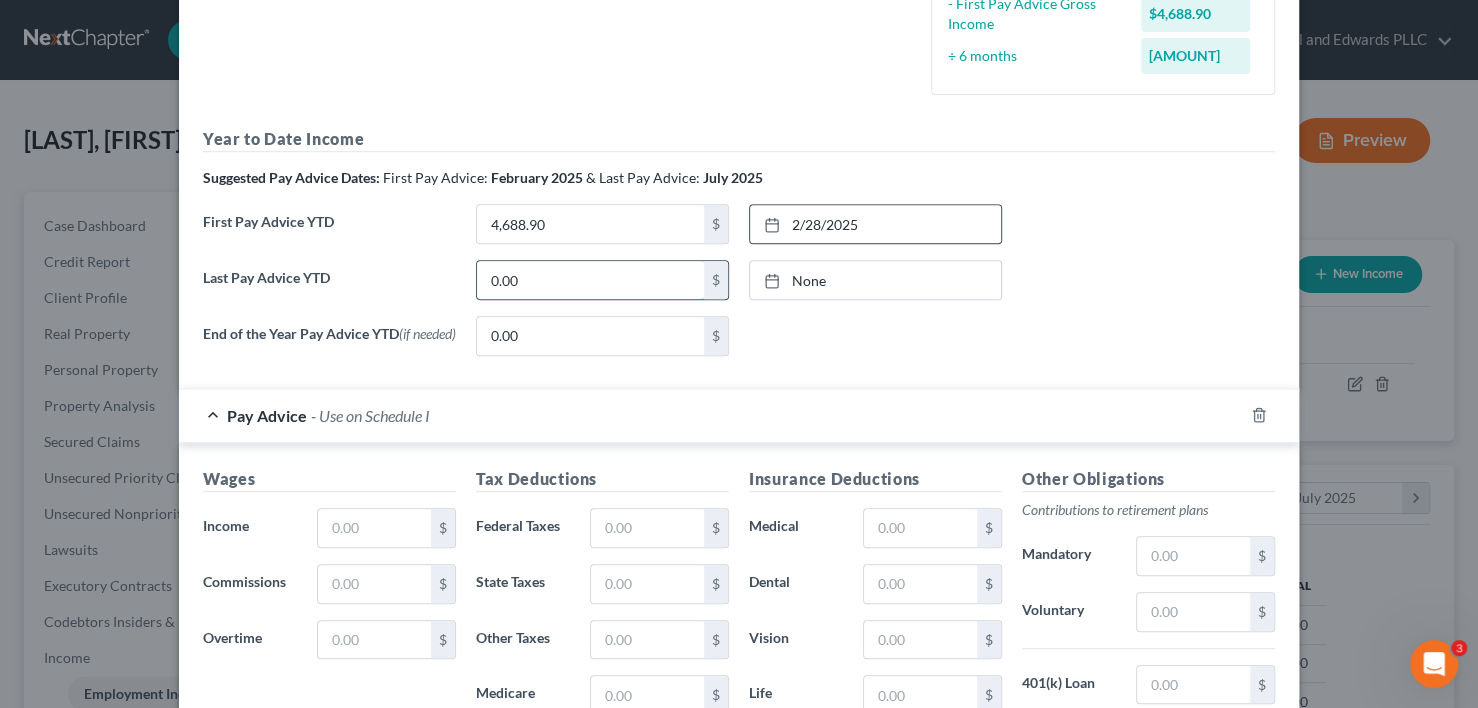 click on "0.00" at bounding box center [590, 280] 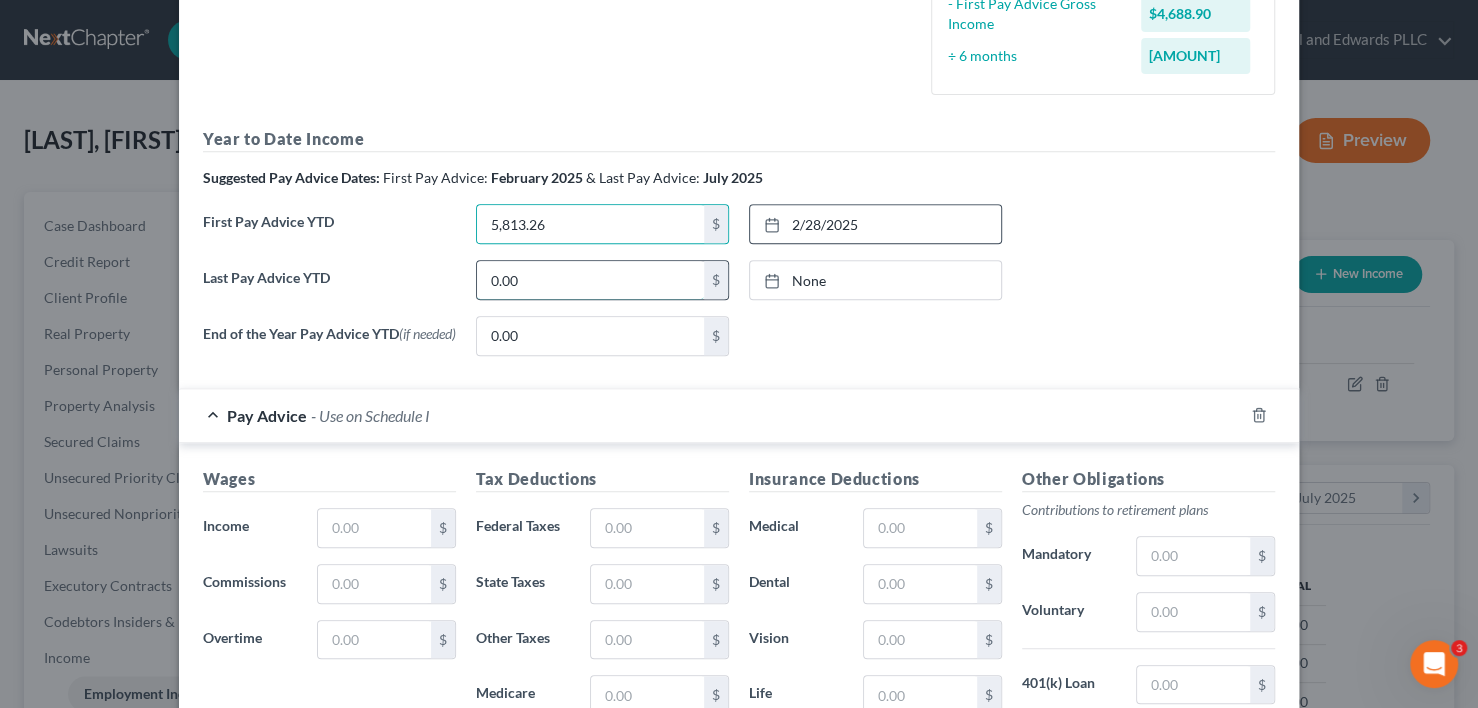click on "0.00" at bounding box center (590, 280) 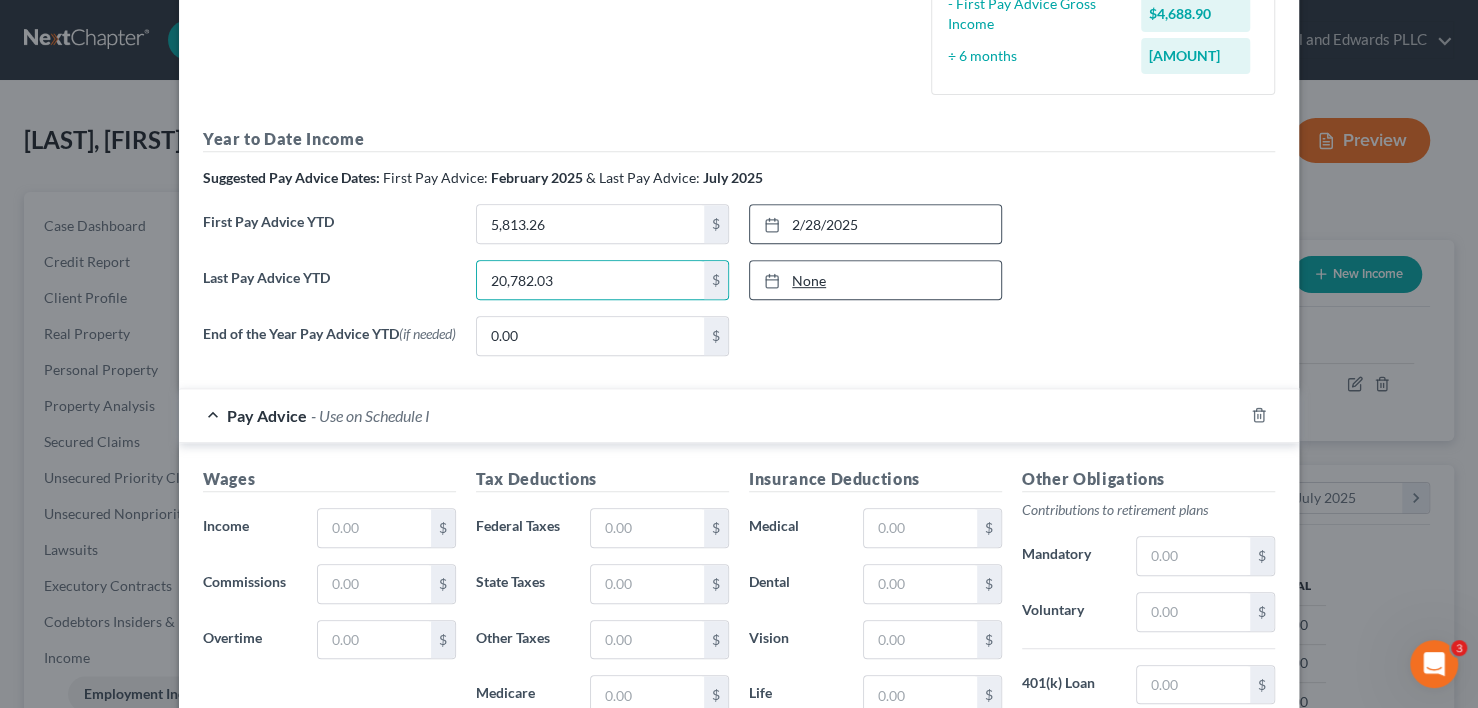 click on "None" at bounding box center [875, 280] 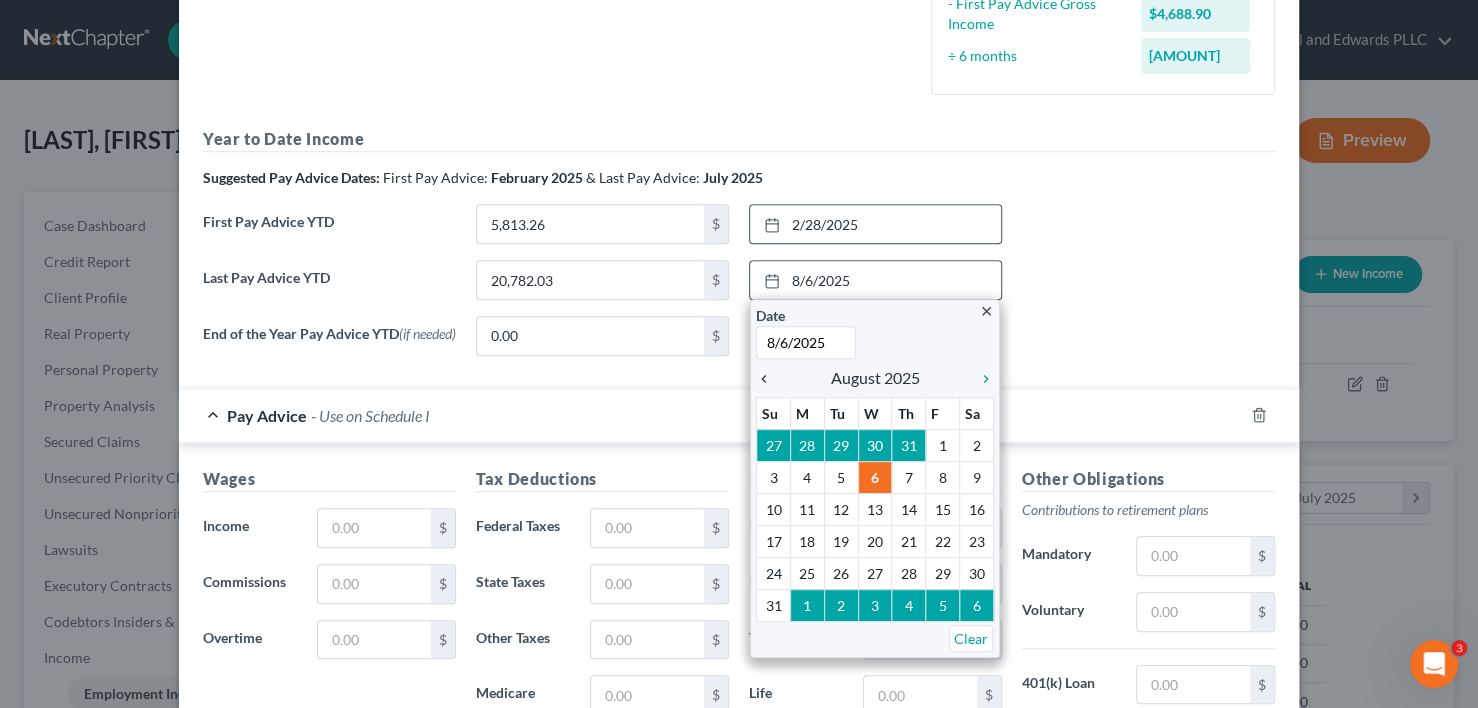 click on "chevron_left" at bounding box center [769, 379] 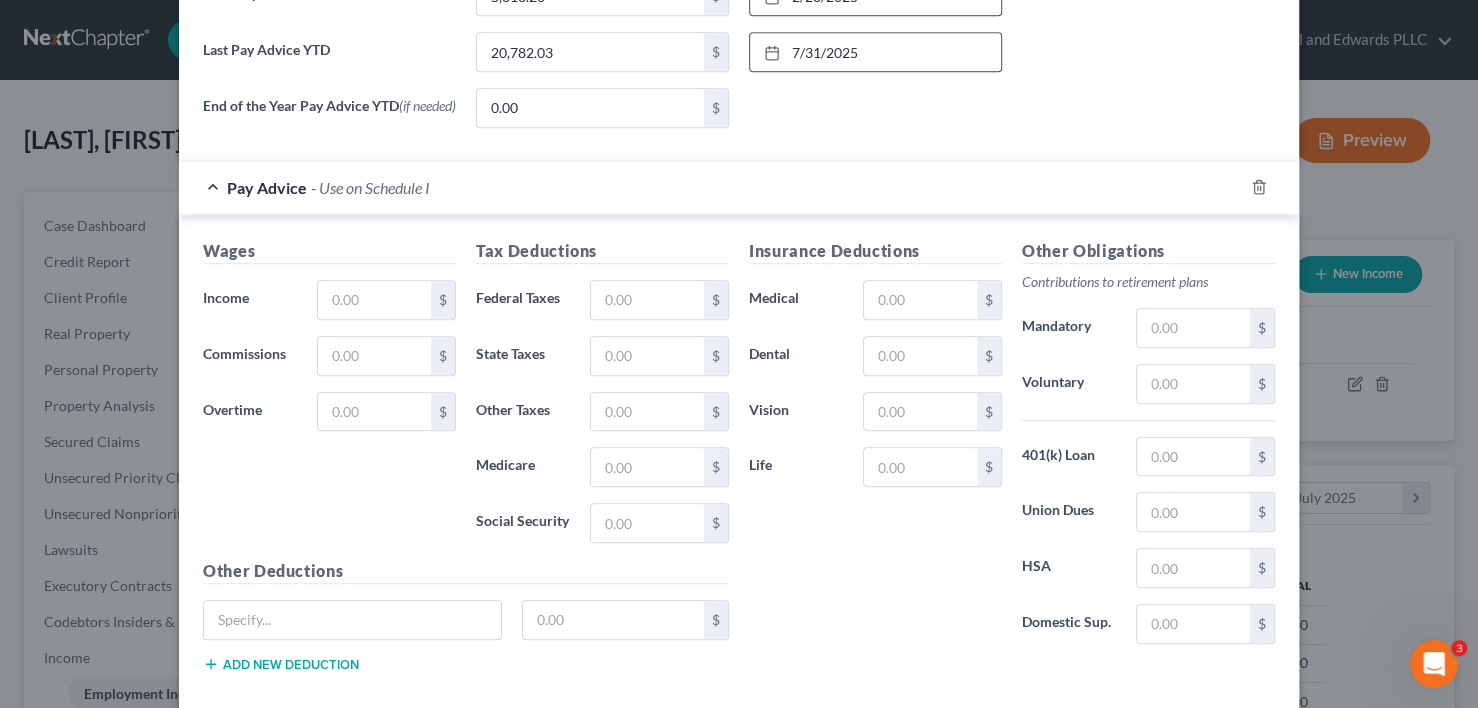 scroll, scrollTop: 832, scrollLeft: 0, axis: vertical 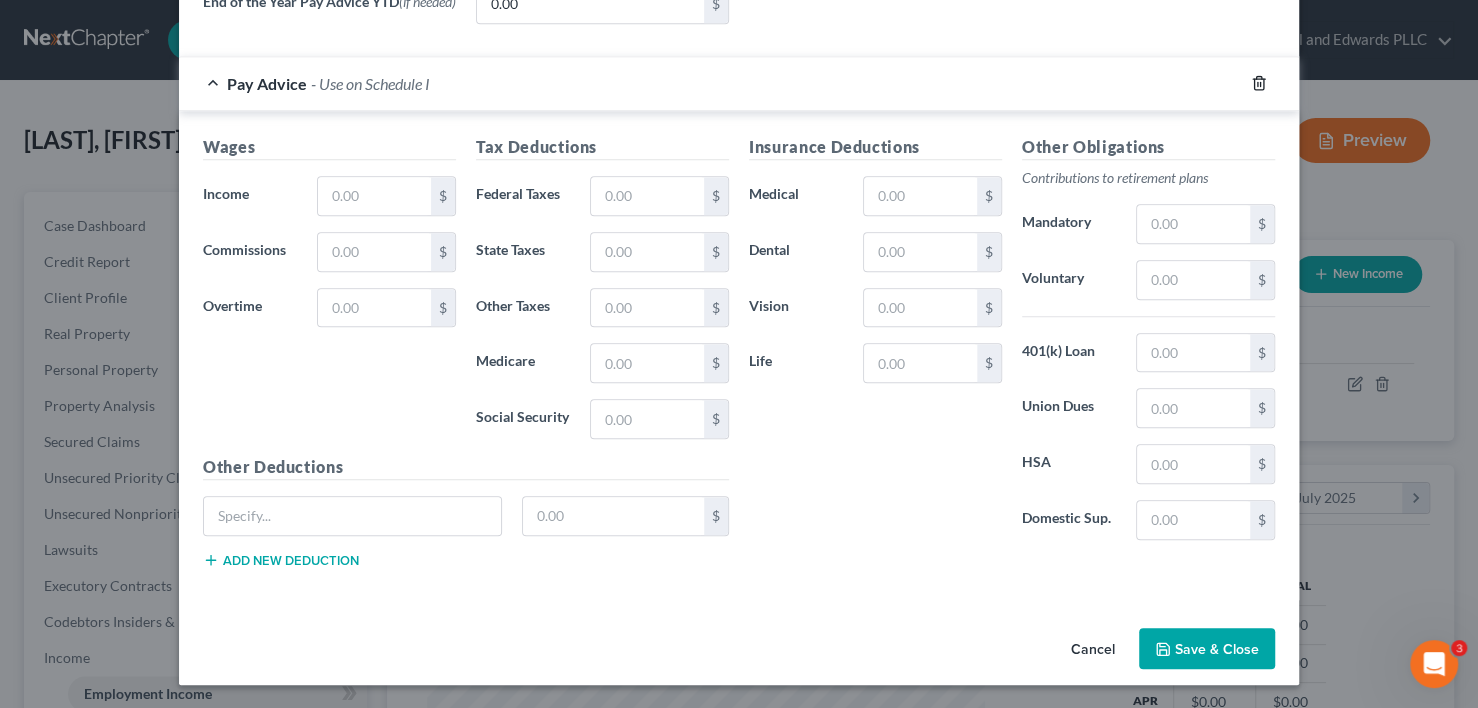 drag, startPoint x: 1250, startPoint y: 86, endPoint x: 1253, endPoint y: 97, distance: 11.401754 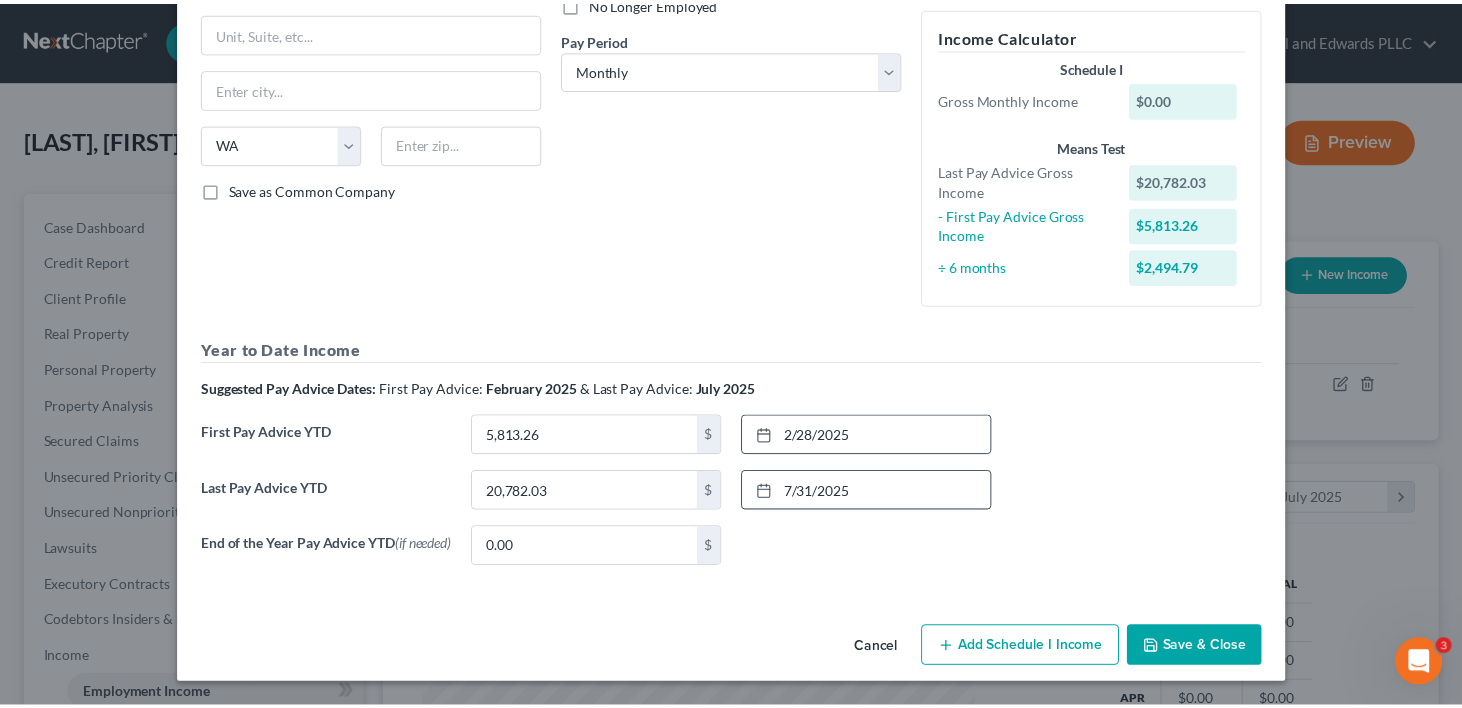 scroll, scrollTop: 291, scrollLeft: 0, axis: vertical 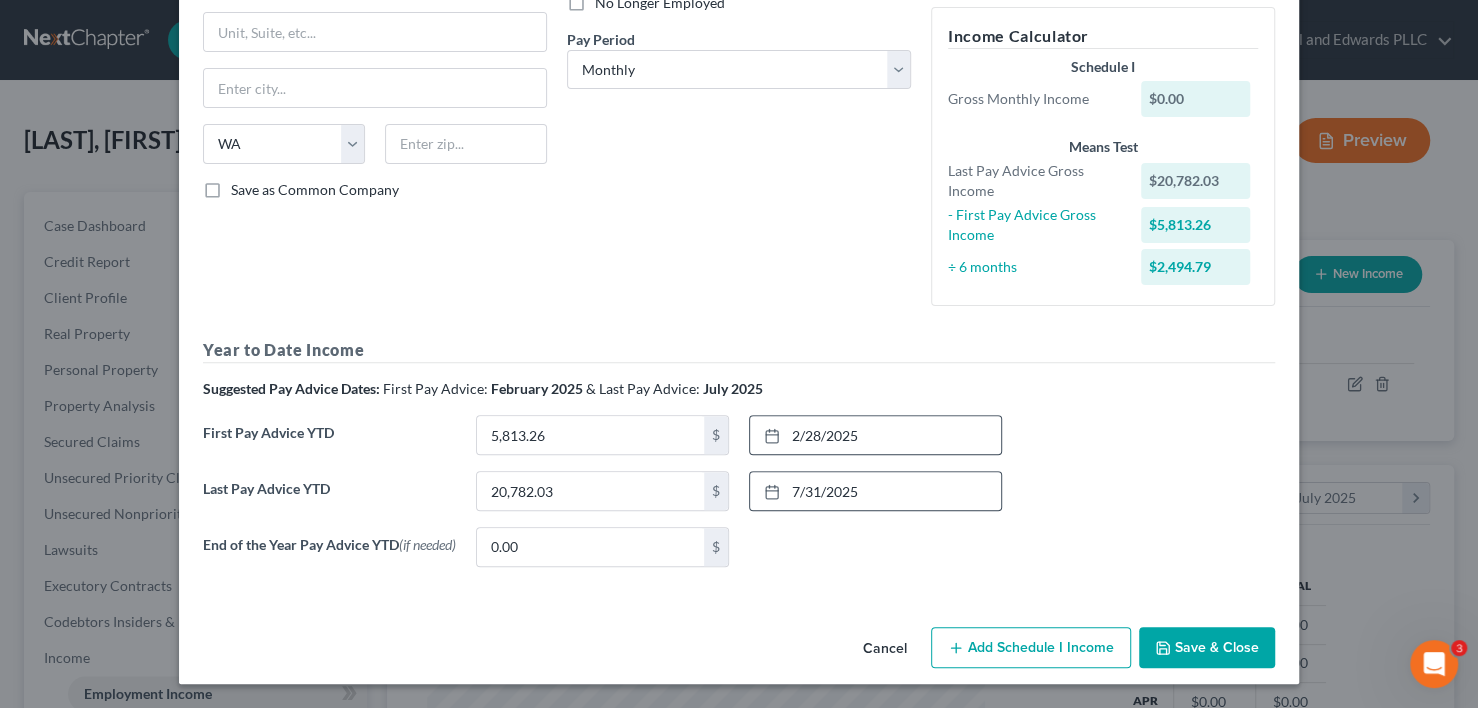 click on "Cancel Add Schedule I Income Save & Close" at bounding box center (739, 652) 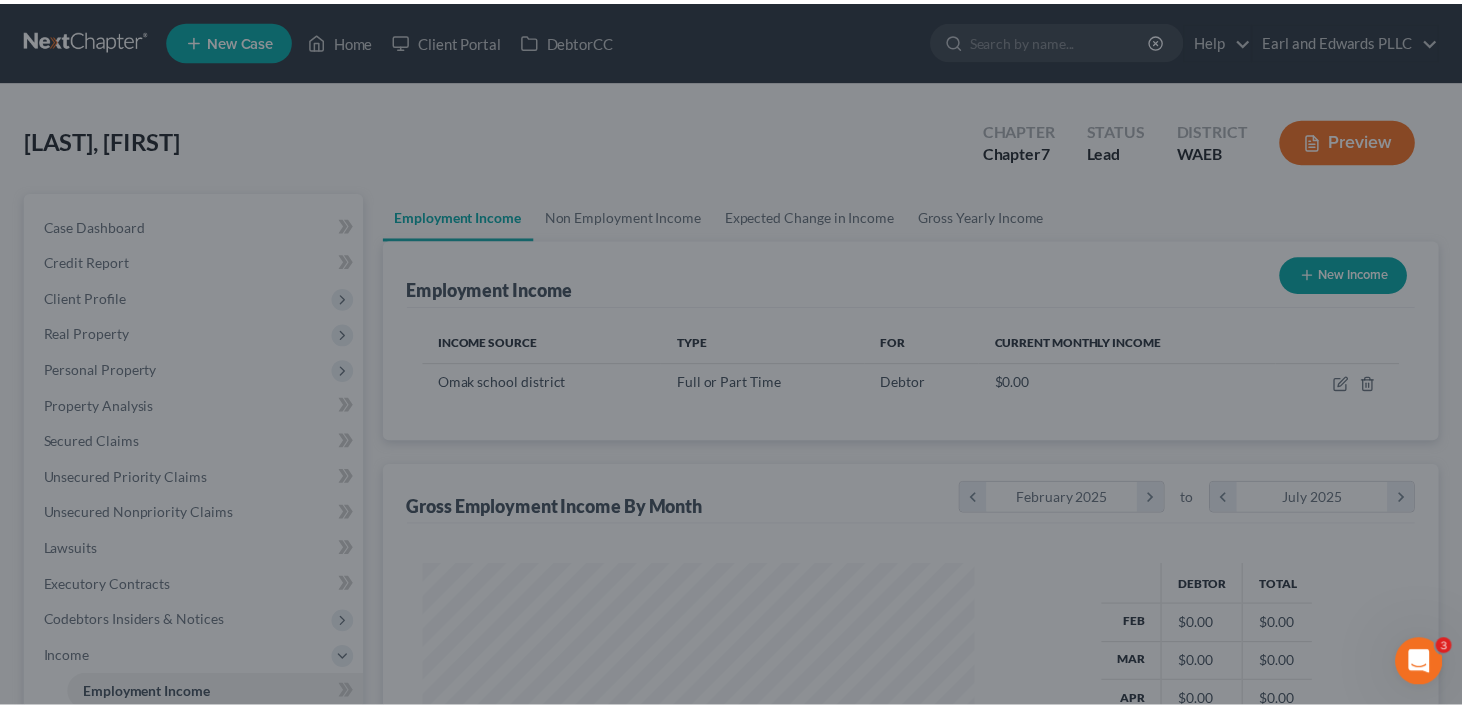 scroll, scrollTop: 356, scrollLeft: 593, axis: both 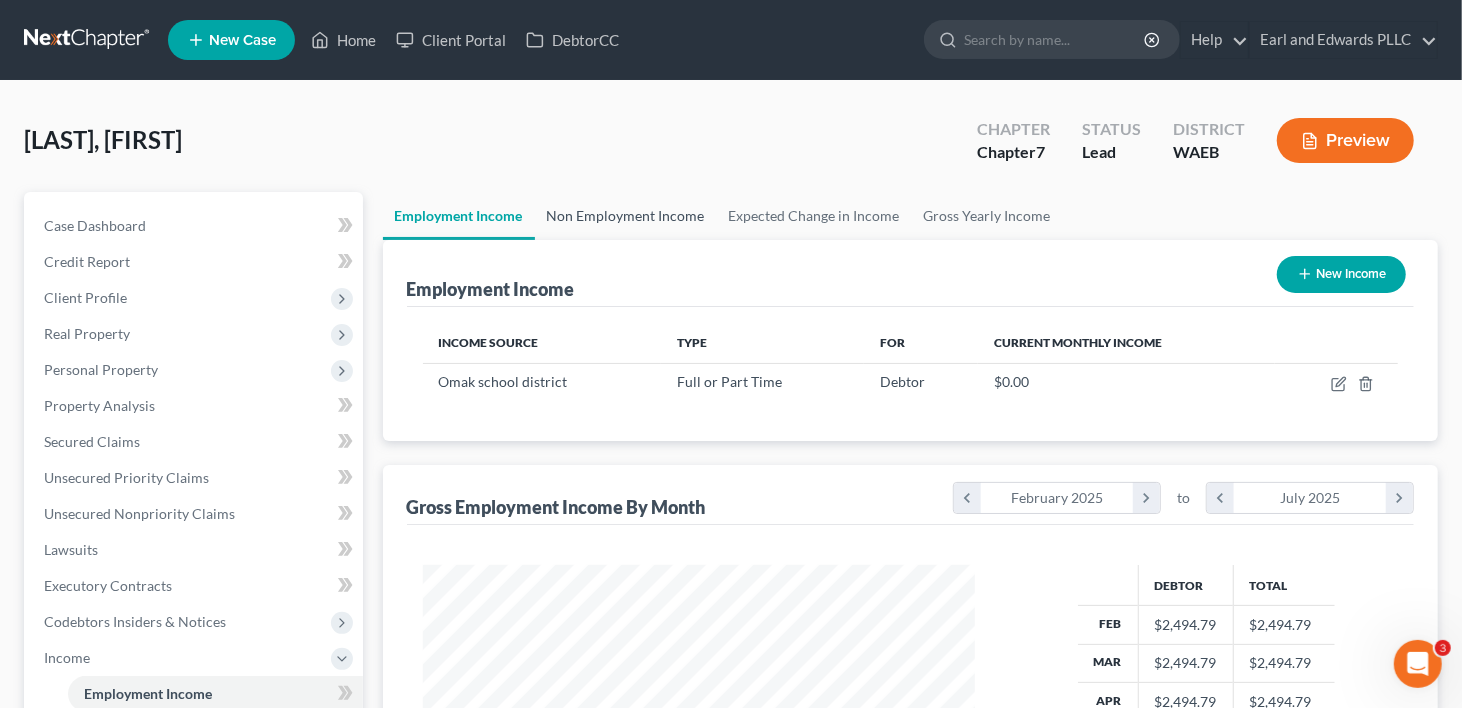 click on "Non Employment Income" at bounding box center [626, 216] 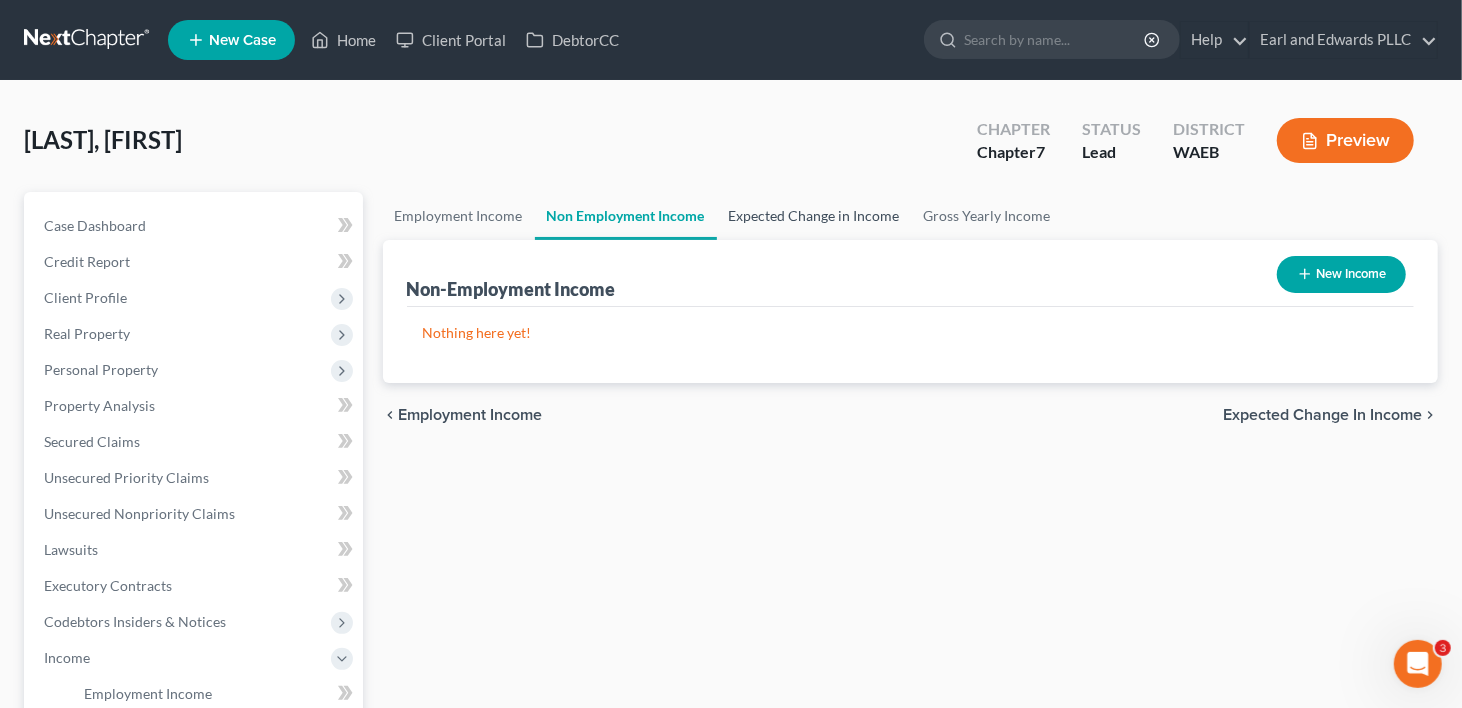 click on "Expected Change in Income" at bounding box center (814, 216) 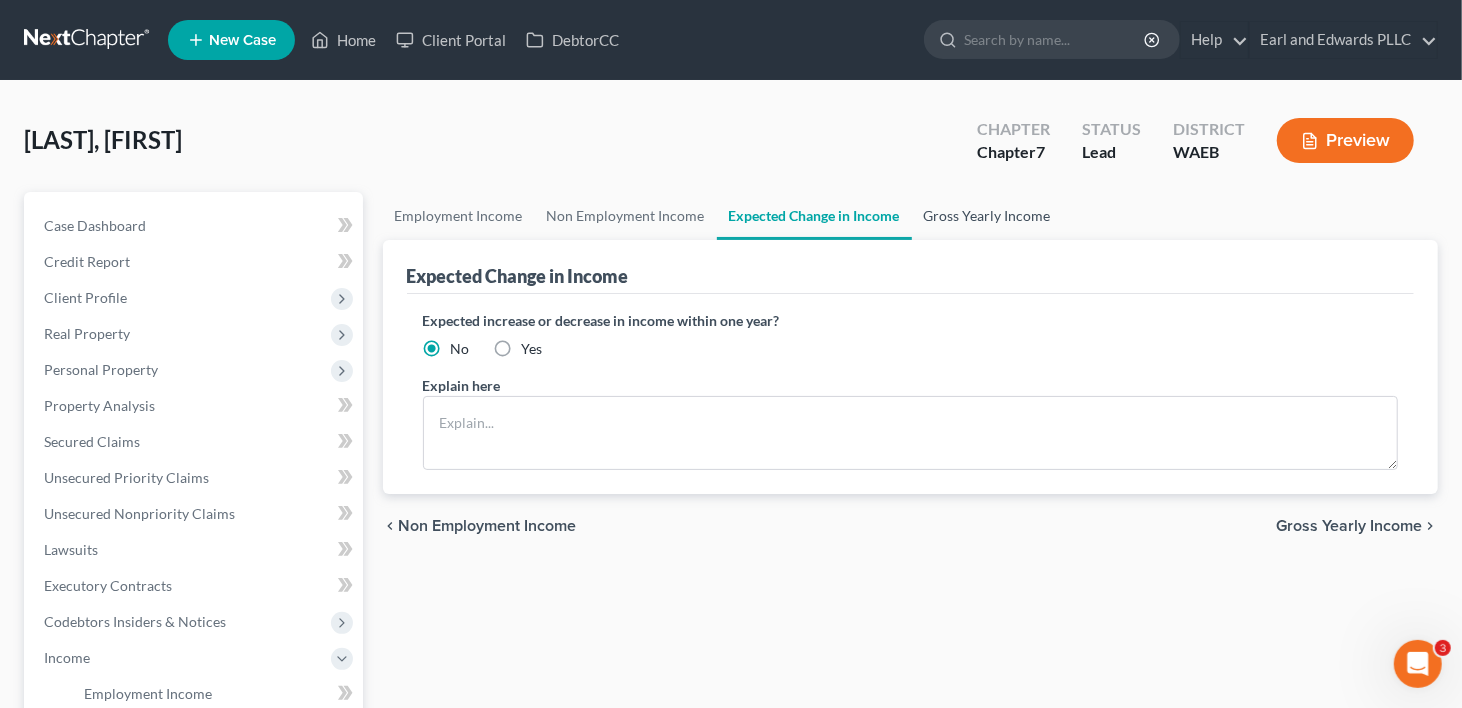 click on "Gross Yearly Income" at bounding box center (987, 216) 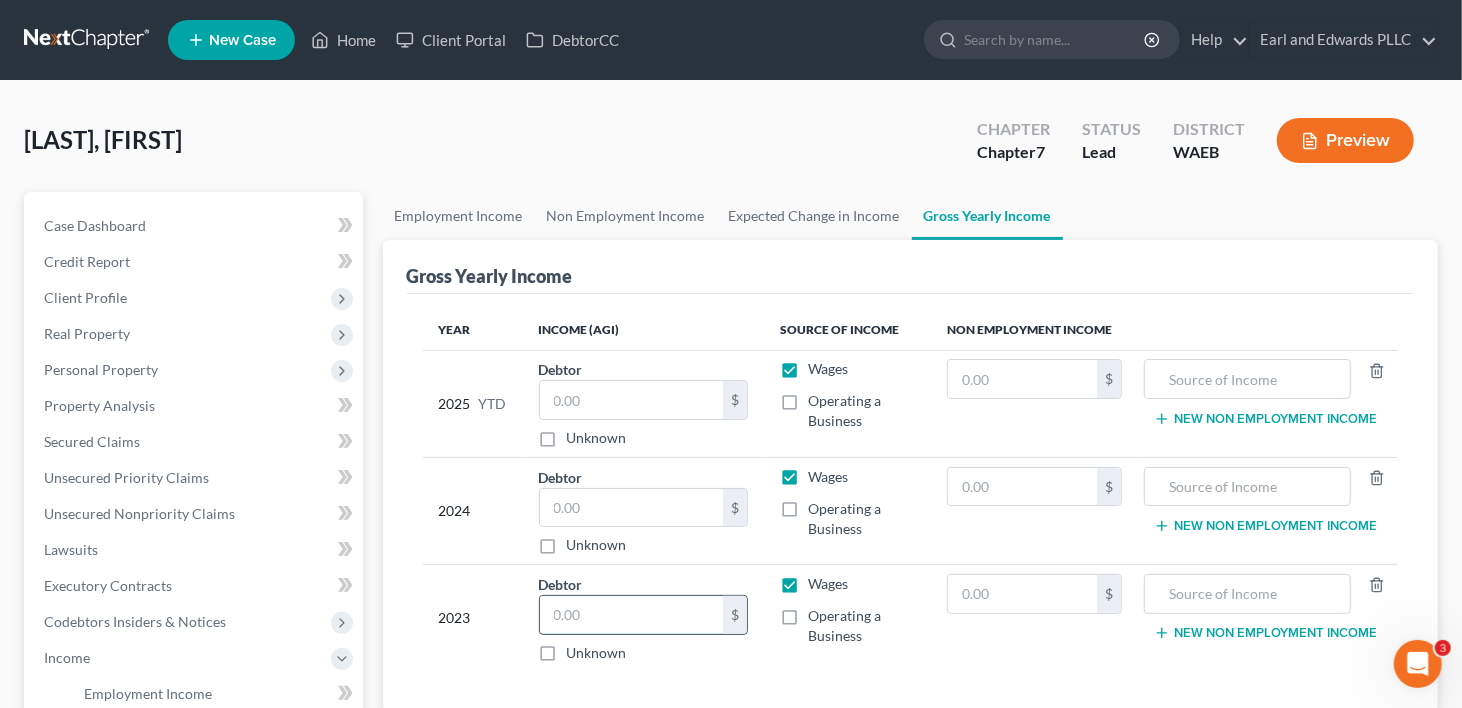 click at bounding box center [631, 615] 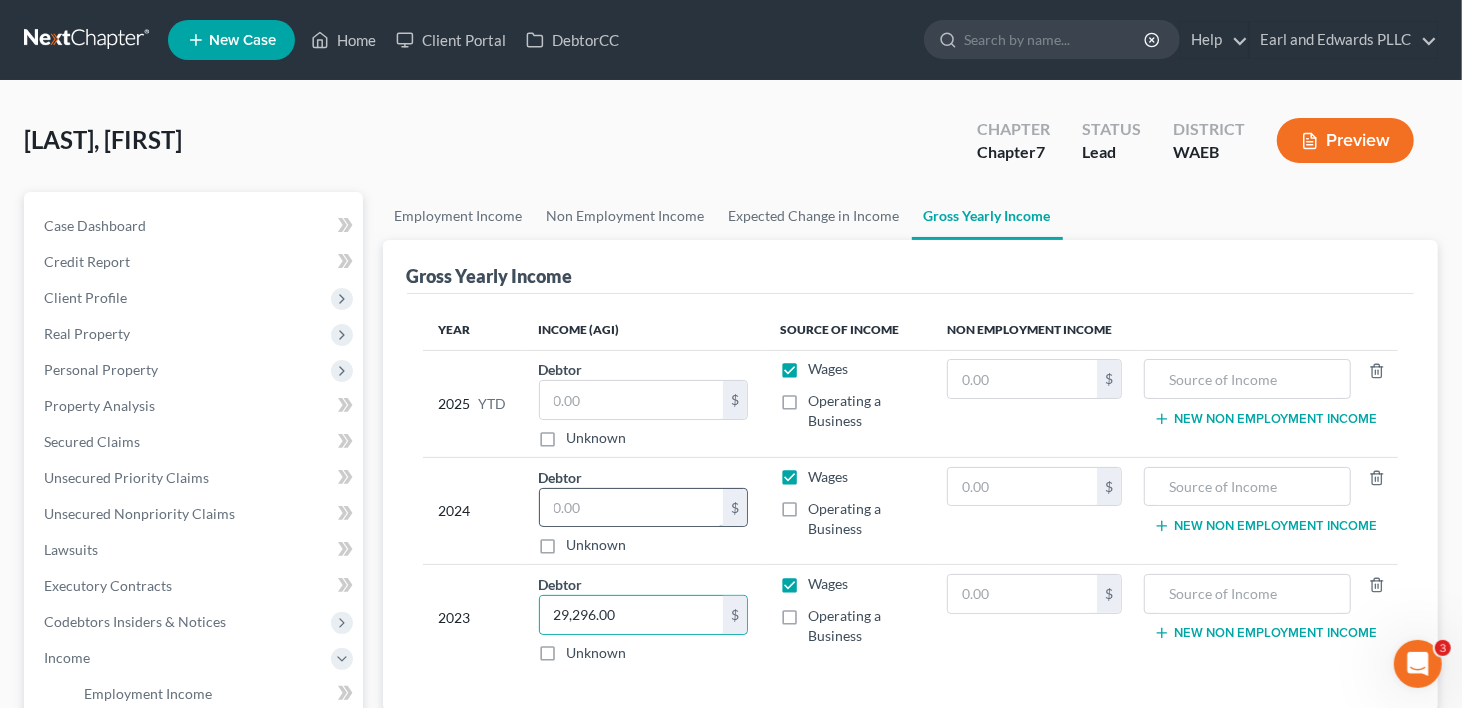 click at bounding box center [631, 508] 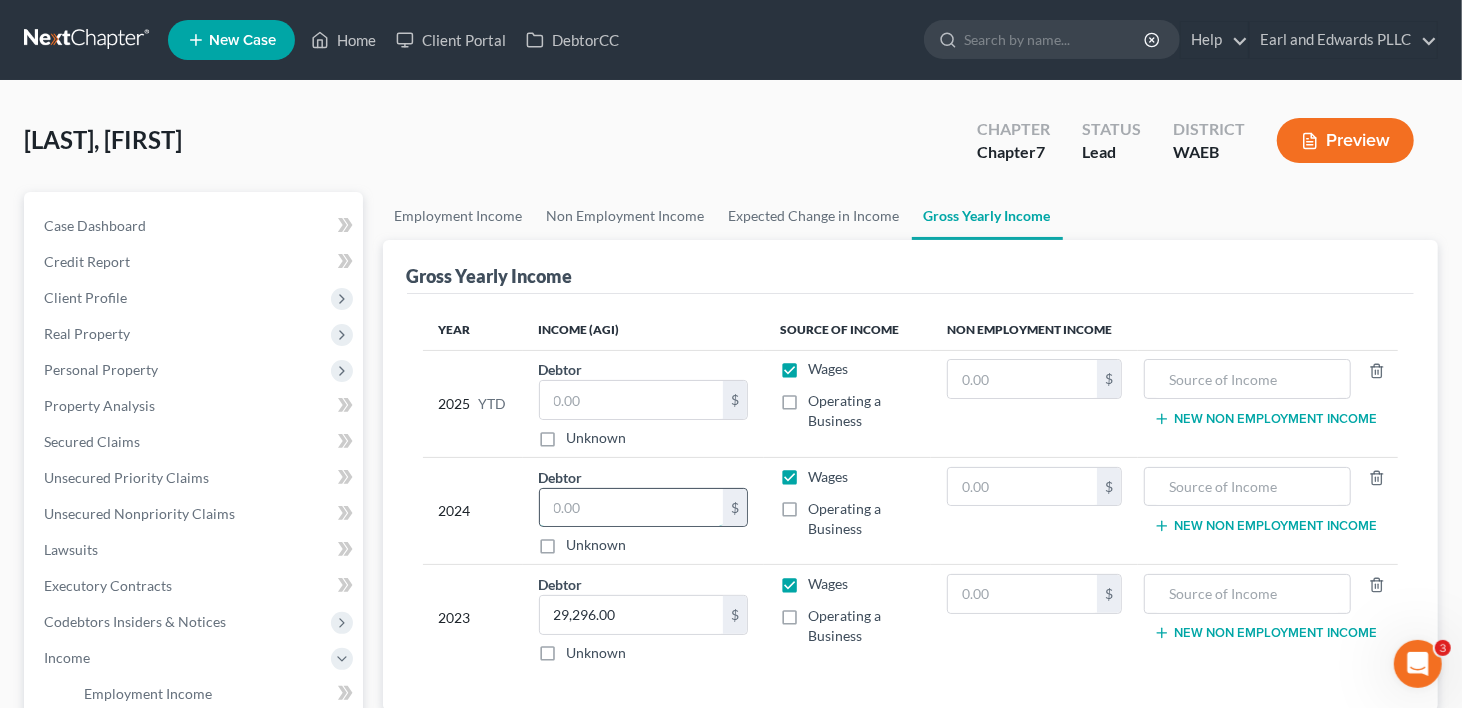 click at bounding box center (631, 508) 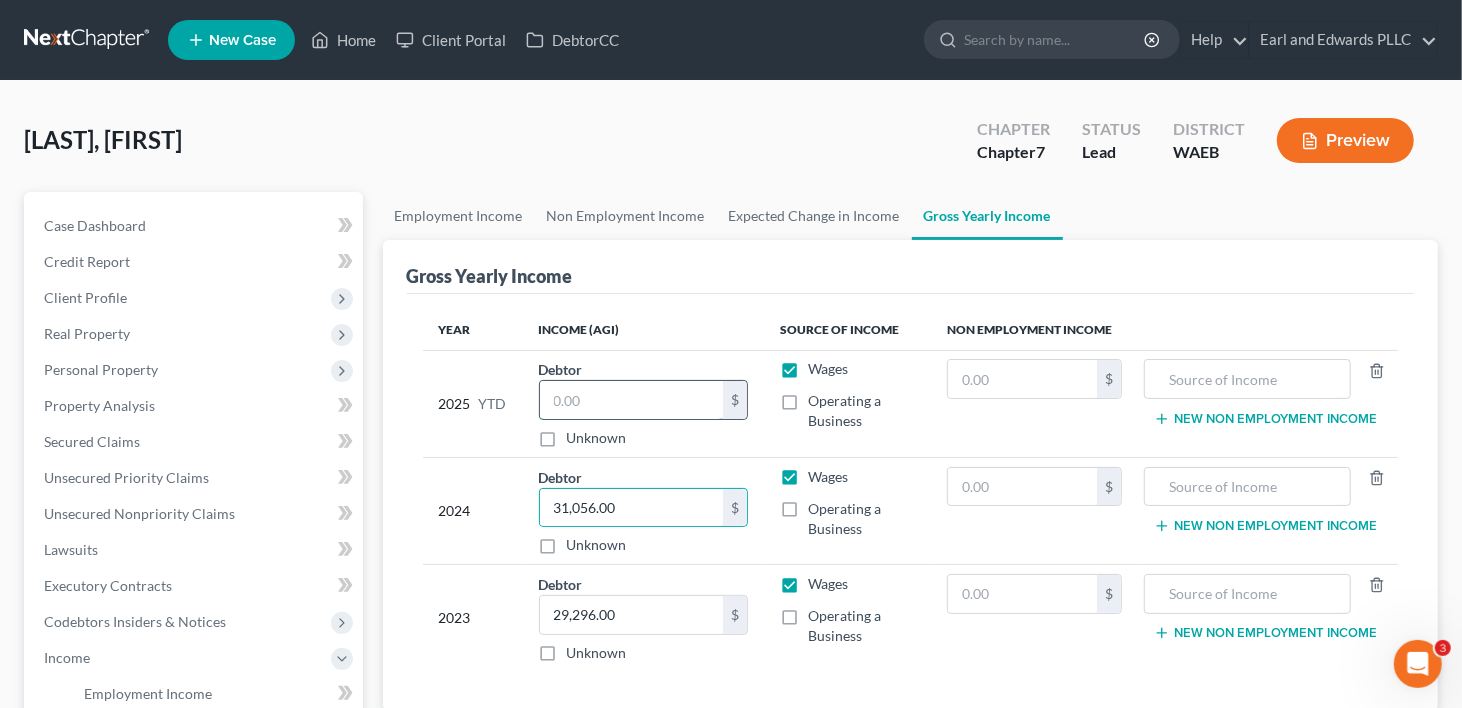 click at bounding box center (631, 400) 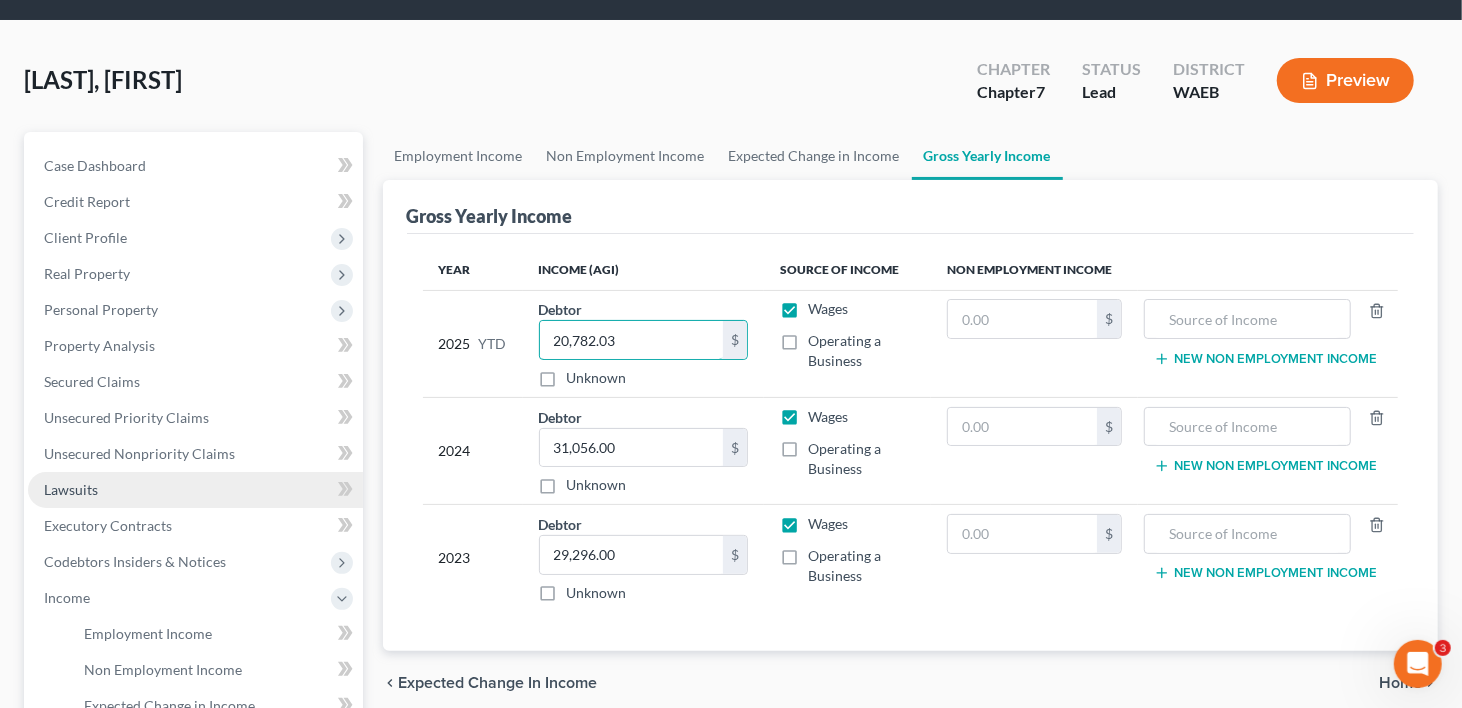scroll, scrollTop: 300, scrollLeft: 0, axis: vertical 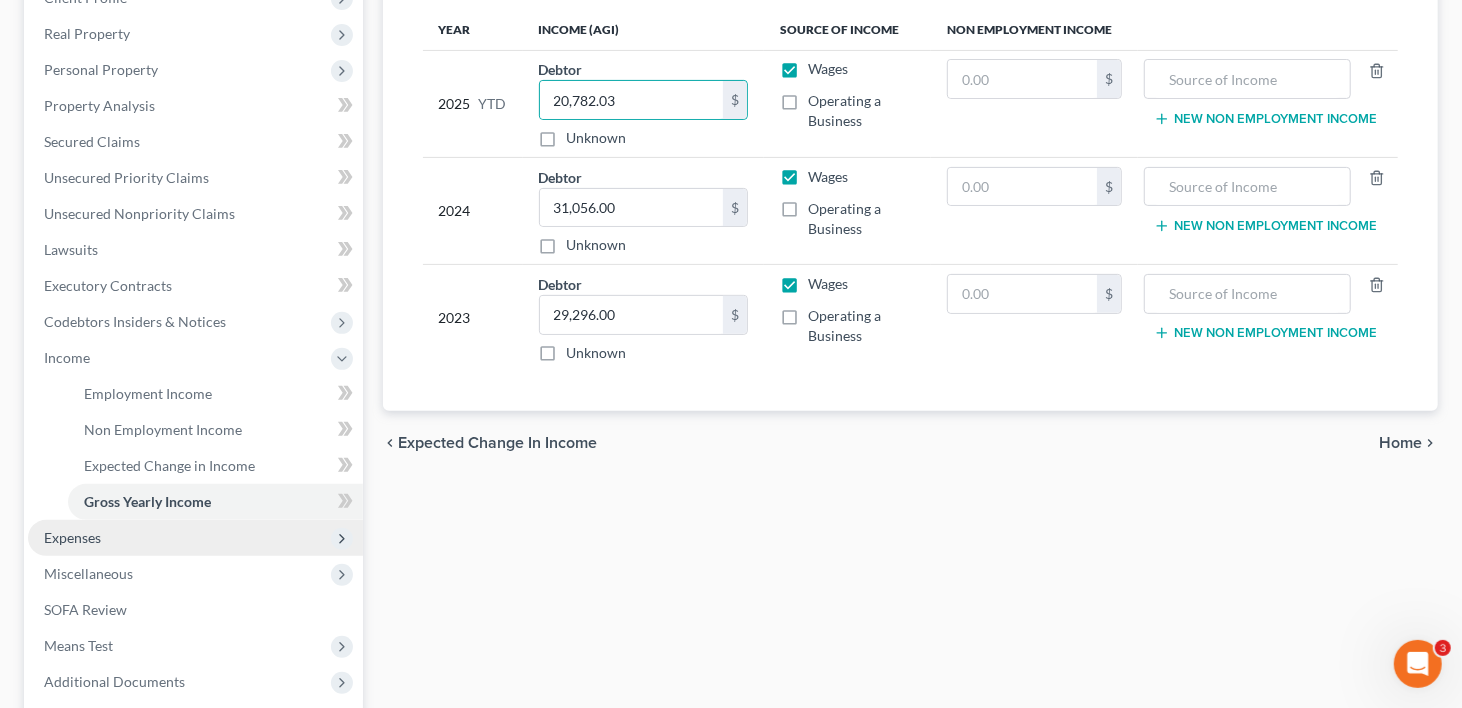 click on "Expenses" at bounding box center [195, 538] 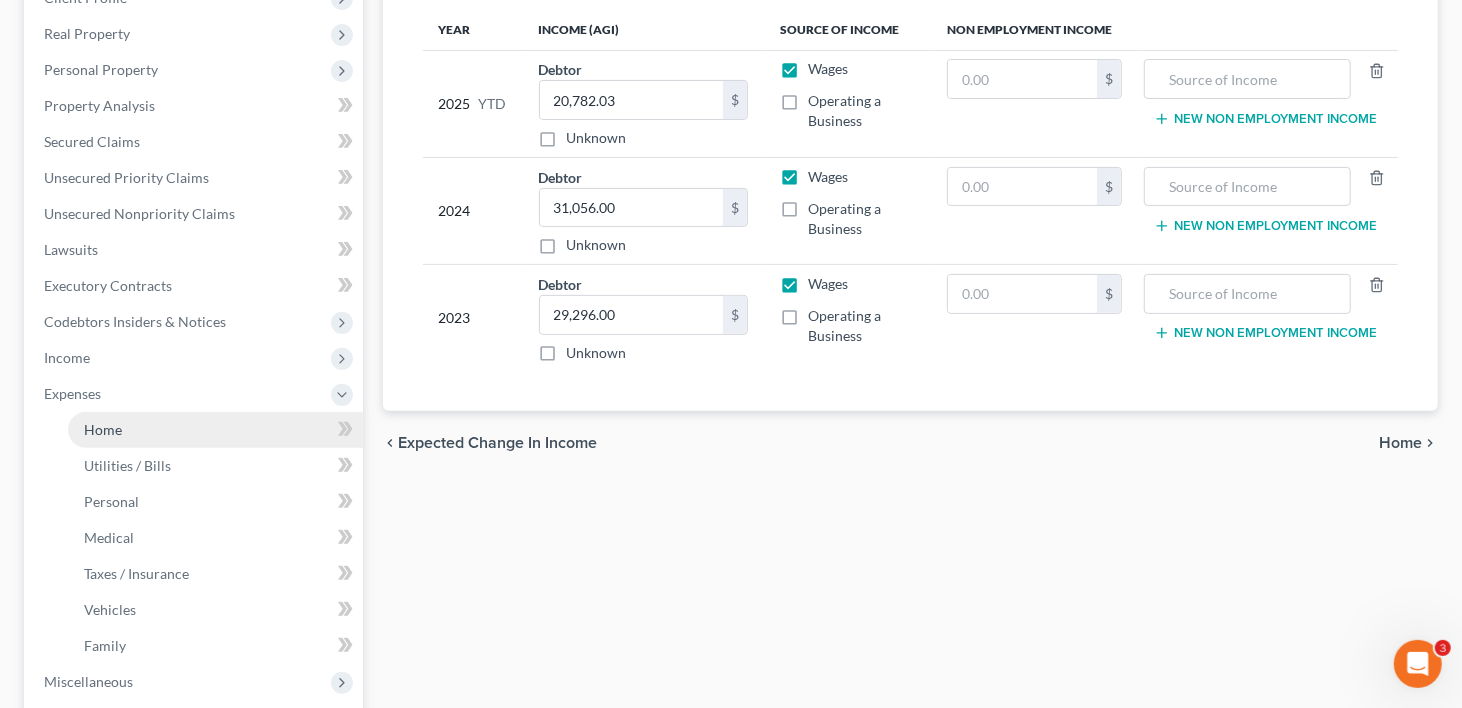 click on "Home" at bounding box center (103, 429) 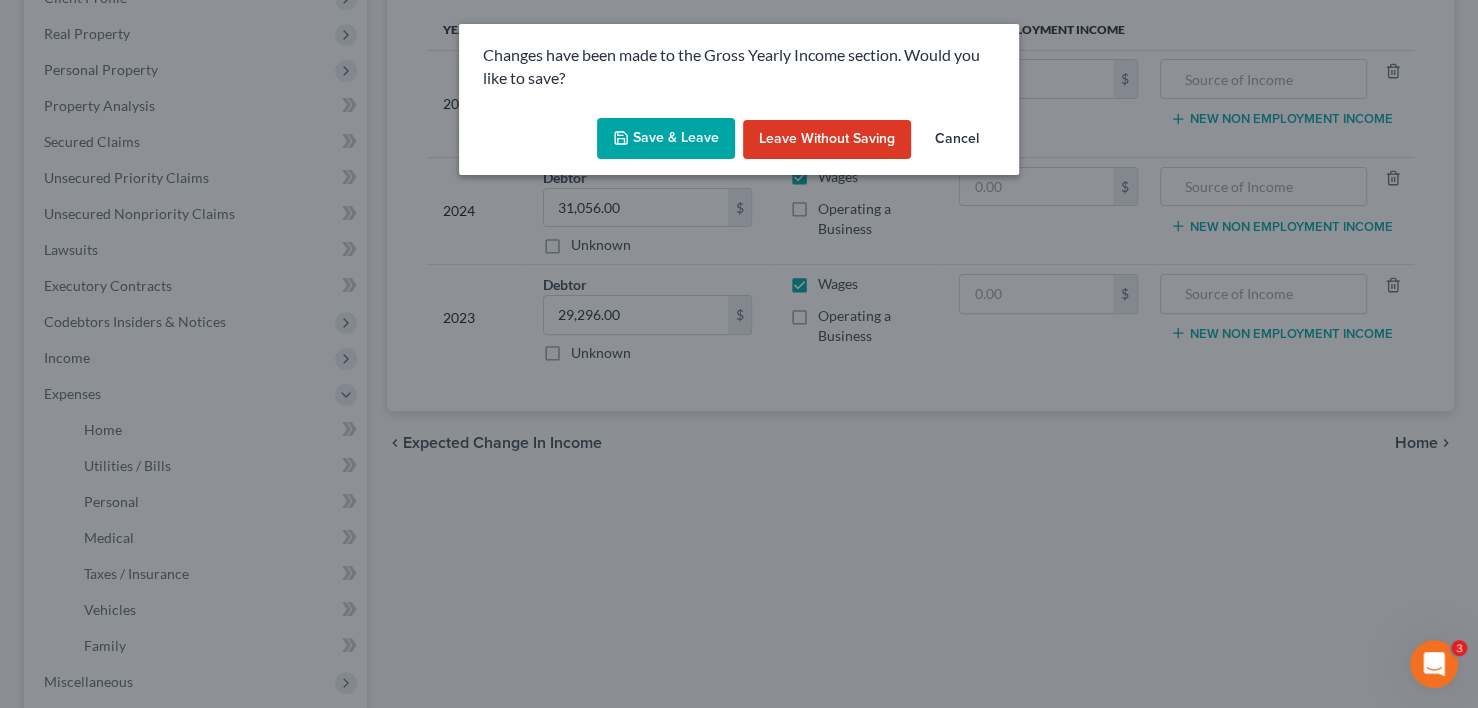 click on "Save & Leave" at bounding box center (666, 139) 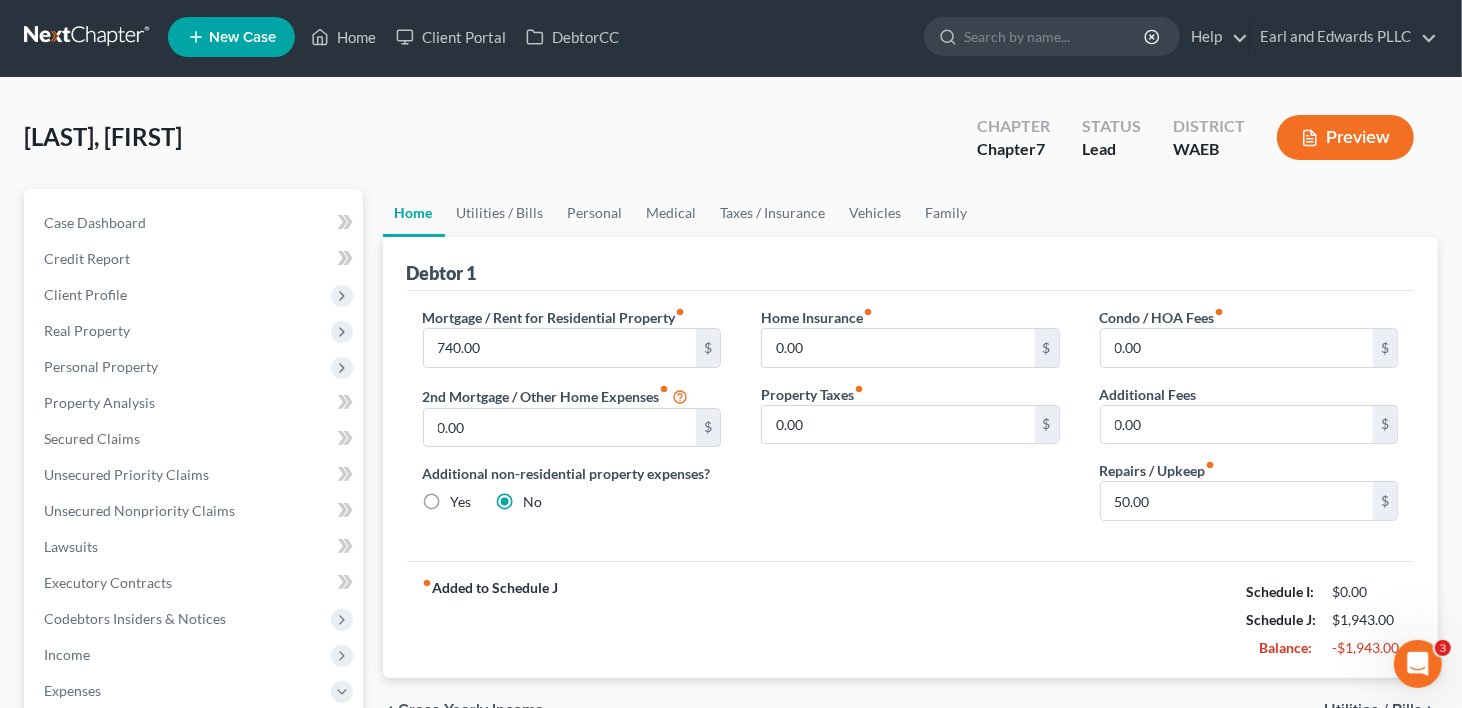scroll, scrollTop: 0, scrollLeft: 0, axis: both 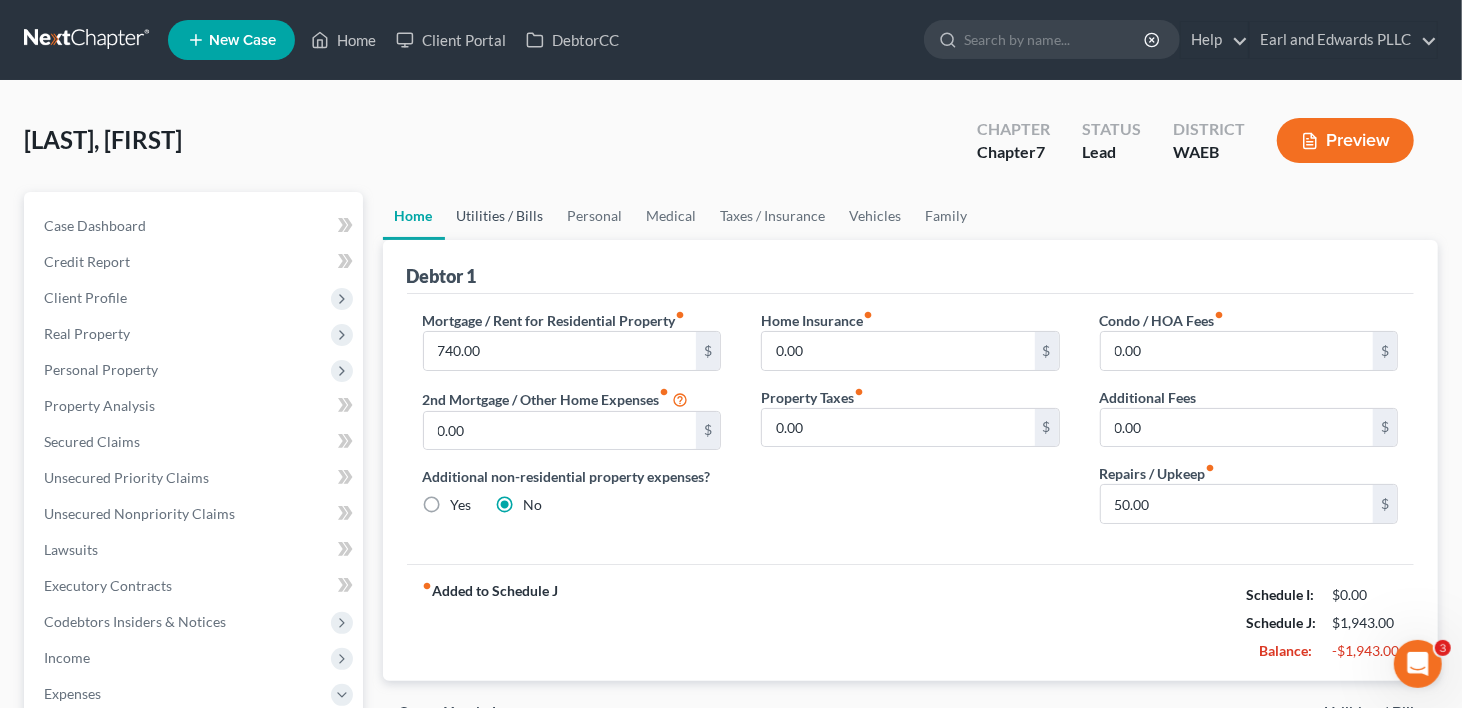 click on "Utilities / Bills" at bounding box center [500, 216] 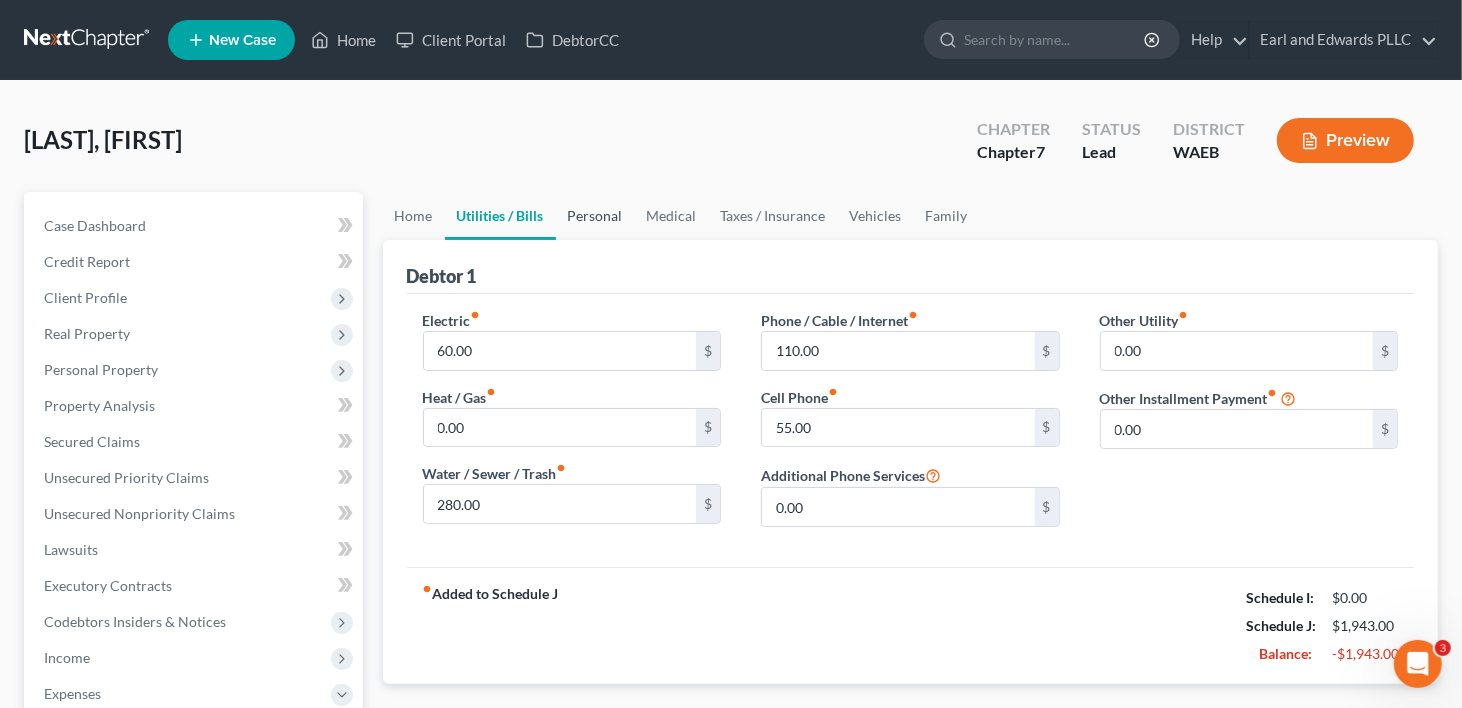 click on "Personal" at bounding box center (595, 216) 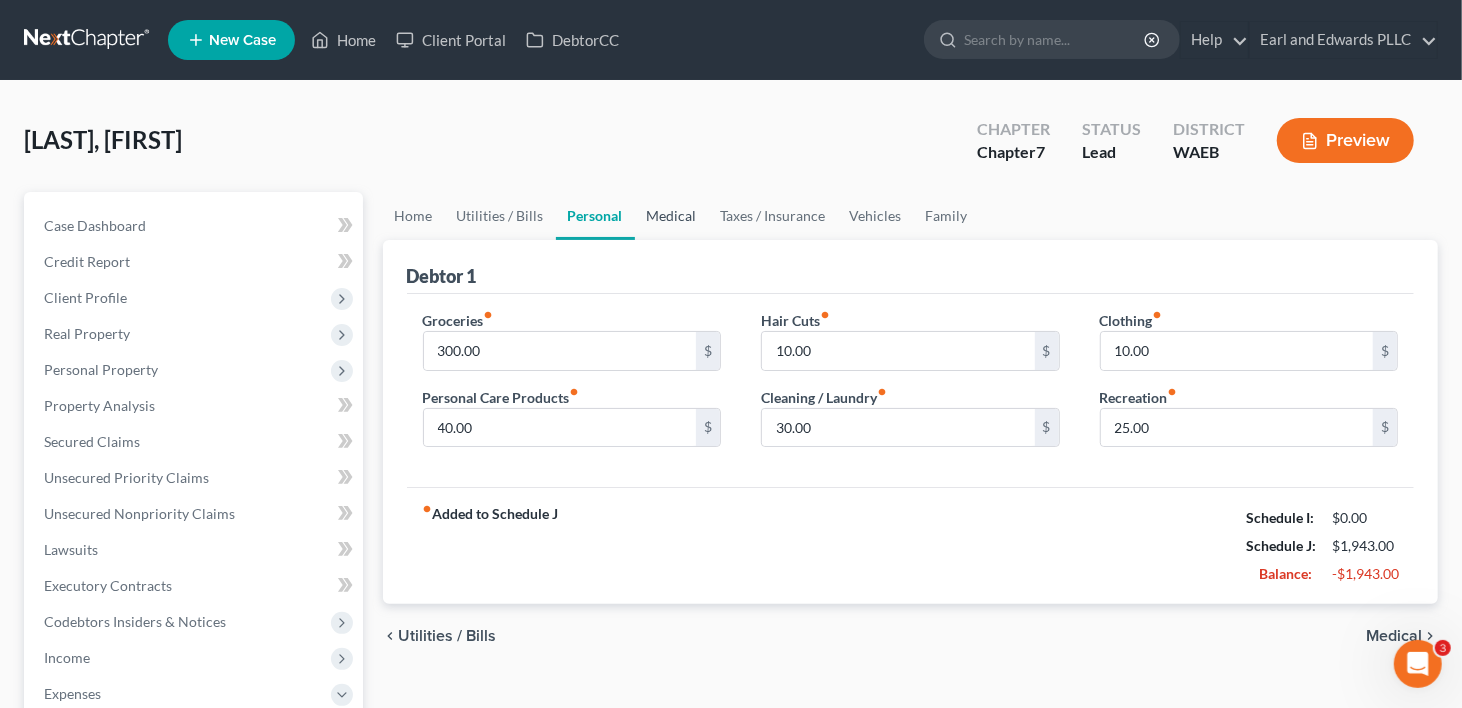 click on "Medical" at bounding box center (672, 216) 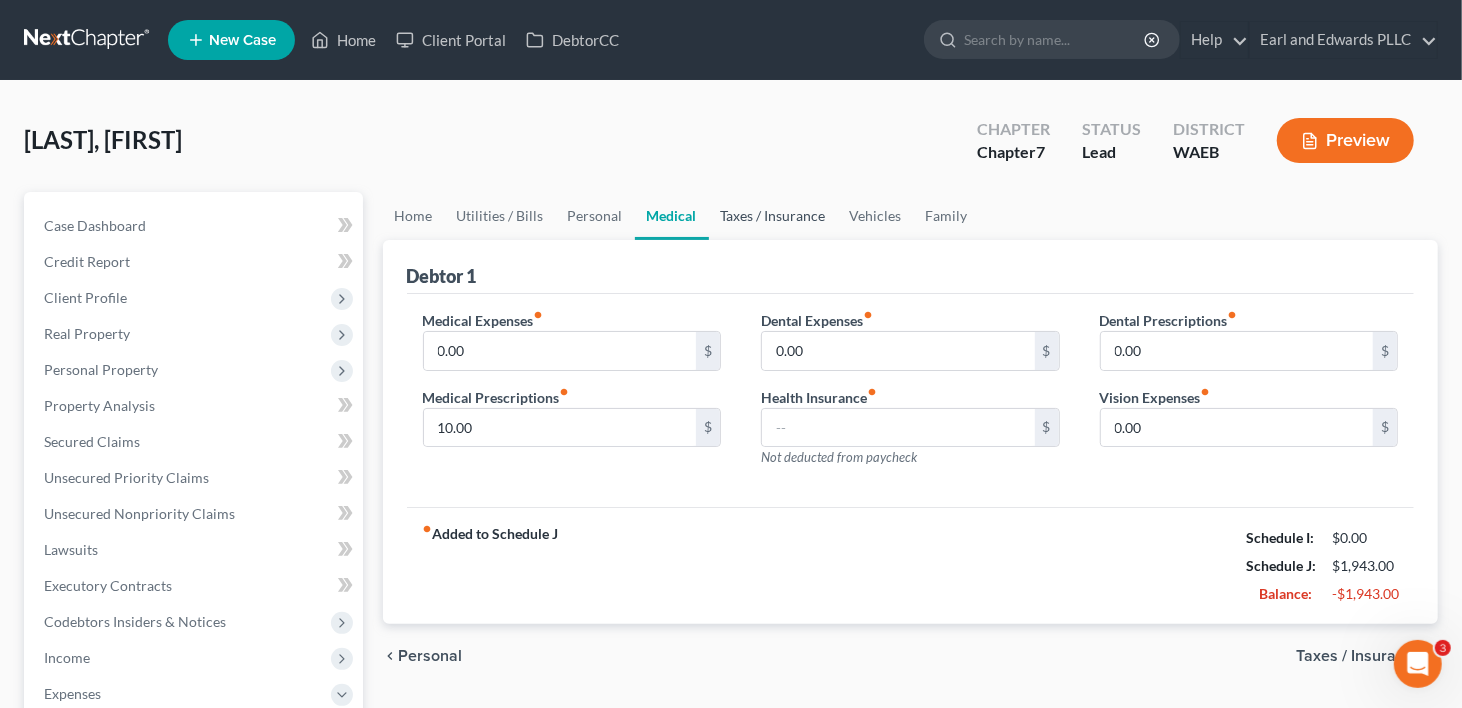 click on "Taxes / Insurance" at bounding box center (773, 216) 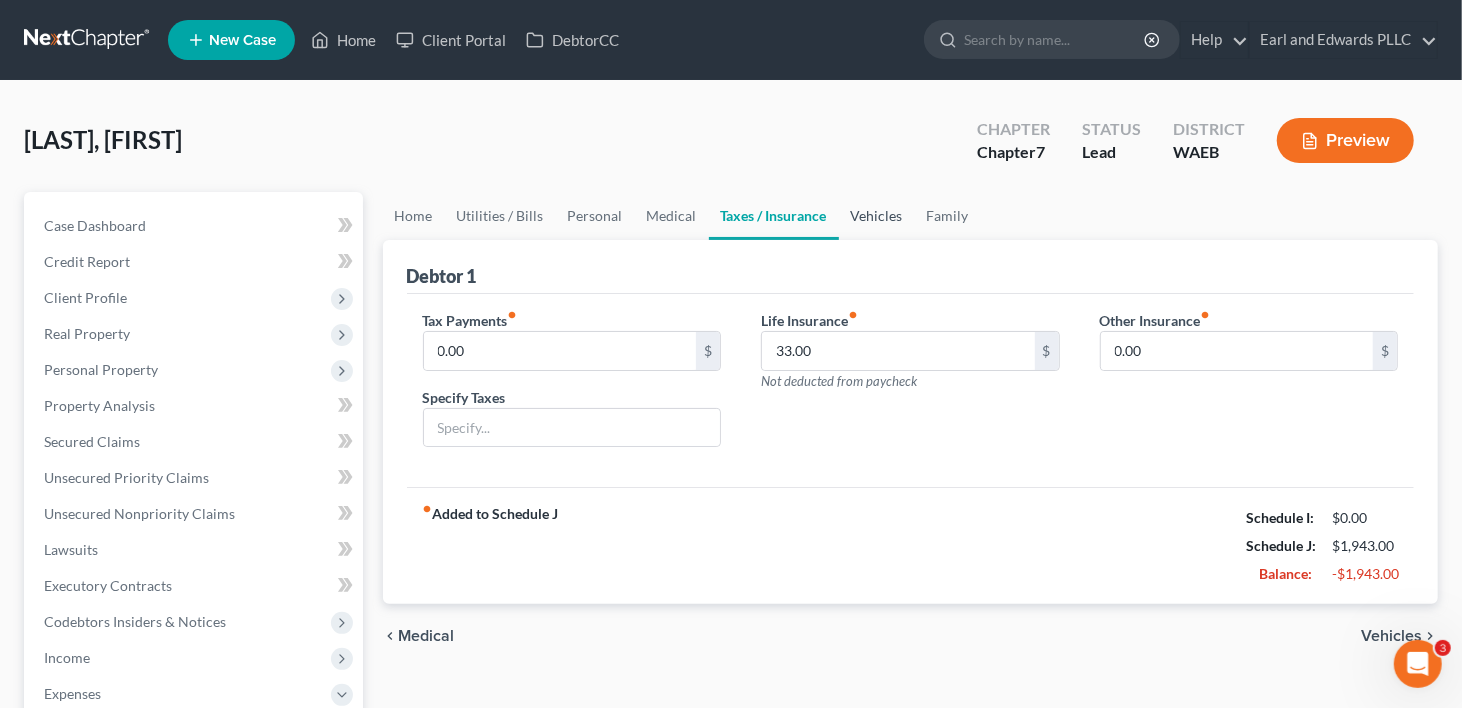 click on "Vehicles" at bounding box center [877, 216] 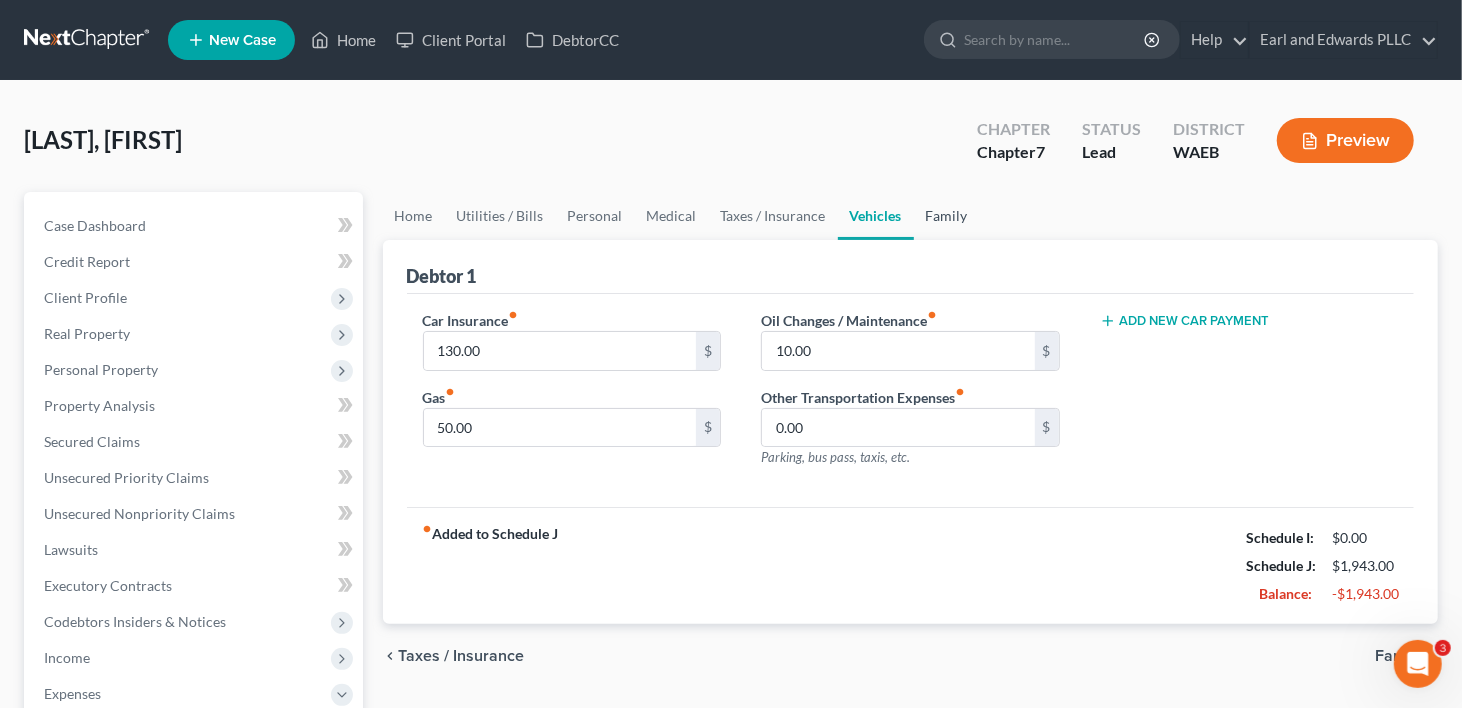 click on "Family" at bounding box center (947, 216) 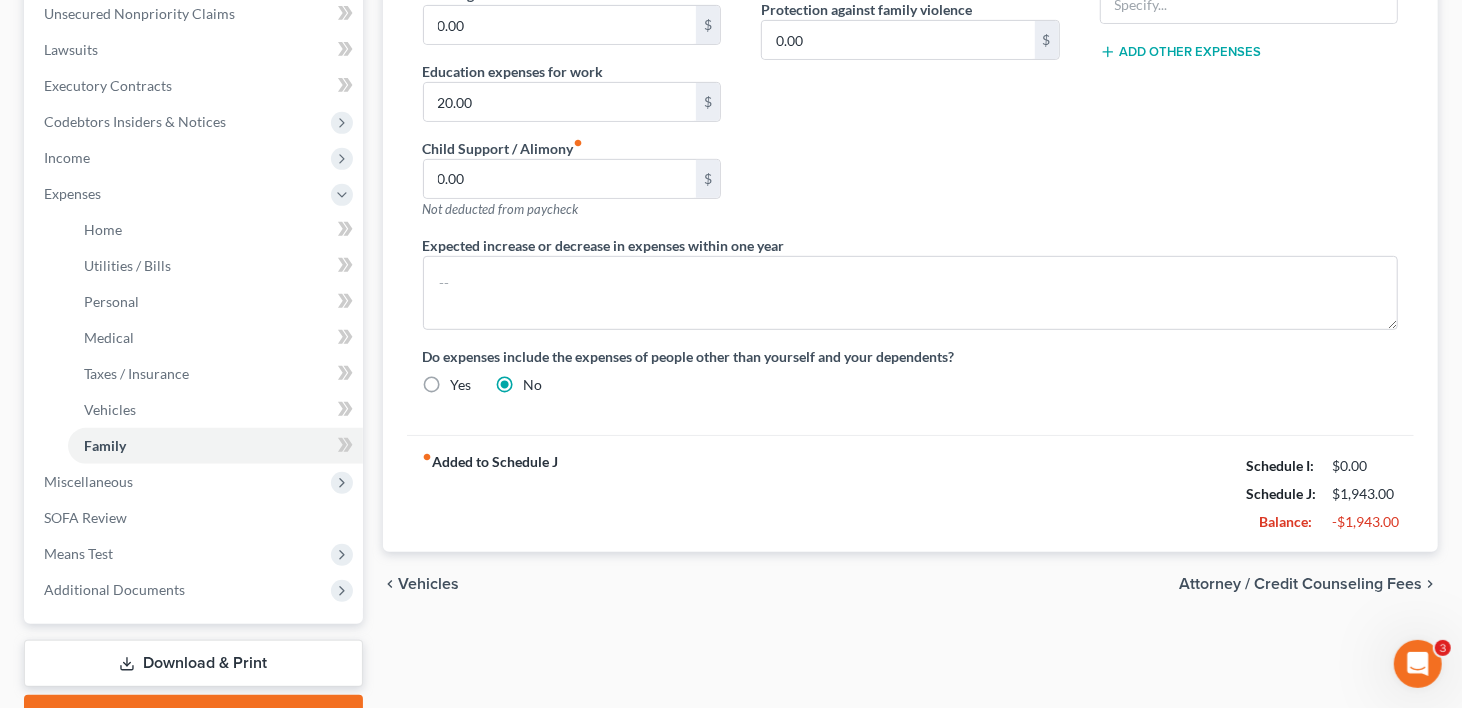 scroll, scrollTop: 0, scrollLeft: 0, axis: both 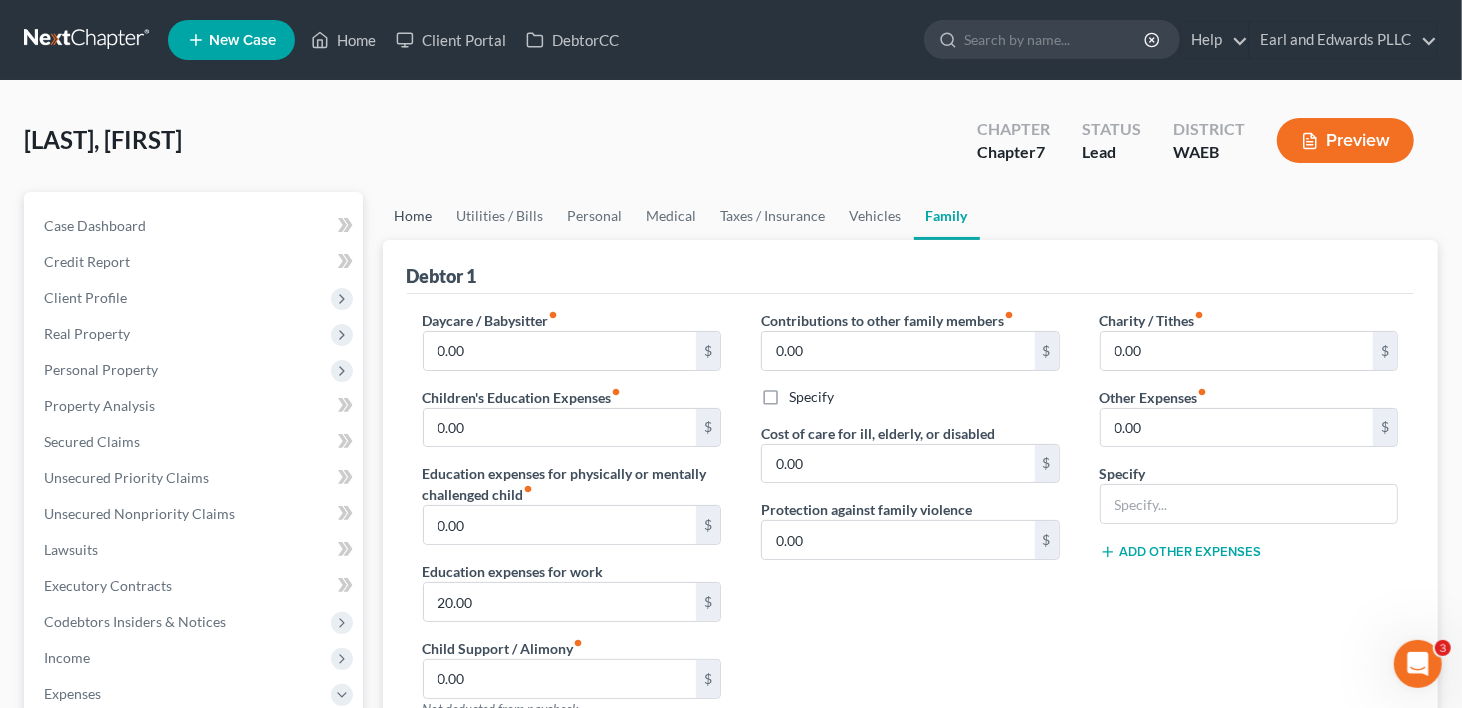 click on "Home" at bounding box center (414, 216) 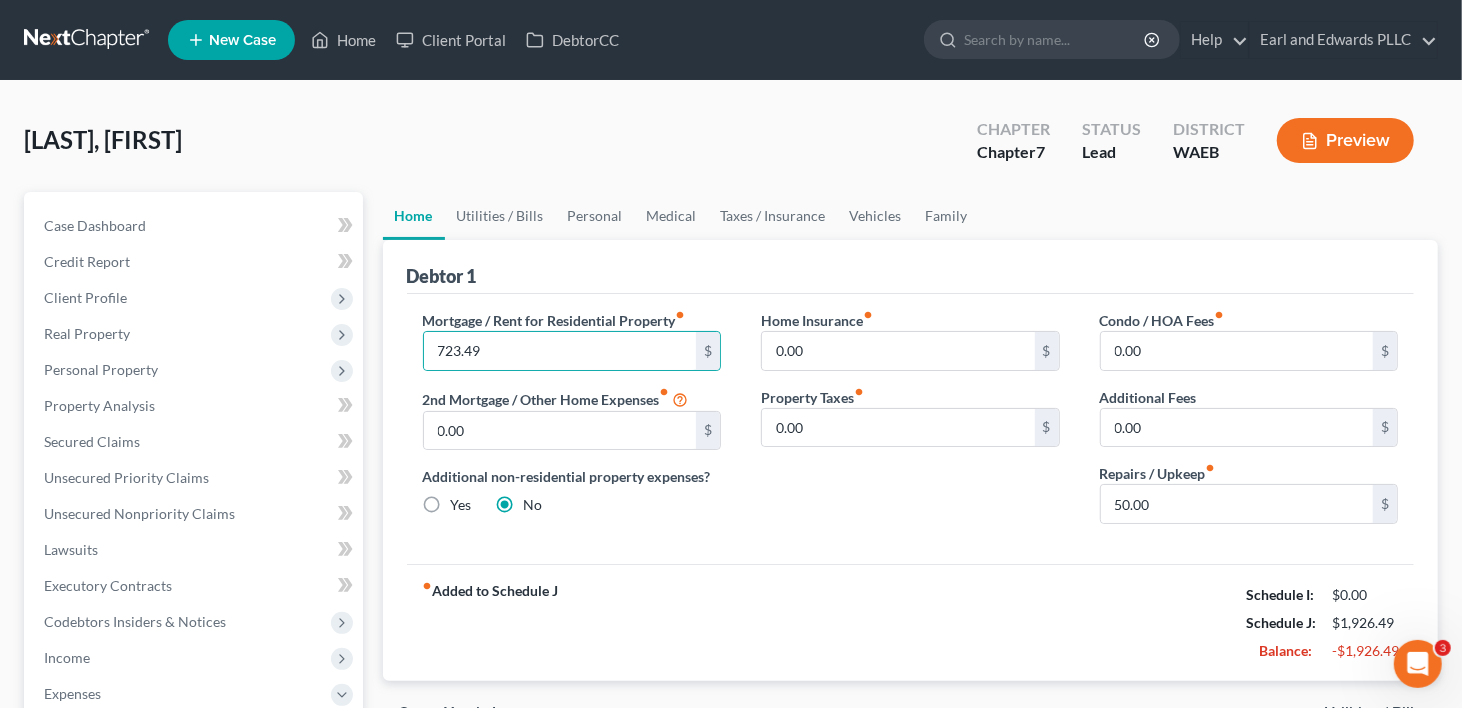 click on "Home Insurance  fiber_manual_record 0.00 $ Property Taxes  fiber_manual_record 0.00 $" at bounding box center (910, 425) 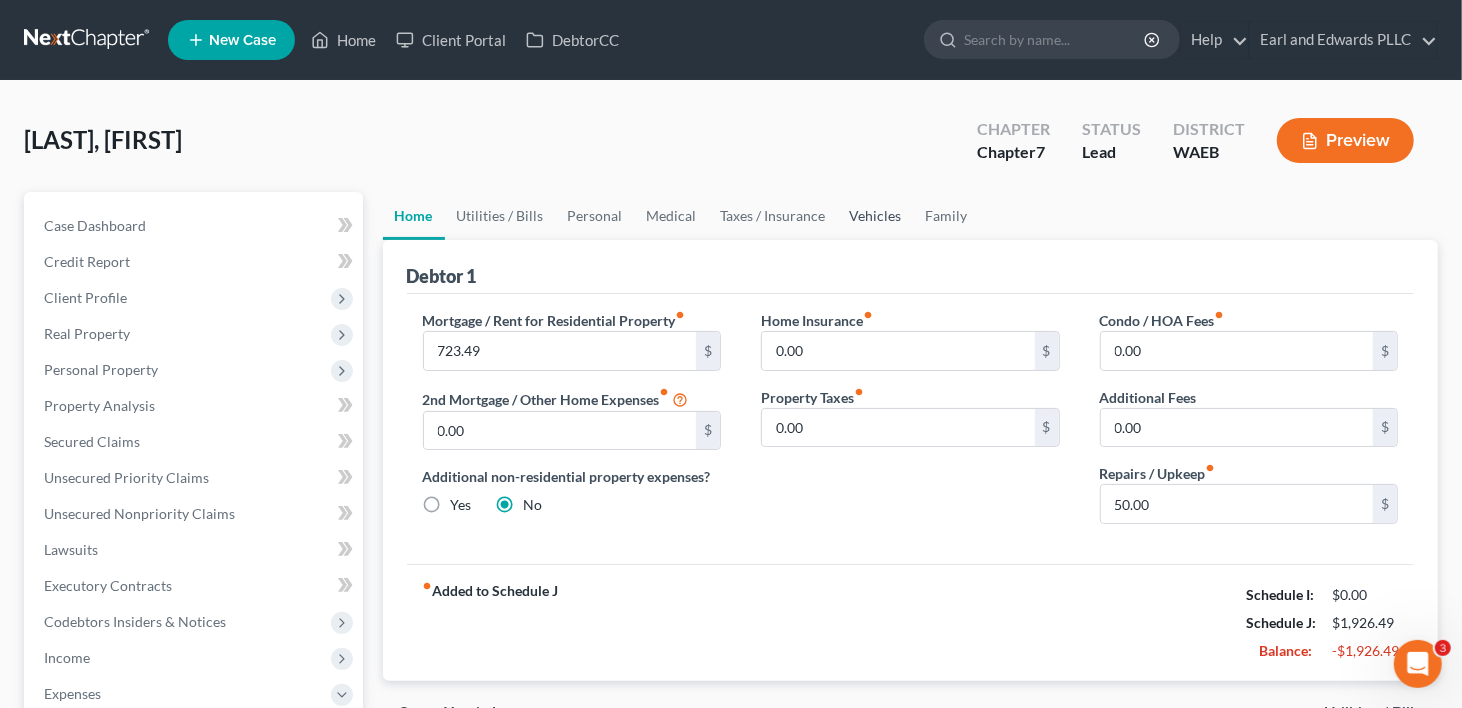 click on "Vehicles" at bounding box center (876, 216) 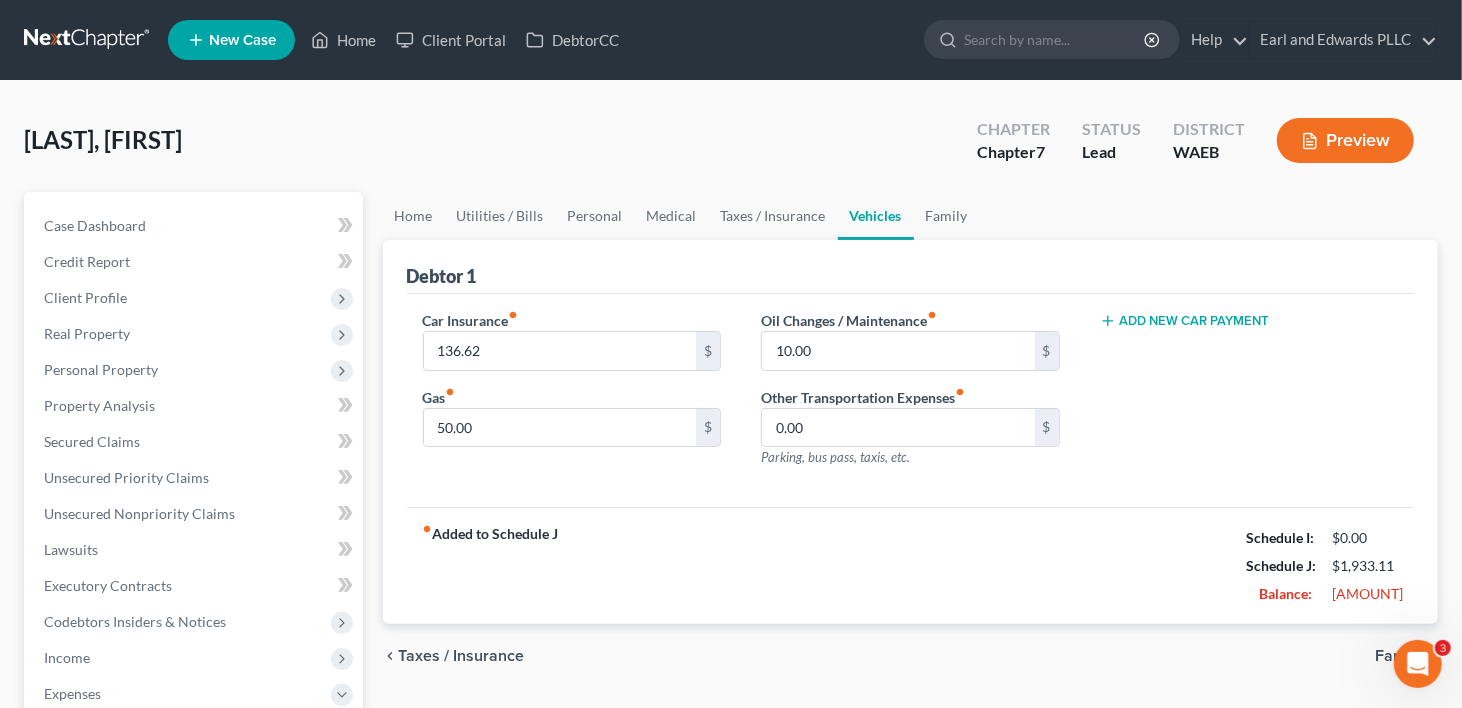 click on "Car Insurance  fiber_manual_record [AMOUNT] $ Gas  fiber_manual_record [AMOUNT] $" at bounding box center (572, 397) 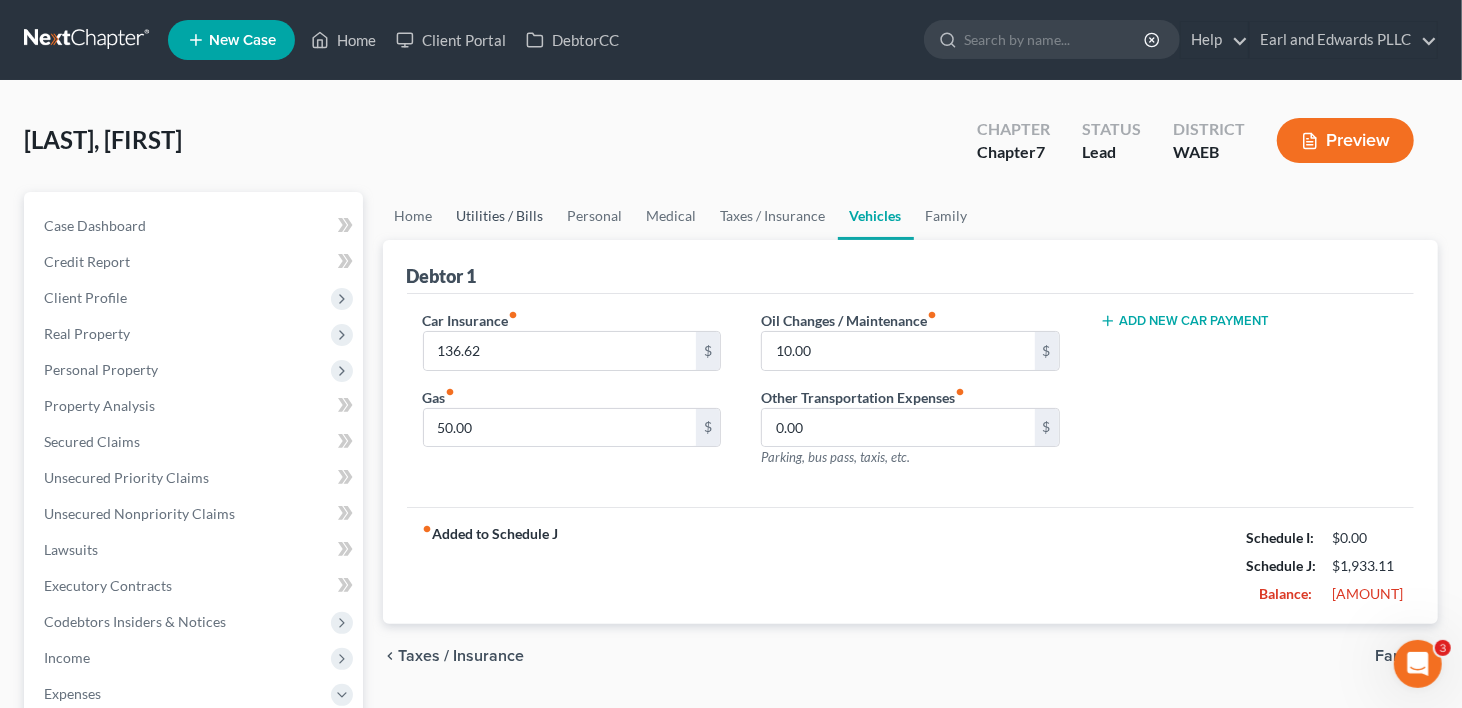 click on "Utilities / Bills" at bounding box center (500, 216) 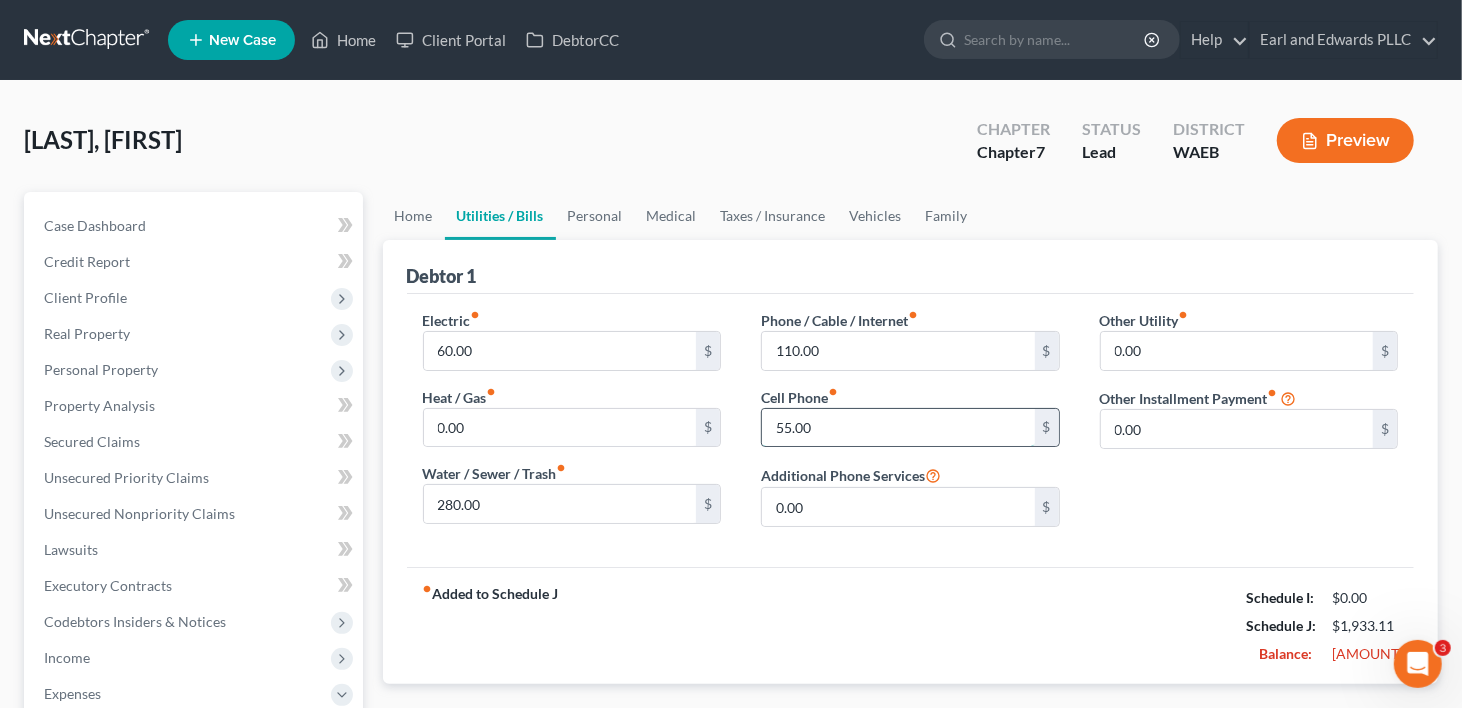click on "55.00" at bounding box center (898, 428) 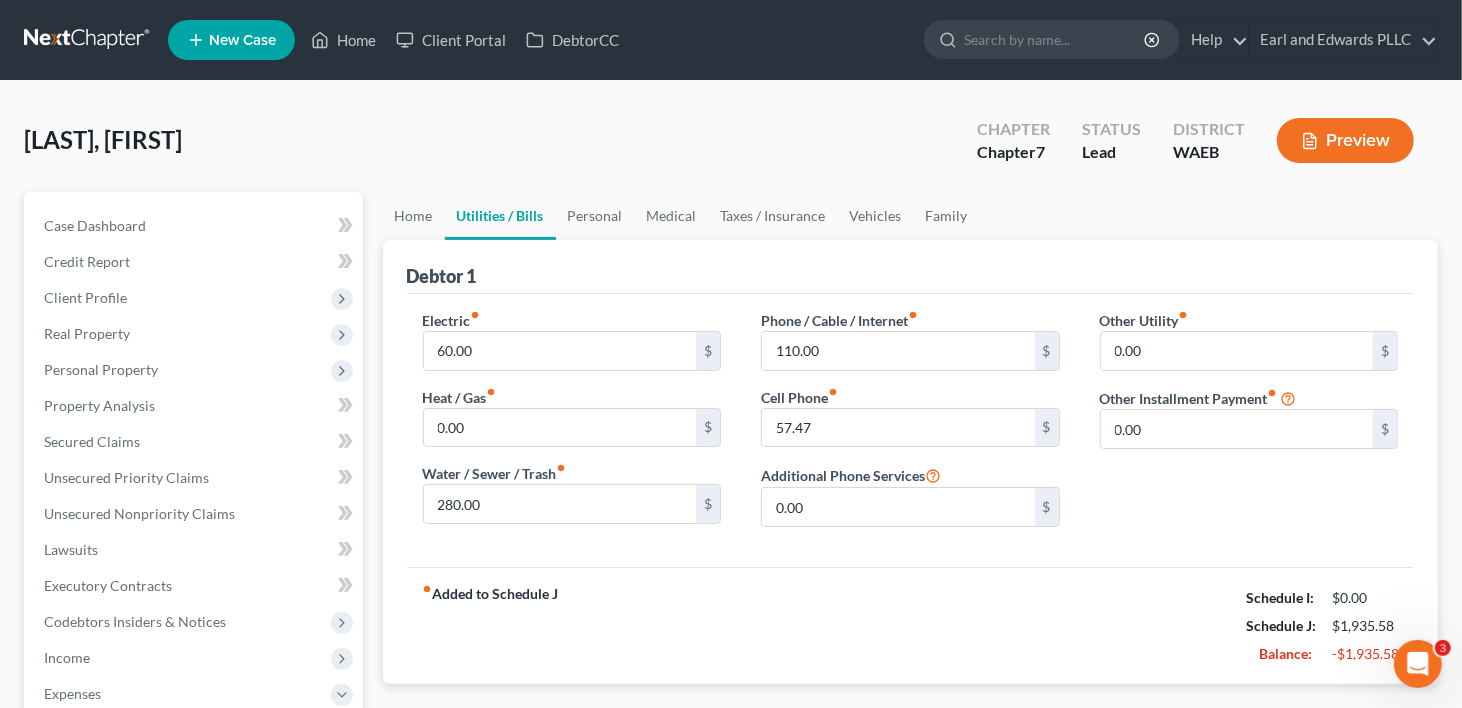 click on "Electric  fiber_manual_record [AMOUNT] $ Heat / Gas  fiber_manual_record [AMOUNT] $  Water / Sewer / Trash  fiber_manual_record [AMOUNT] $ Phone / Cable / Internet  fiber_manual_record [AMOUNT] $ Cell Phone  fiber_manual_record [AMOUNT] $ Additional Phone Services  [AMOUNT] $ Other Utility  fiber_manual_record [AMOUNT] $ Other Installment Payment  fiber_manual_record   [AMOUNT] $" at bounding box center [911, 430] 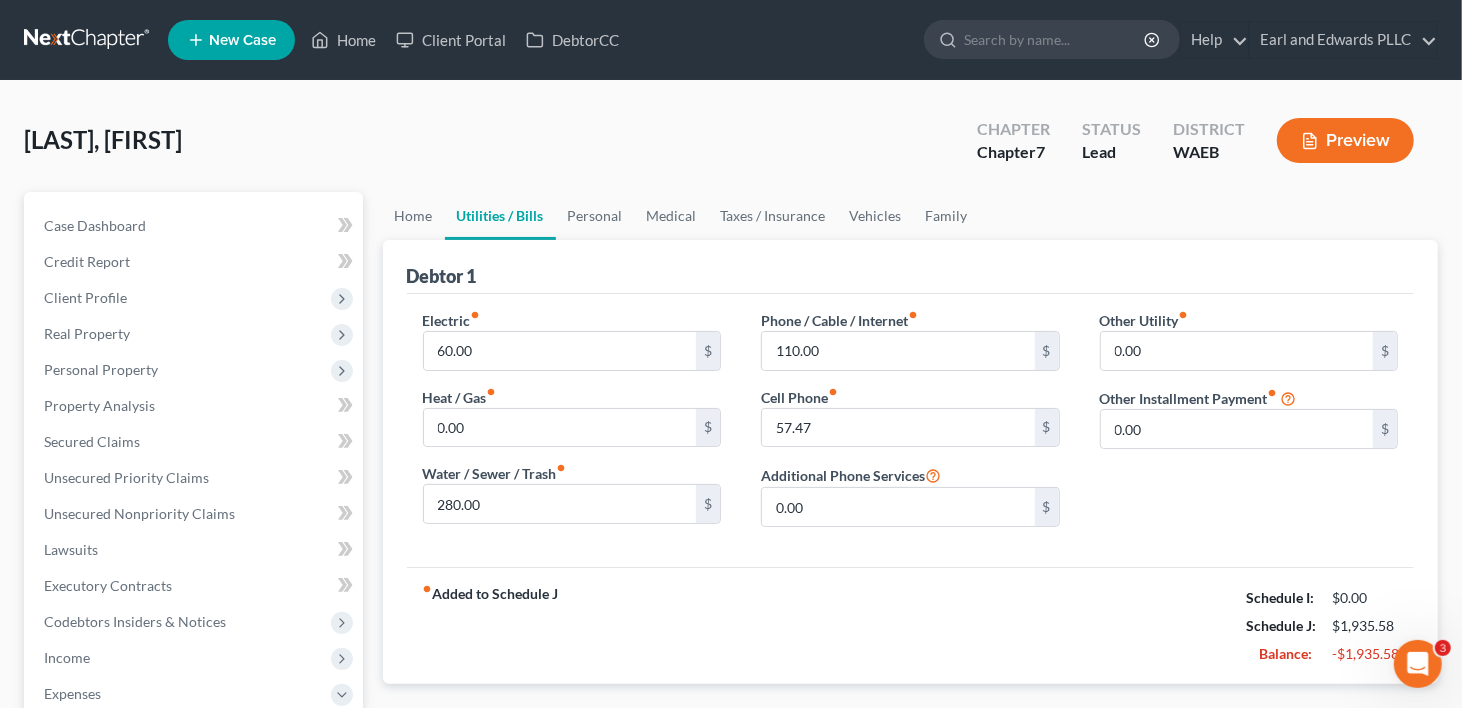 click on "[NAME], [FIRST] Upgraded Chapter Chapter  7 Status Lead District WAEB Preview" at bounding box center (731, 148) 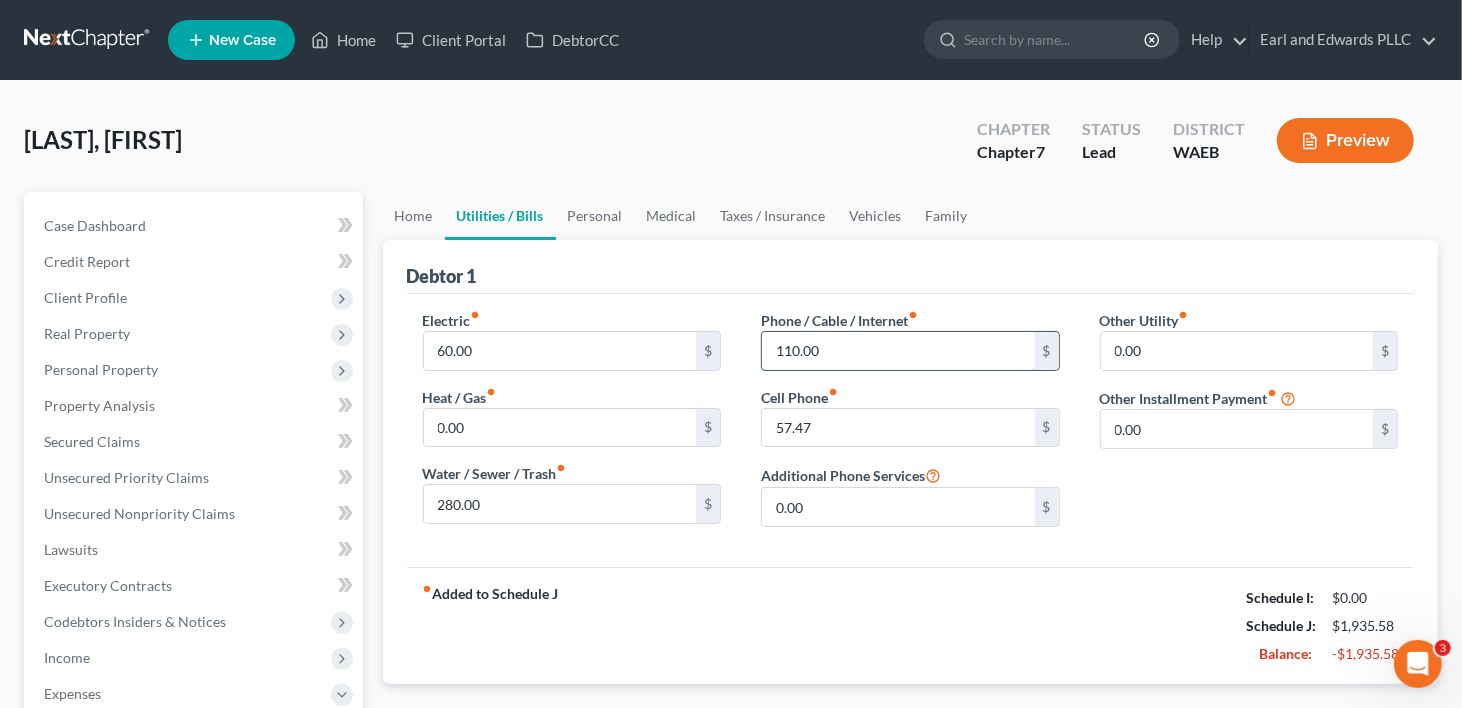 click on "110.00" at bounding box center [898, 351] 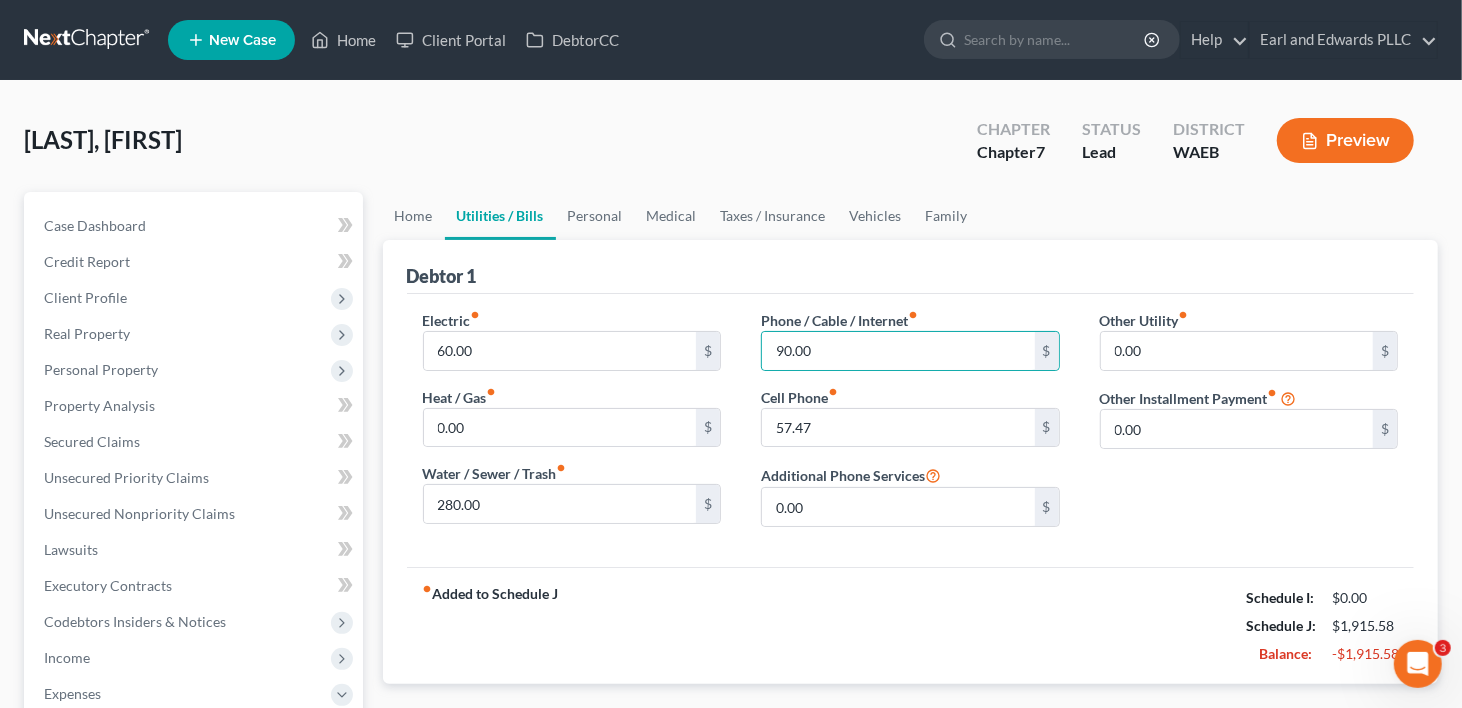 click on "fiber_manual_record  Added to Schedule J Schedule I: $0.00 Schedule J: $1,915.58 Balance: -$1,915.58" at bounding box center (911, 625) 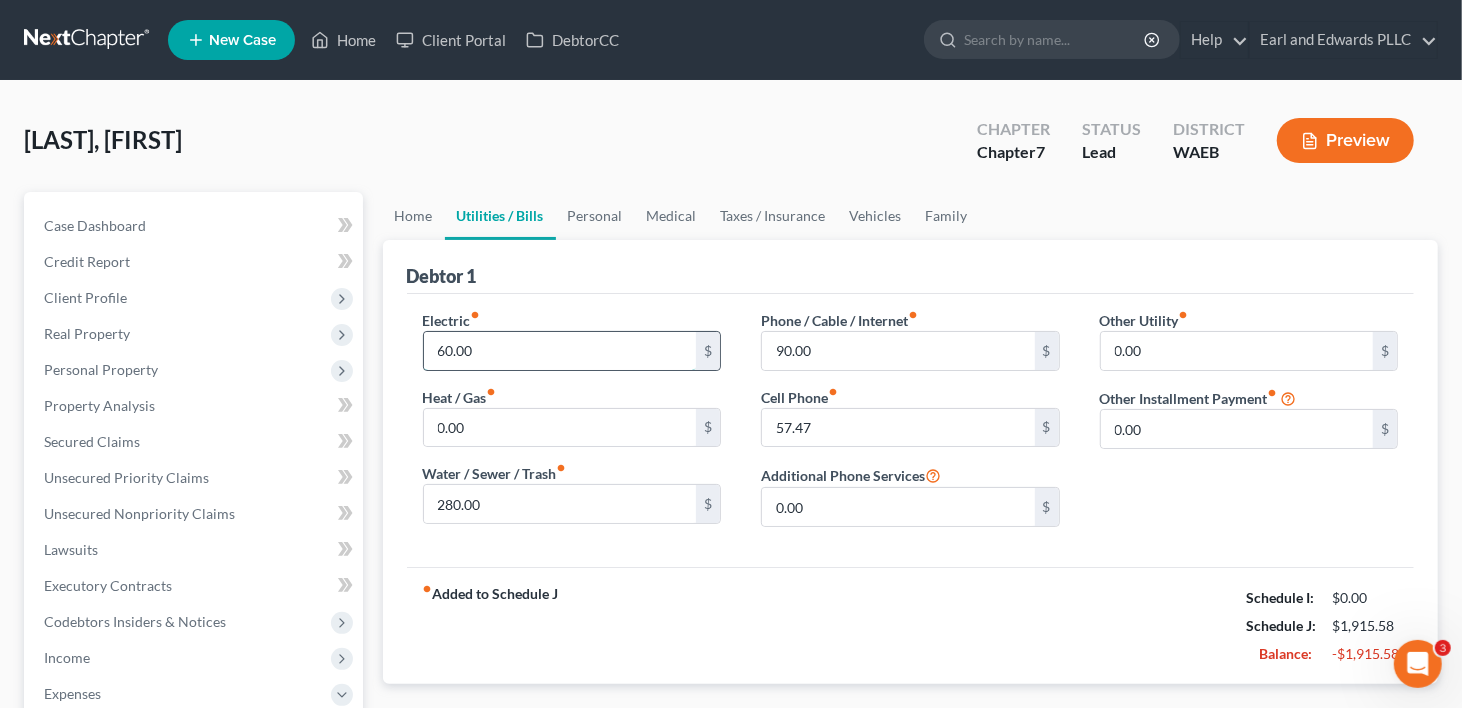 click on "60.00" at bounding box center [560, 351] 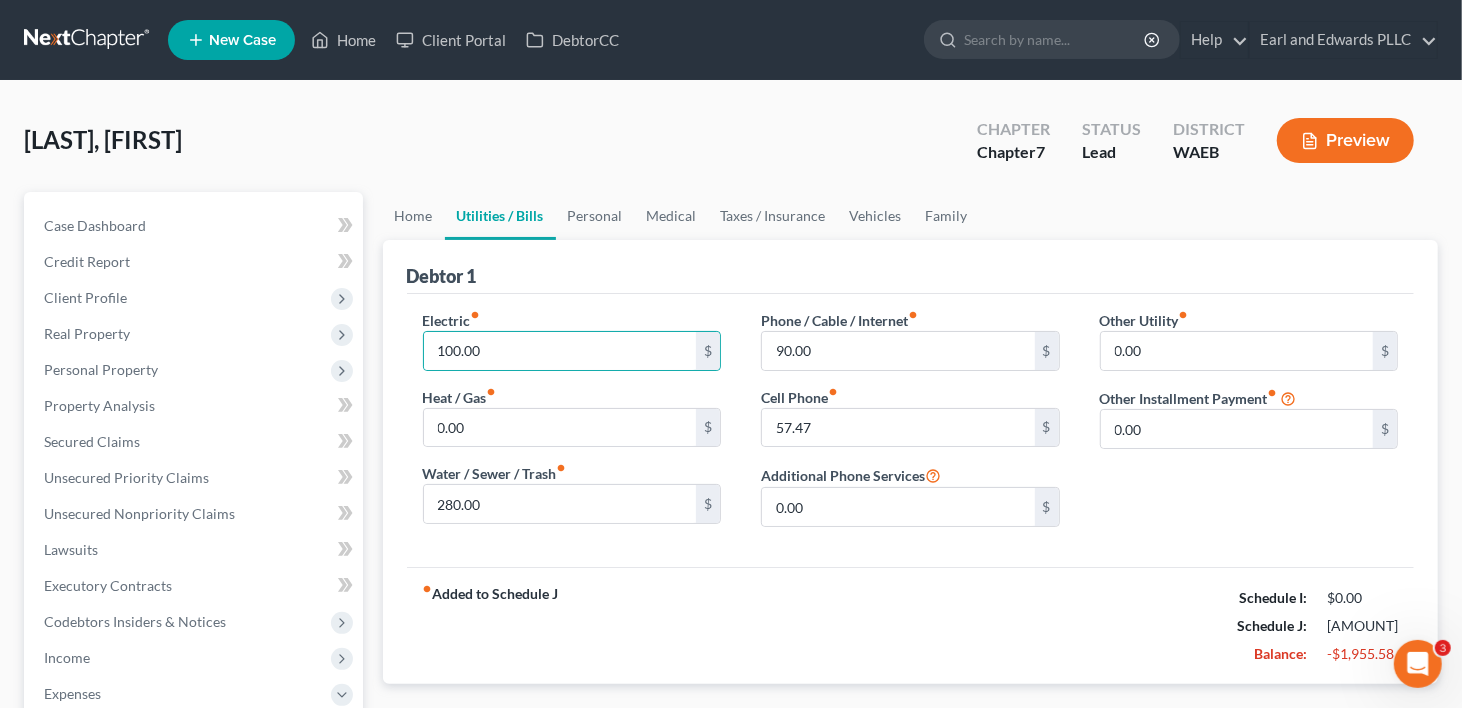 click on "Debtor 1" at bounding box center [911, 267] 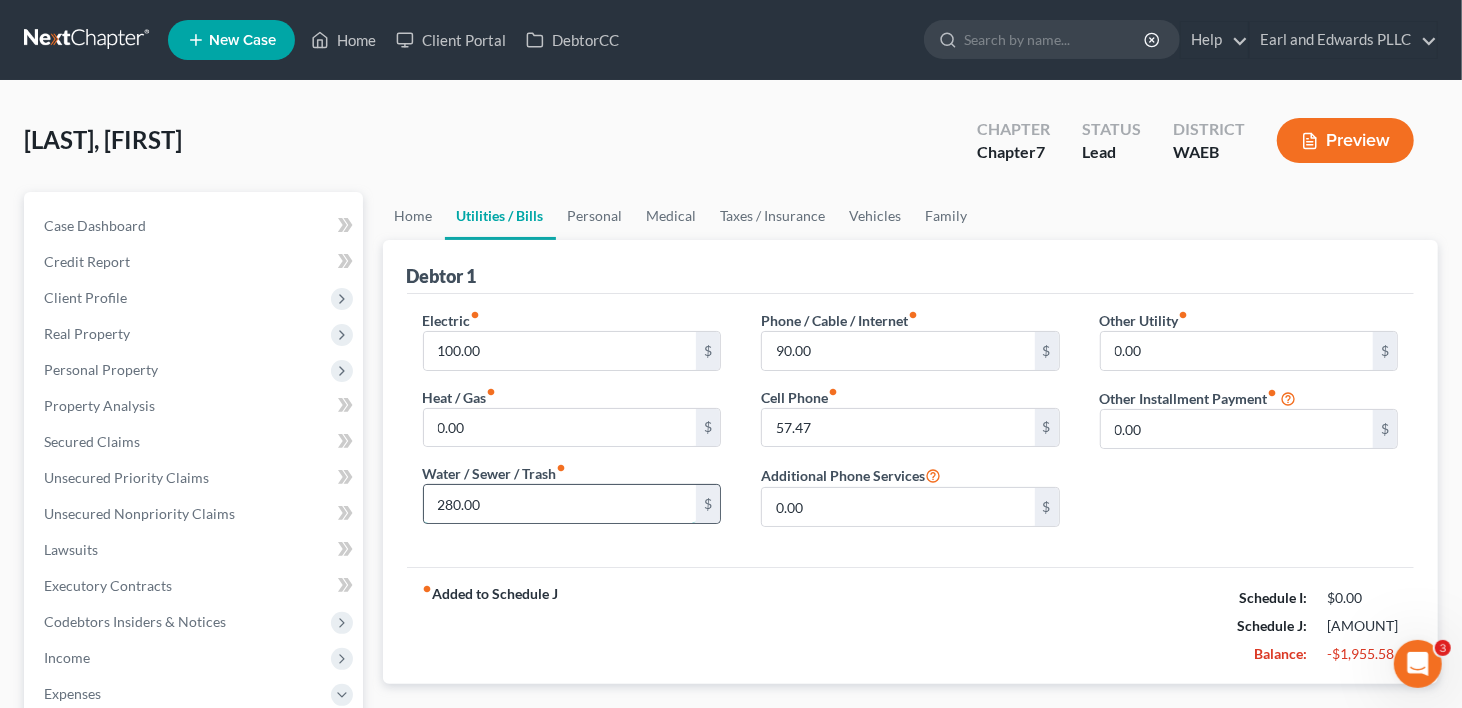 click on "280.00" at bounding box center (560, 504) 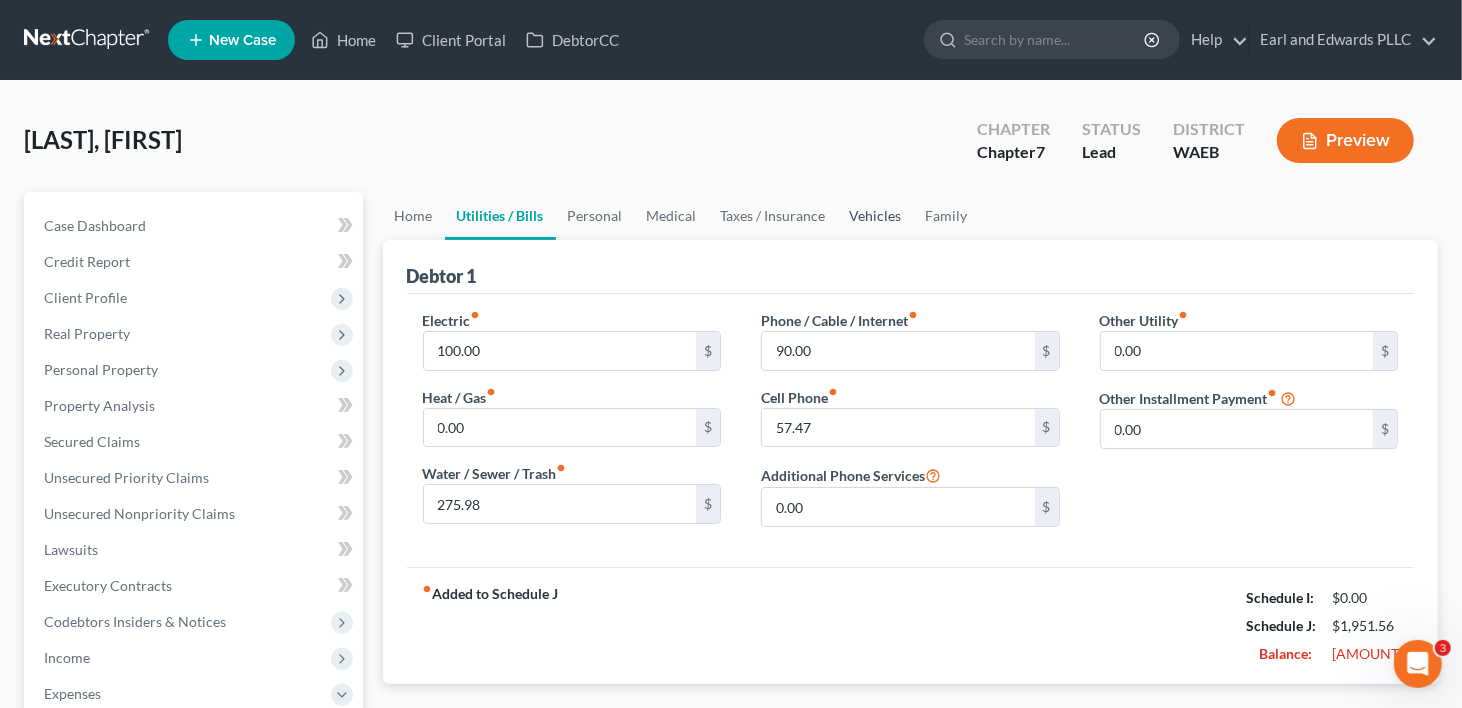 click on "Vehicles" at bounding box center (876, 216) 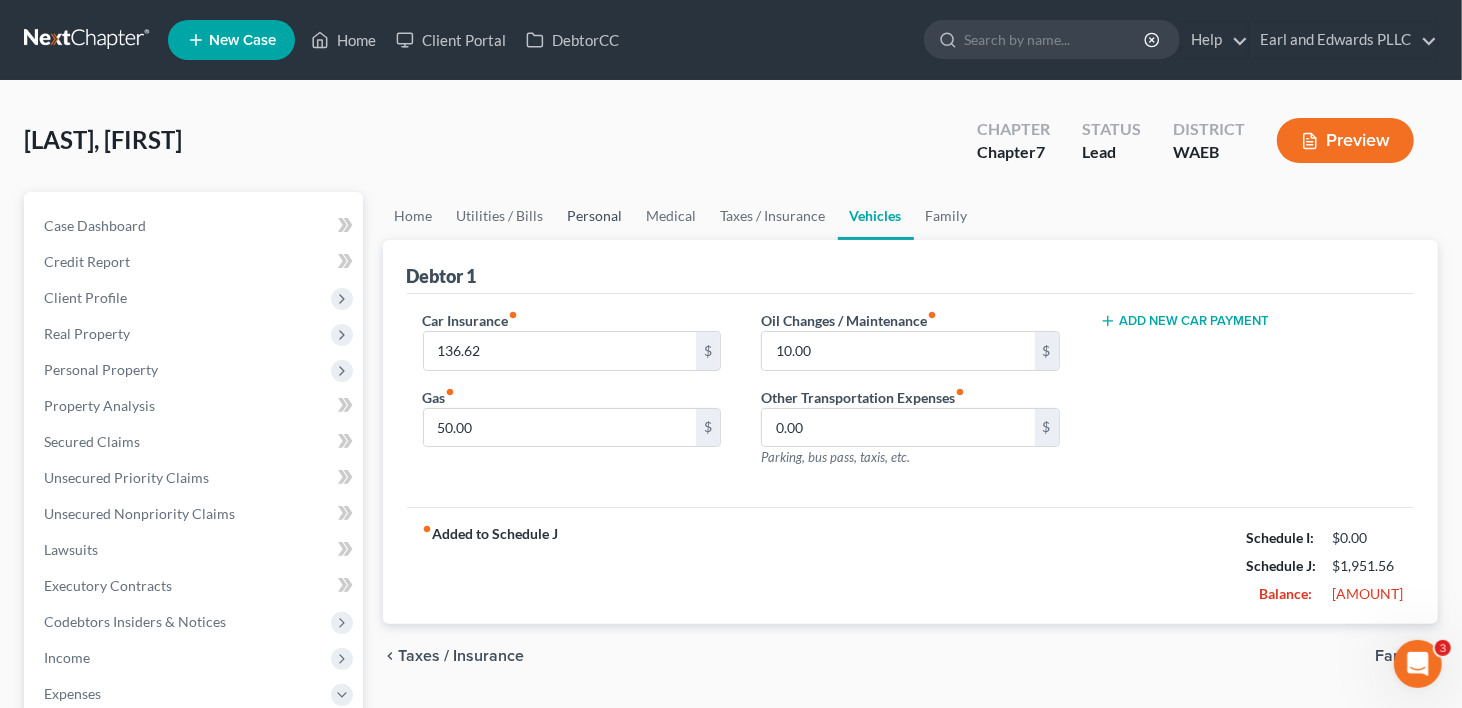 click on "Personal" at bounding box center [595, 216] 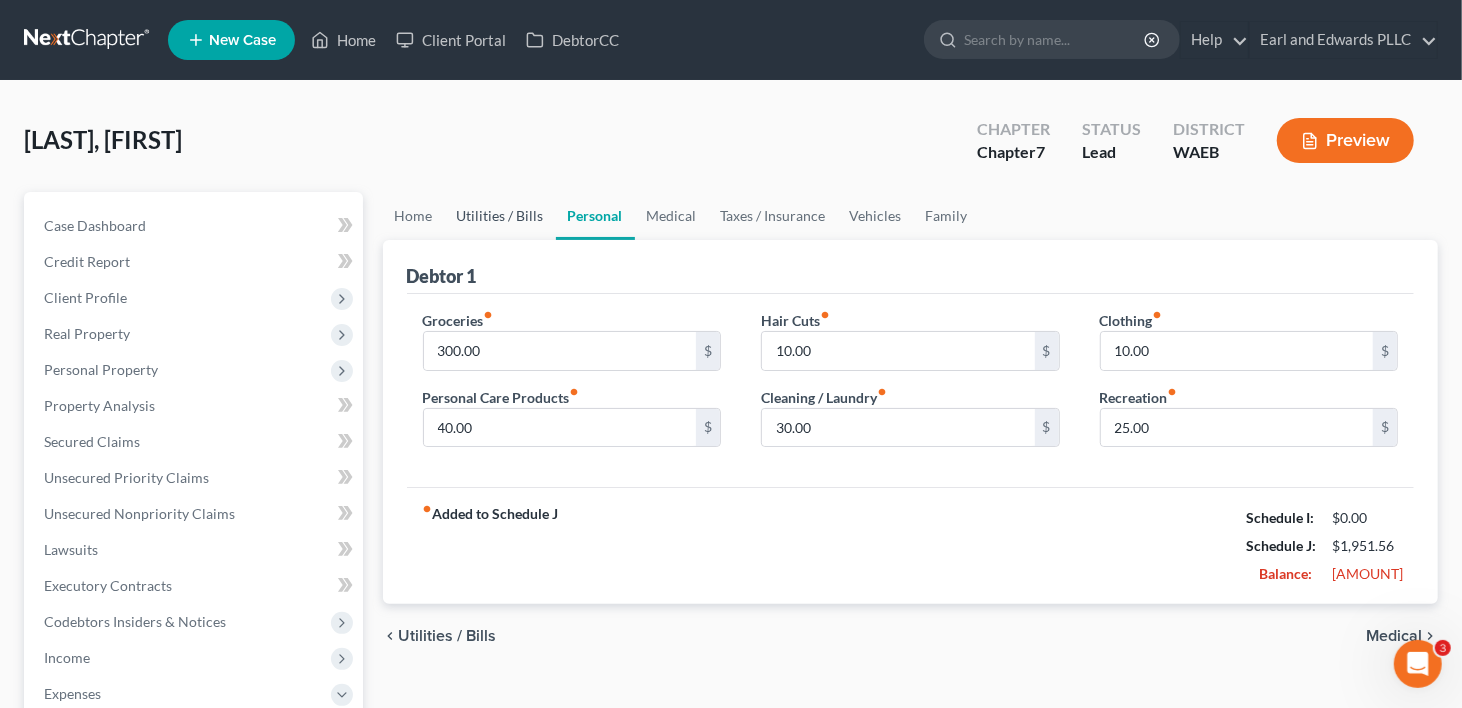 click on "Utilities / Bills" at bounding box center [500, 216] 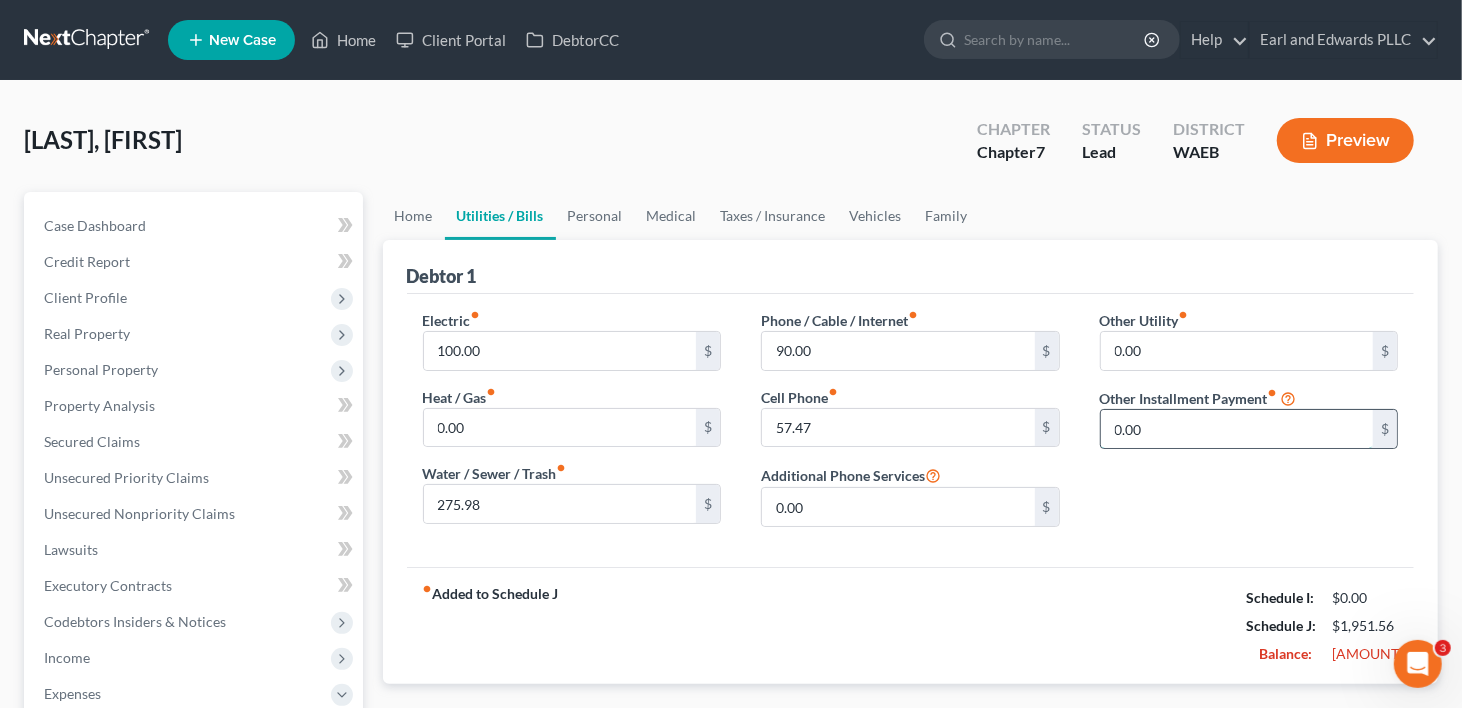 click on "0.00" at bounding box center (1237, 429) 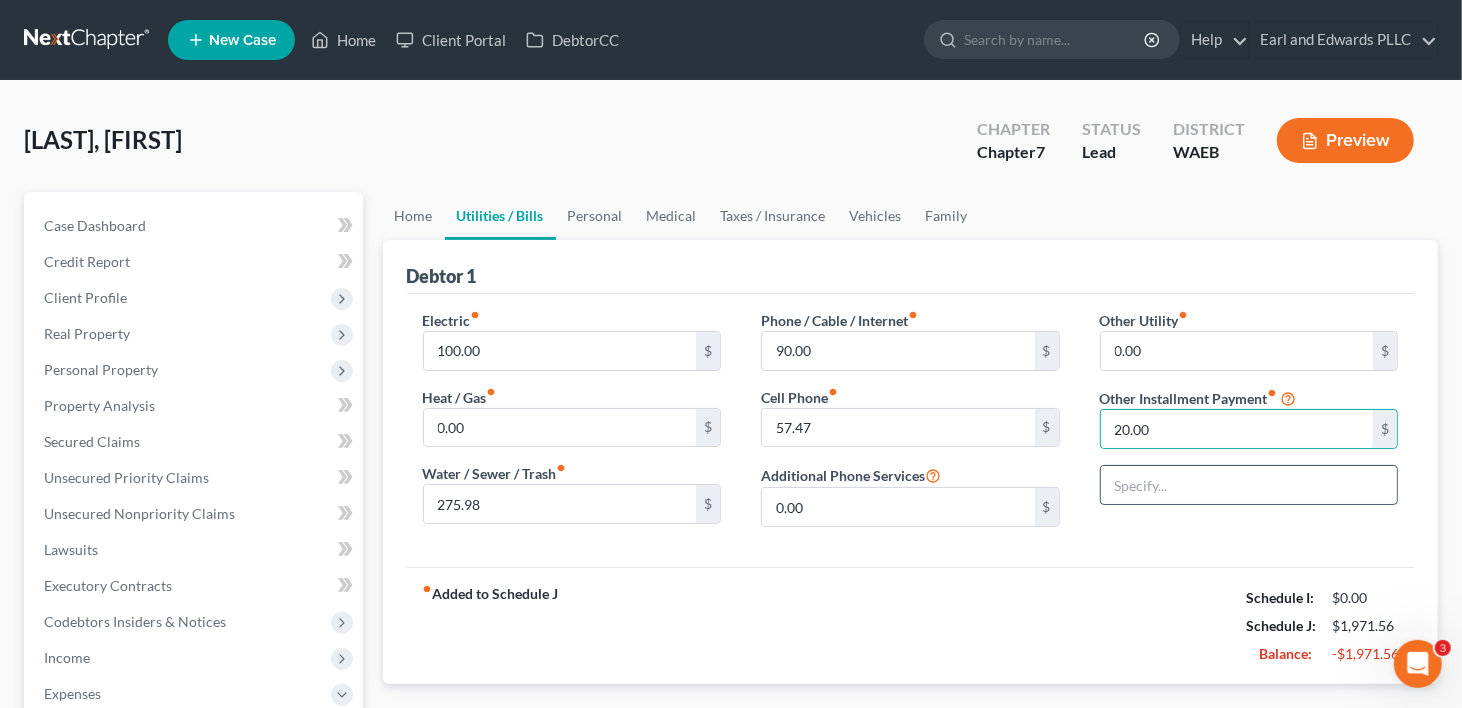 click at bounding box center (1249, 485) 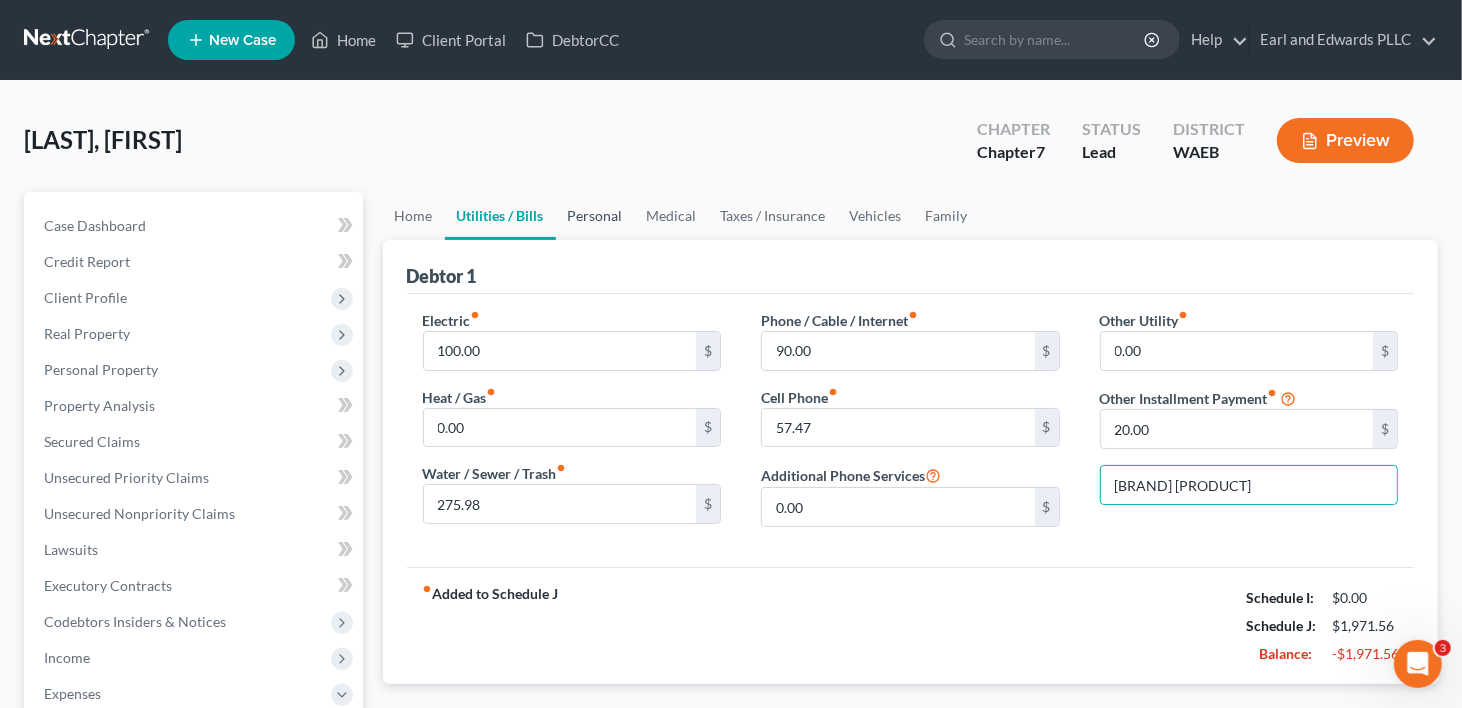 click on "Personal" at bounding box center [595, 216] 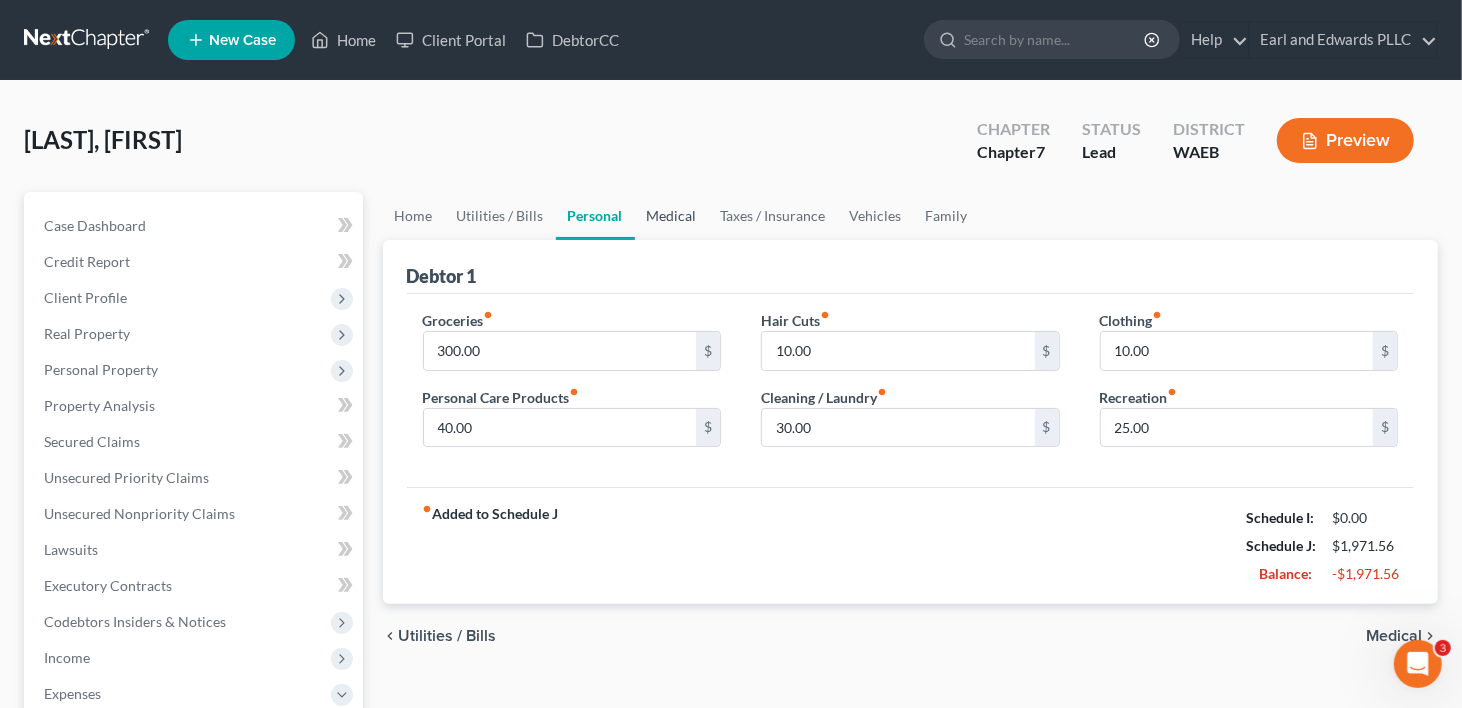 click on "Medical" at bounding box center (672, 216) 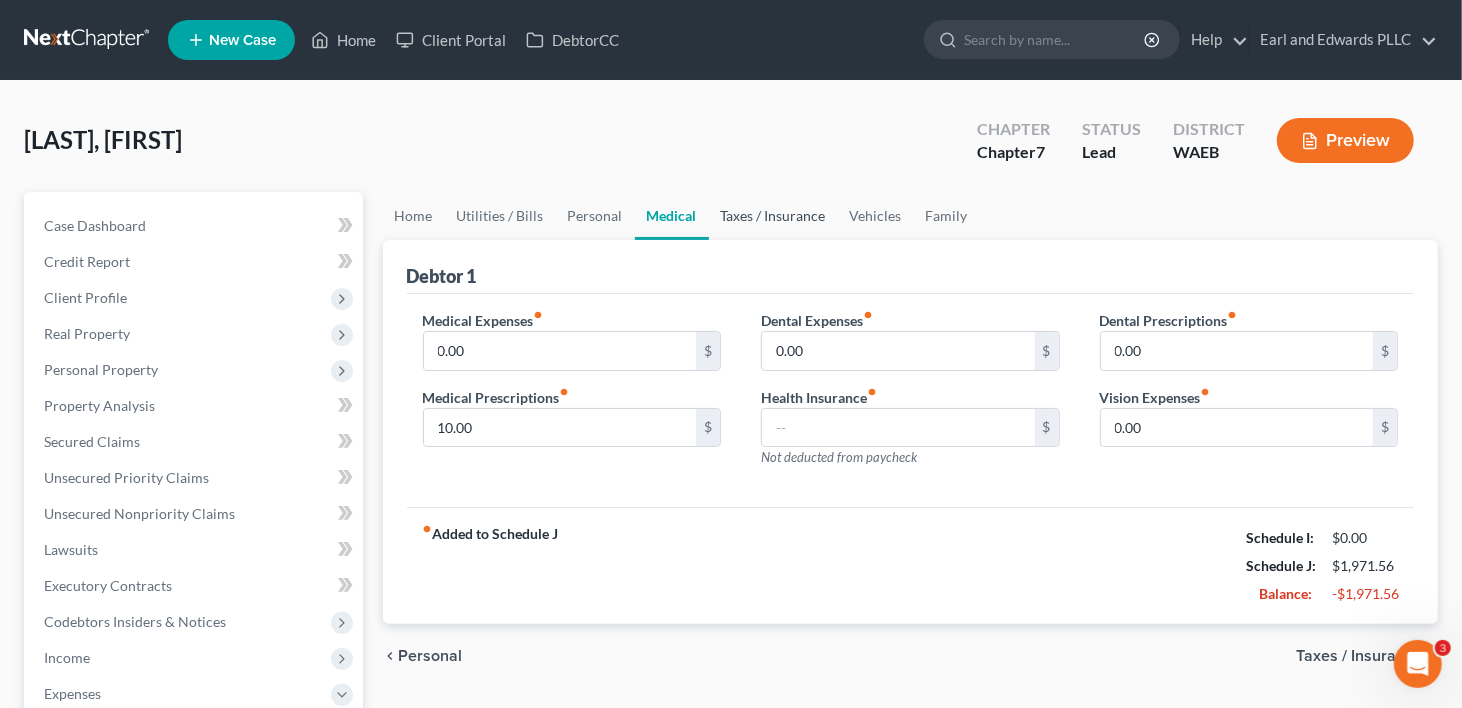 click on "Taxes / Insurance" at bounding box center [773, 216] 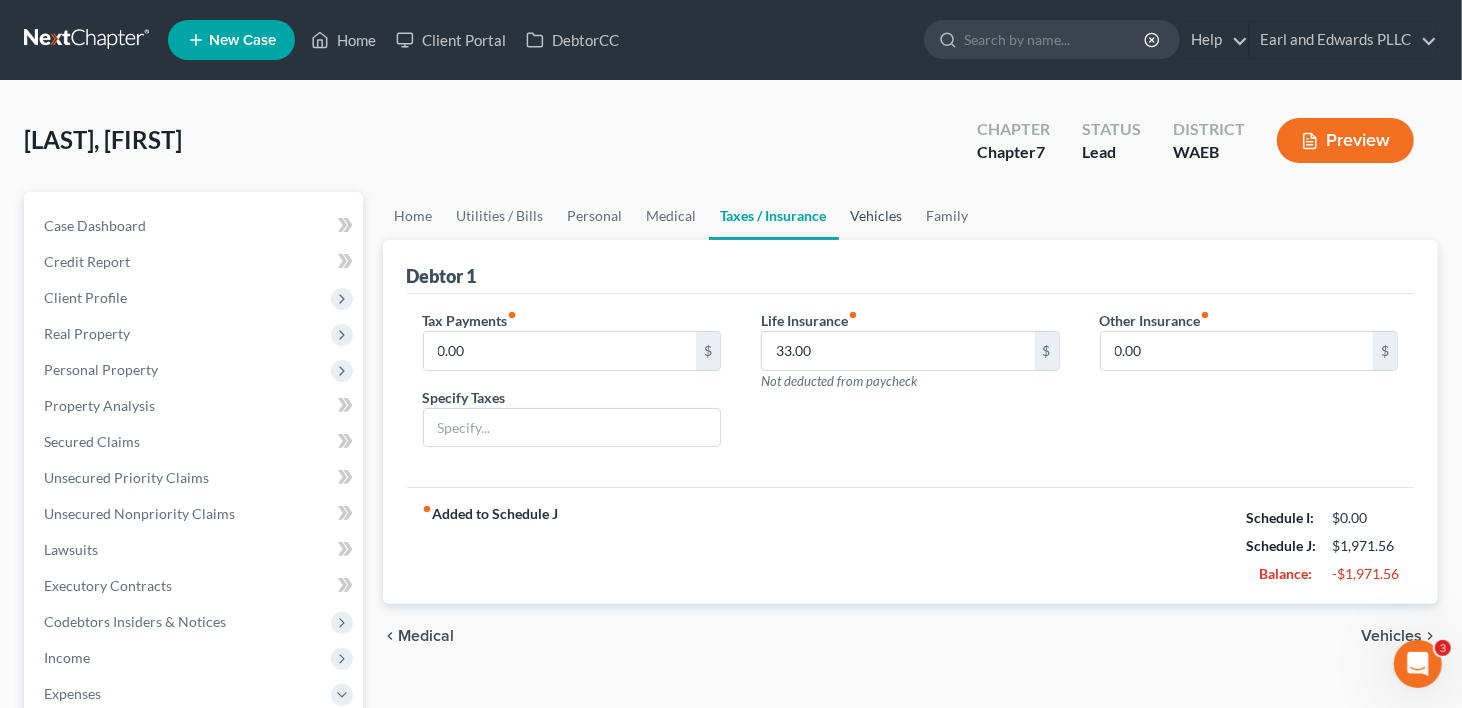click on "Vehicles" at bounding box center (877, 216) 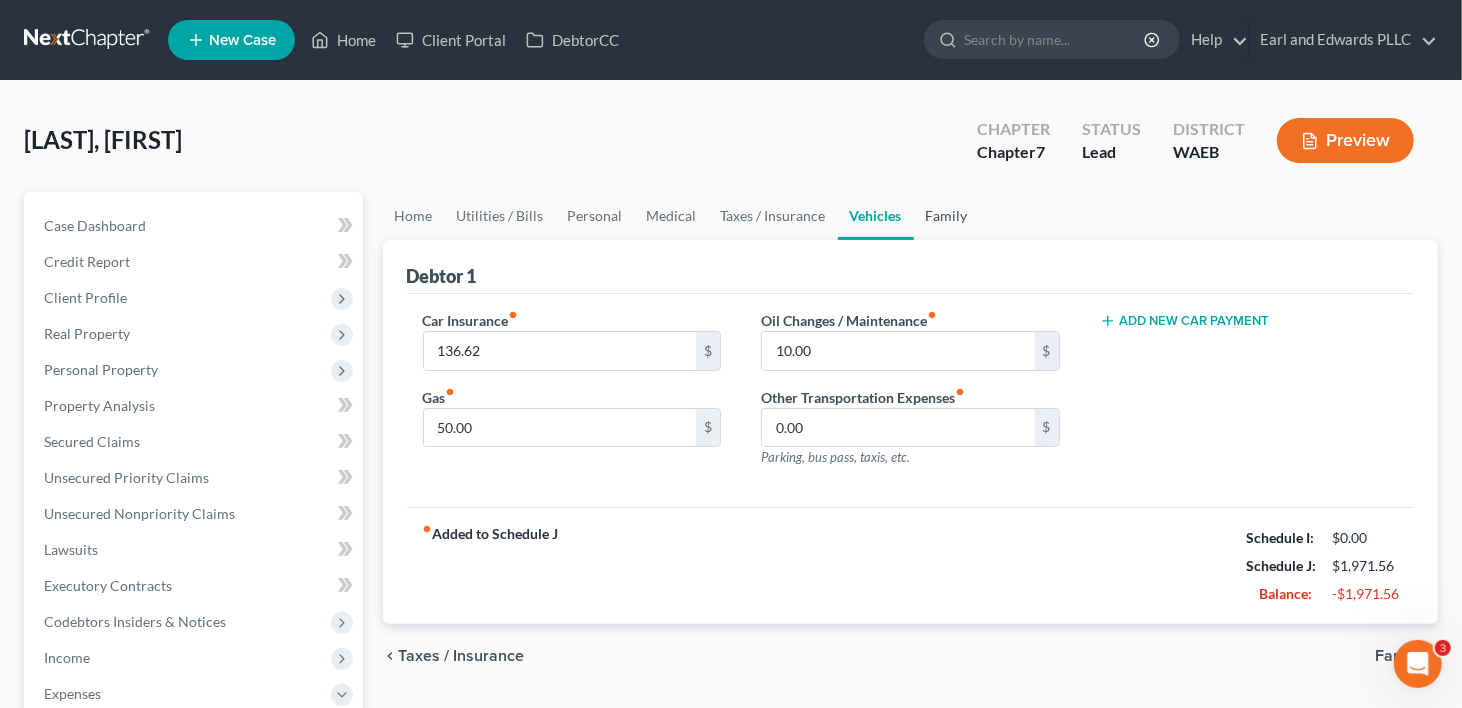 click on "Family" at bounding box center [947, 216] 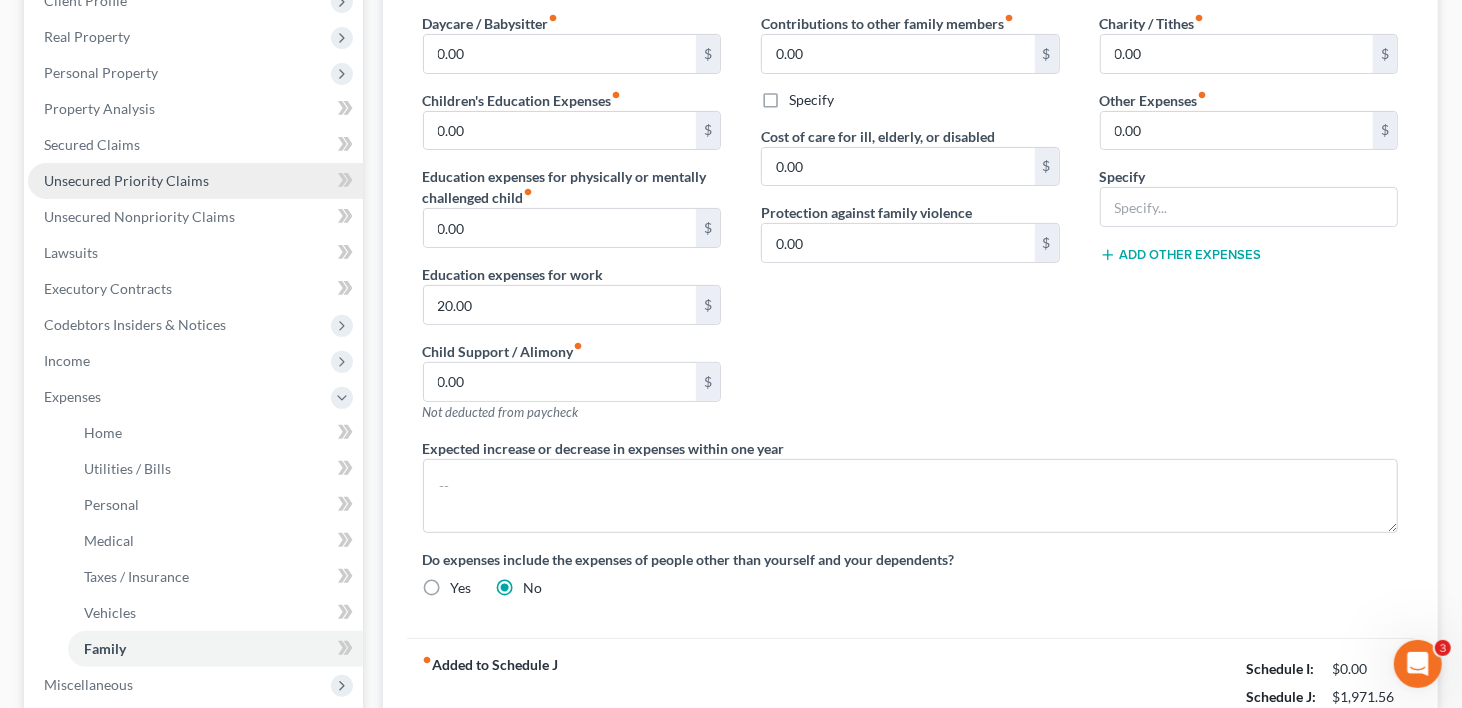 scroll, scrollTop: 500, scrollLeft: 0, axis: vertical 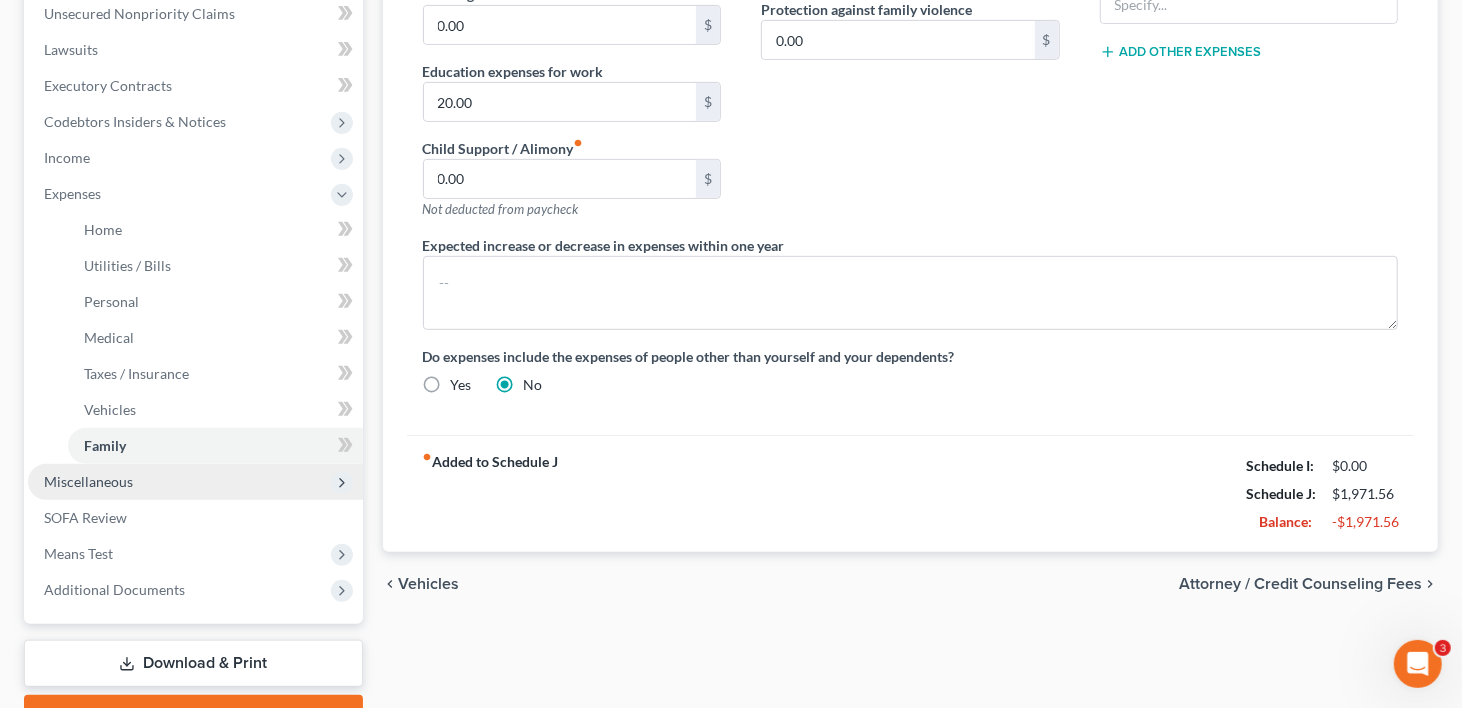 click on "Miscellaneous" at bounding box center (88, 481) 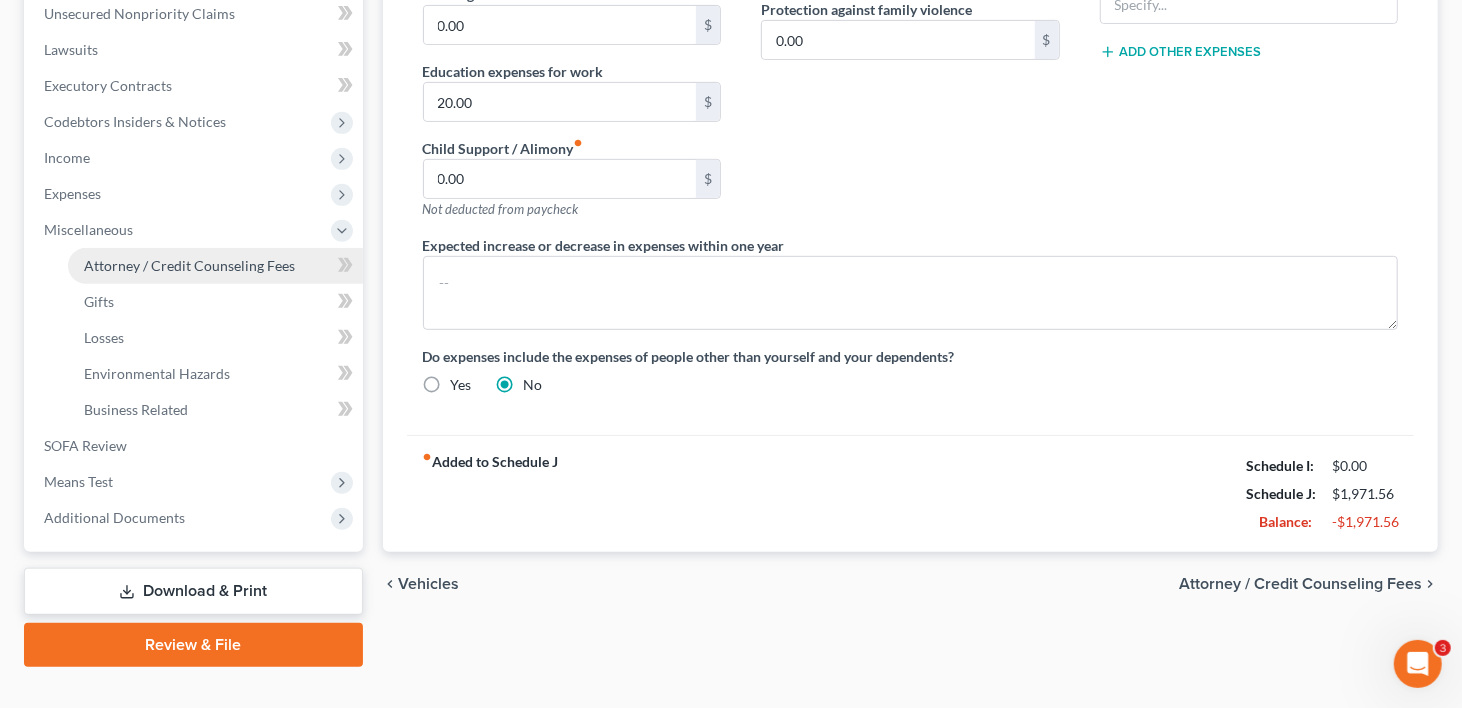 click on "Attorney / Credit Counseling Fees" at bounding box center (189, 265) 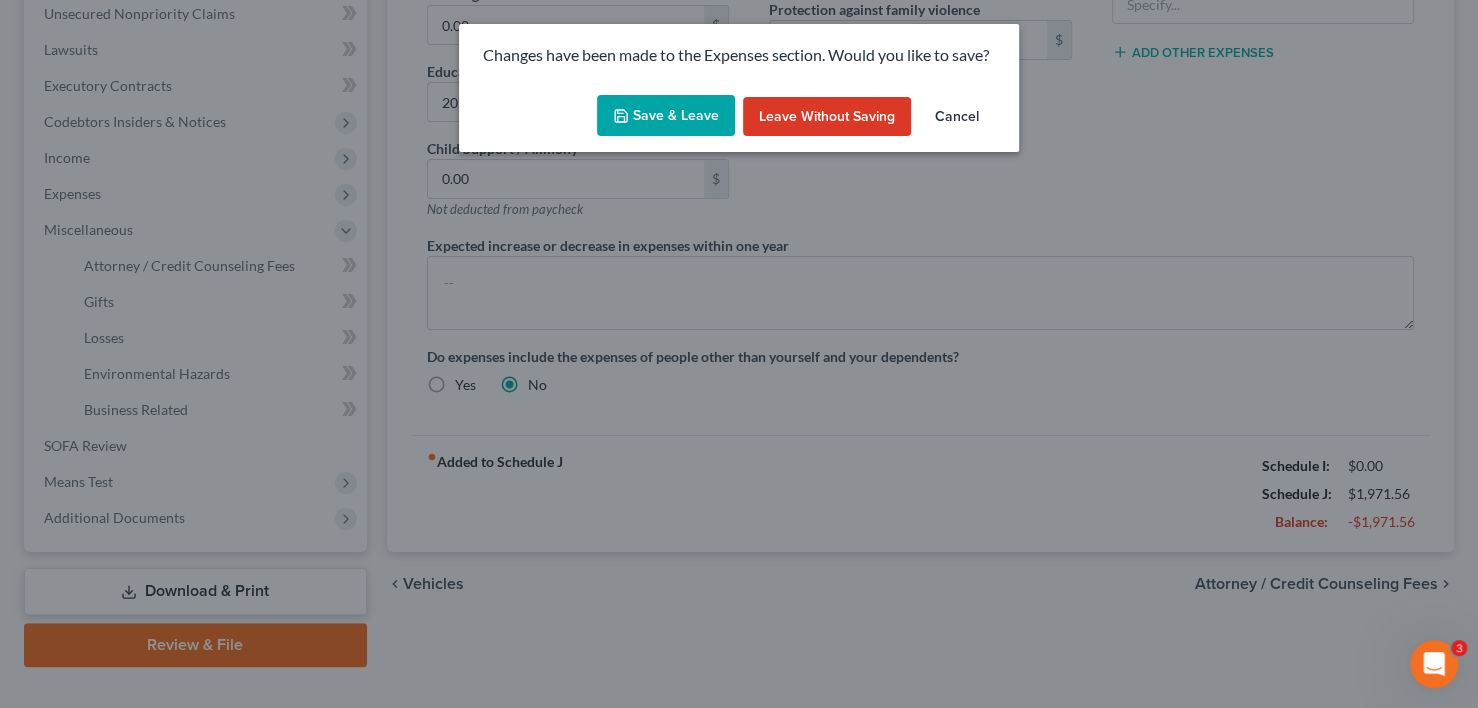 click on "Save & Leave" at bounding box center [666, 116] 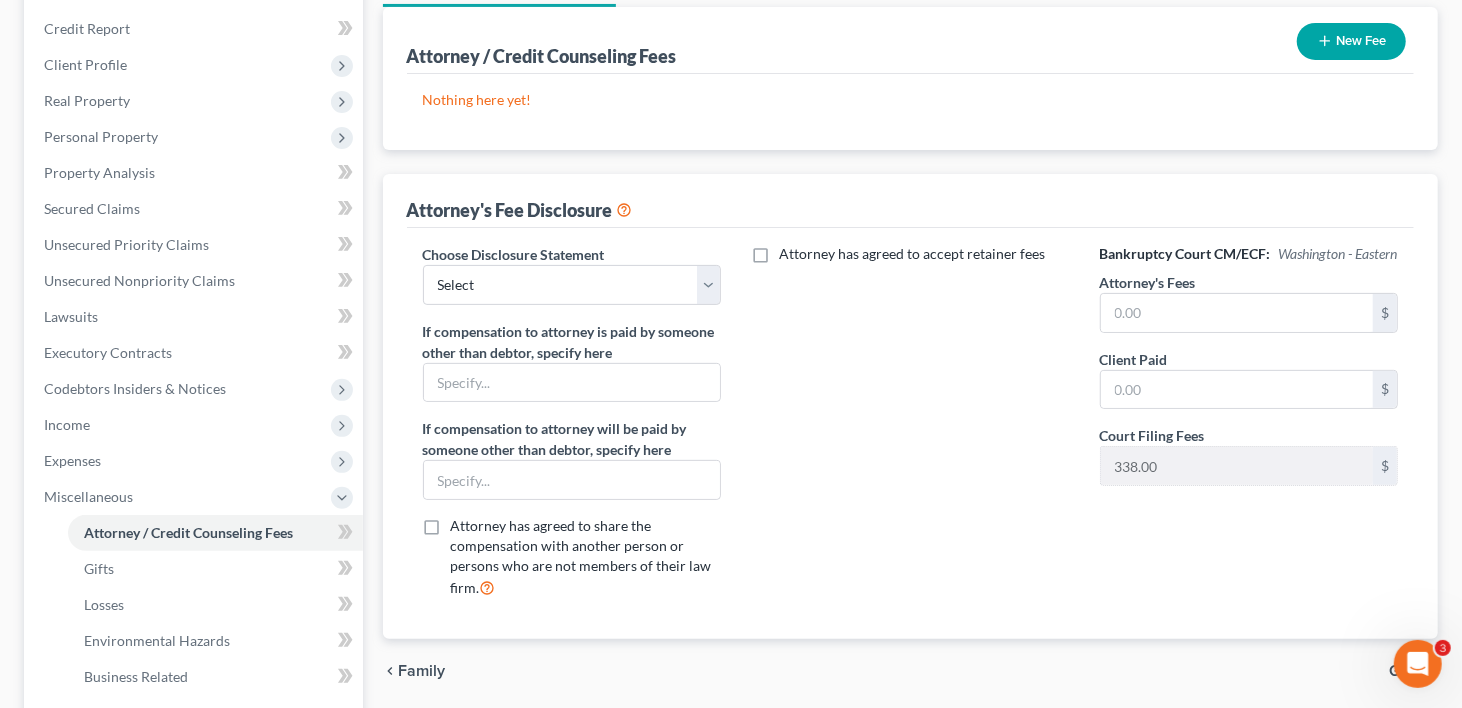 scroll, scrollTop: 300, scrollLeft: 0, axis: vertical 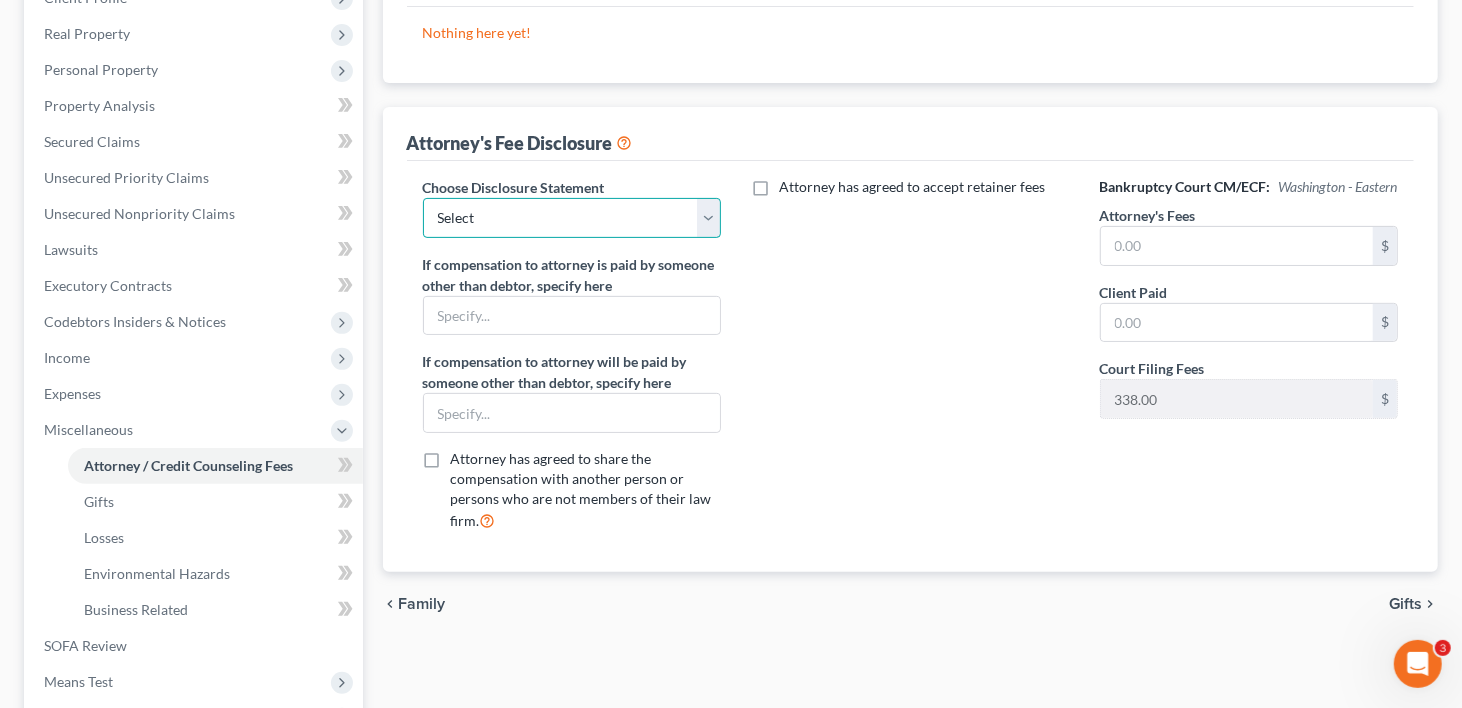 click on "Select Chapter 7 Chapter 13" at bounding box center (572, 218) 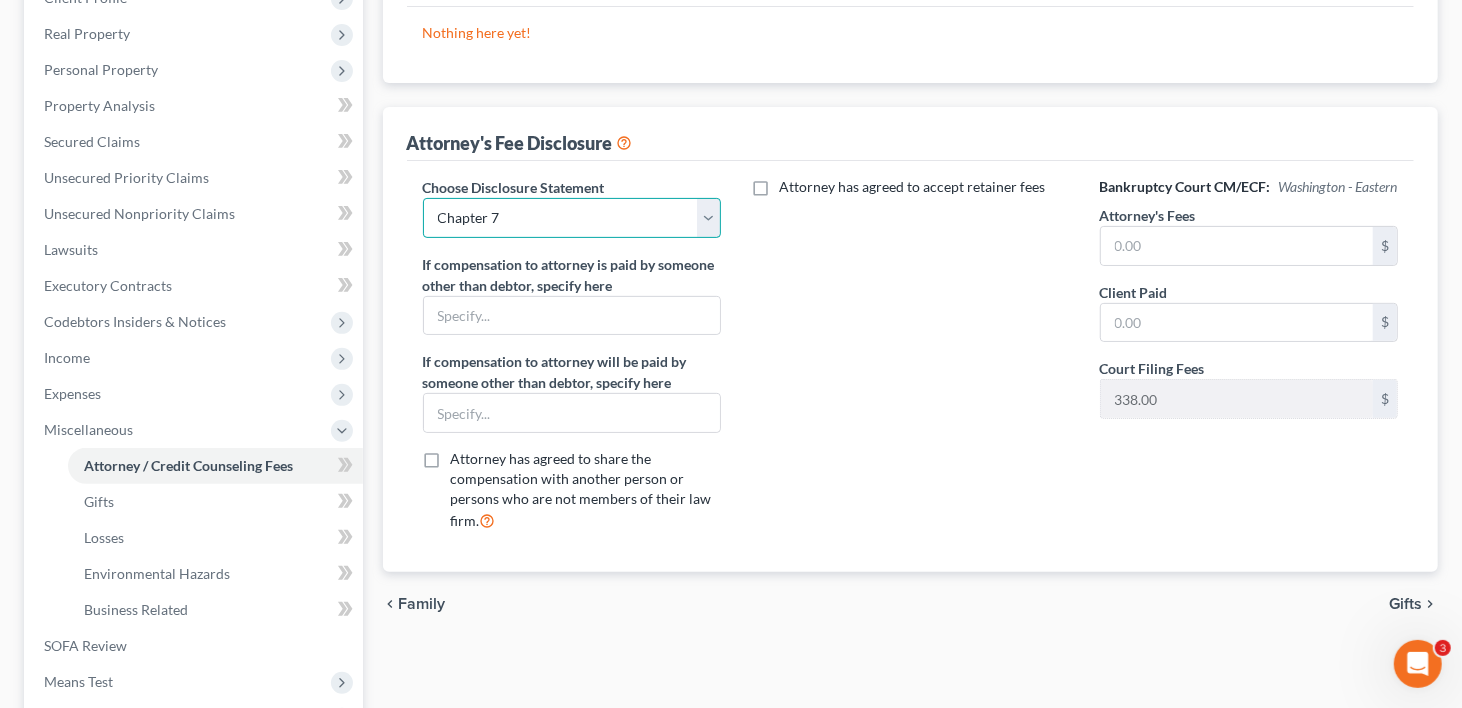 click on "Select Chapter 7 Chapter 13" at bounding box center [572, 218] 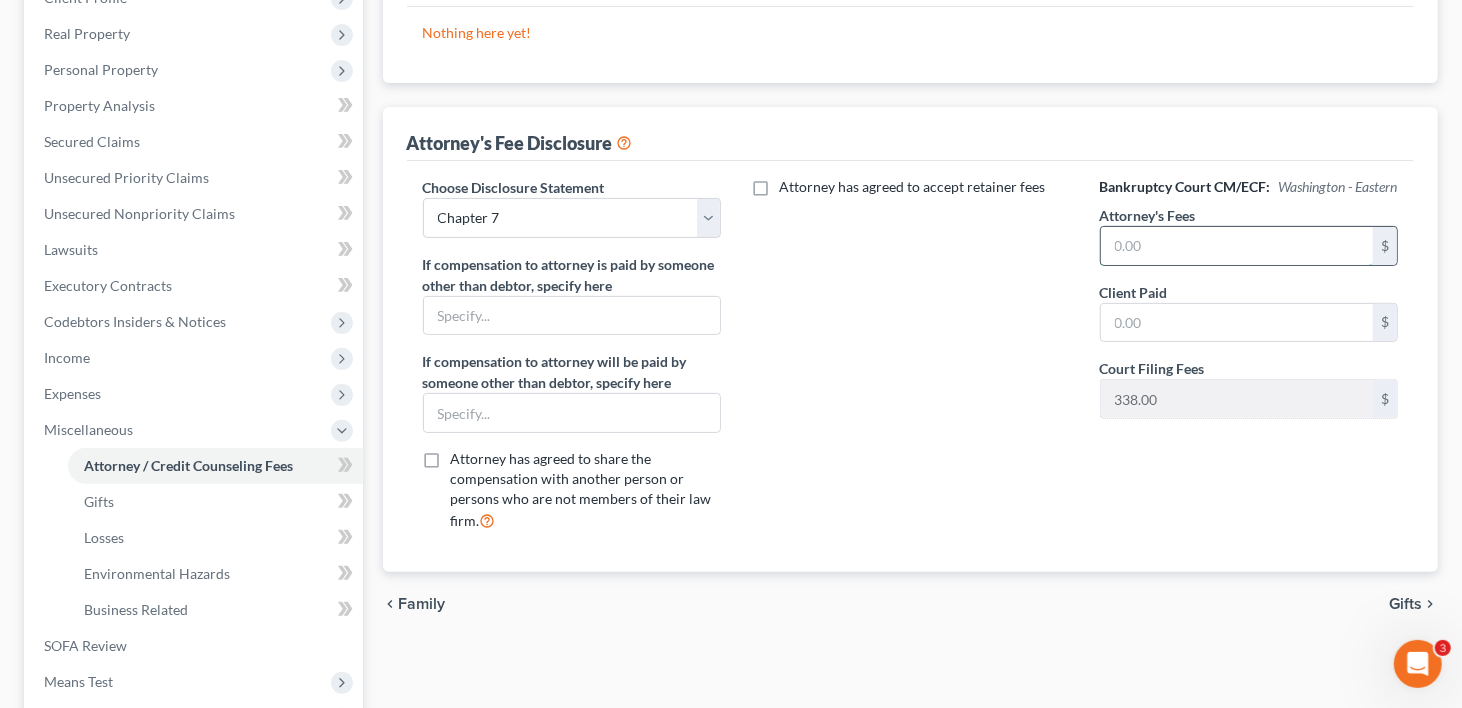 click at bounding box center [1237, 246] 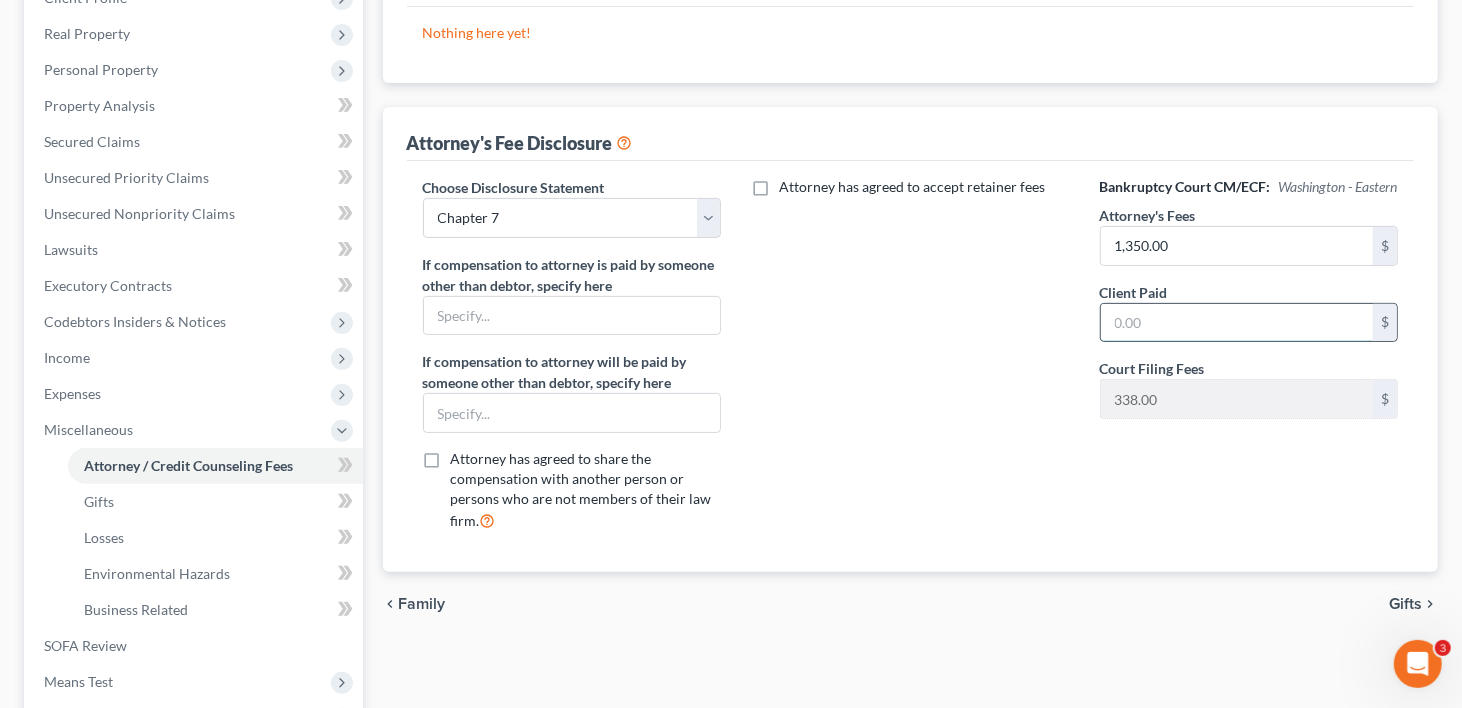 click at bounding box center [1237, 323] 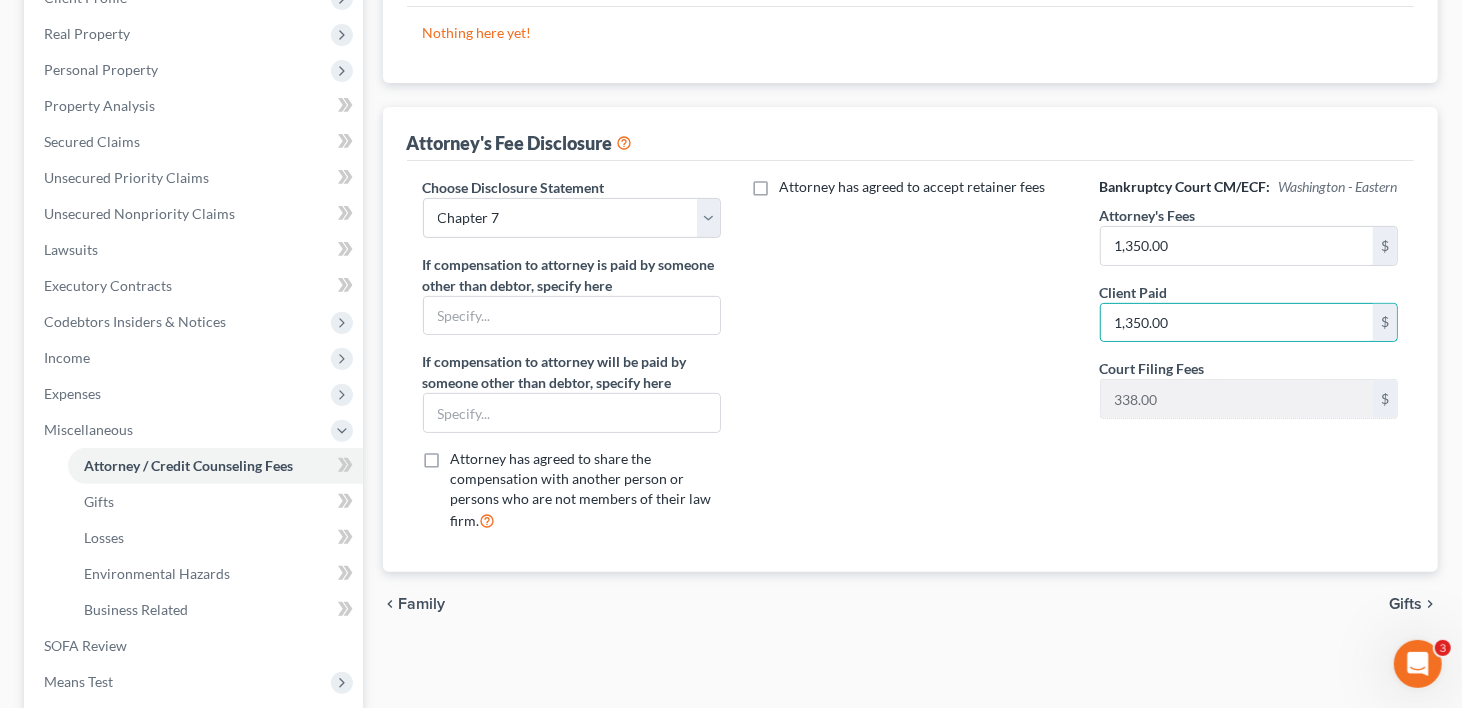 click on "Attorney has agreed to accept retainer fees" at bounding box center [910, 362] 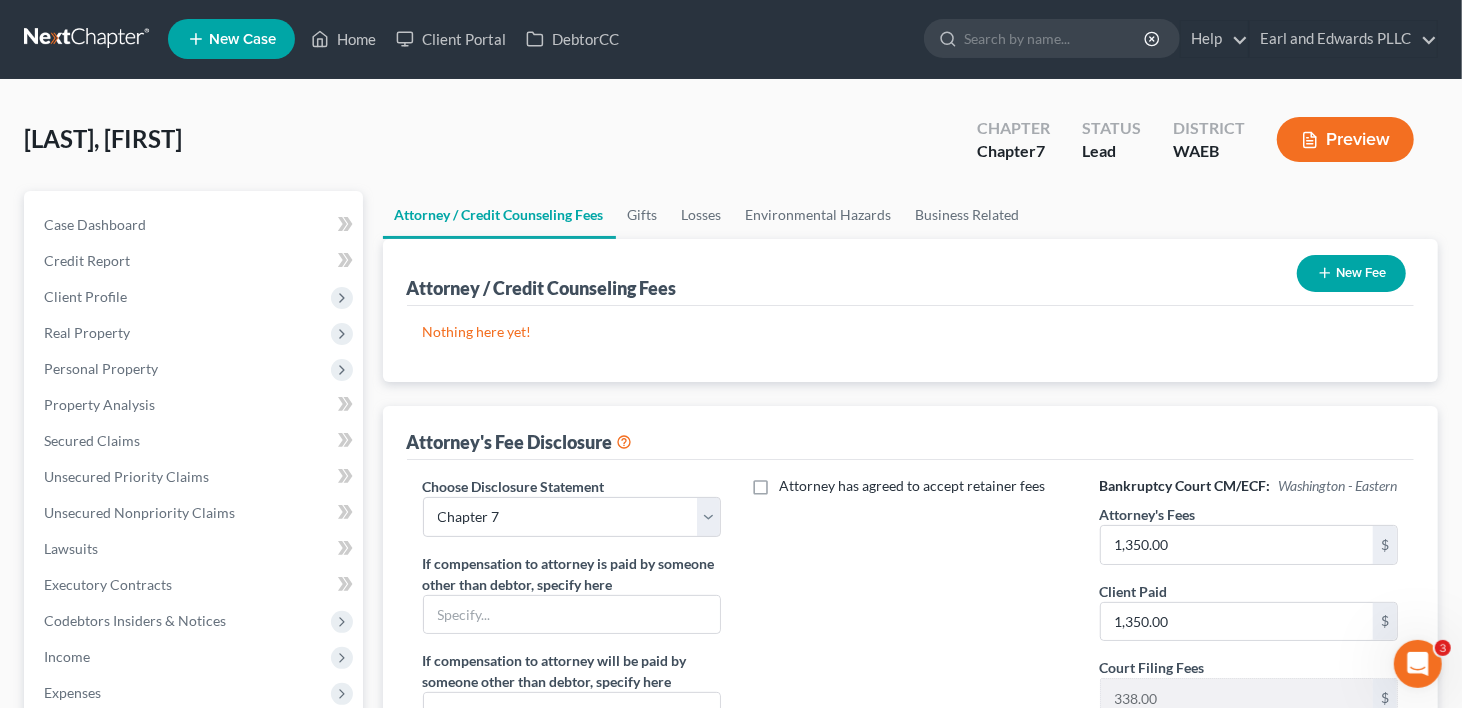 scroll, scrollTop: 0, scrollLeft: 0, axis: both 